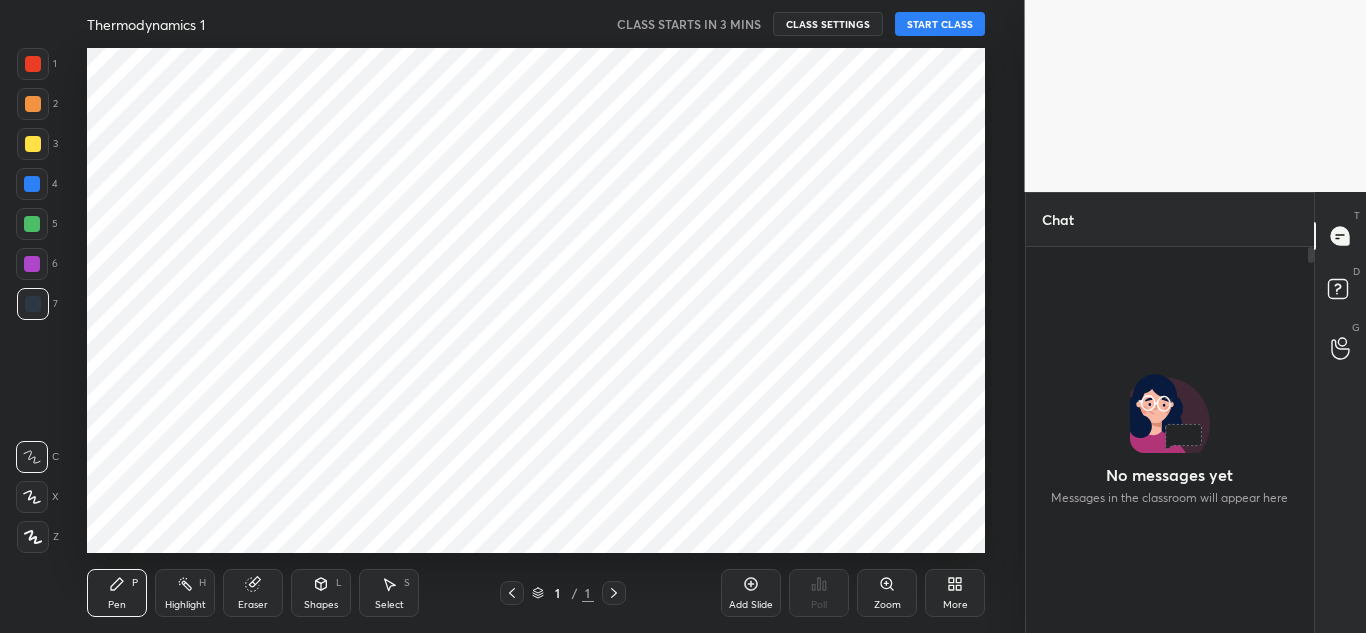 scroll, scrollTop: 0, scrollLeft: 0, axis: both 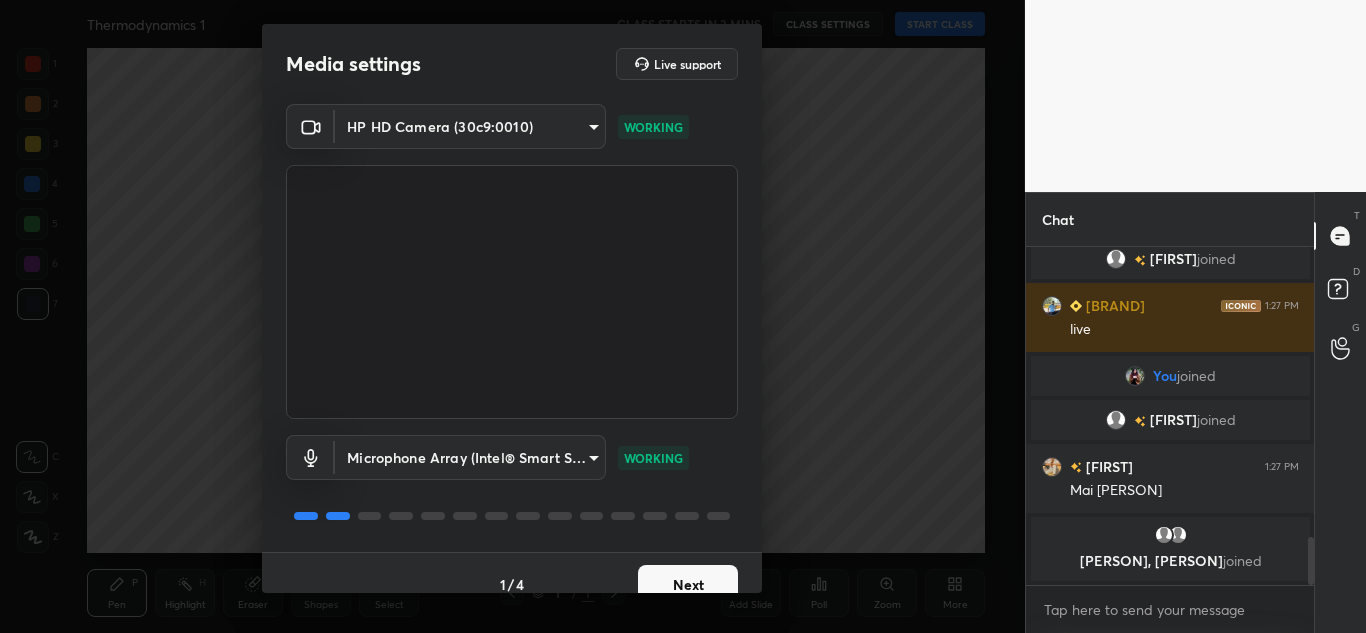 click on "Next" at bounding box center [688, 585] 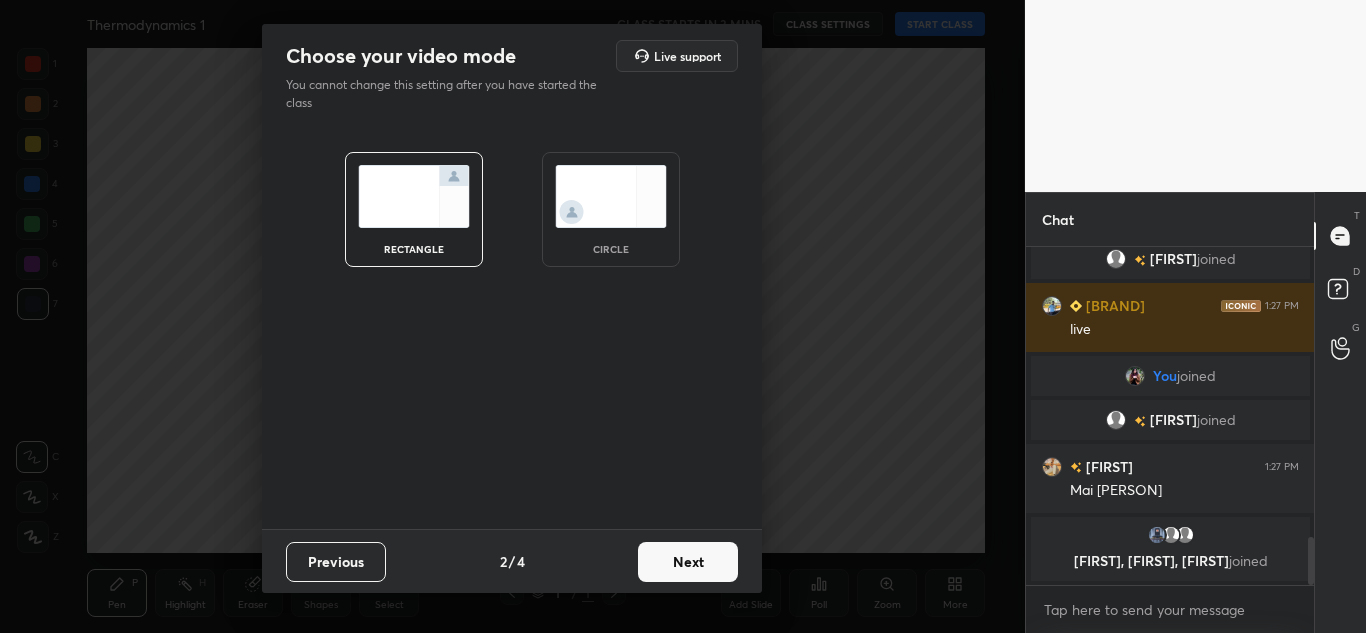 click on "Next" at bounding box center (688, 562) 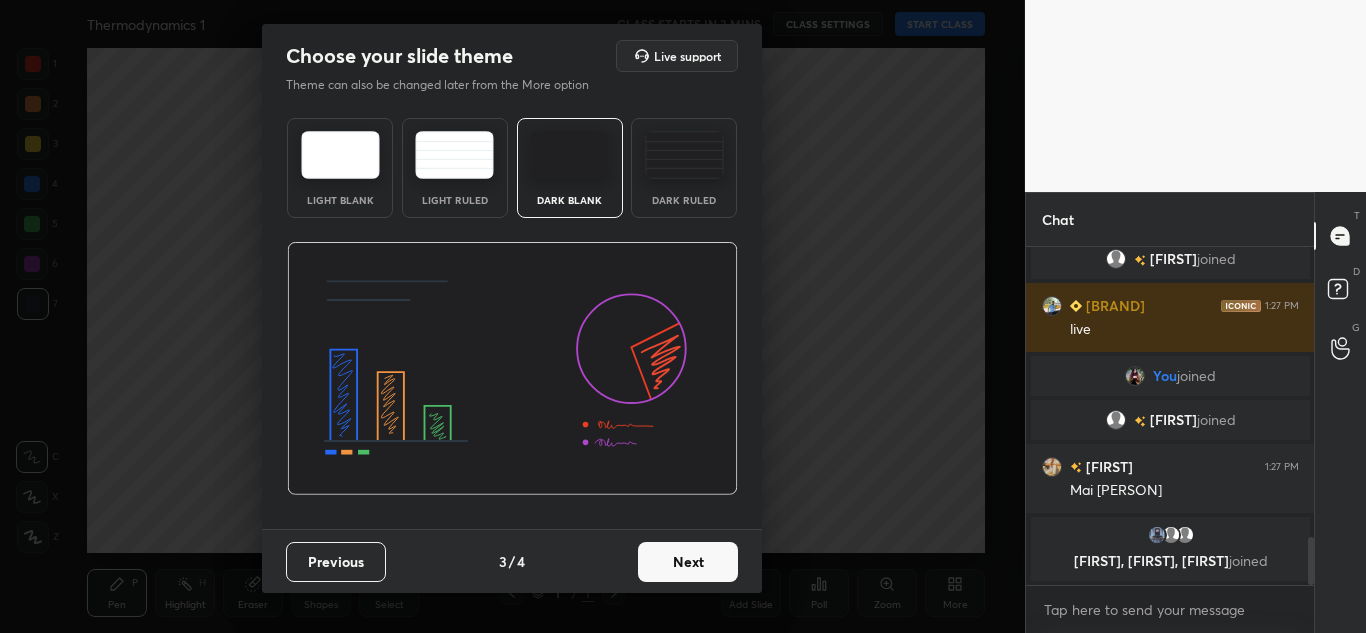 scroll, scrollTop: 2082, scrollLeft: 0, axis: vertical 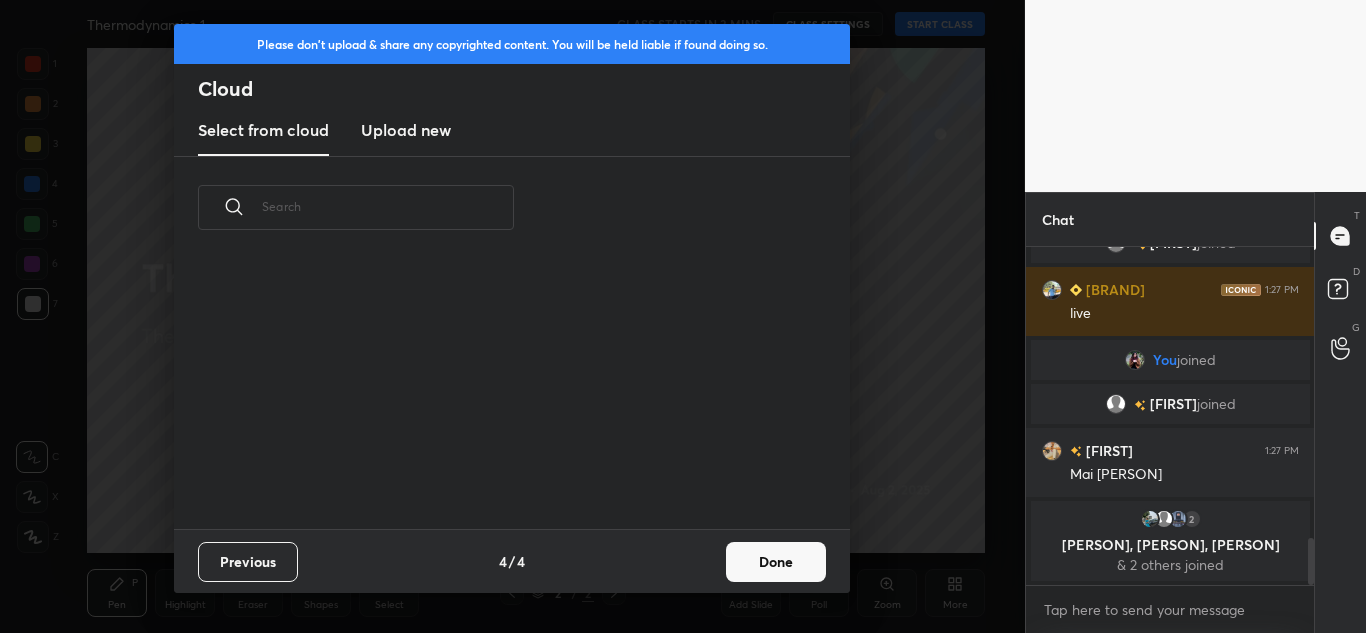 click on "Upload new" at bounding box center [406, 130] 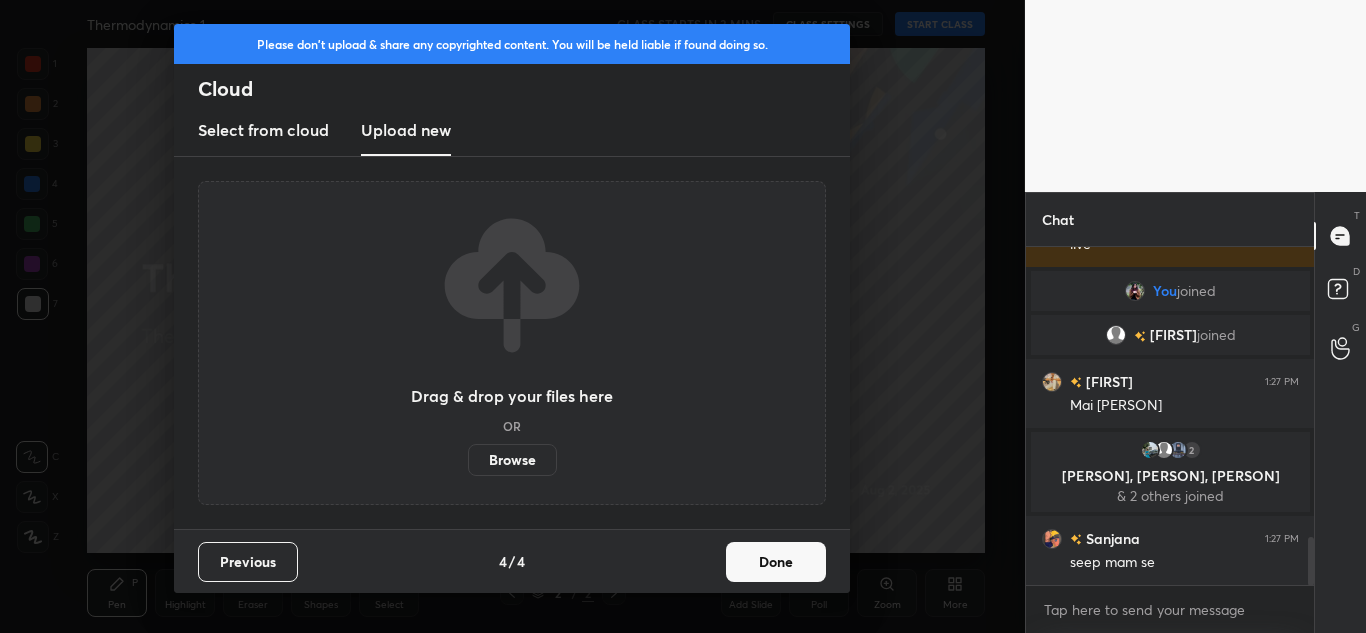 scroll, scrollTop: 2057, scrollLeft: 0, axis: vertical 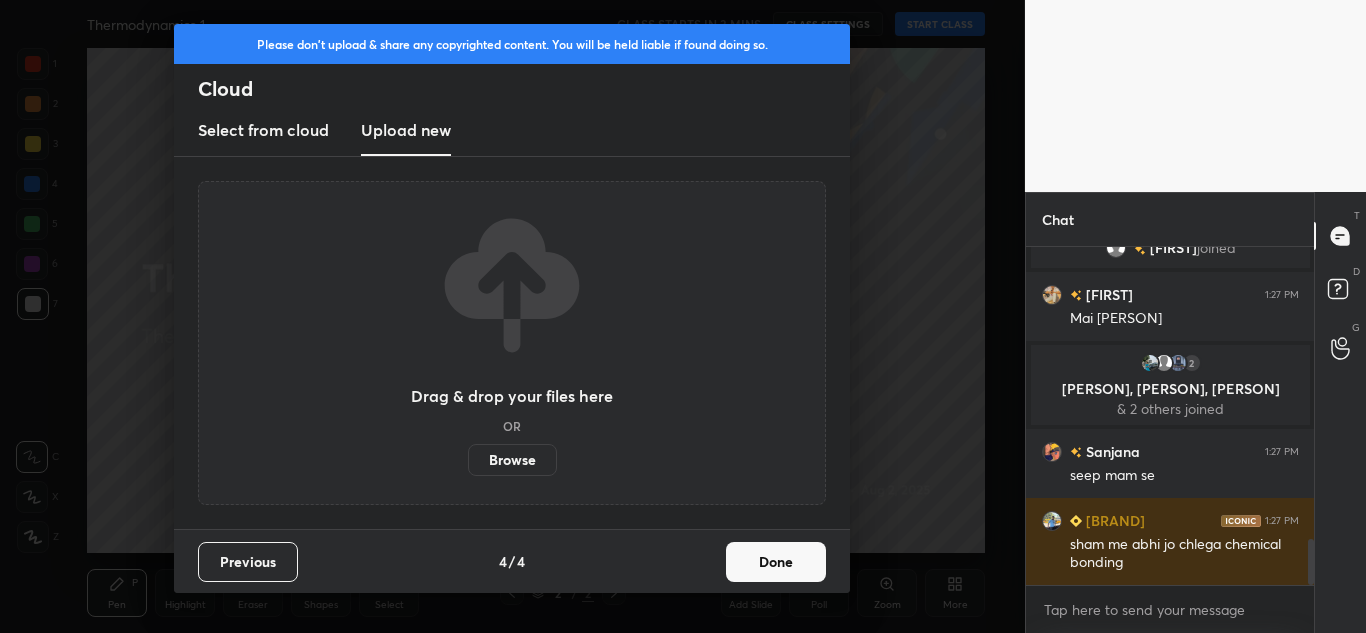 click on "Browse" at bounding box center (512, 460) 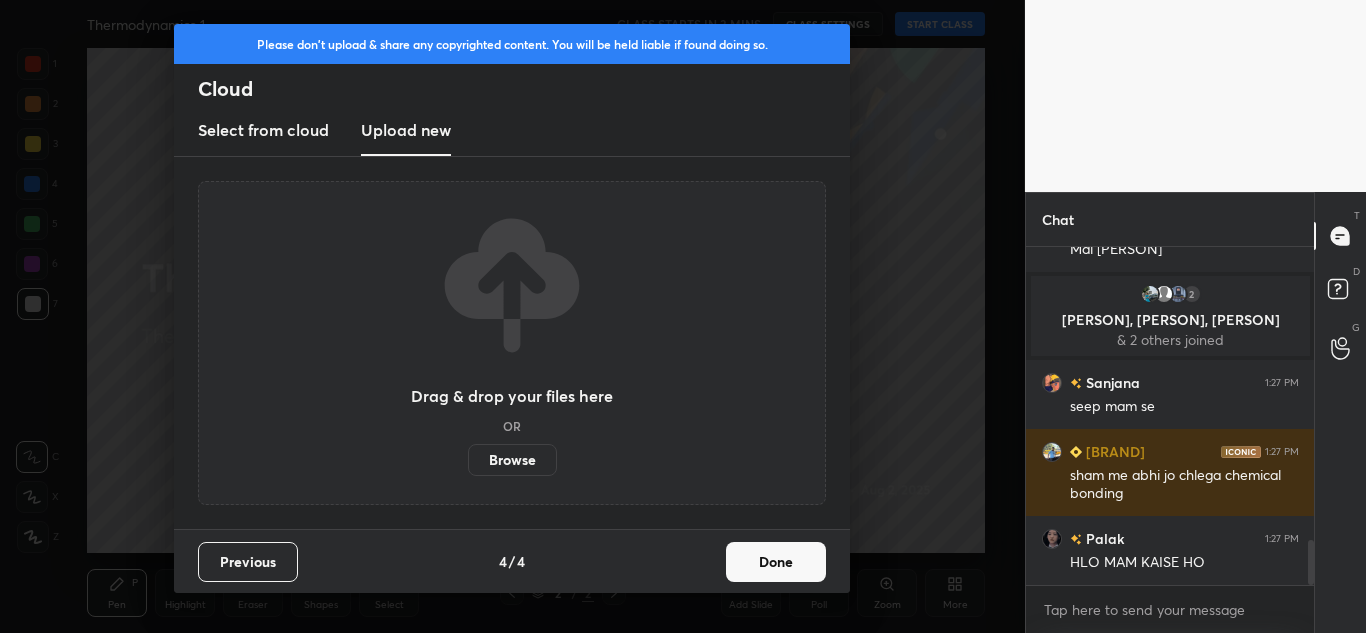 scroll, scrollTop: 2261, scrollLeft: 0, axis: vertical 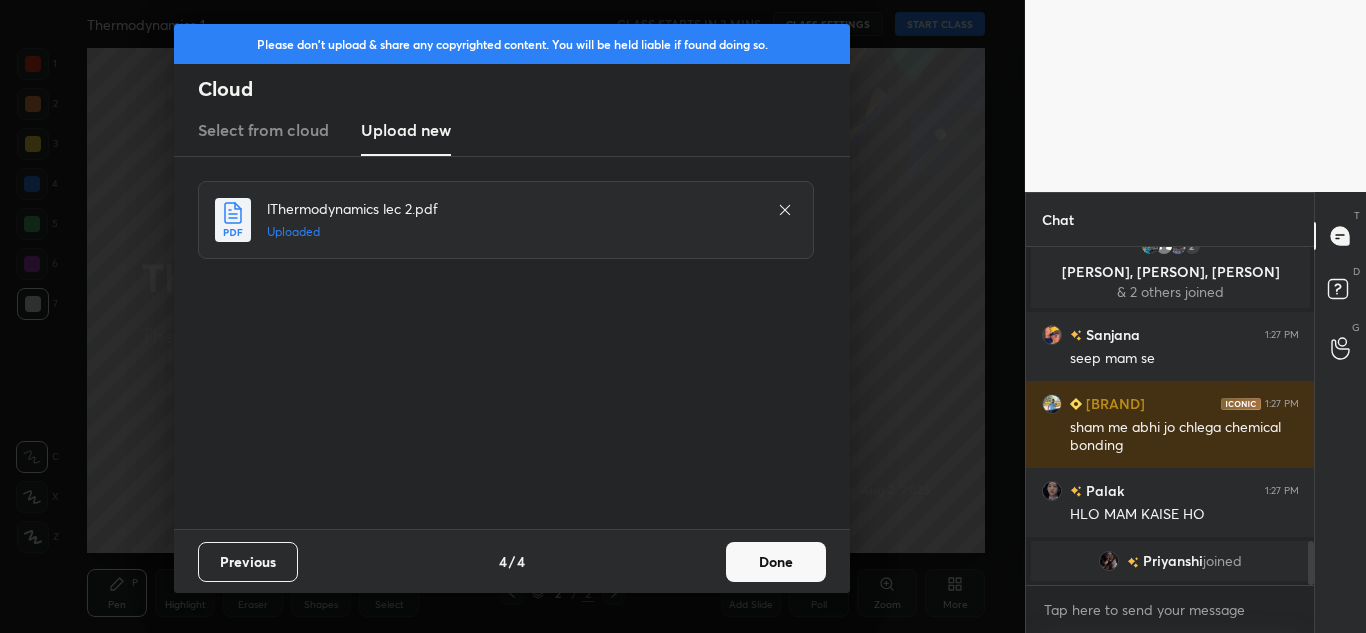 click on "Done" at bounding box center [776, 562] 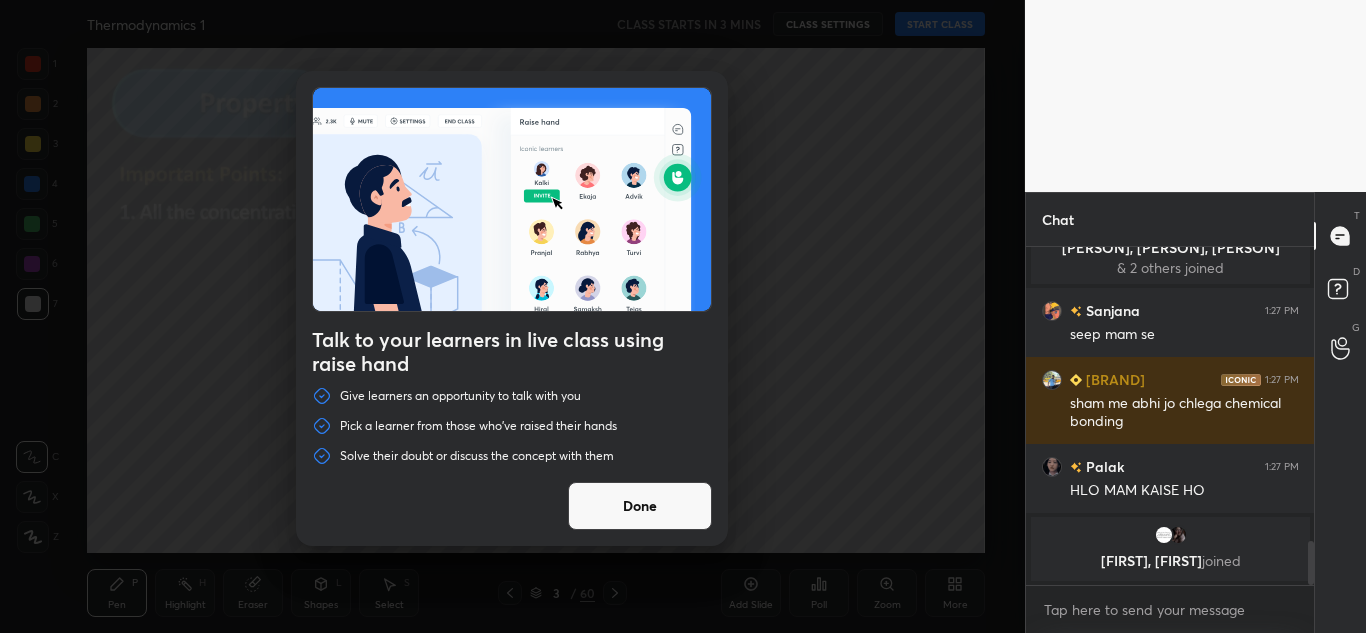 scroll, scrollTop: 2291, scrollLeft: 0, axis: vertical 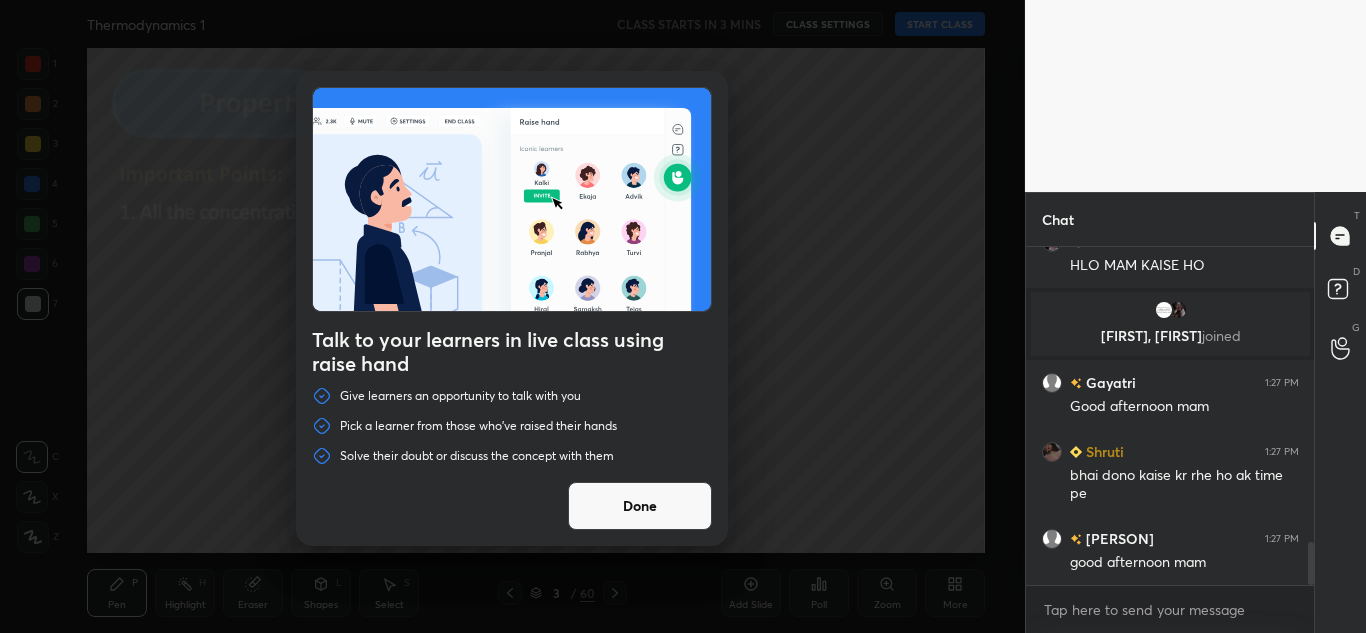 click on "Done" at bounding box center [640, 506] 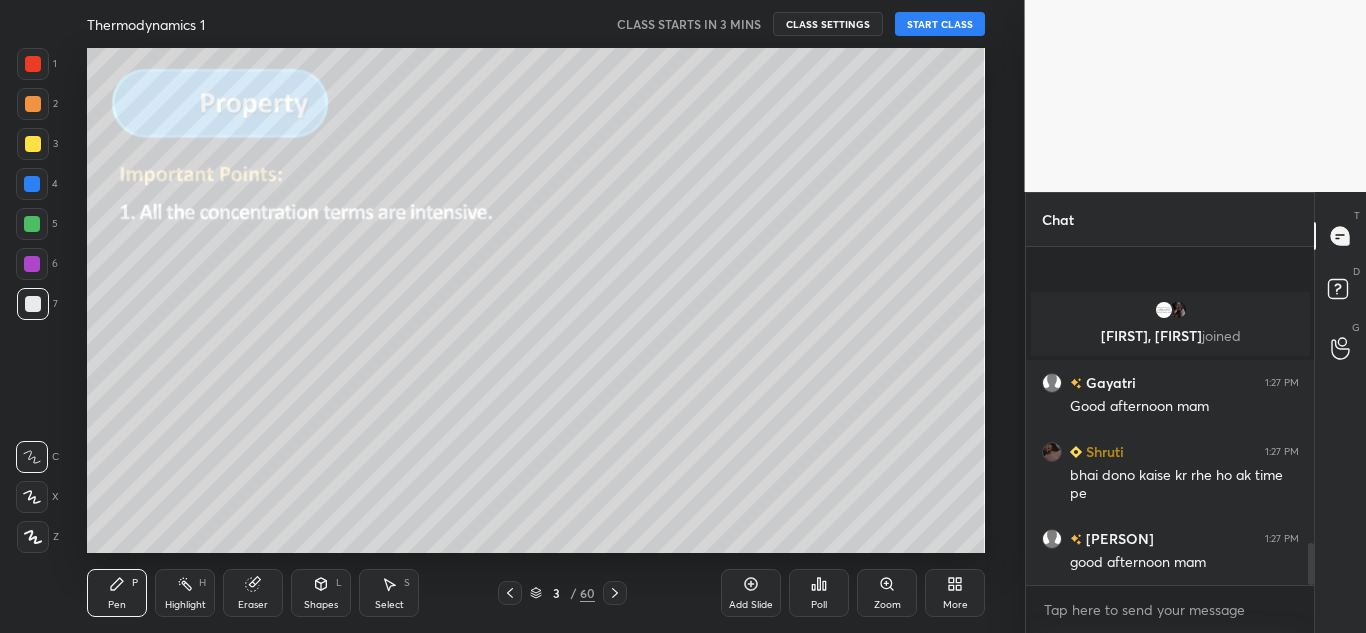 scroll, scrollTop: 2408, scrollLeft: 0, axis: vertical 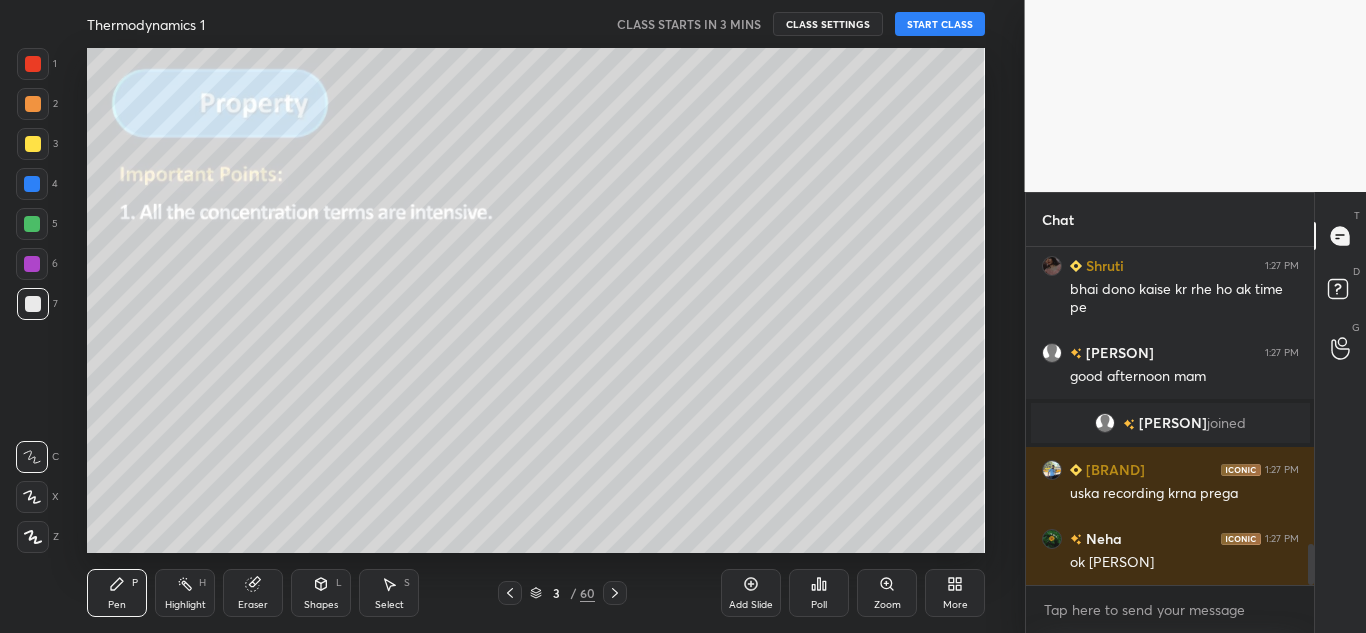 click 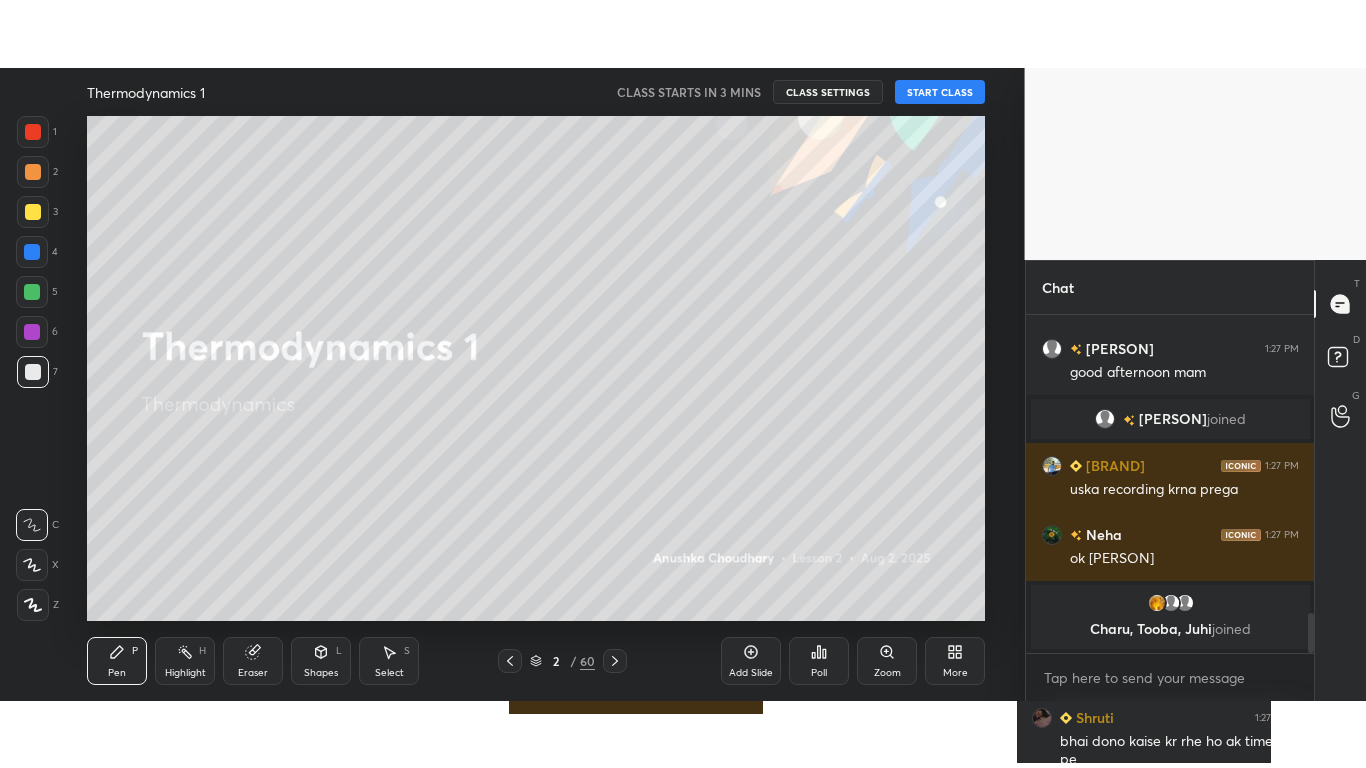 scroll, scrollTop: 2565, scrollLeft: 0, axis: vertical 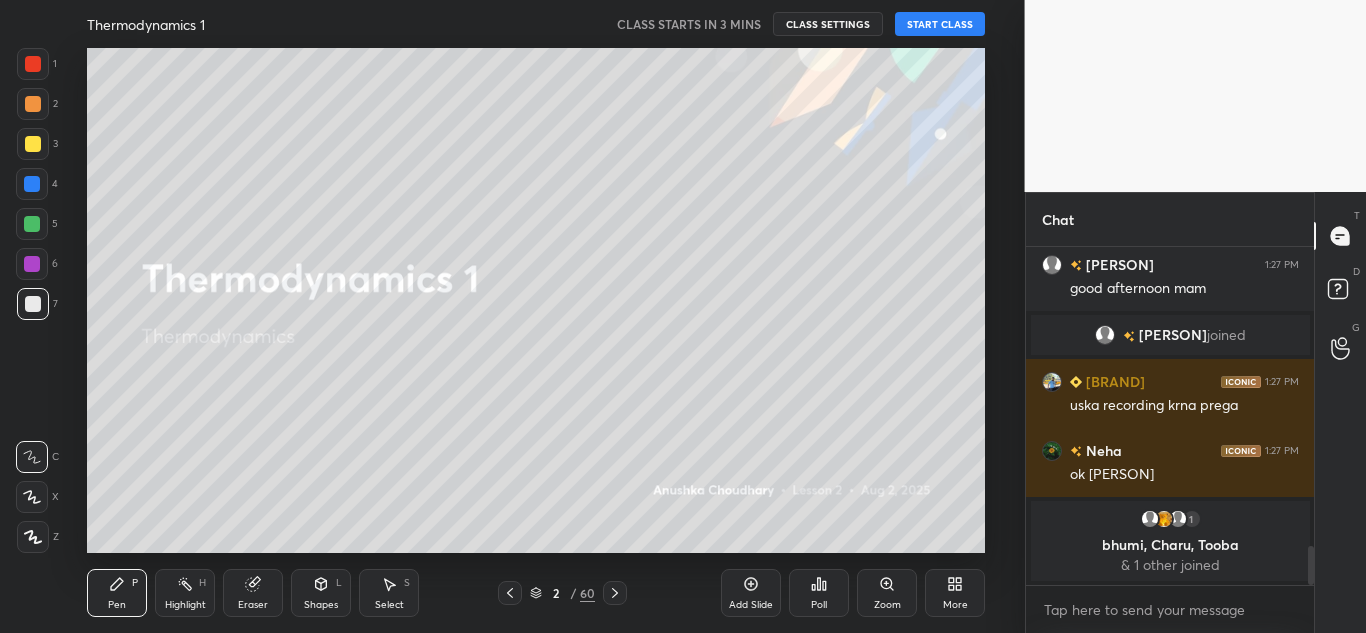 click on "More" at bounding box center (955, 593) 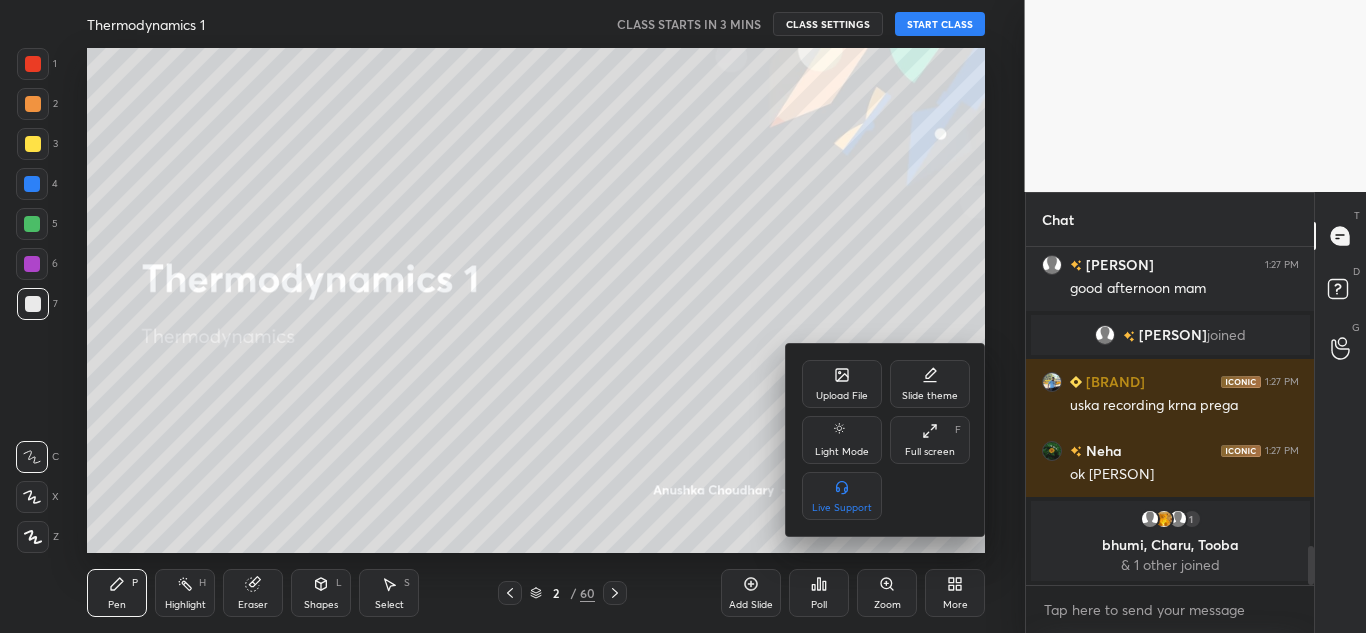 click on "Full screen" at bounding box center [930, 452] 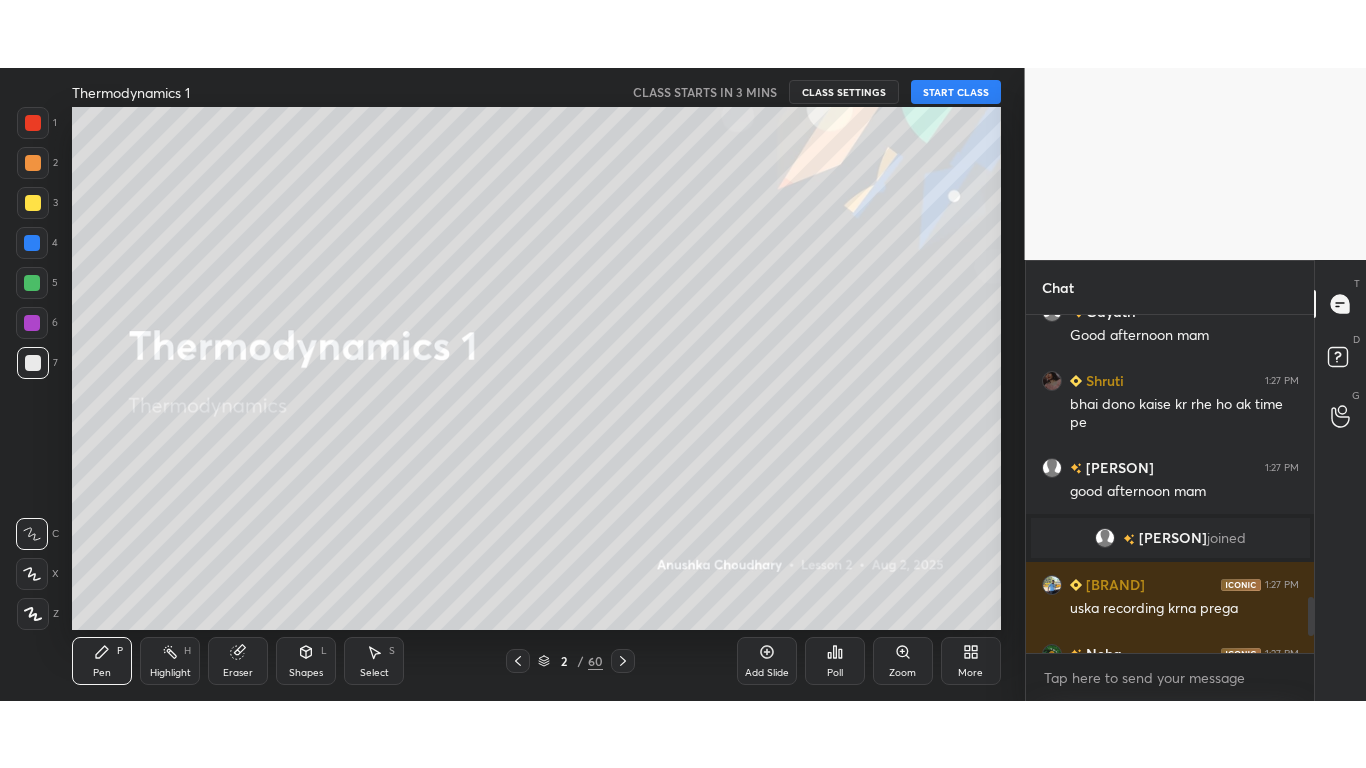 scroll, scrollTop: 99360, scrollLeft: 99055, axis: both 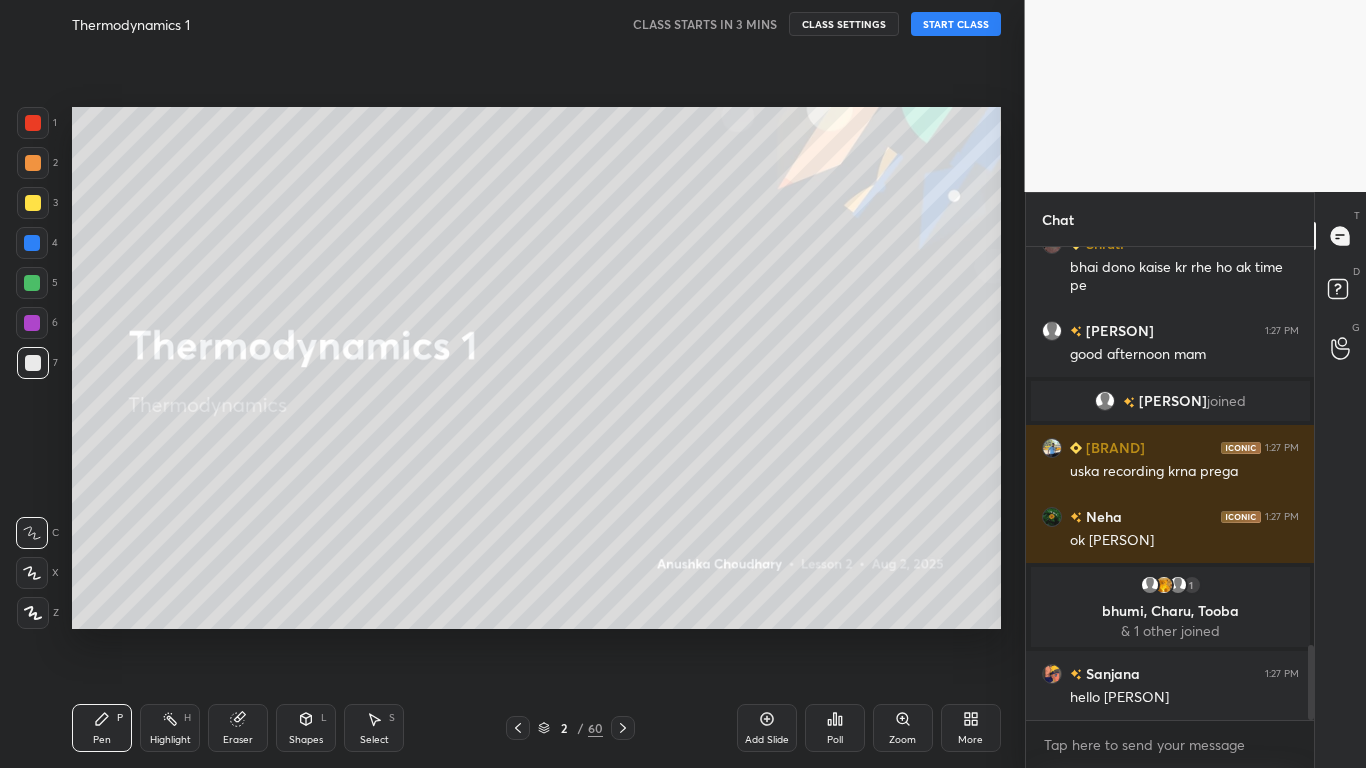 click at bounding box center [33, 613] 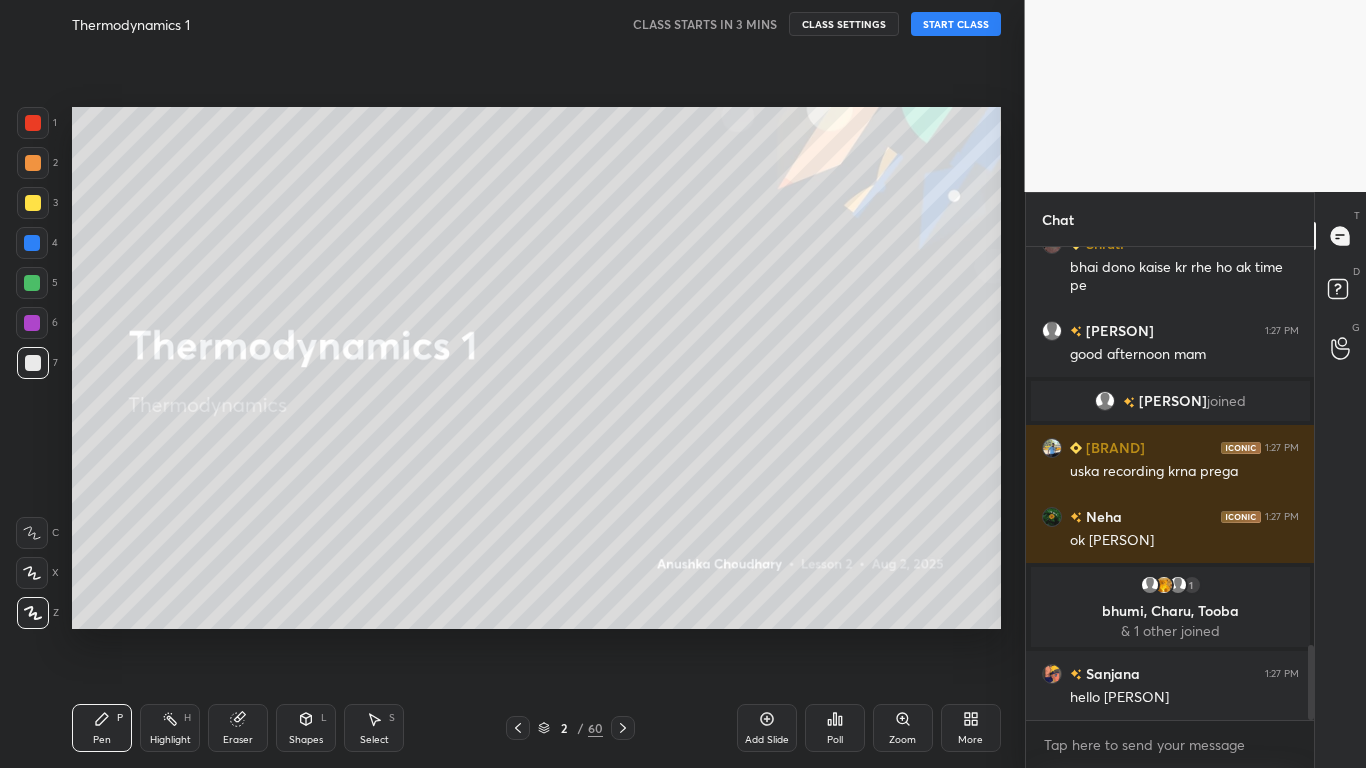 click on "Eraser" at bounding box center (238, 728) 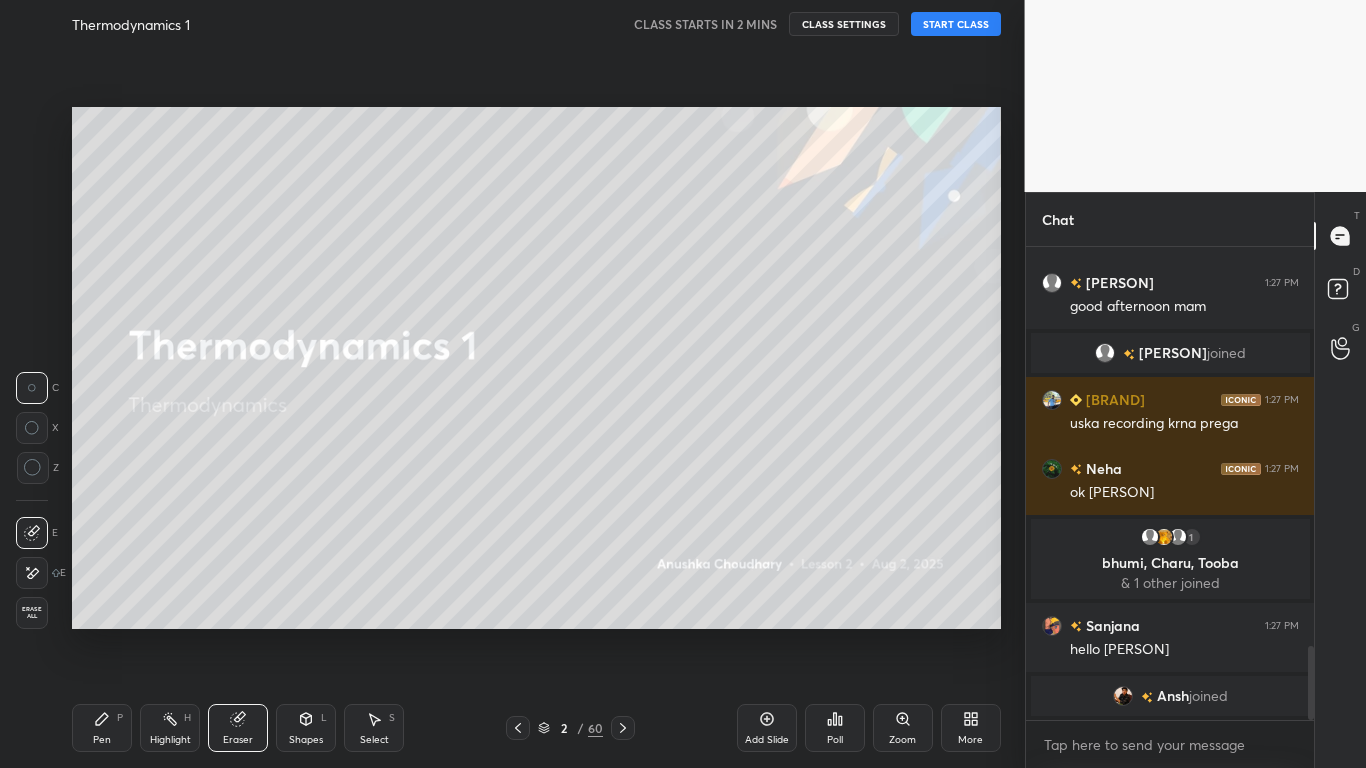 click 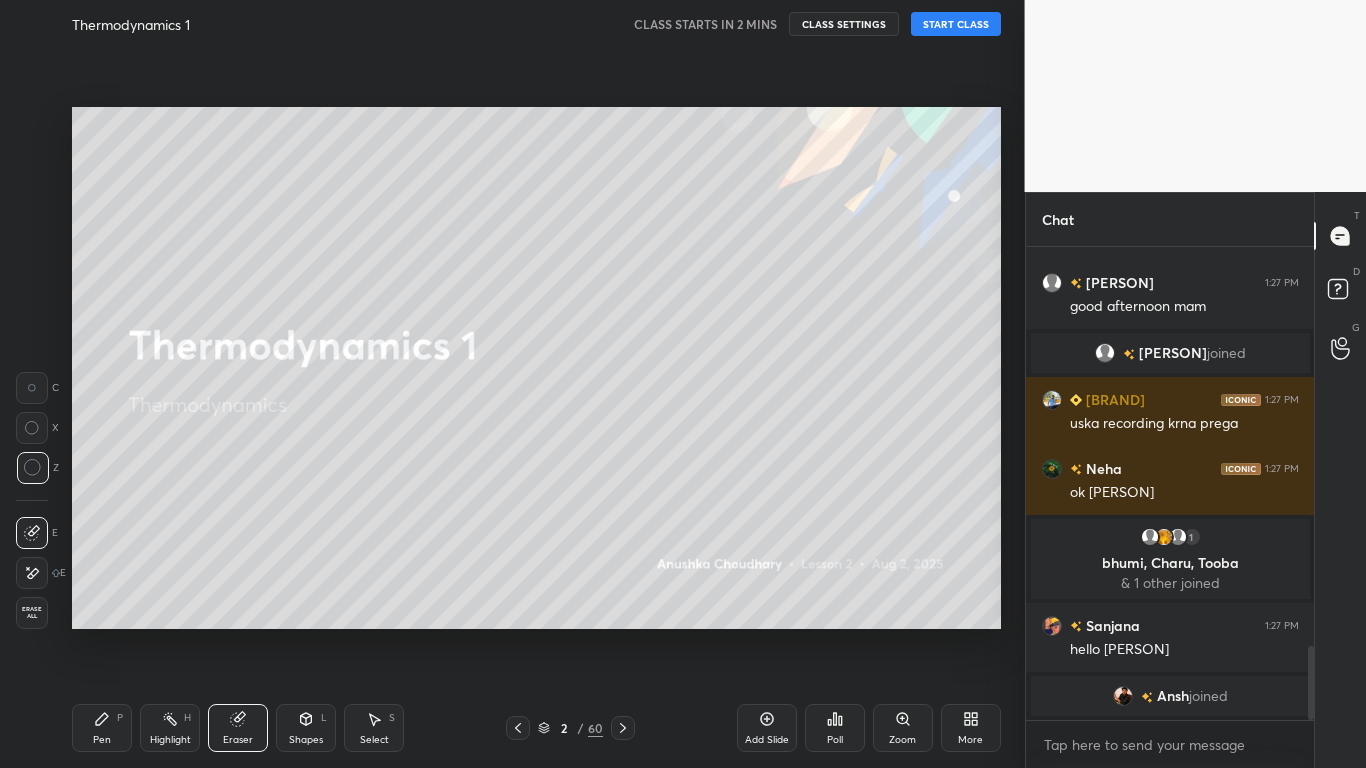 click 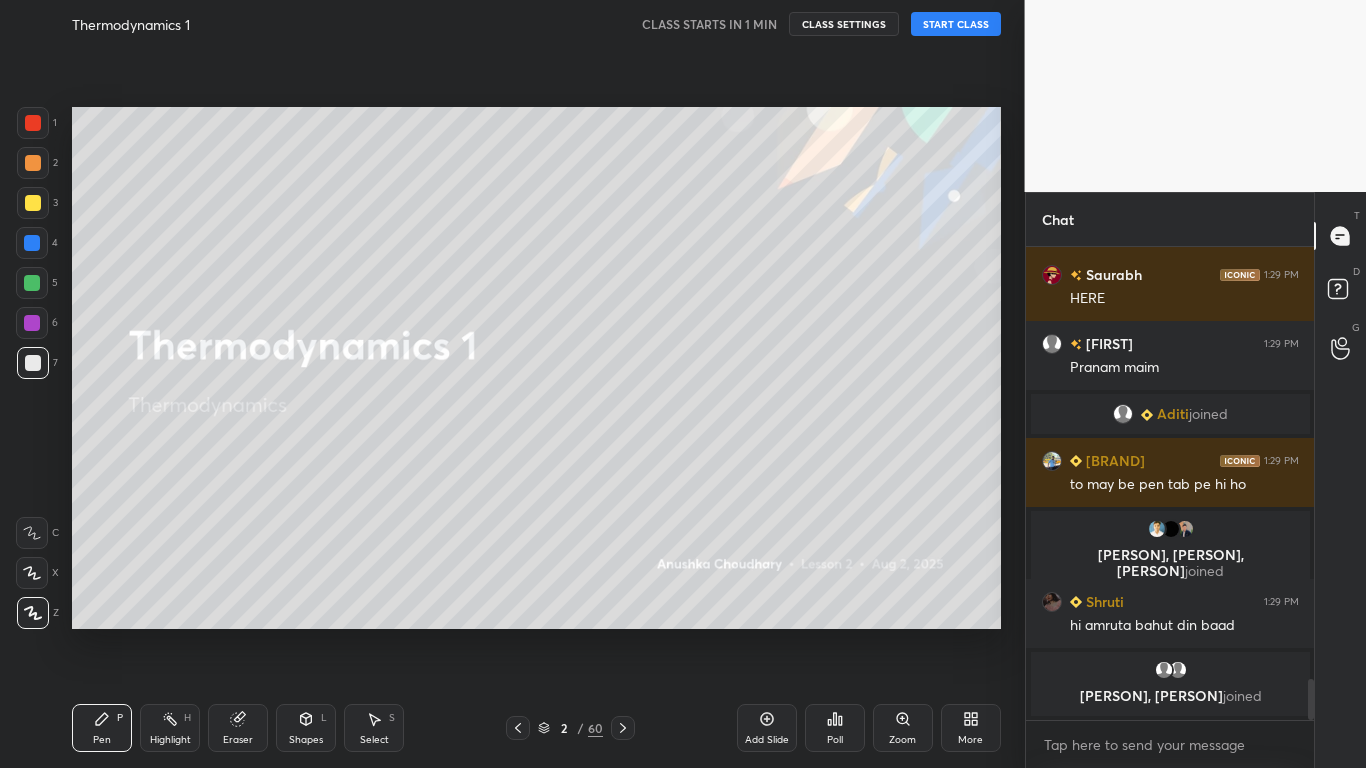 scroll, scrollTop: 4978, scrollLeft: 0, axis: vertical 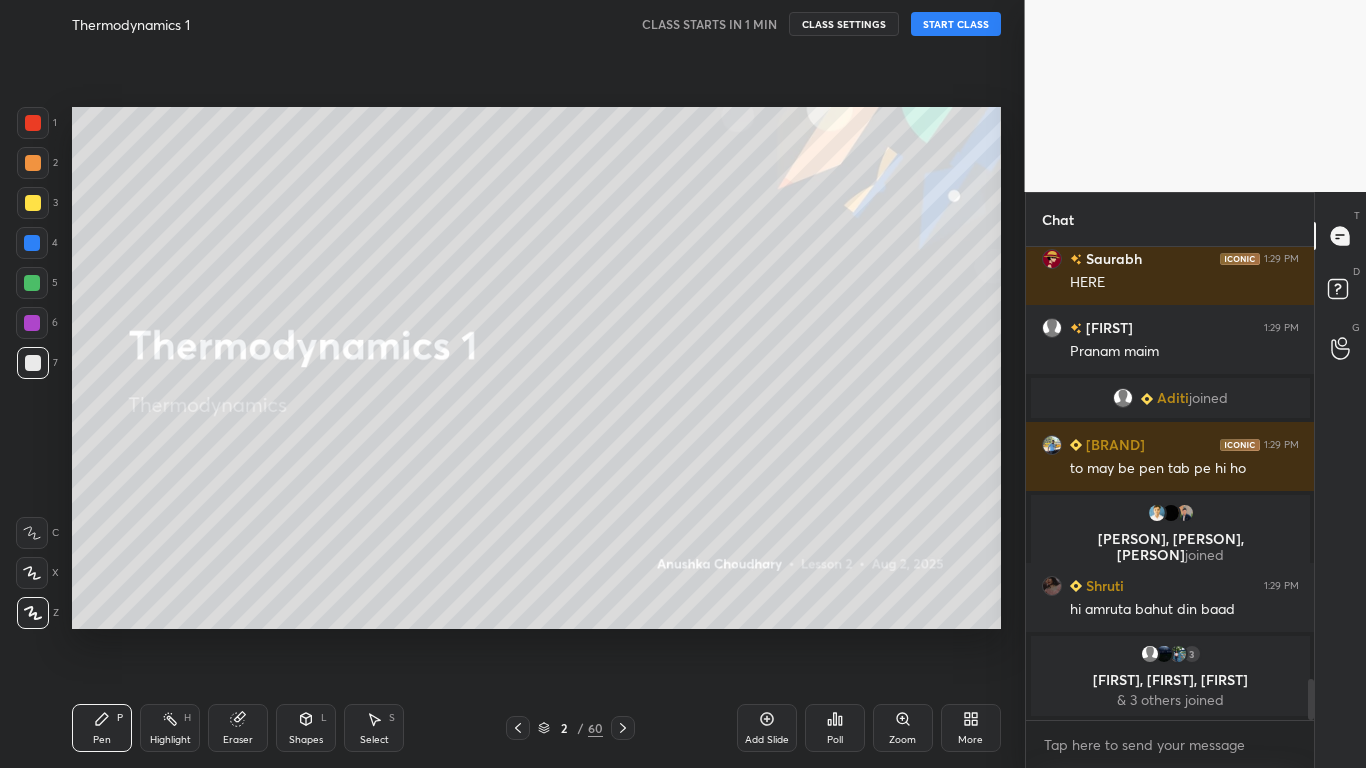 click at bounding box center [33, 203] 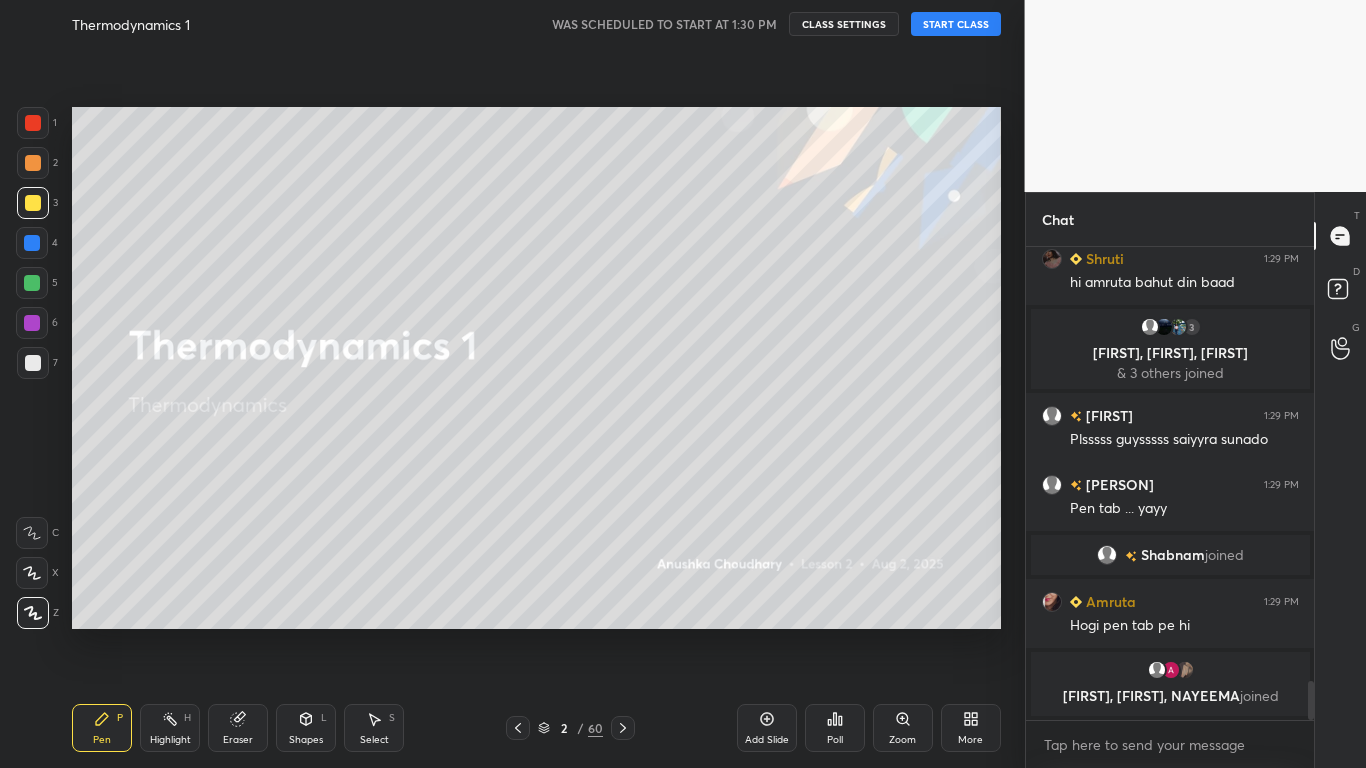 scroll, scrollTop: 5209, scrollLeft: 0, axis: vertical 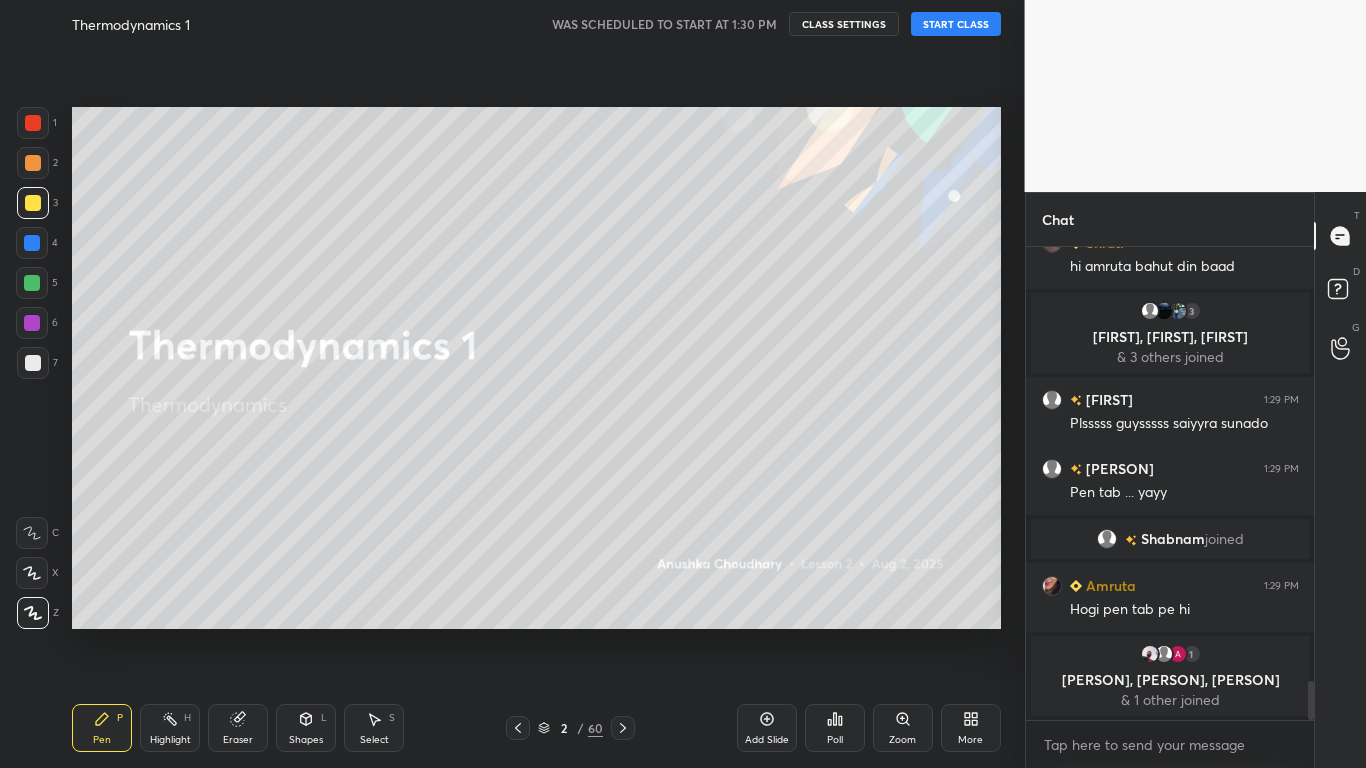 click on "Thermodynamics 1 WAS SCHEDULED TO START AT  1:30 PM CLASS SETTINGS START CLASS" at bounding box center [536, 24] 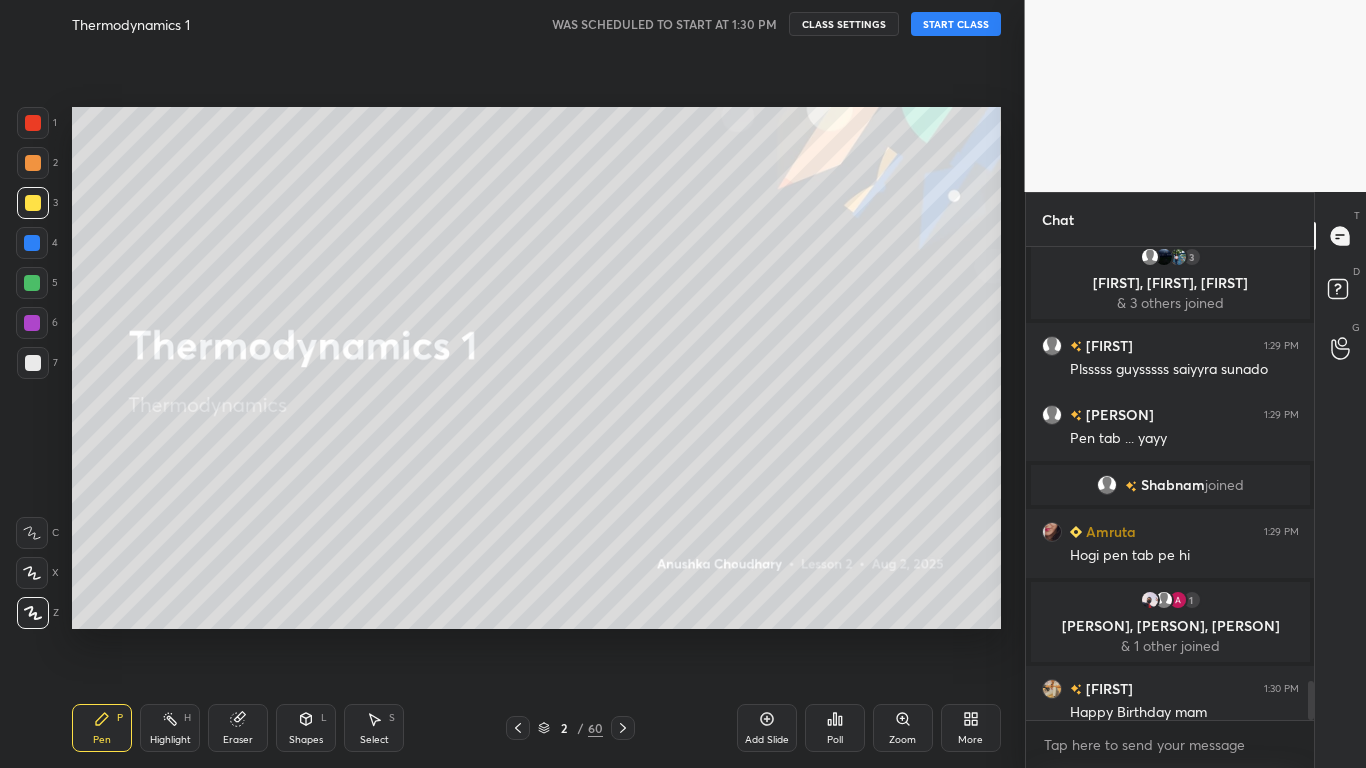 scroll, scrollTop: 5224, scrollLeft: 0, axis: vertical 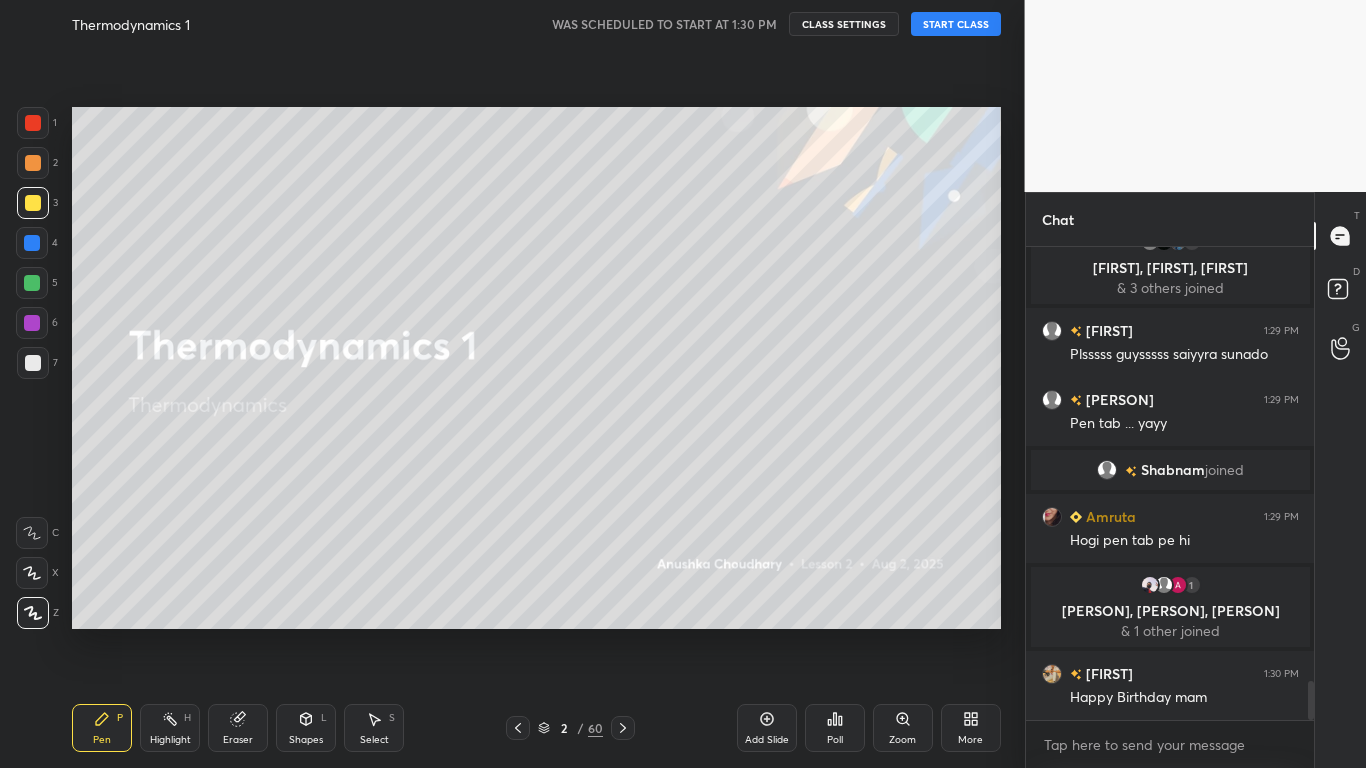 click on "START CLASS" at bounding box center (956, 24) 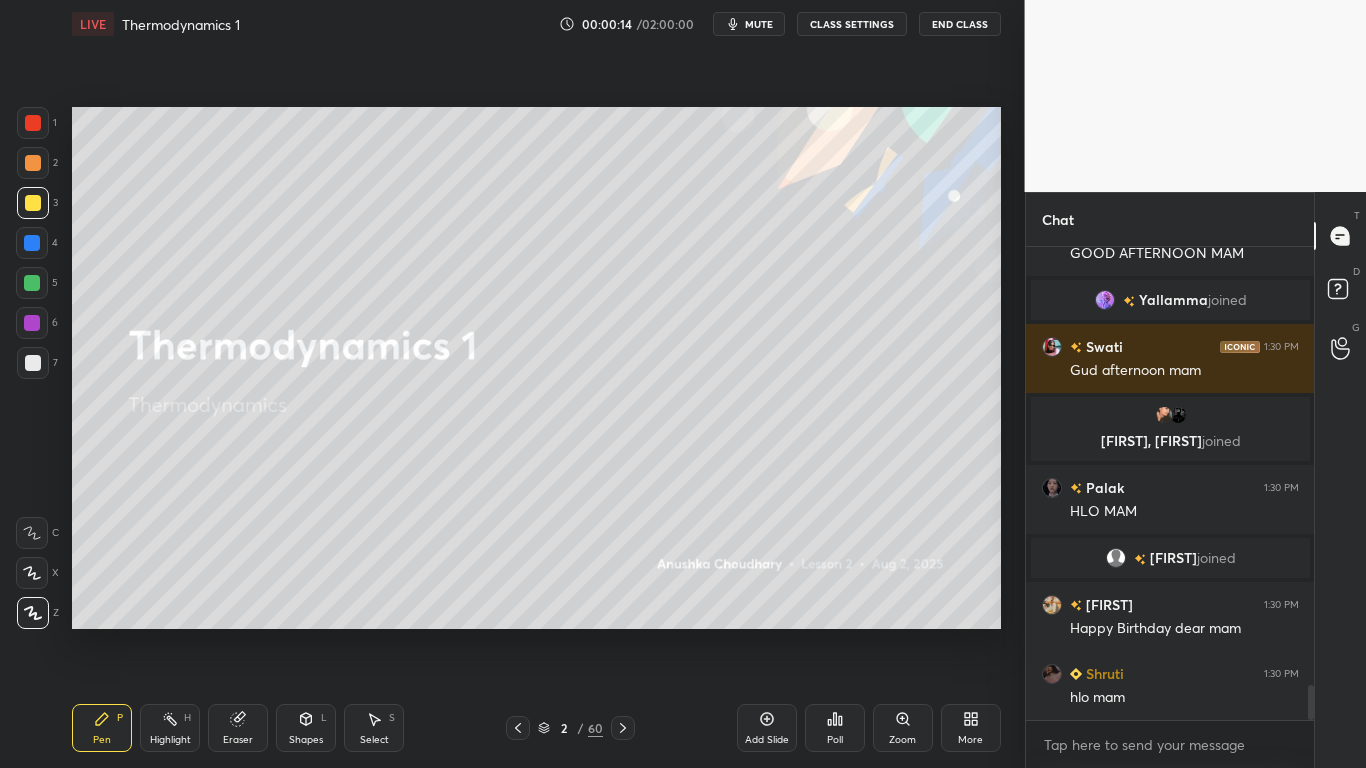 scroll, scrollTop: 5927, scrollLeft: 0, axis: vertical 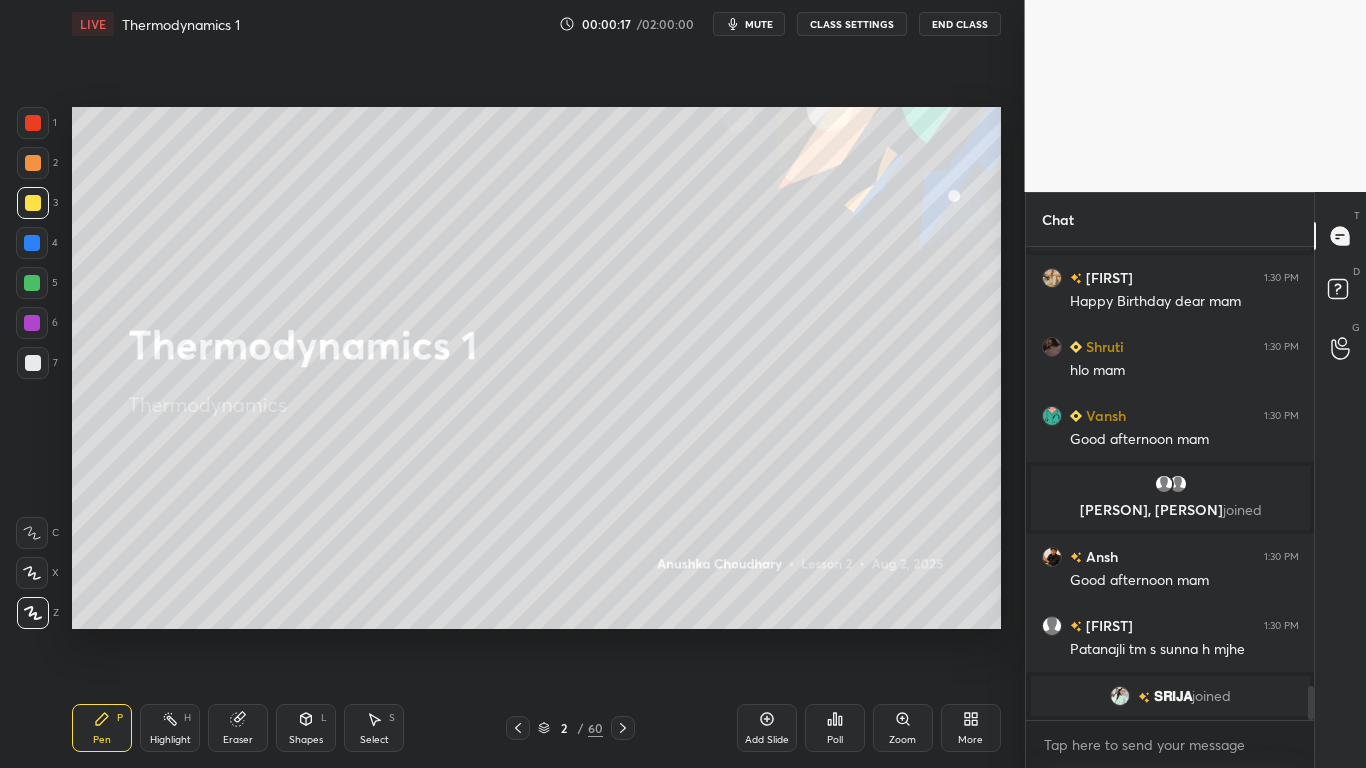 click at bounding box center [33, 203] 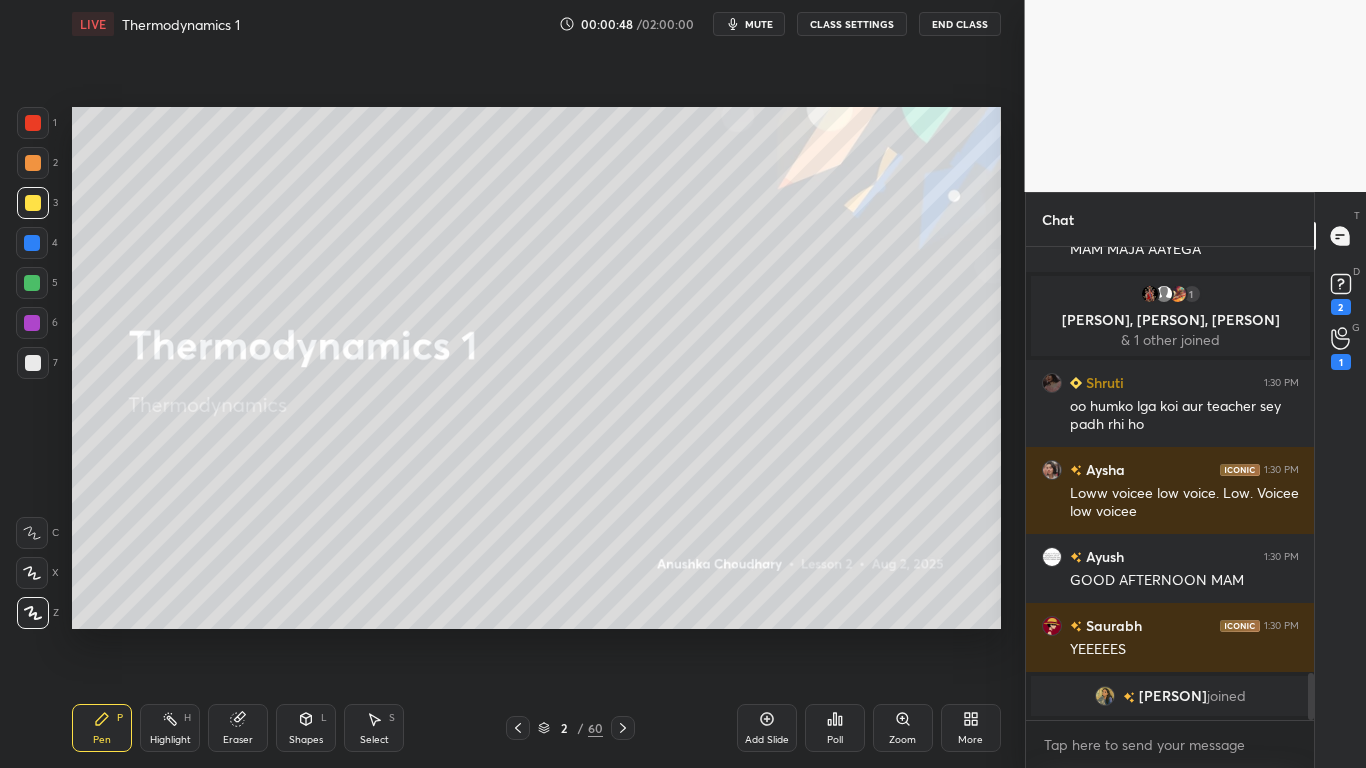 click on "2 / 60" at bounding box center (570, 728) 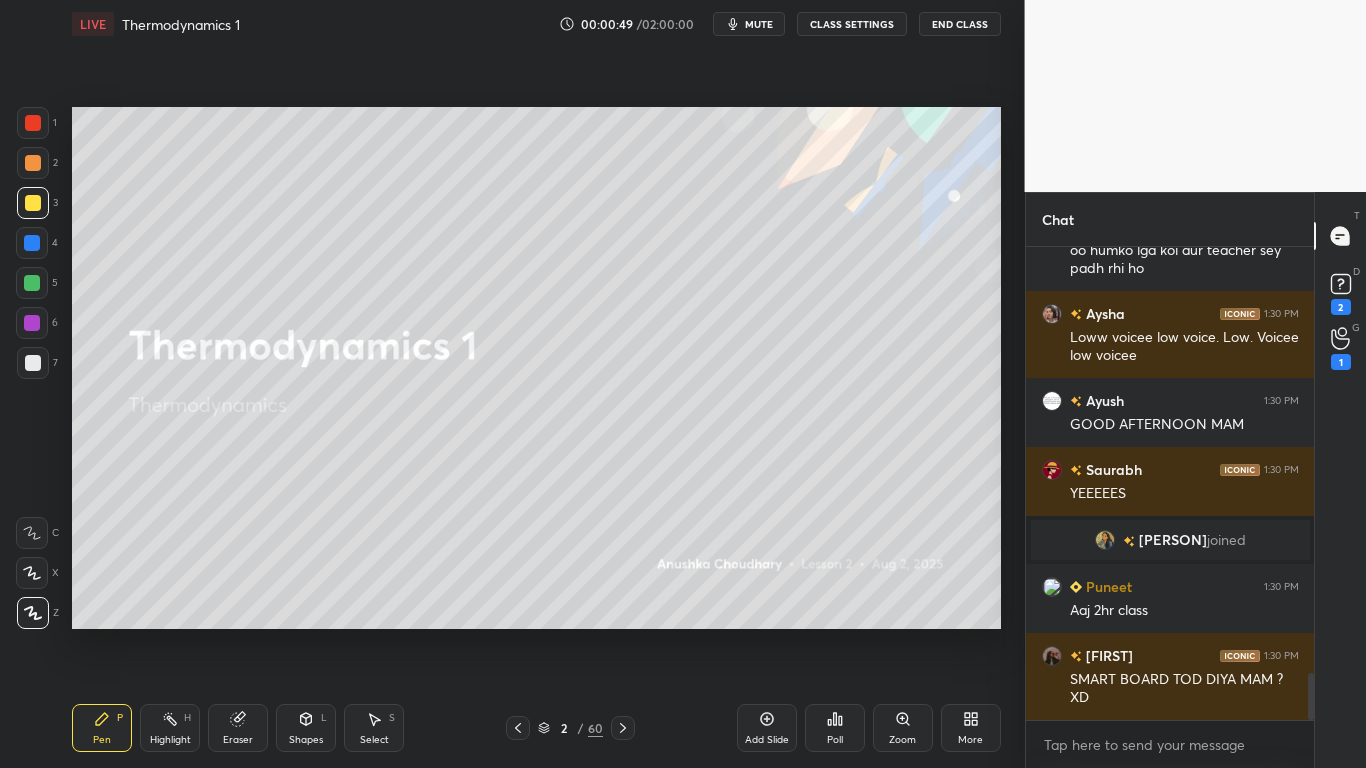 click 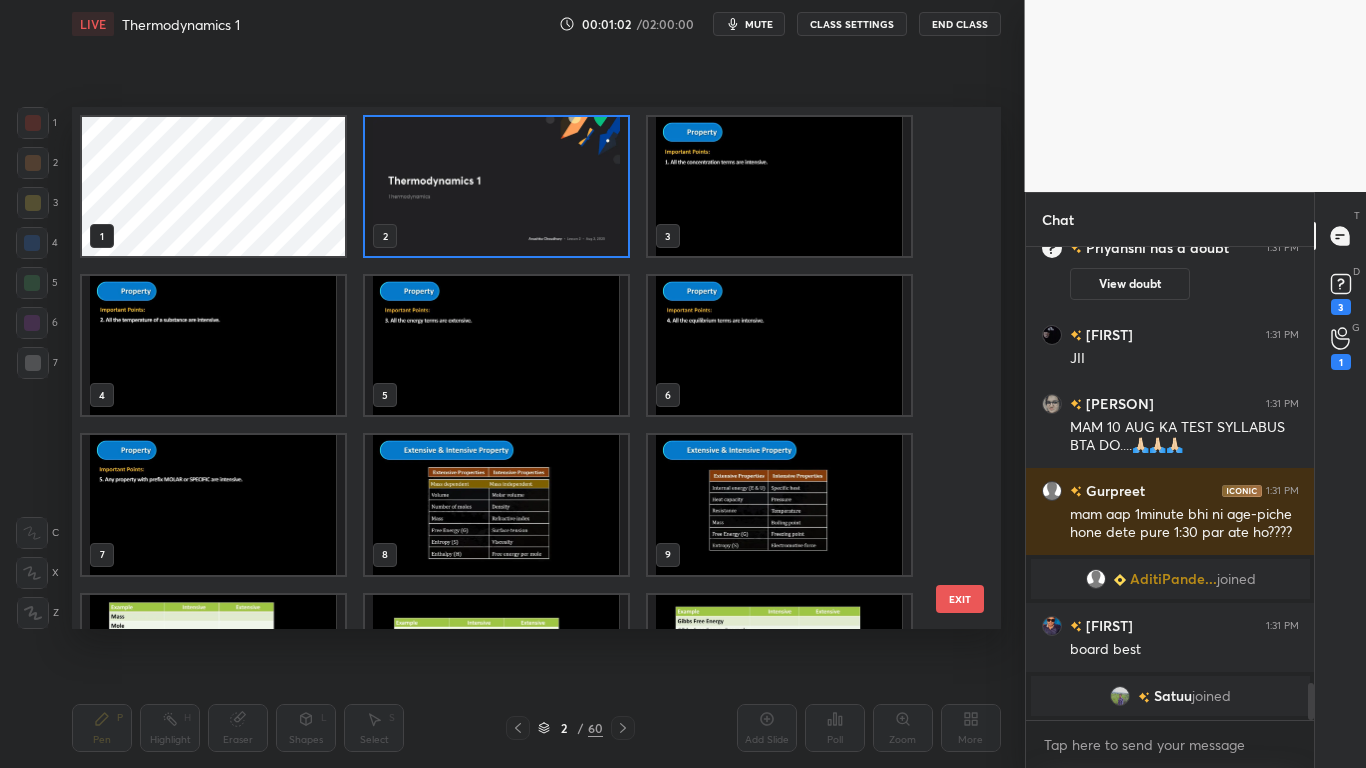 click on "CLASS SETTINGS" at bounding box center [852, 24] 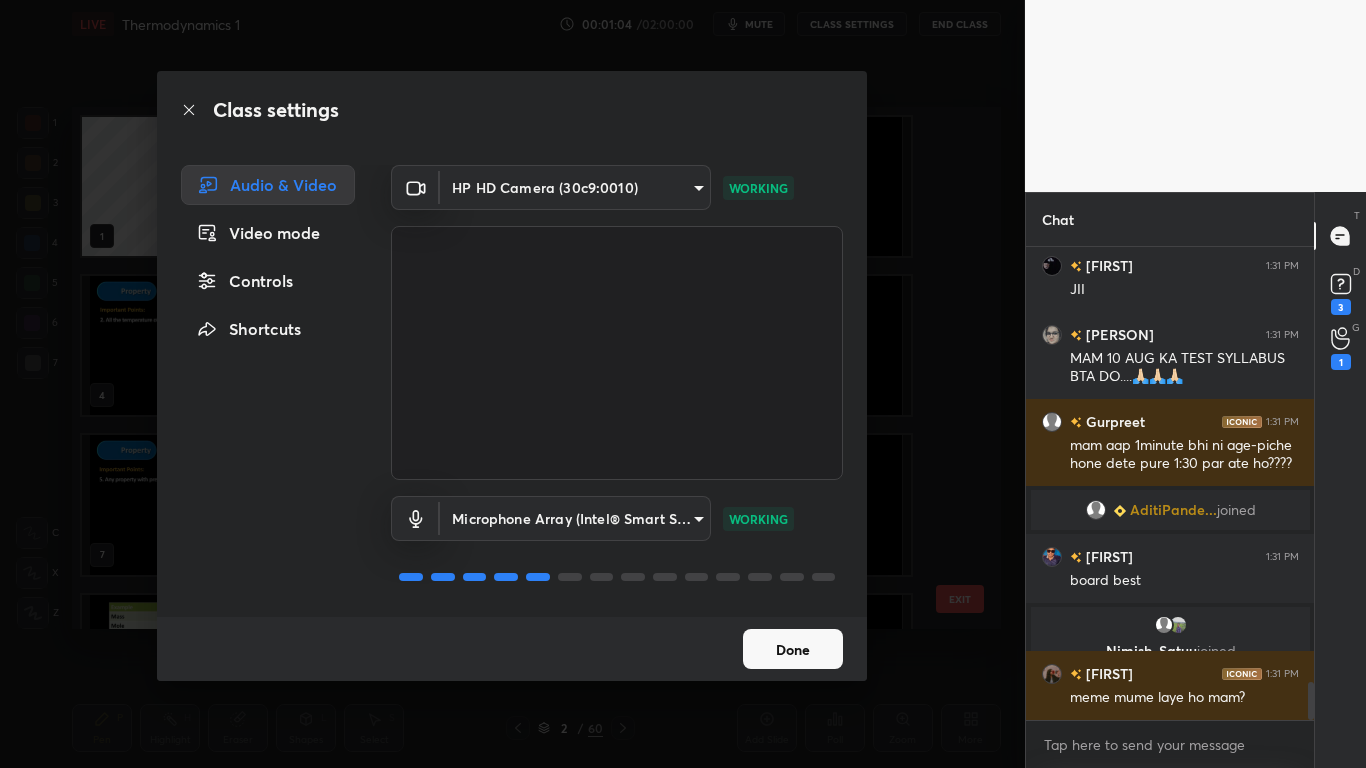 click on "Controls" at bounding box center (268, 281) 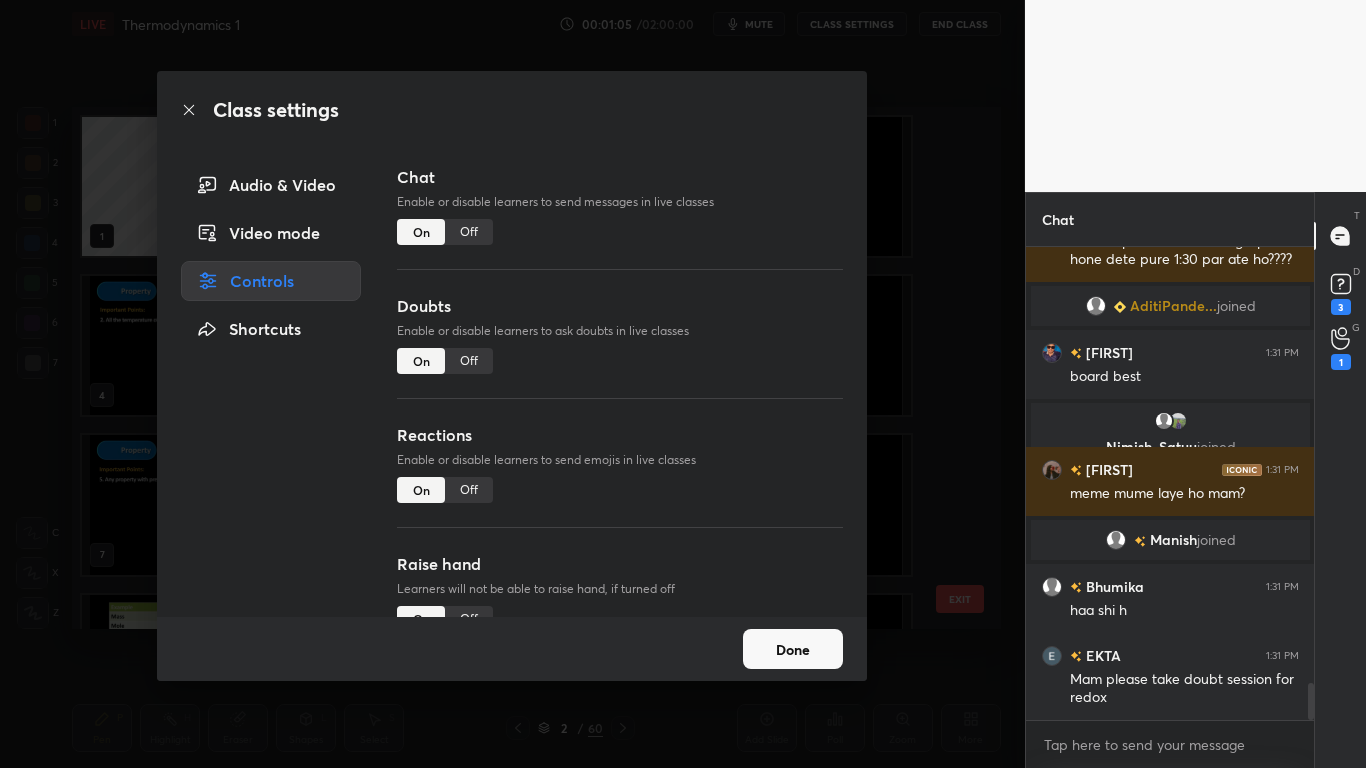 click on "Off" at bounding box center (469, 361) 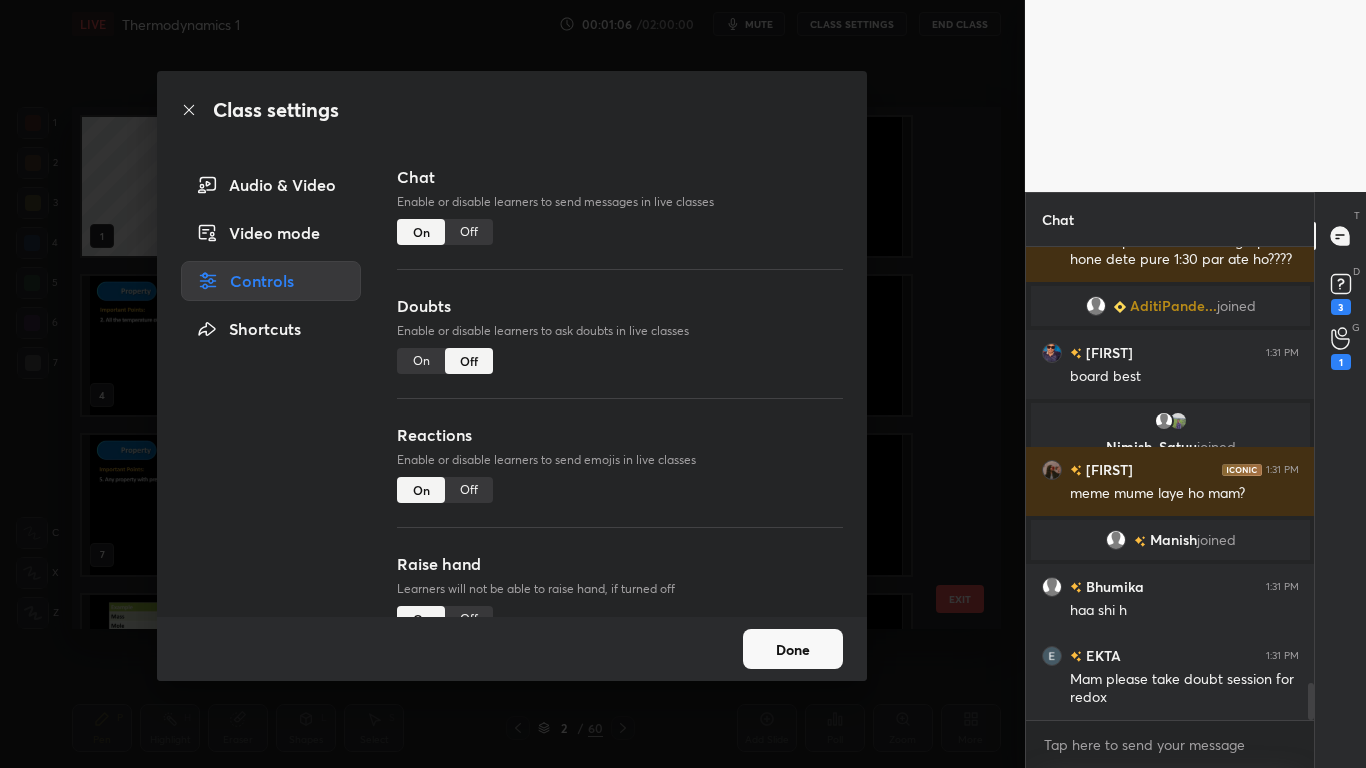 click on "Done" at bounding box center (793, 649) 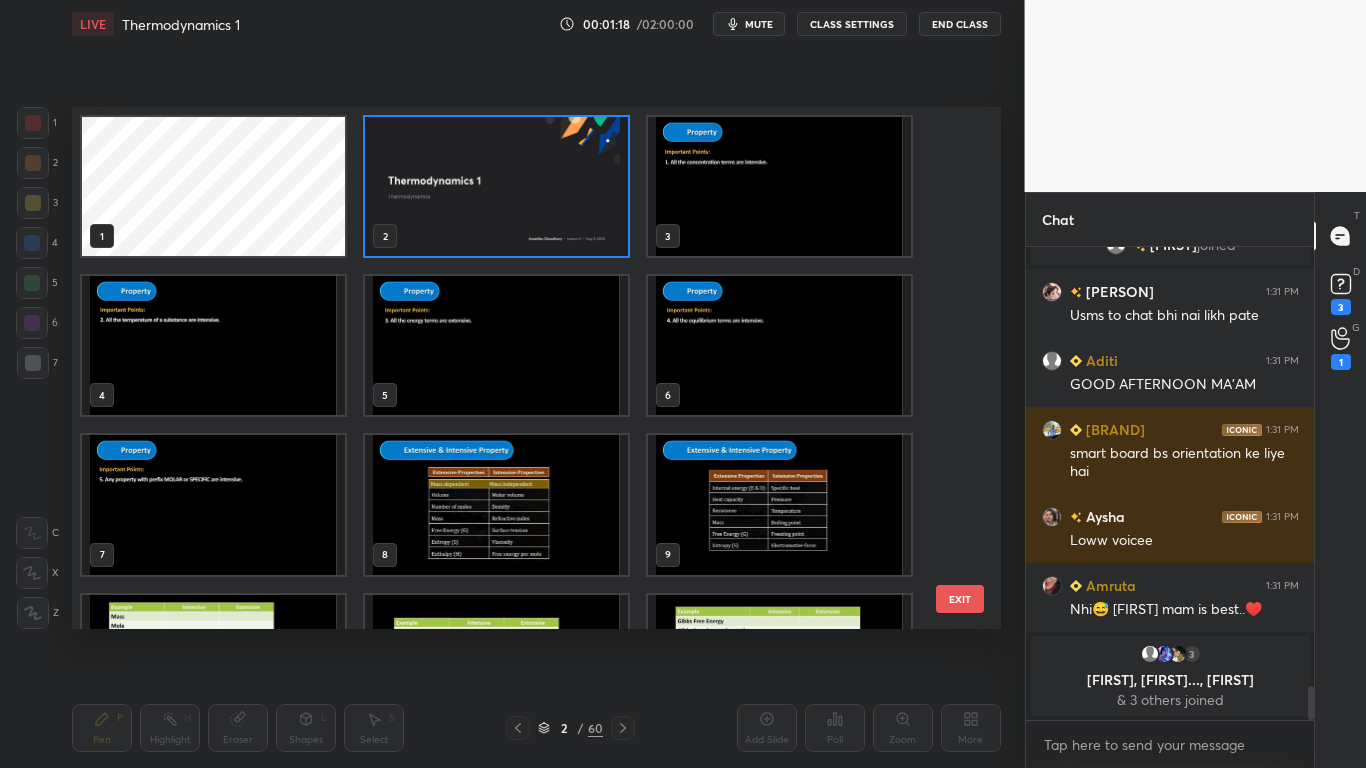 click on "EXIT" at bounding box center (960, 599) 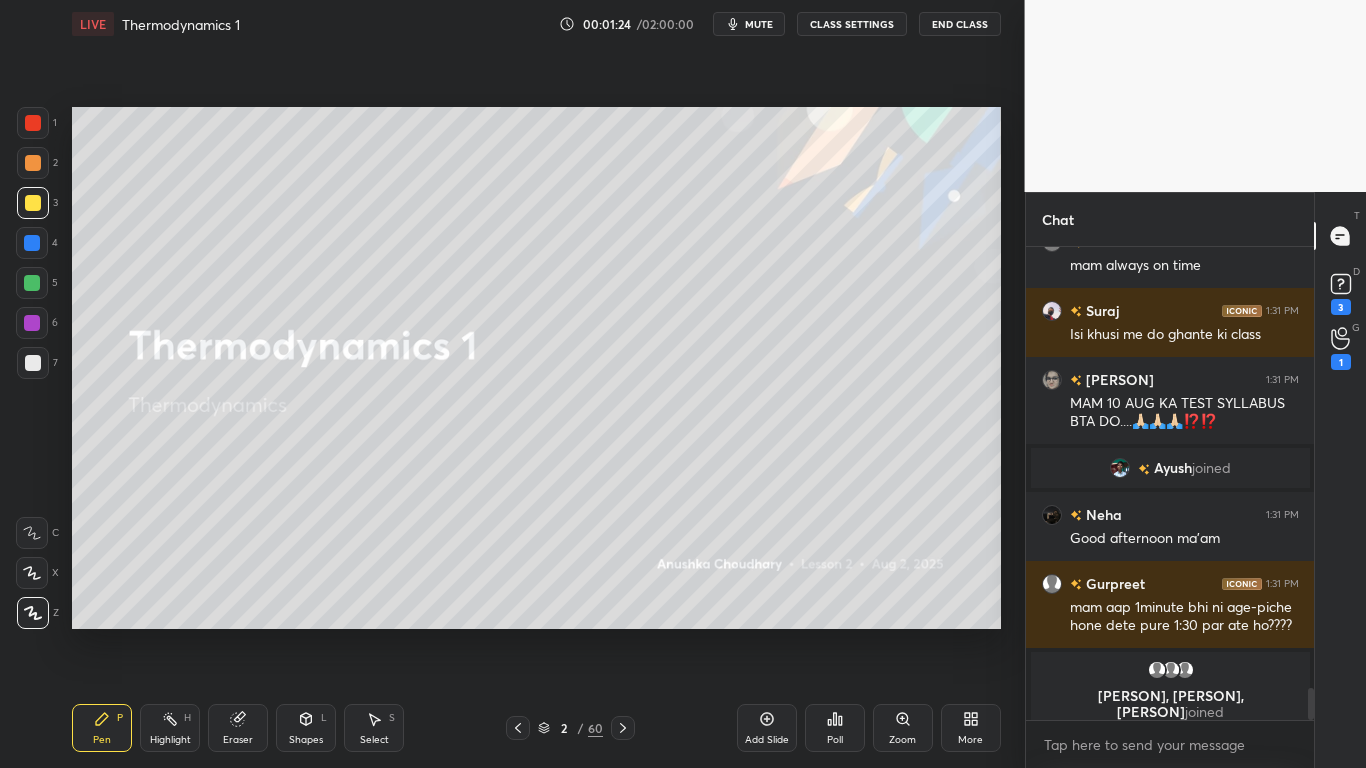 click 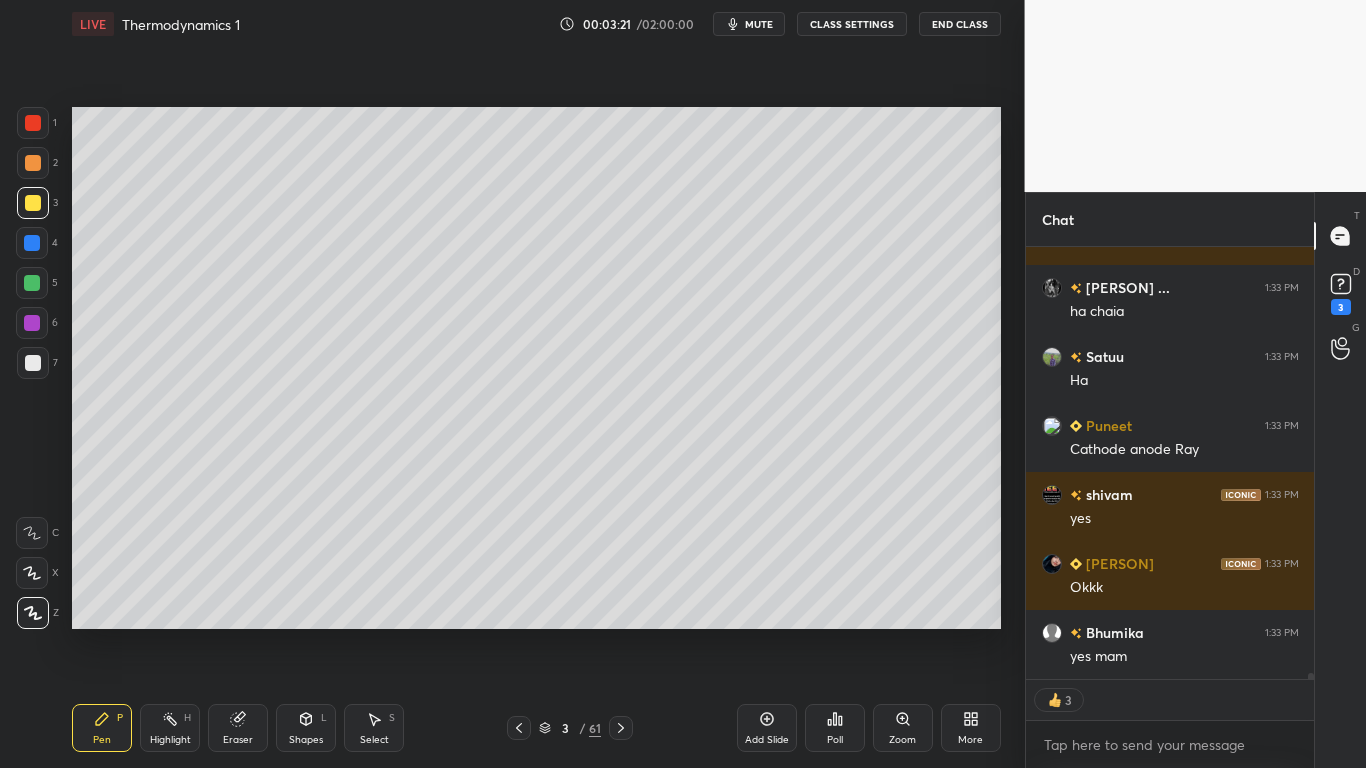 click at bounding box center [33, 203] 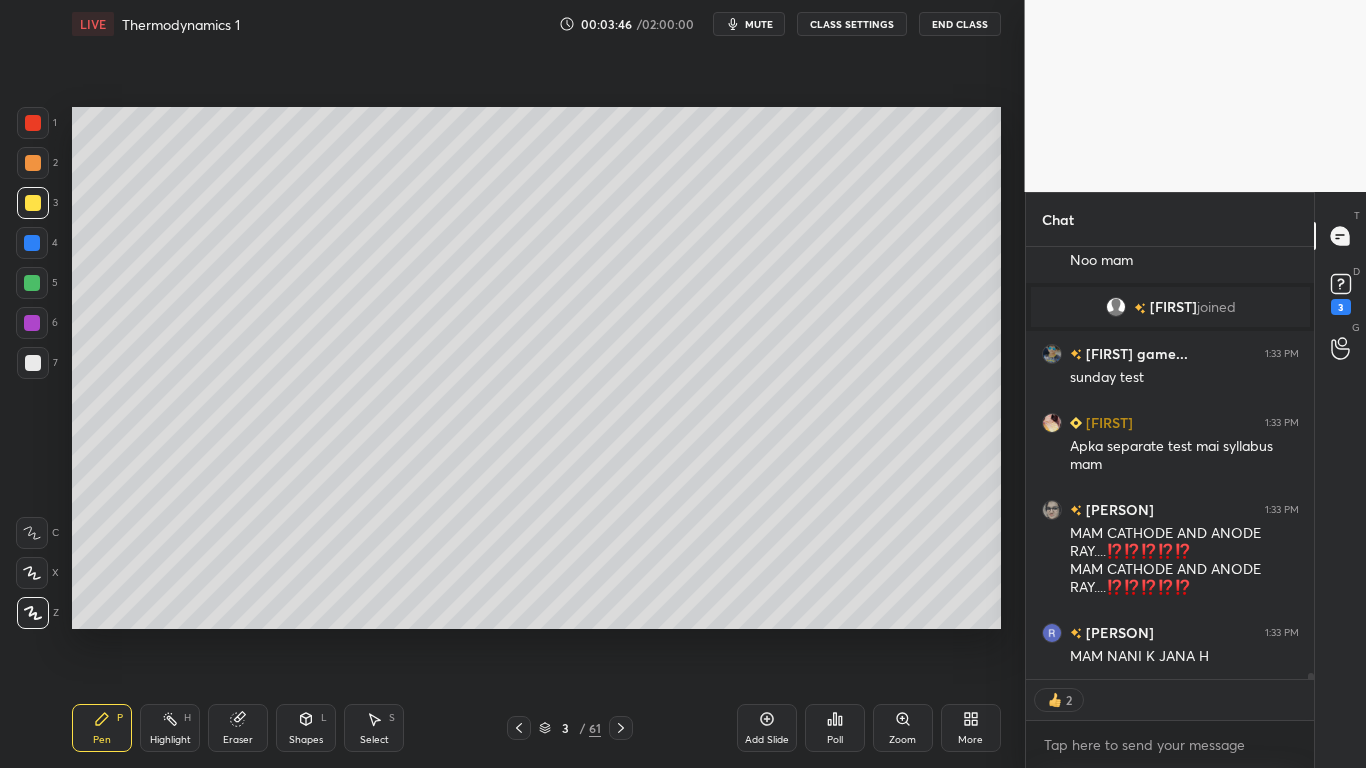 click at bounding box center [33, 203] 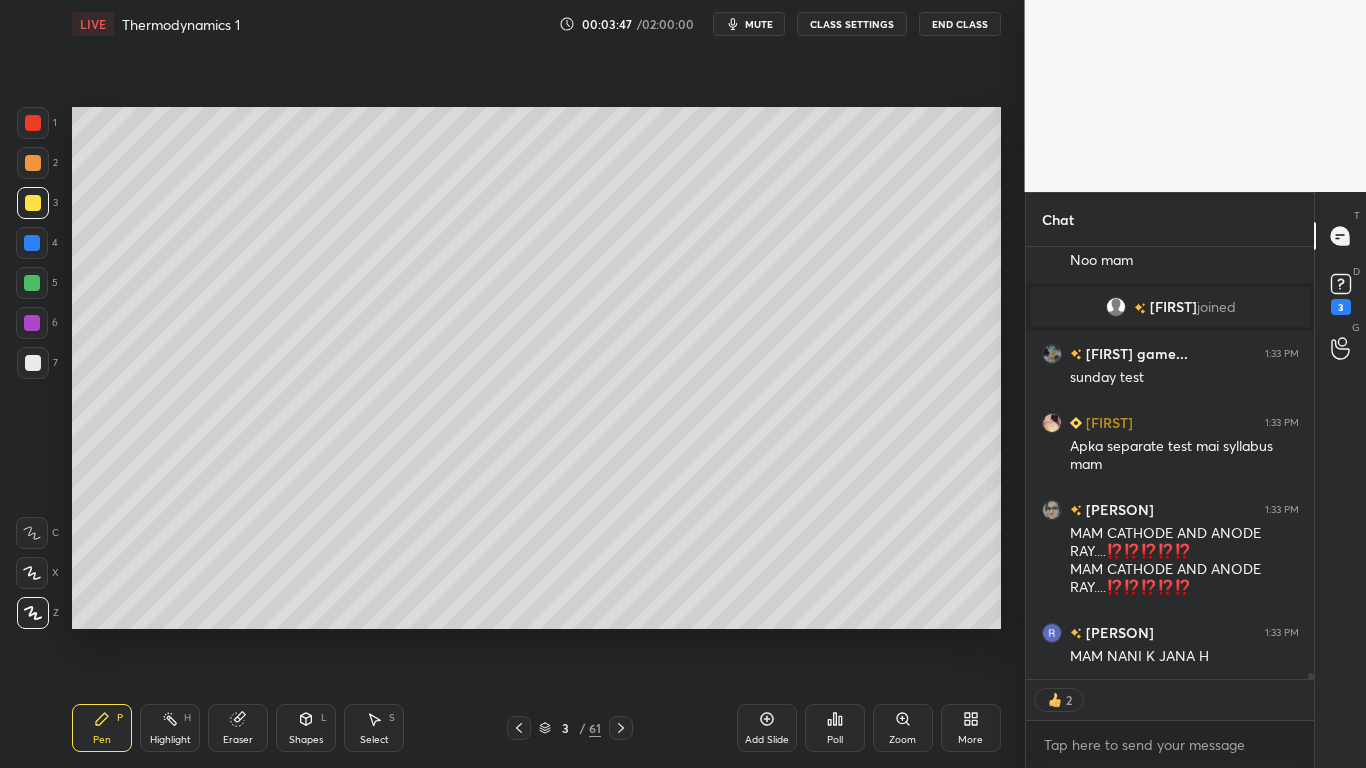 type on "x" 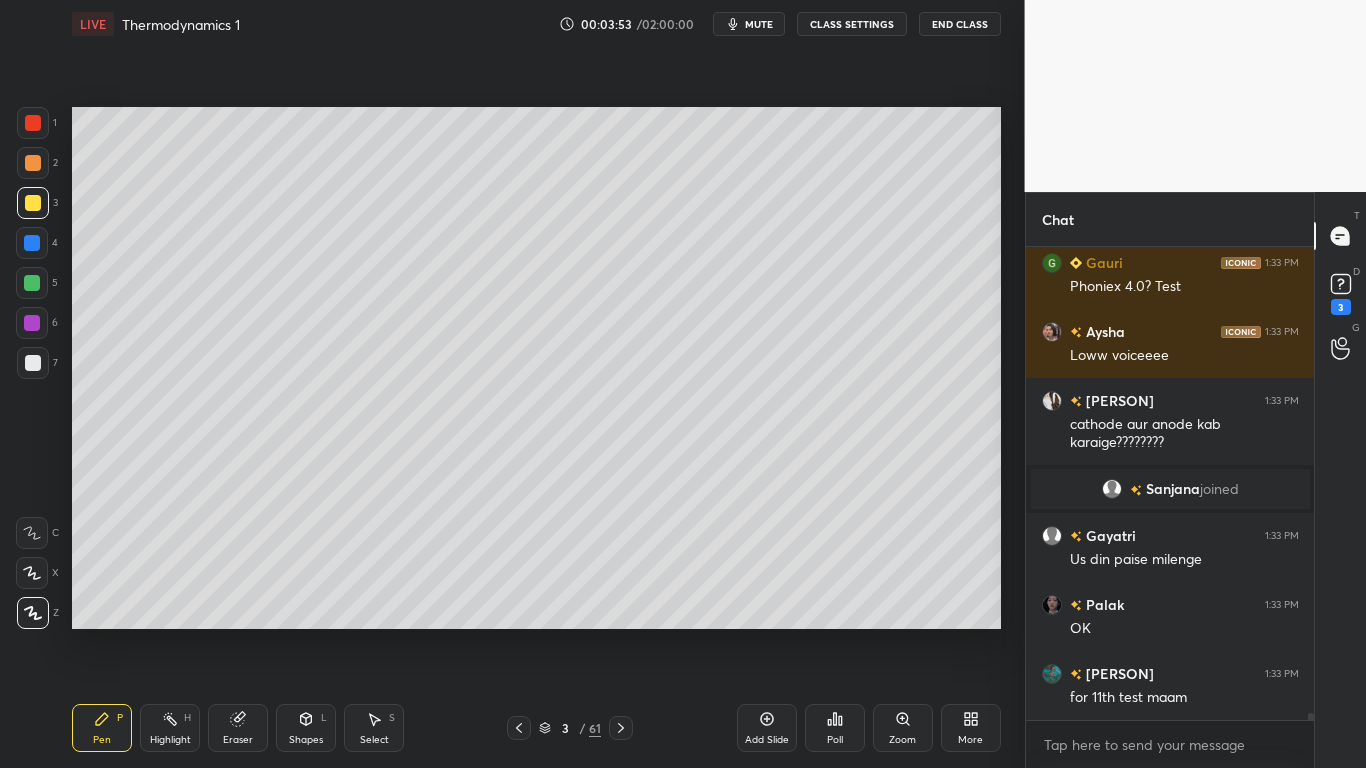 click on "CLASS SETTINGS" at bounding box center [852, 24] 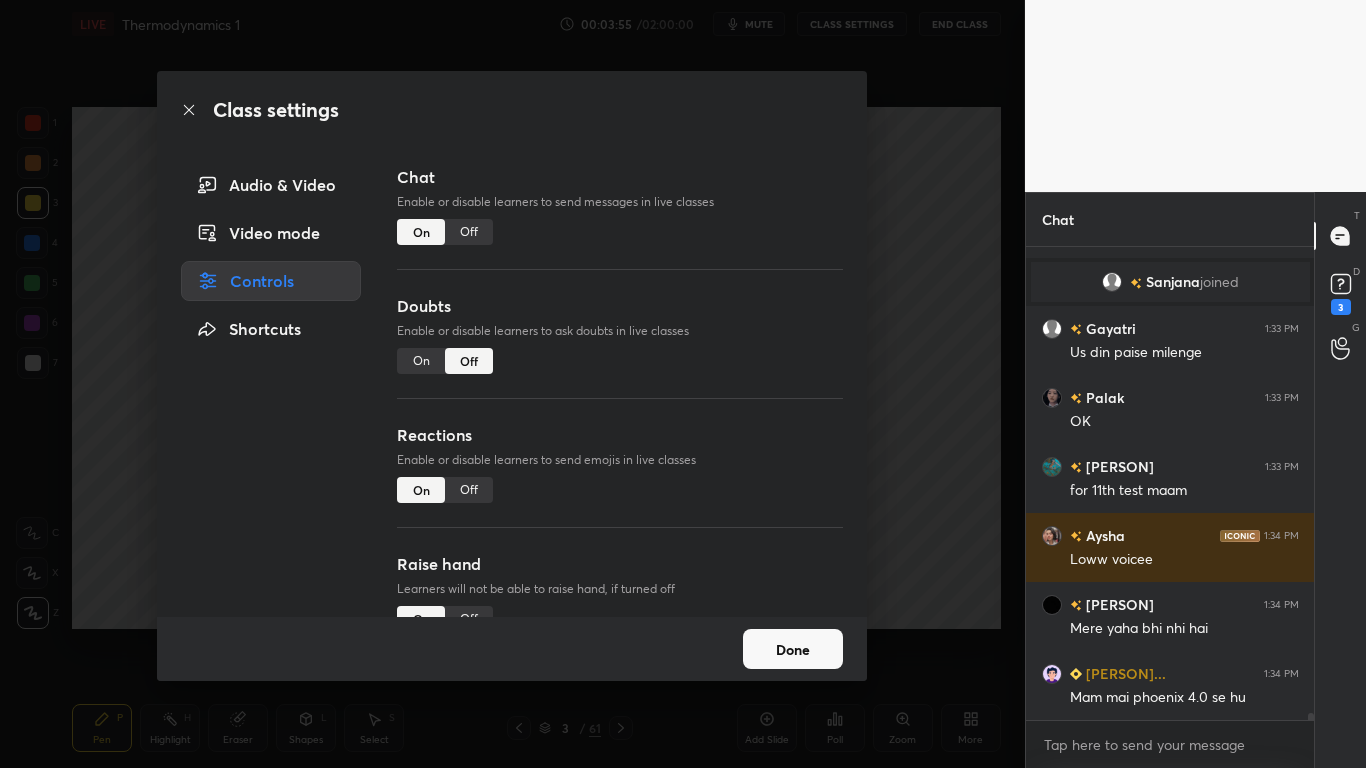 click on "Off" at bounding box center (469, 232) 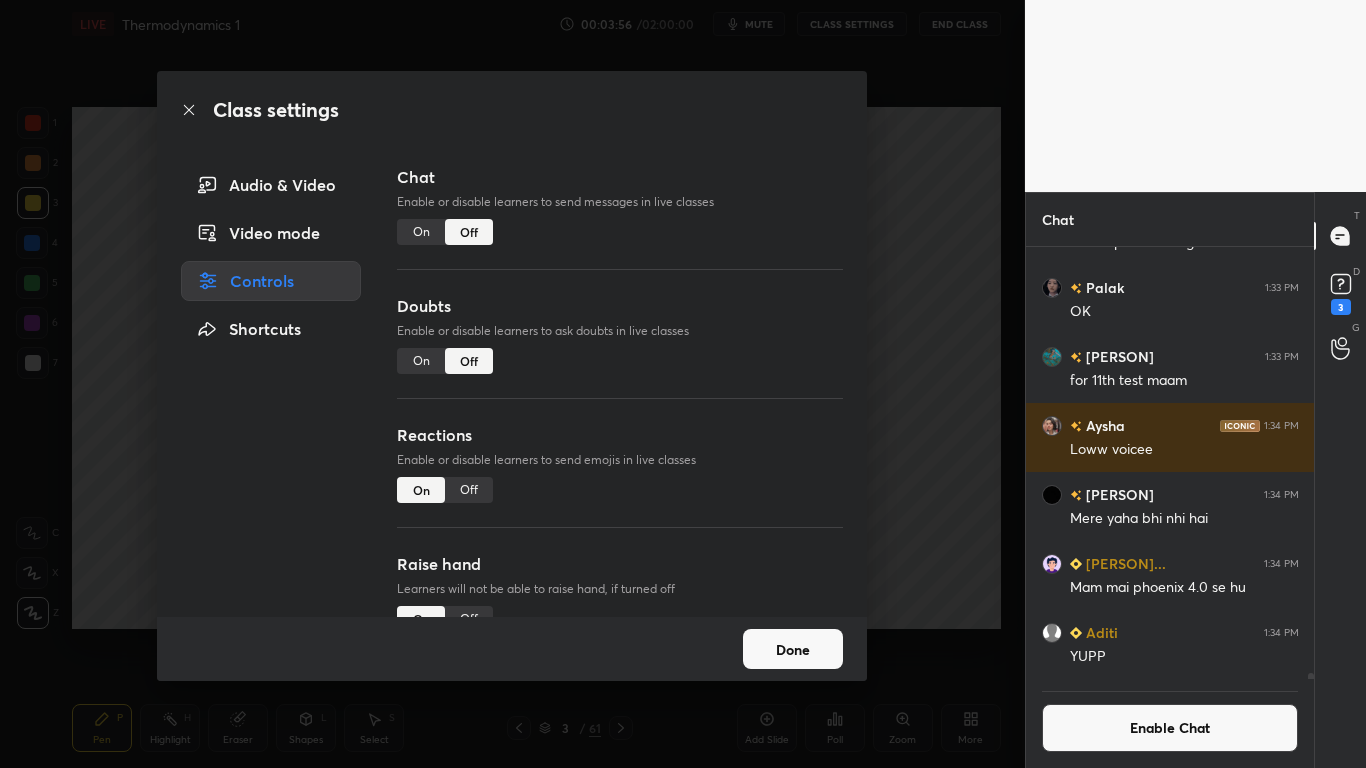 click on "Done" at bounding box center (793, 649) 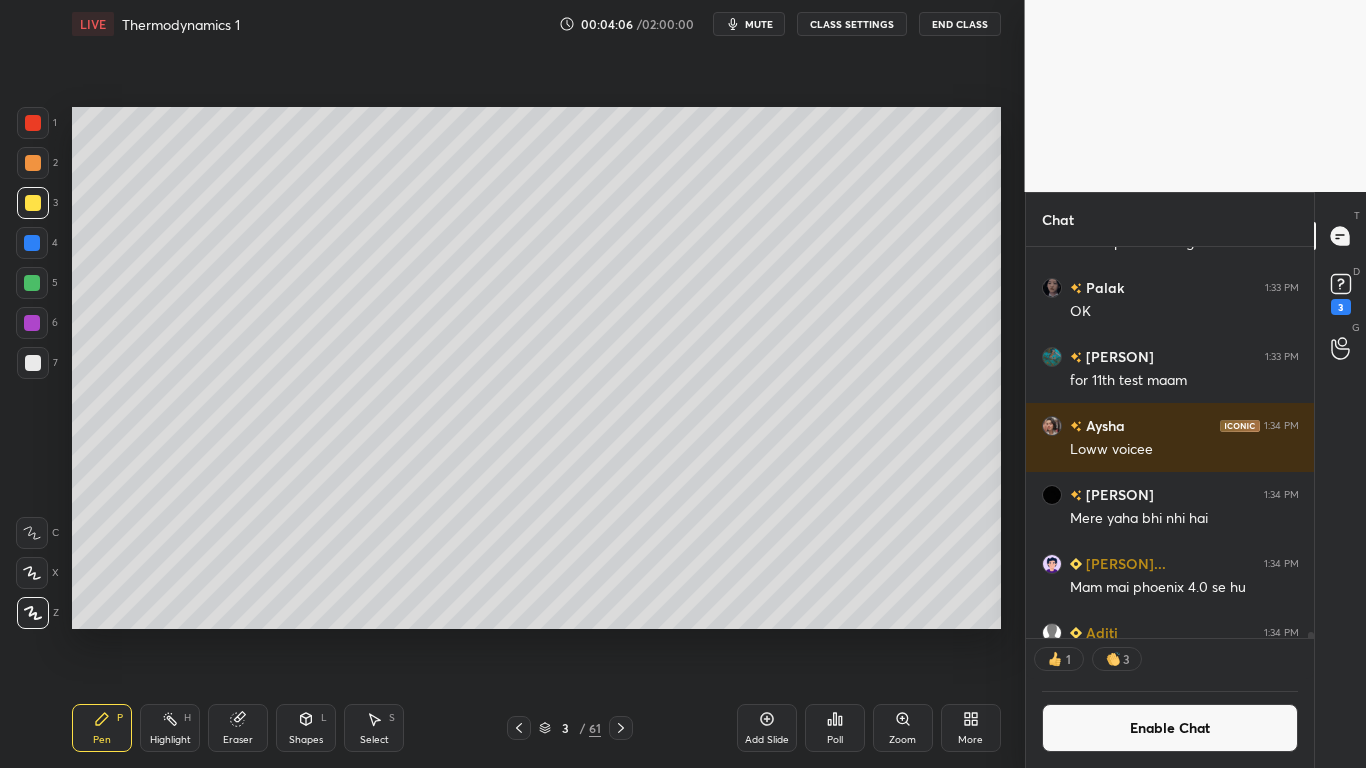 click at bounding box center [33, 203] 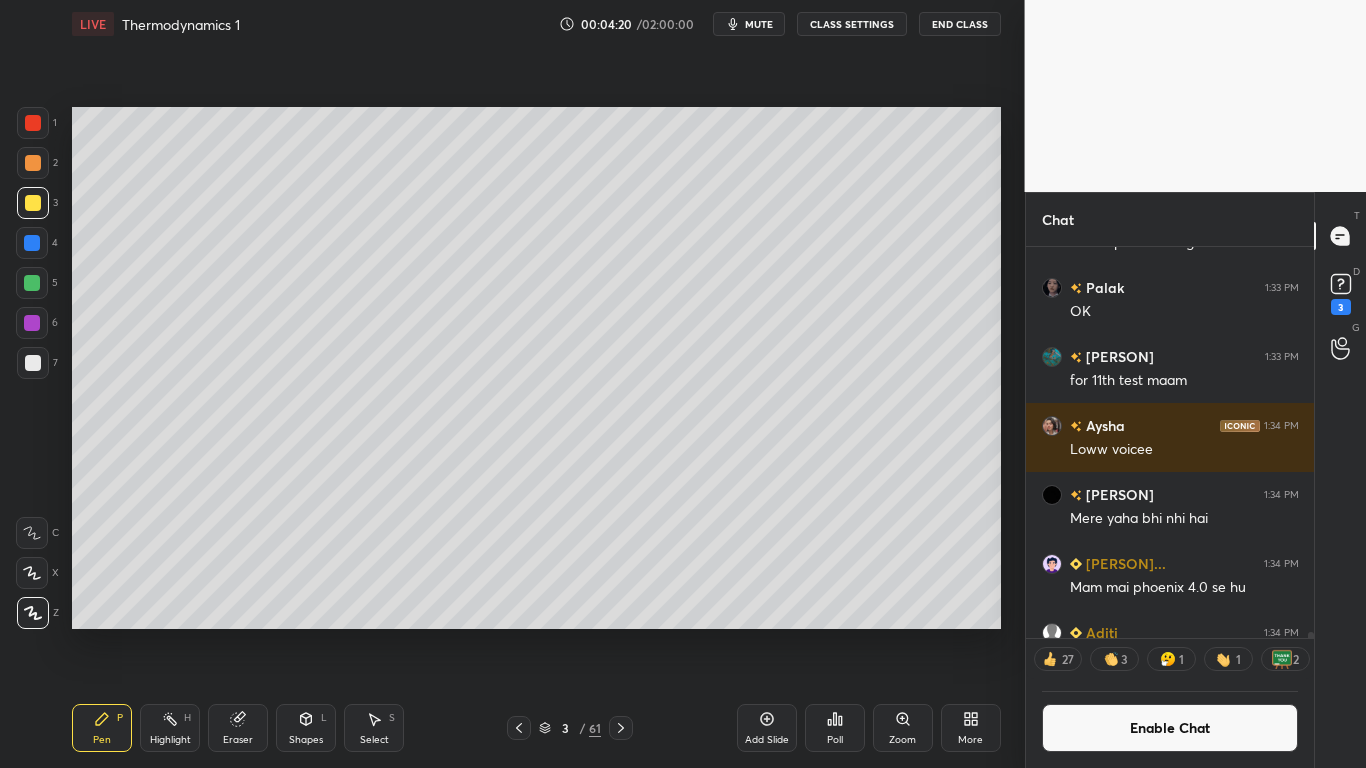 click 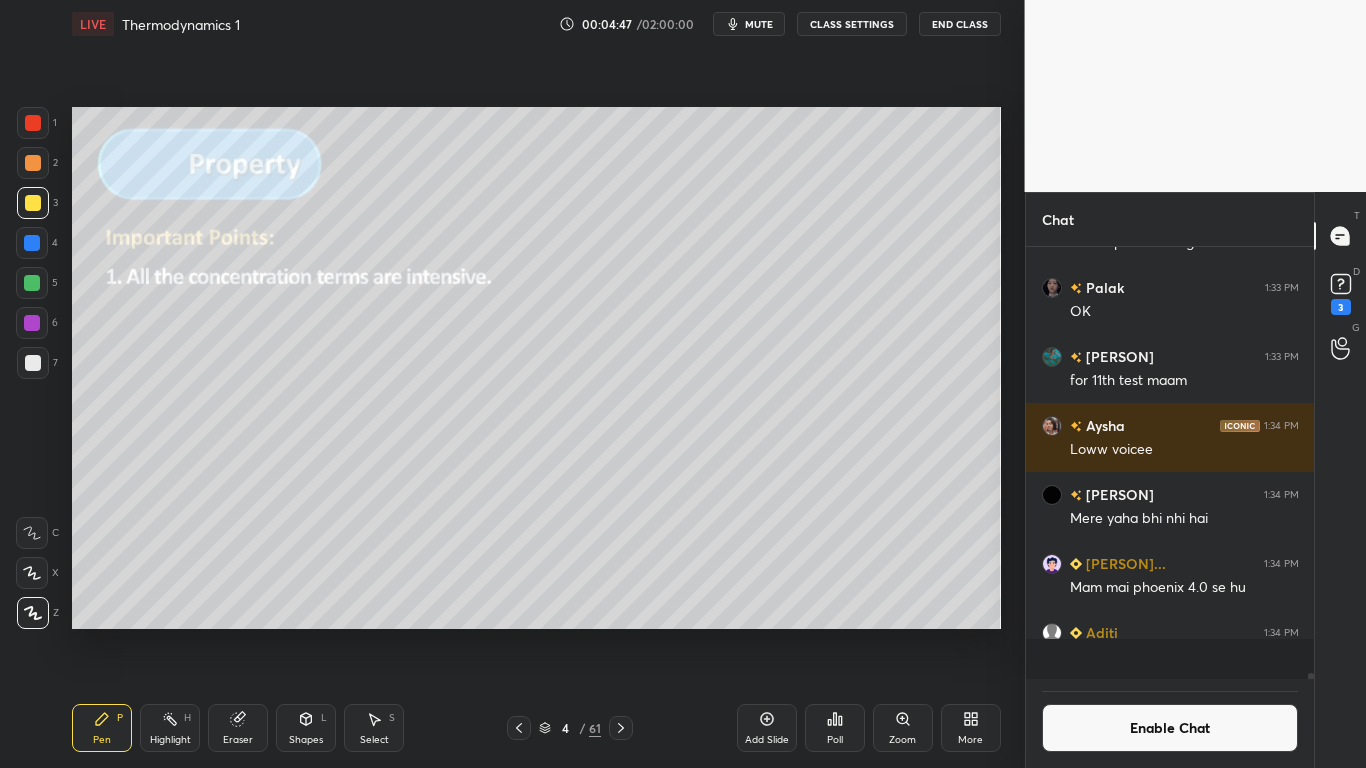 scroll, scrollTop: 7, scrollLeft: 7, axis: both 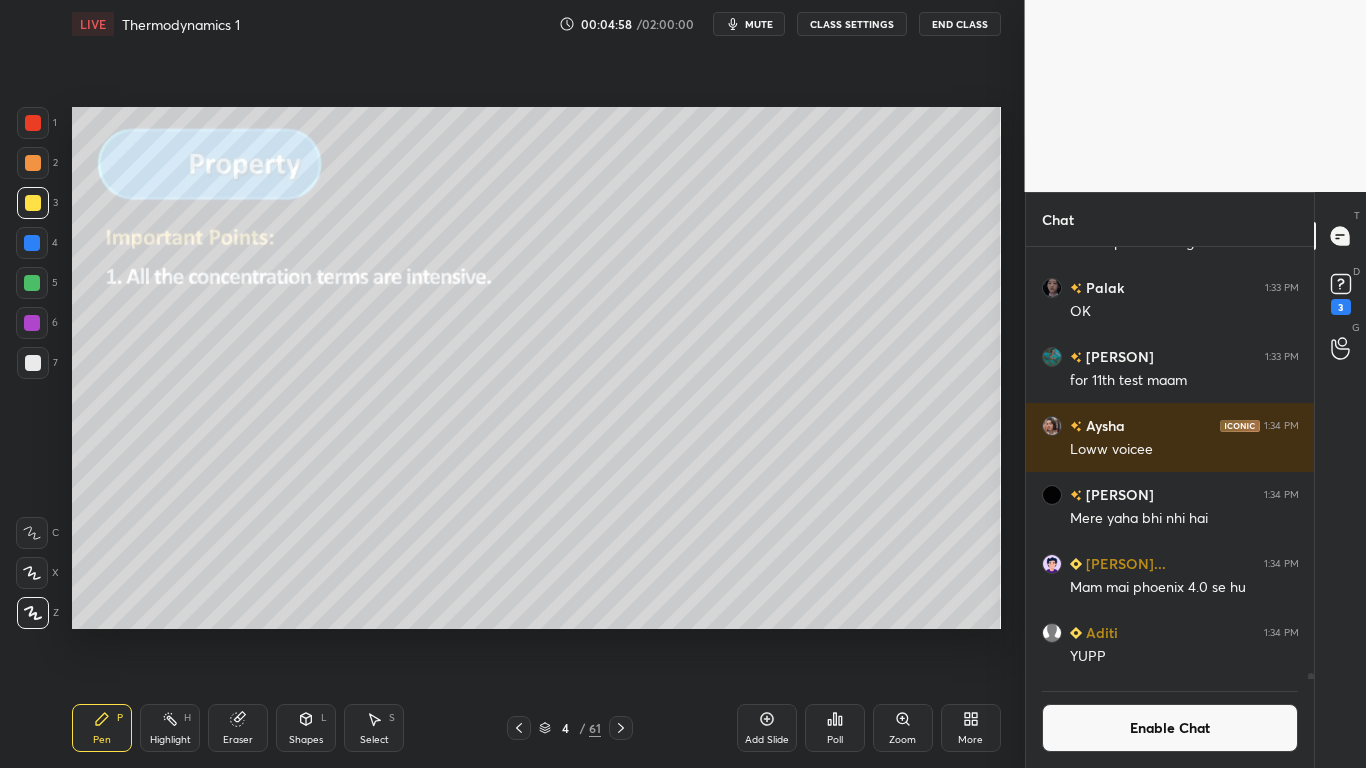 click on "Enable Chat" at bounding box center (1170, 728) 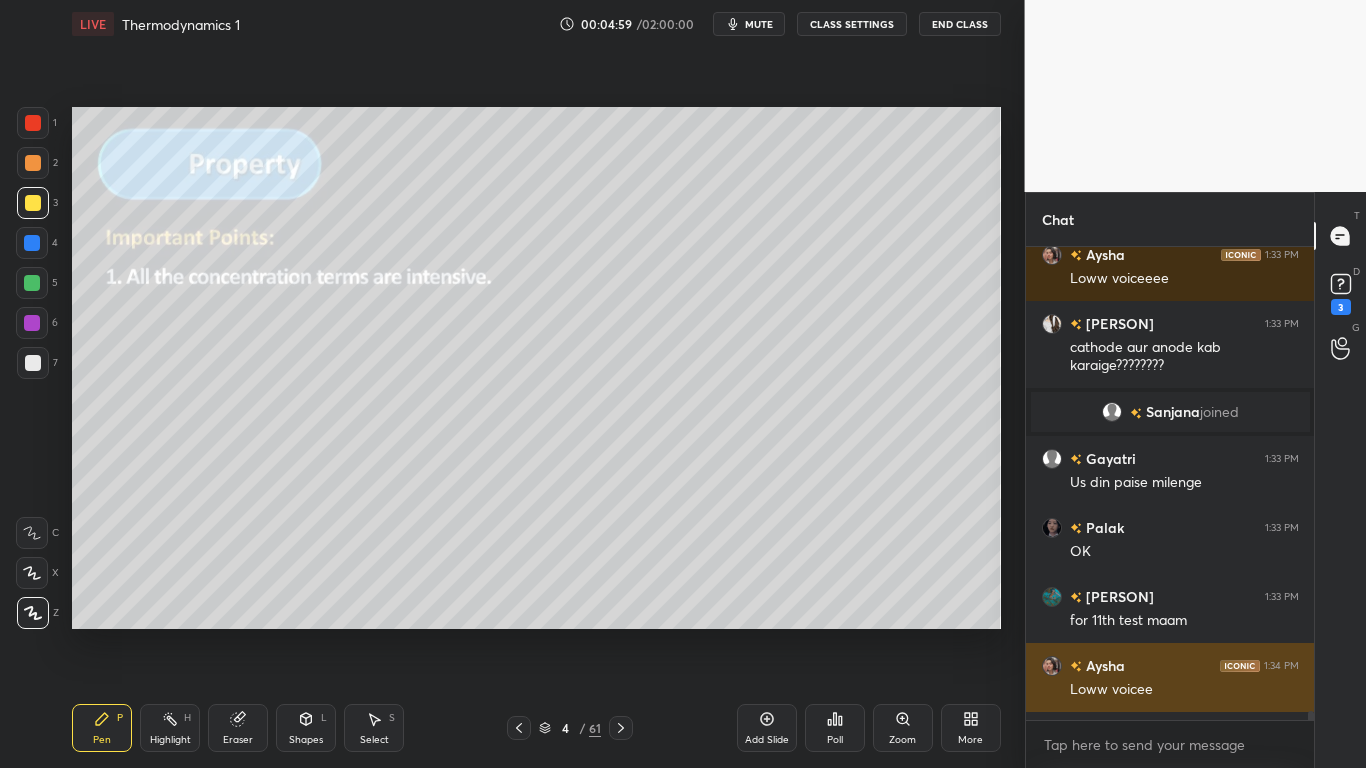 scroll, scrollTop: 426, scrollLeft: 282, axis: both 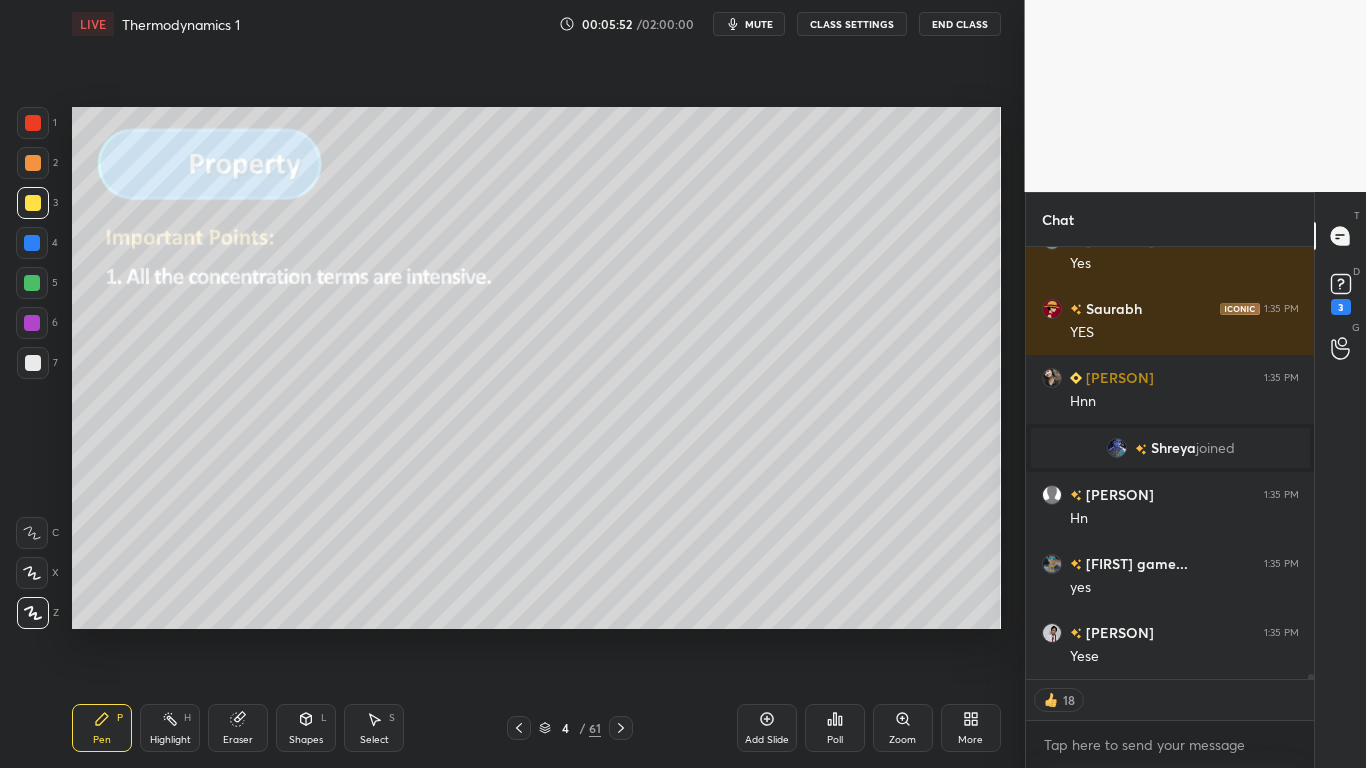 type on "x" 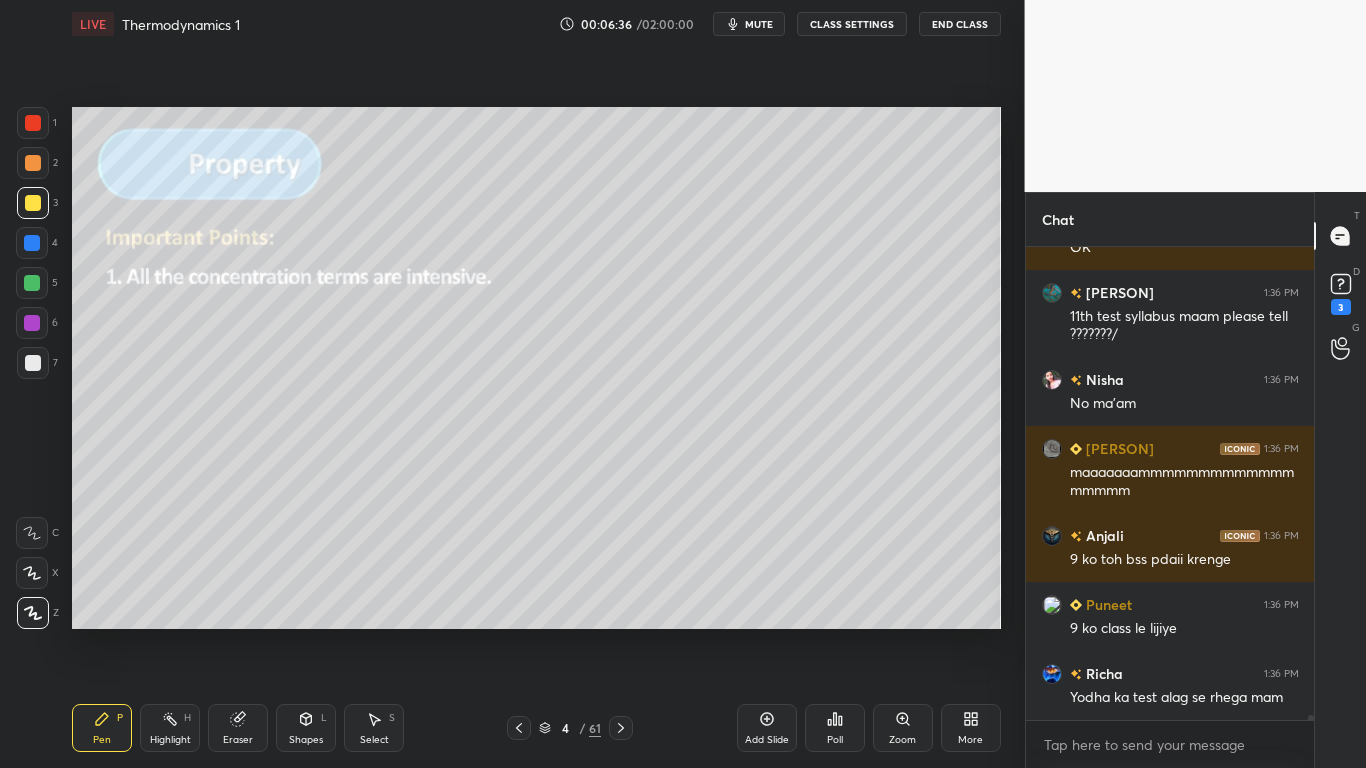 click on "CLASS SETTINGS" at bounding box center [852, 24] 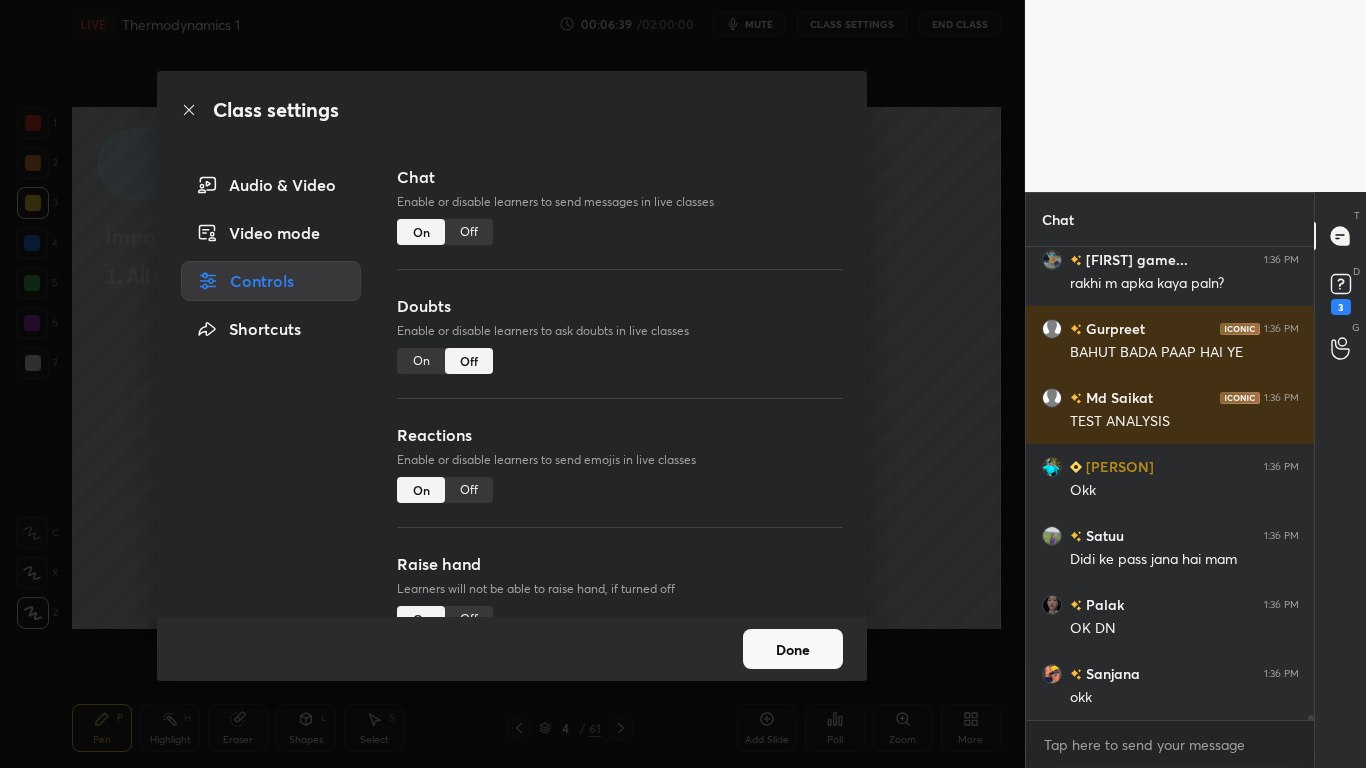 click on "Off" at bounding box center [469, 232] 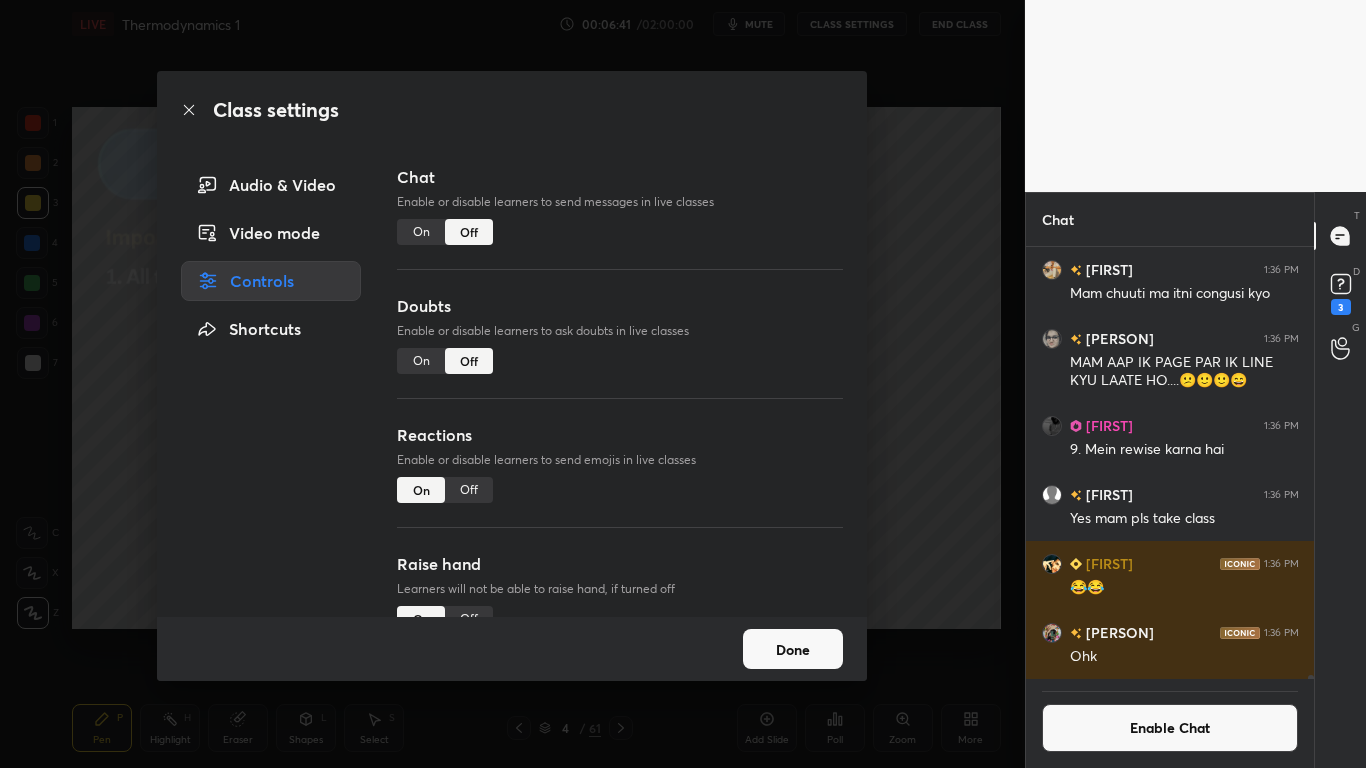 click on "Done" at bounding box center (793, 649) 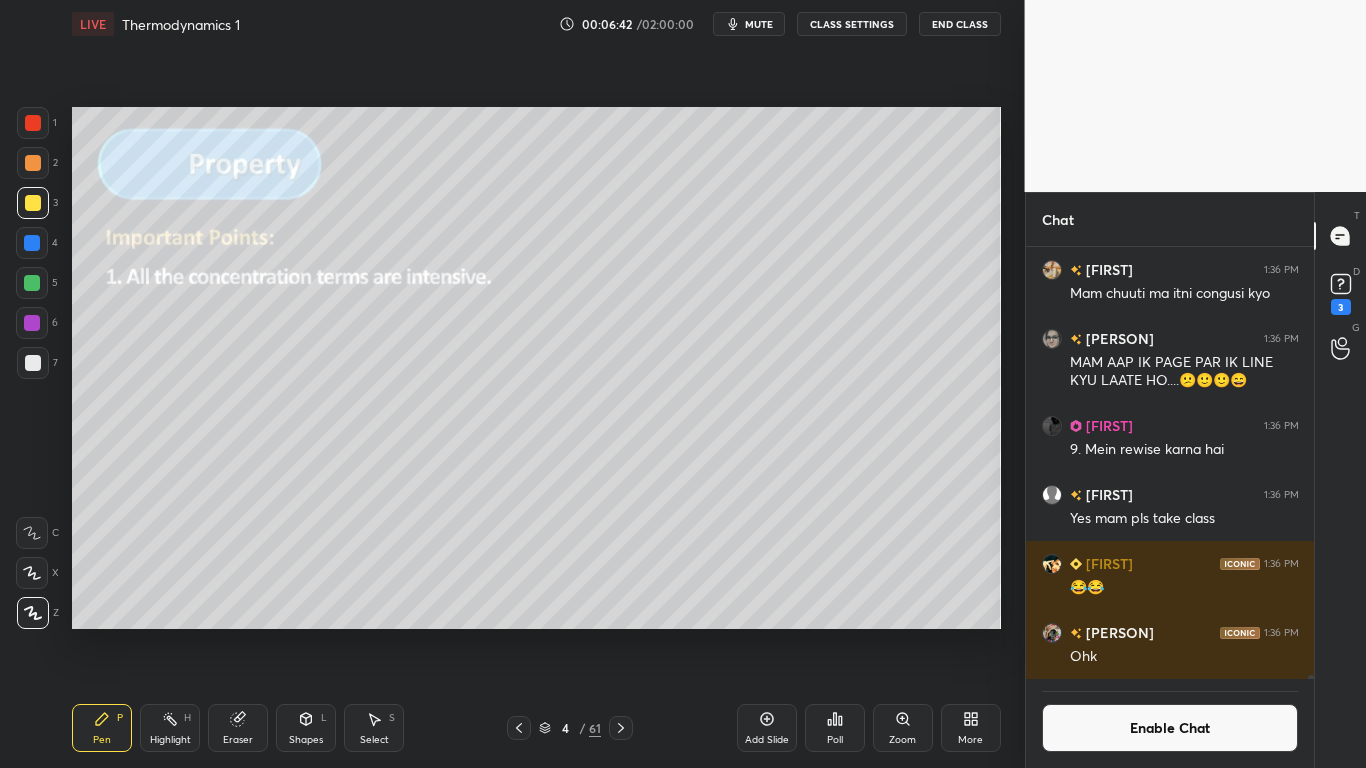 type 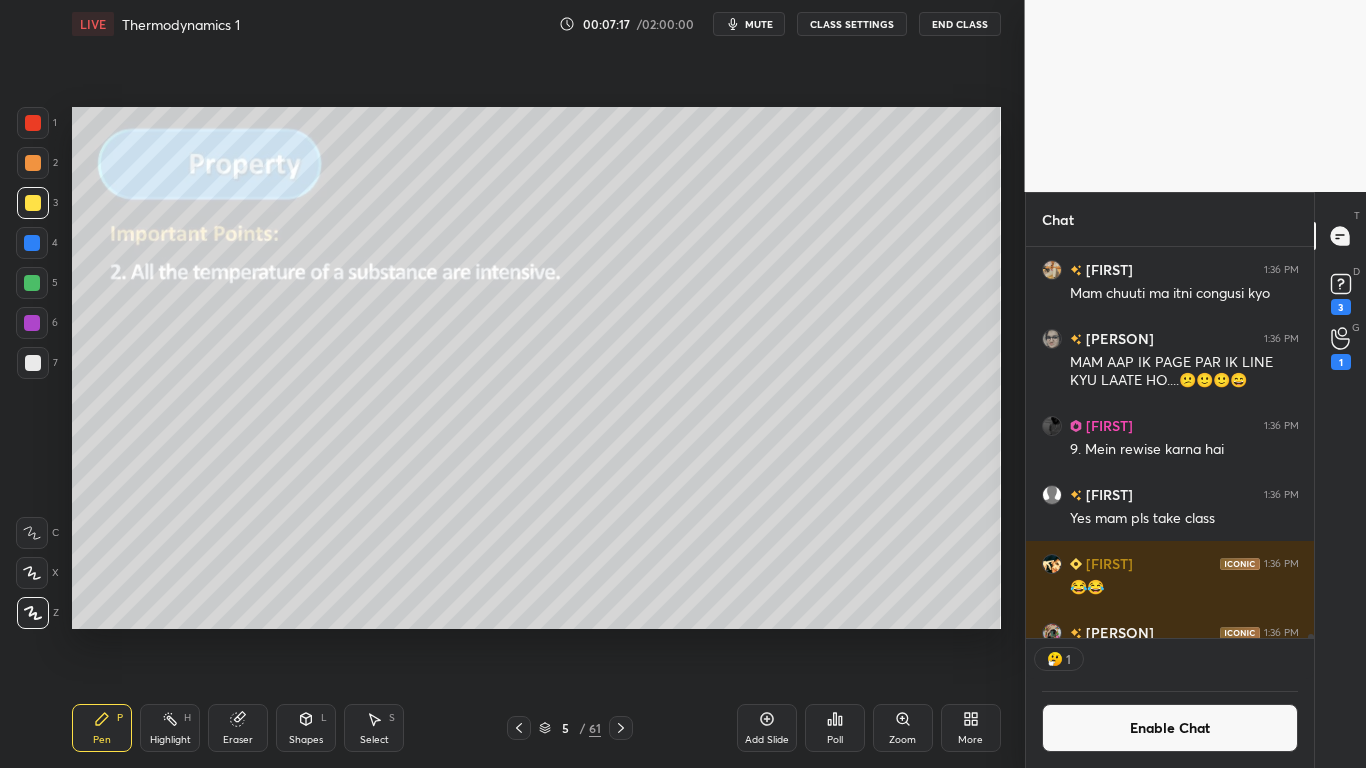 scroll, scrollTop: 385, scrollLeft: 282, axis: both 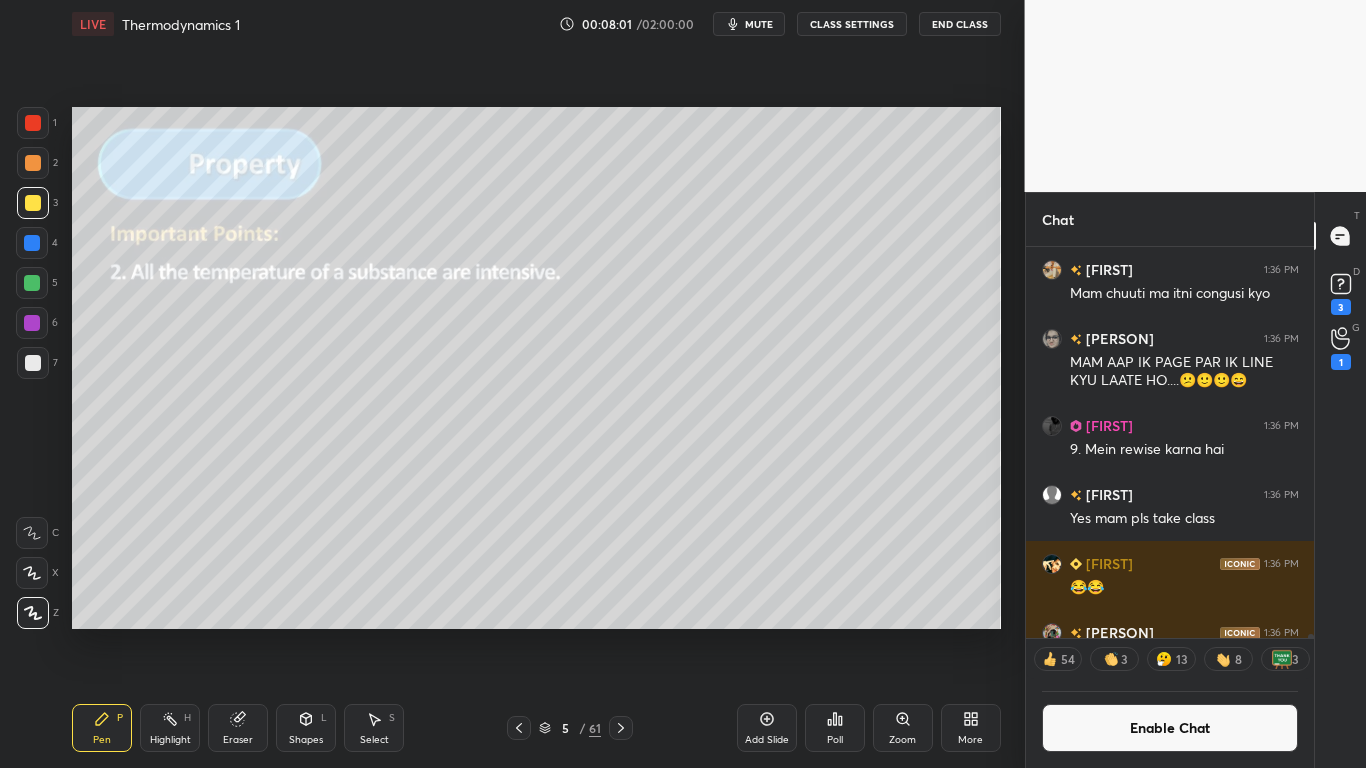 click 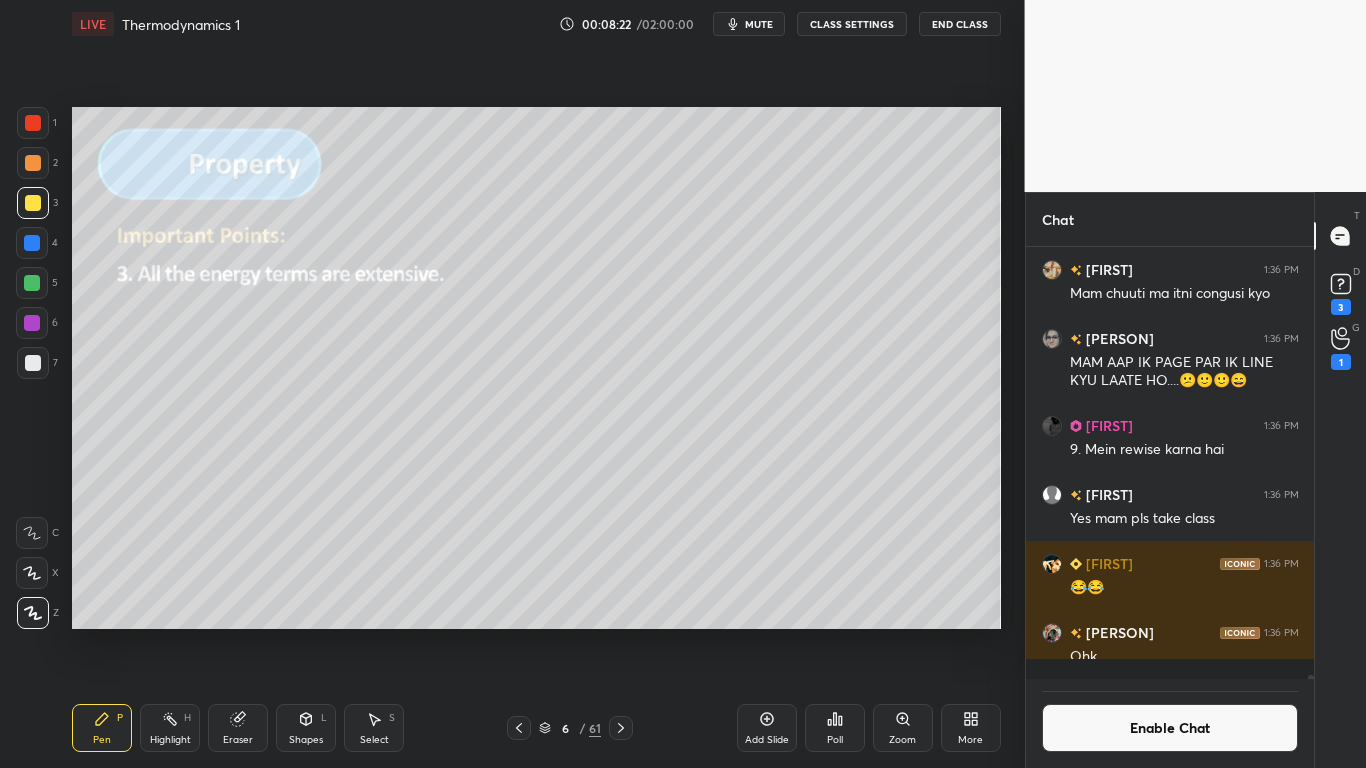 scroll, scrollTop: 7, scrollLeft: 7, axis: both 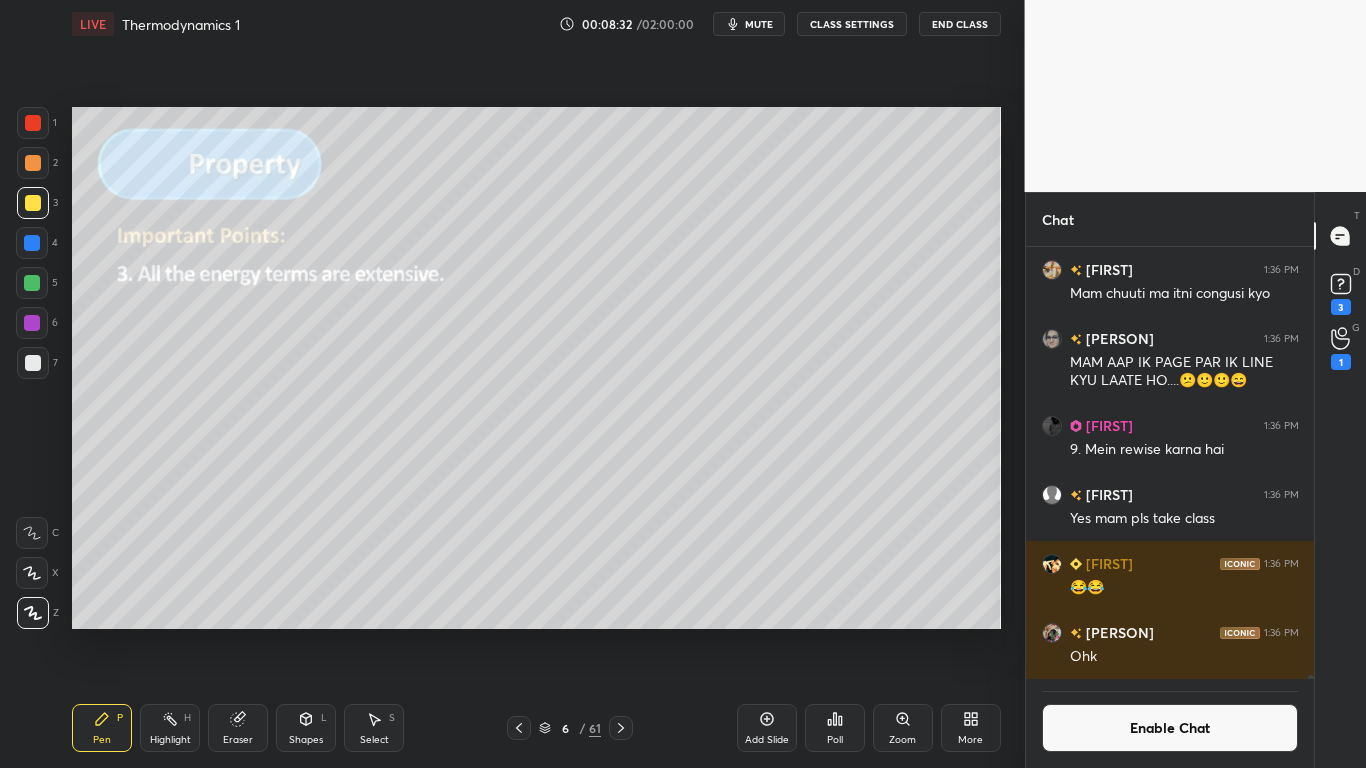 click on "Enable Chat" at bounding box center (1170, 728) 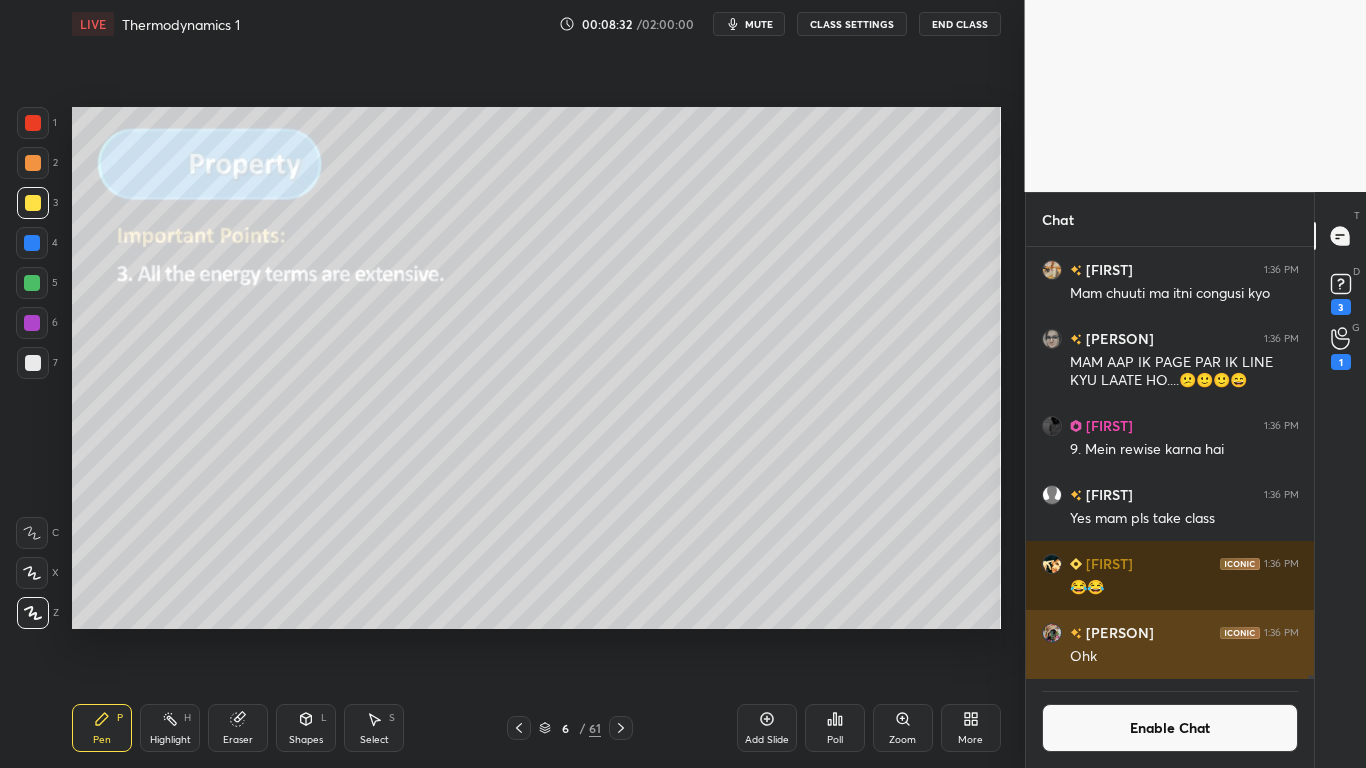 scroll, scrollTop: 41733, scrollLeft: 0, axis: vertical 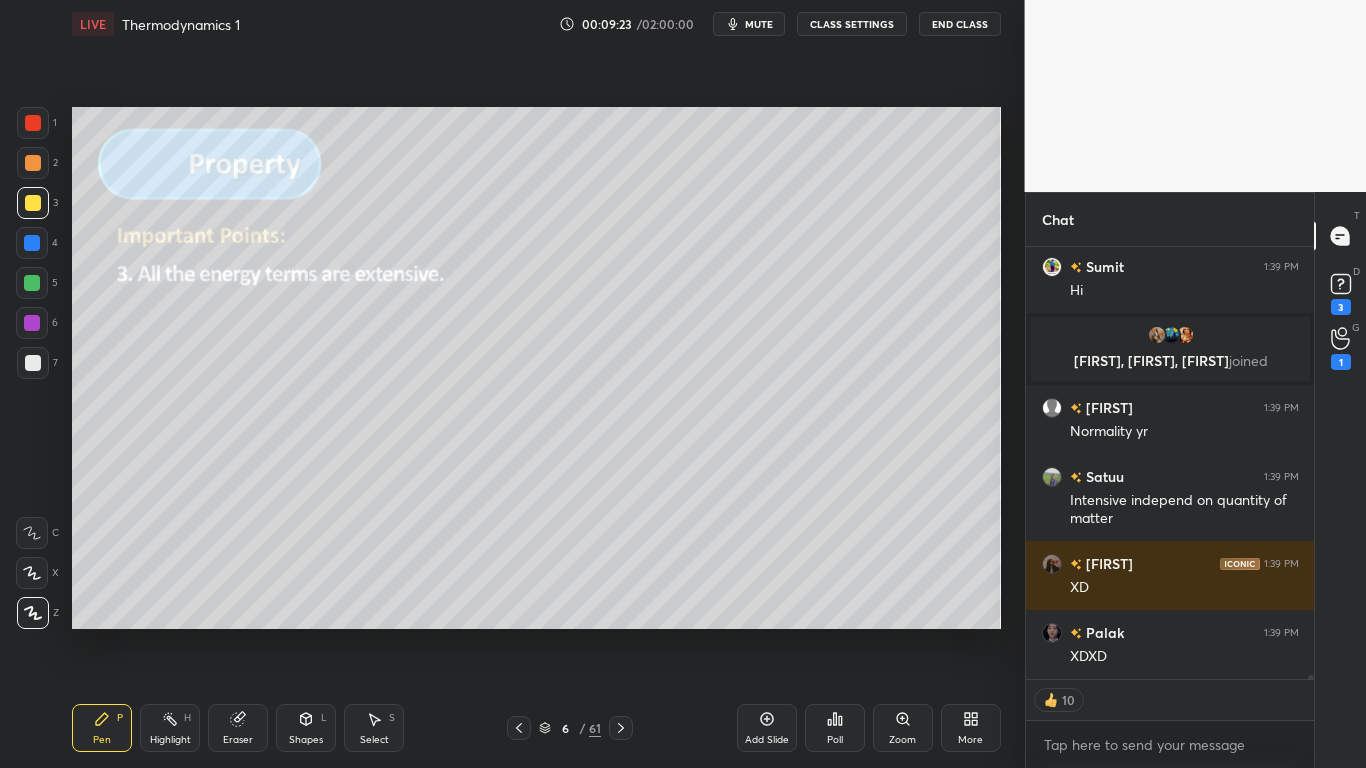 click 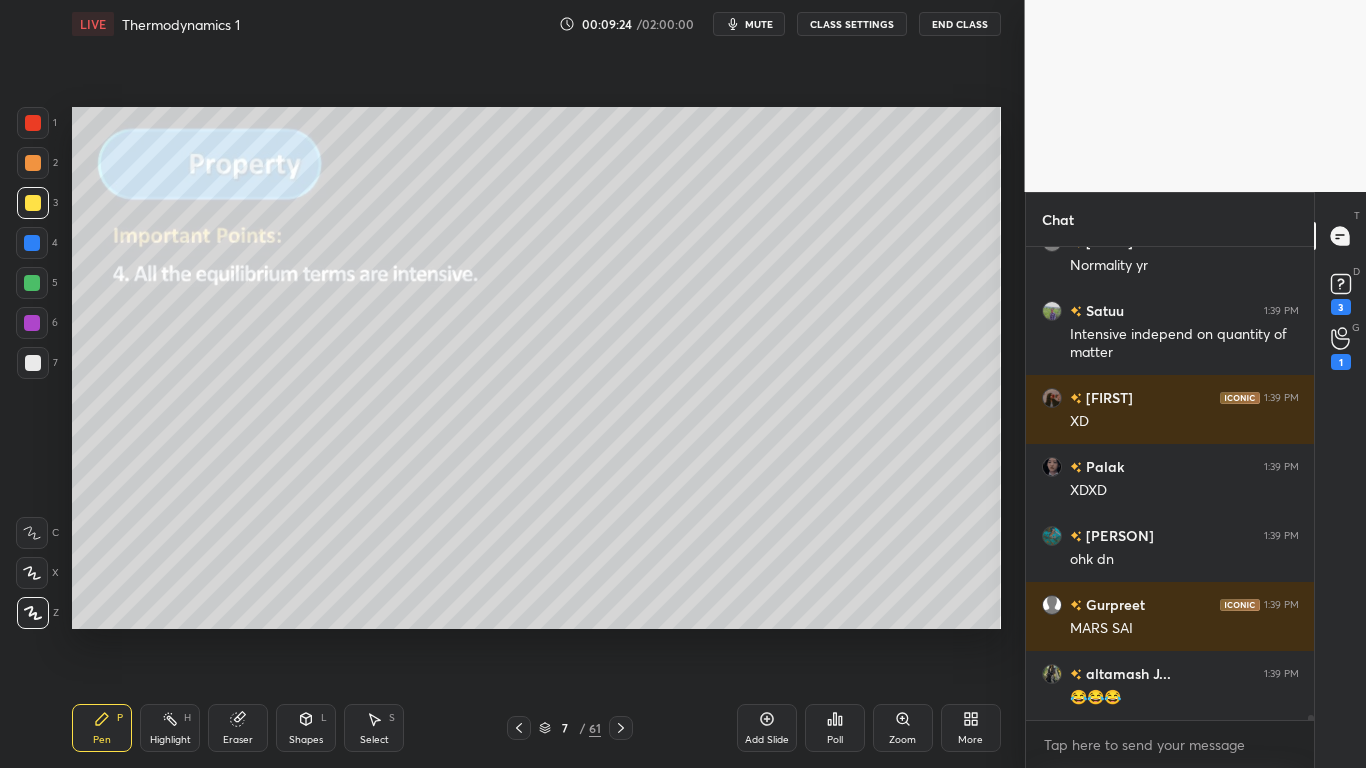 click on "CLASS SETTINGS" at bounding box center (852, 24) 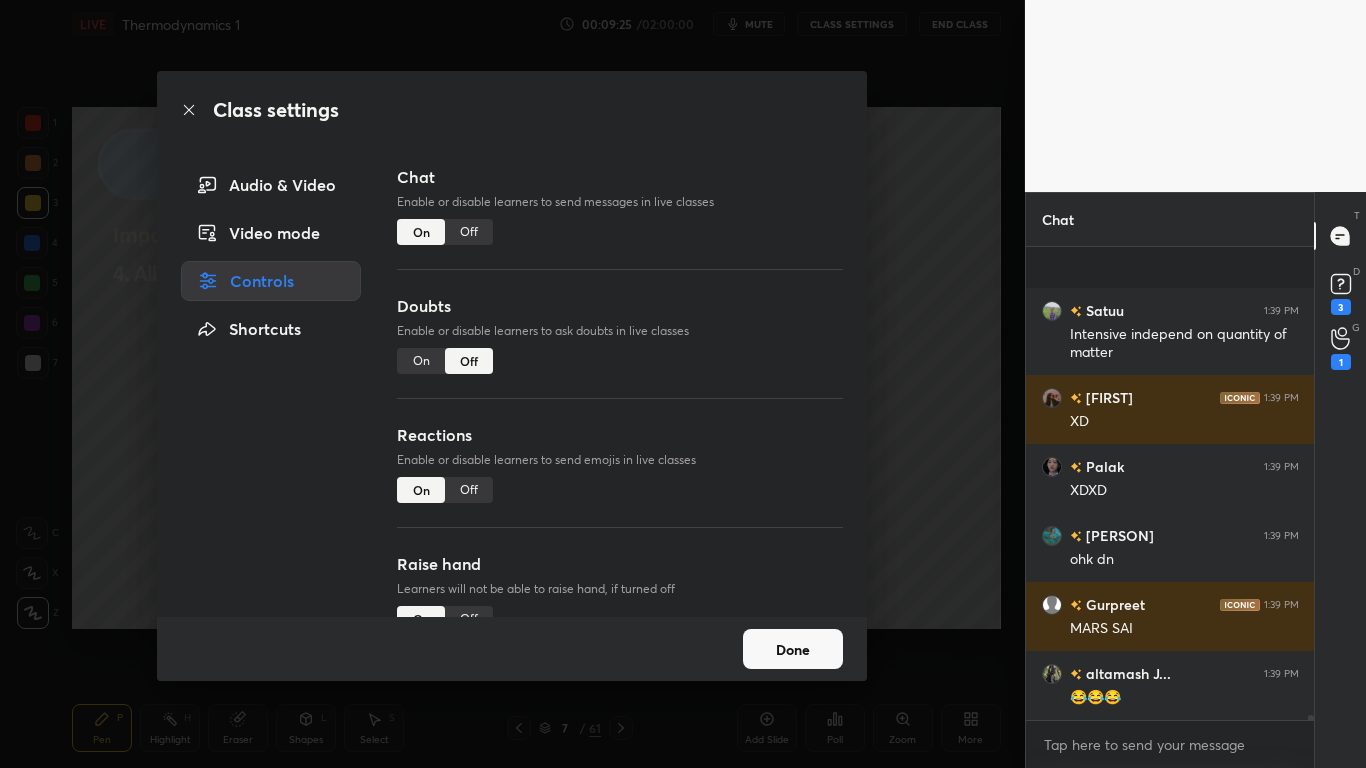 click on "Off" at bounding box center (469, 232) 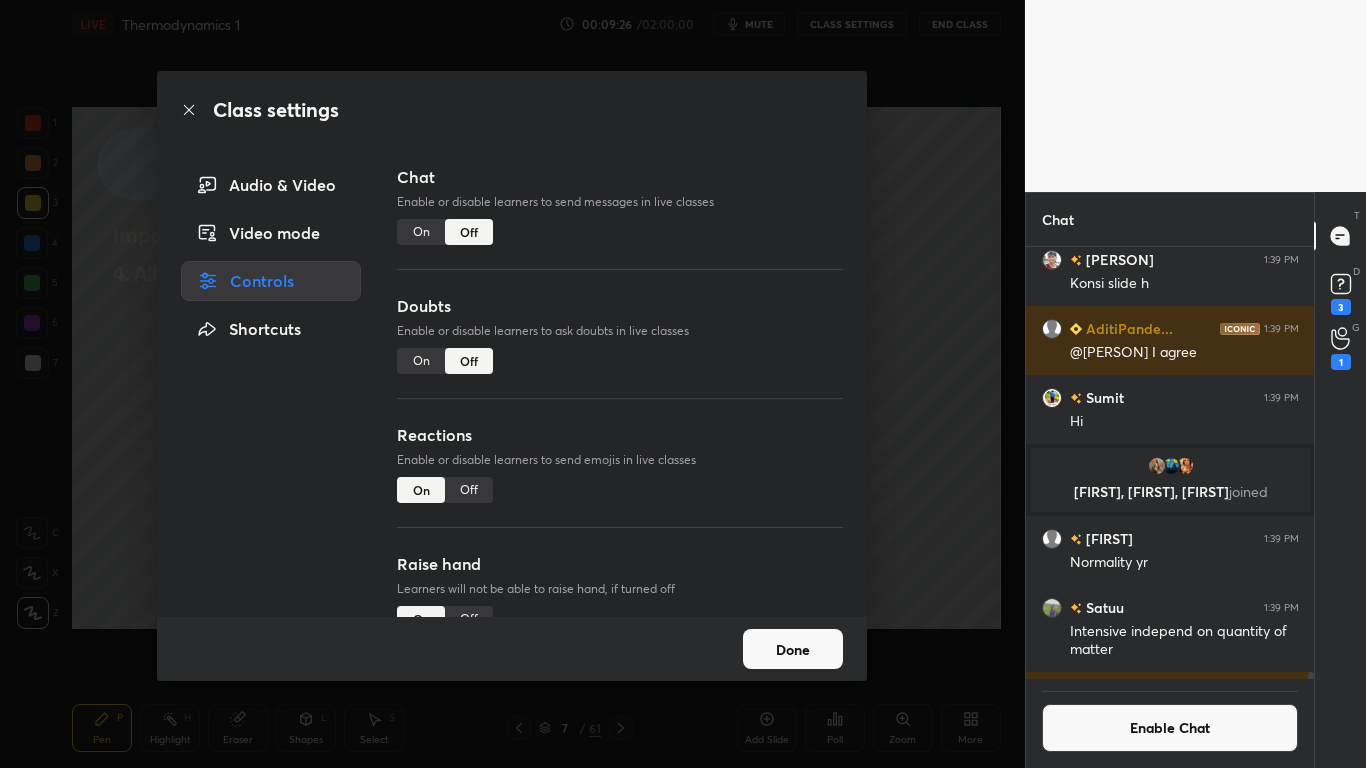 click on "Done" at bounding box center (793, 649) 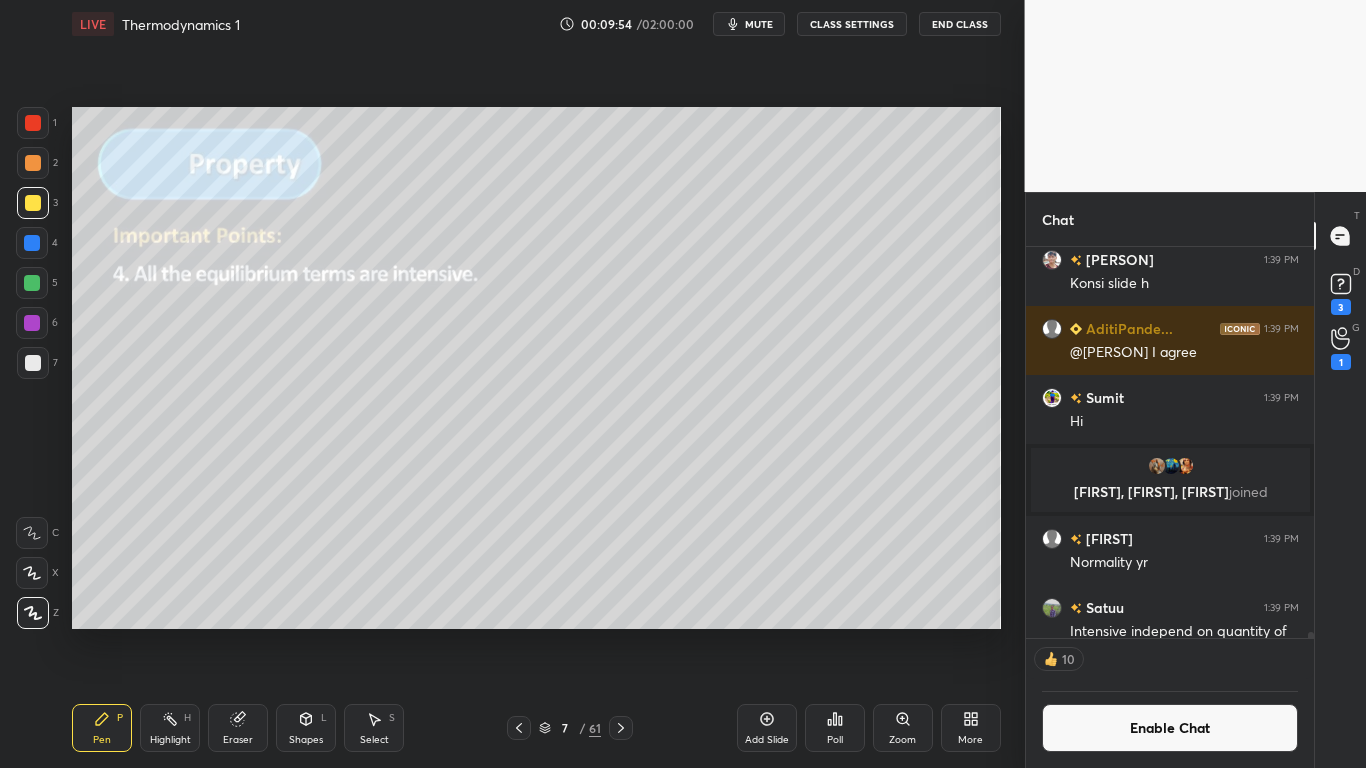 click on "Enable Chat" at bounding box center (1170, 728) 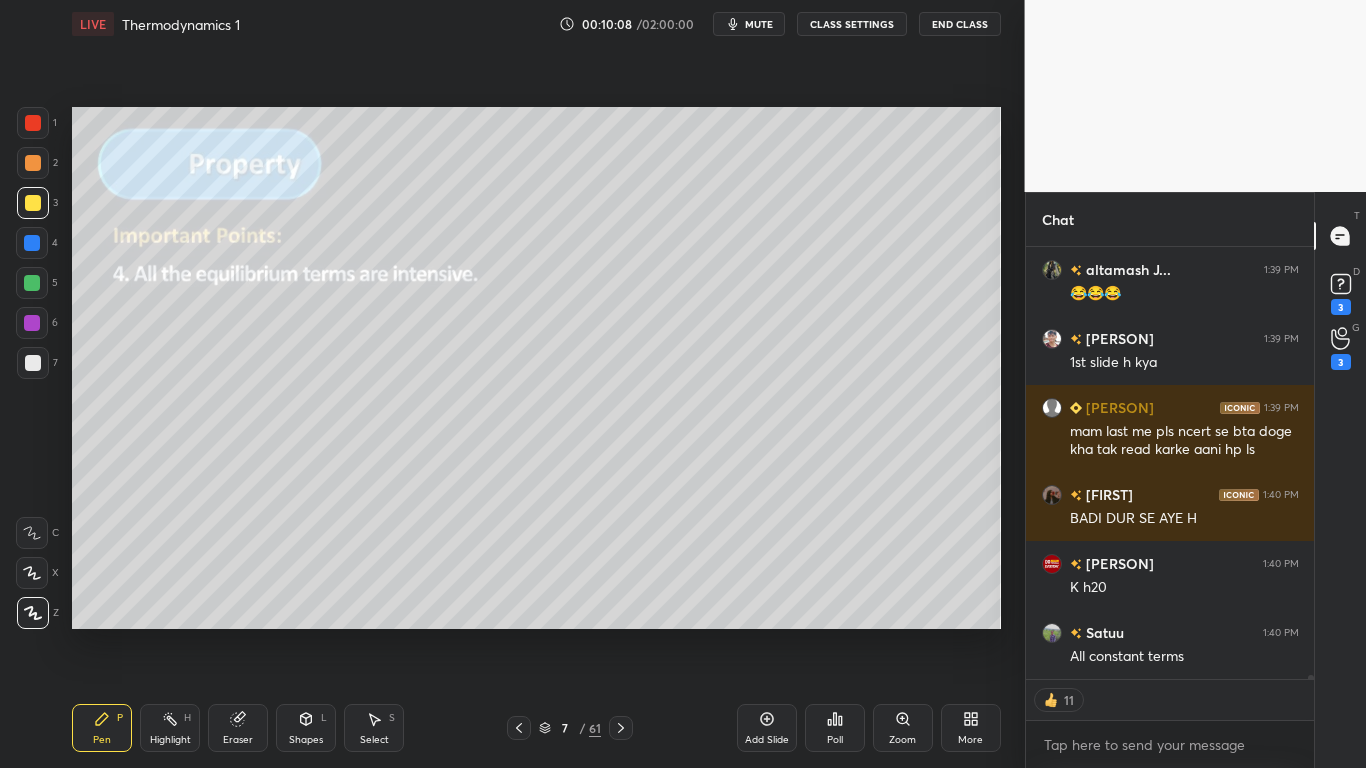 scroll, scrollTop: 44532, scrollLeft: 0, axis: vertical 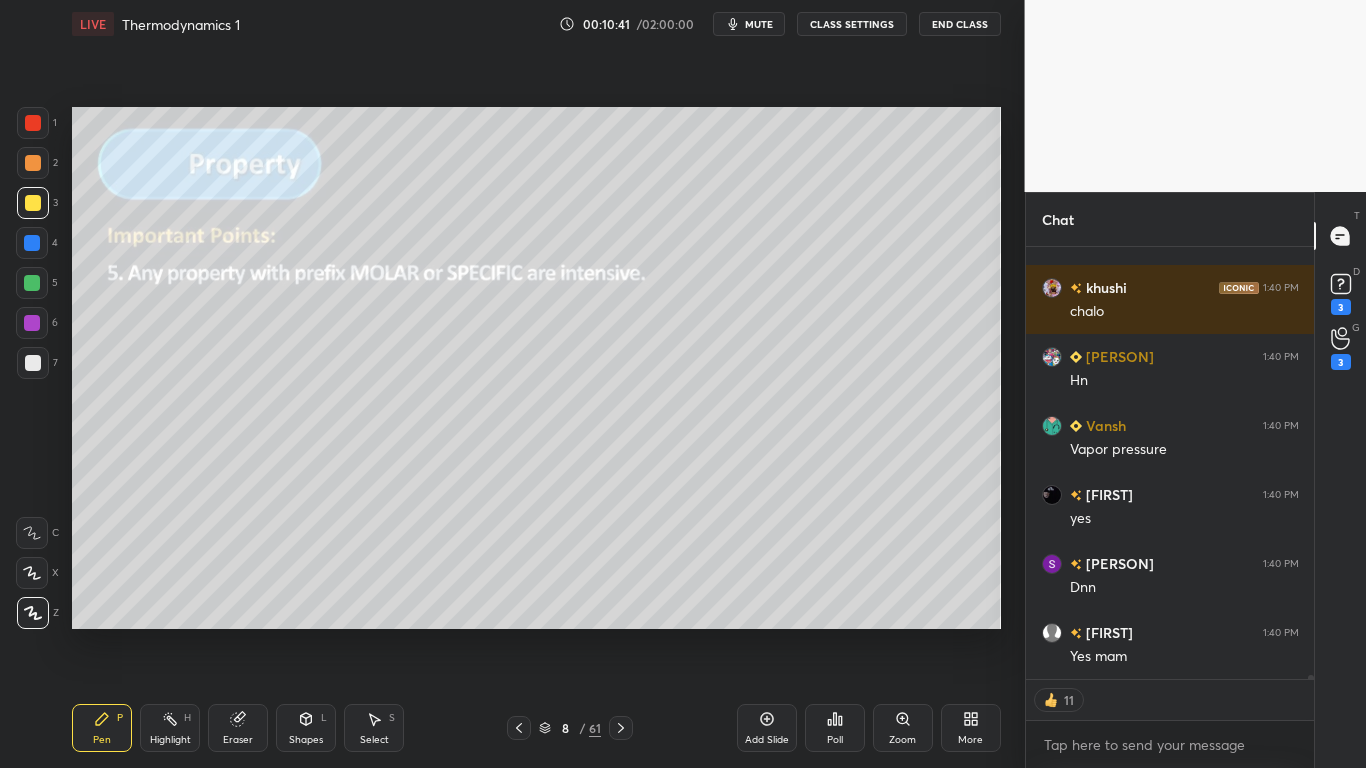 type on "x" 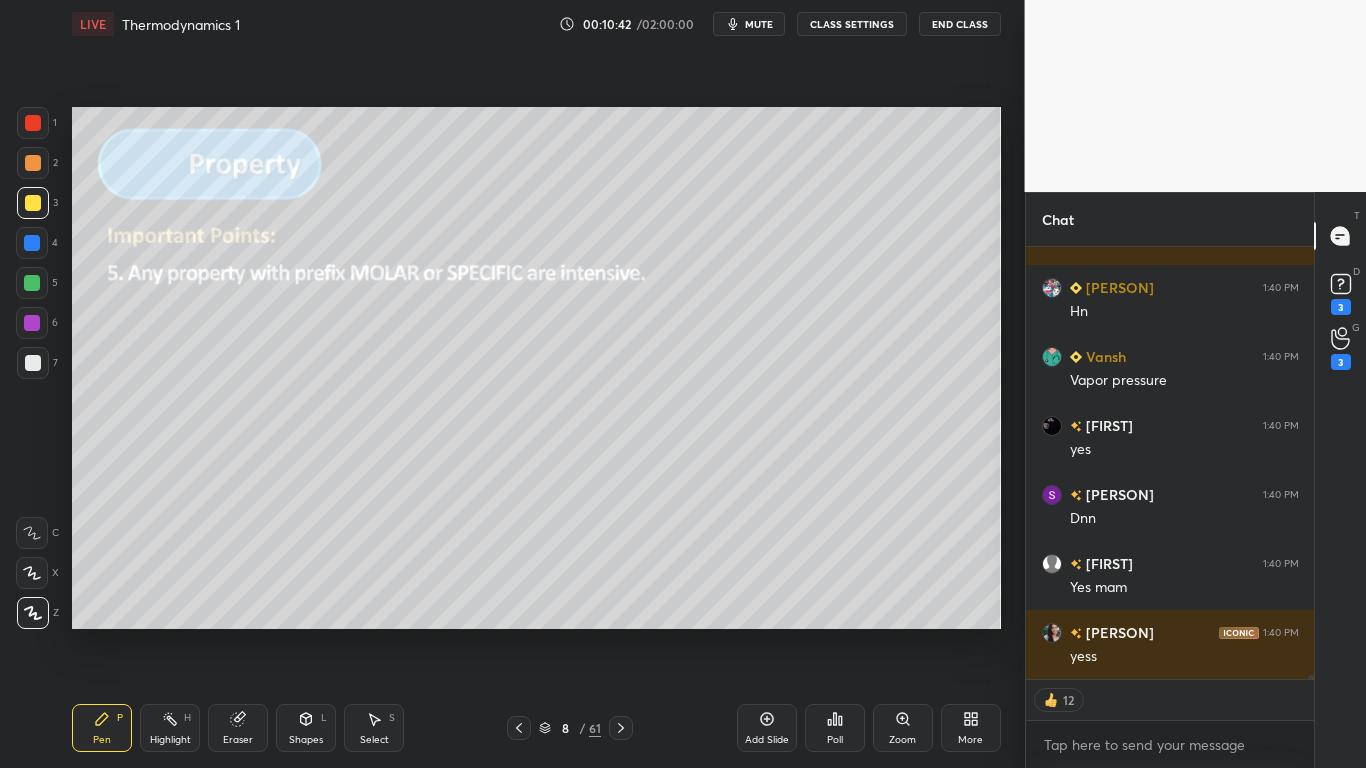 scroll, scrollTop: 45877, scrollLeft: 0, axis: vertical 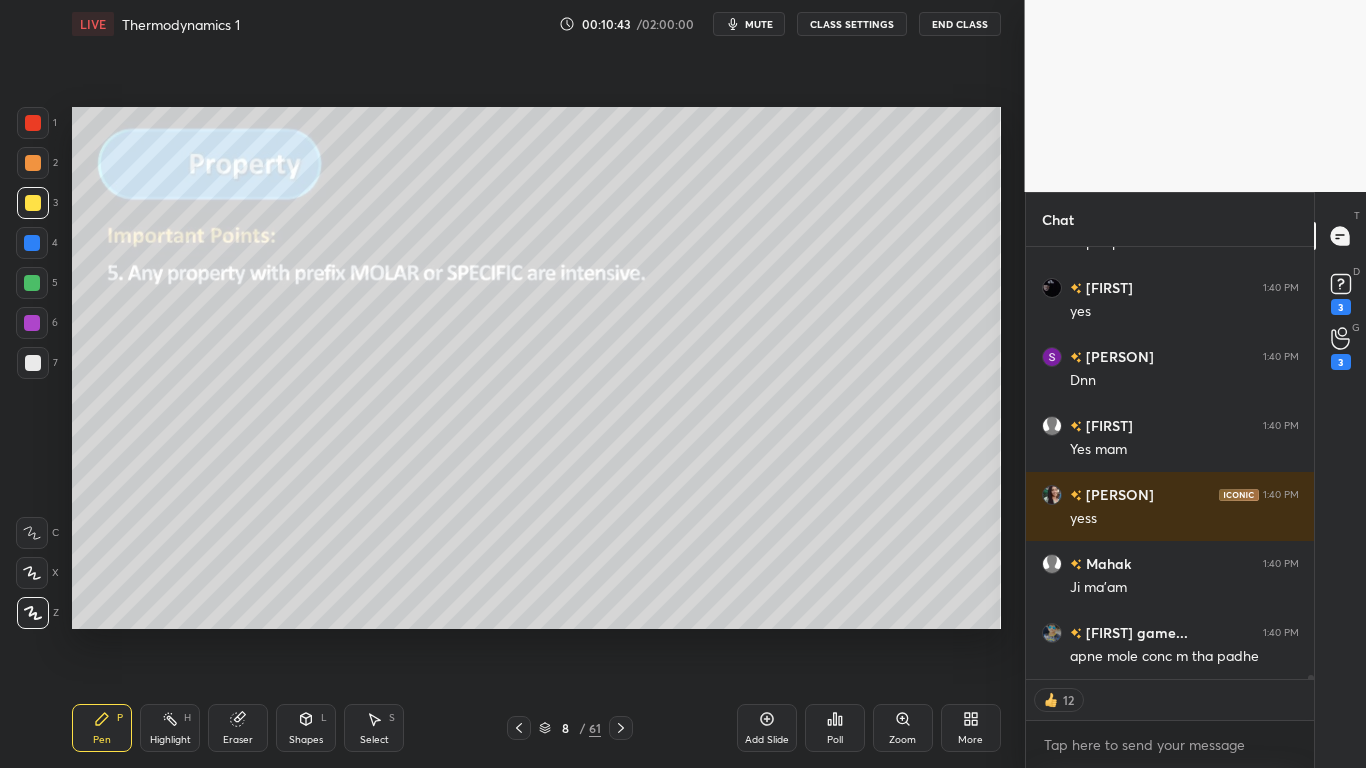 click on "CLASS SETTINGS" at bounding box center (852, 24) 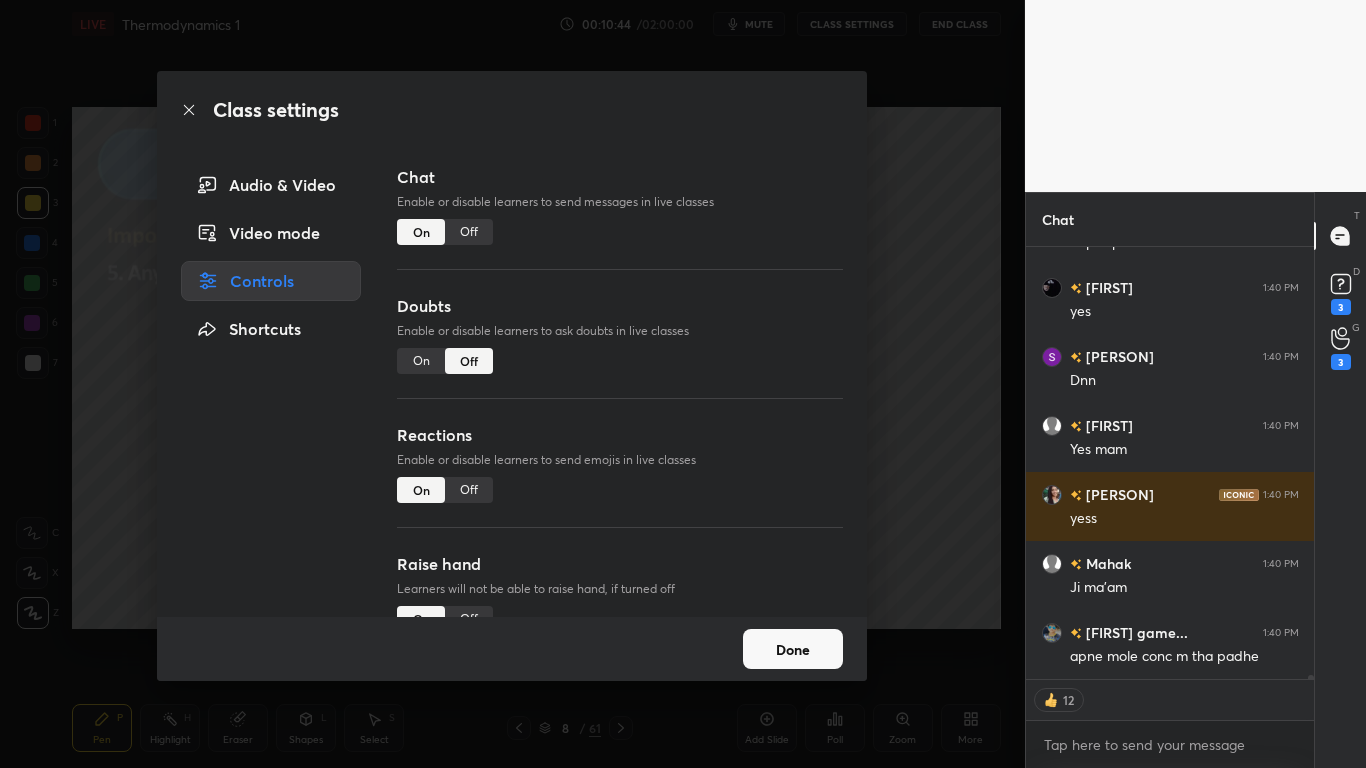 click on "Off" at bounding box center [469, 232] 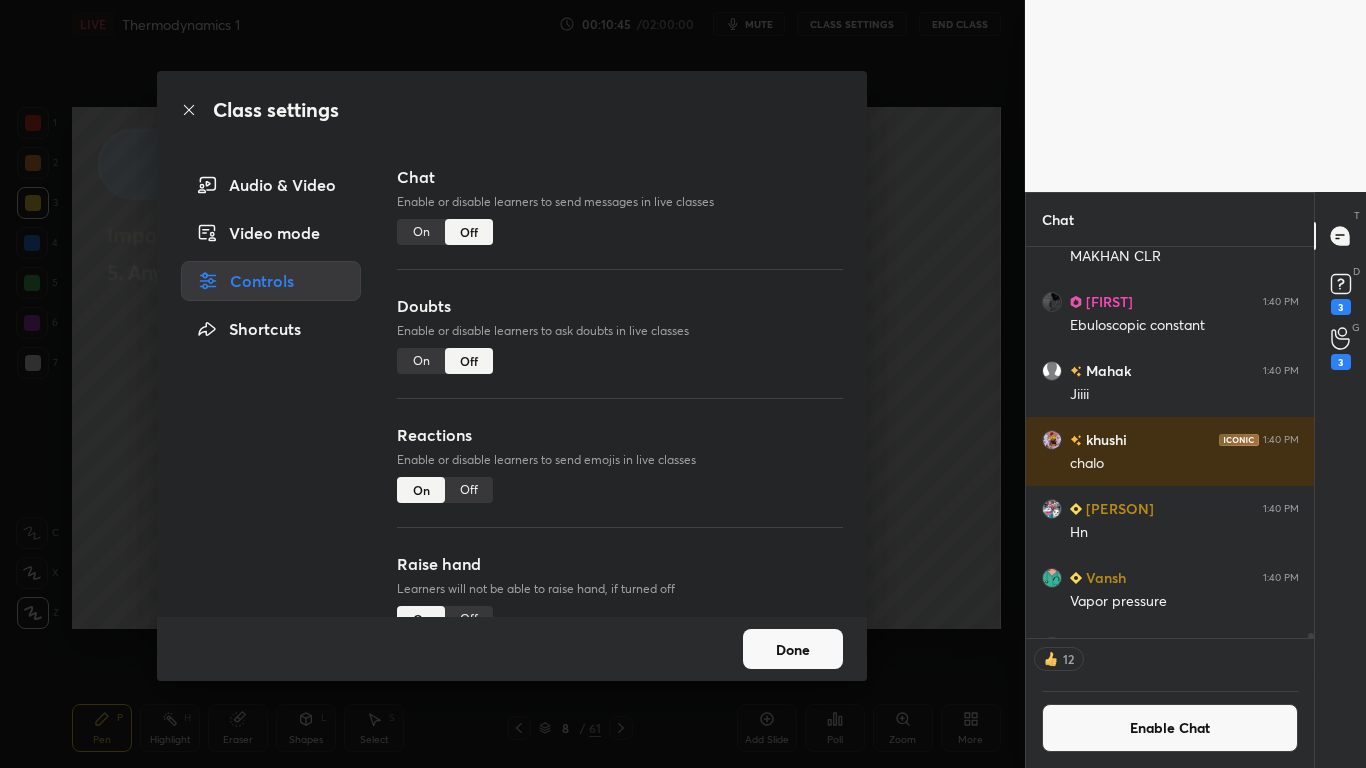 click on "Done" at bounding box center (793, 649) 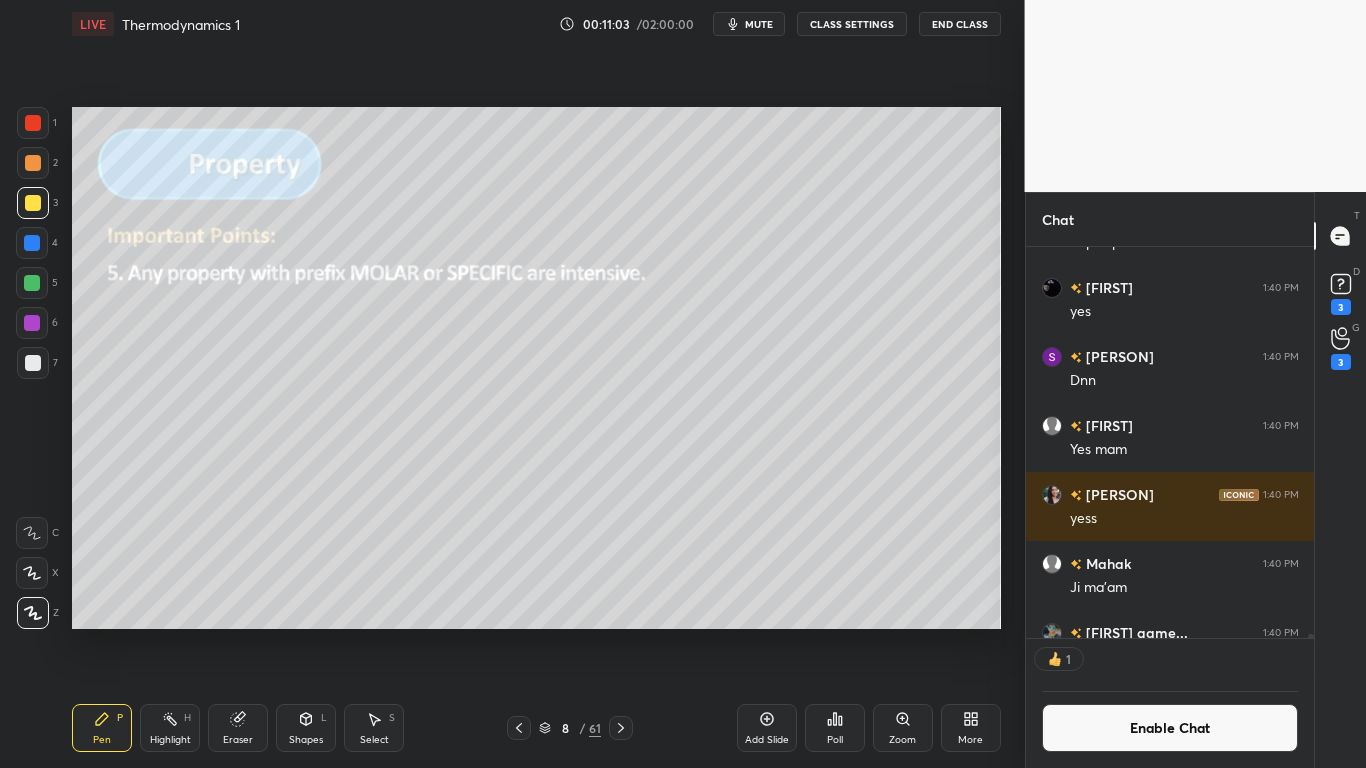 scroll, scrollTop: 385, scrollLeft: 282, axis: both 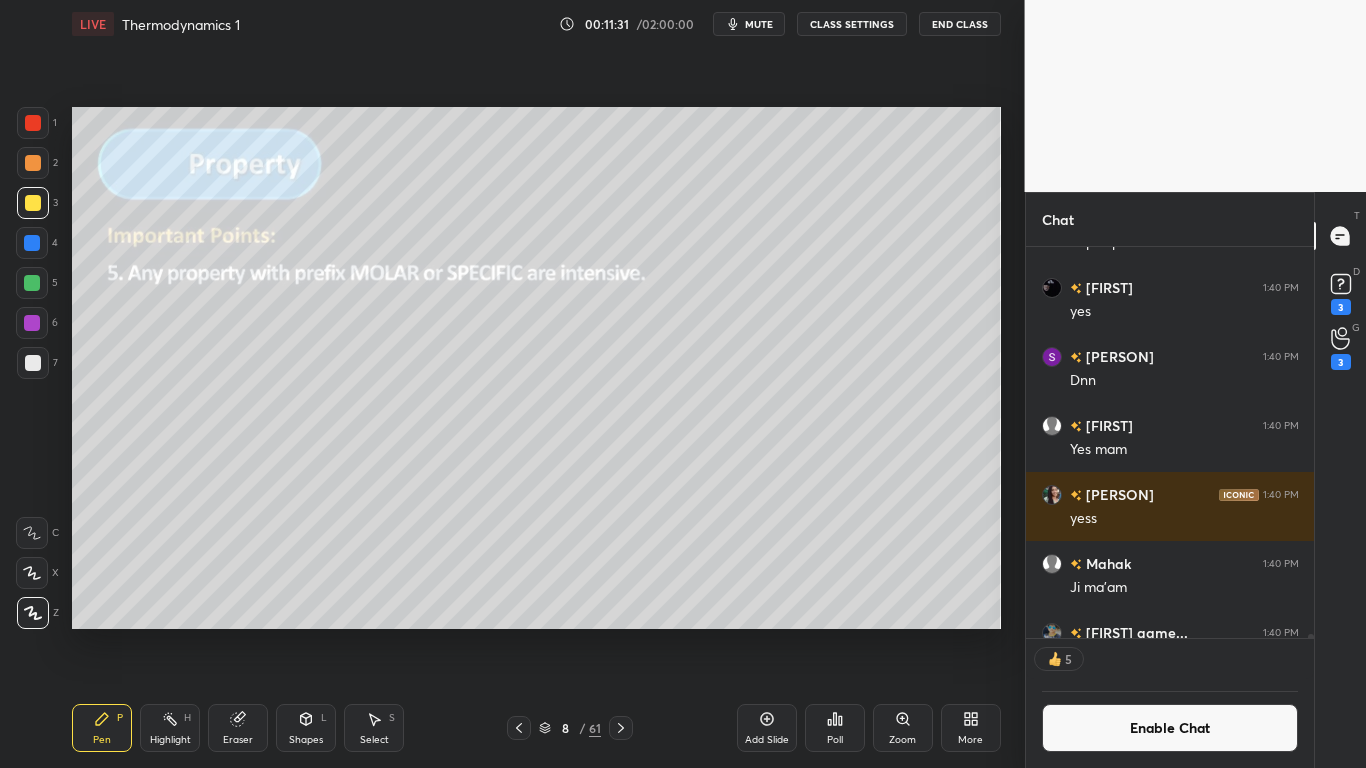 click on "Enable Chat" at bounding box center [1170, 728] 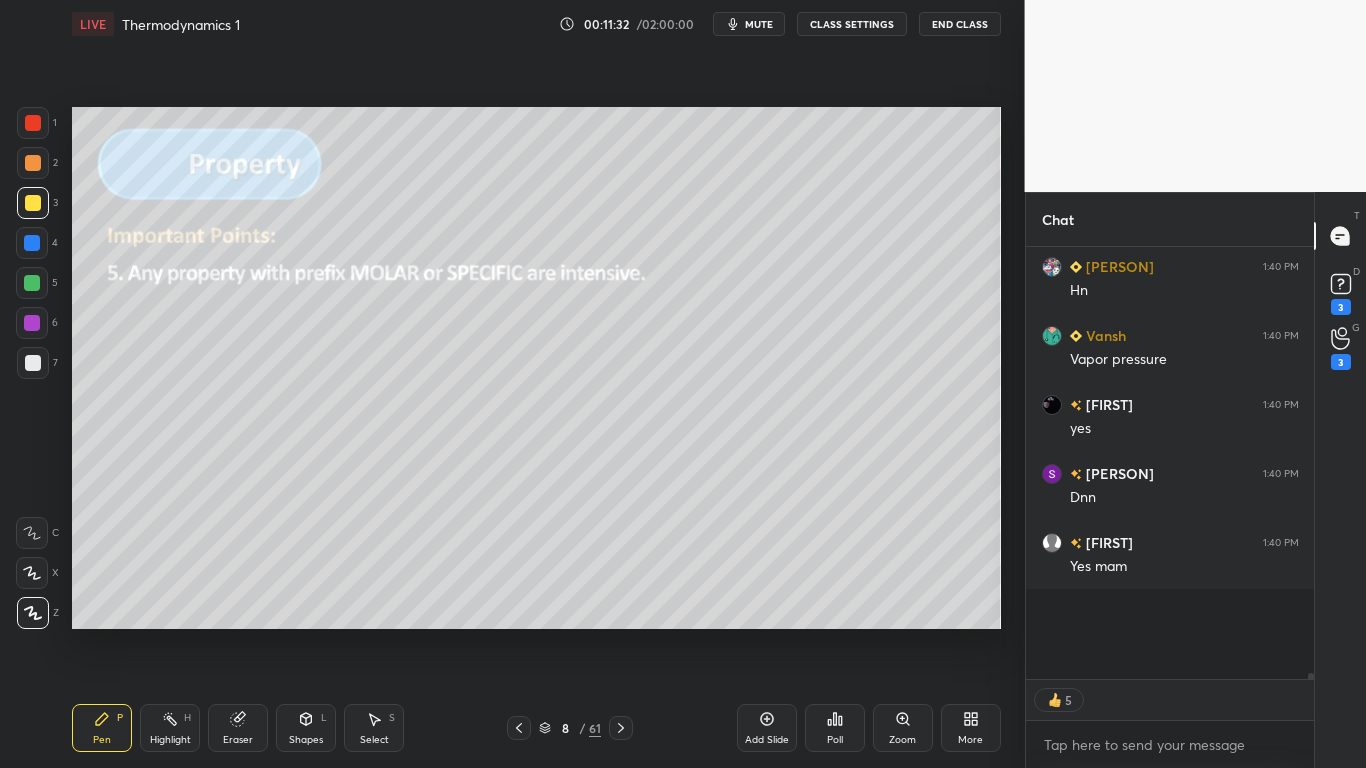 scroll, scrollTop: 45316, scrollLeft: 0, axis: vertical 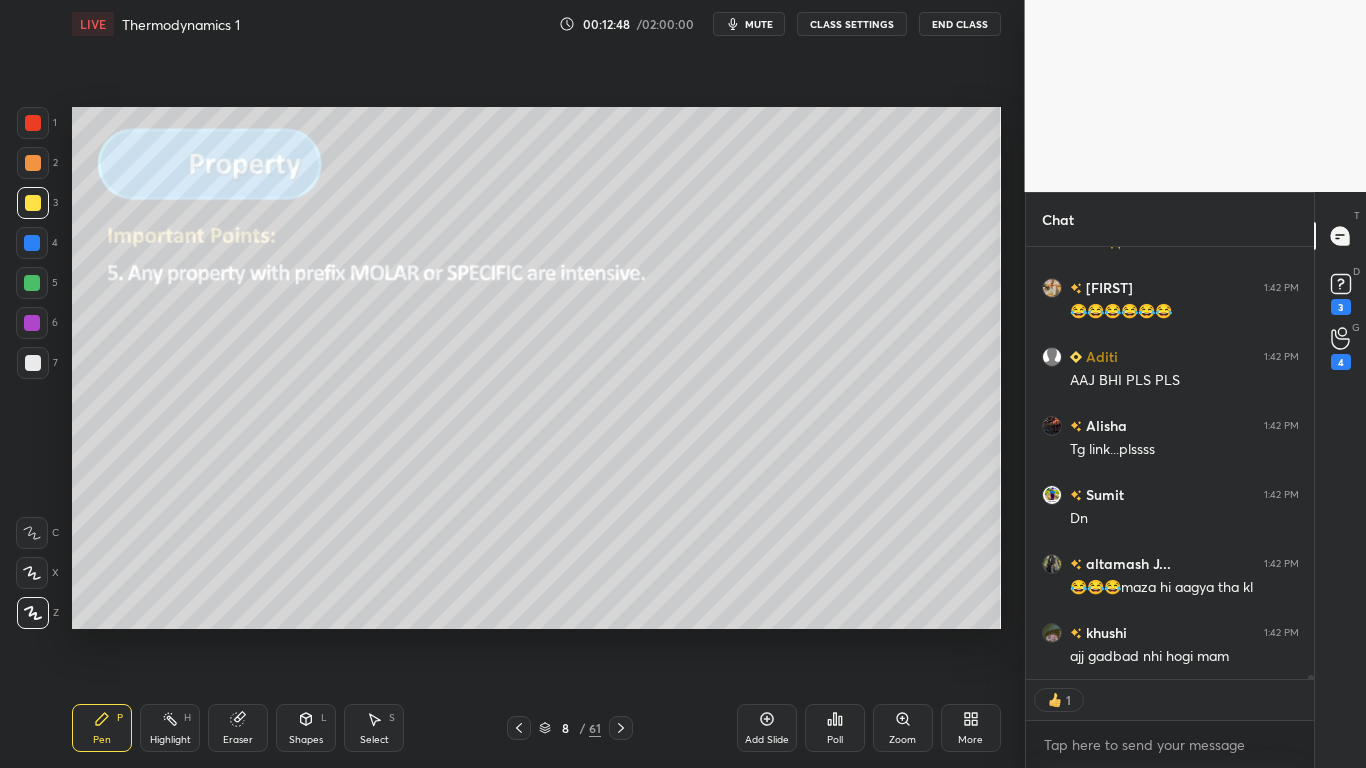 type on "x" 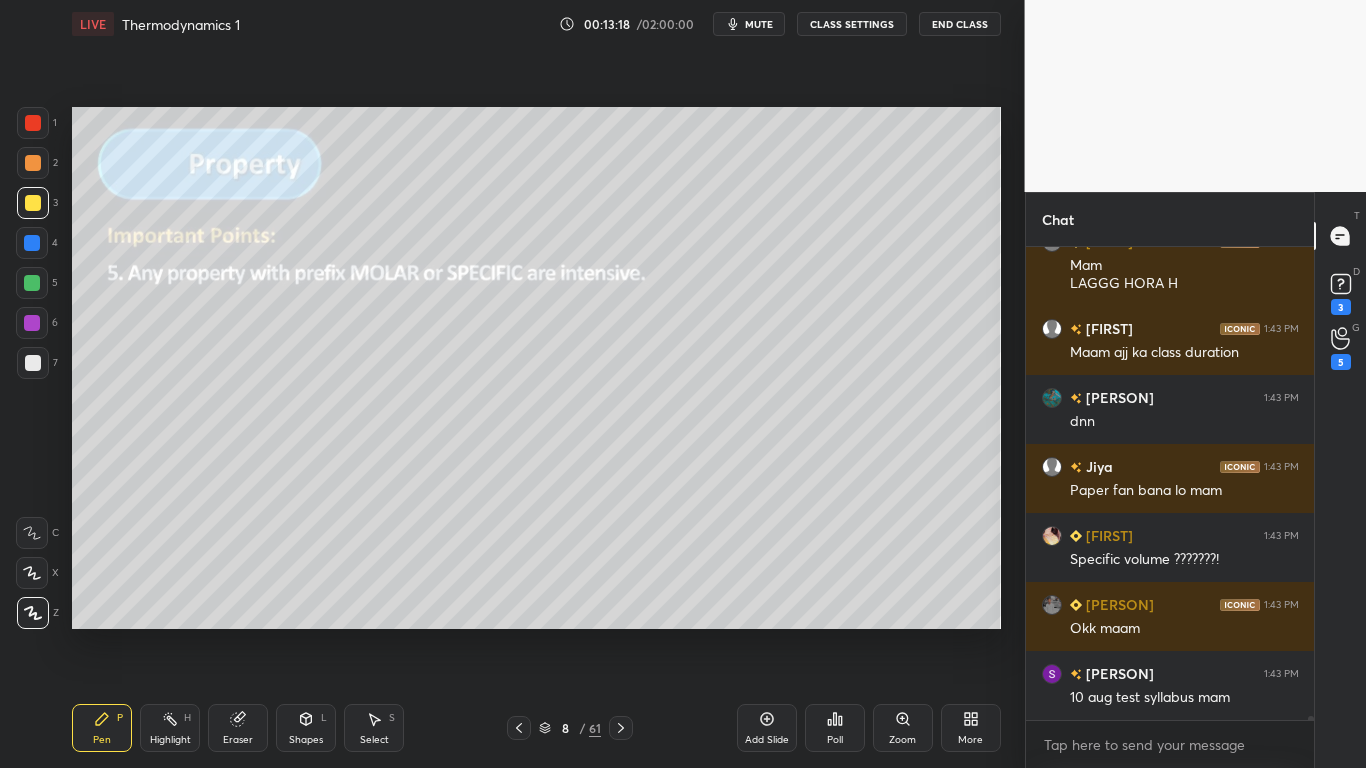 click on "CLASS SETTINGS" at bounding box center [852, 24] 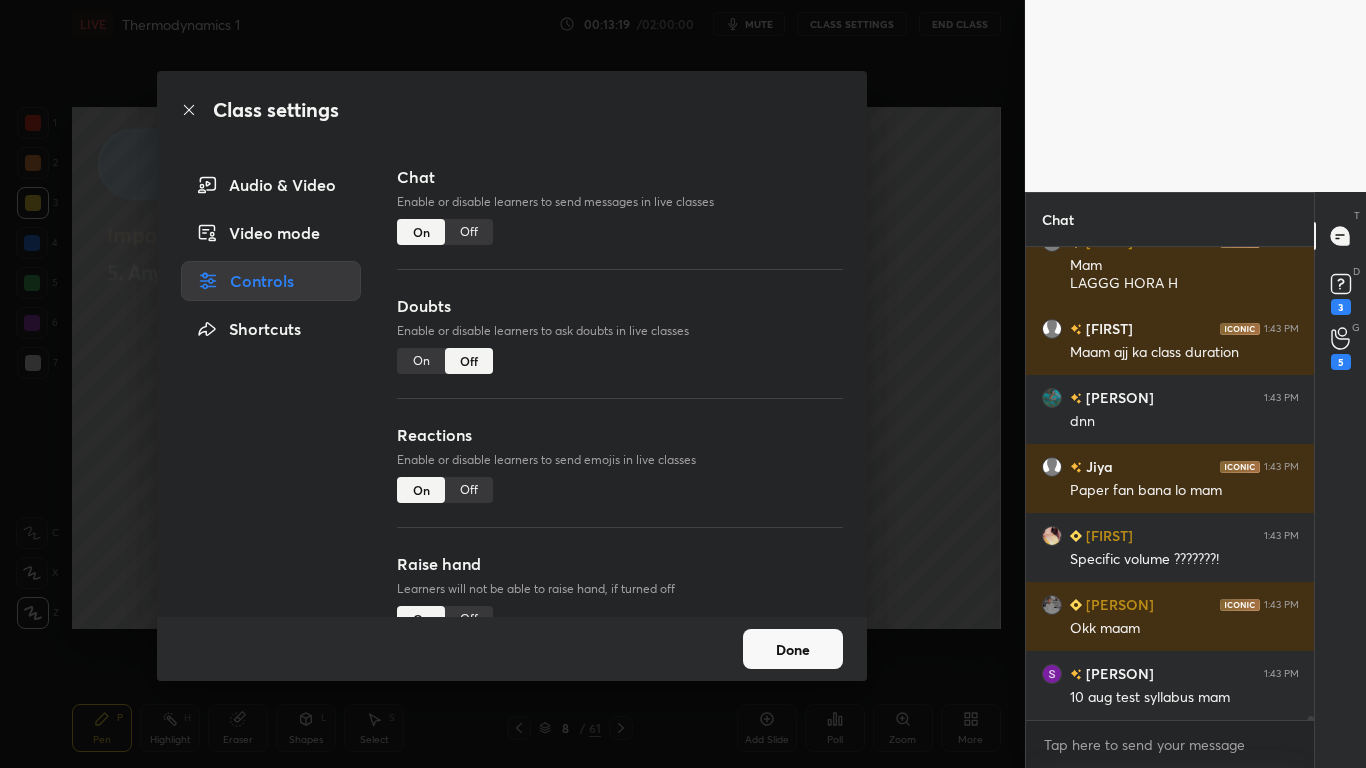 click on "Off" at bounding box center (469, 232) 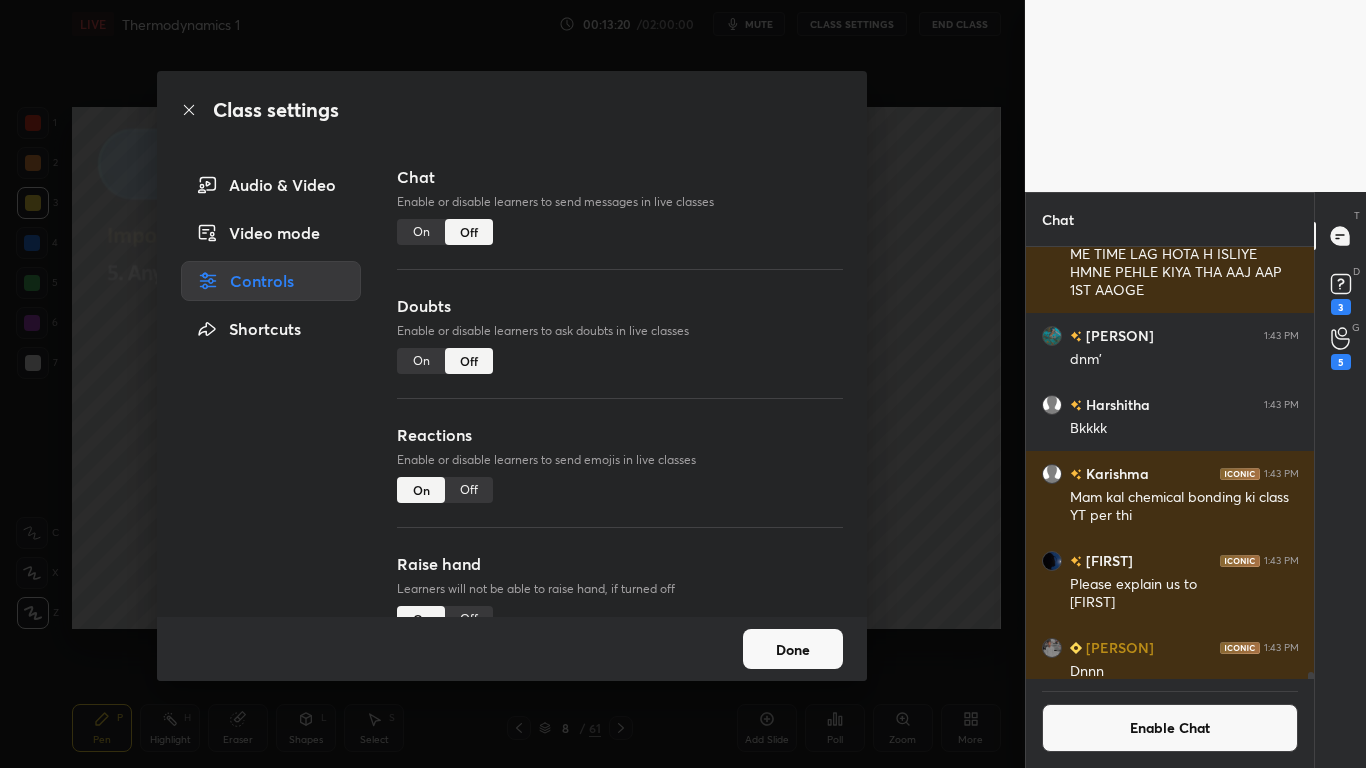 click on "Done" at bounding box center [793, 649] 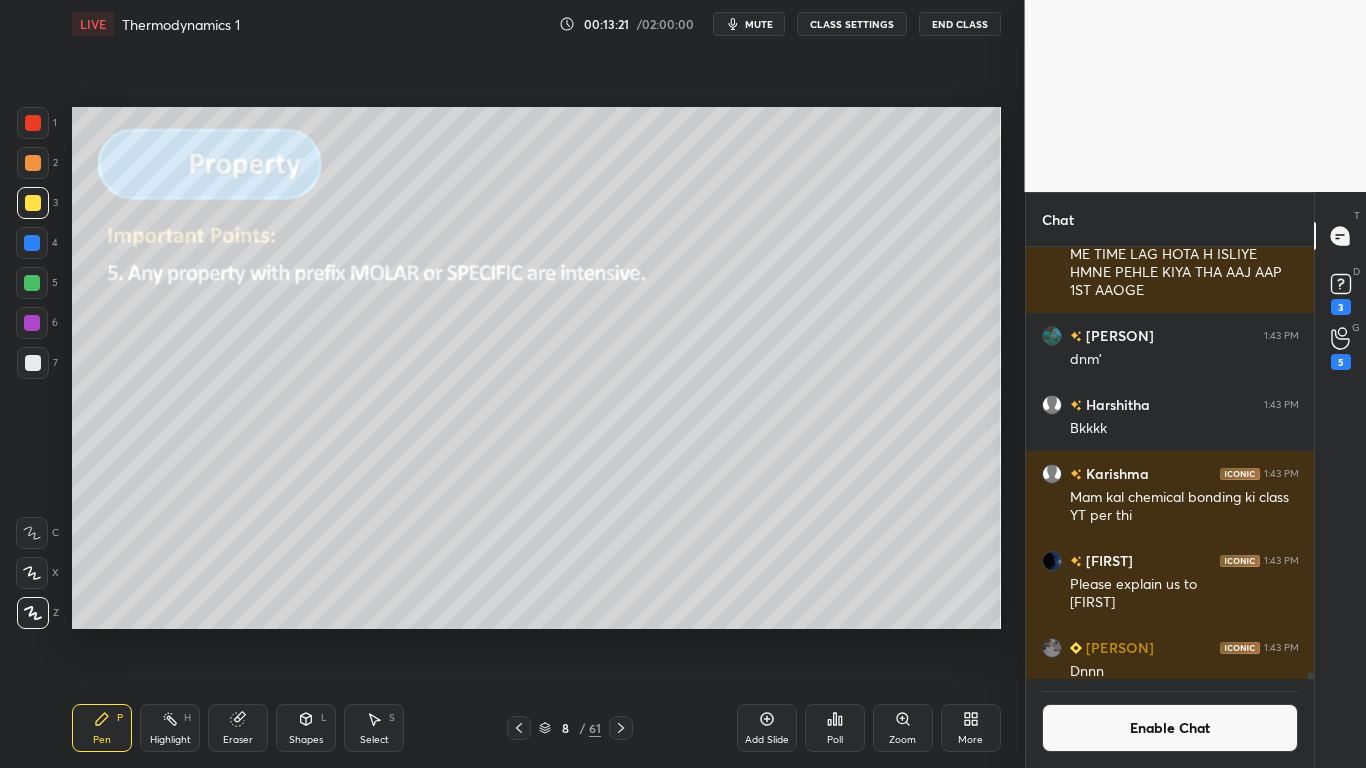 click 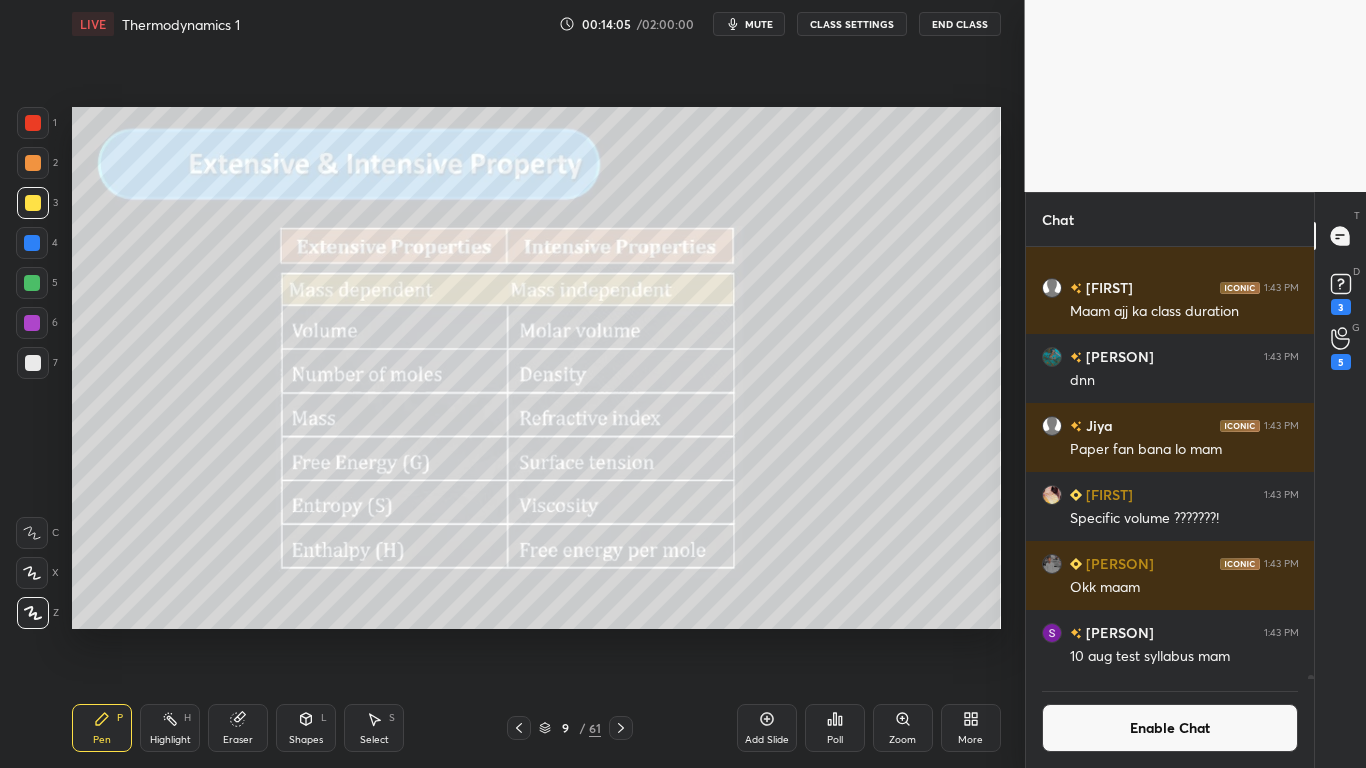 click on "Enable Chat" at bounding box center (1170, 728) 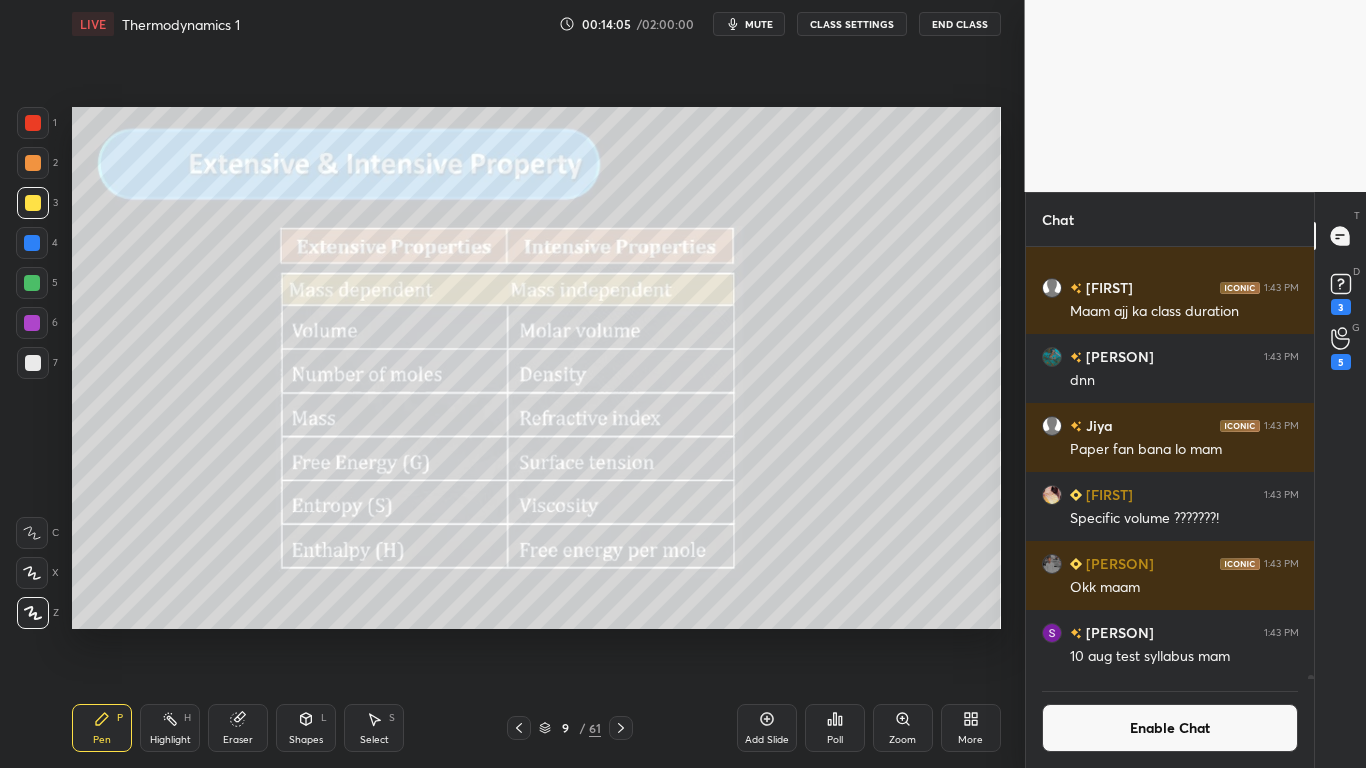 scroll, scrollTop: 467, scrollLeft: 282, axis: both 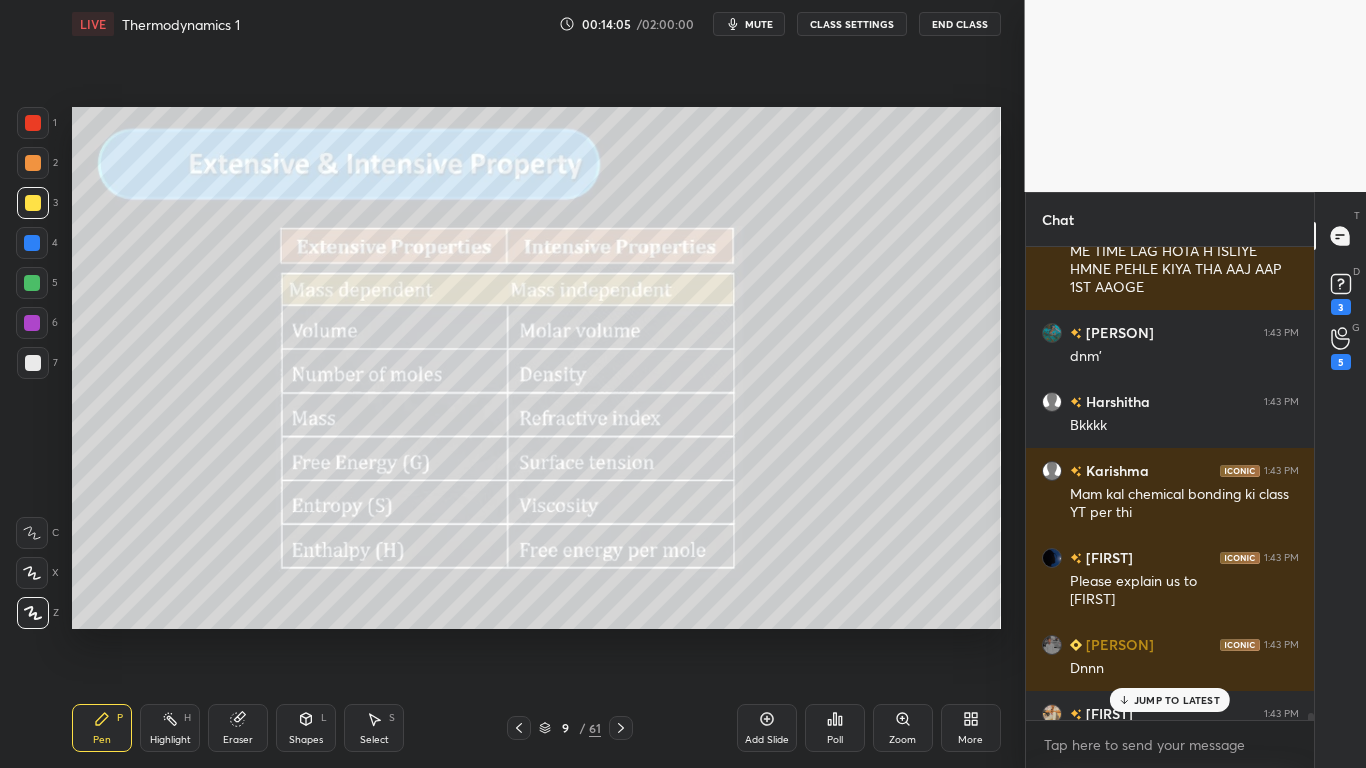 click on "JUMP TO LATEST" at bounding box center [1177, 700] 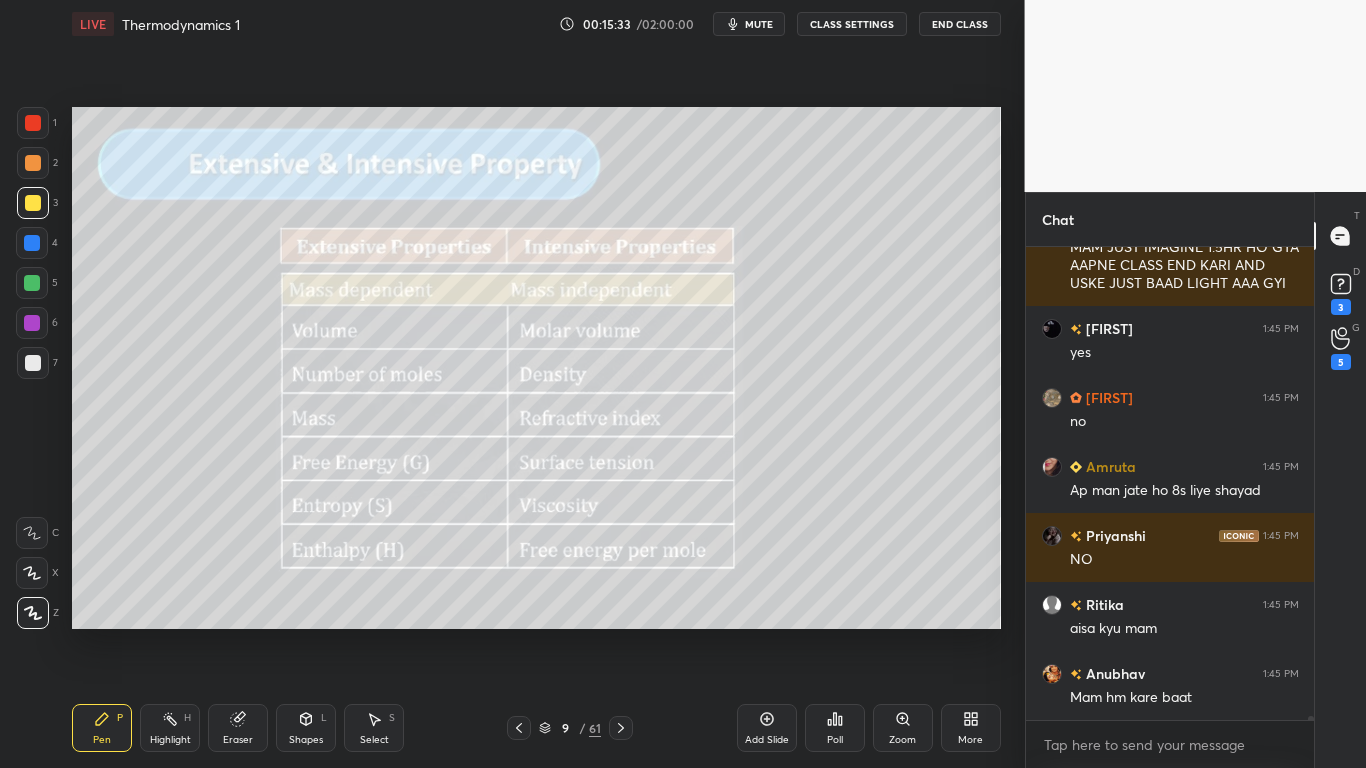 scroll, scrollTop: 52631, scrollLeft: 0, axis: vertical 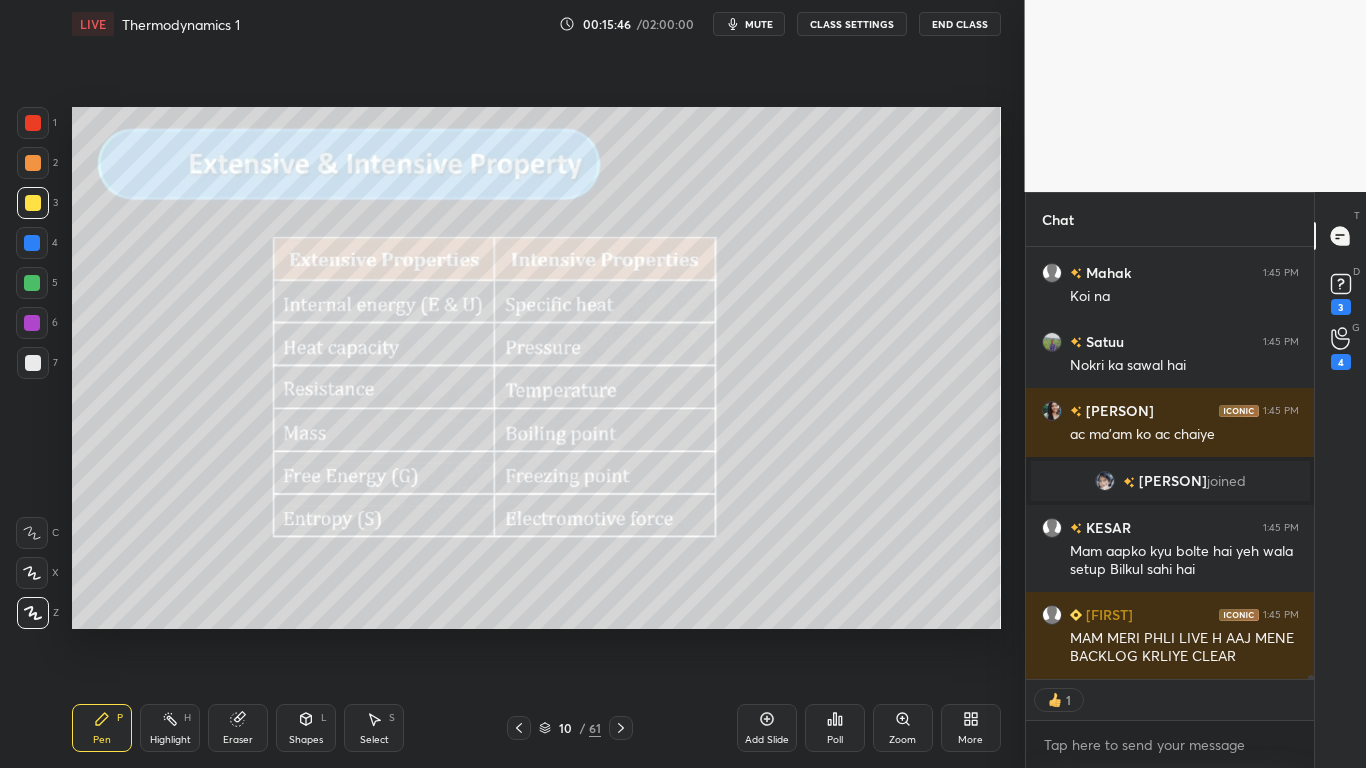 type on "x" 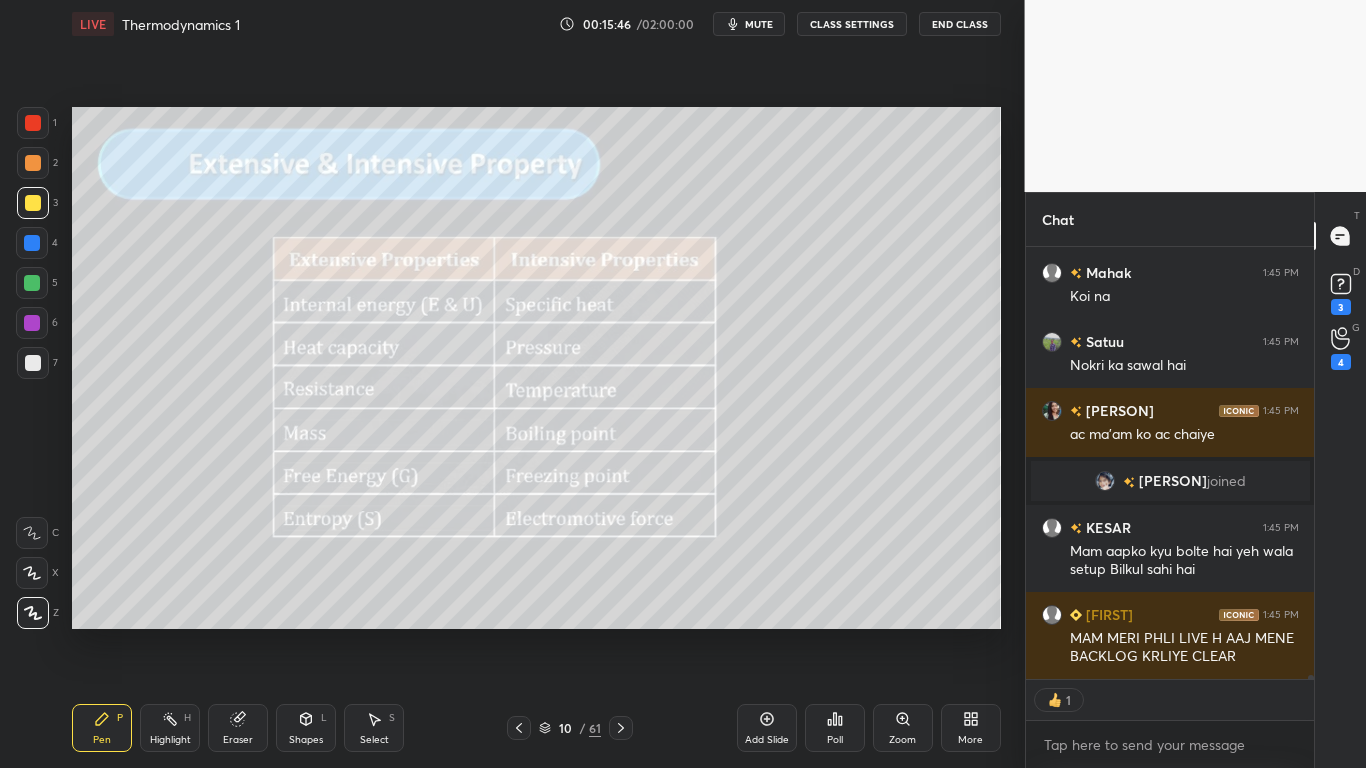 scroll, scrollTop: 467, scrollLeft: 282, axis: both 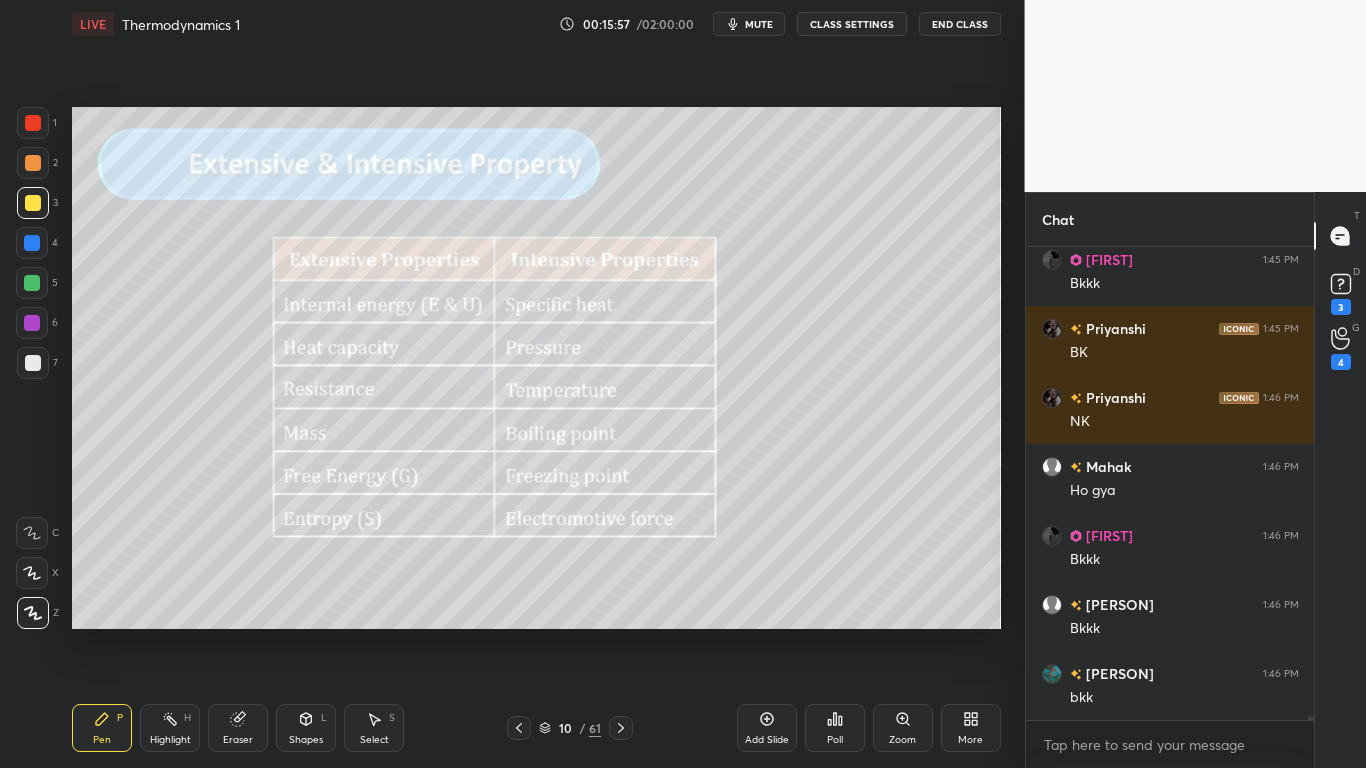 click 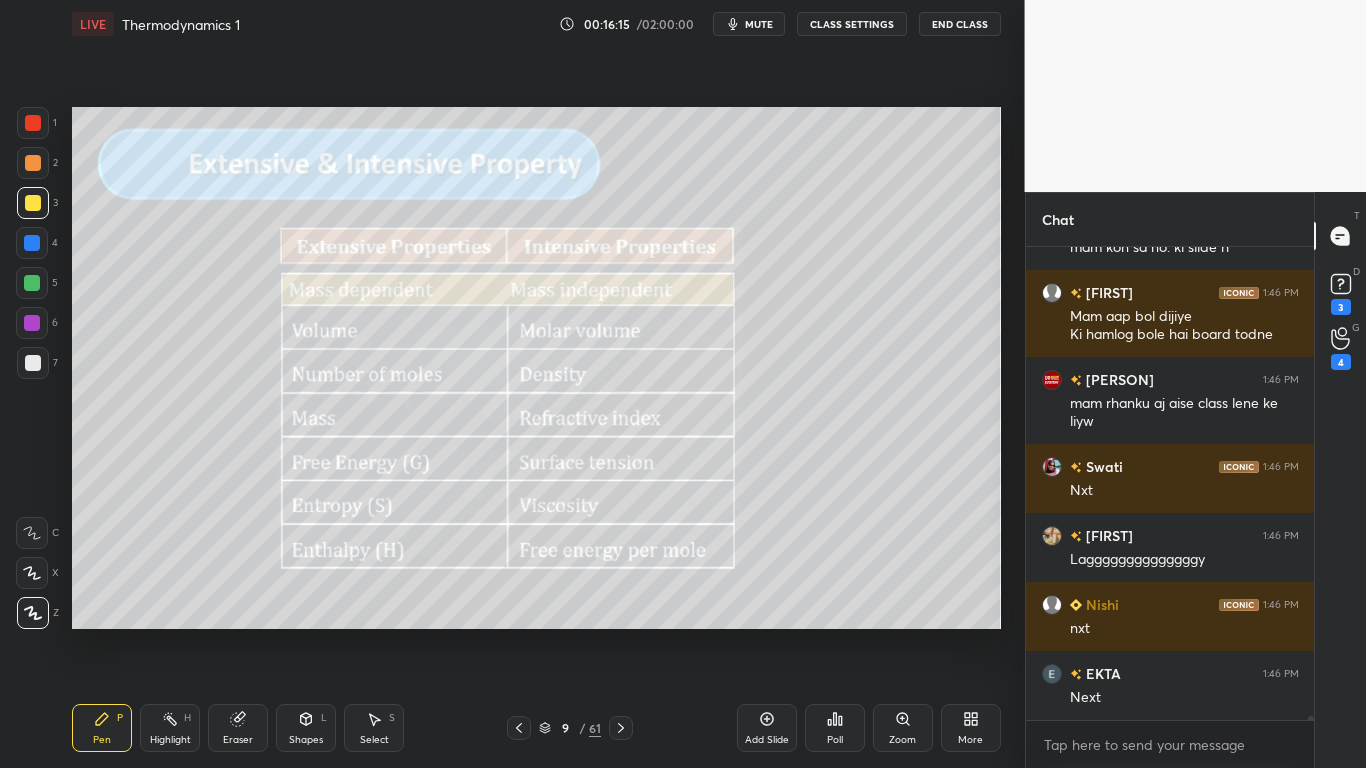 click on "CLASS SETTINGS" at bounding box center (852, 24) 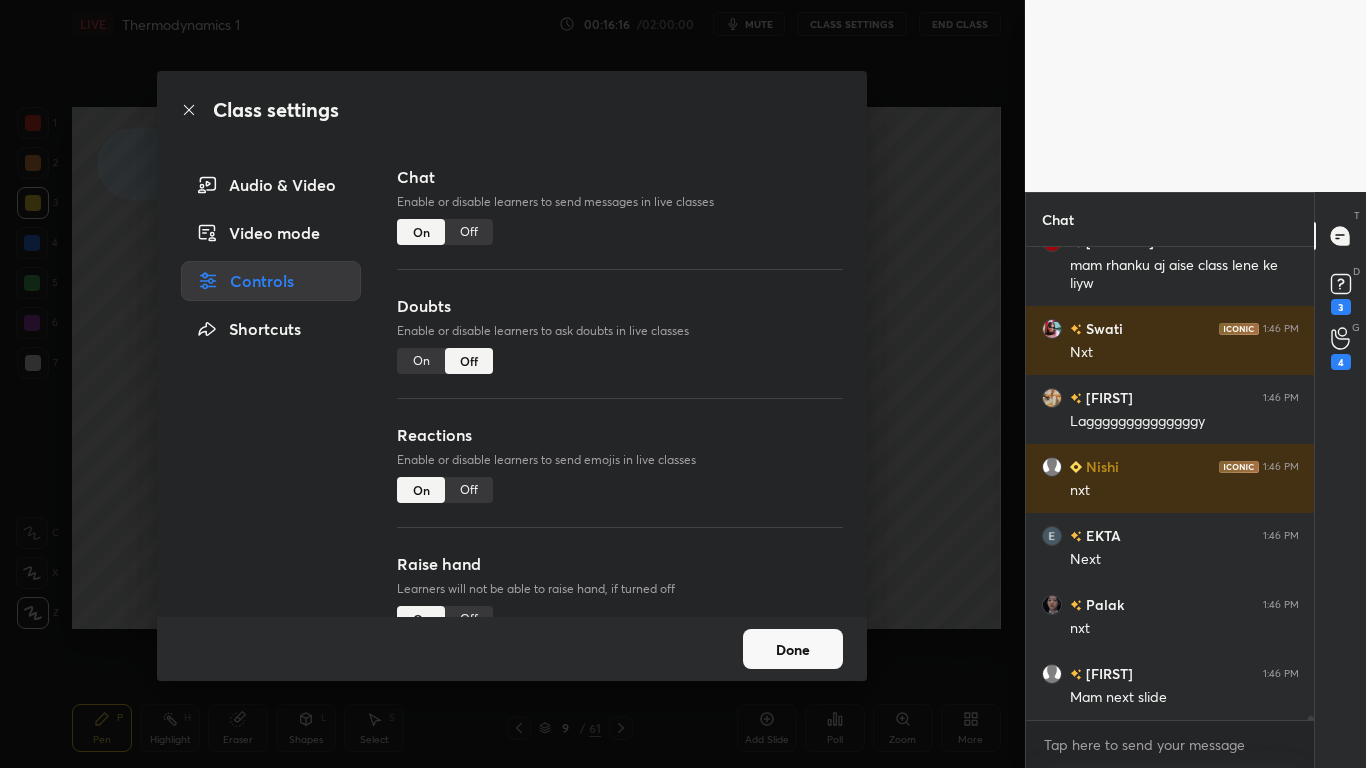 click on "Off" at bounding box center (469, 232) 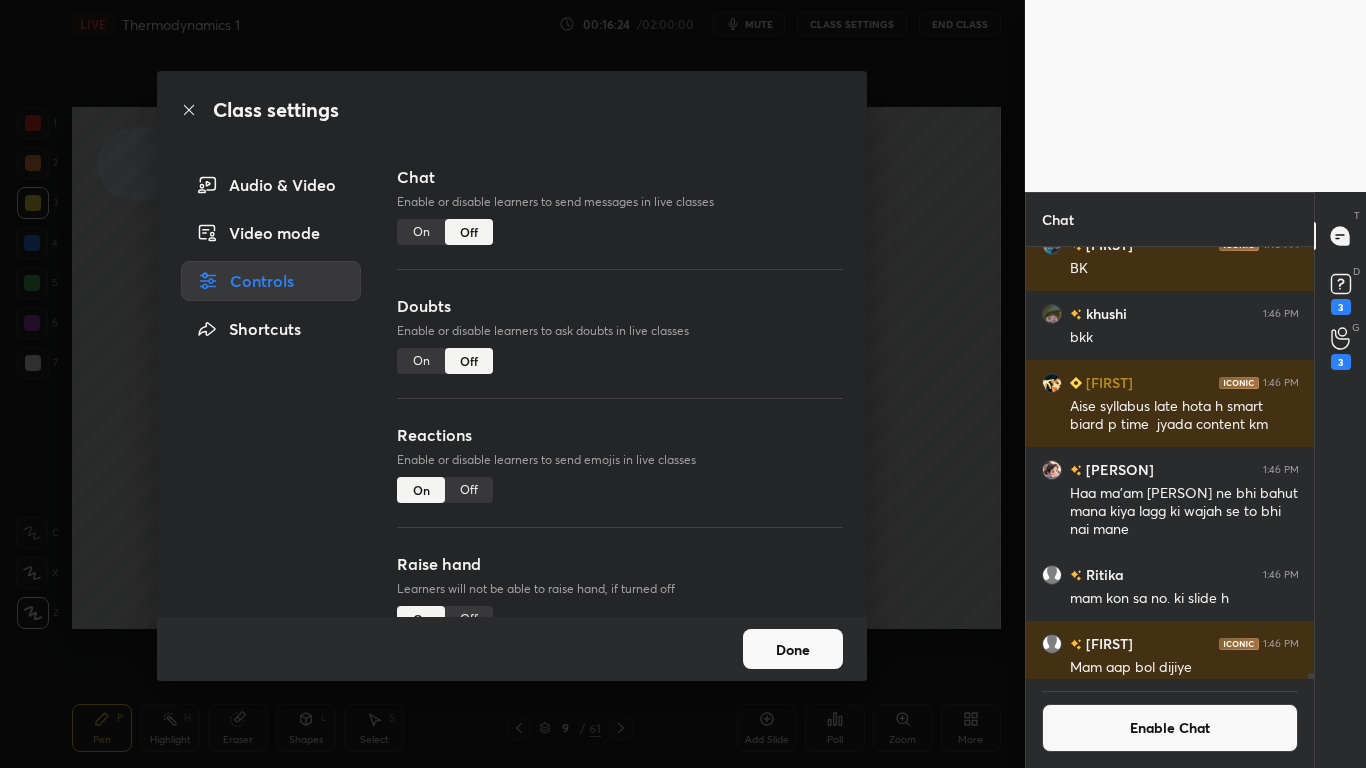click on "On" at bounding box center (421, 232) 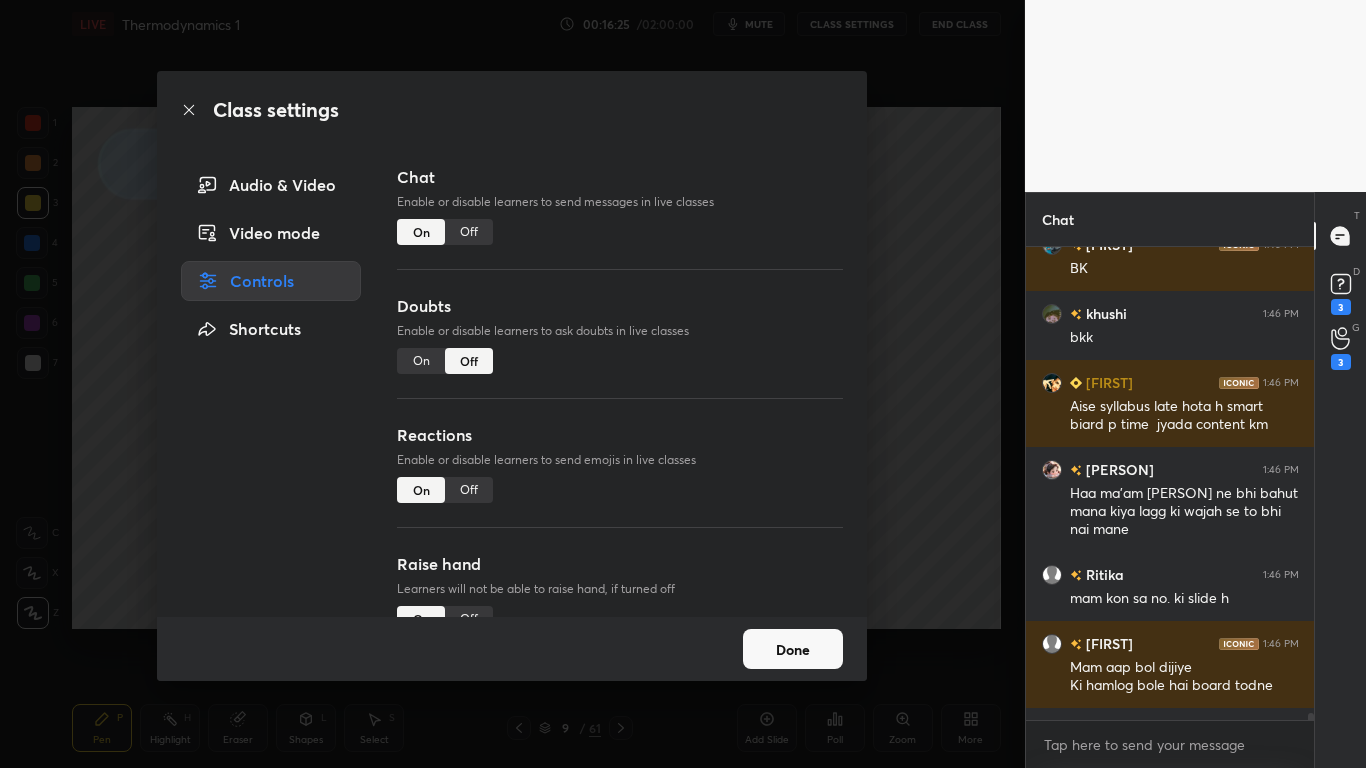 drag, startPoint x: 781, startPoint y: 670, endPoint x: 814, endPoint y: 628, distance: 53.413483 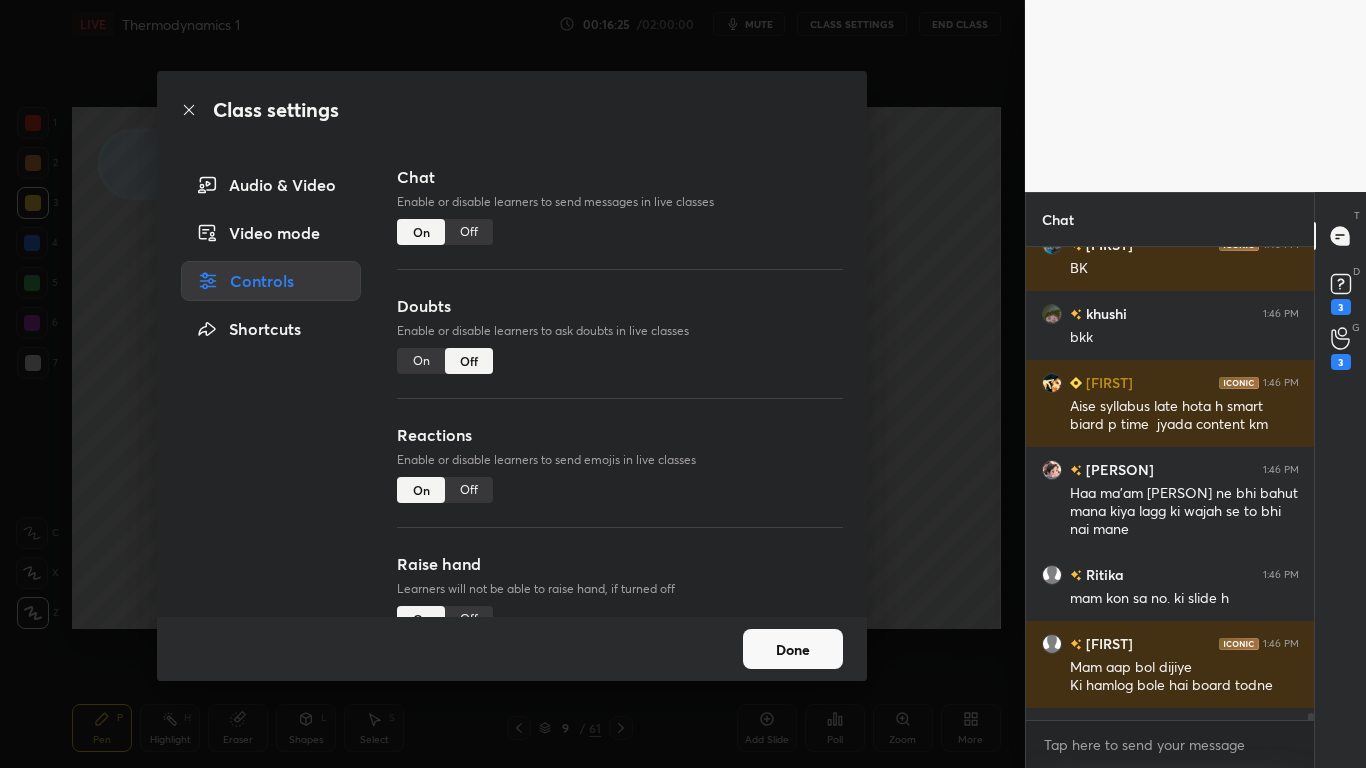 click on "Done" at bounding box center (512, 649) 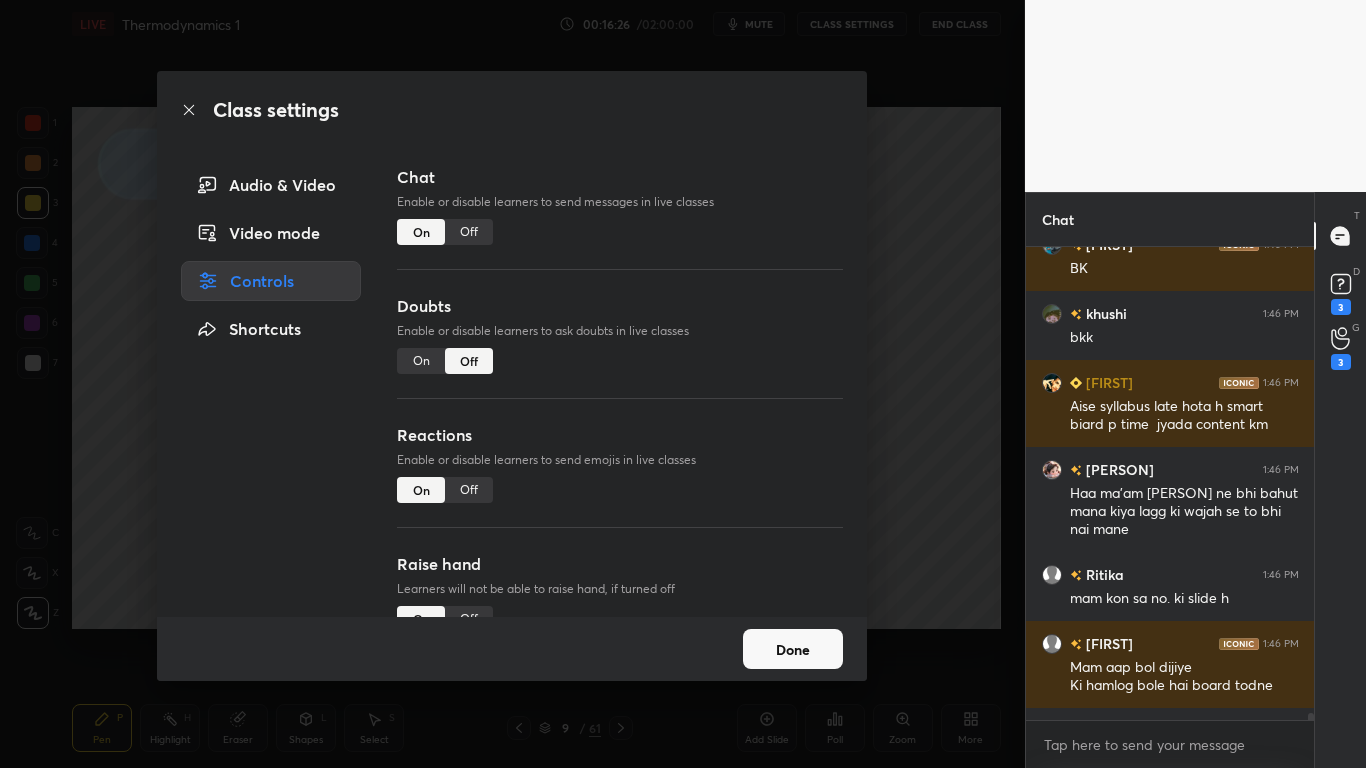 click on "Done" at bounding box center [512, 649] 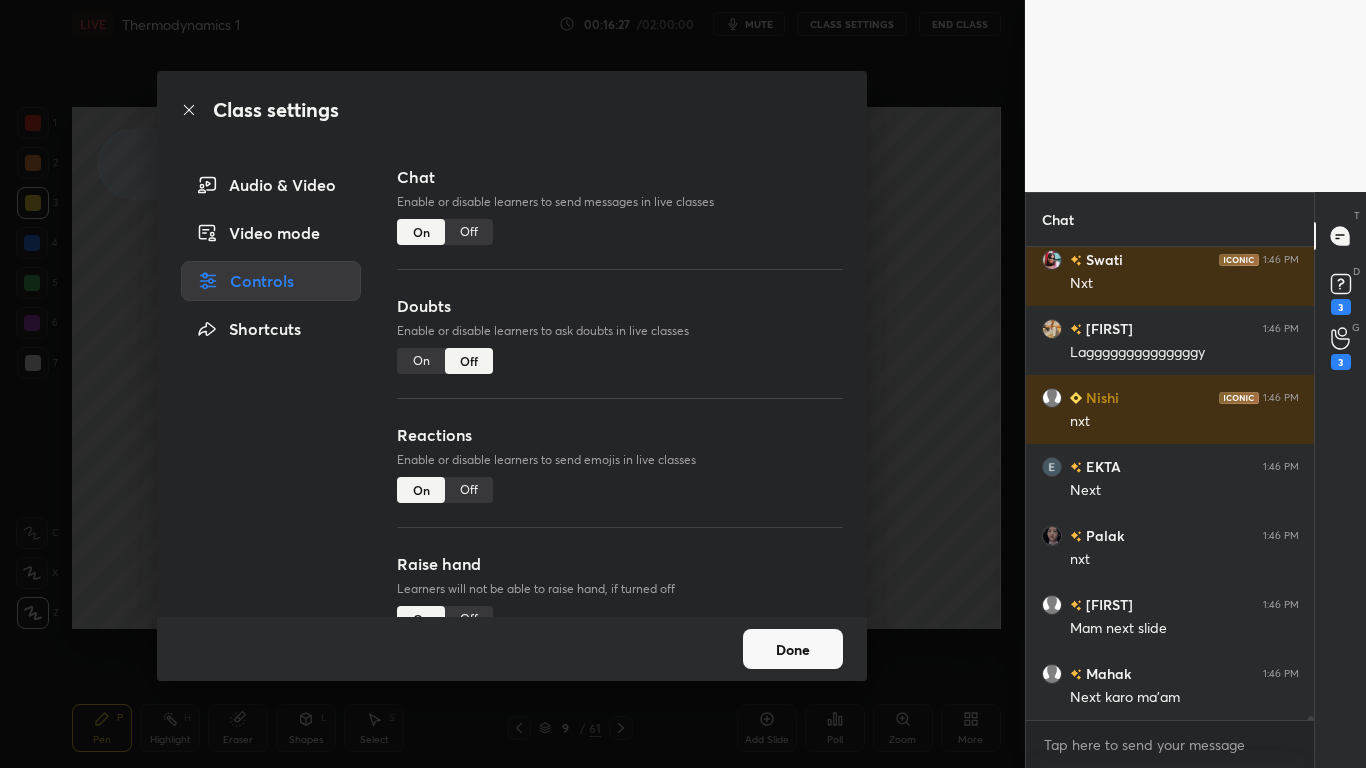 click on "Done" at bounding box center [793, 649] 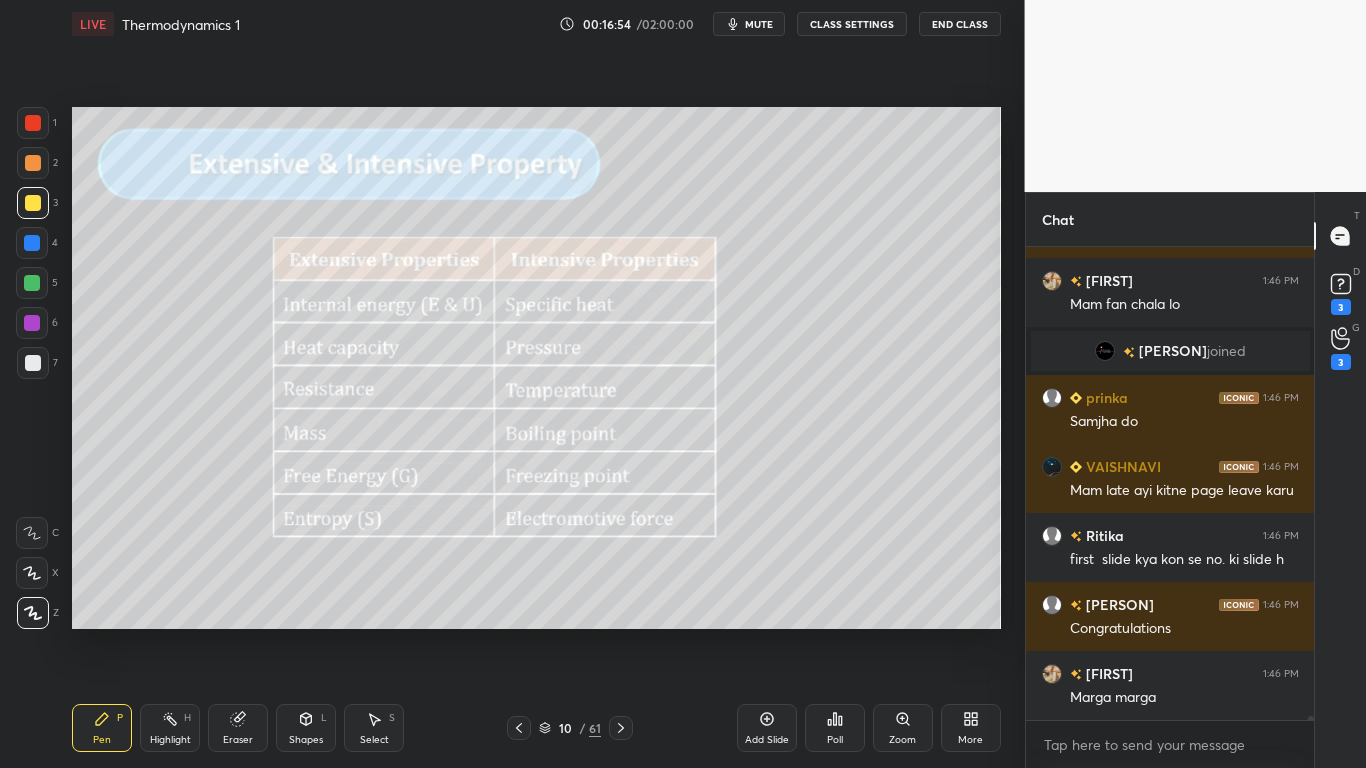 scroll, scrollTop: 54959, scrollLeft: 0, axis: vertical 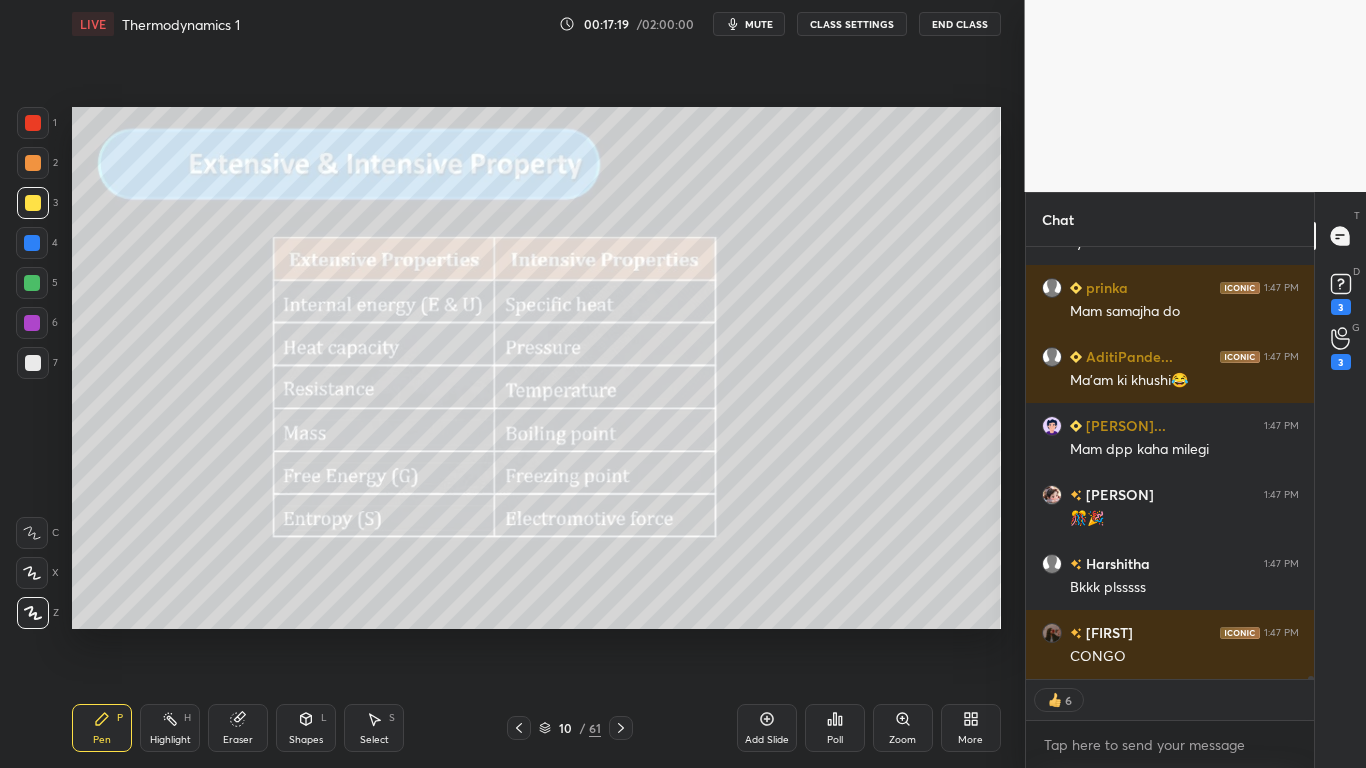 type on "x" 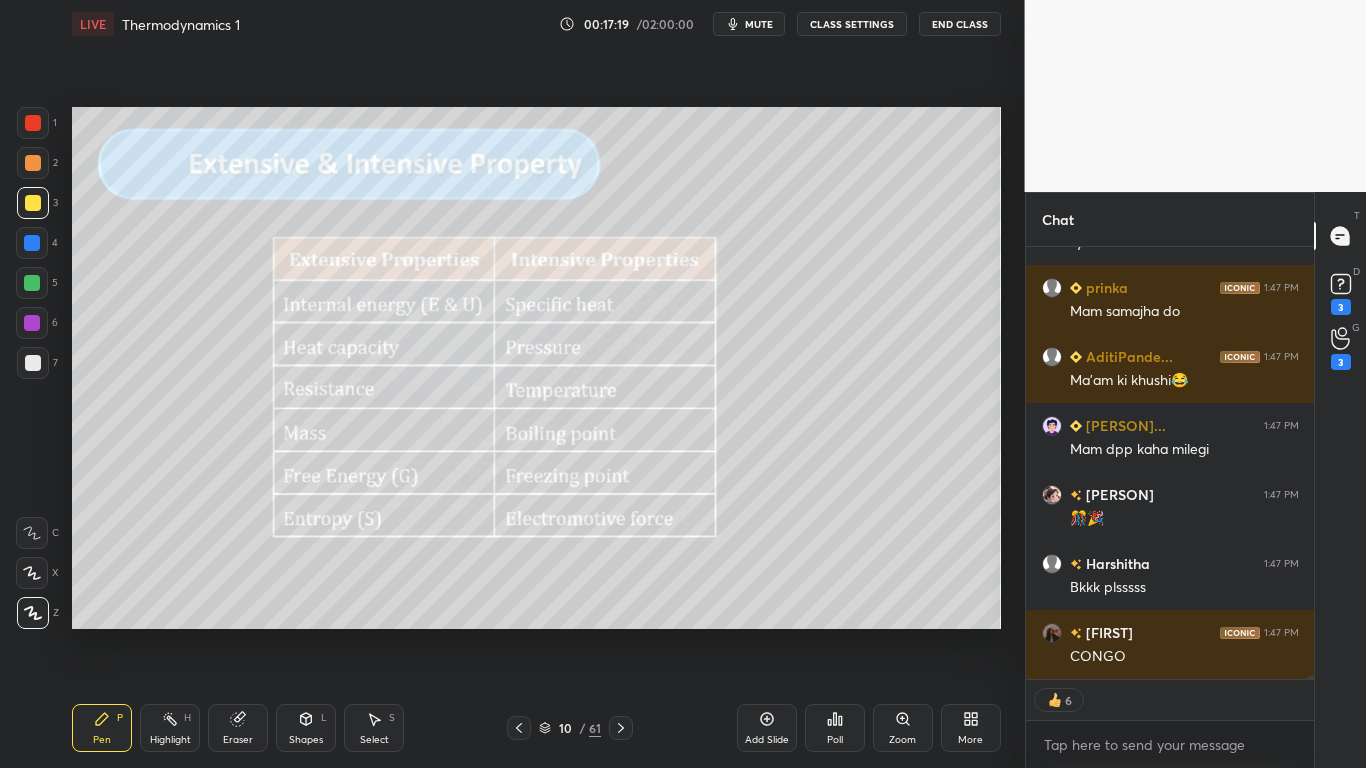 scroll, scrollTop: 7, scrollLeft: 7, axis: both 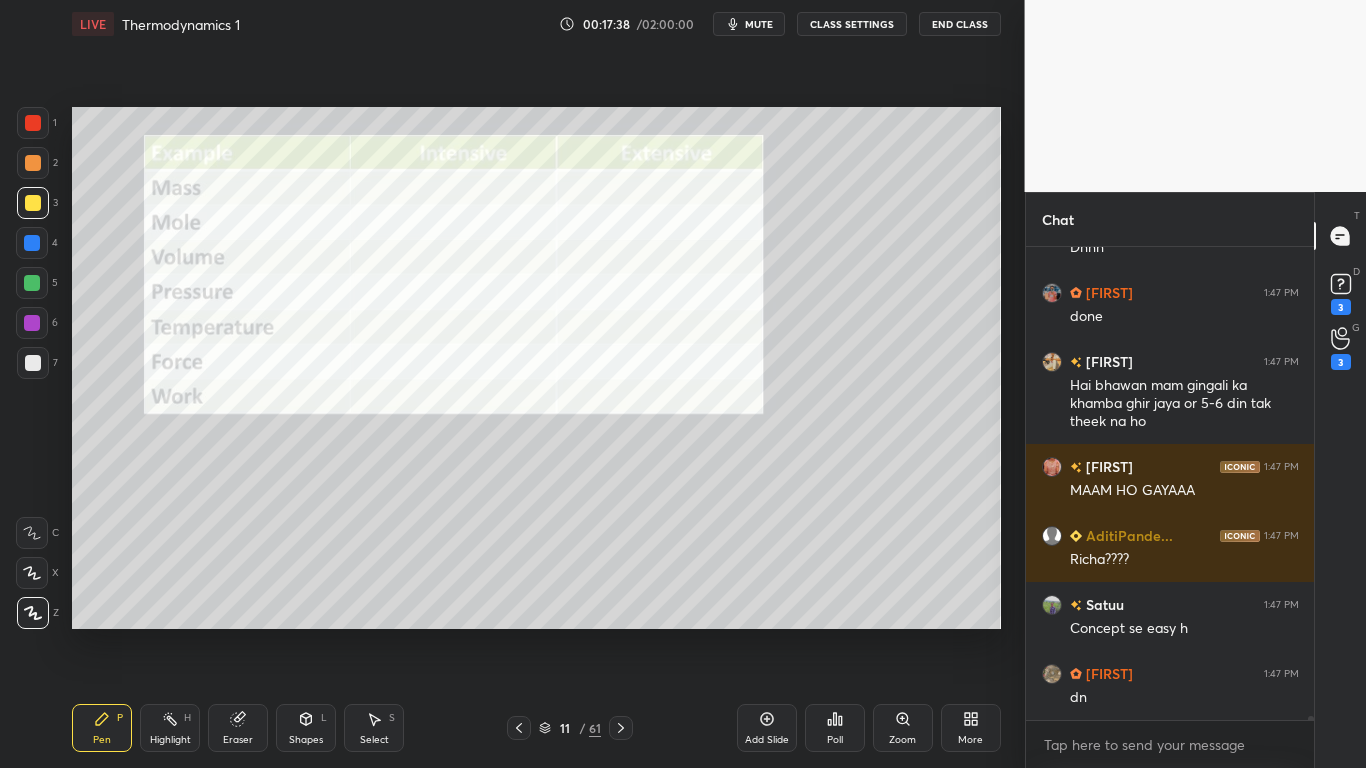 click on "CLASS SETTINGS" at bounding box center (852, 24) 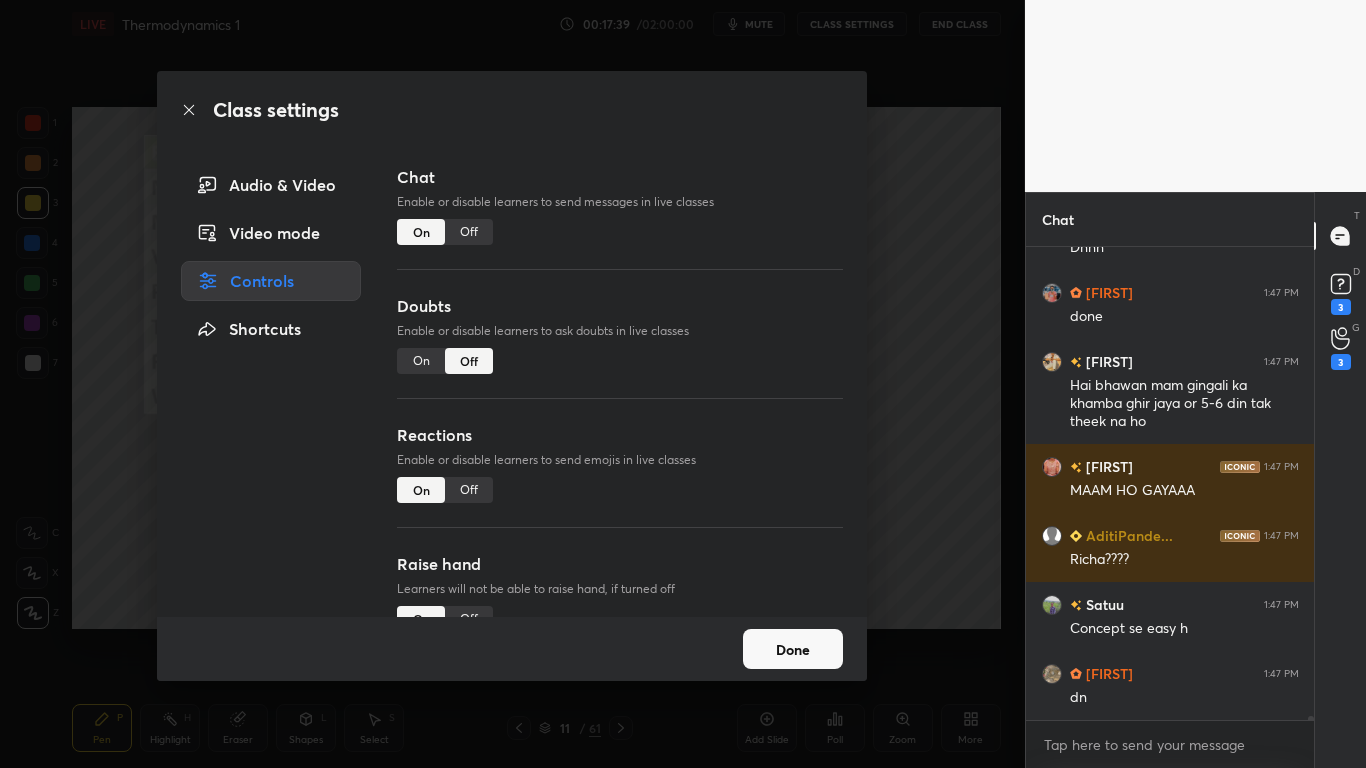 click on "Off" at bounding box center [469, 232] 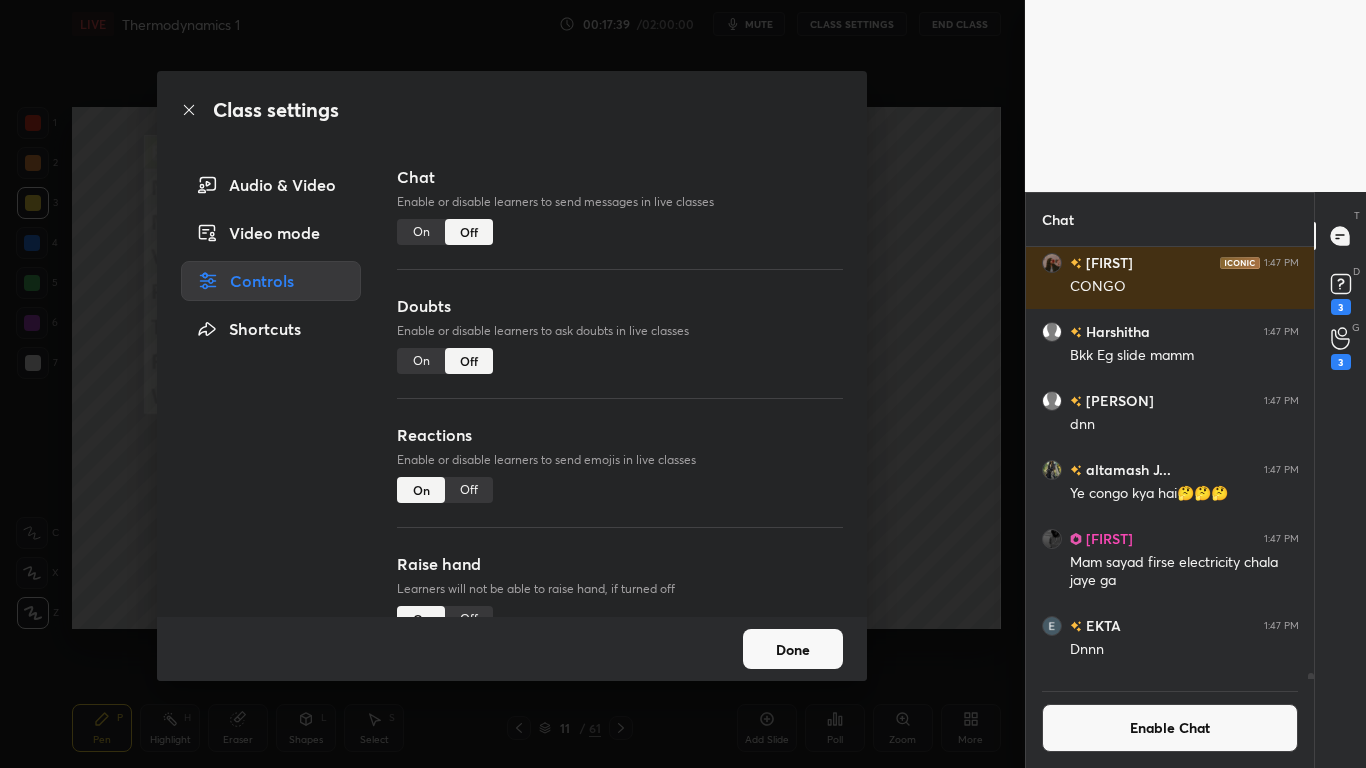 scroll, scrollTop: 426, scrollLeft: 282, axis: both 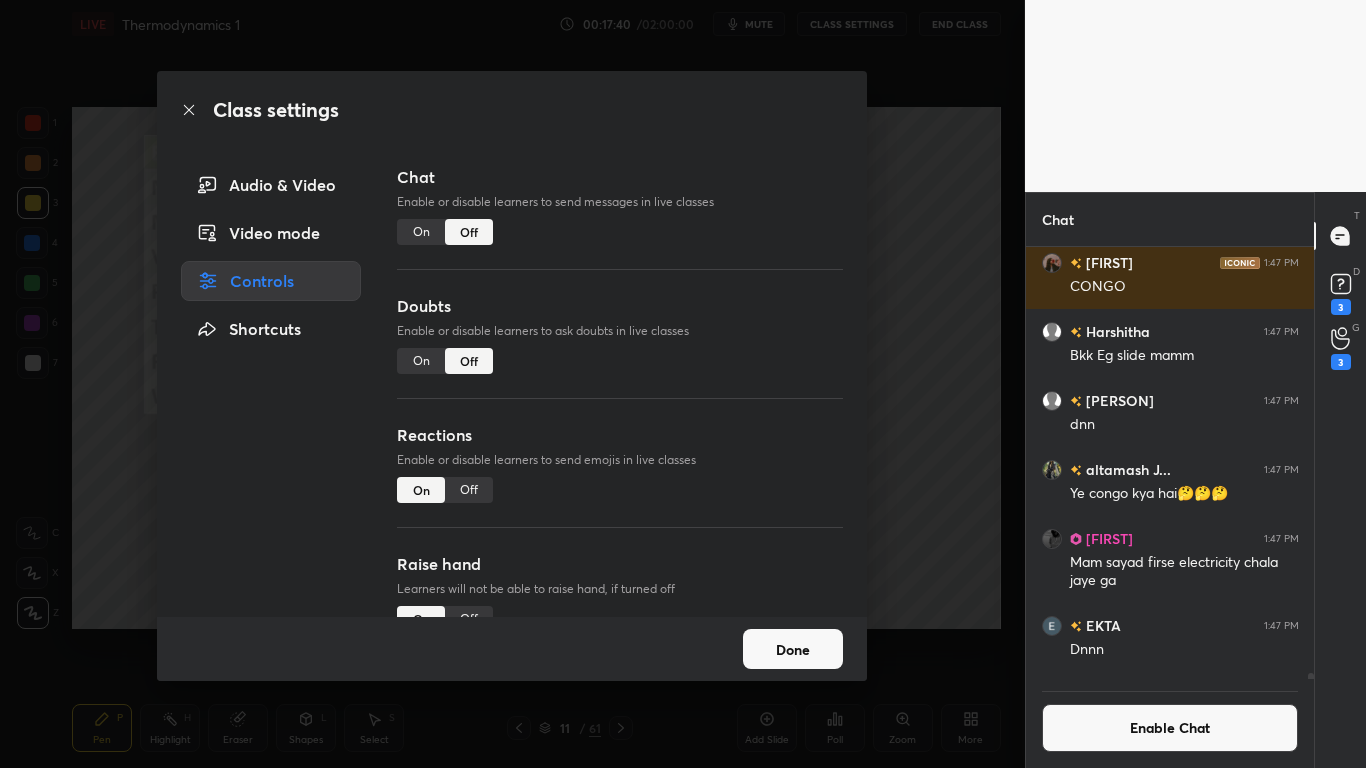 click on "Done" at bounding box center [793, 649] 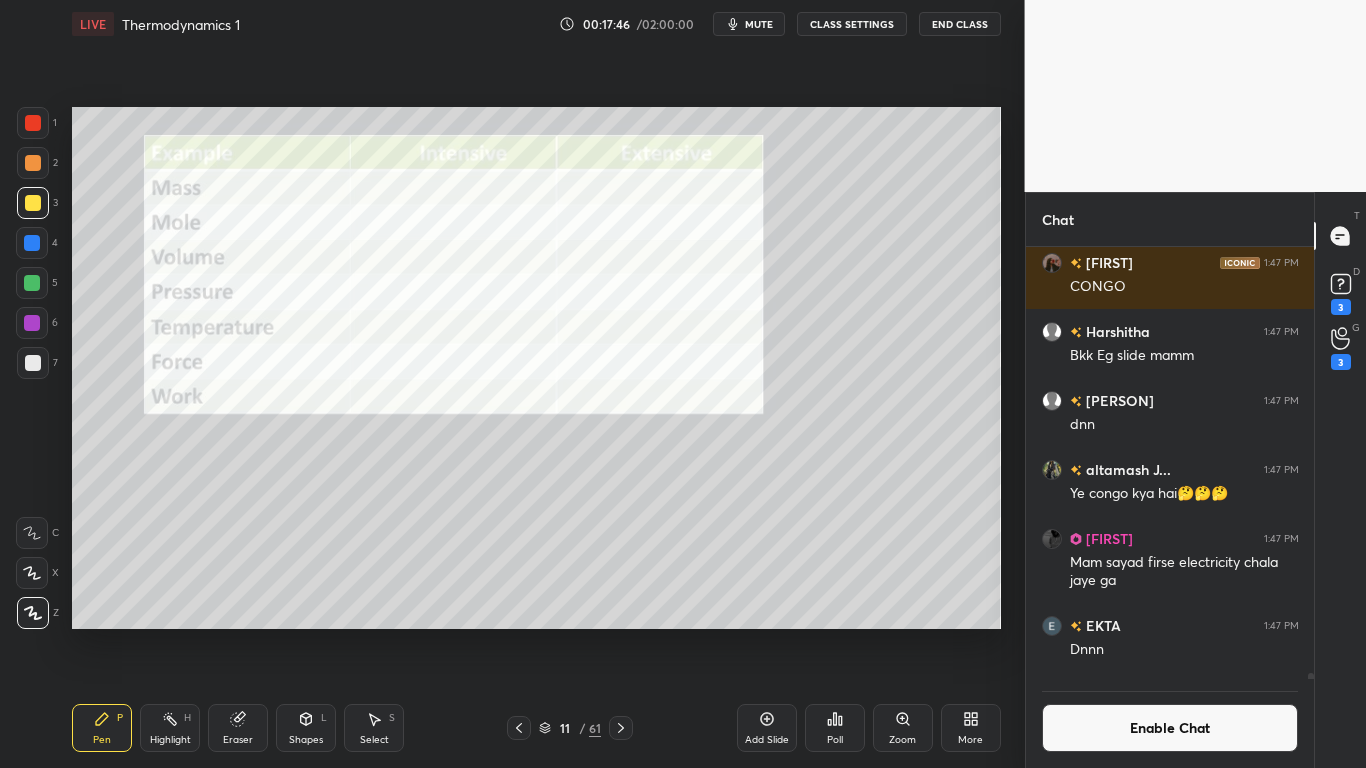 scroll, scrollTop: 385, scrollLeft: 282, axis: both 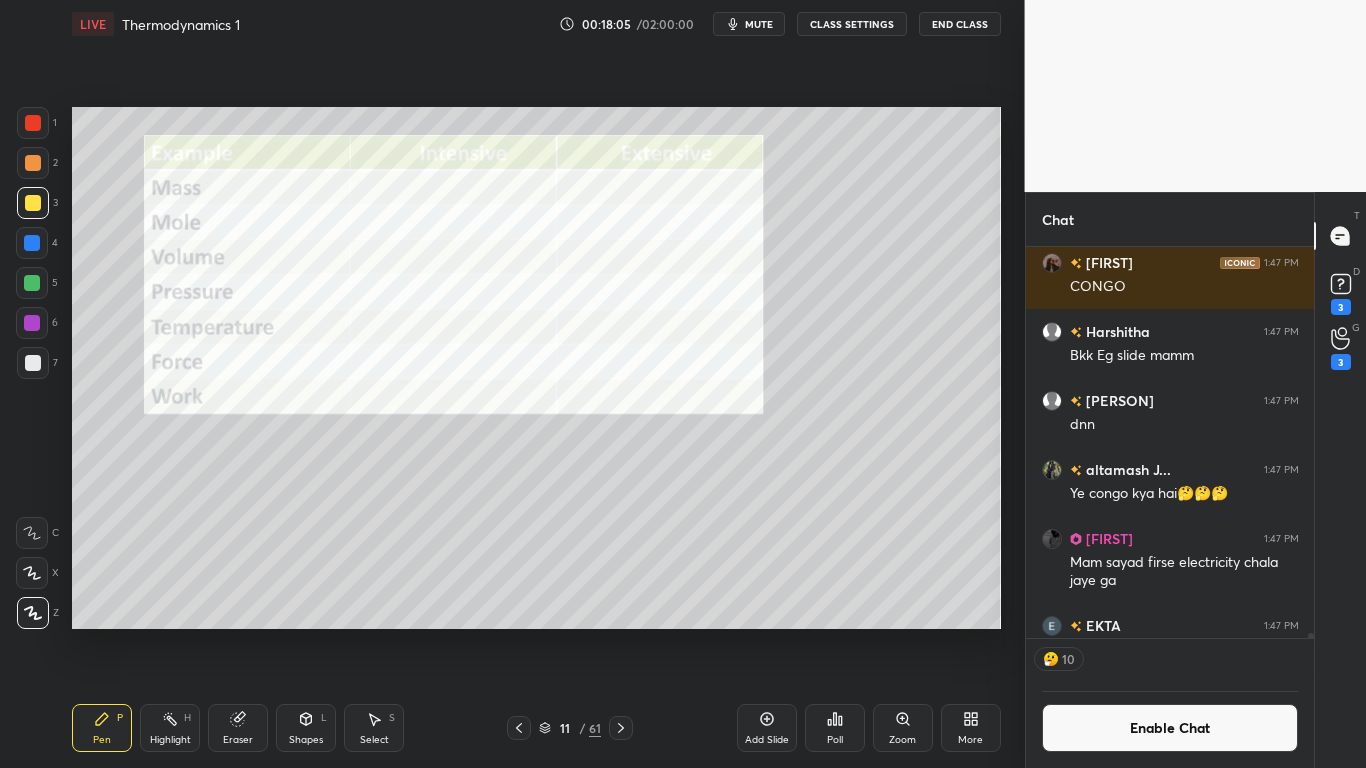 click on "mute" at bounding box center [759, 24] 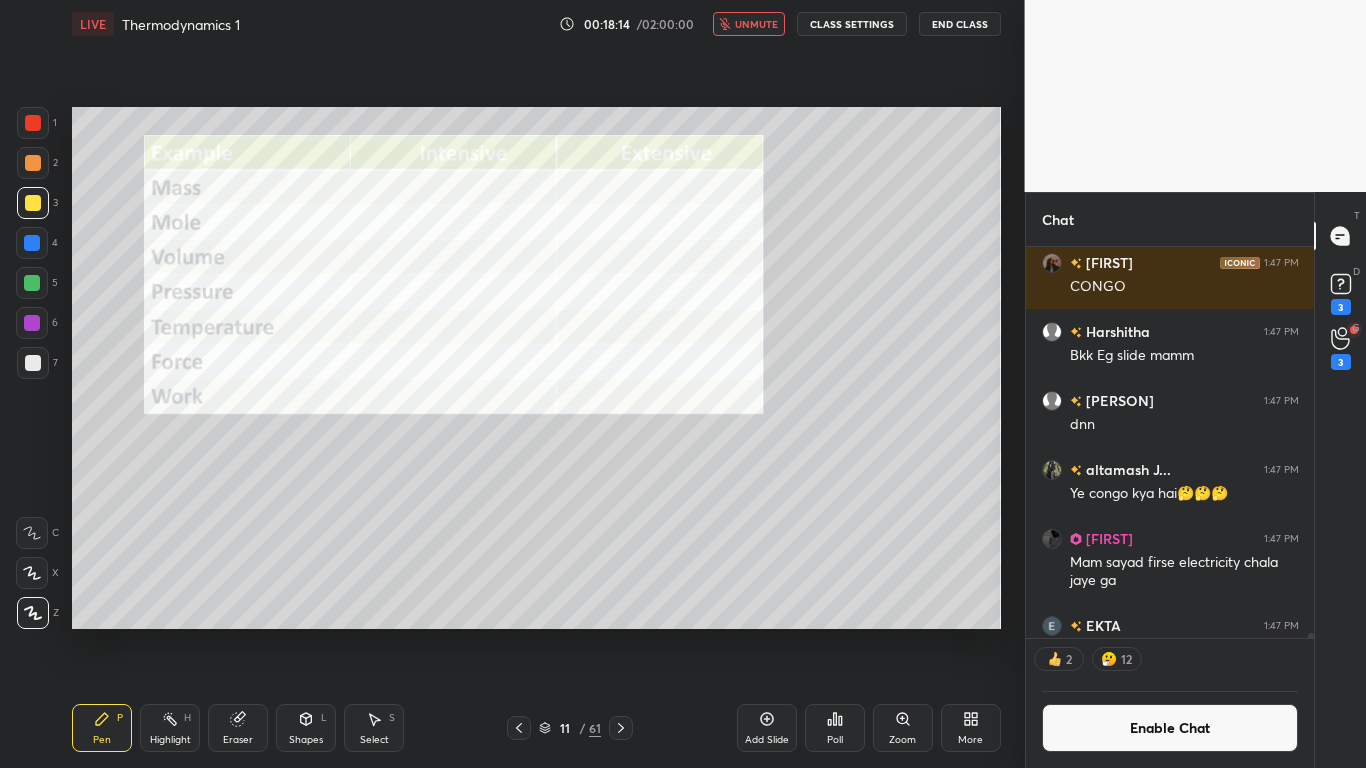 click on "unmute" at bounding box center (756, 24) 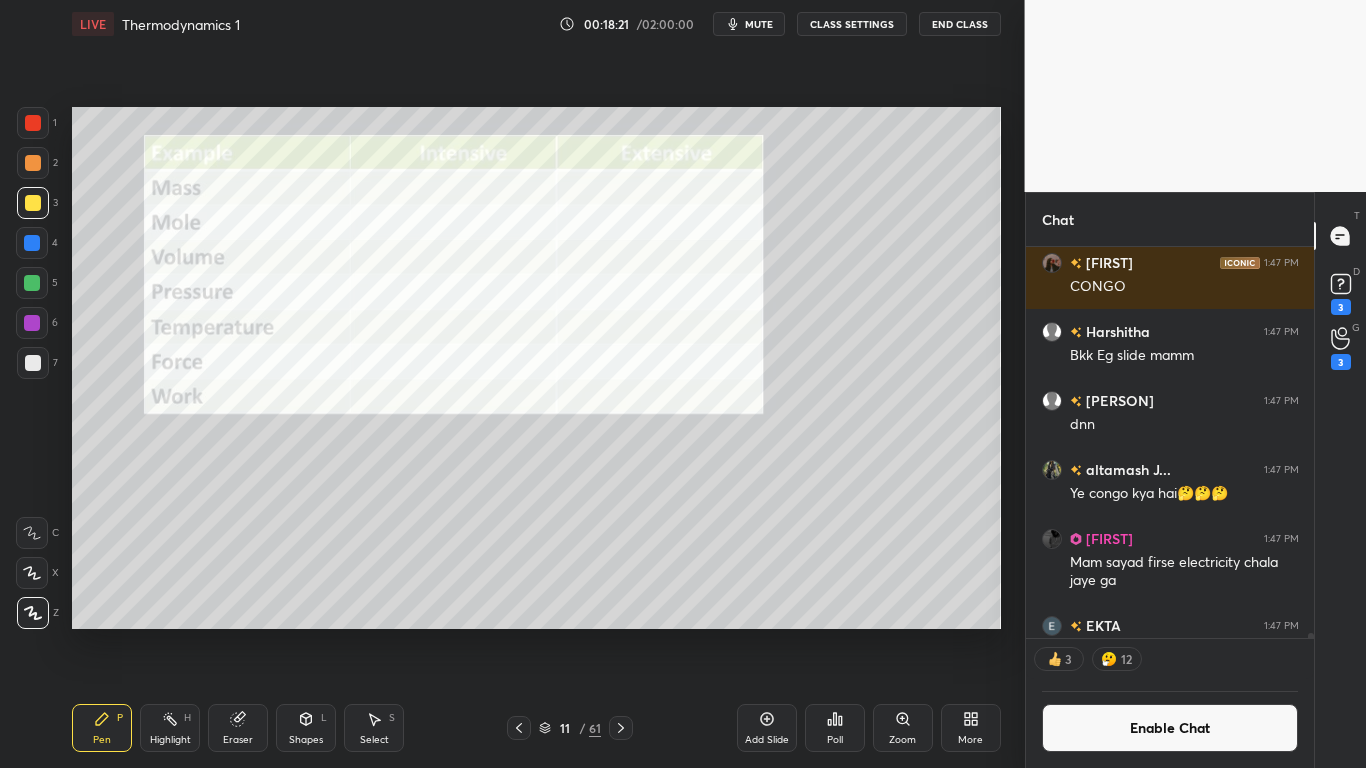 click on "Enable Chat" at bounding box center [1170, 728] 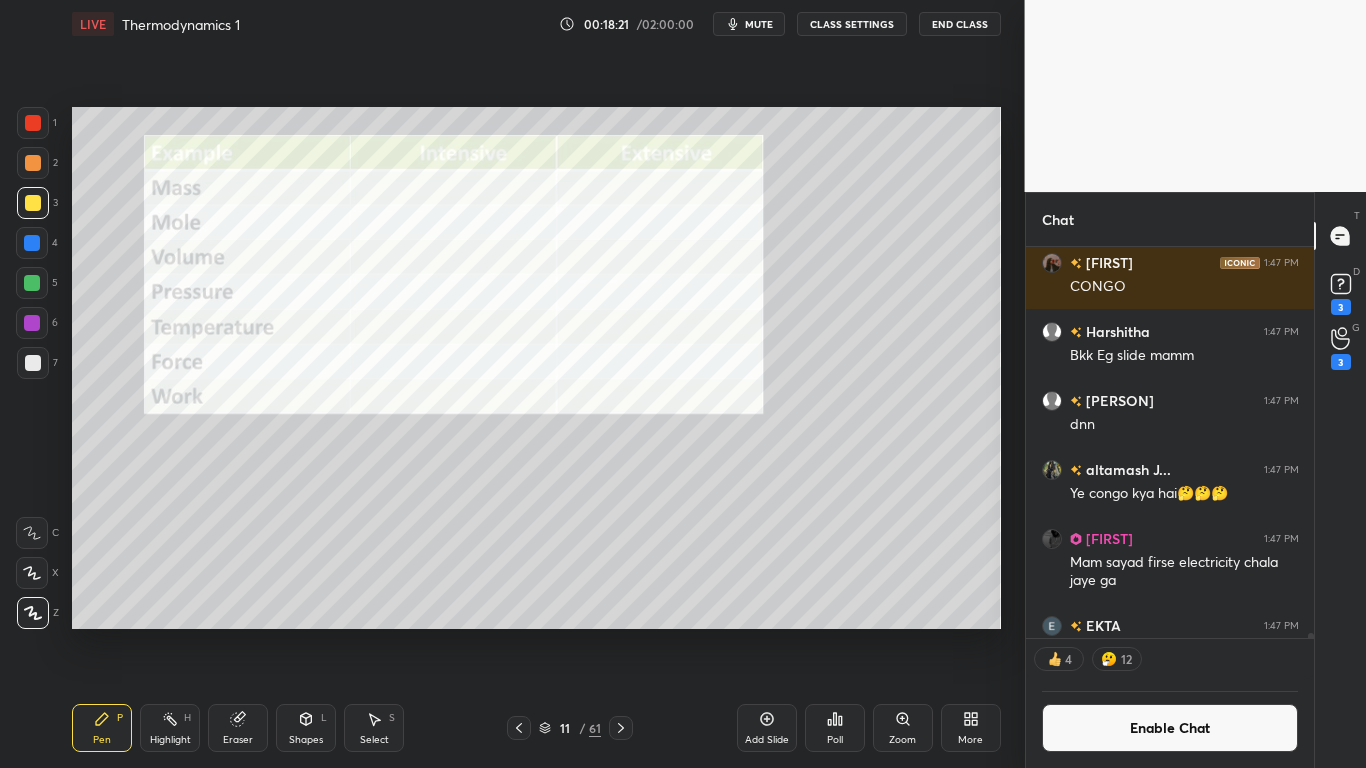 scroll, scrollTop: 7, scrollLeft: 7, axis: both 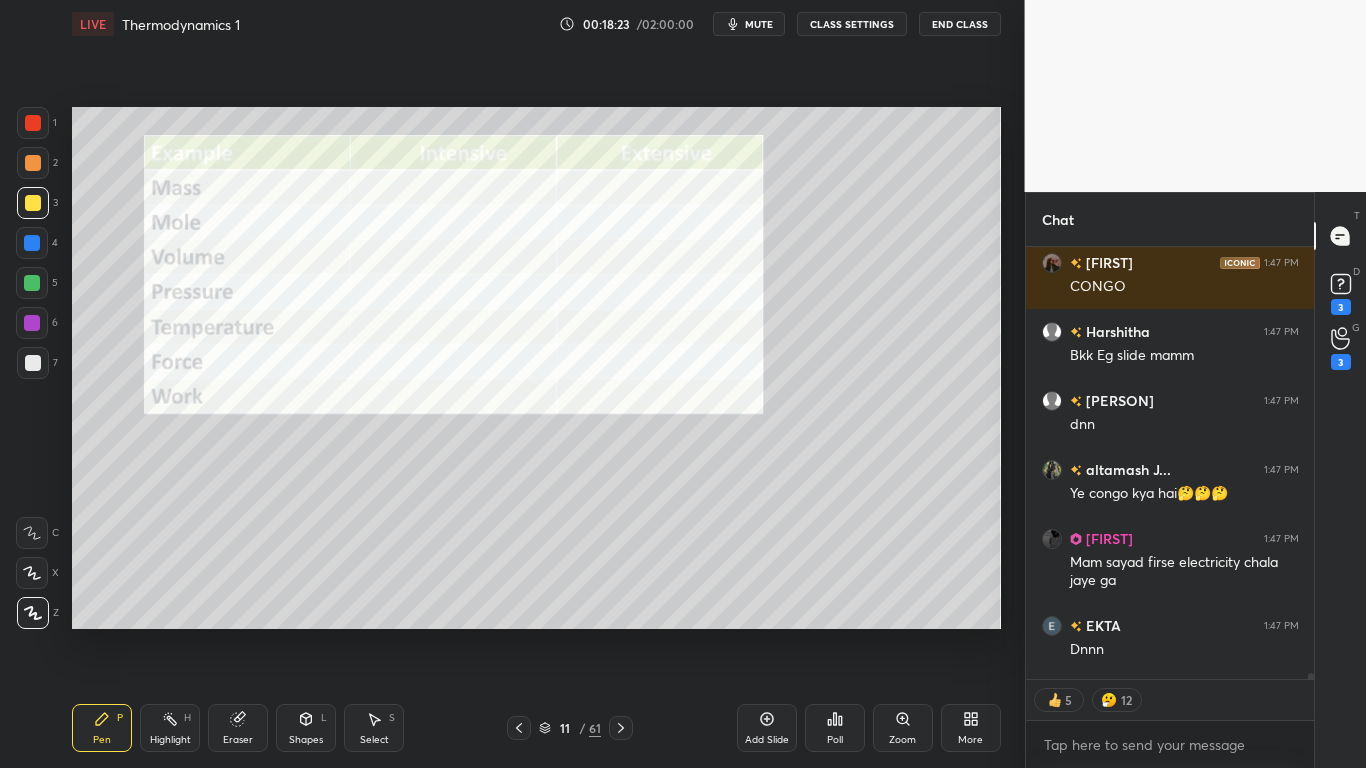 click at bounding box center (33, 123) 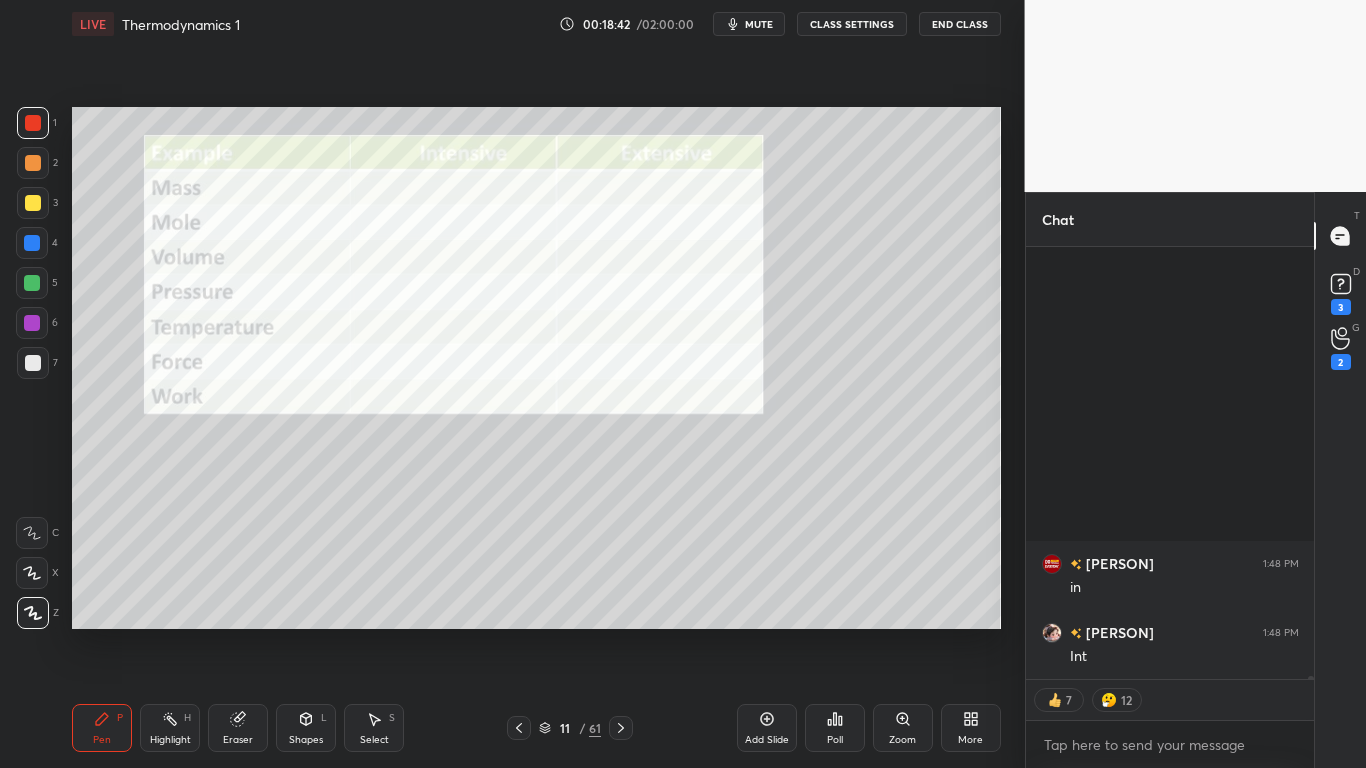scroll, scrollTop: 62847, scrollLeft: 0, axis: vertical 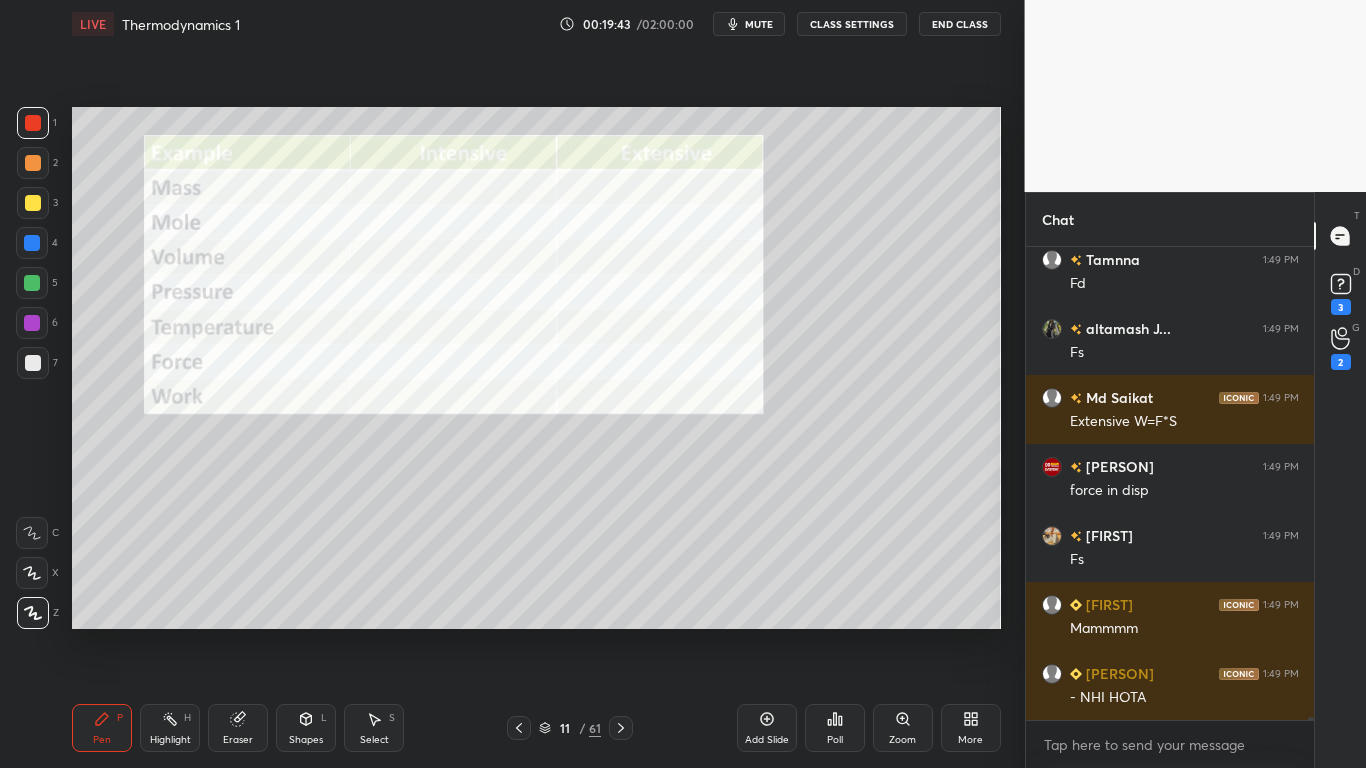 click 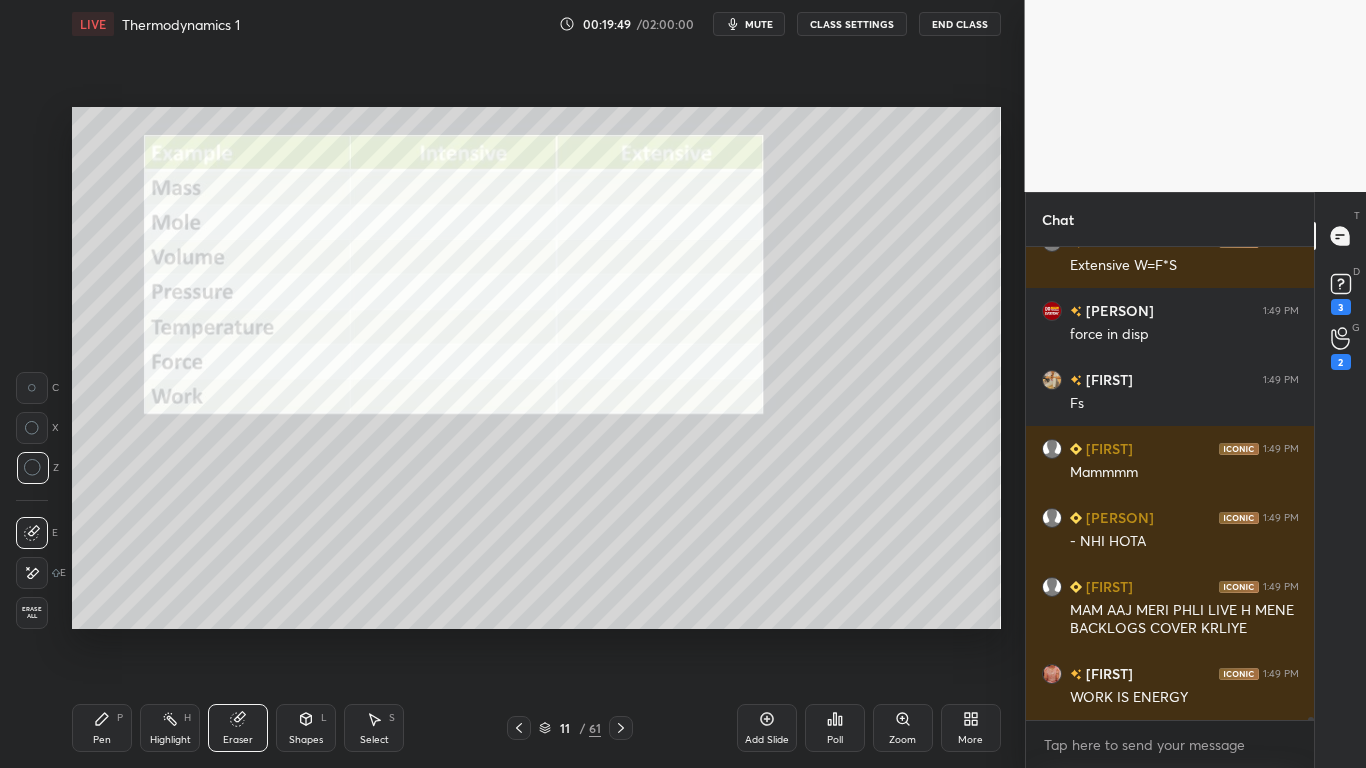 click on "Pen P" at bounding box center (102, 728) 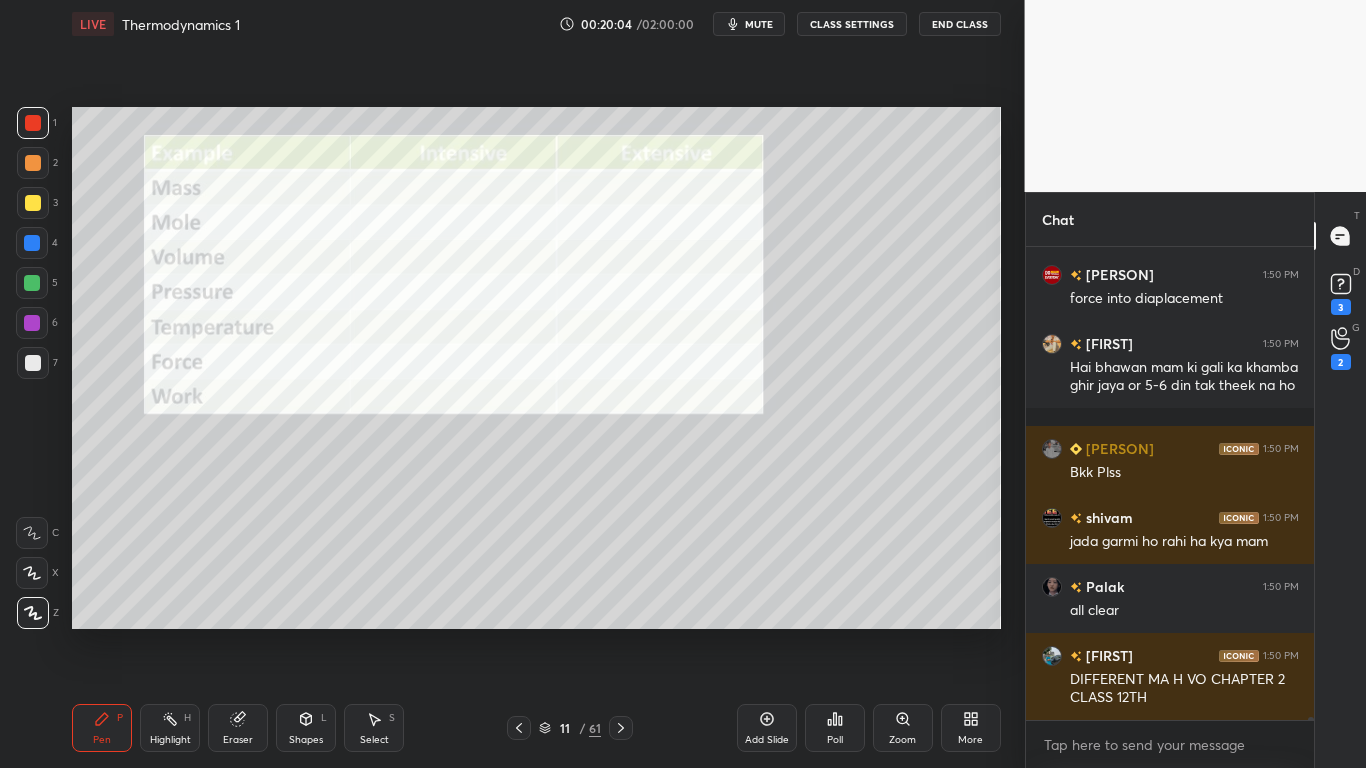 click 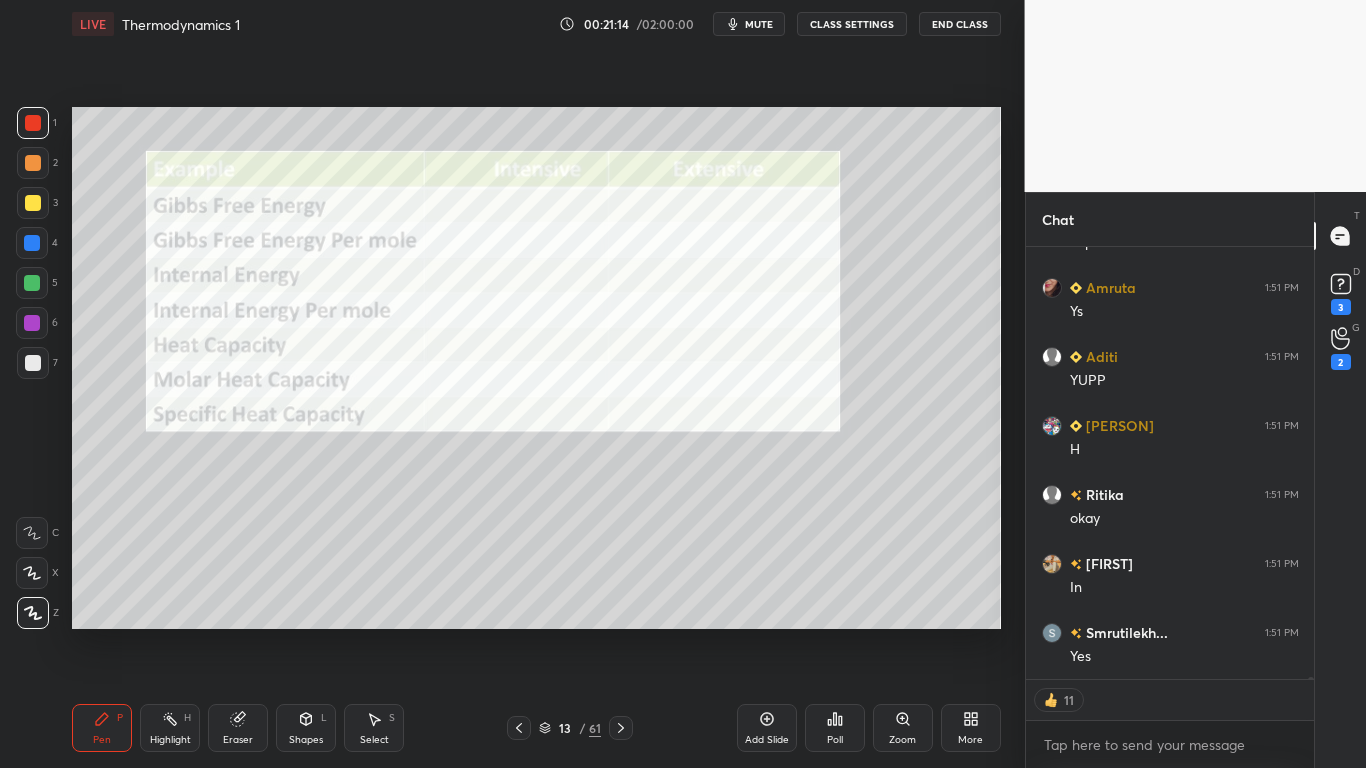 click 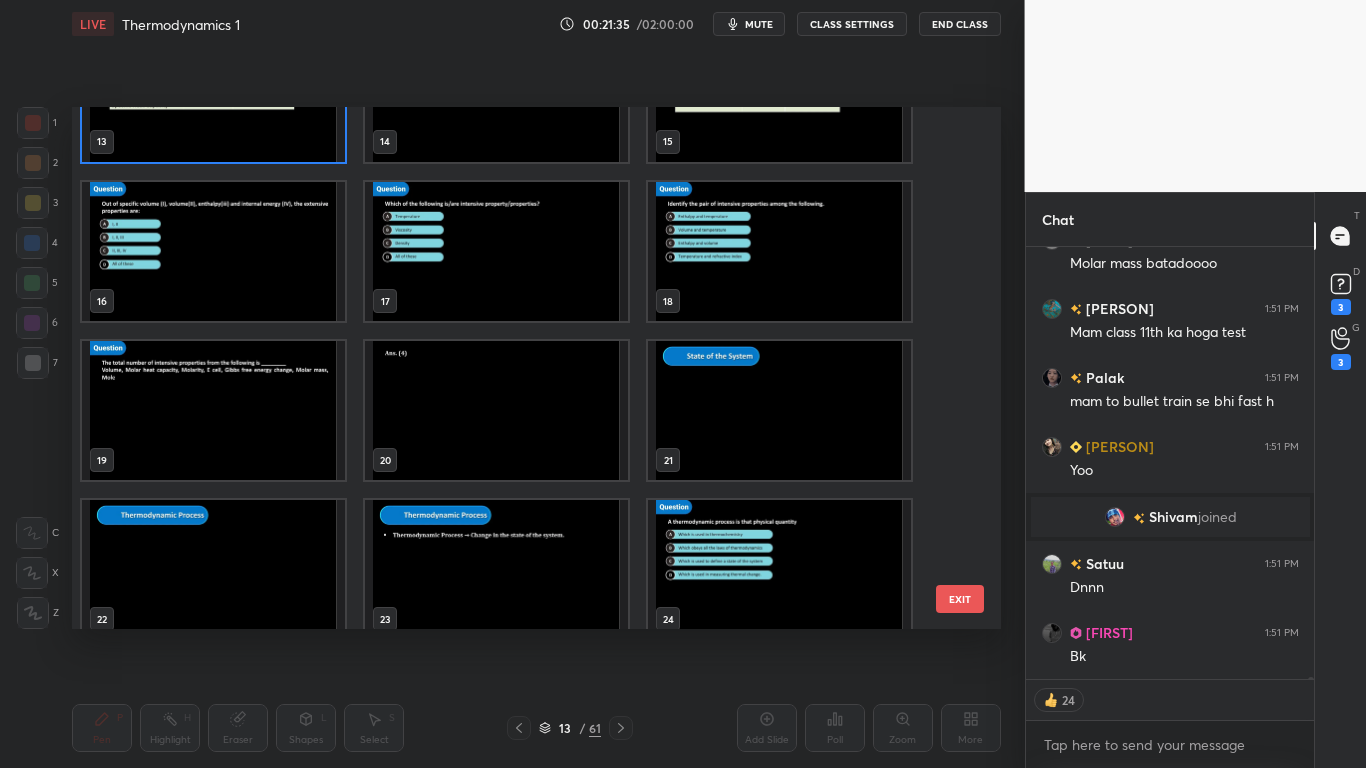 click on "EXIT" at bounding box center (960, 599) 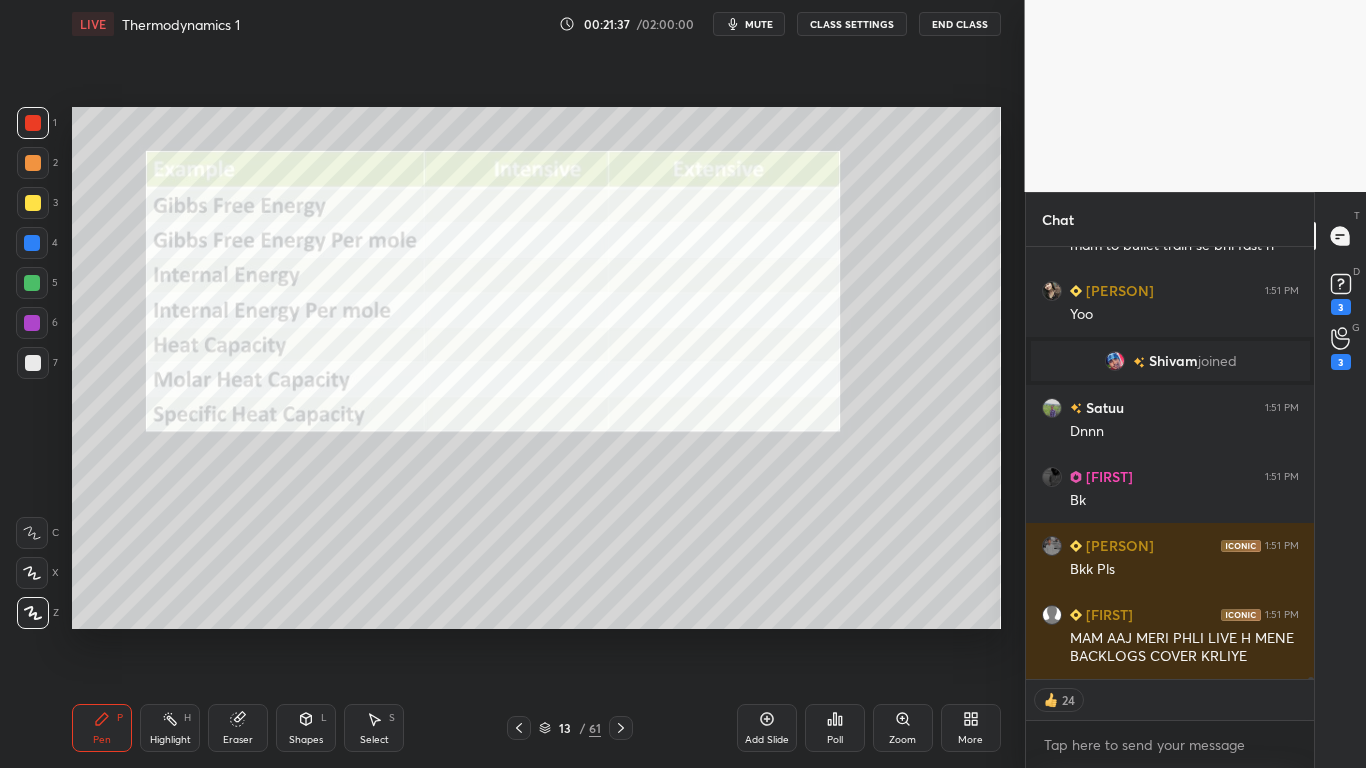 type on "x" 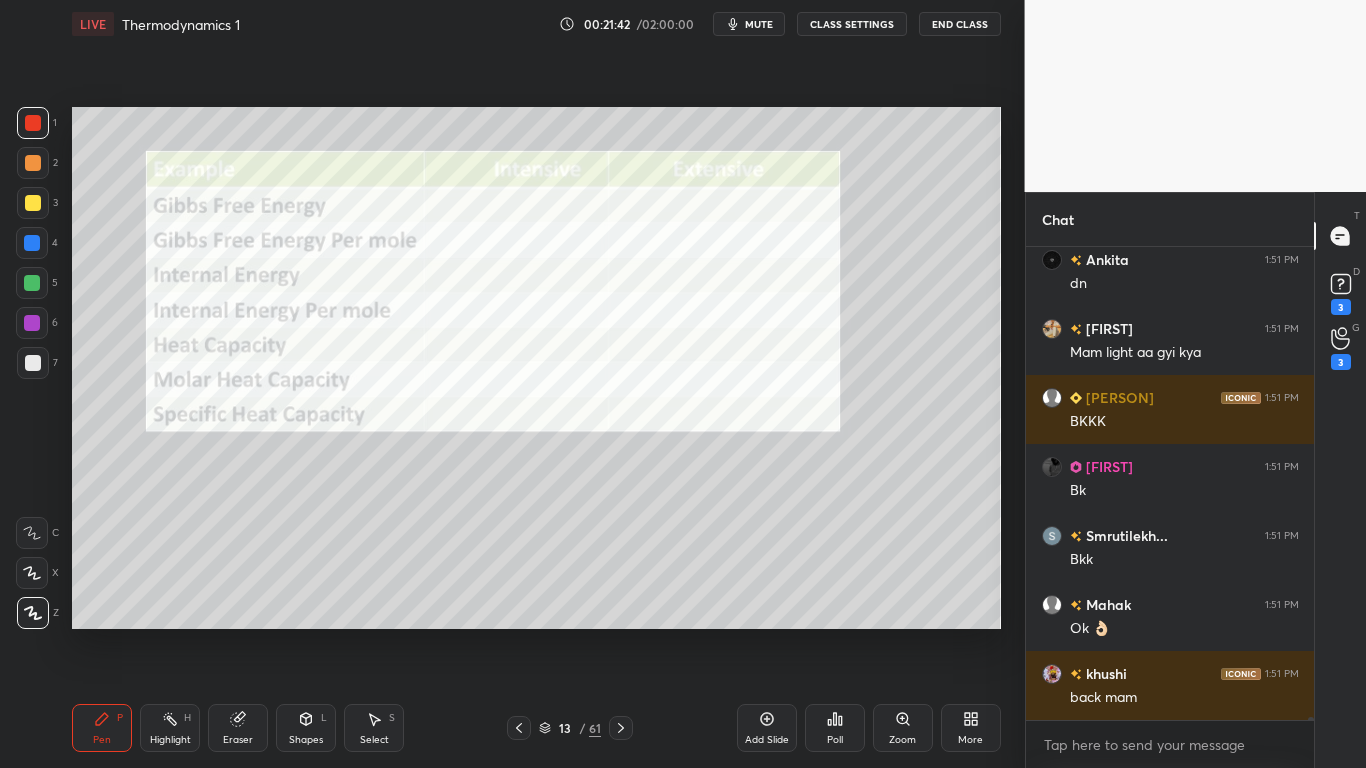 click 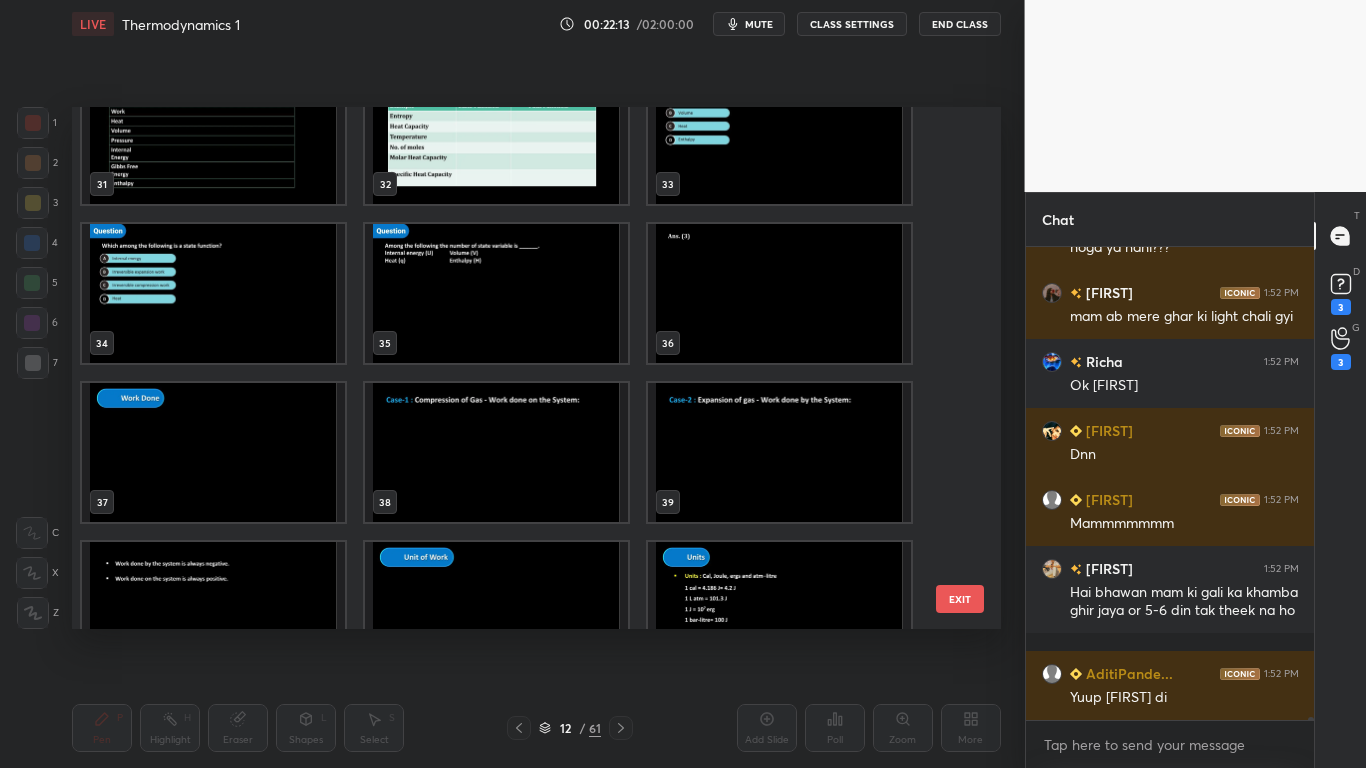 click on "EXIT" at bounding box center [960, 599] 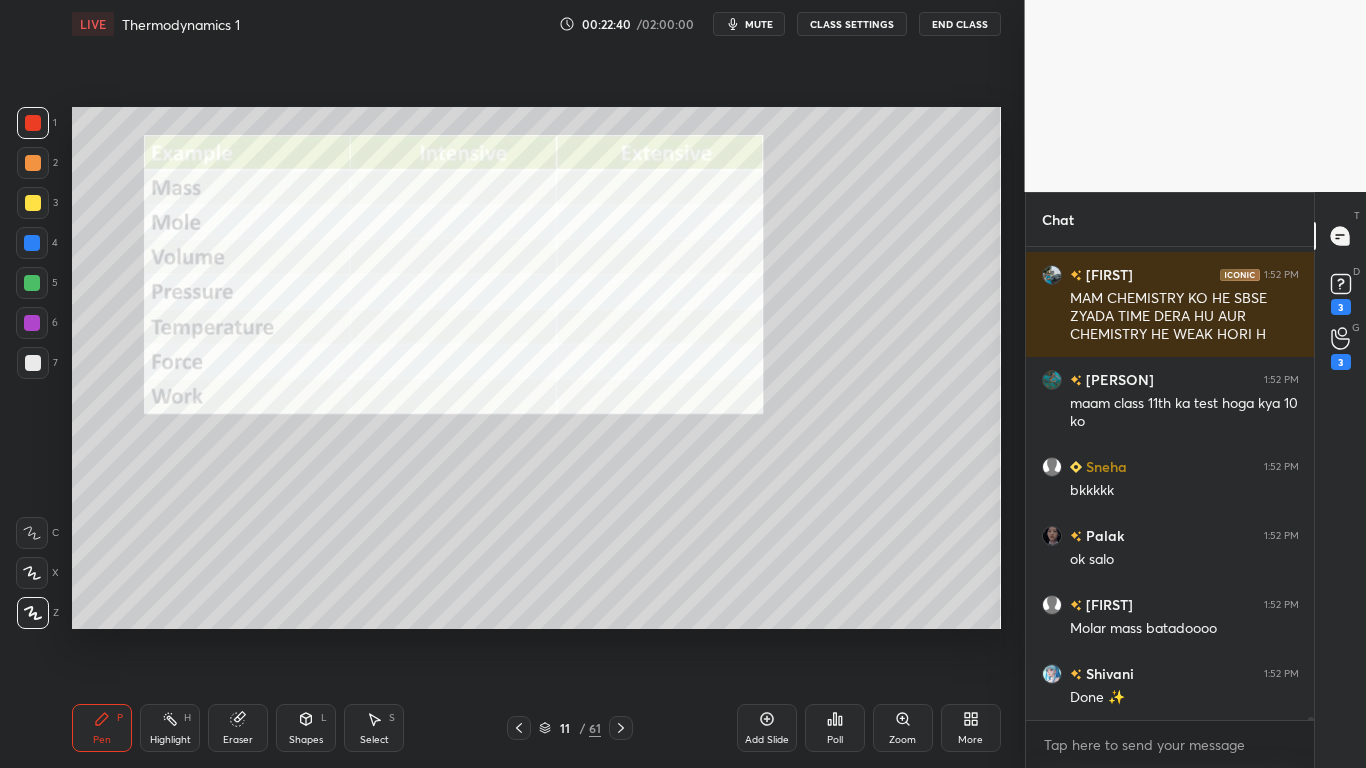 click 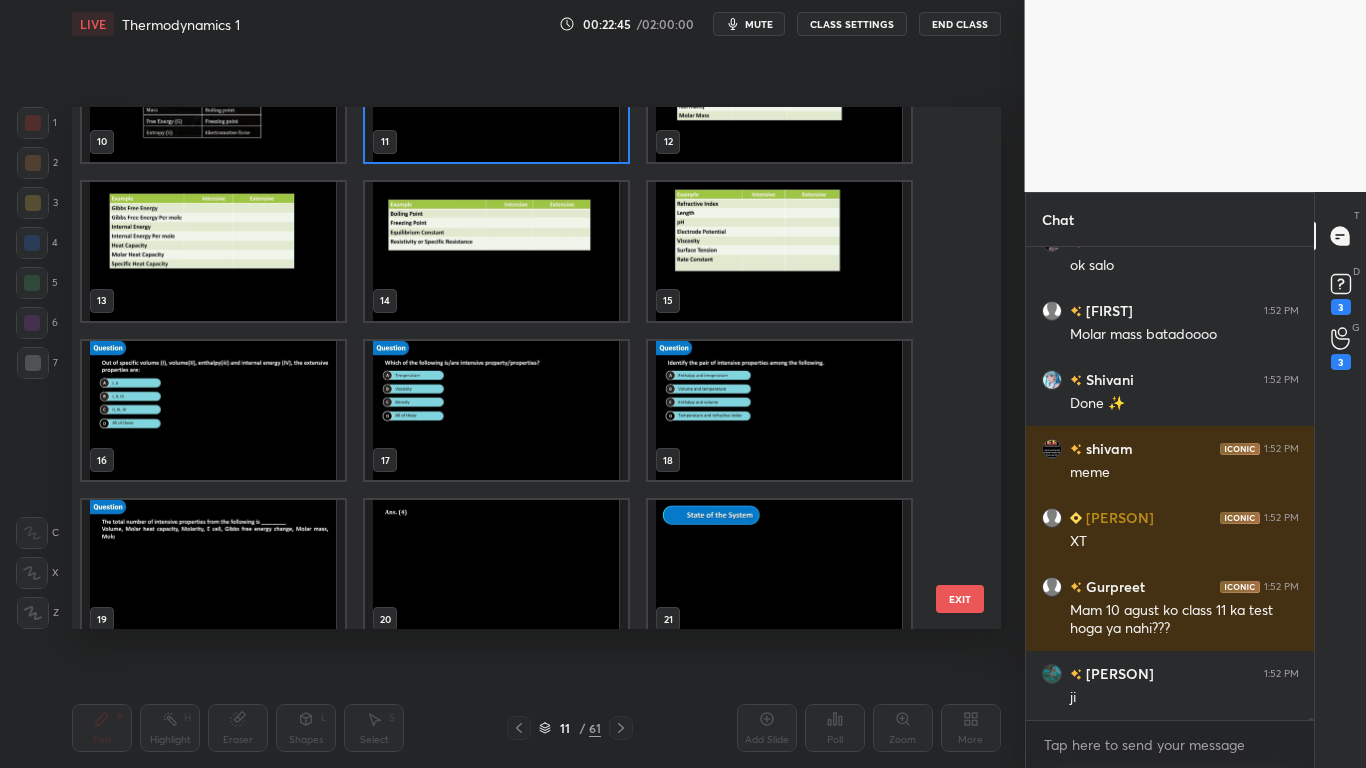 click at bounding box center [779, 569] 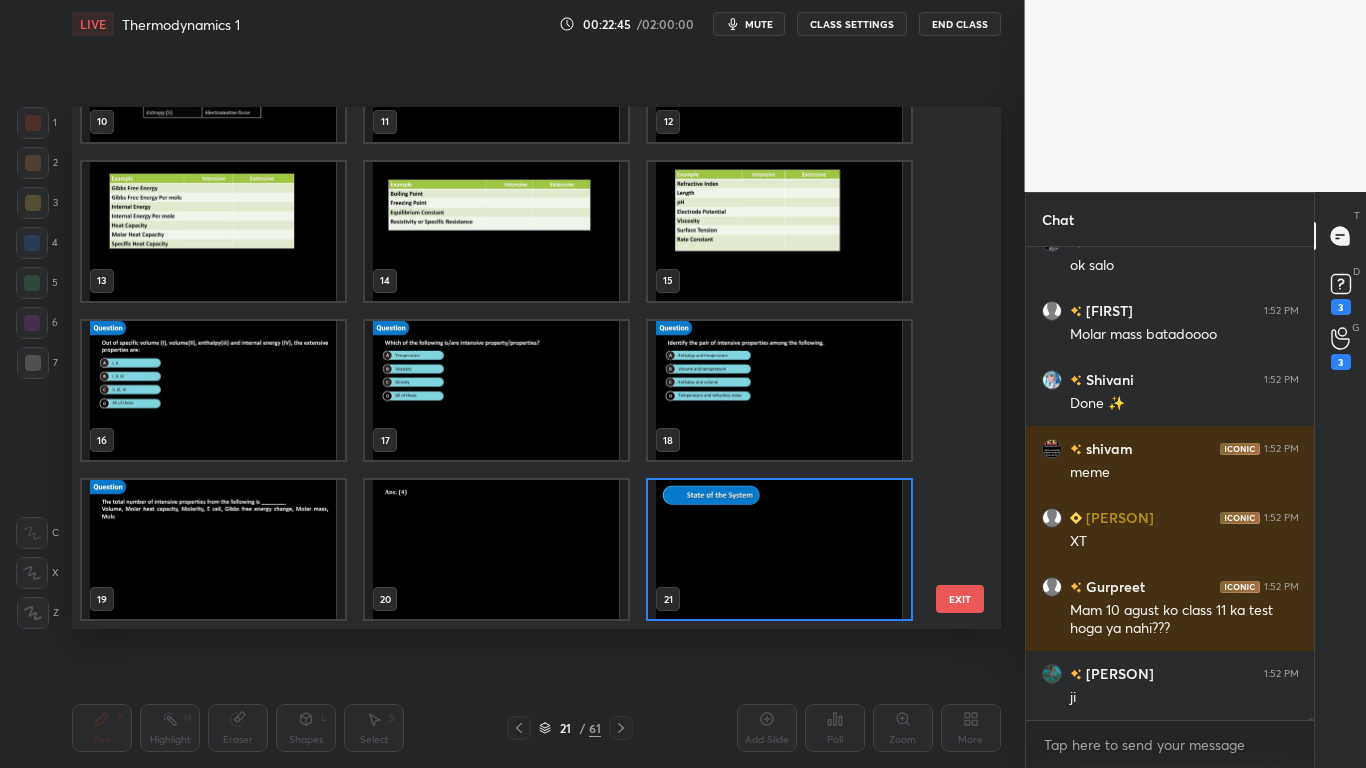 click on "7 8 9 10 11 12 13 14 15 16 17 18 19 20 21" at bounding box center (519, 368) 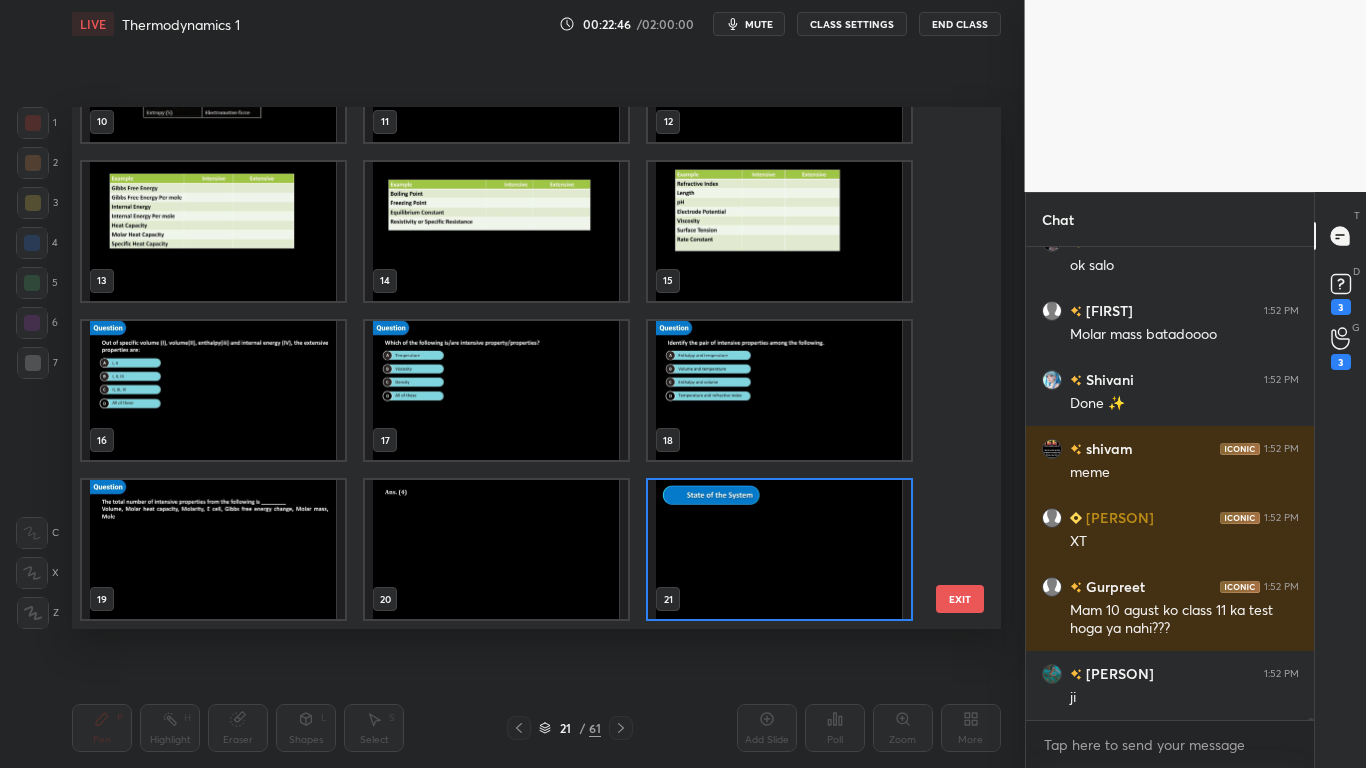 click at bounding box center [779, 549] 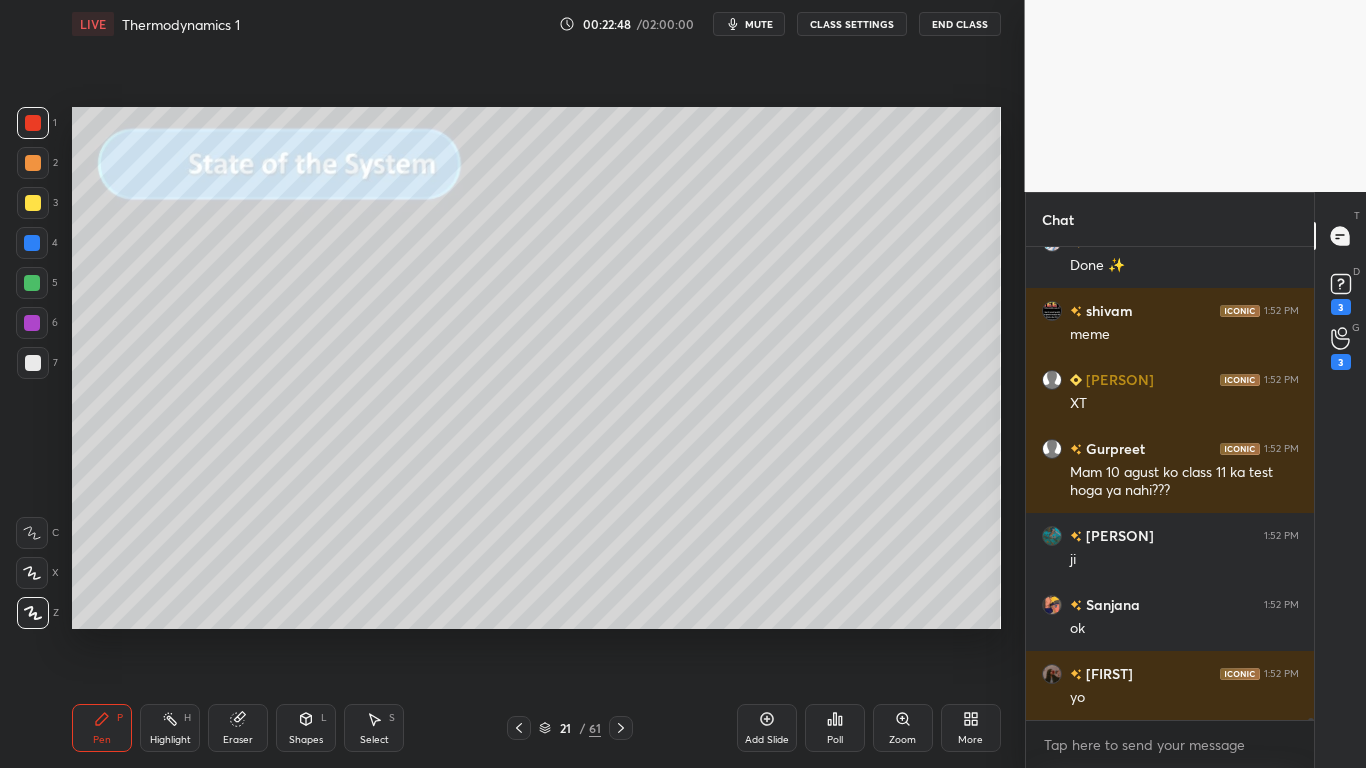click on "CLASS SETTINGS" at bounding box center [852, 24] 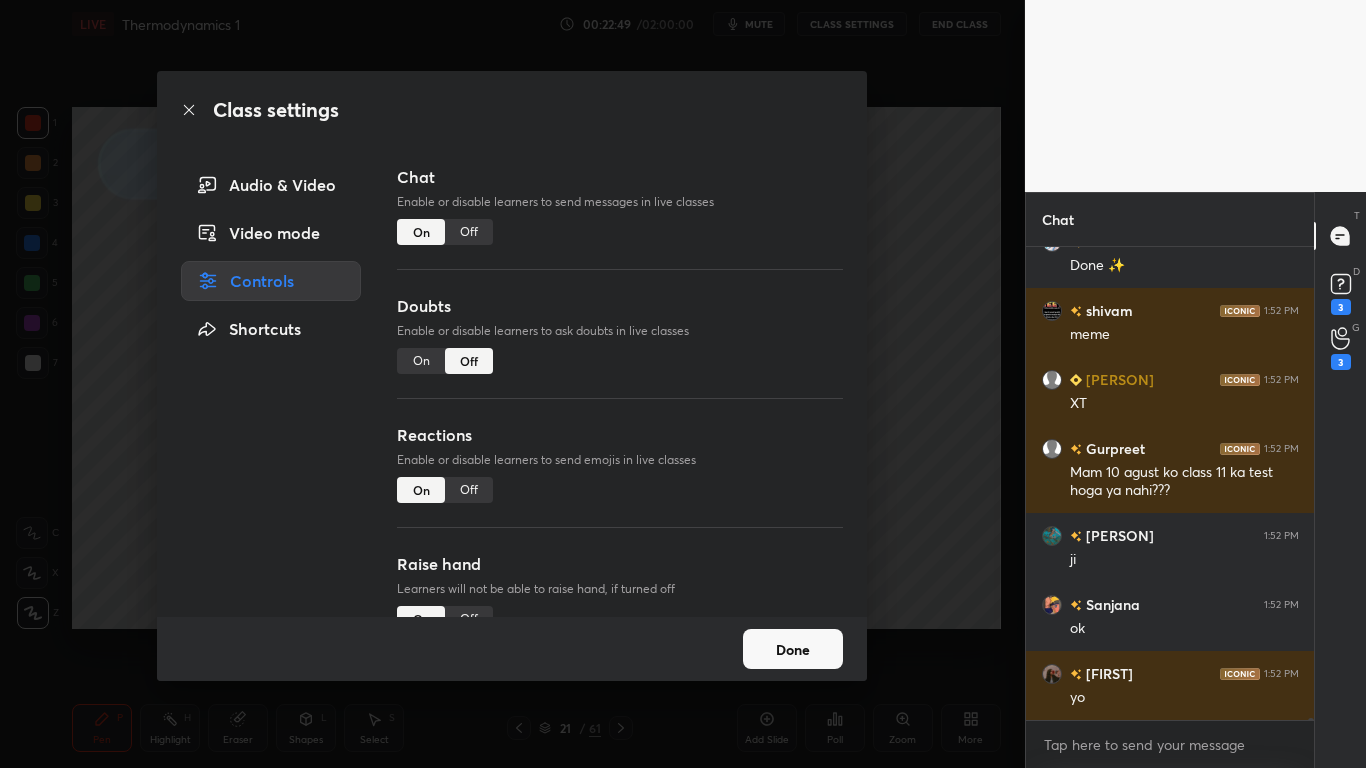 click on "Off" at bounding box center (469, 232) 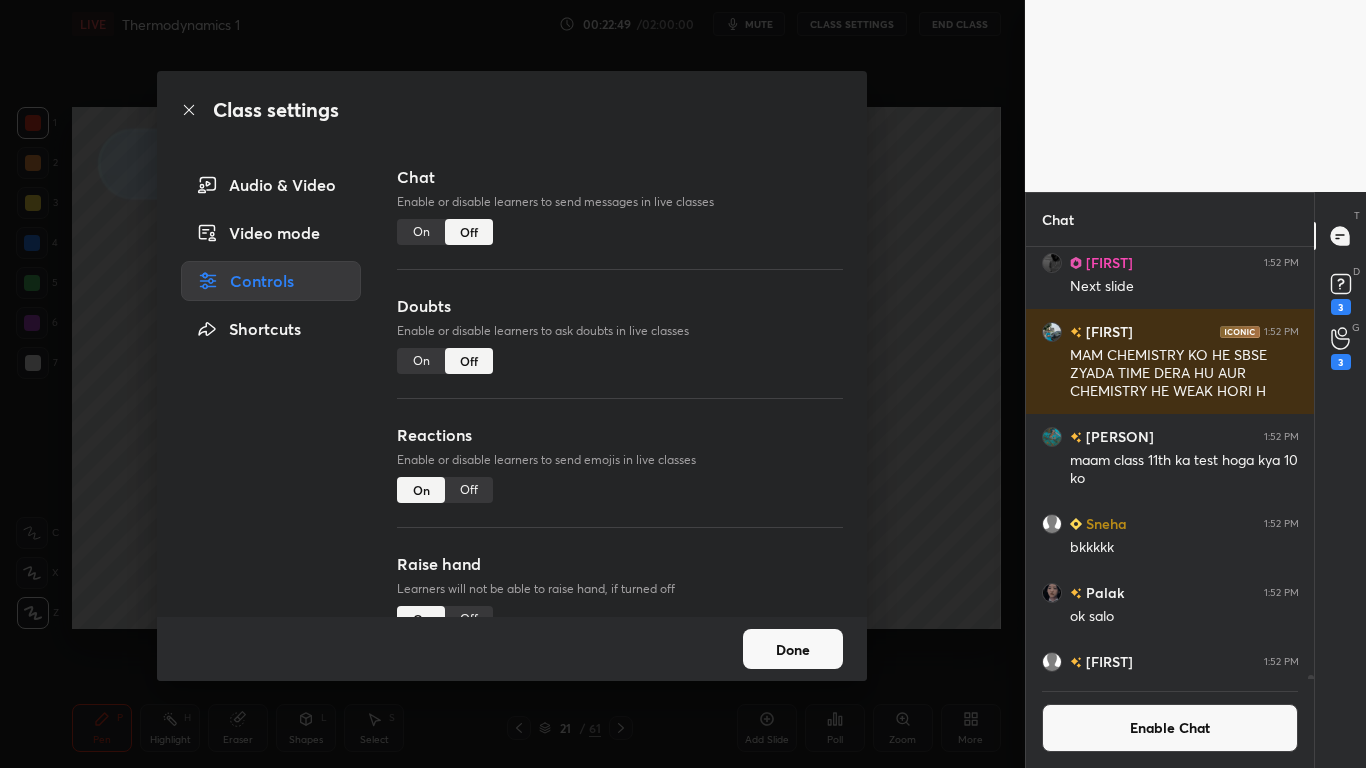 click on "Done" at bounding box center [793, 649] 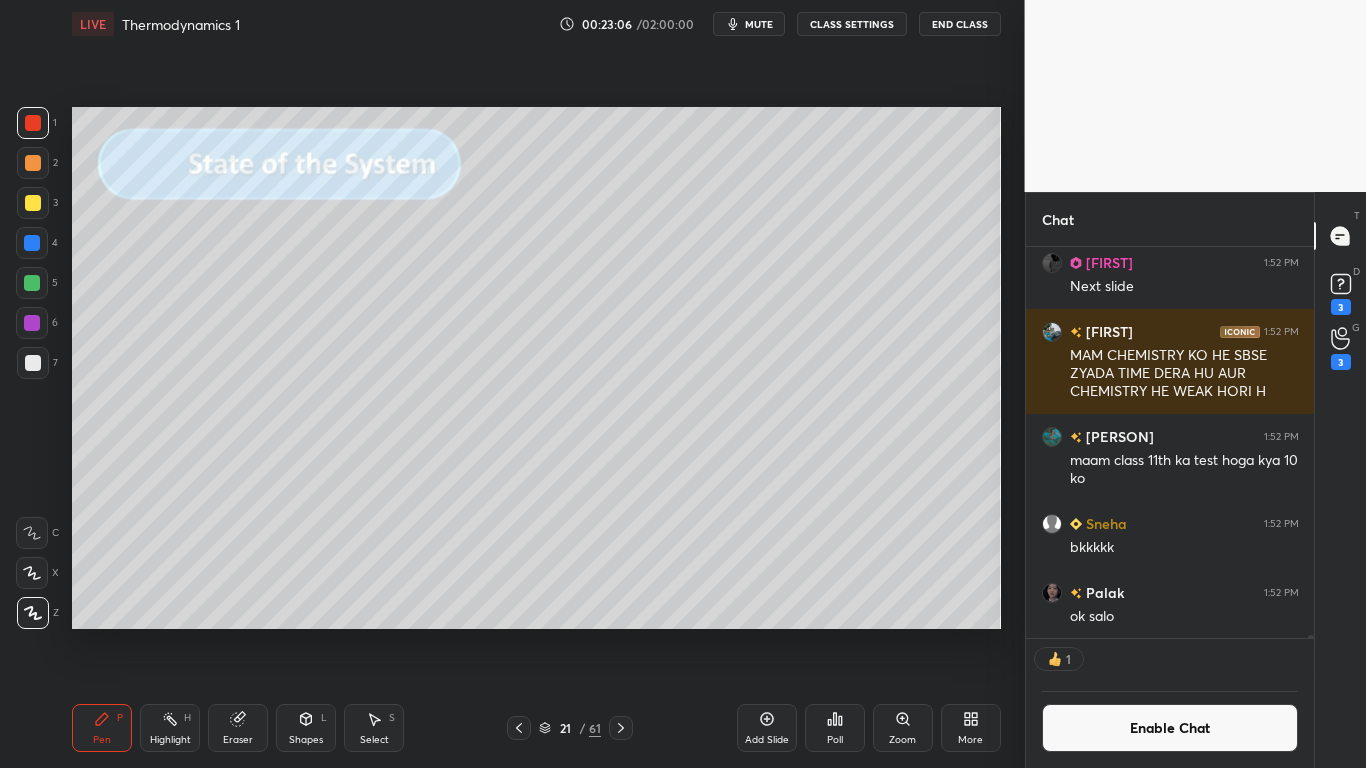 click at bounding box center [33, 203] 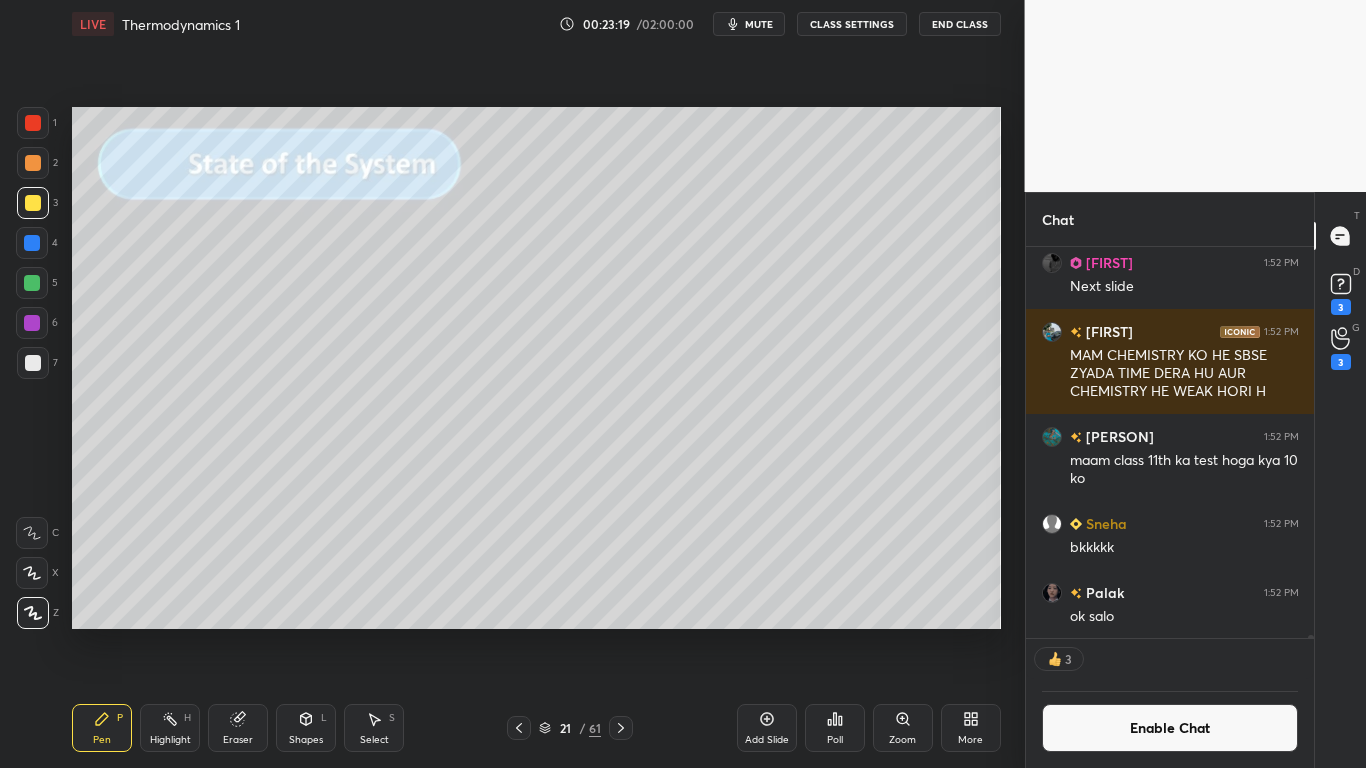 scroll, scrollTop: 7, scrollLeft: 7, axis: both 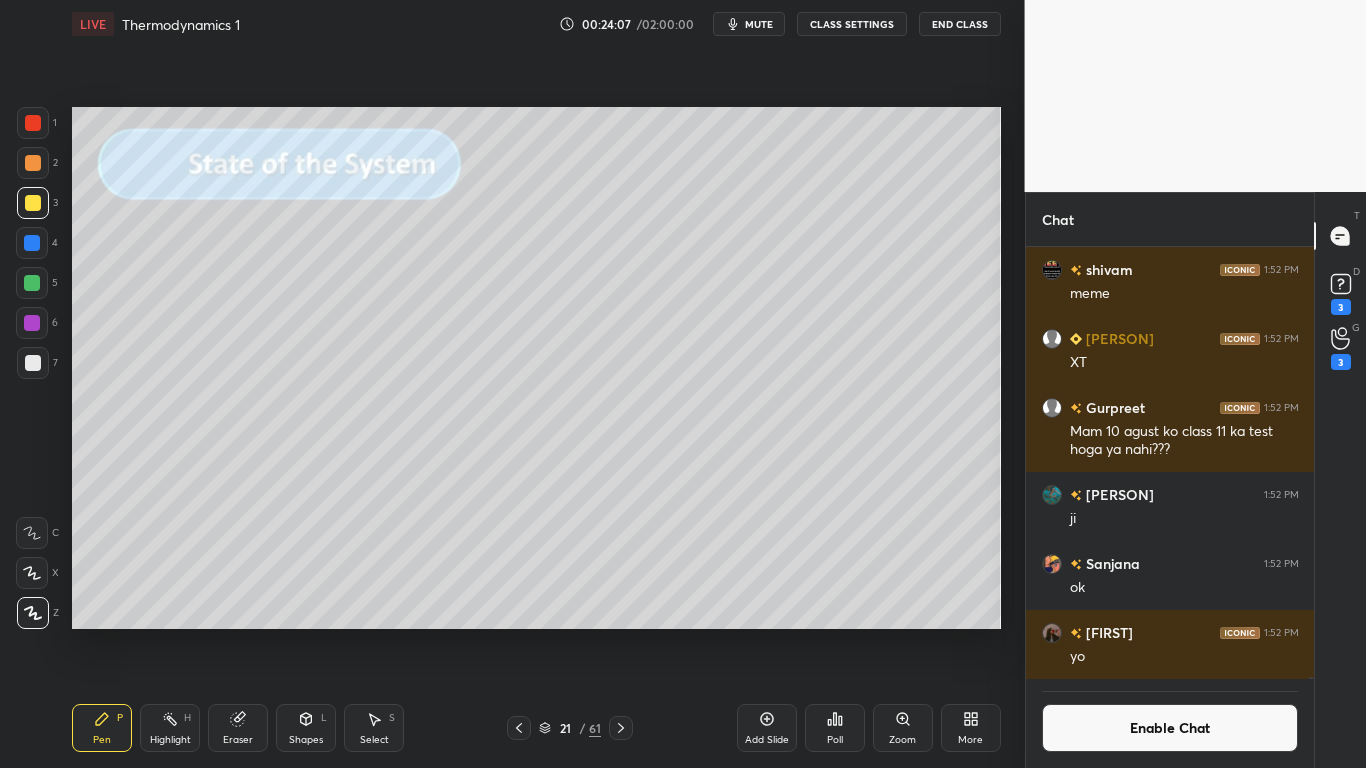 click on "21 / 61" at bounding box center [570, 728] 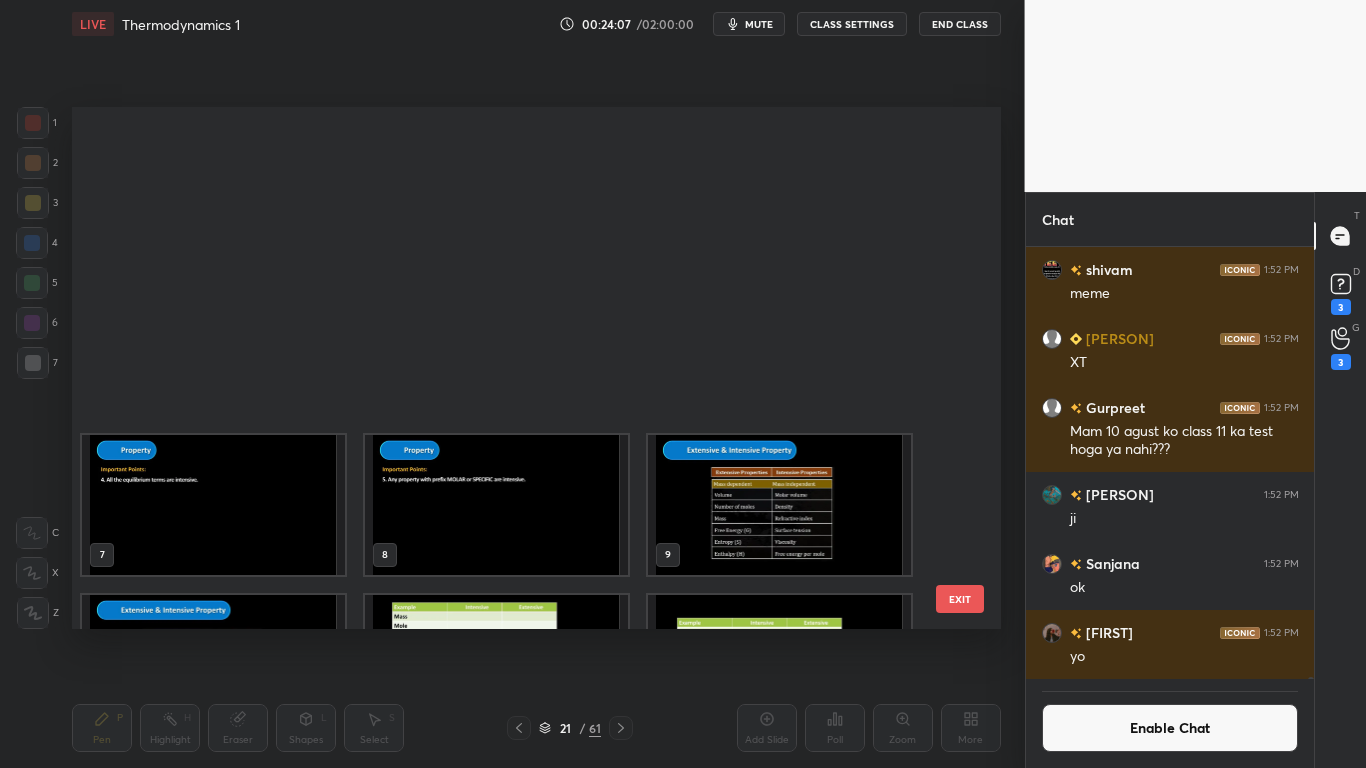 scroll, scrollTop: 592, scrollLeft: 0, axis: vertical 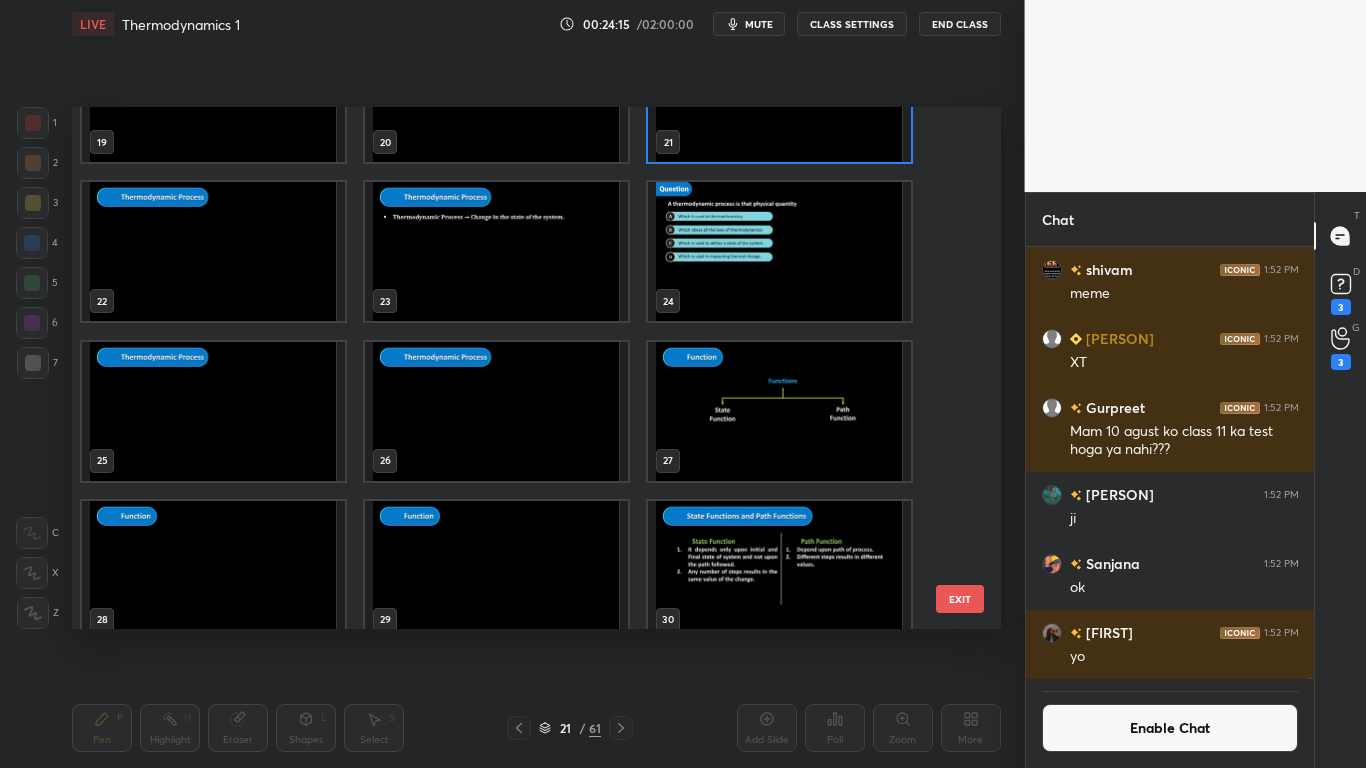 click at bounding box center [779, 92] 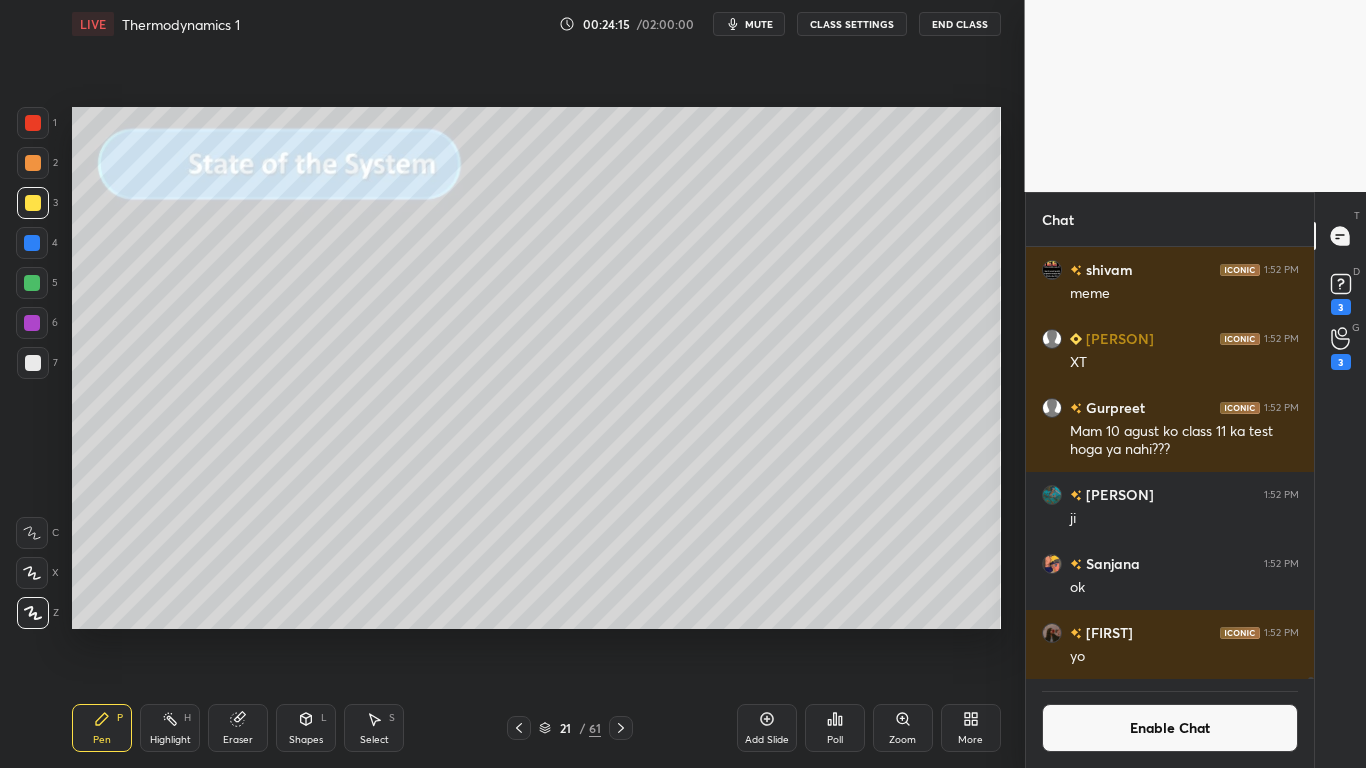 scroll, scrollTop: 0, scrollLeft: 0, axis: both 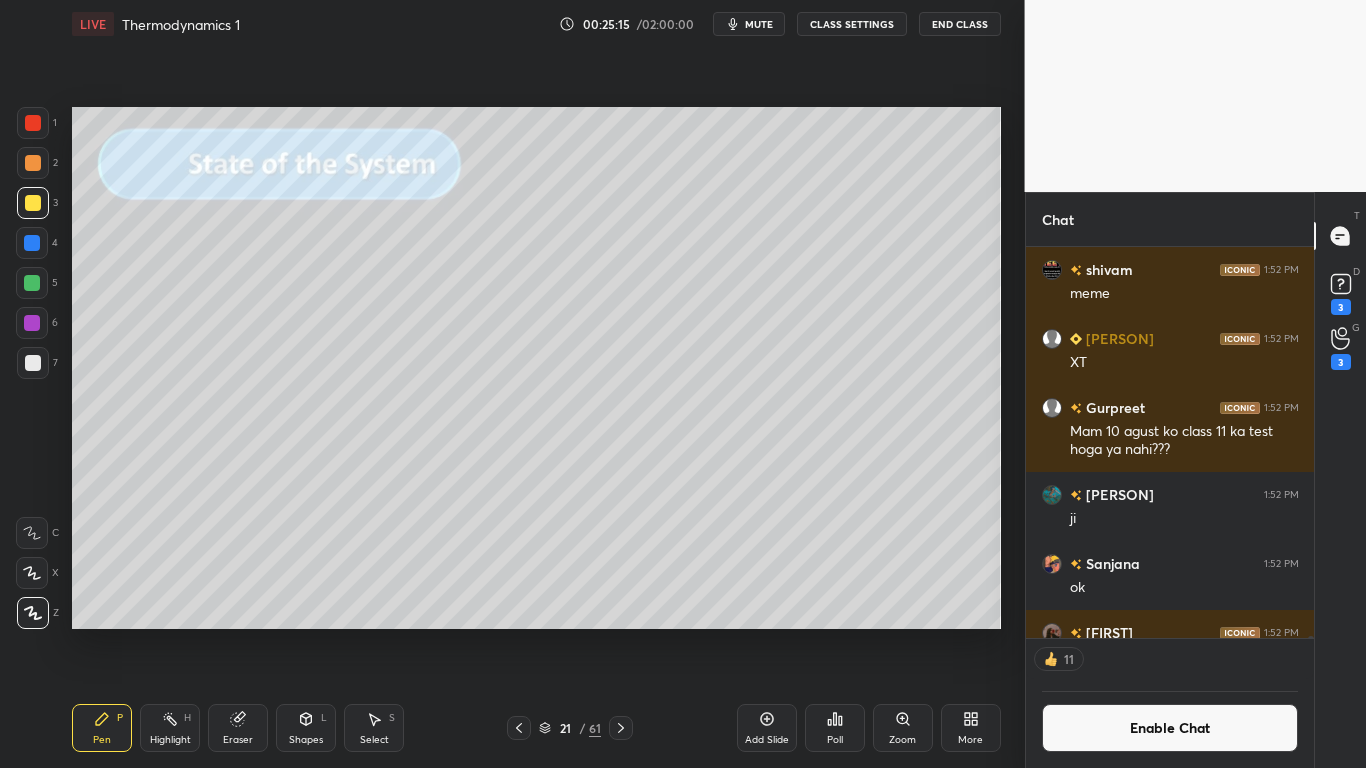click 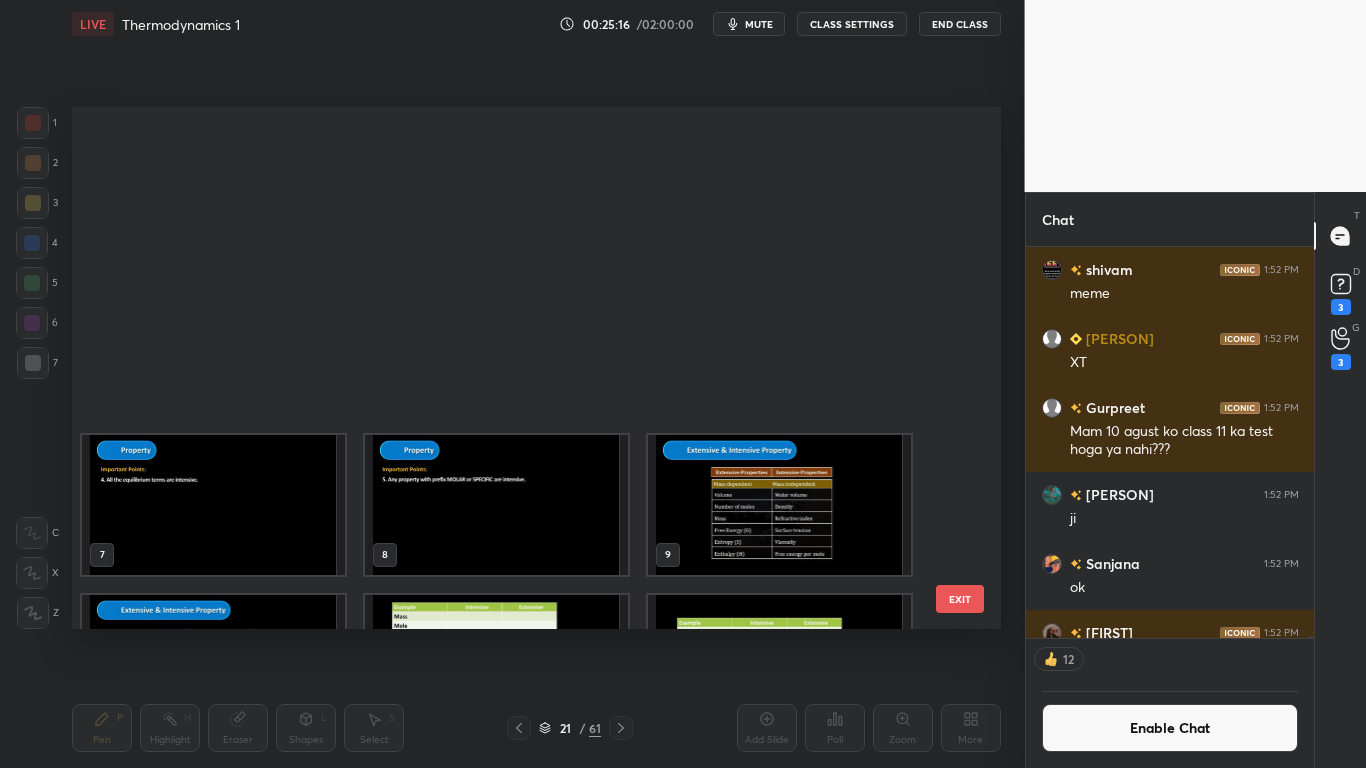 scroll, scrollTop: 592, scrollLeft: 0, axis: vertical 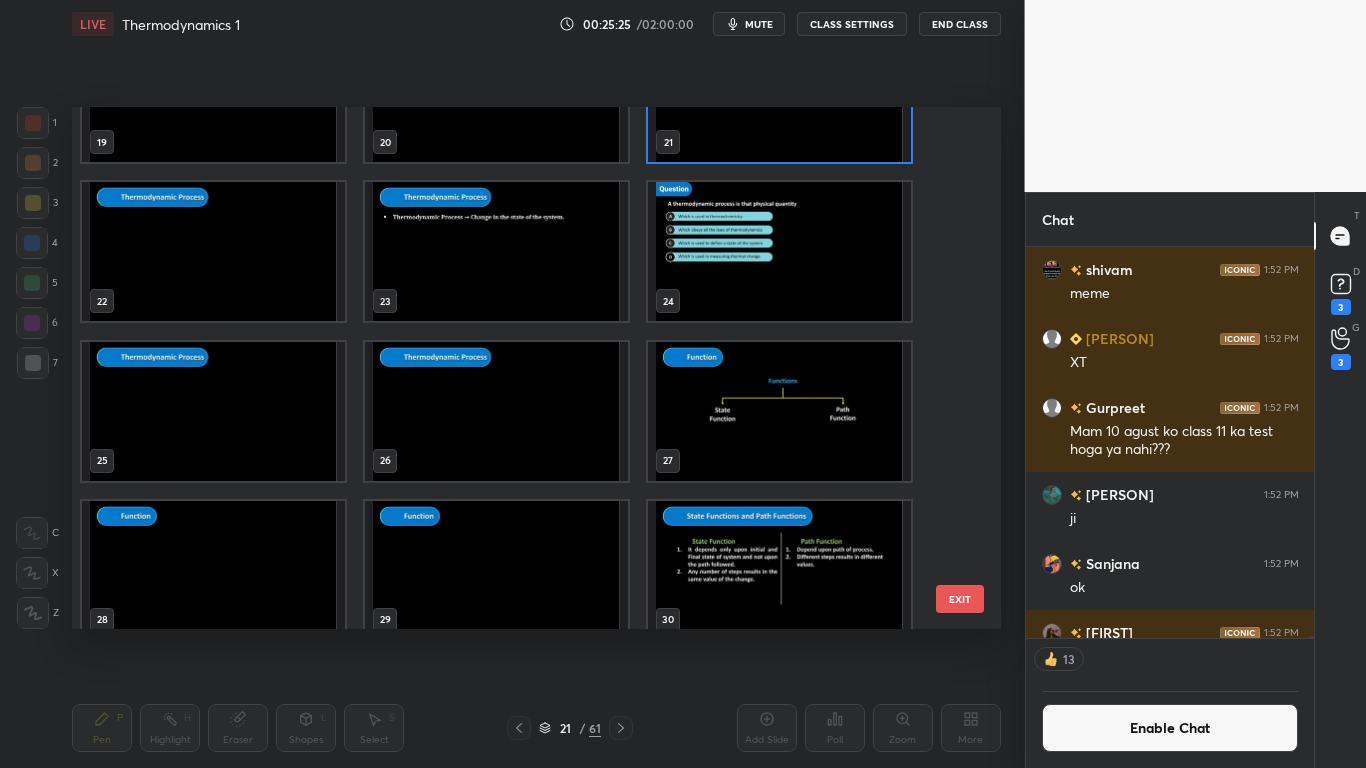 click at bounding box center [496, 251] 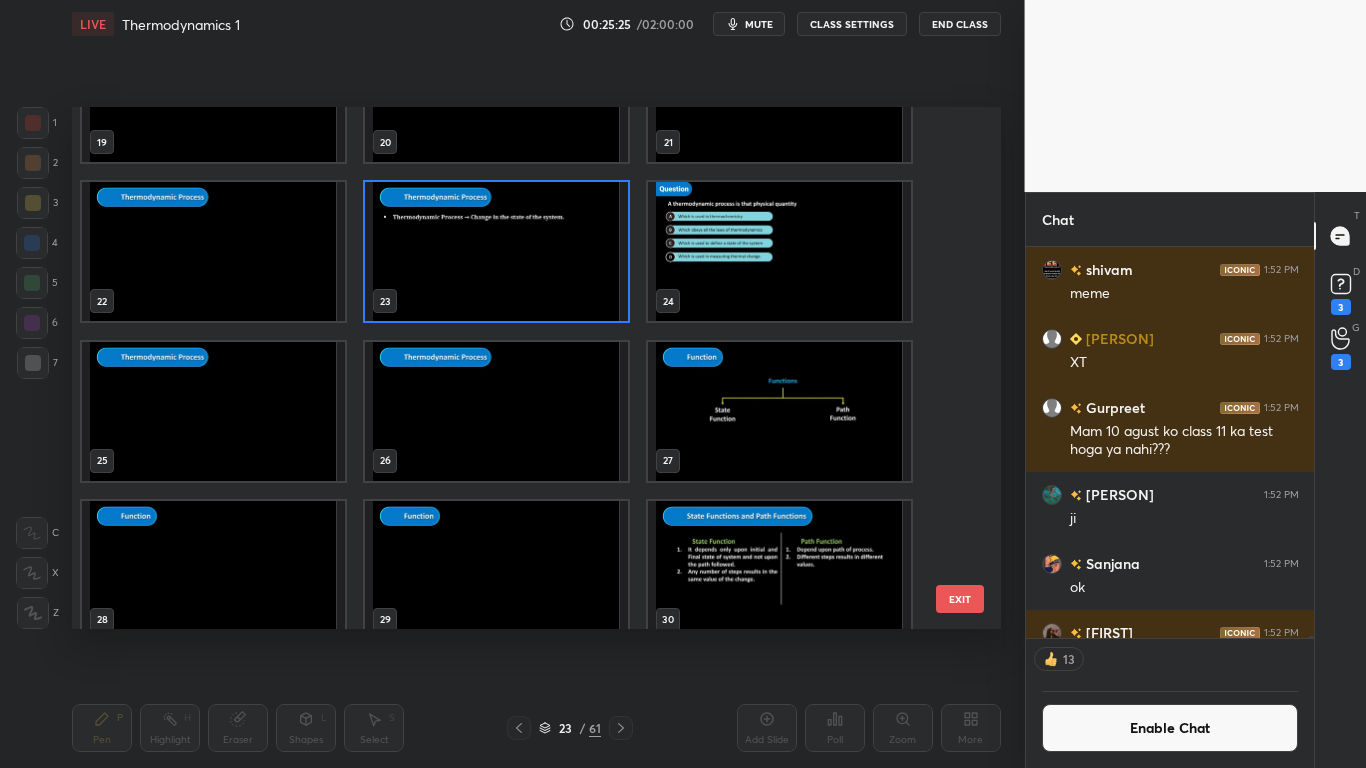click at bounding box center (496, 251) 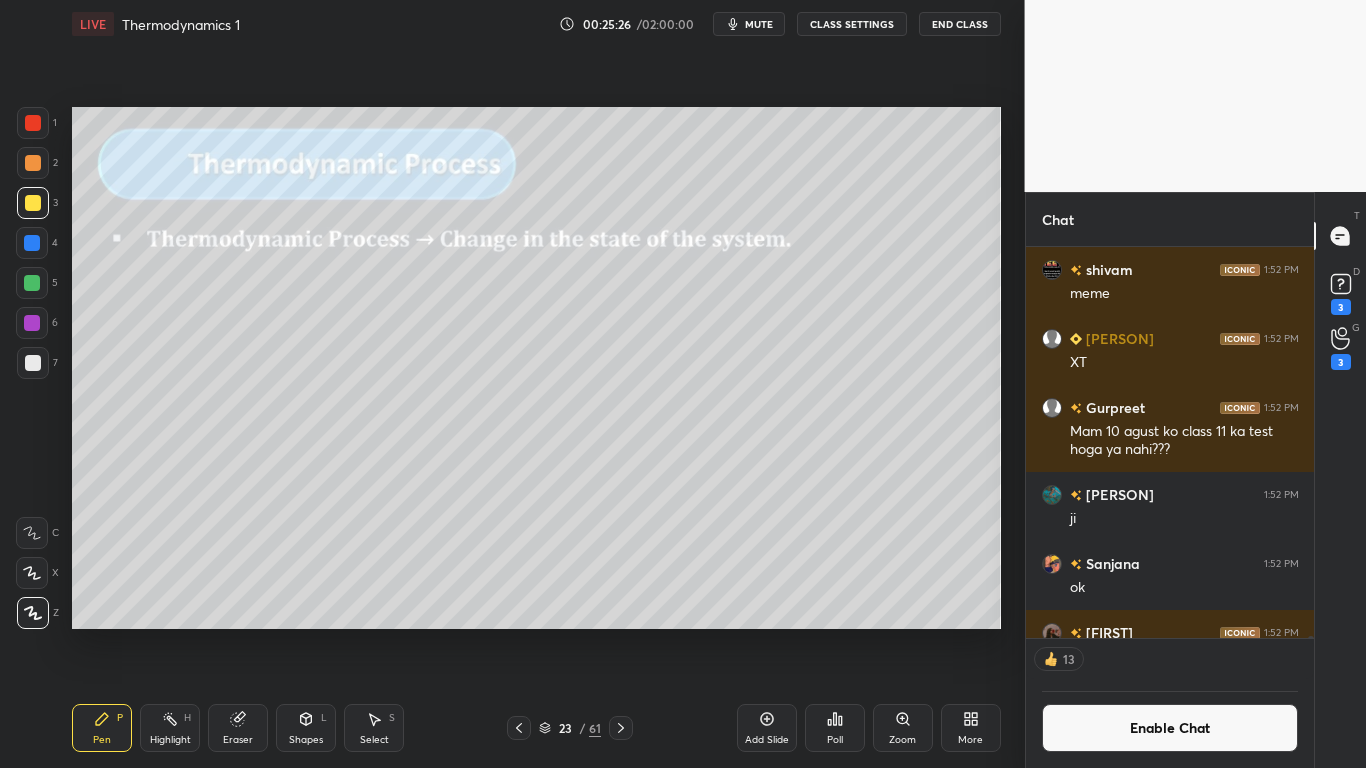 click at bounding box center (496, 251) 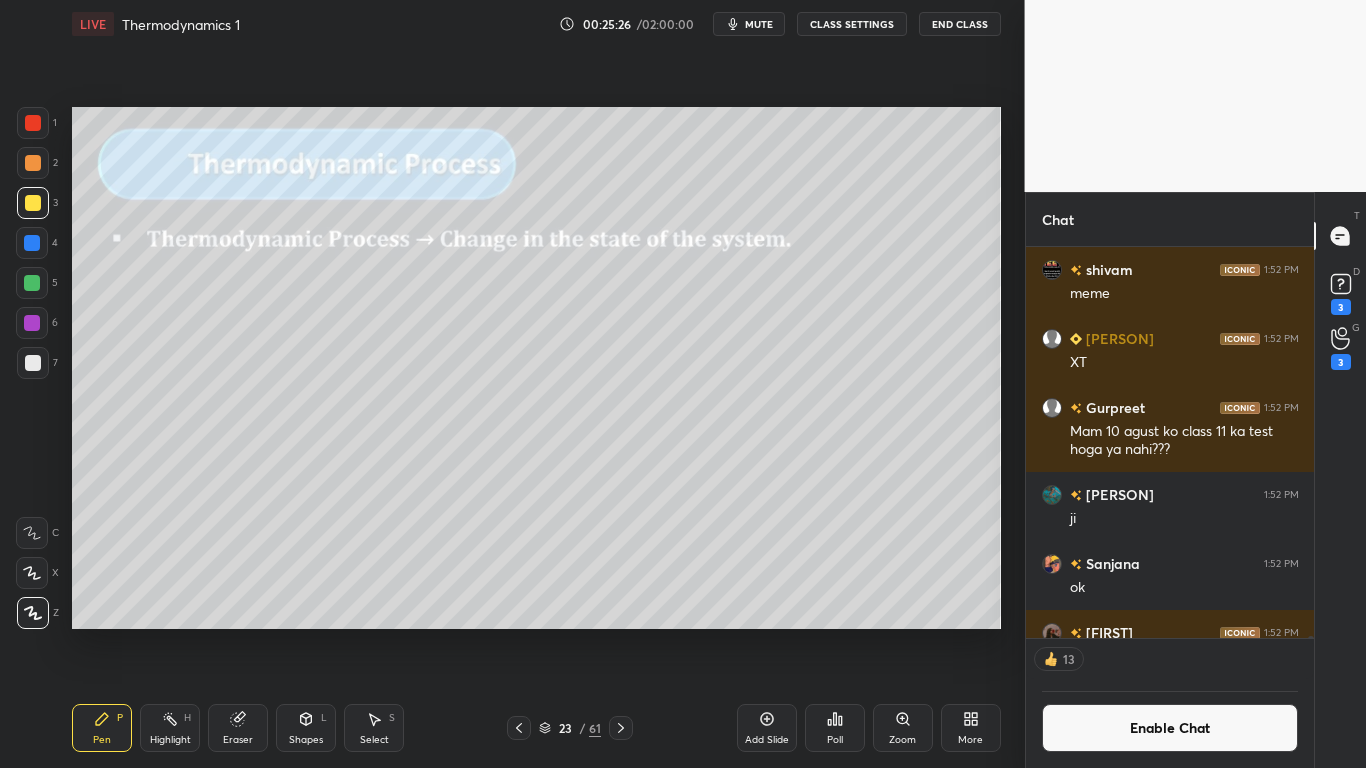scroll, scrollTop: 7, scrollLeft: 7, axis: both 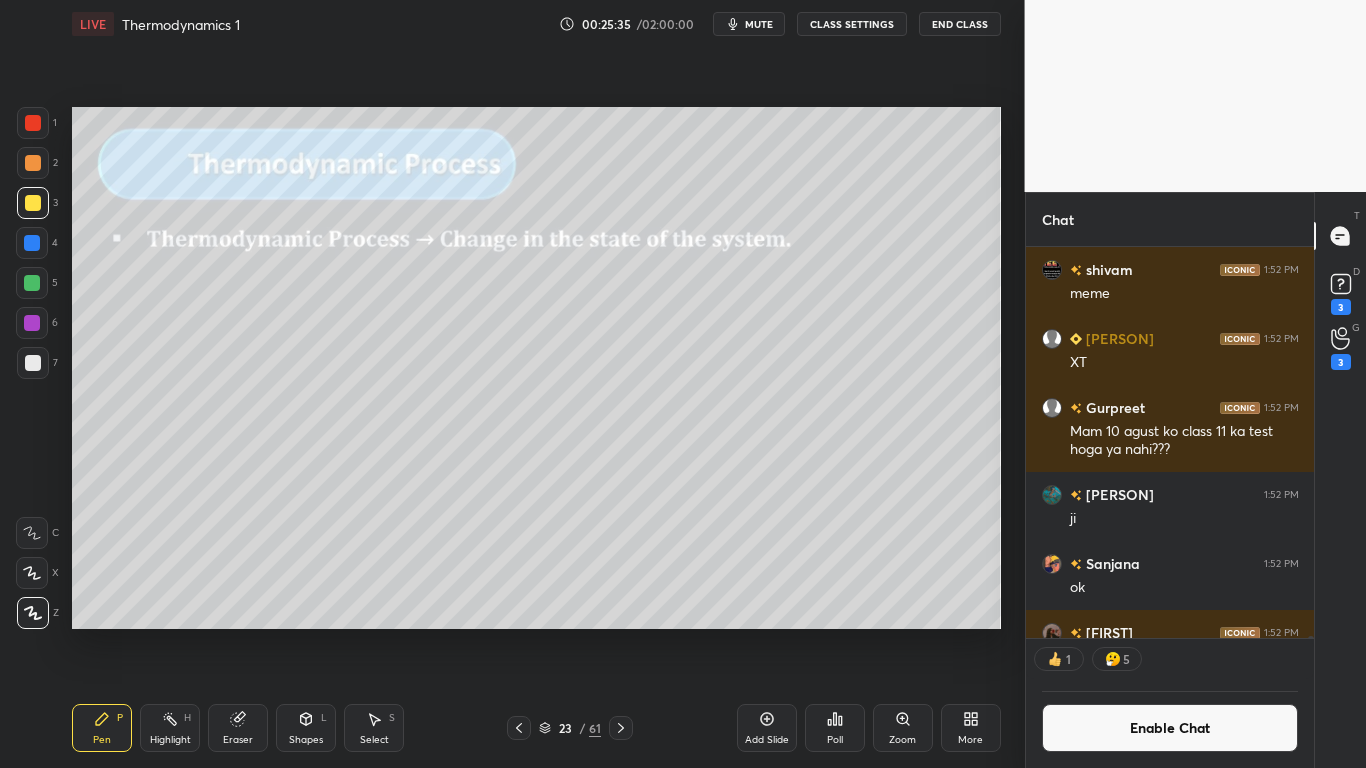 click on "Enable Chat" at bounding box center (1170, 728) 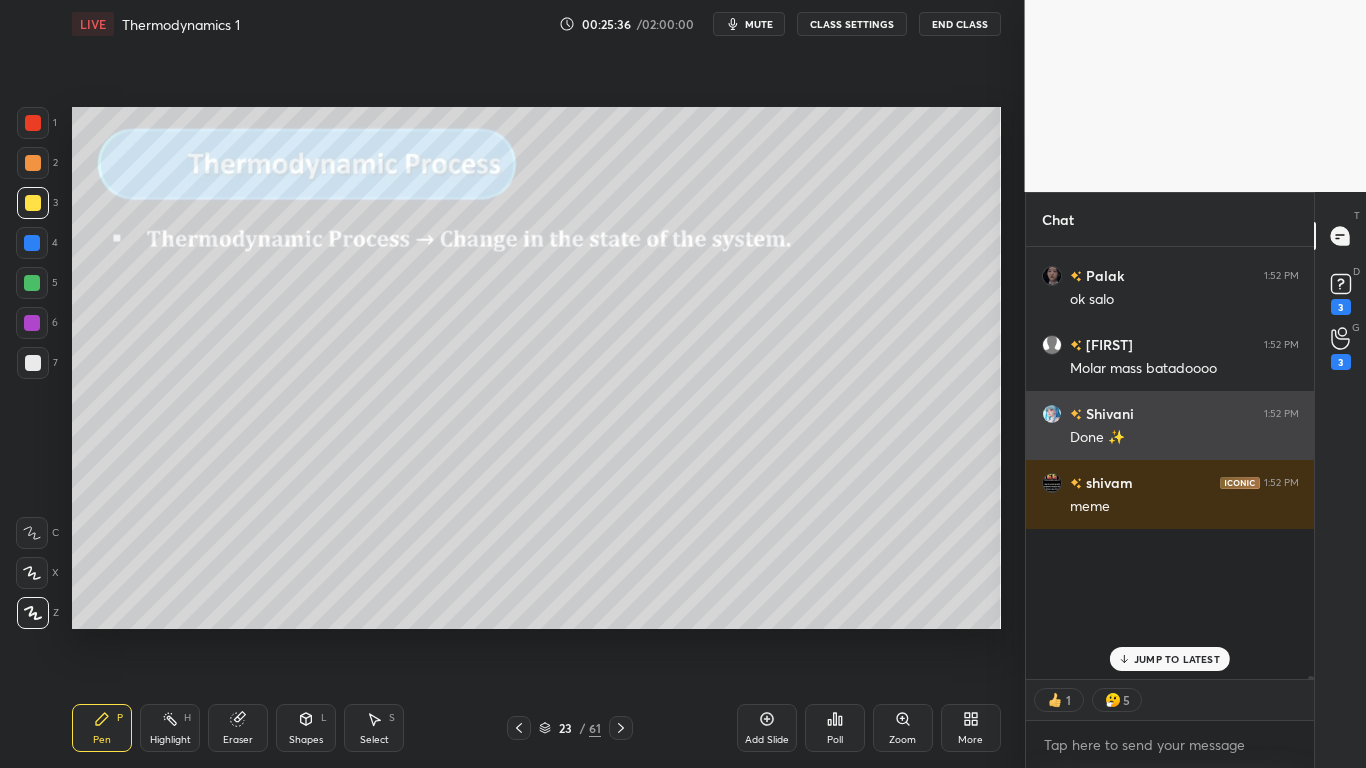 scroll, scrollTop: 7, scrollLeft: 7, axis: both 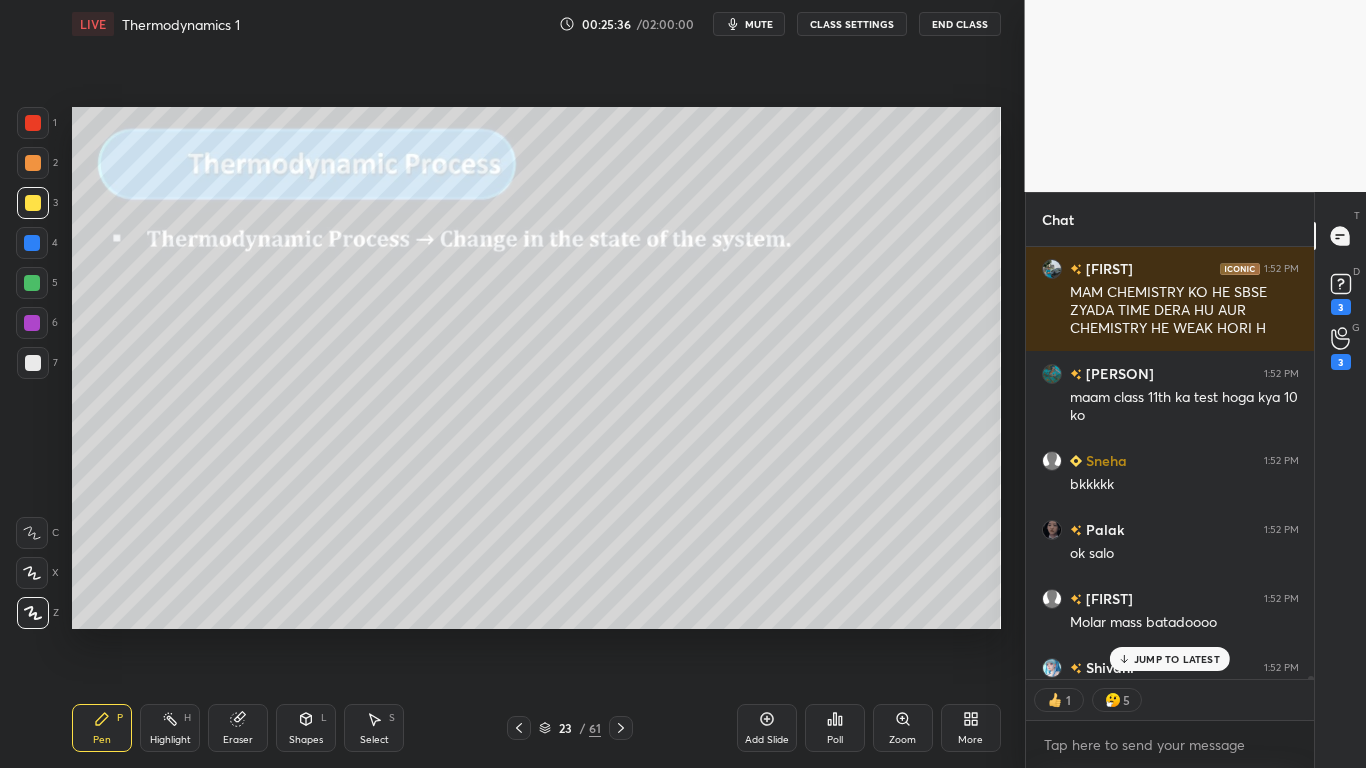click on "JUMP TO LATEST" at bounding box center (1177, 659) 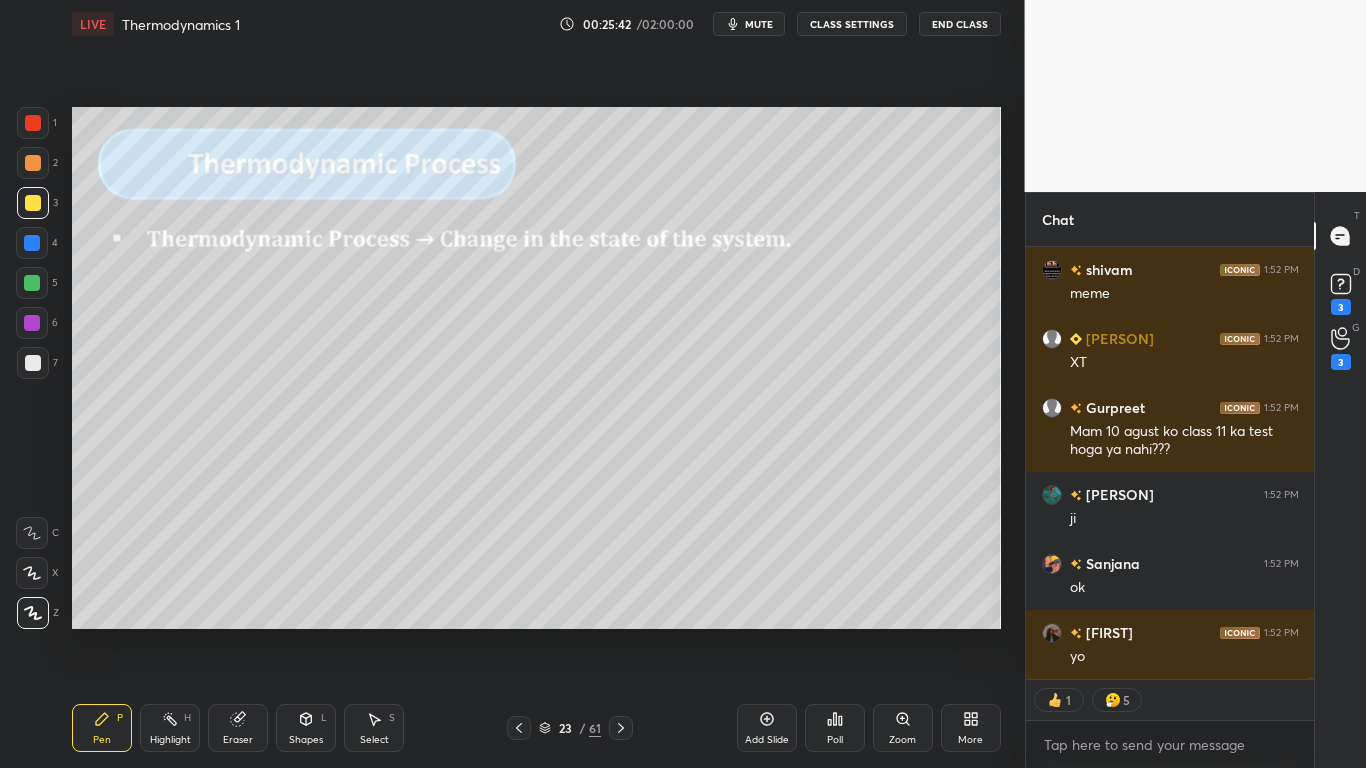 scroll, scrollTop: 7, scrollLeft: 7, axis: both 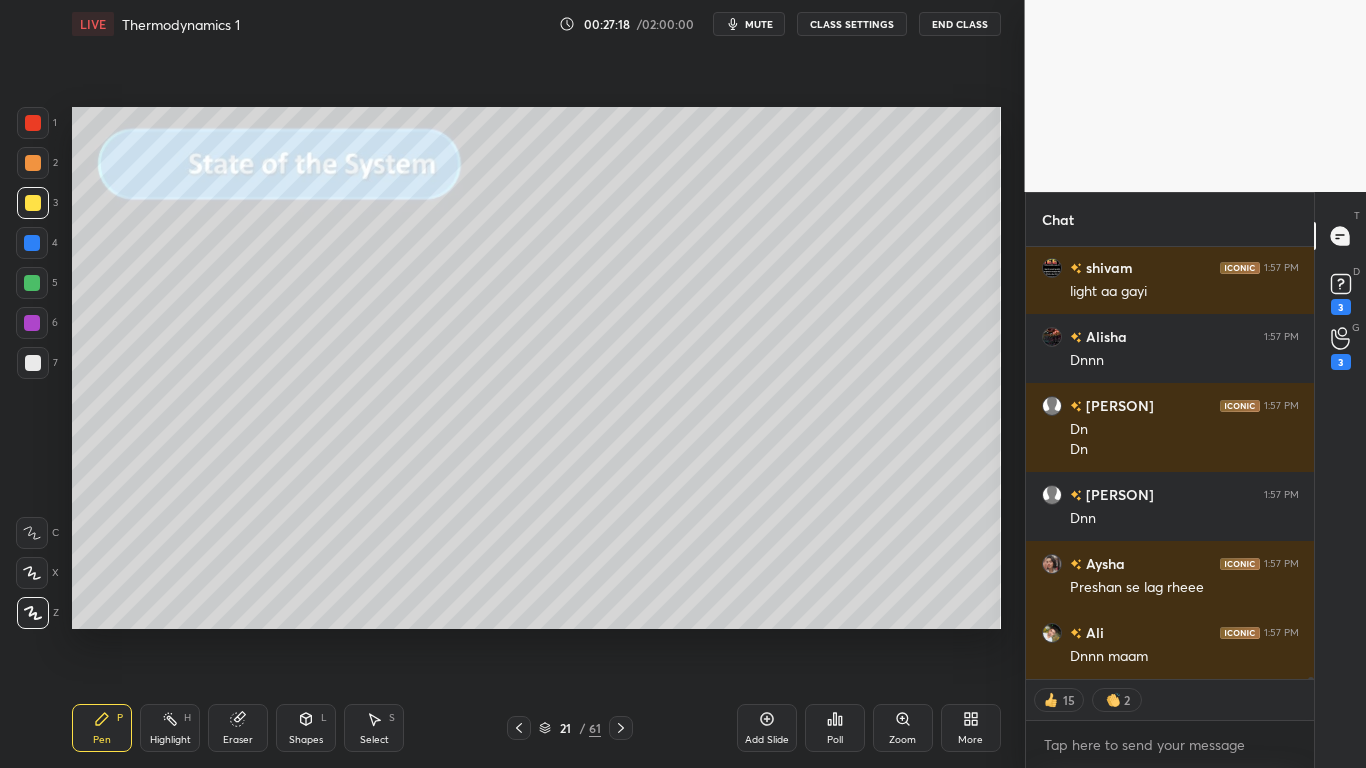 type on "x" 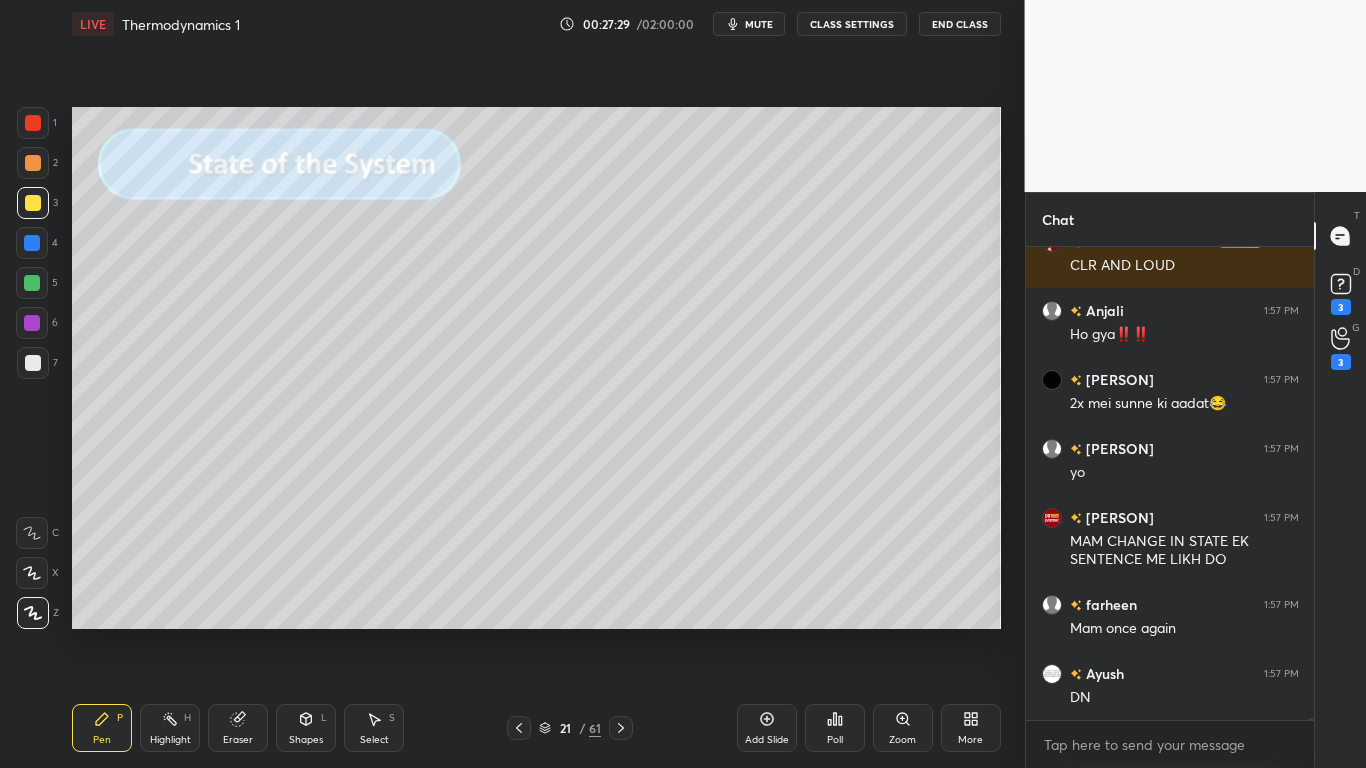 click 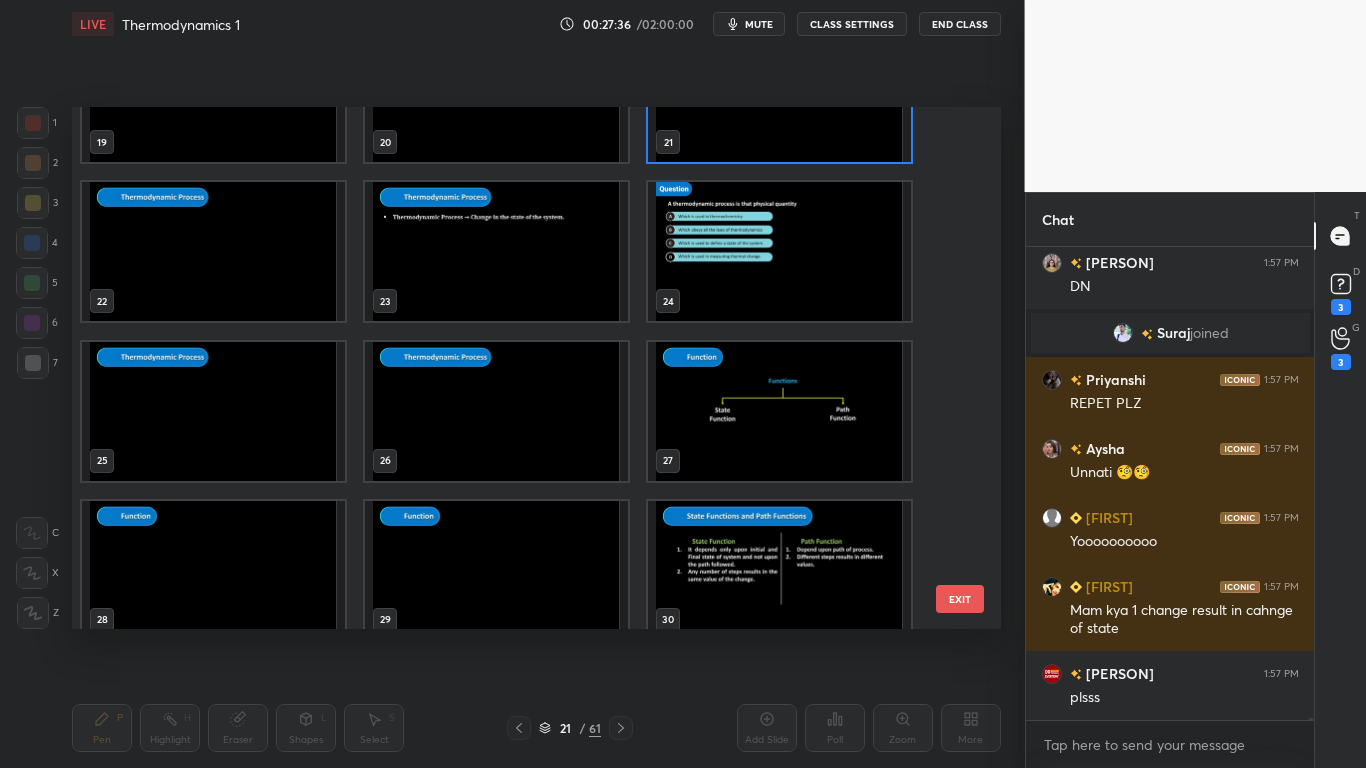 click at bounding box center (779, 251) 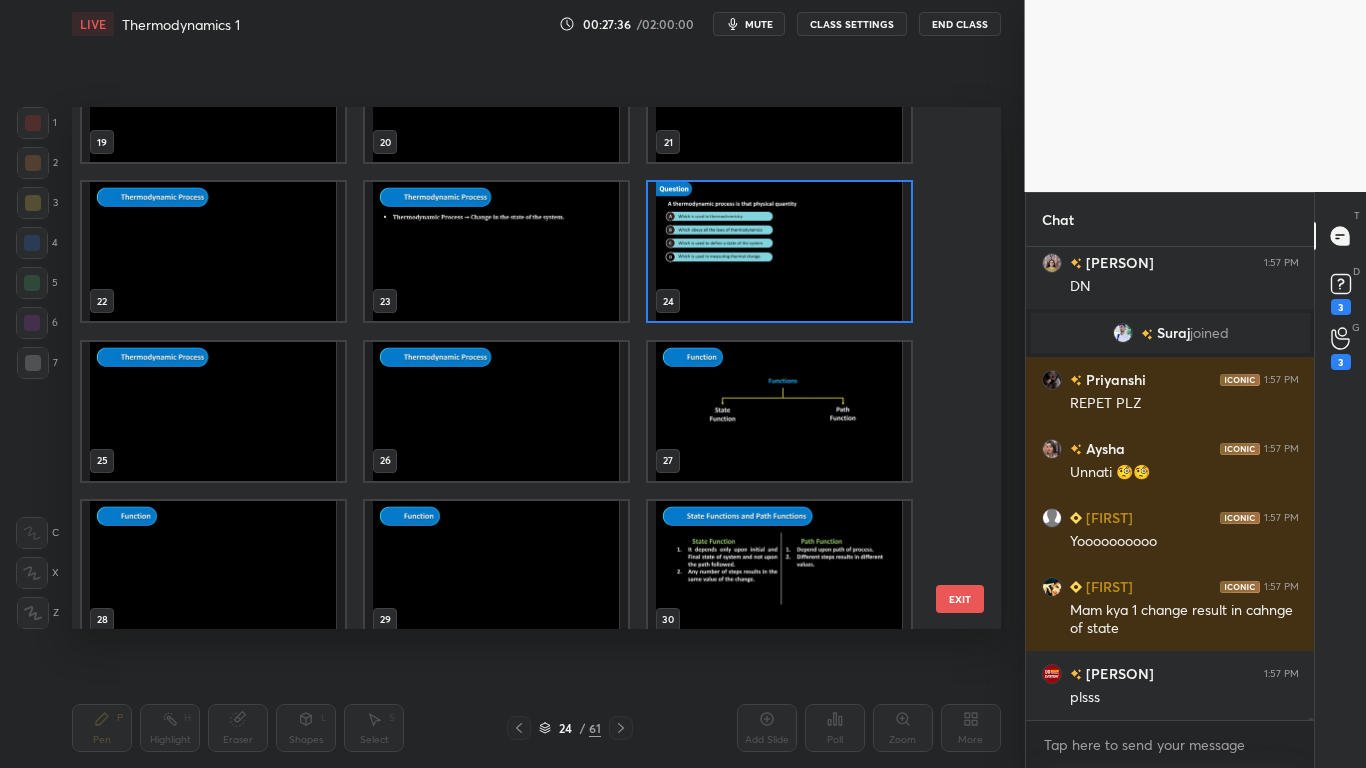 click at bounding box center (779, 251) 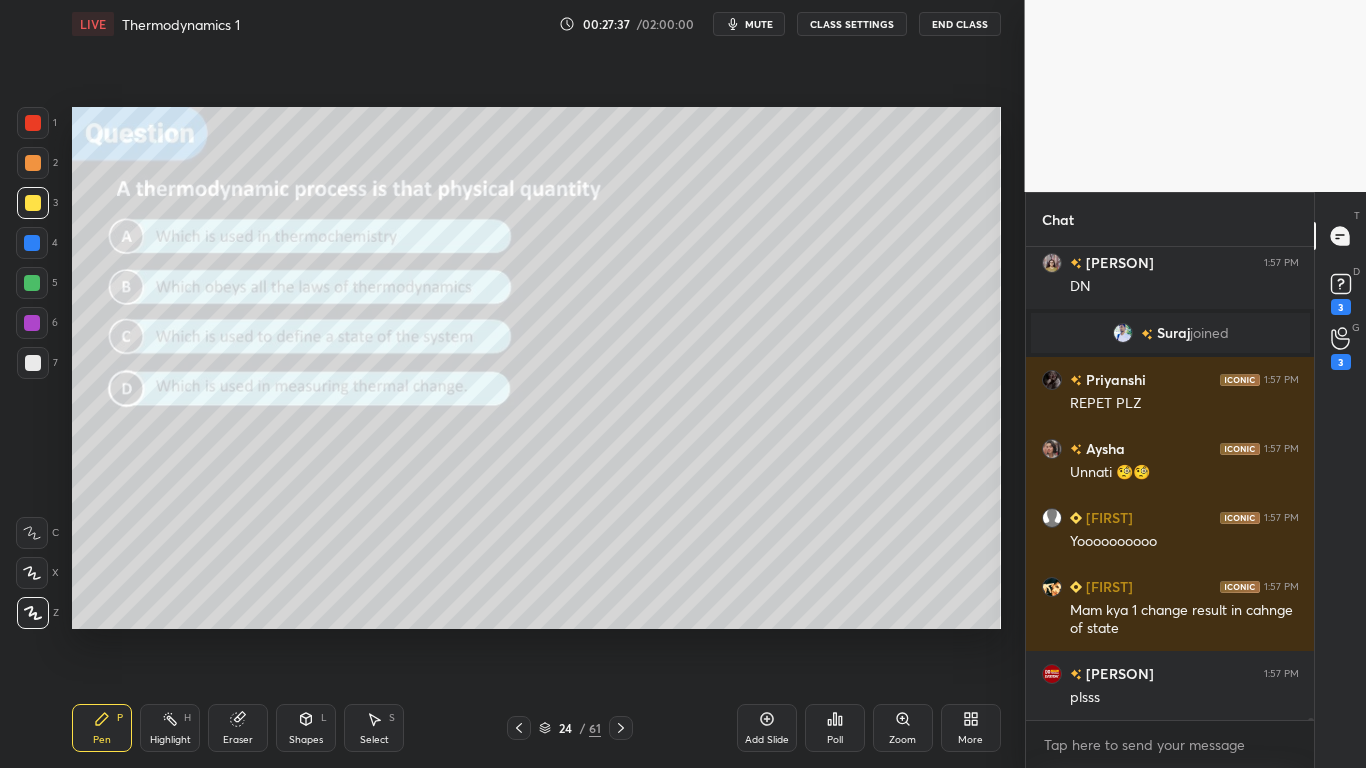 click on "CLASS SETTINGS" at bounding box center [852, 24] 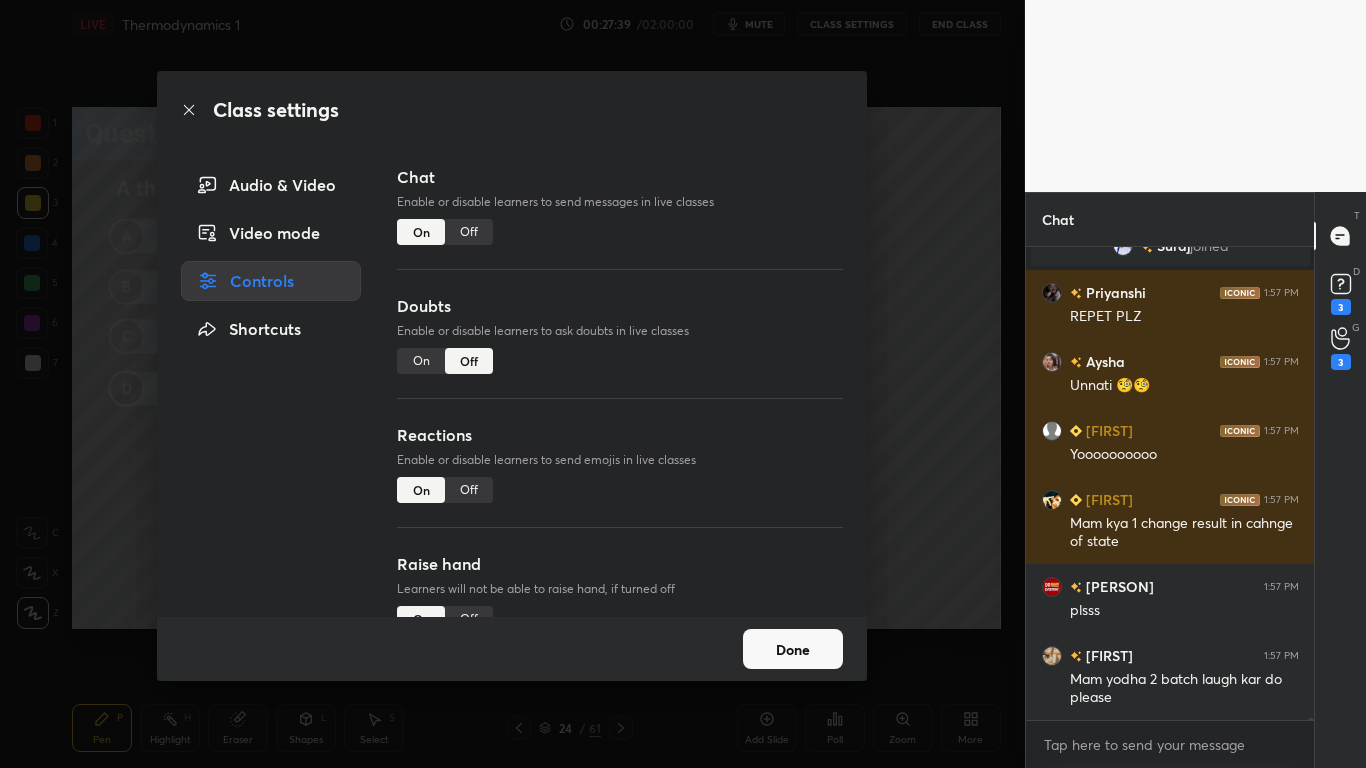 click on "Off" at bounding box center [469, 232] 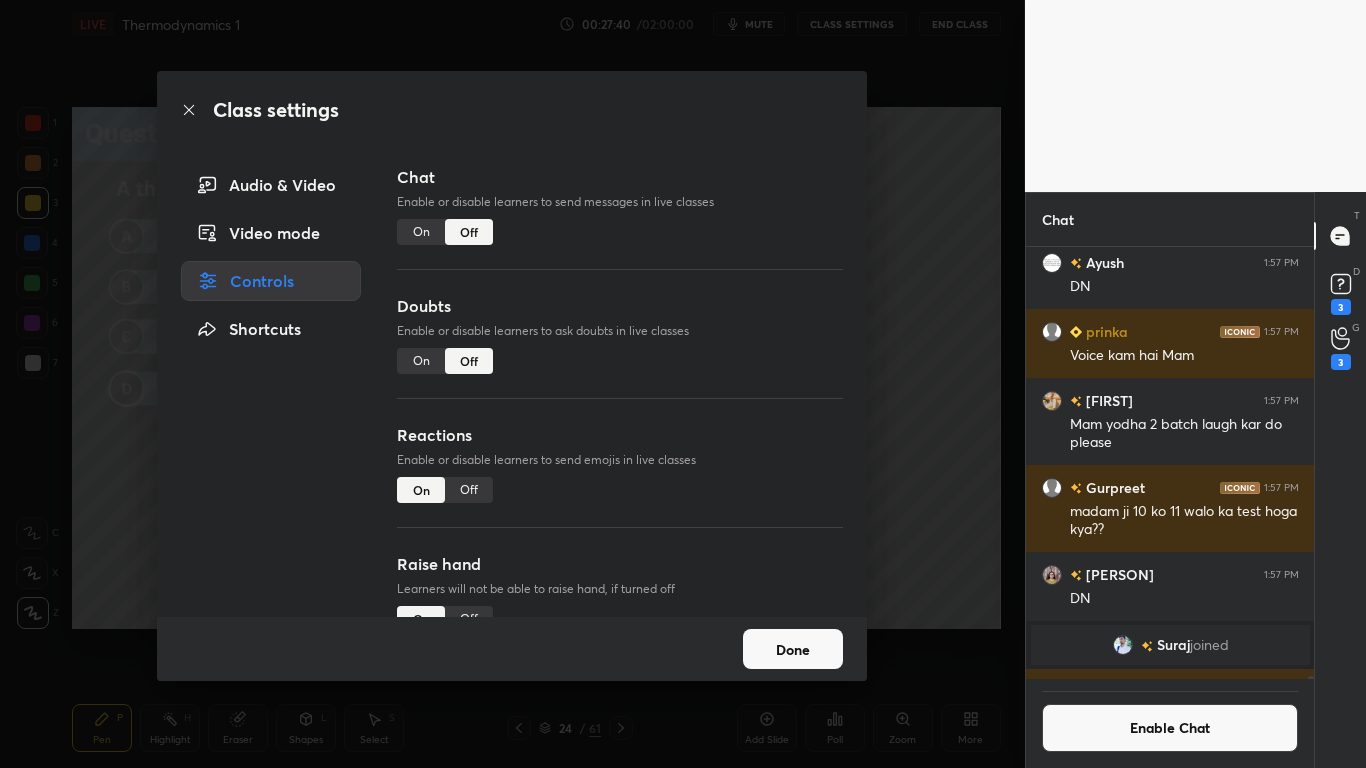click on "Done" at bounding box center (793, 649) 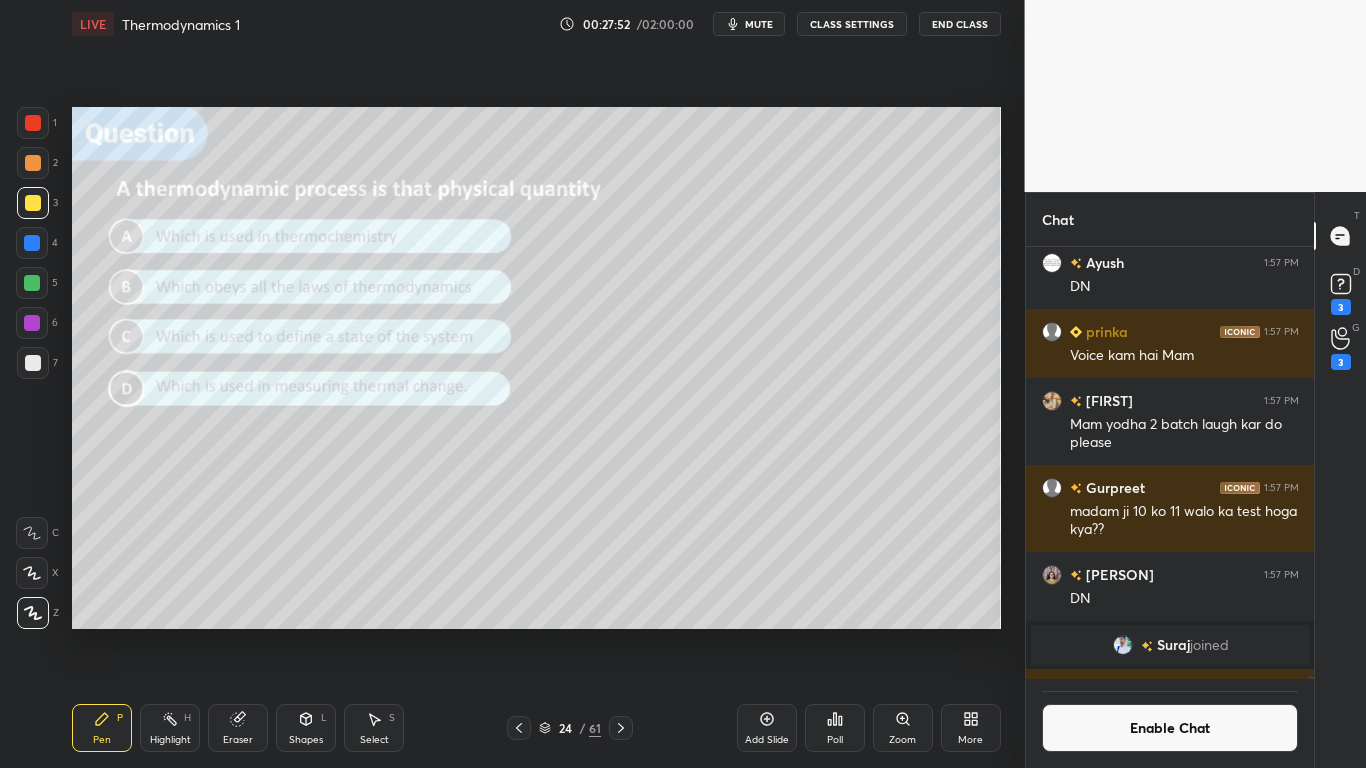 click on "Poll" at bounding box center (835, 728) 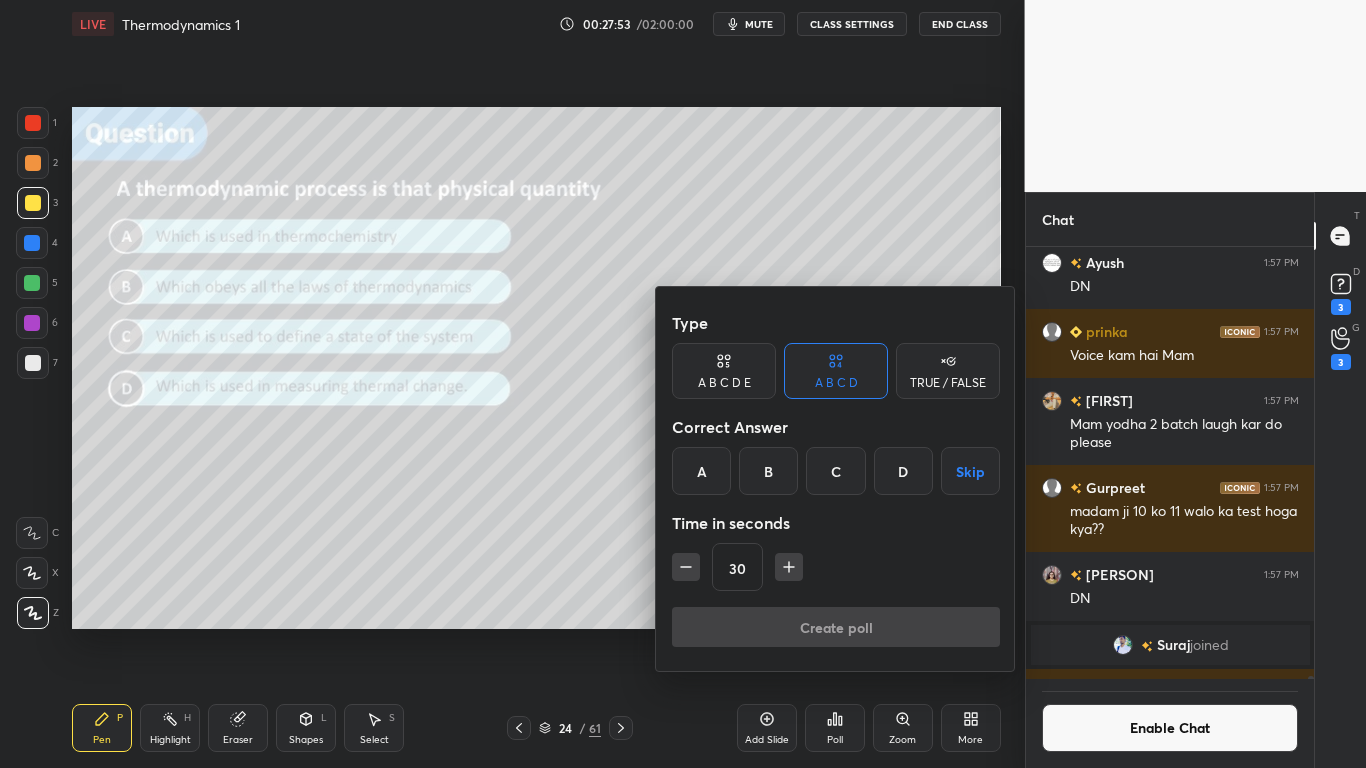 click on "C" at bounding box center (835, 471) 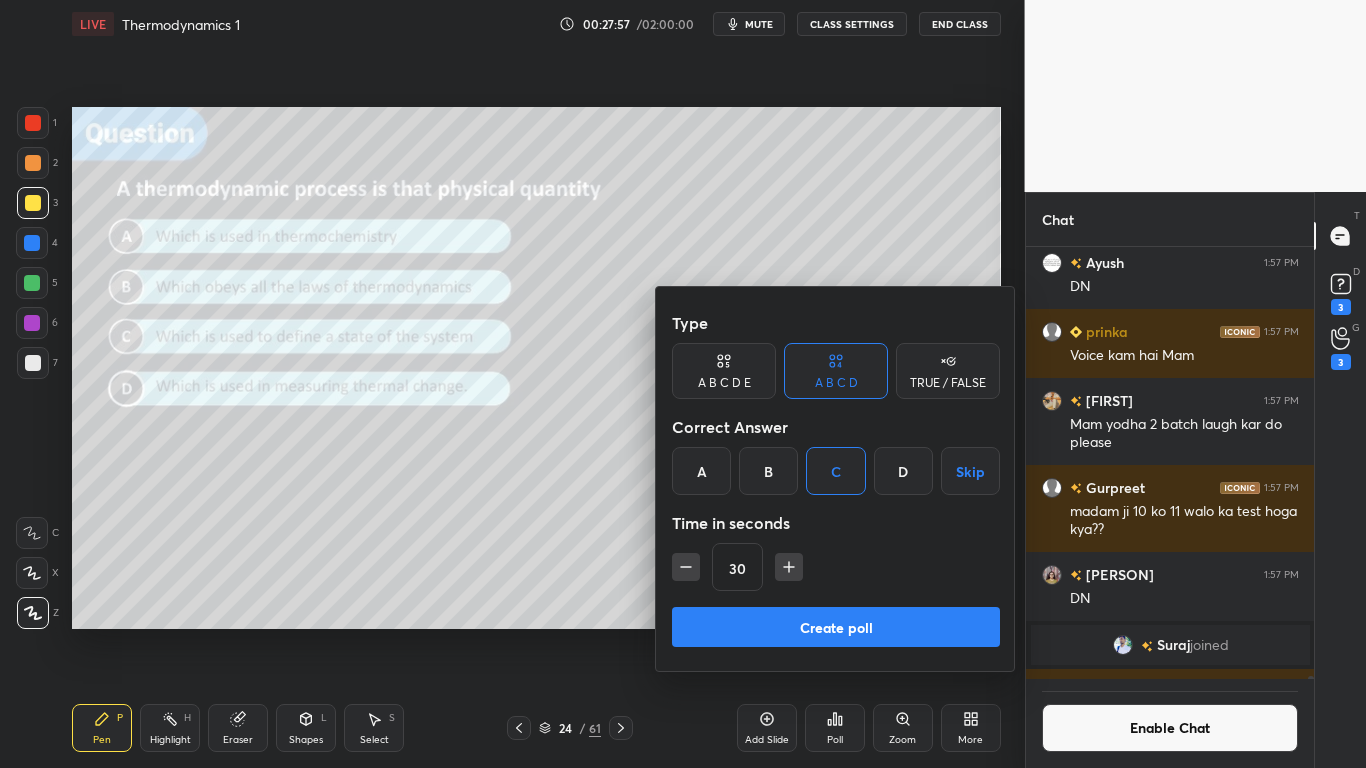 click on "Create poll" at bounding box center (836, 627) 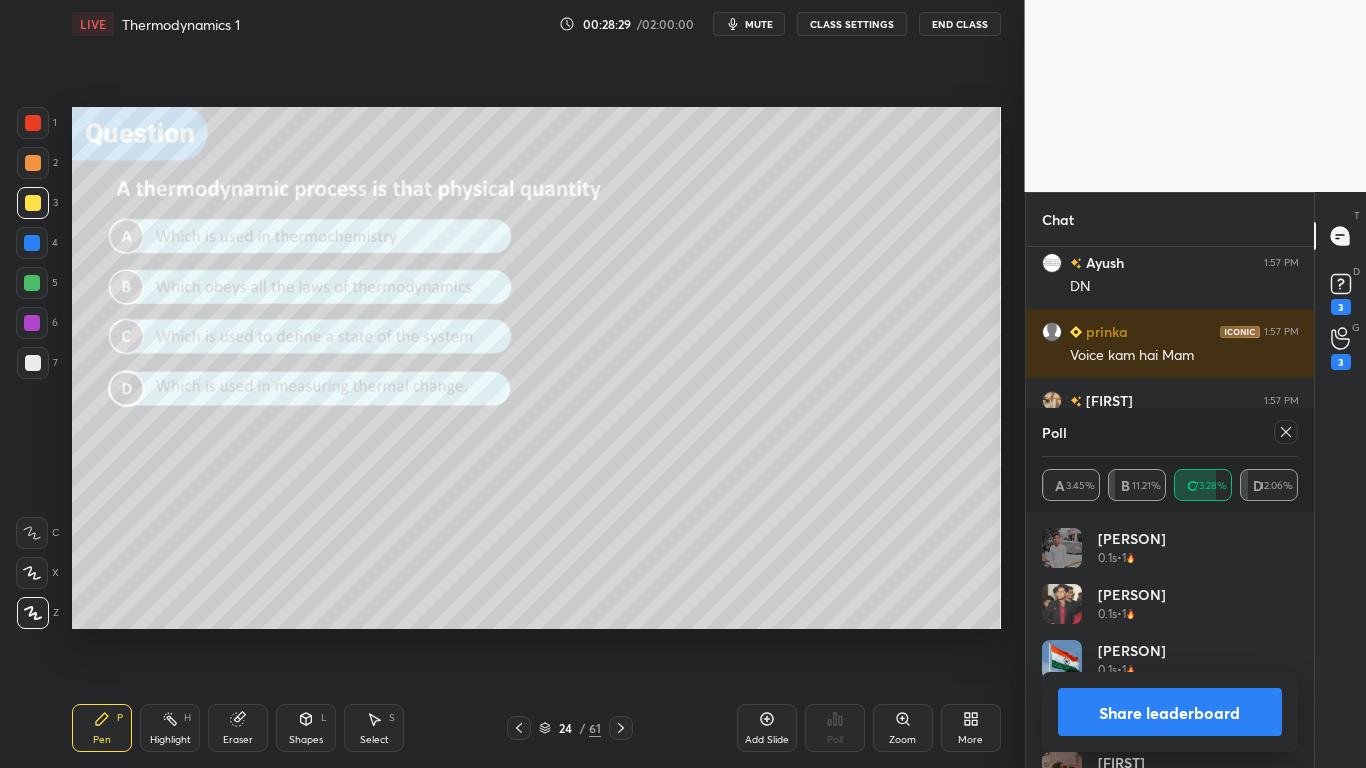 click on "Share leaderboard" at bounding box center (1170, 712) 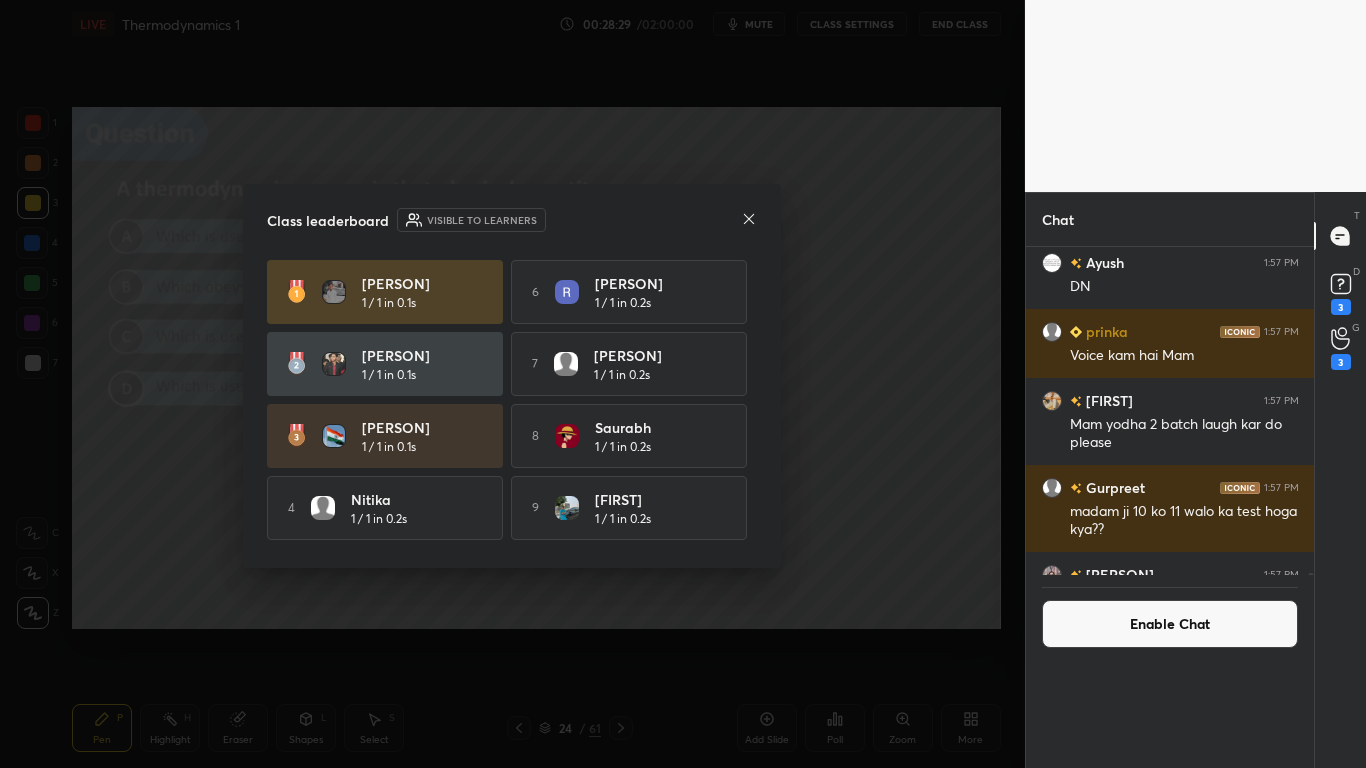 scroll, scrollTop: 0, scrollLeft: 0, axis: both 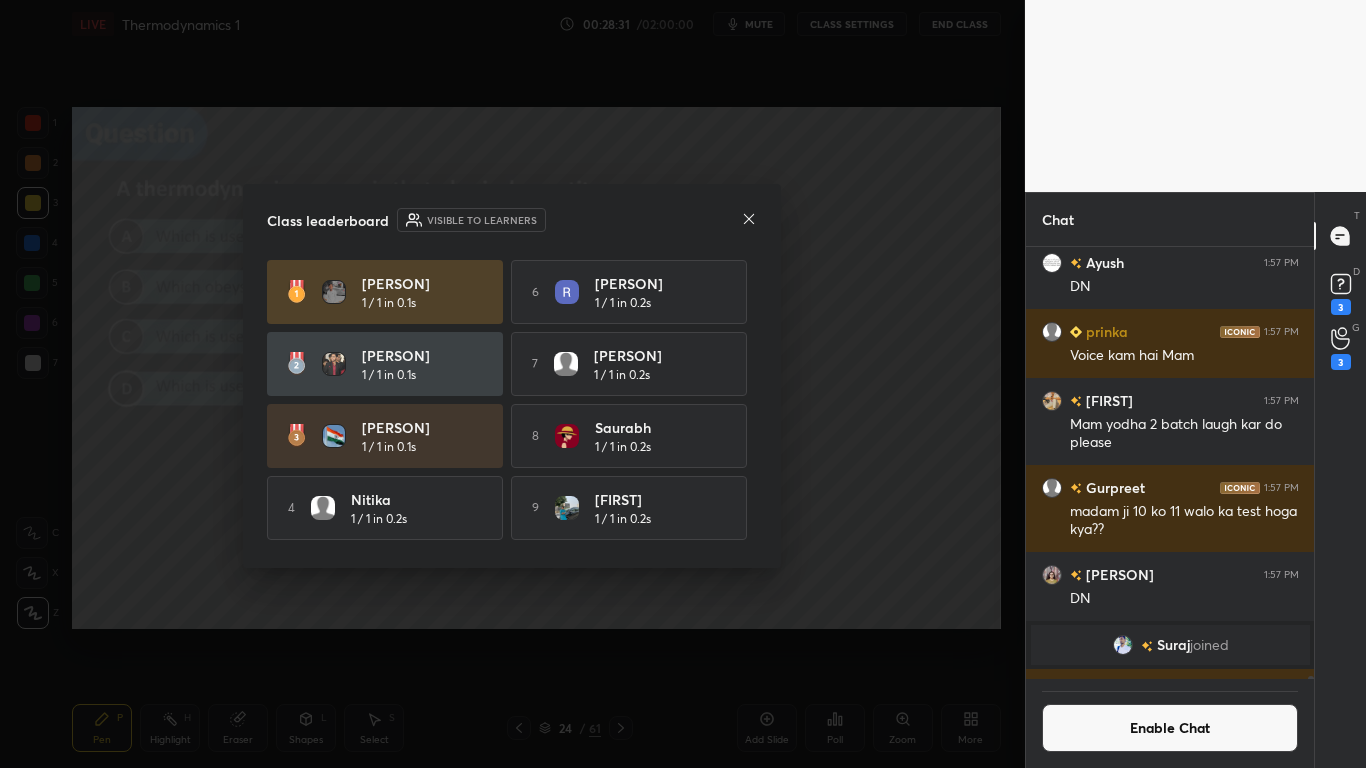 click 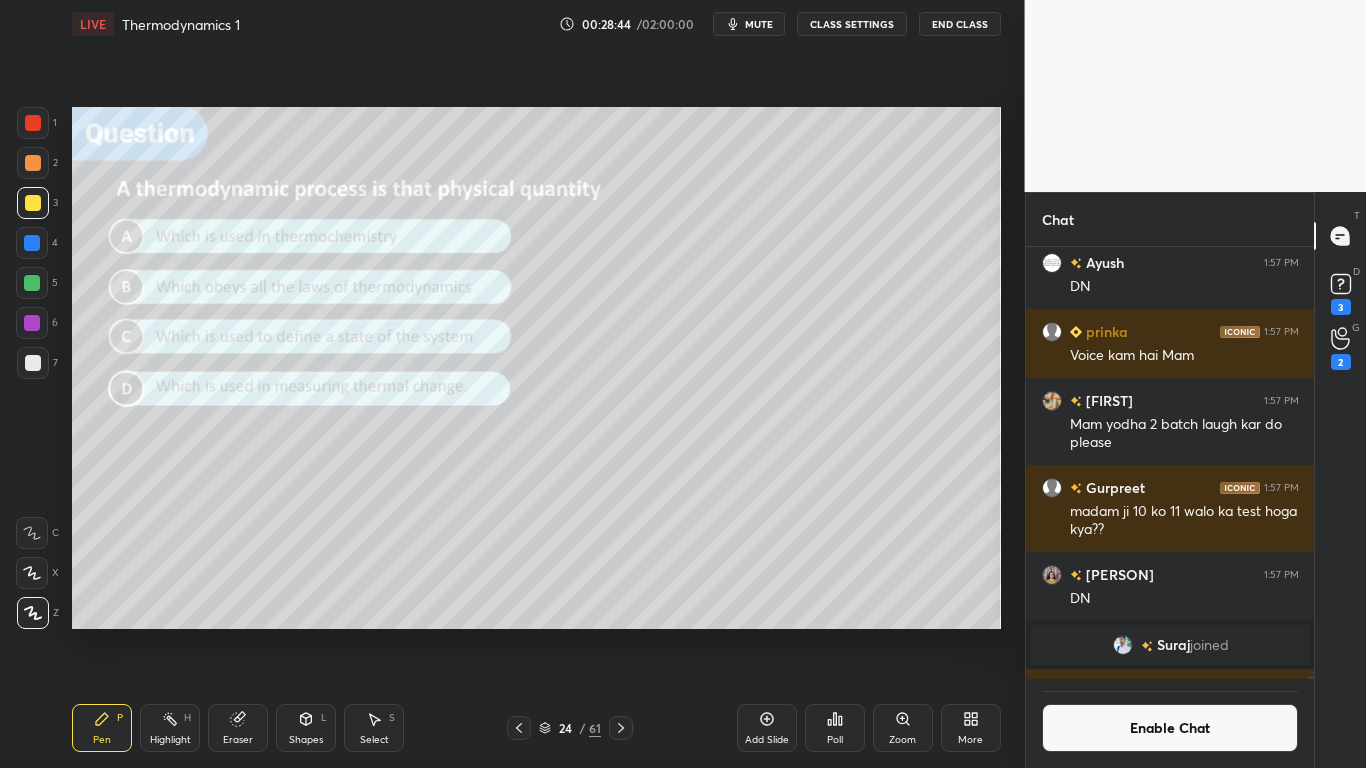 click 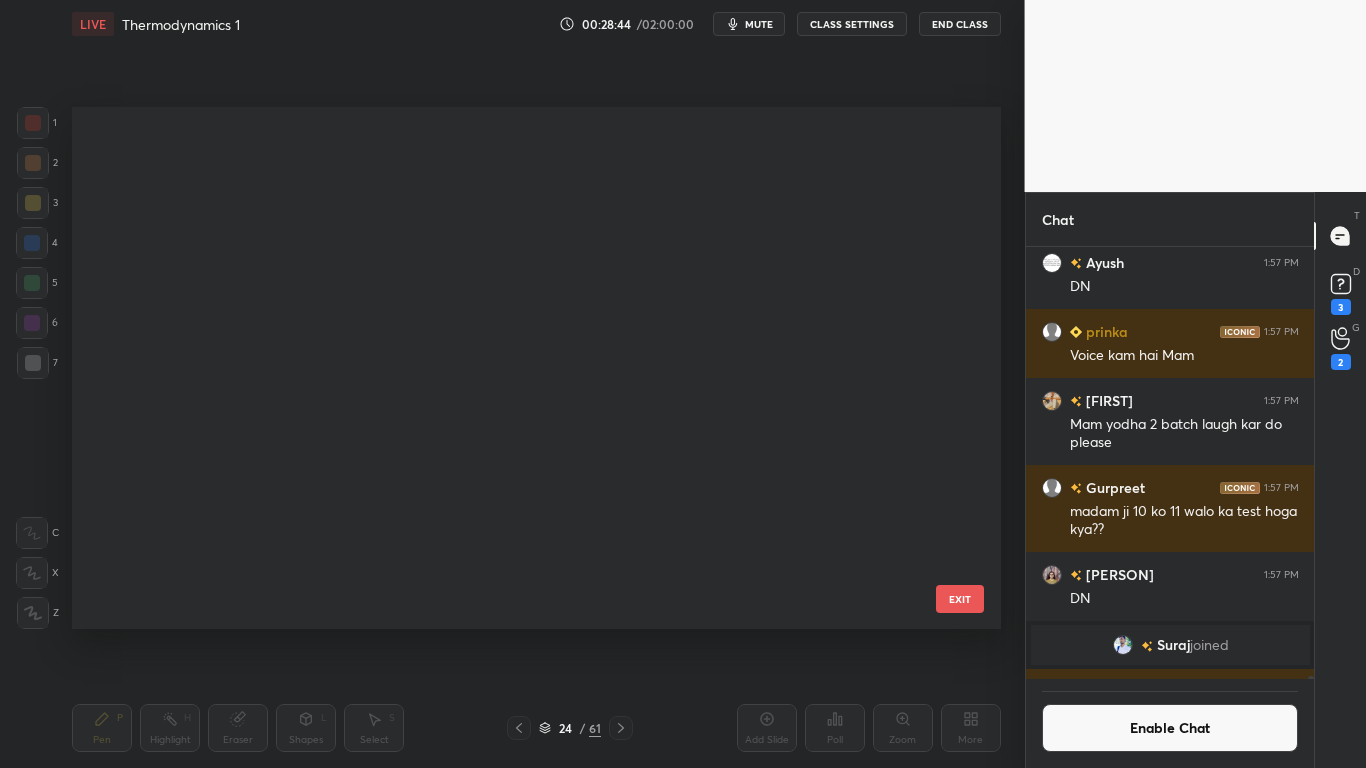 scroll, scrollTop: 752, scrollLeft: 0, axis: vertical 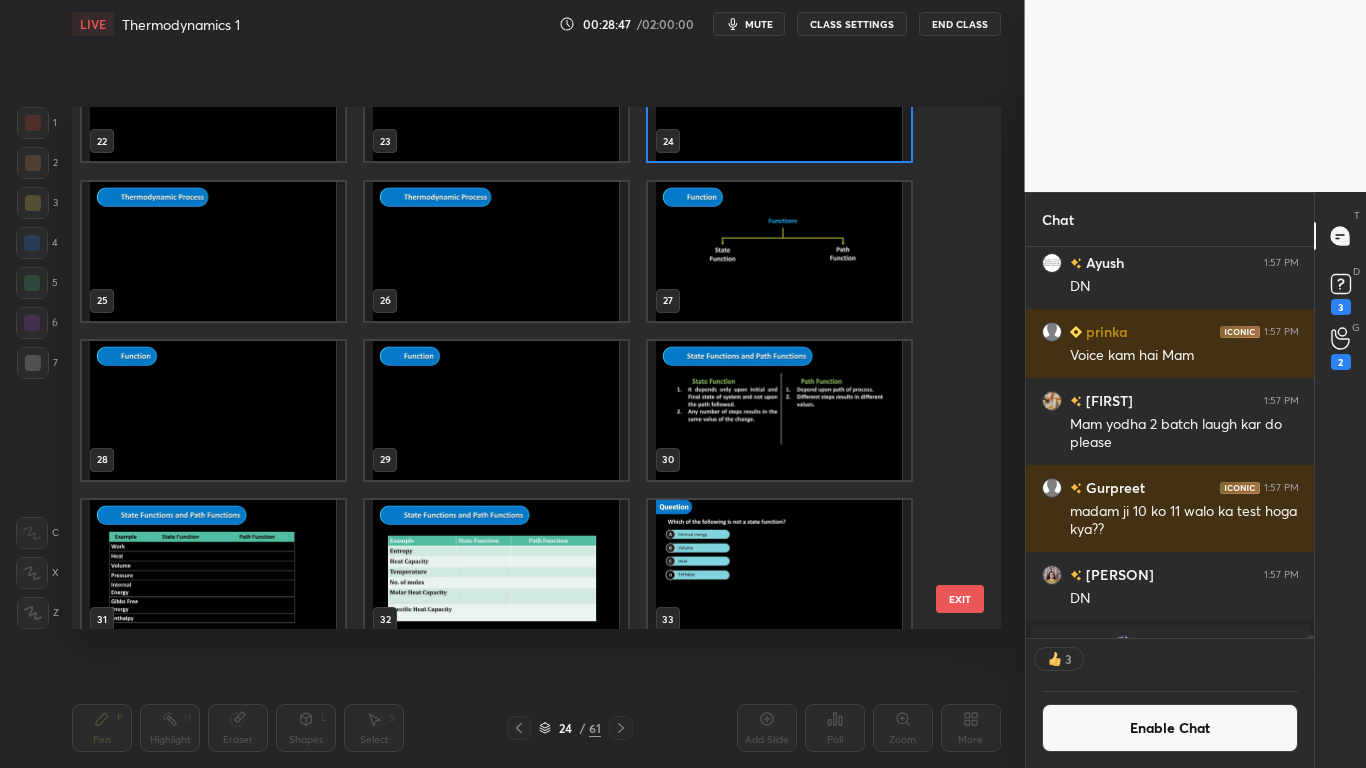 click at bounding box center (779, 250) 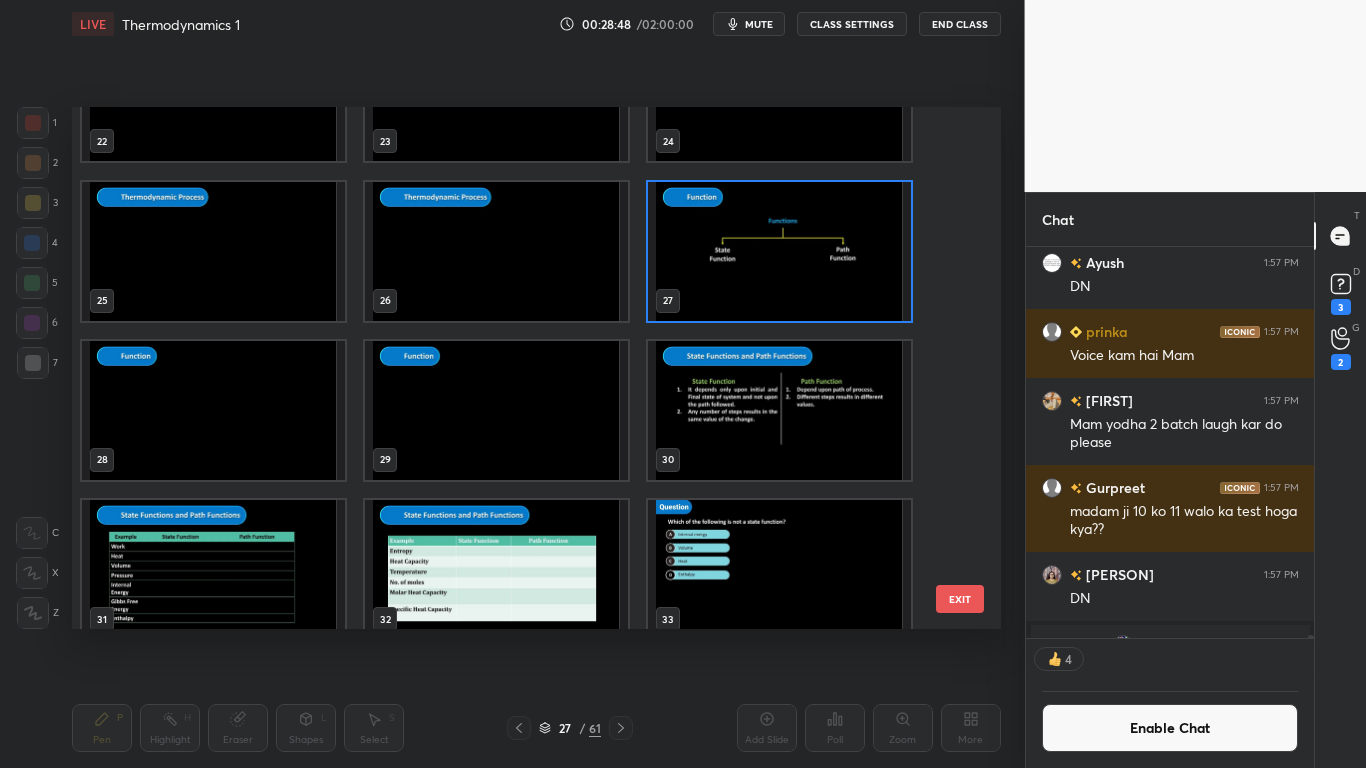 click at bounding box center [779, 250] 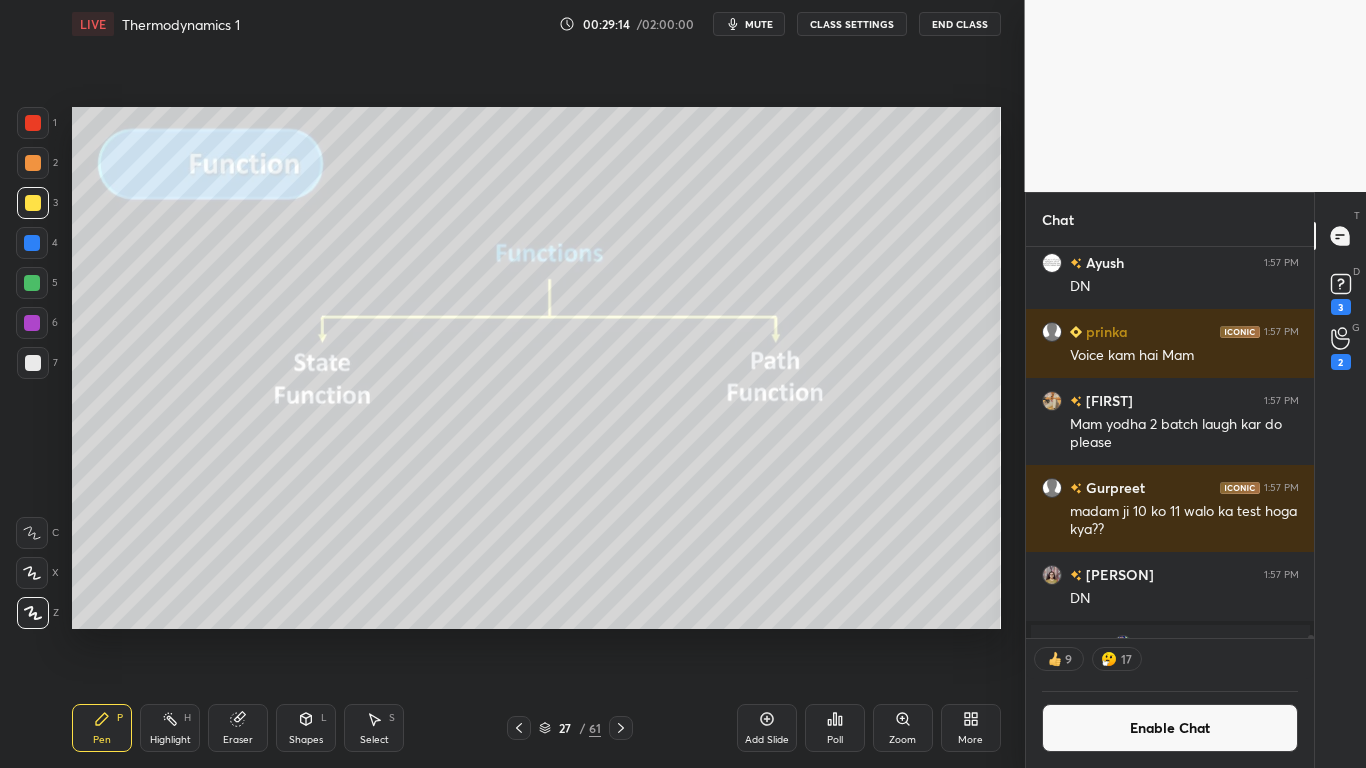 click on "Add Slide" at bounding box center (767, 728) 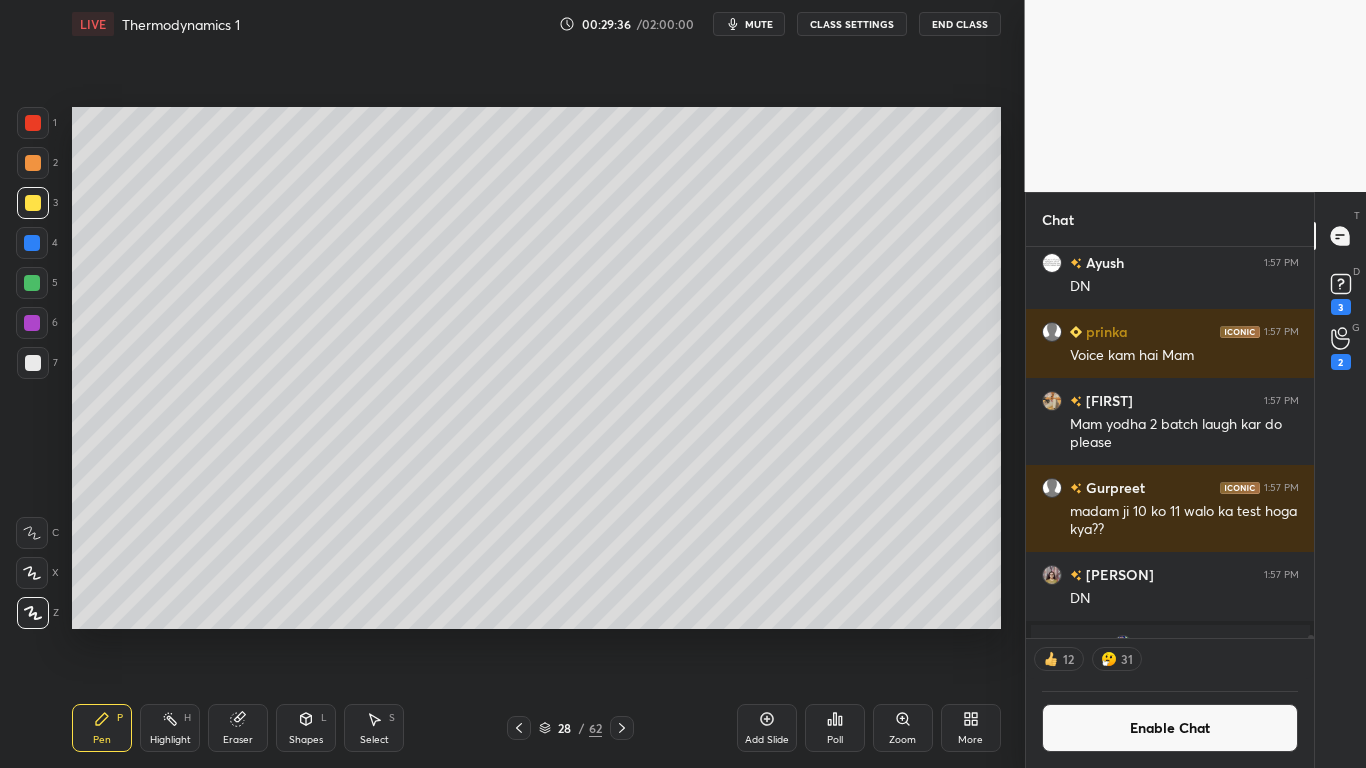 click at bounding box center (33, 363) 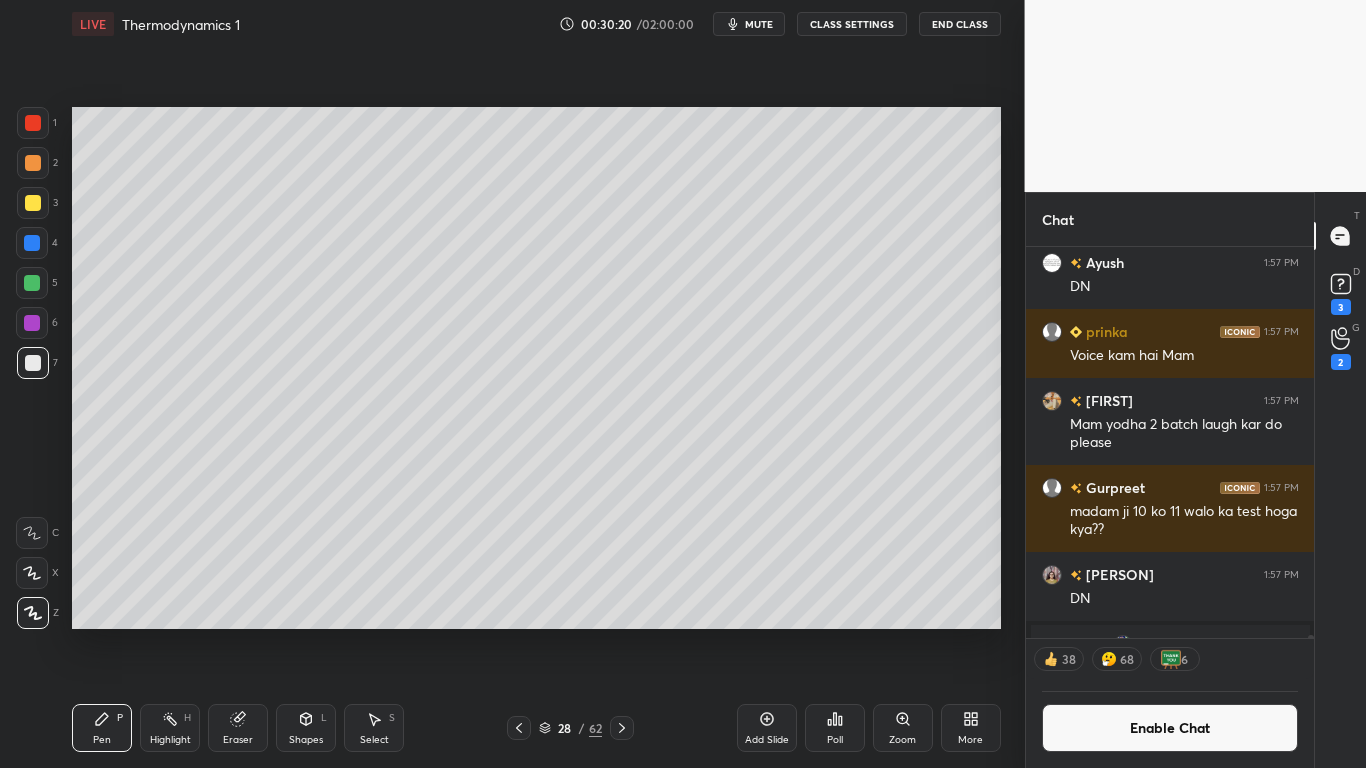 click at bounding box center [32, 283] 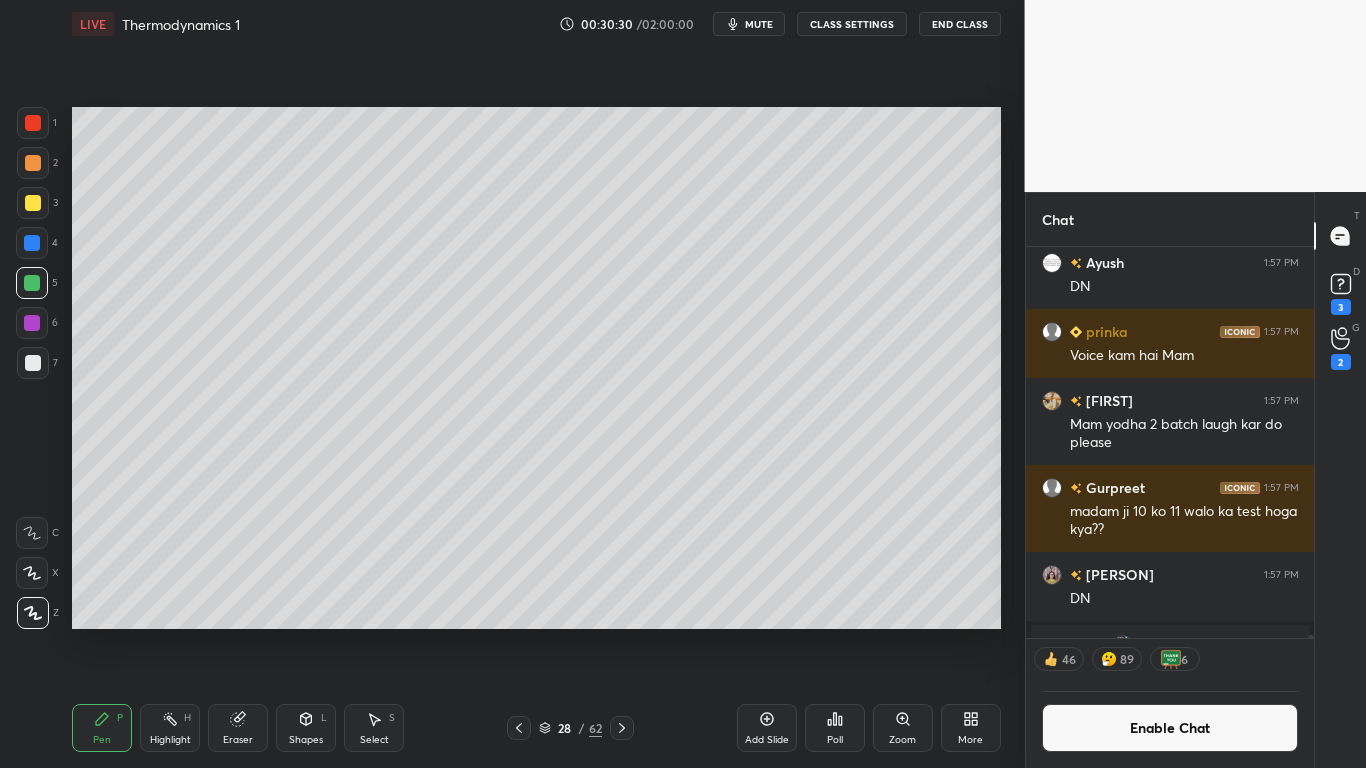 click on "Enable Chat" at bounding box center [1170, 728] 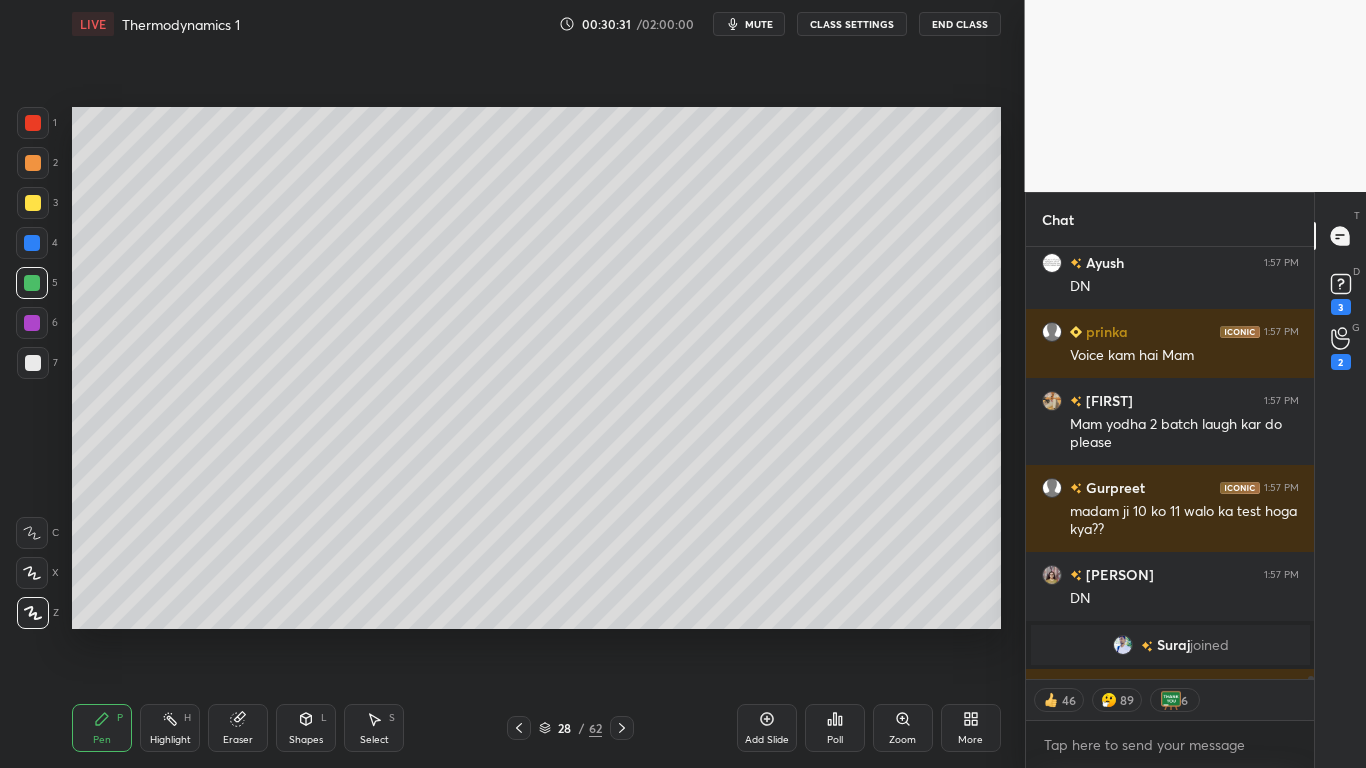 scroll, scrollTop: 7, scrollLeft: 7, axis: both 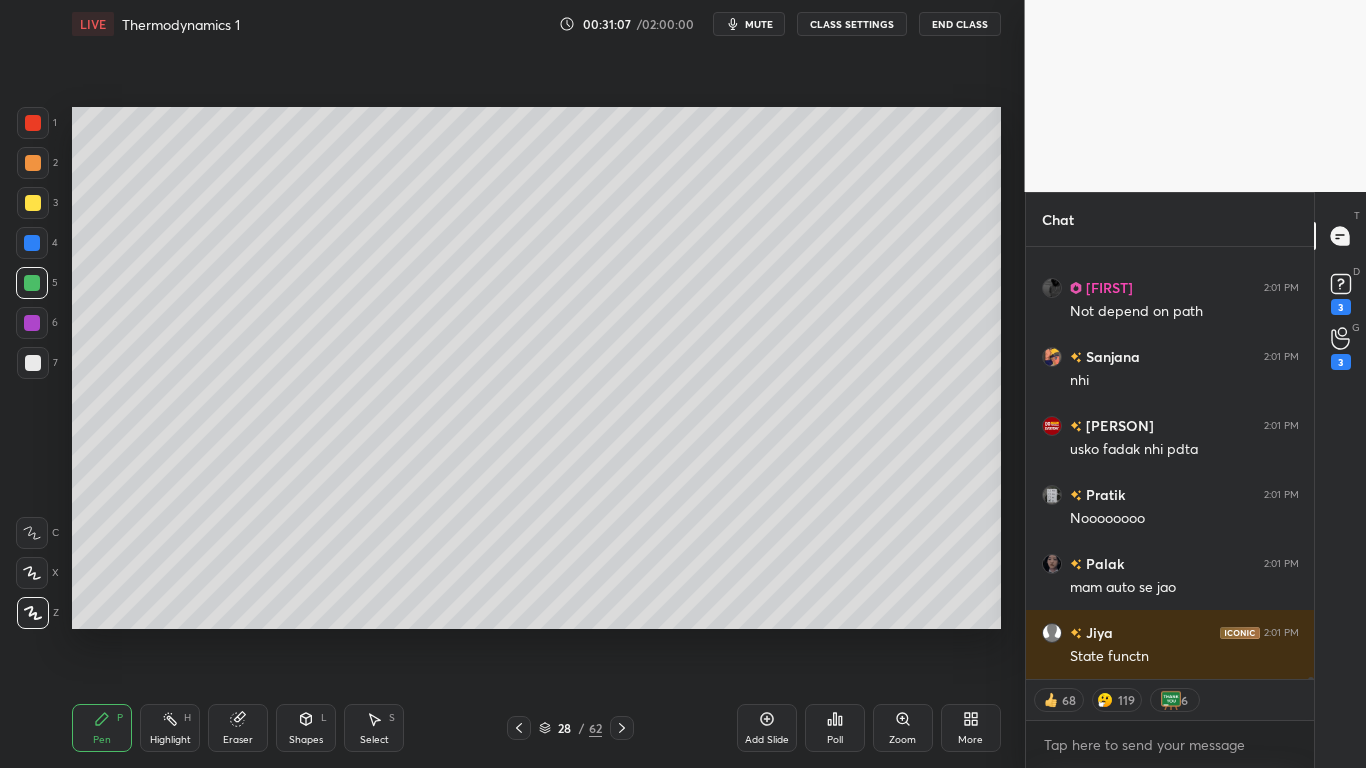 click at bounding box center (33, 363) 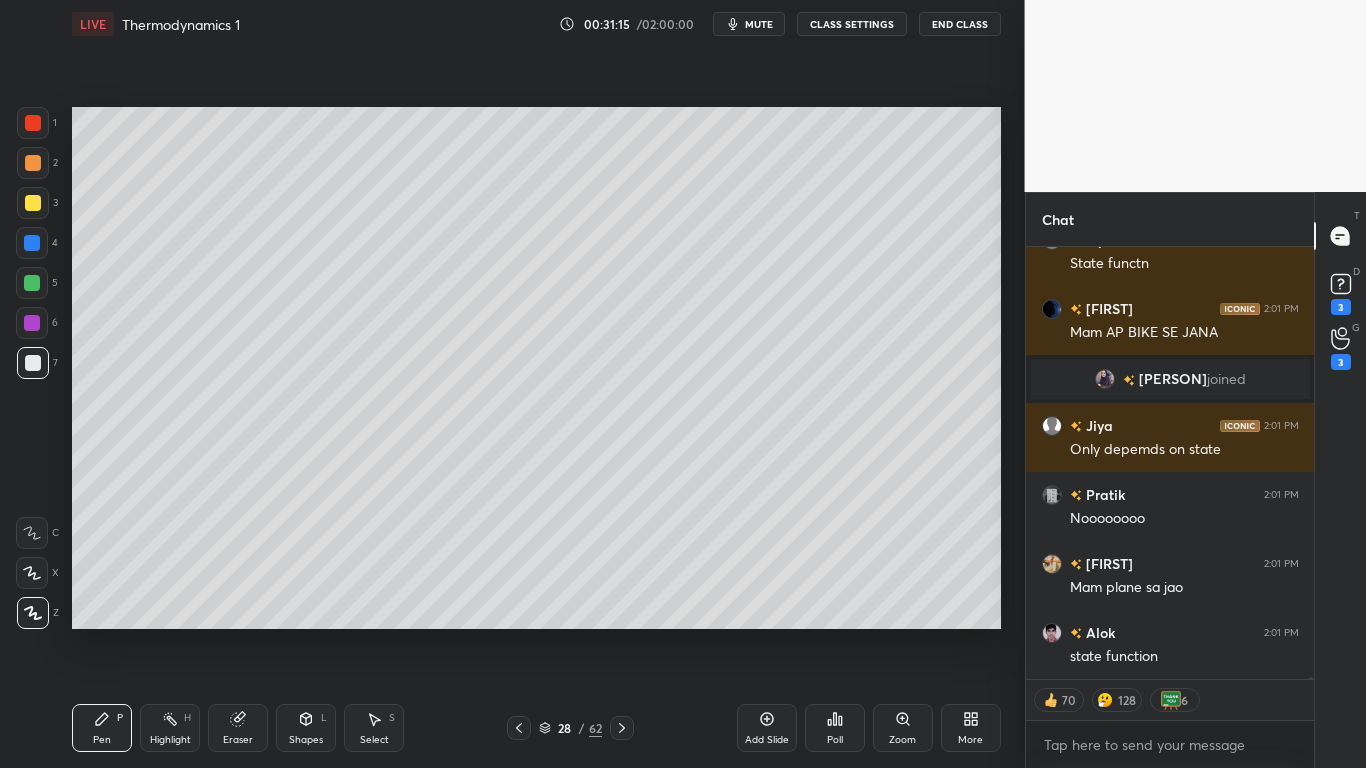 scroll, scrollTop: 99603, scrollLeft: 0, axis: vertical 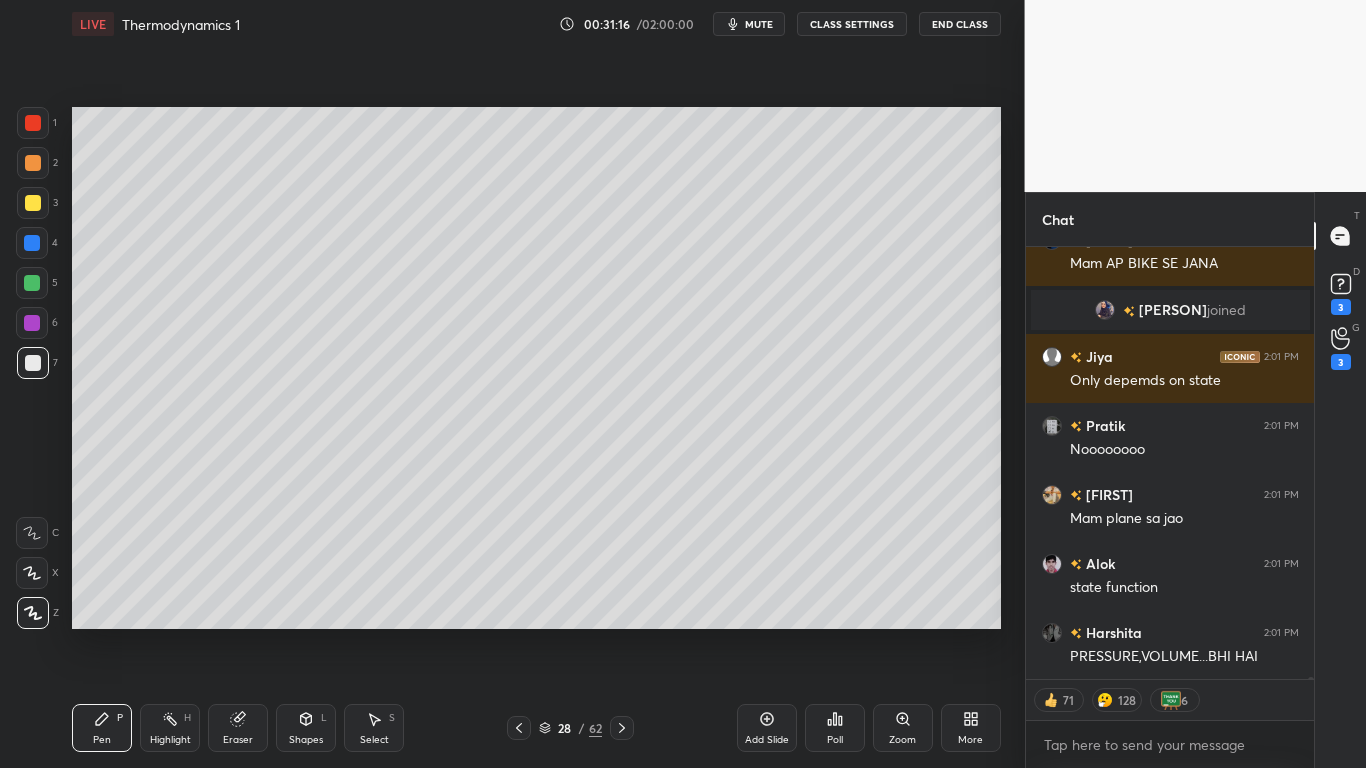 type on "x" 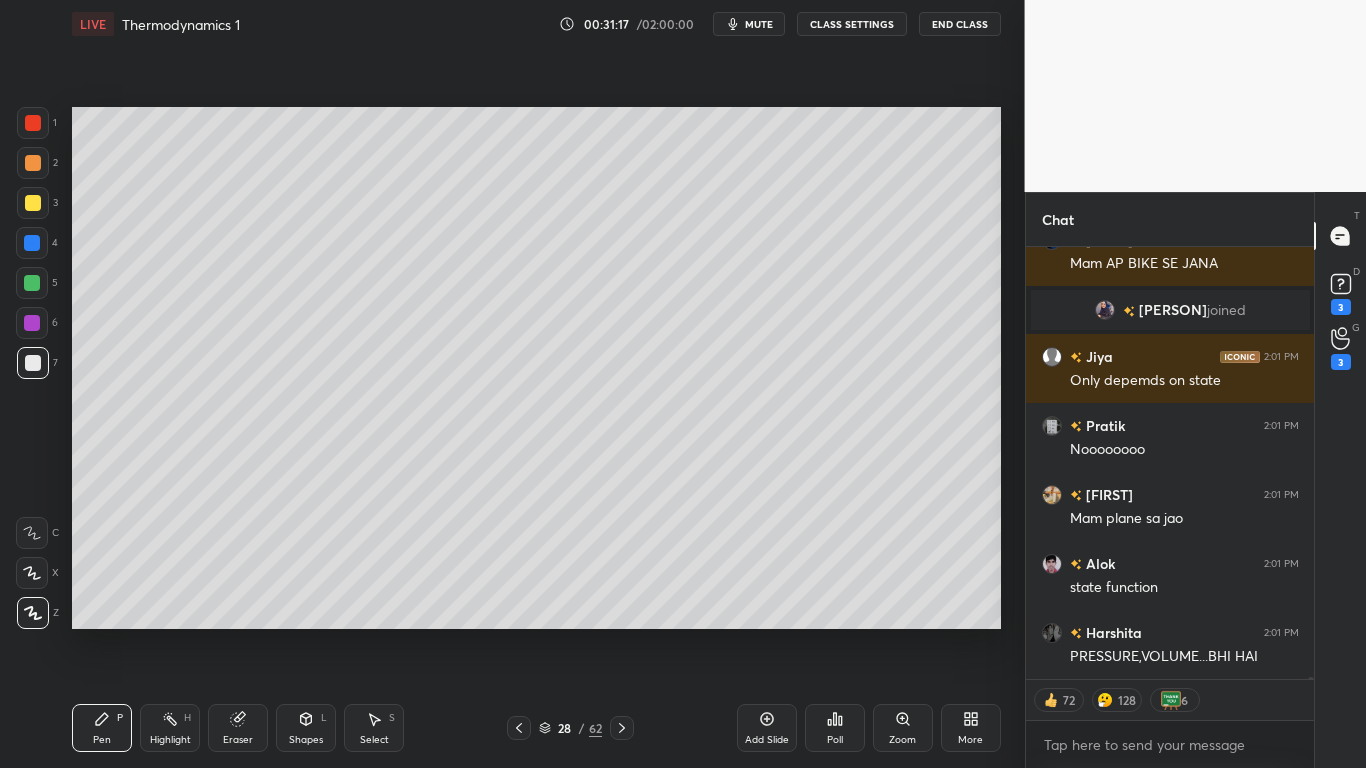 scroll, scrollTop: 99672, scrollLeft: 0, axis: vertical 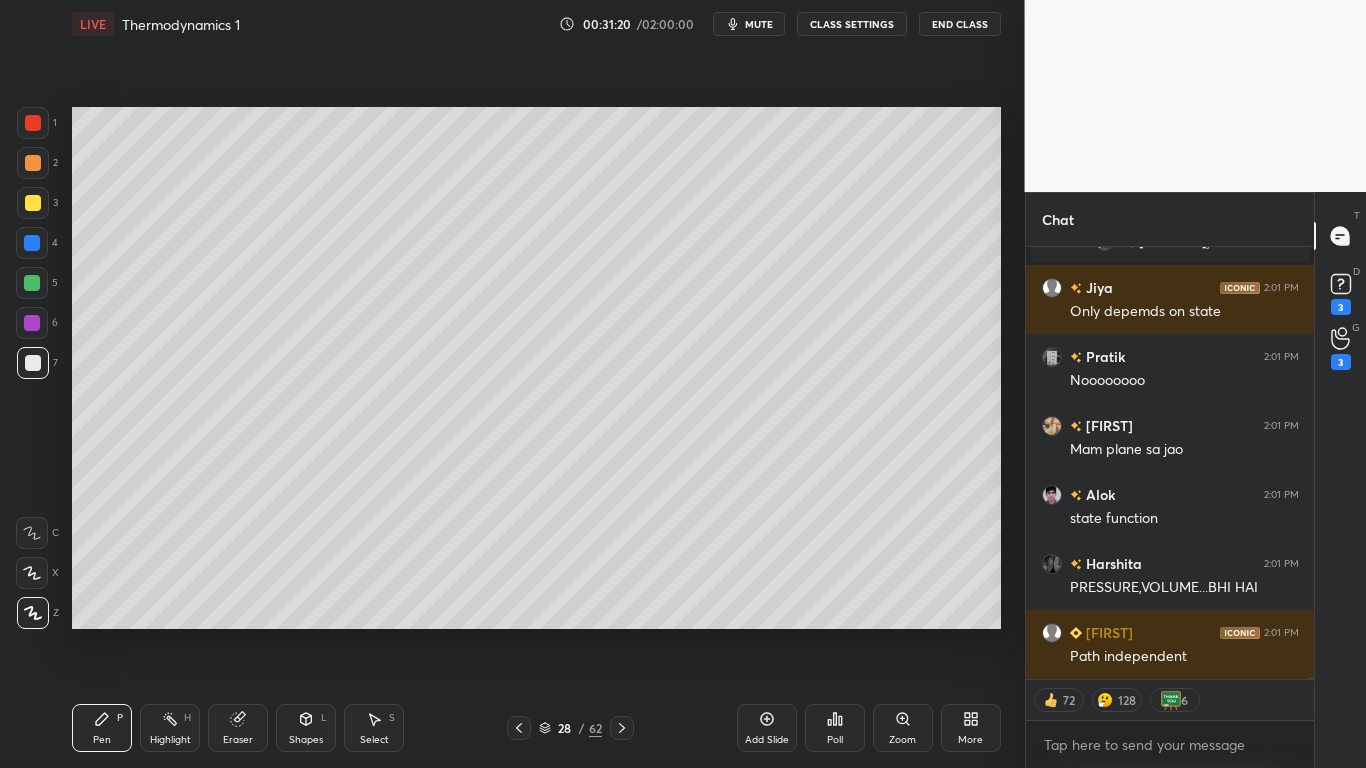 click on "CLASS SETTINGS" at bounding box center (852, 24) 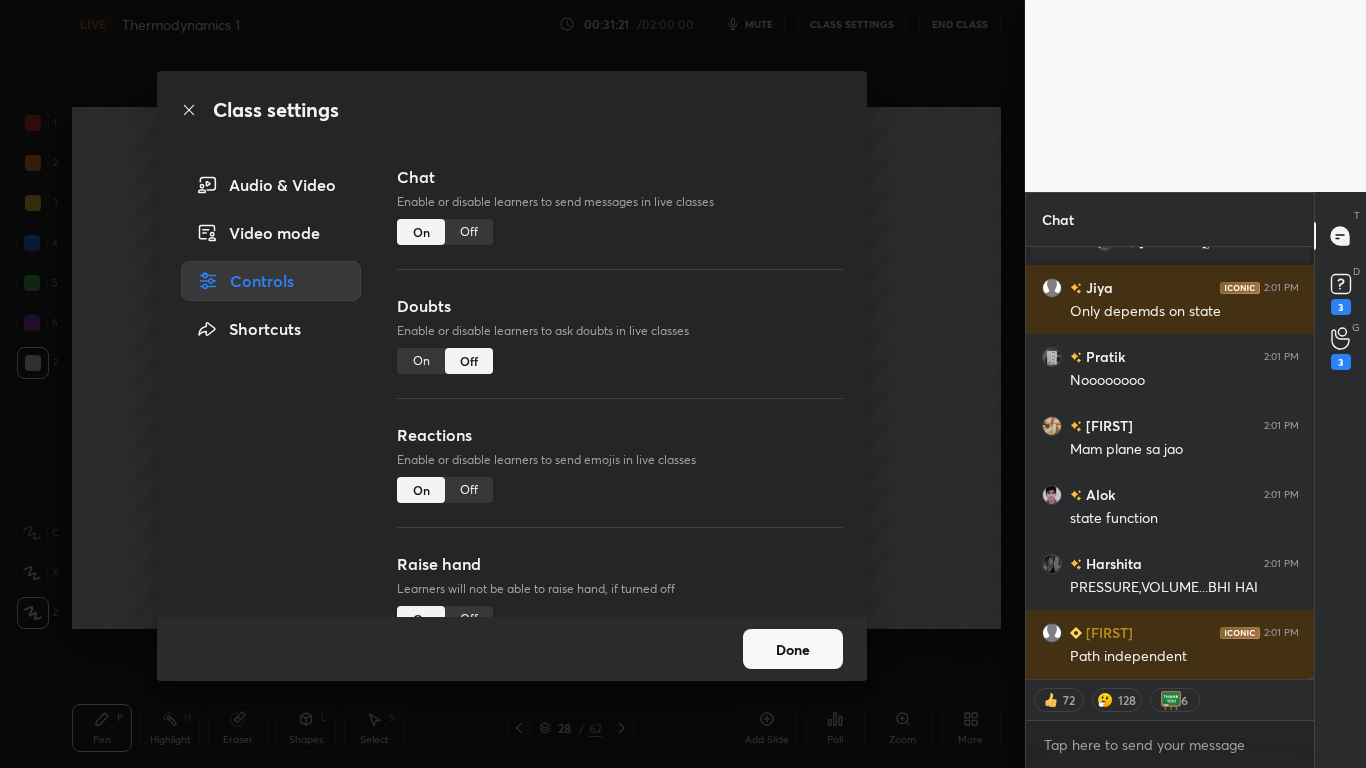 click on "Off" at bounding box center [469, 232] 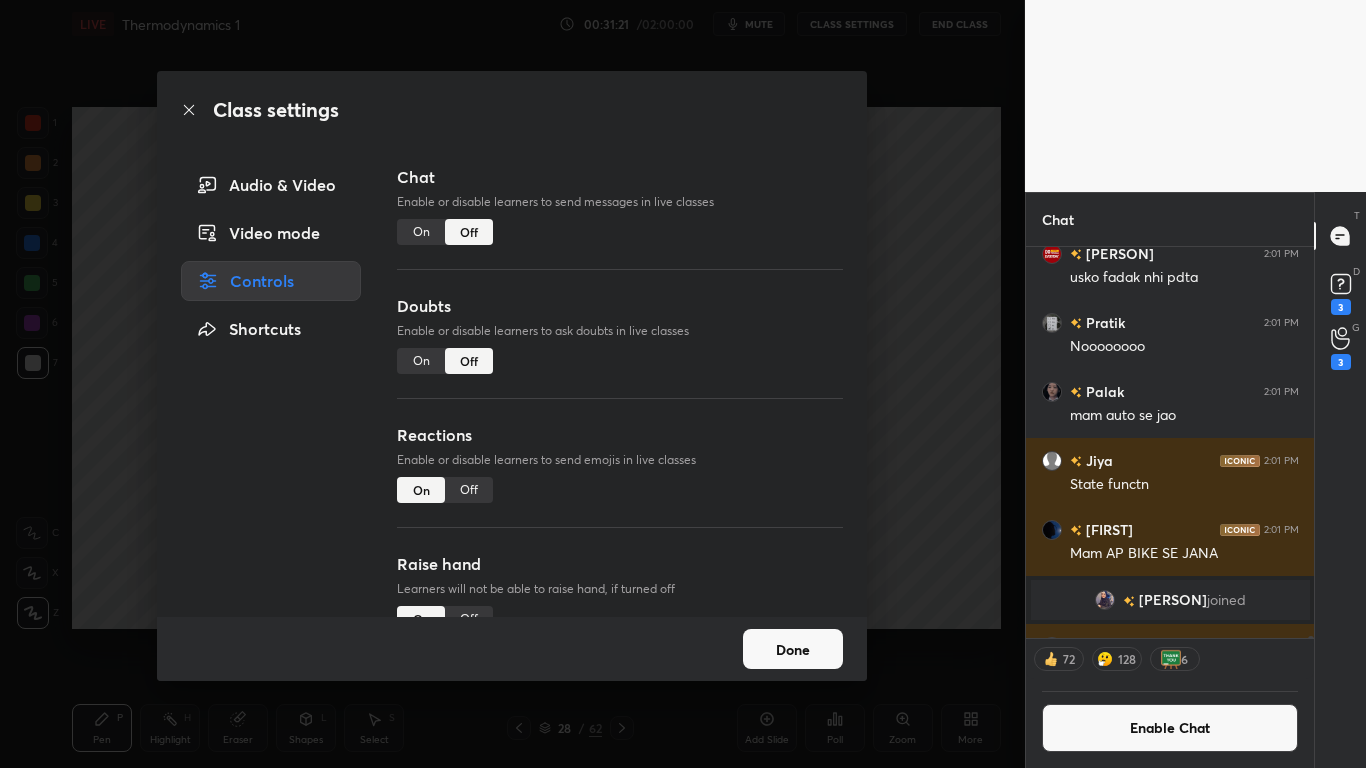 click on "Done" at bounding box center [793, 649] 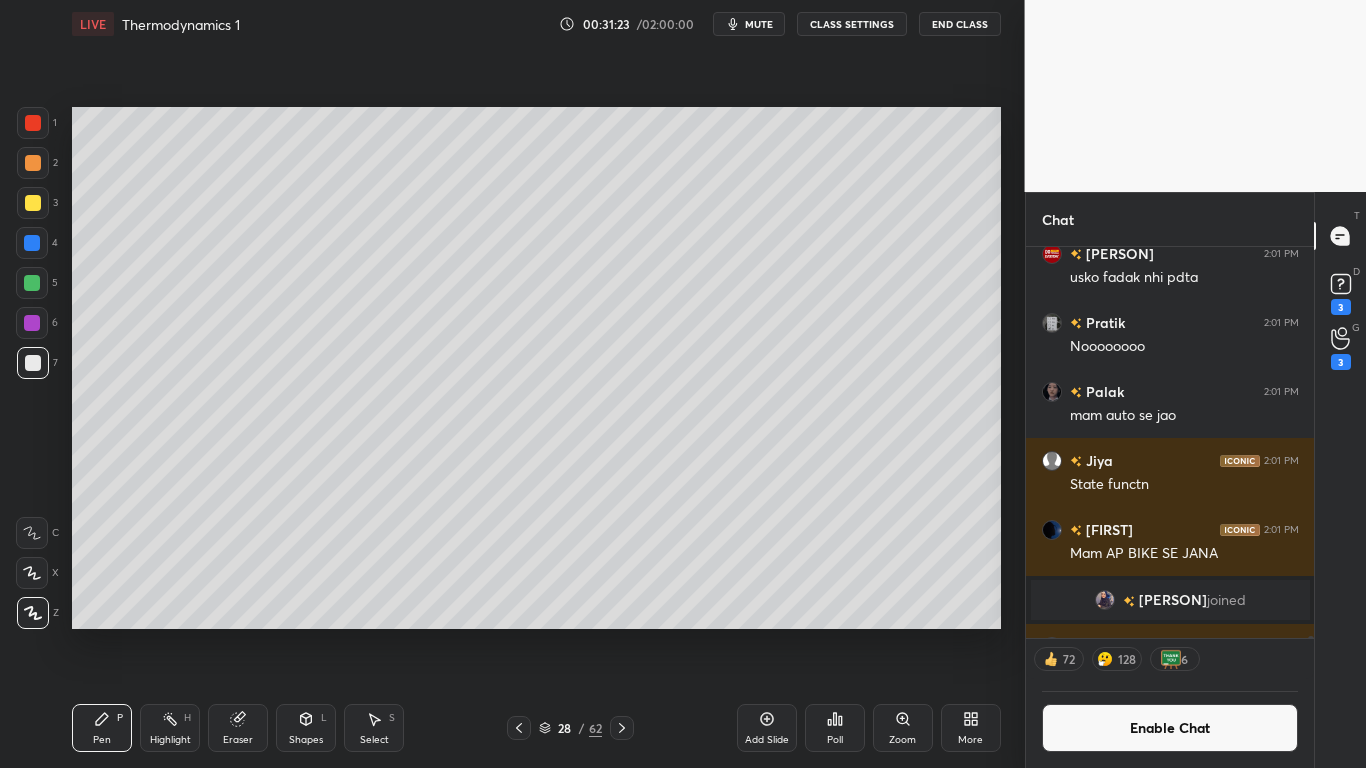click 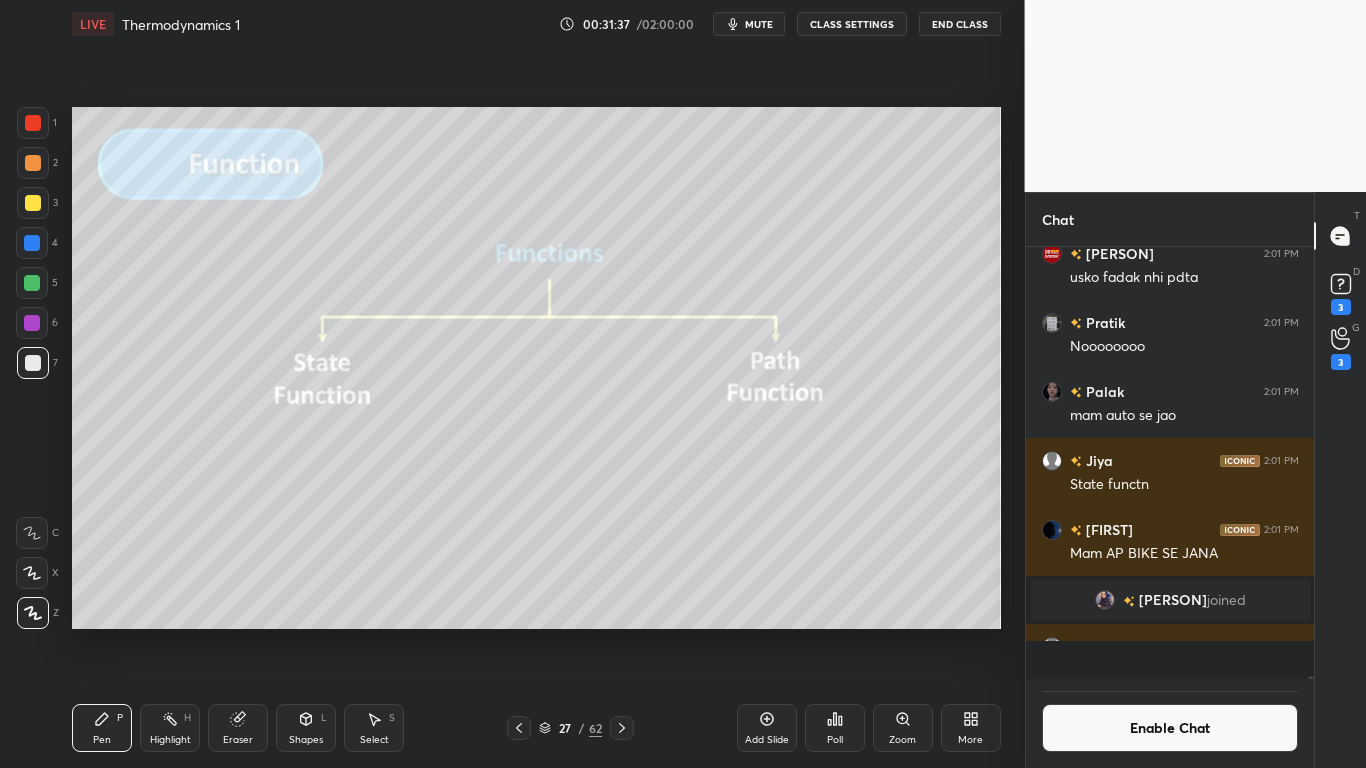 scroll, scrollTop: 7, scrollLeft: 7, axis: both 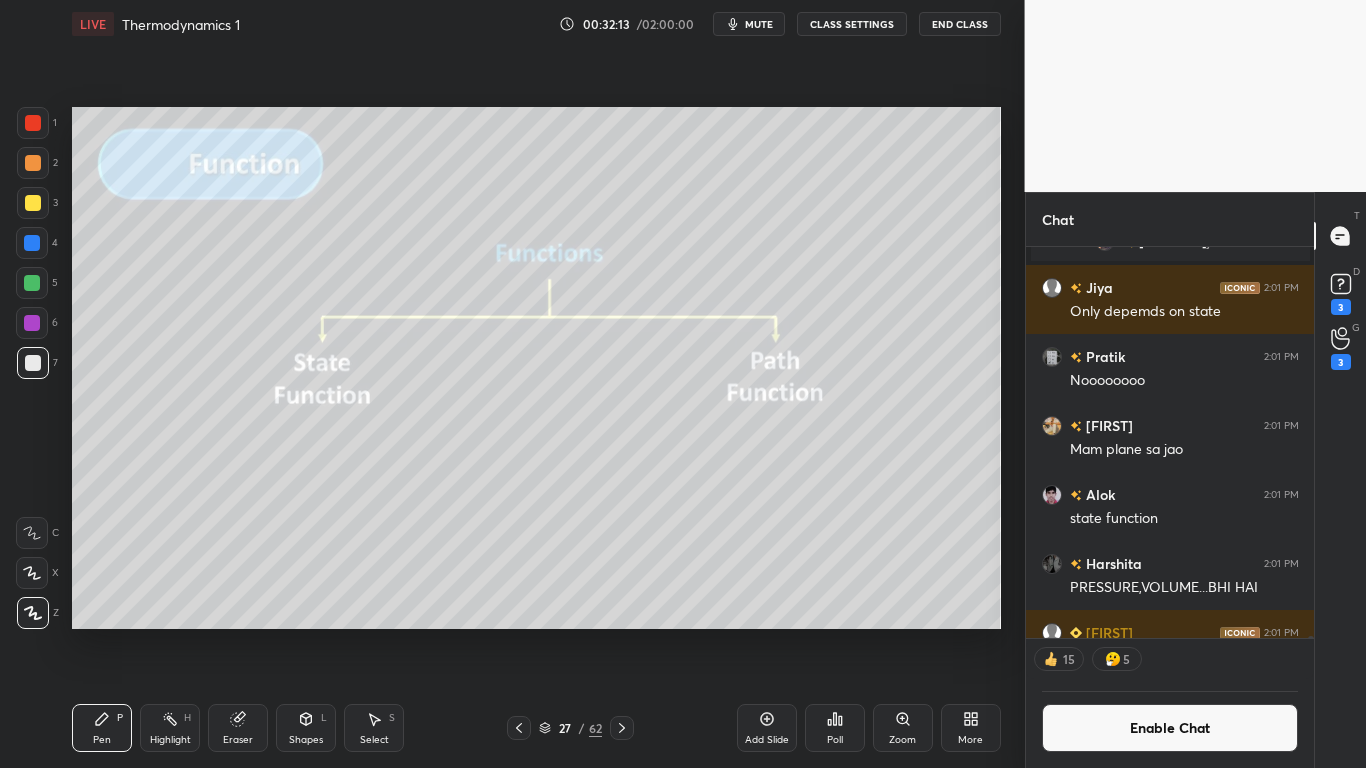 click at bounding box center (622, 728) 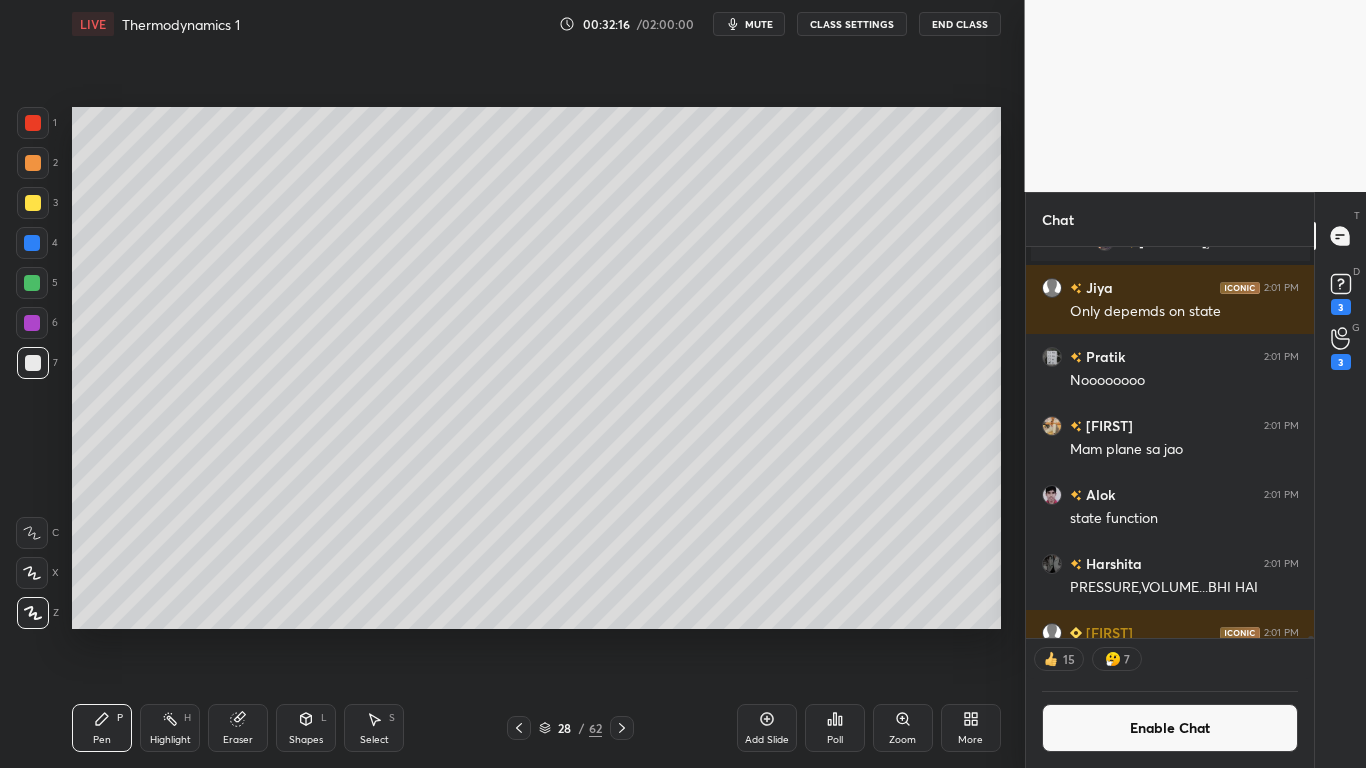 click at bounding box center (32, 283) 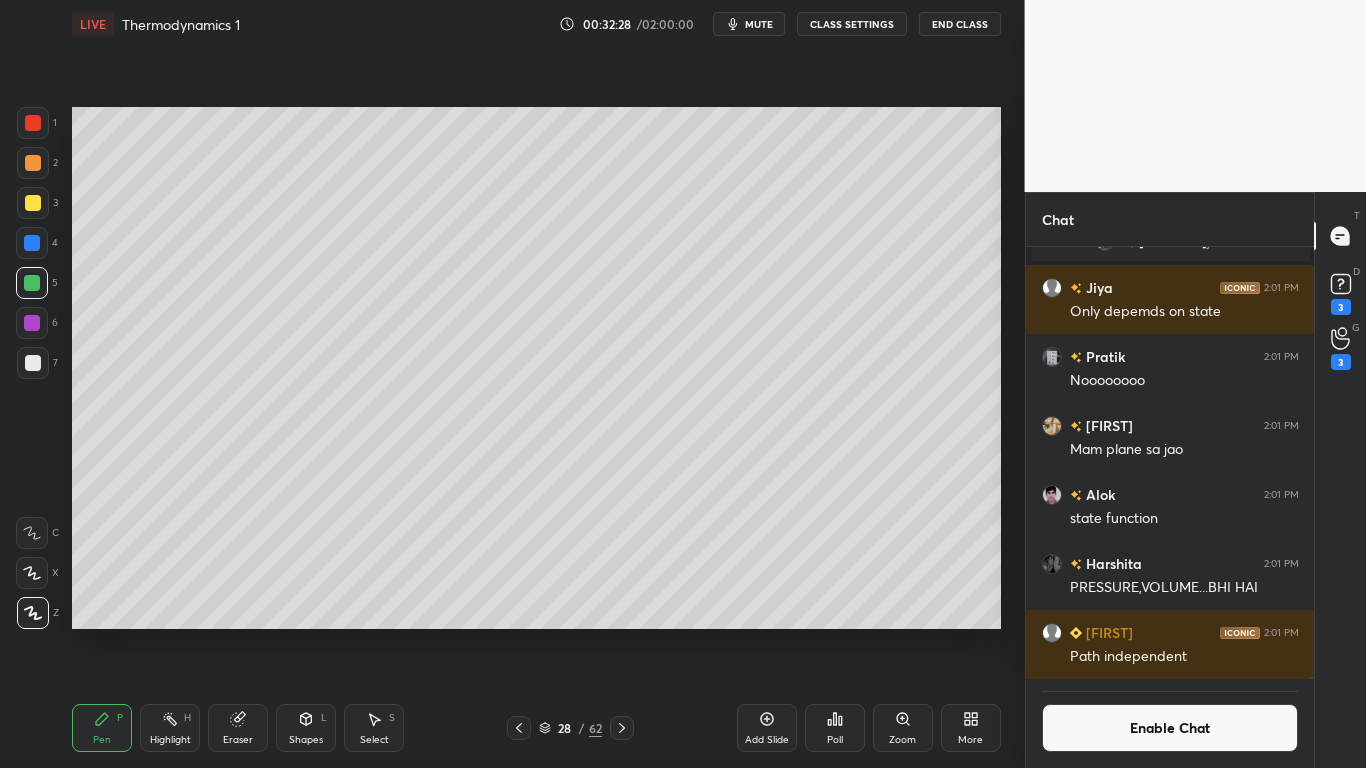 scroll, scrollTop: 7, scrollLeft: 7, axis: both 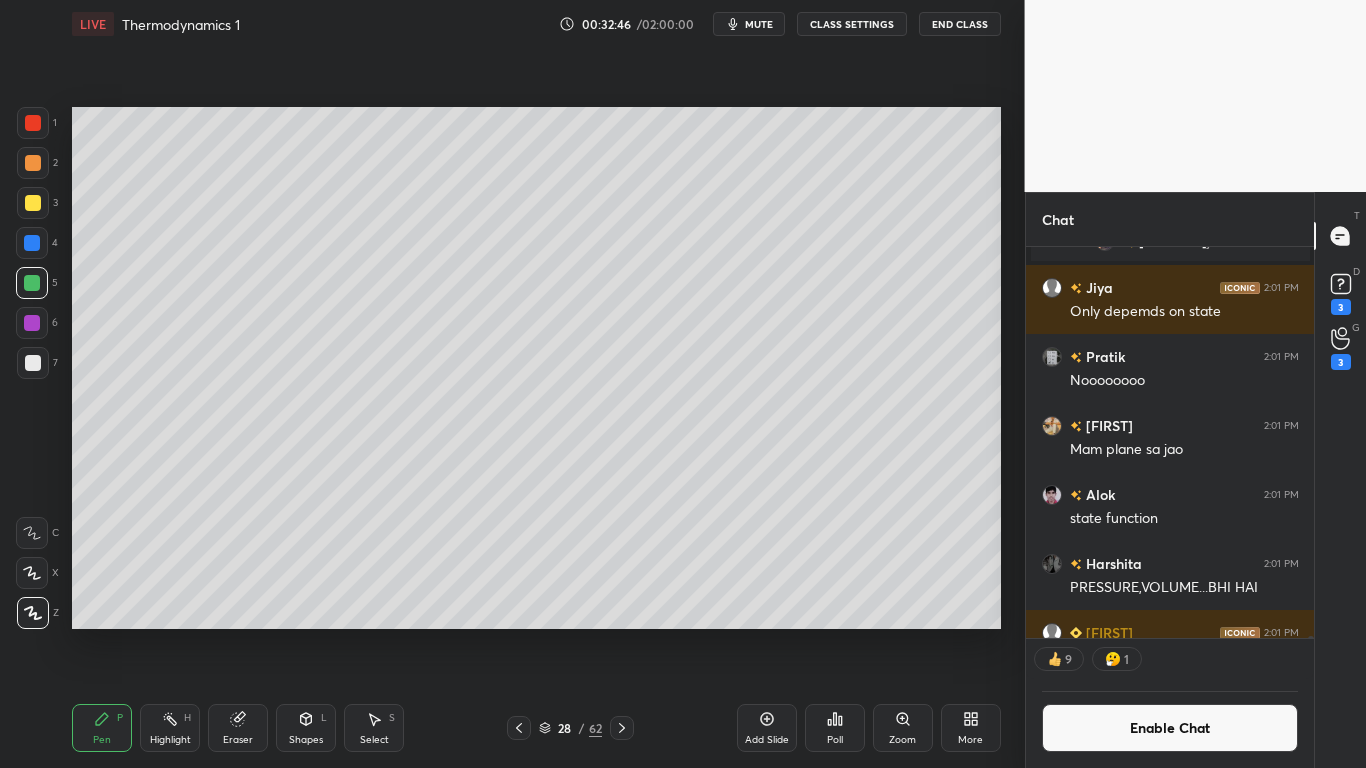click on "Enable Chat" at bounding box center (1170, 728) 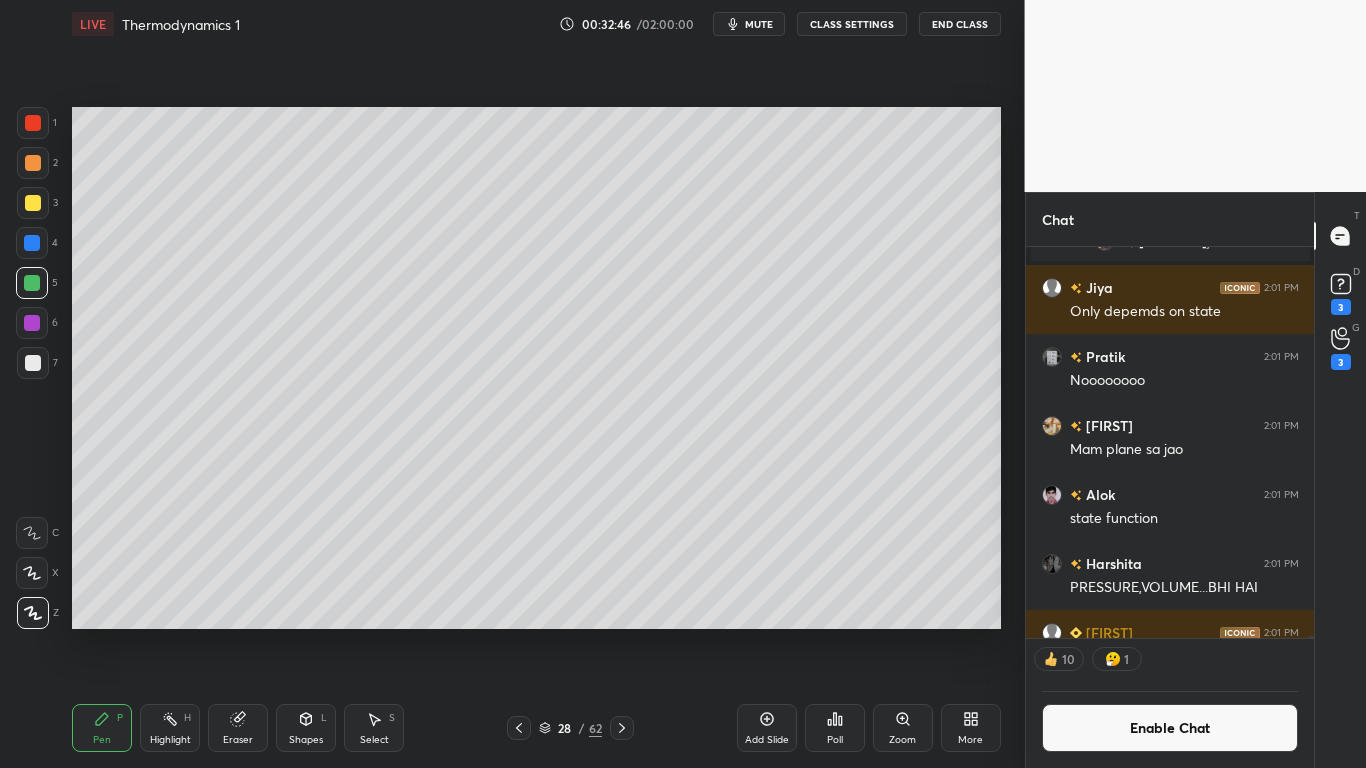 scroll, scrollTop: 7, scrollLeft: 7, axis: both 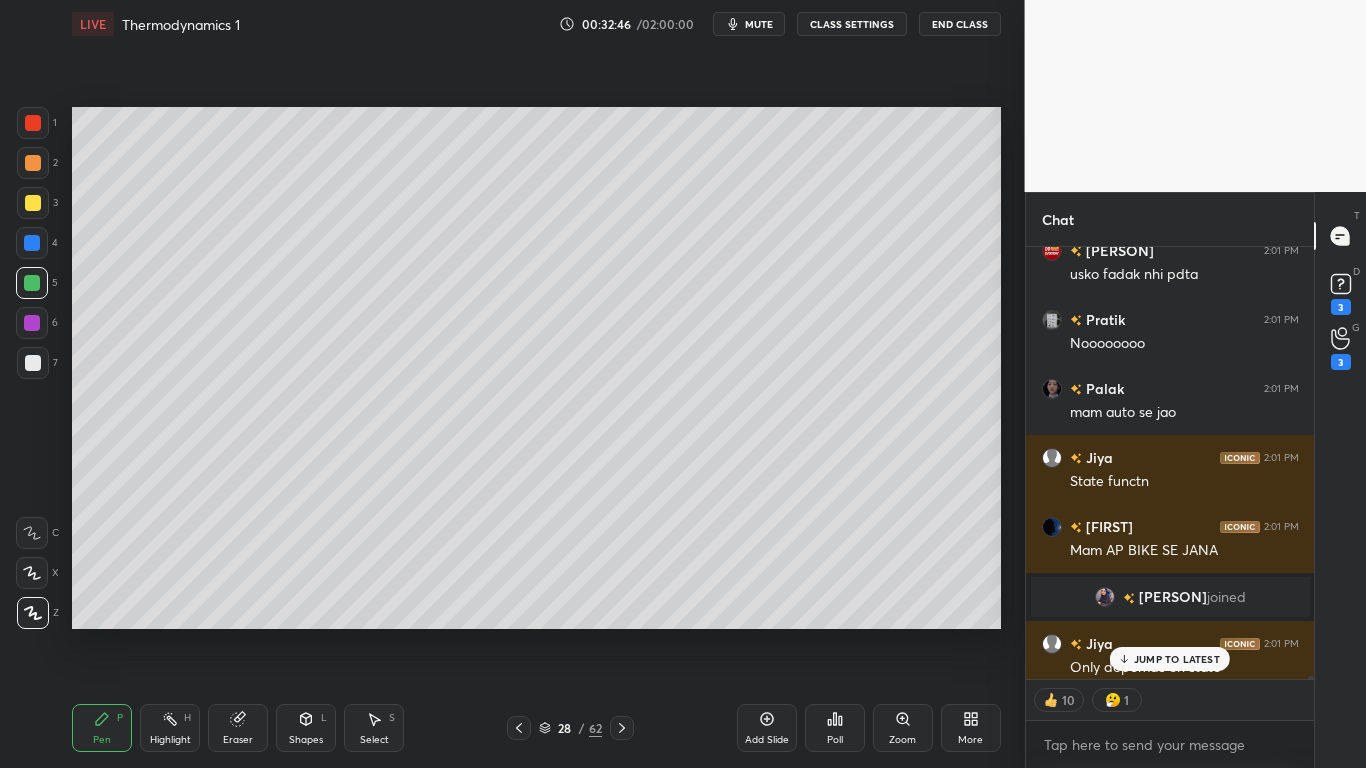 click on "JUMP TO LATEST" at bounding box center (1170, 659) 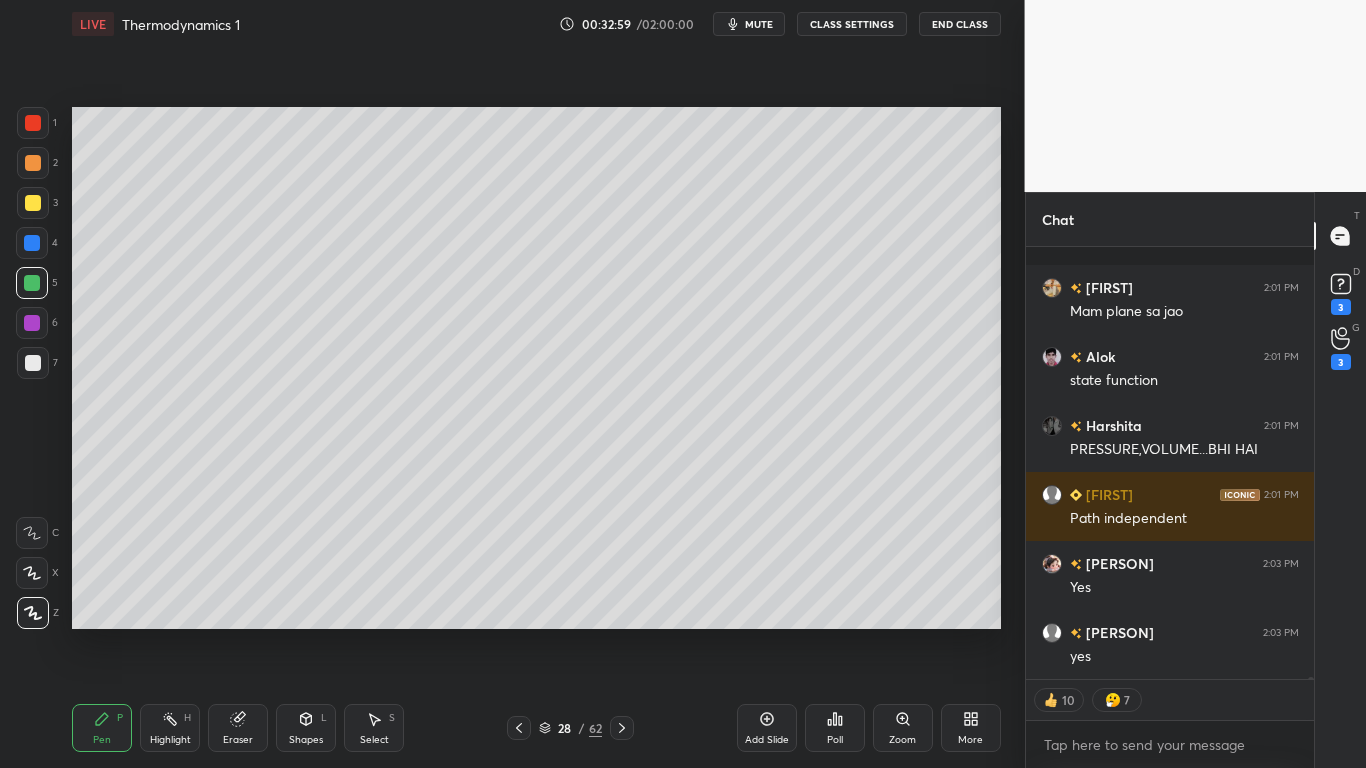 scroll, scrollTop: 99891, scrollLeft: 0, axis: vertical 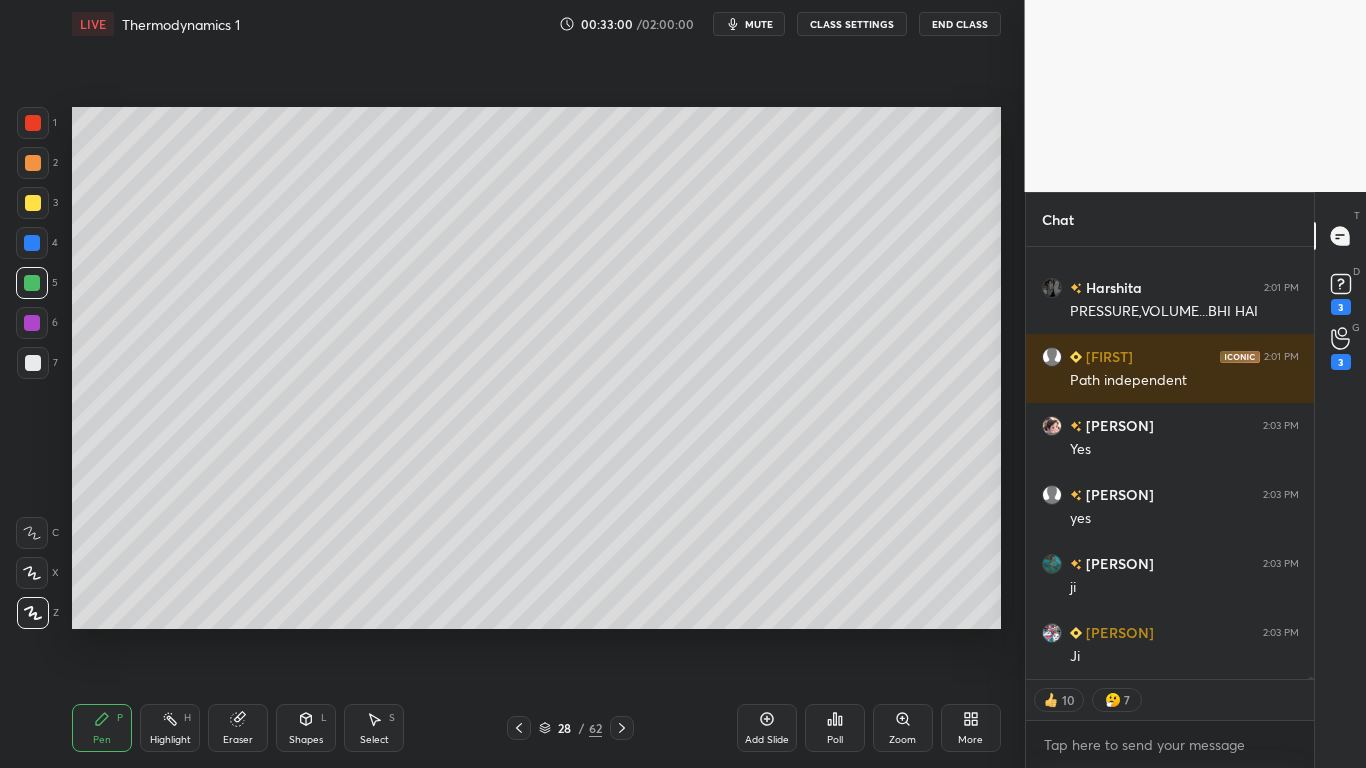 type on "x" 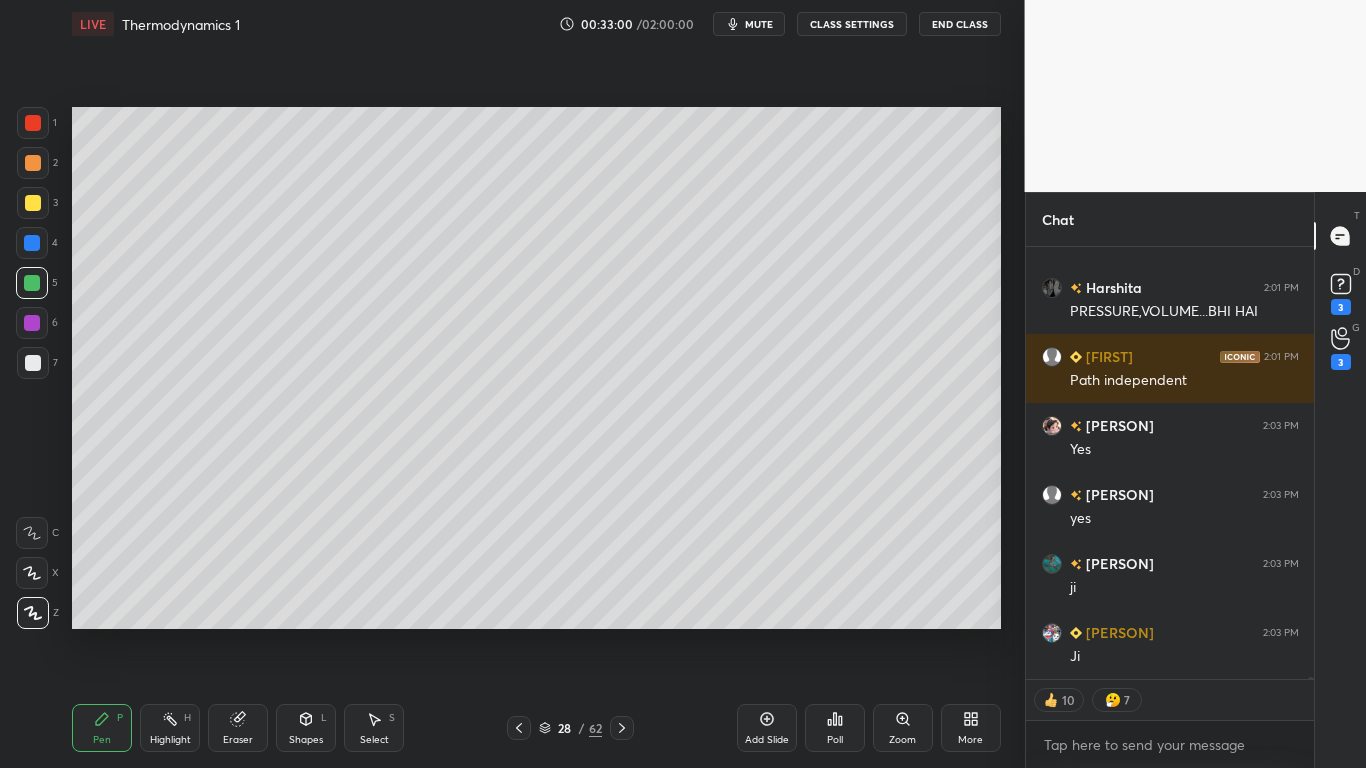 scroll, scrollTop: 7, scrollLeft: 7, axis: both 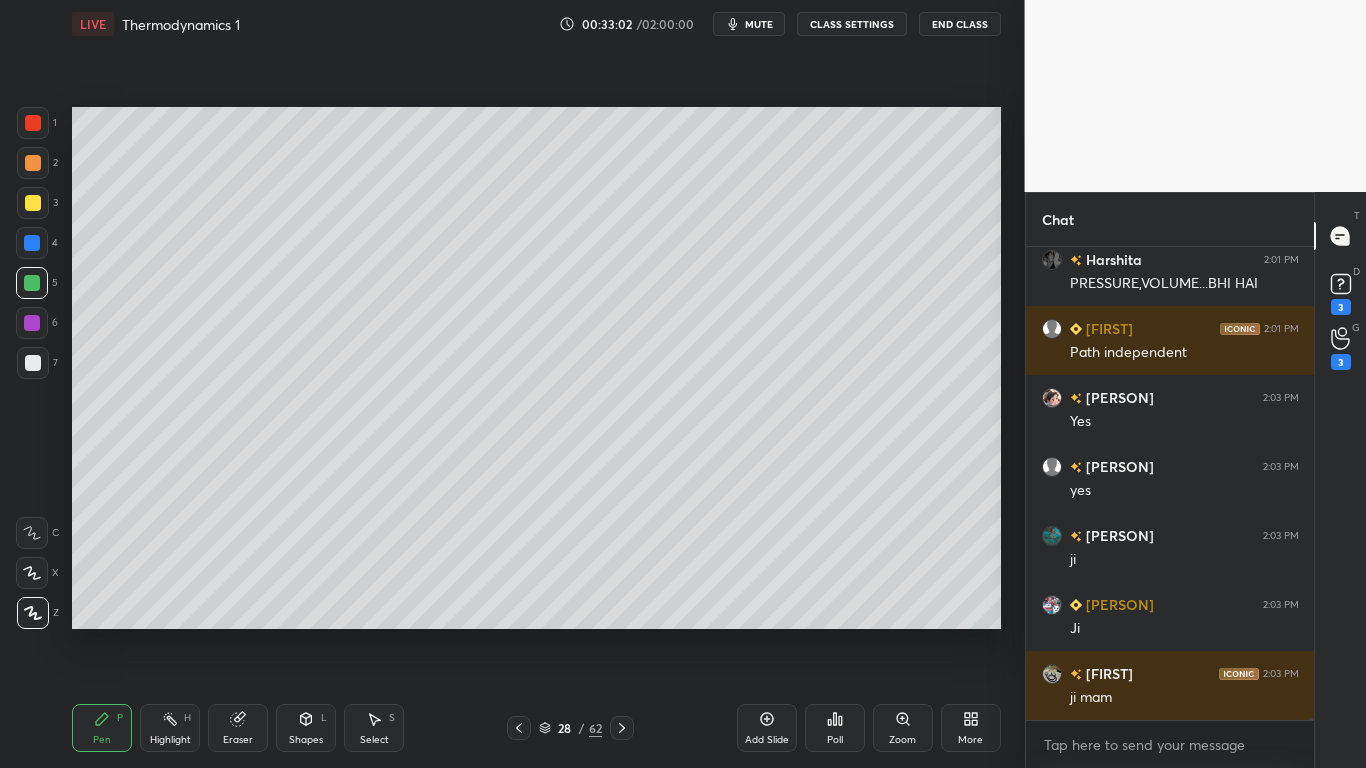 click at bounding box center [33, 363] 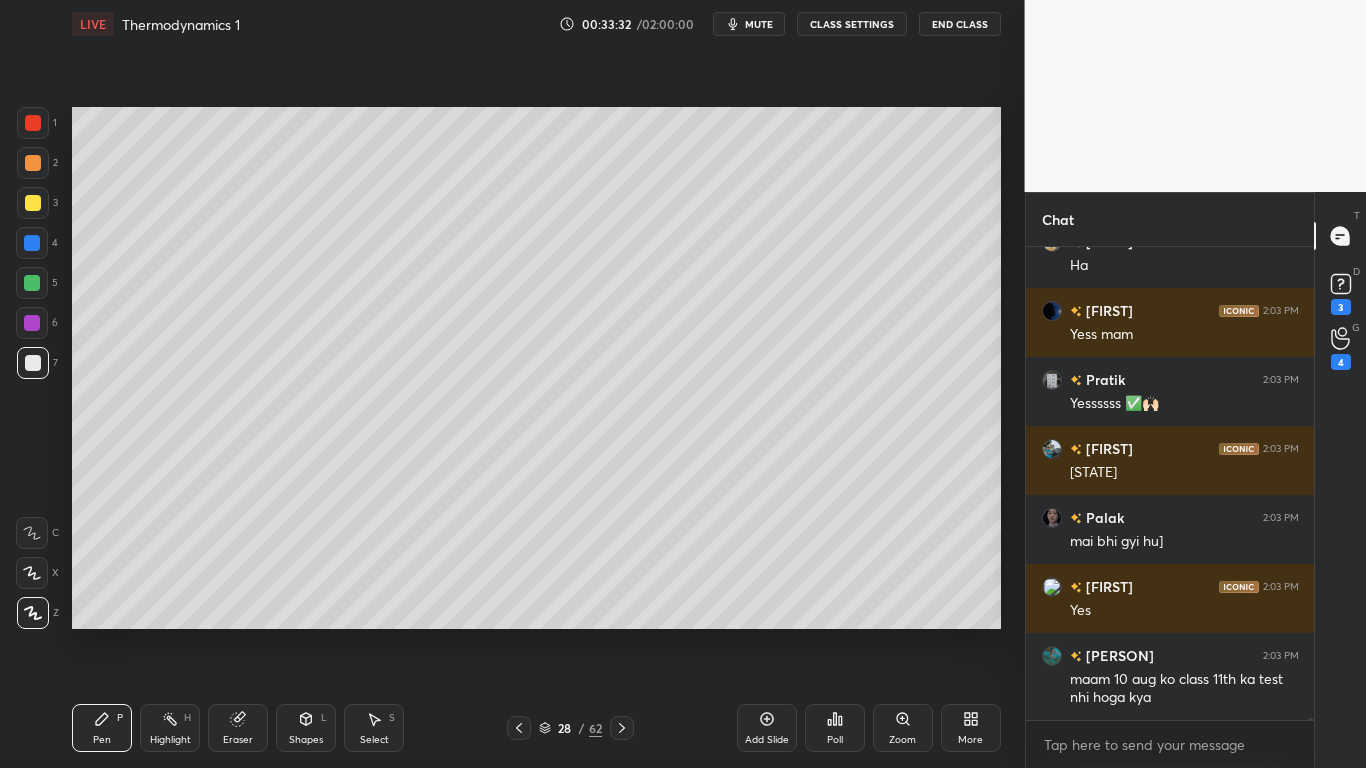 scroll, scrollTop: 104047, scrollLeft: 0, axis: vertical 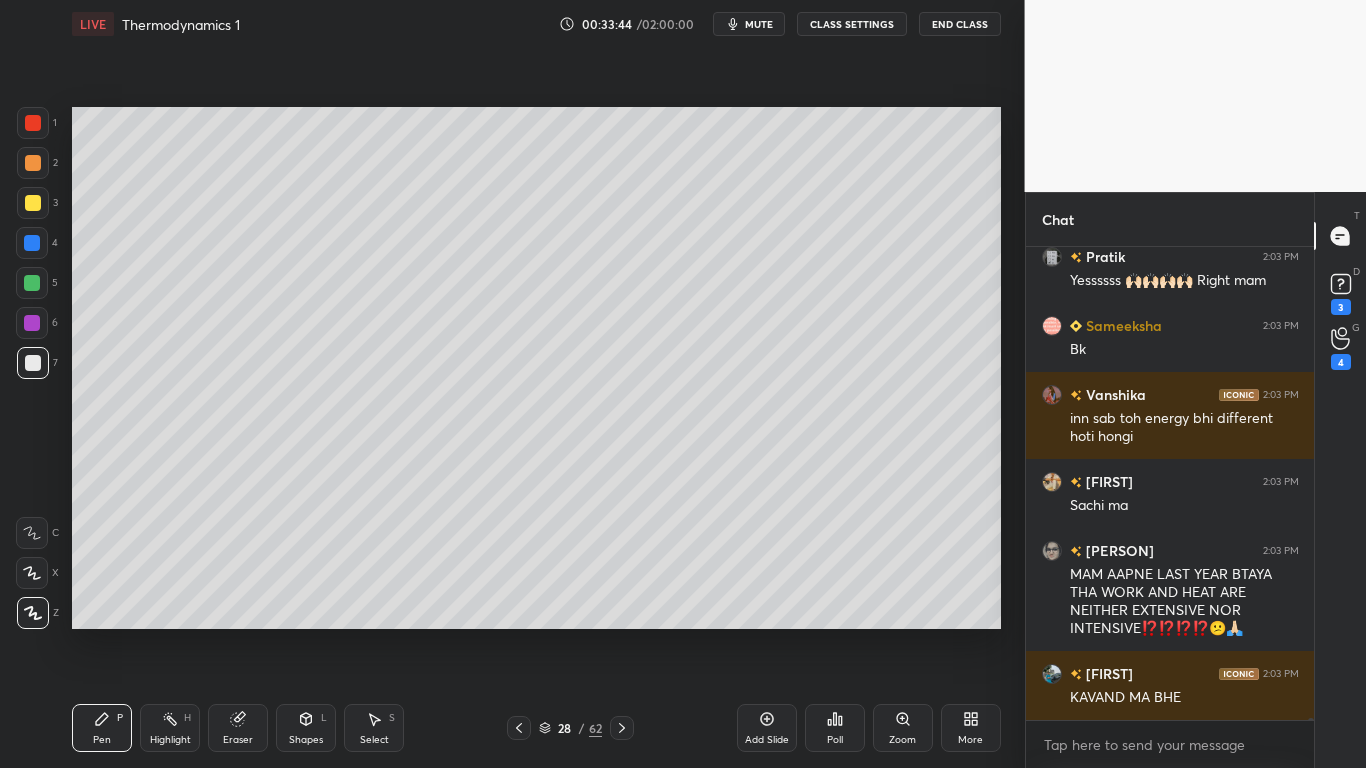 click 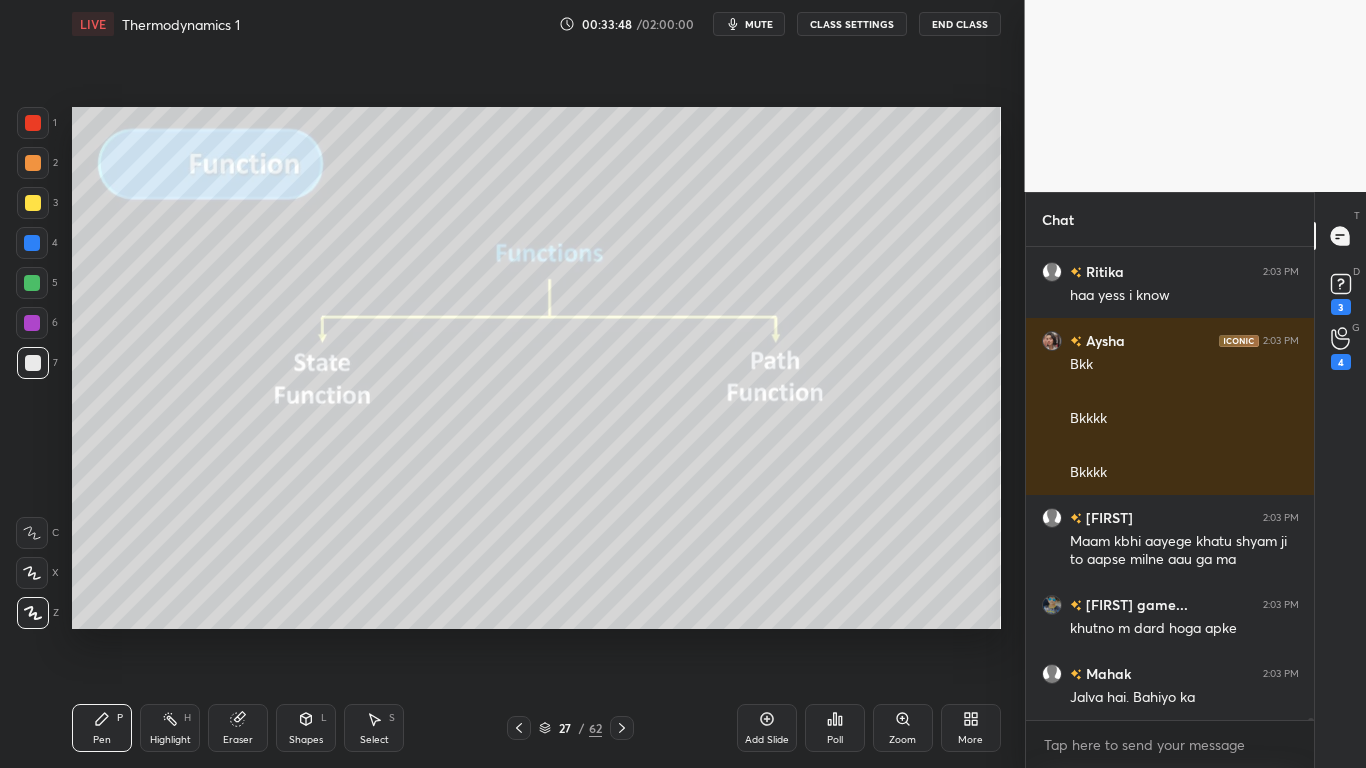 click on "CLASS SETTINGS" at bounding box center [852, 24] 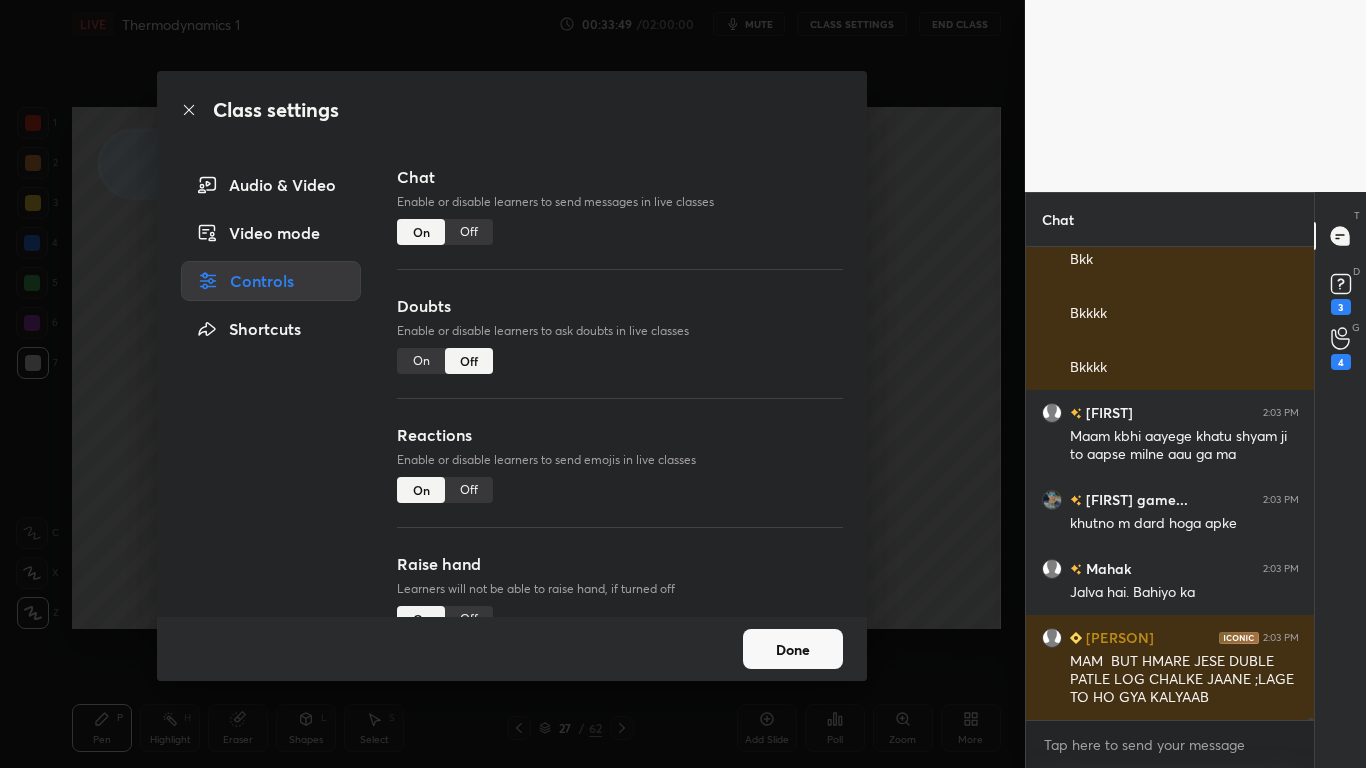 click on "Off" at bounding box center [469, 232] 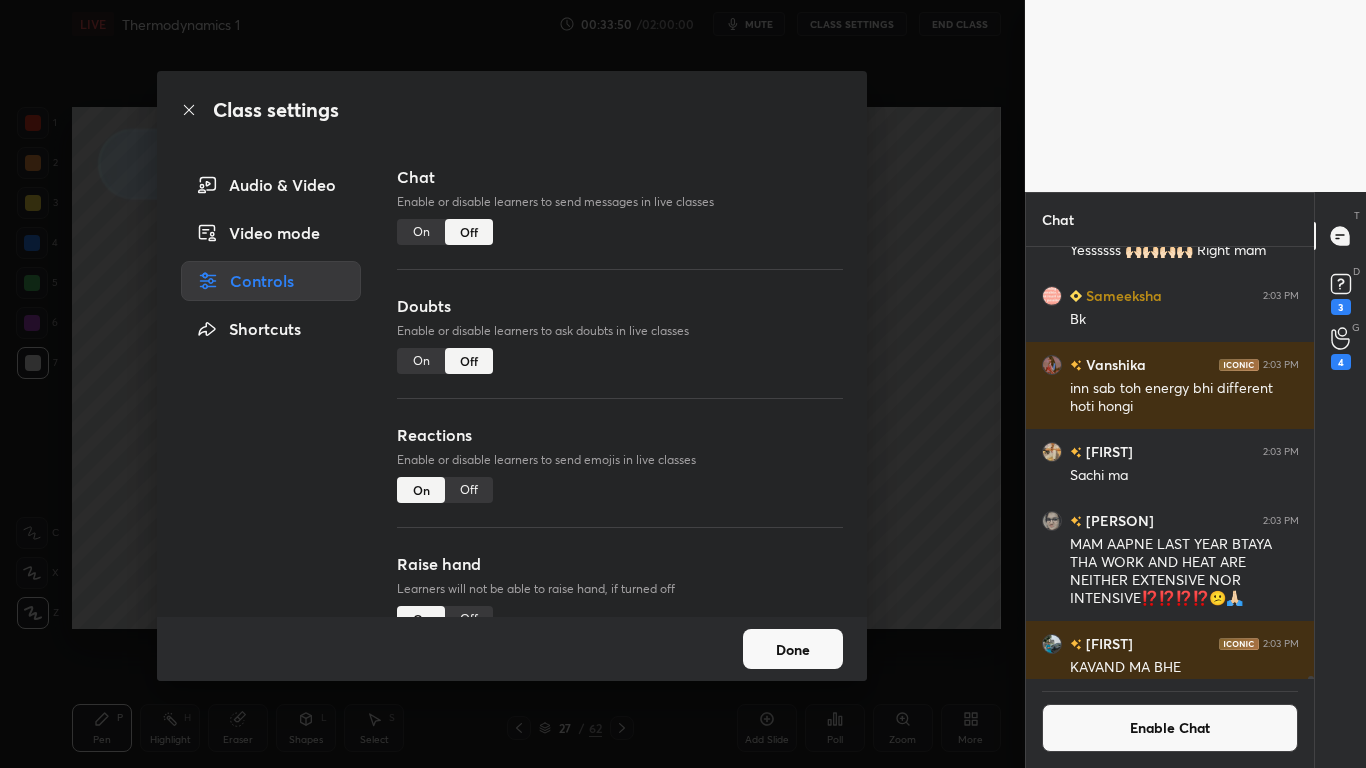 click on "Done" at bounding box center [793, 649] 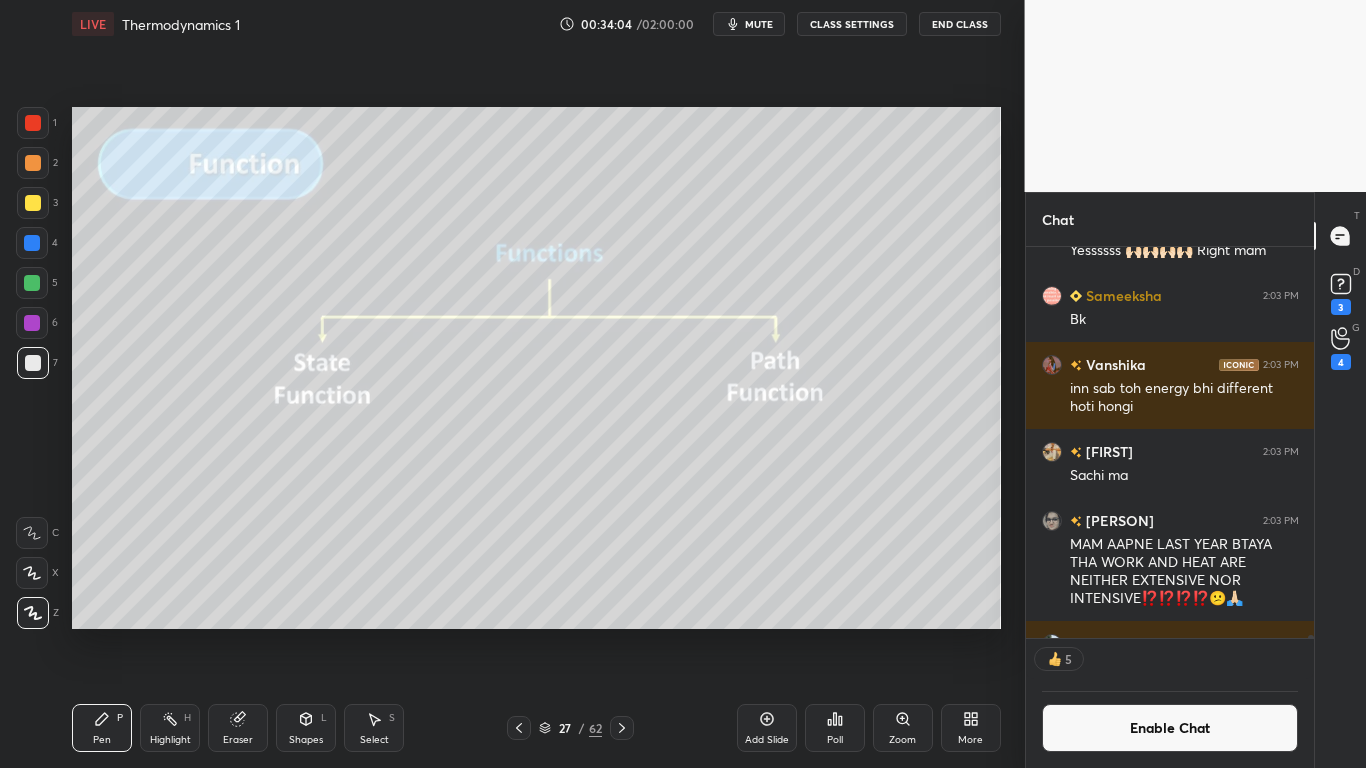 click 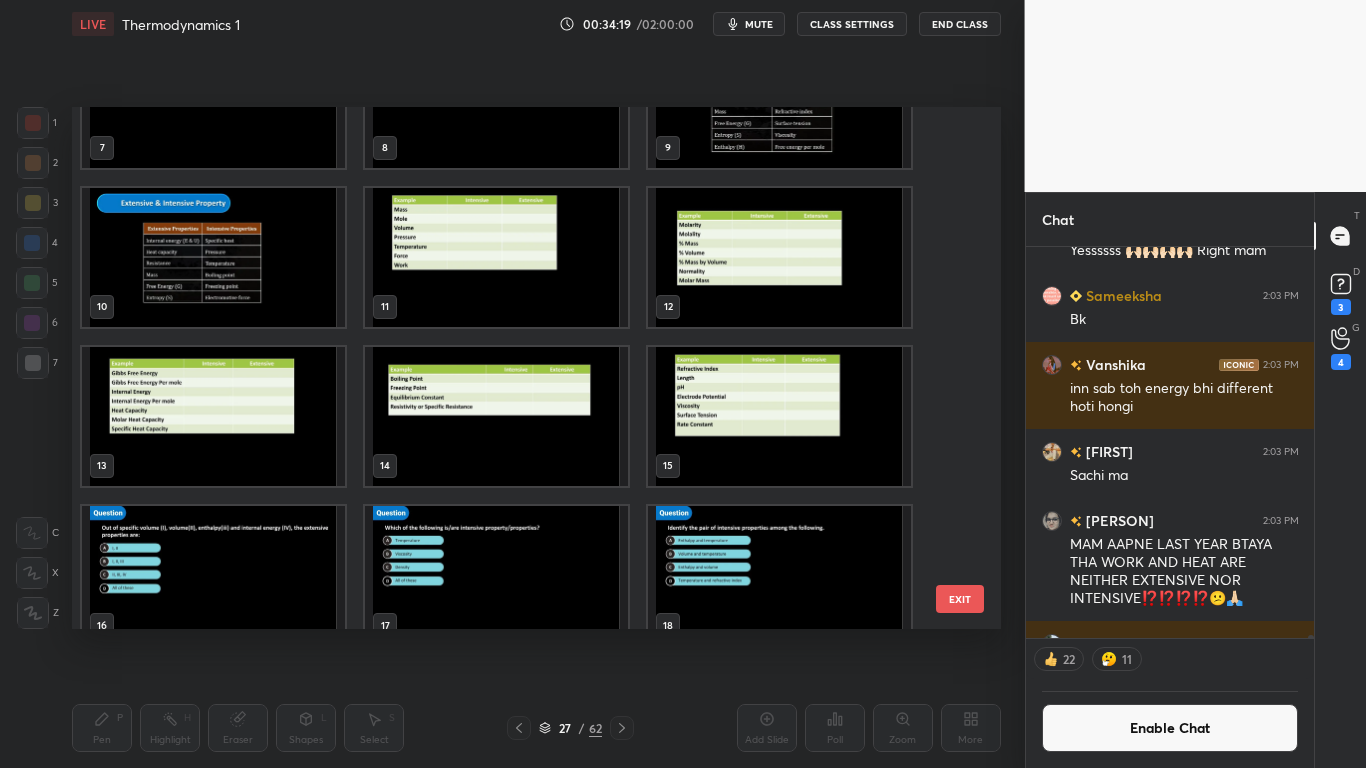 click on "EXIT" at bounding box center [960, 599] 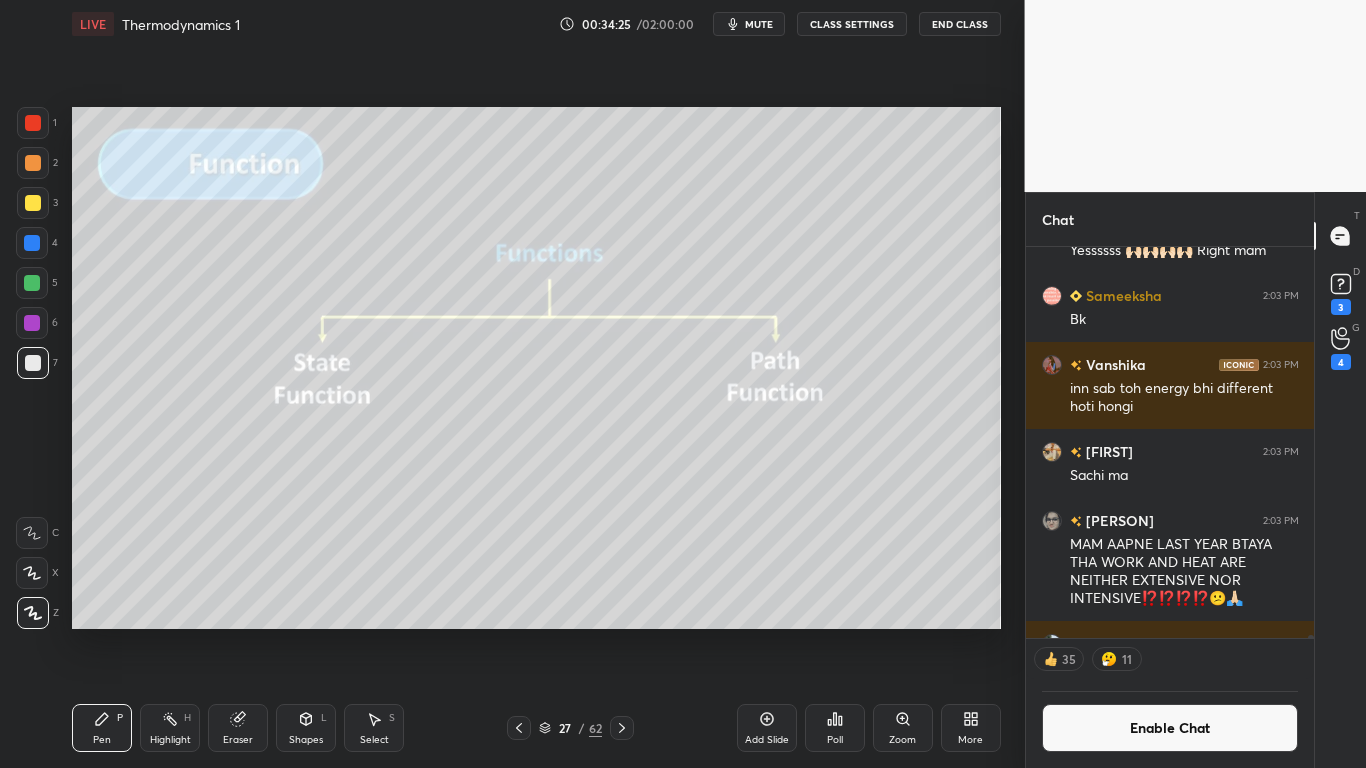 click on "Enable Chat" at bounding box center [1170, 728] 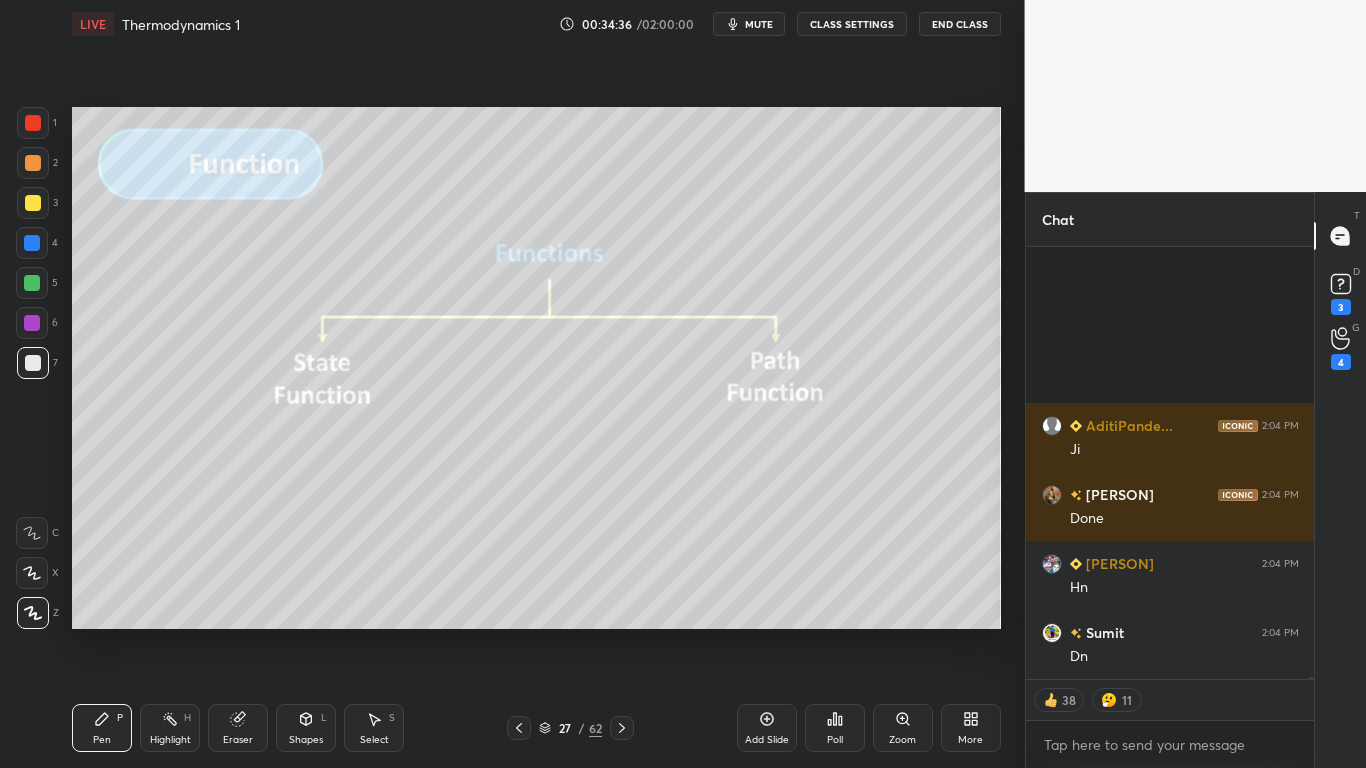 scroll, scrollTop: 106021, scrollLeft: 0, axis: vertical 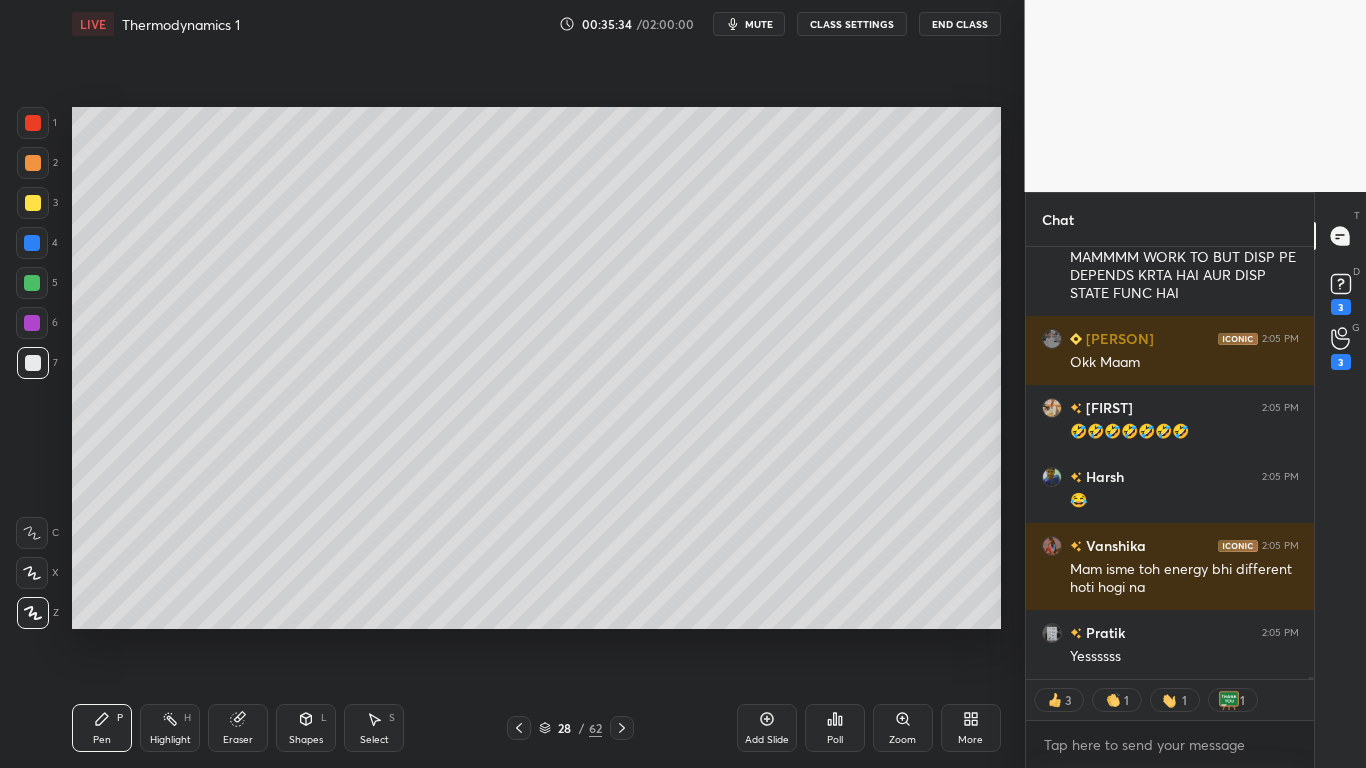 type on "x" 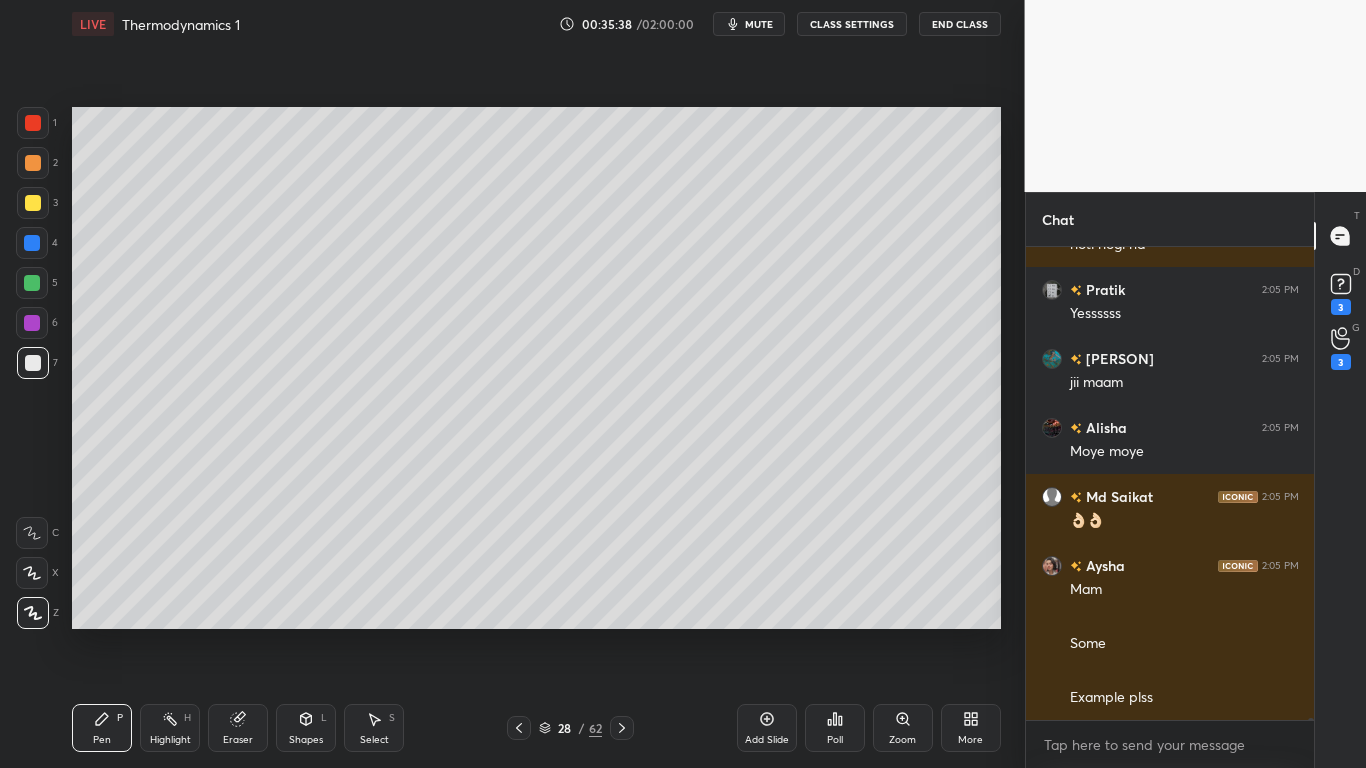 click 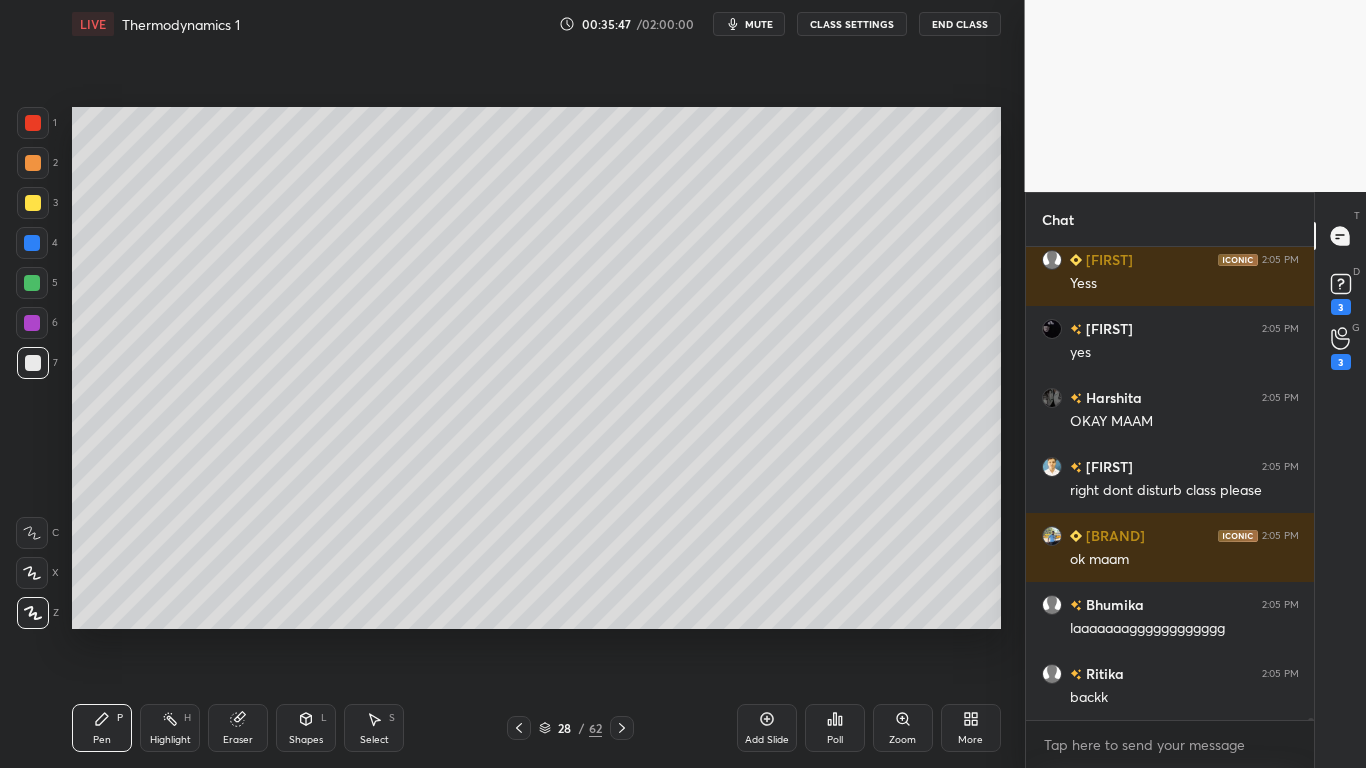 click on "CLASS SETTINGS" at bounding box center [852, 24] 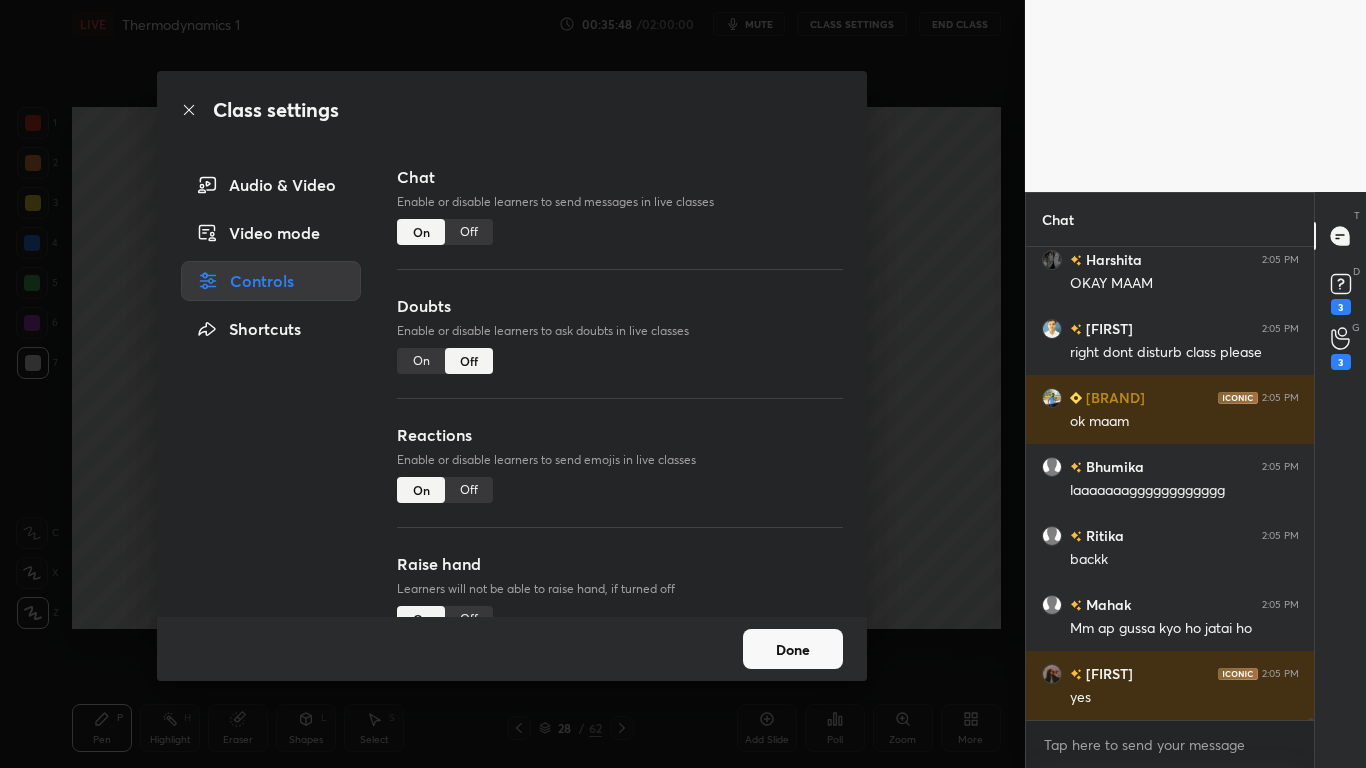 click on "Off" at bounding box center (469, 232) 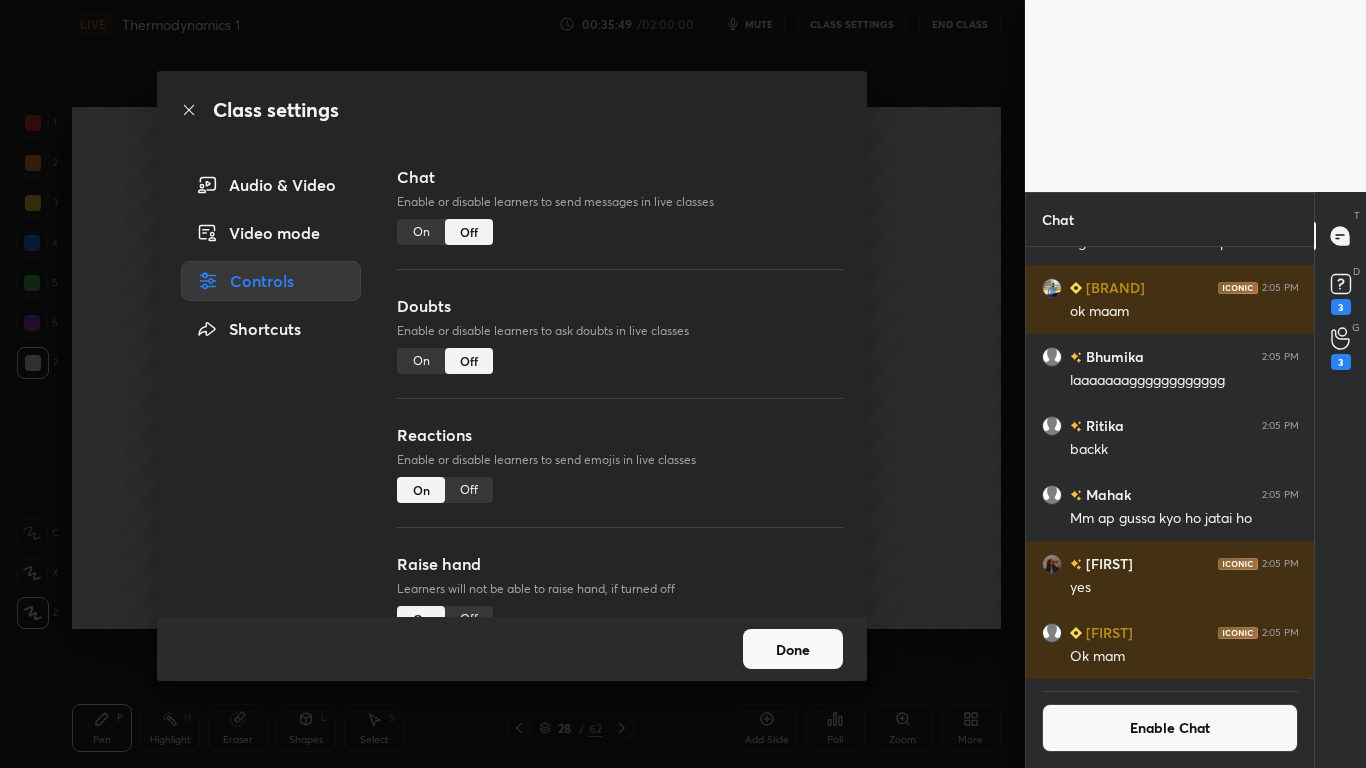 click on "Done" at bounding box center [793, 649] 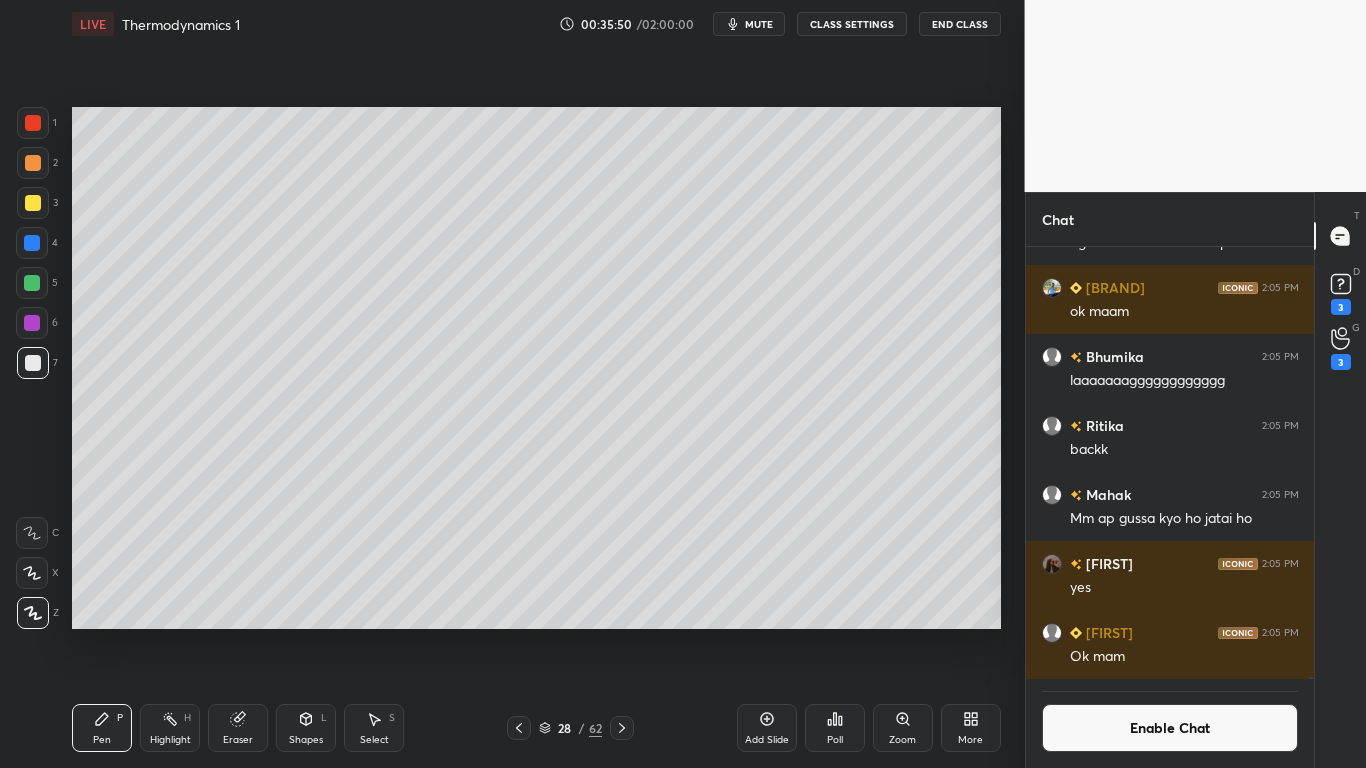 click 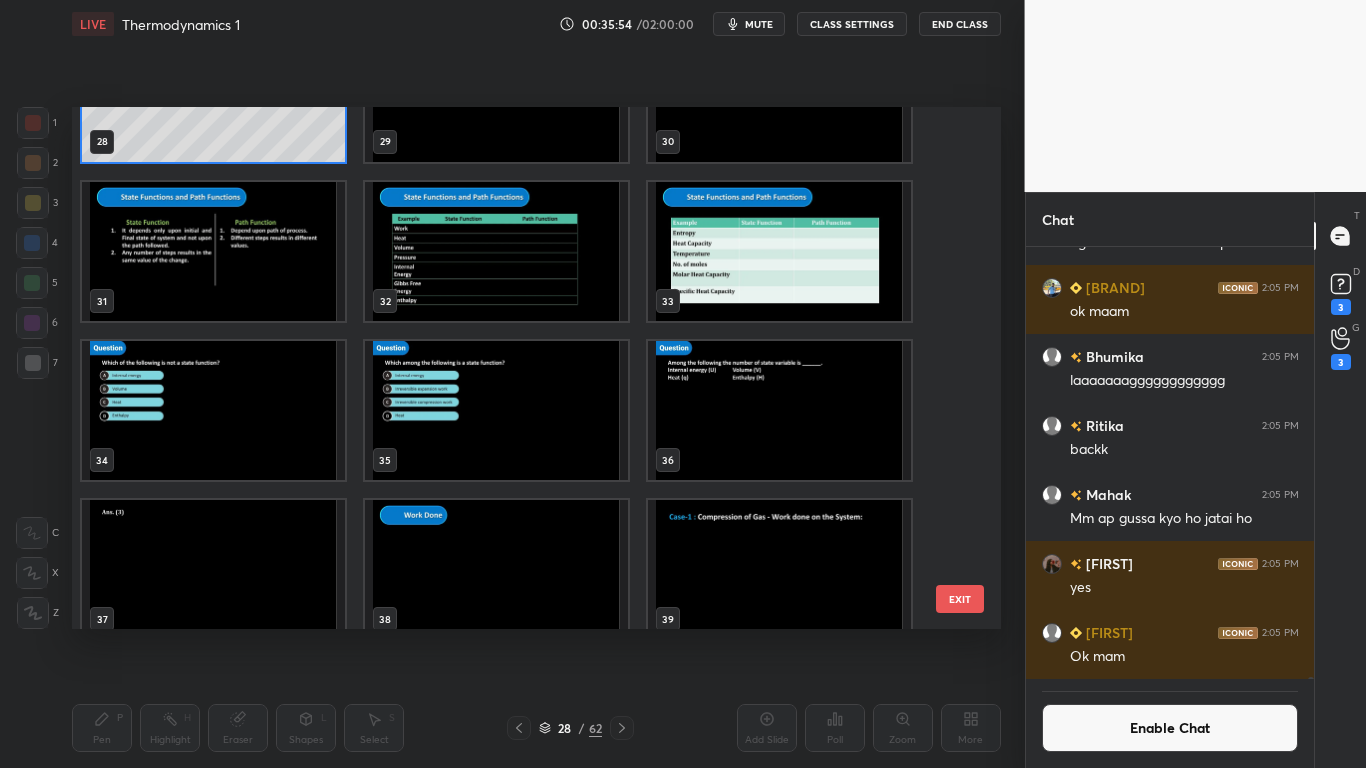 click at bounding box center [213, 251] 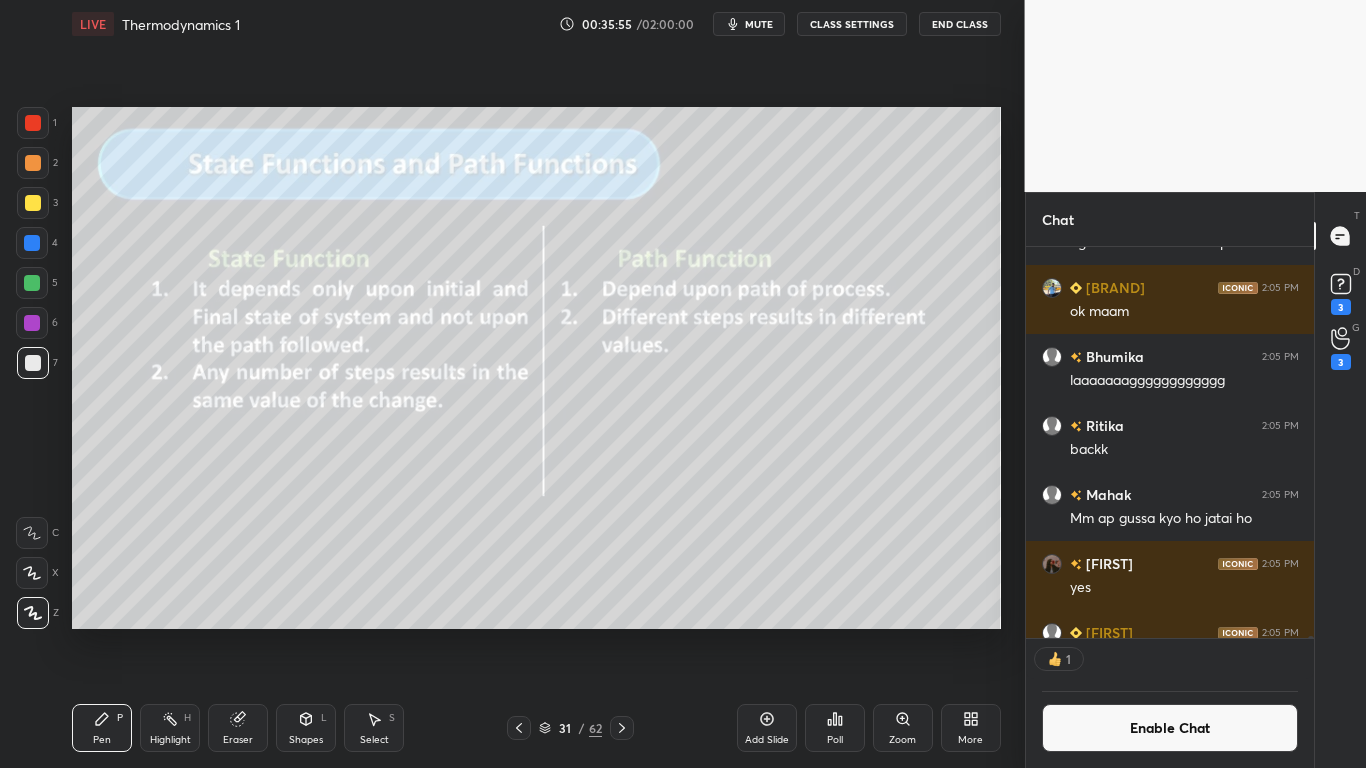 click at bounding box center [213, 251] 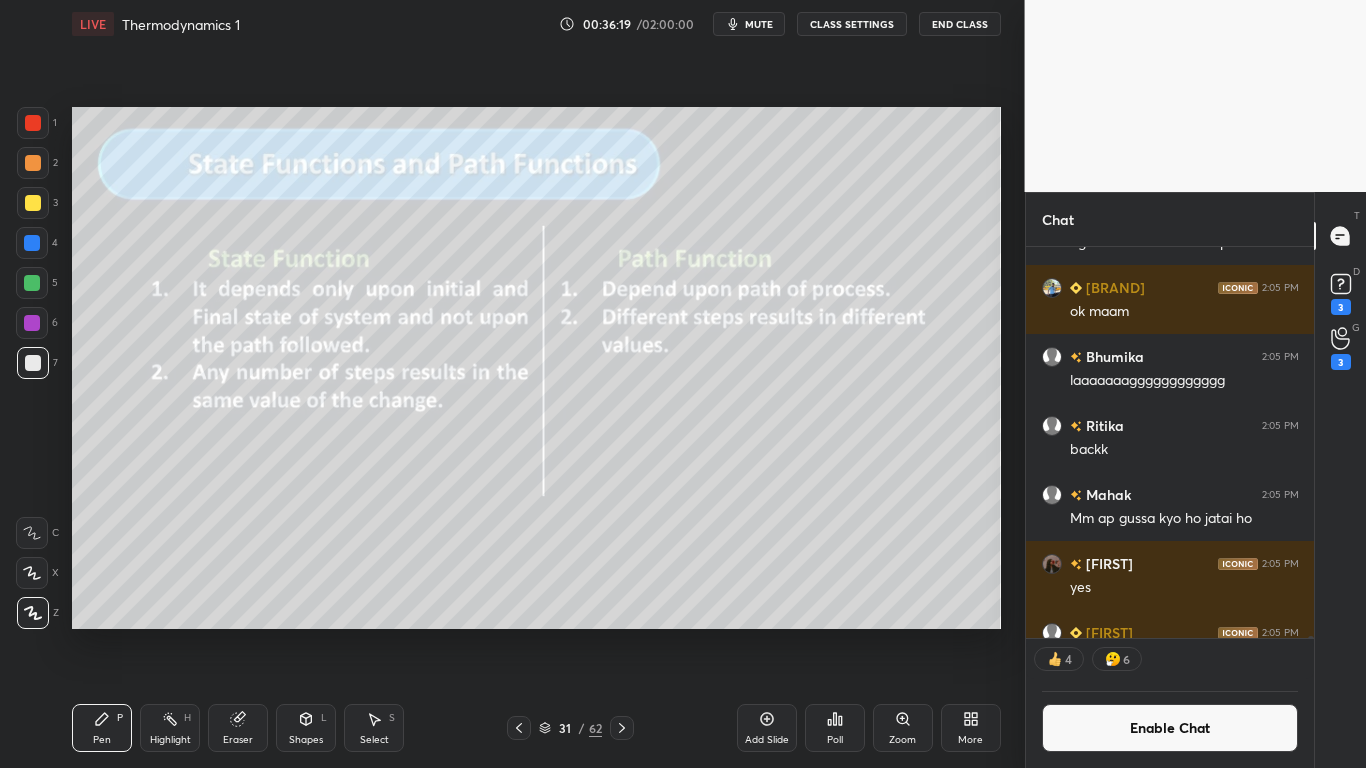 click at bounding box center [33, 203] 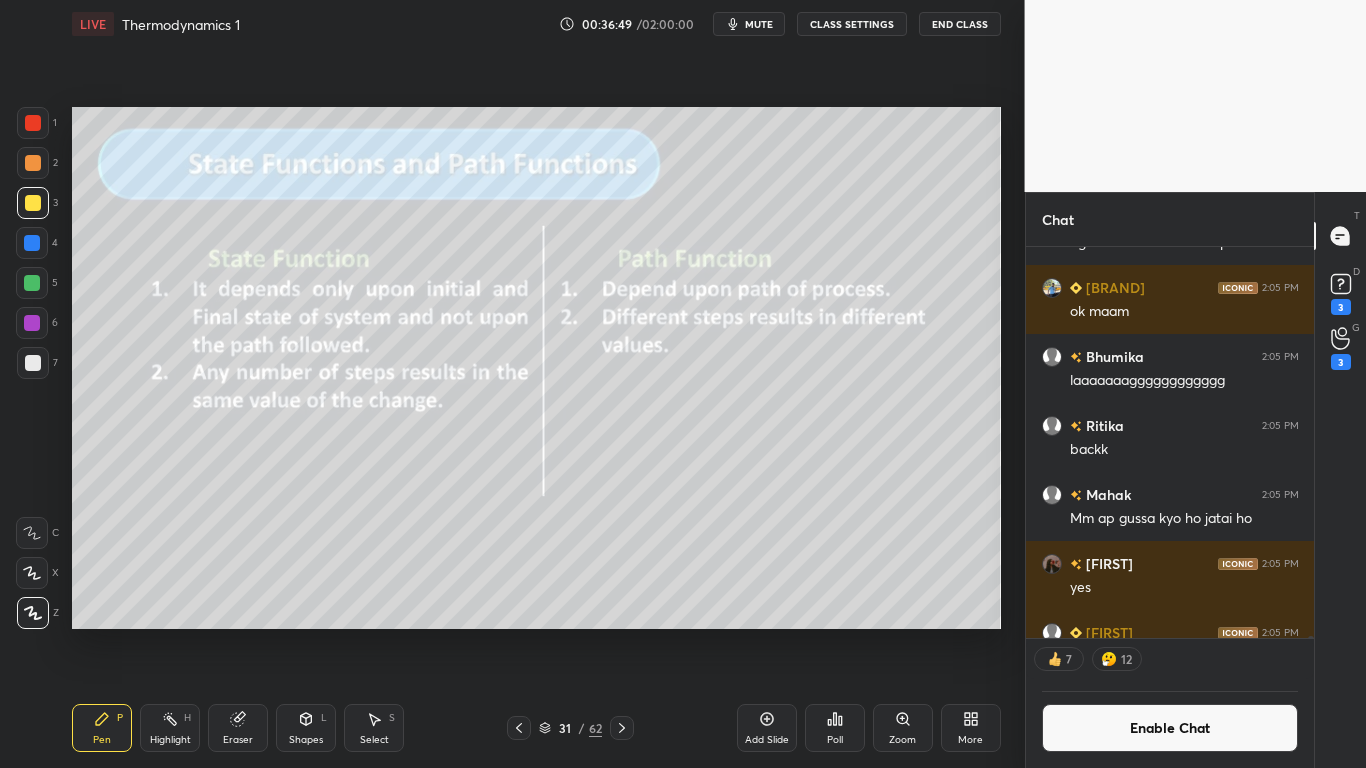 scroll, scrollTop: 7, scrollLeft: 7, axis: both 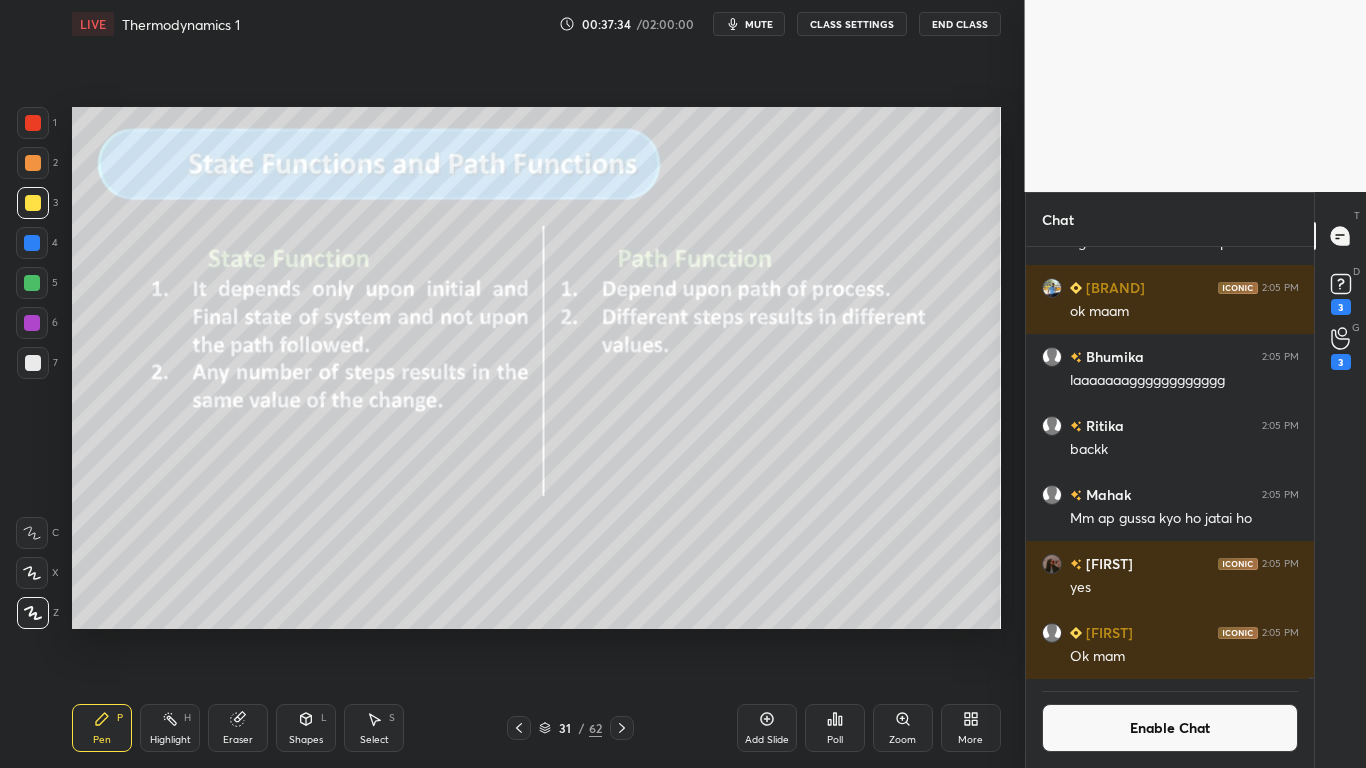 click 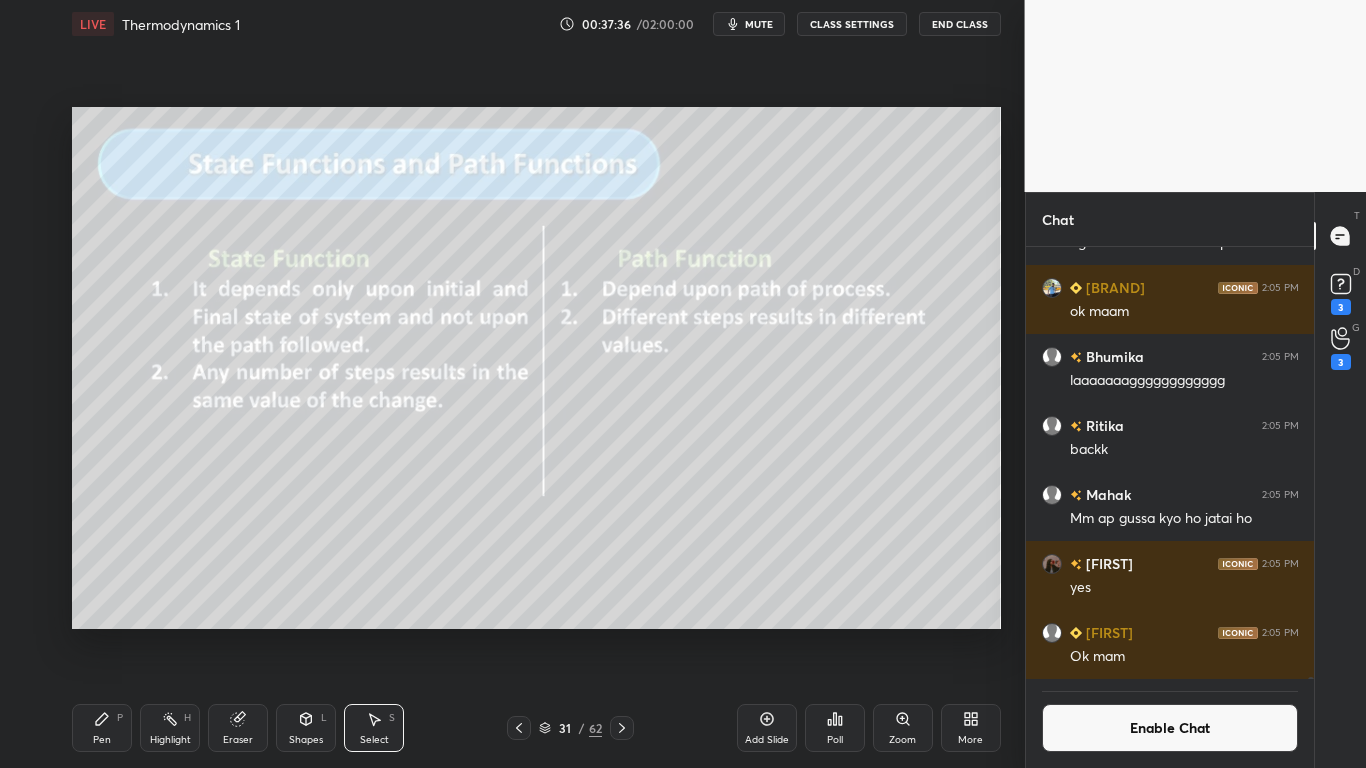 click 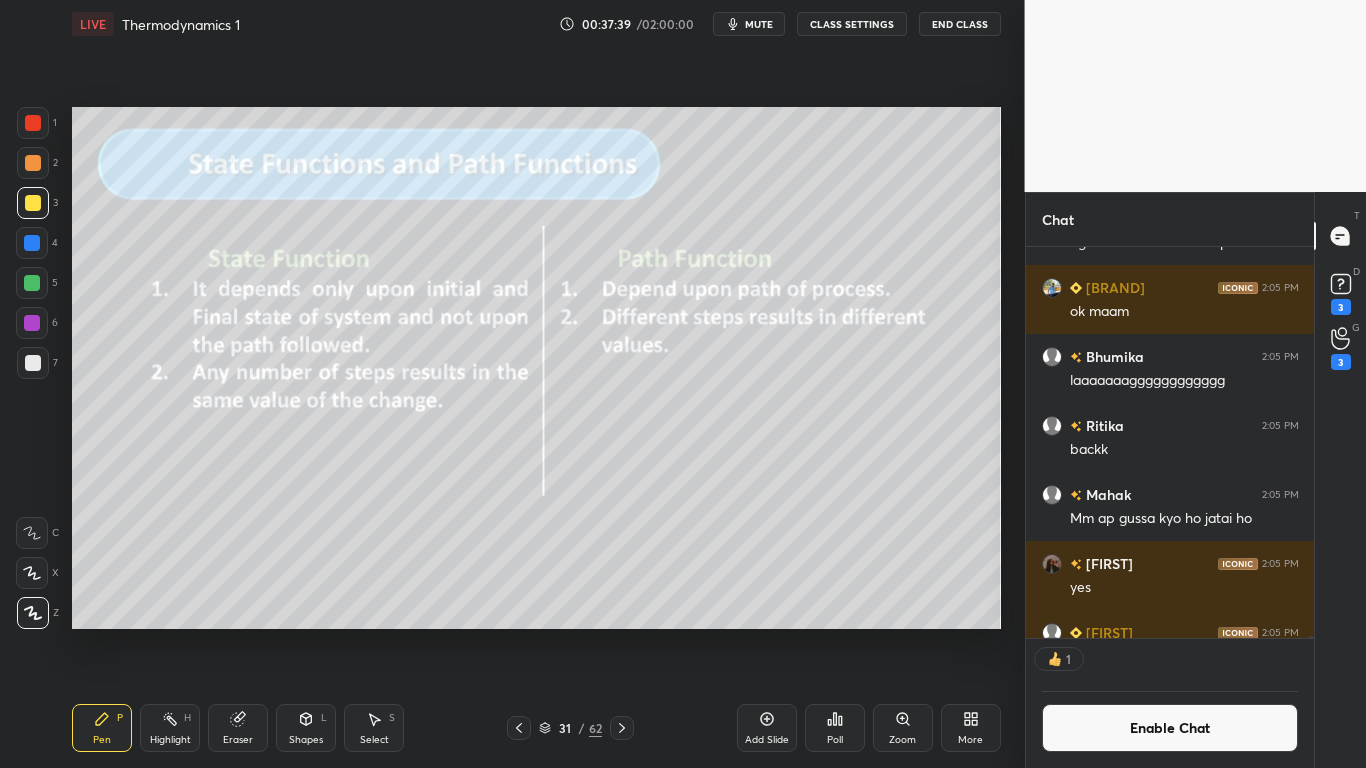scroll, scrollTop: 385, scrollLeft: 282, axis: both 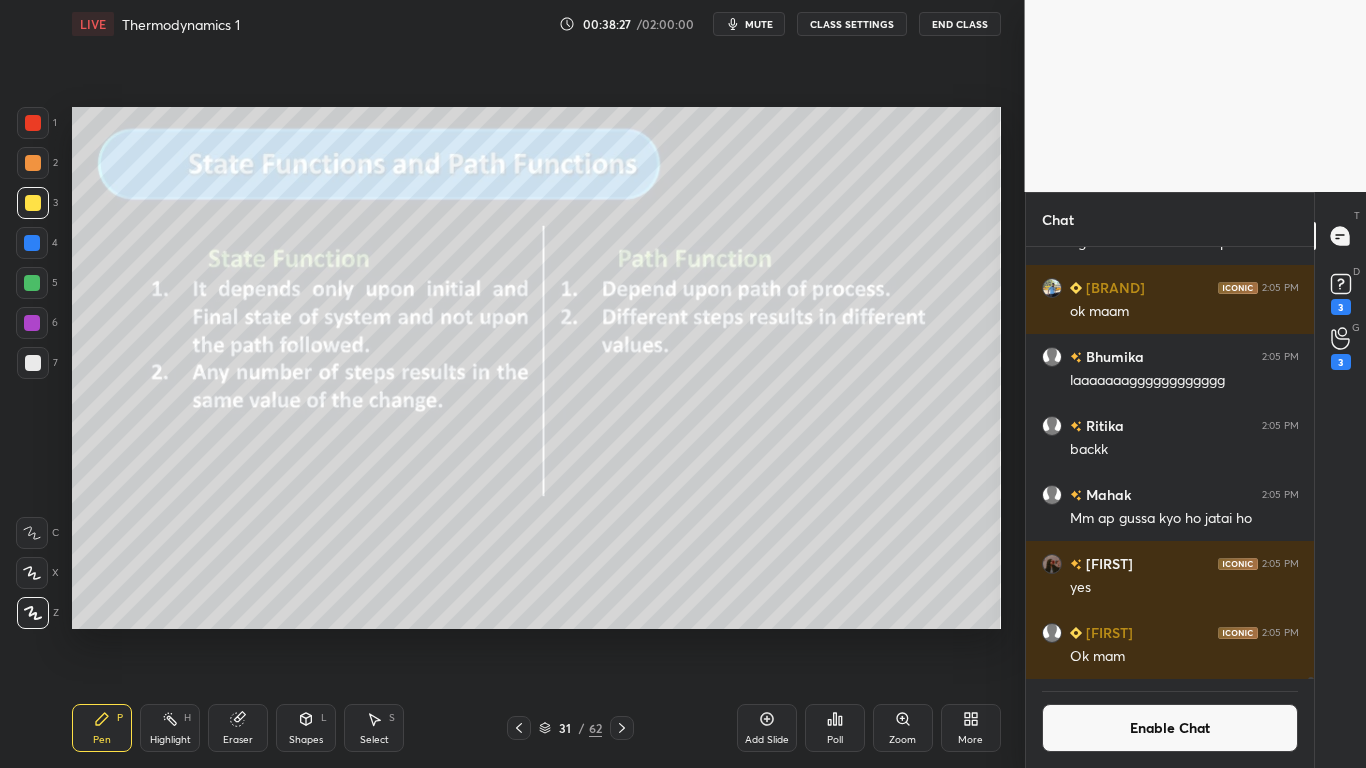 click on "Enable Chat" at bounding box center (1170, 728) 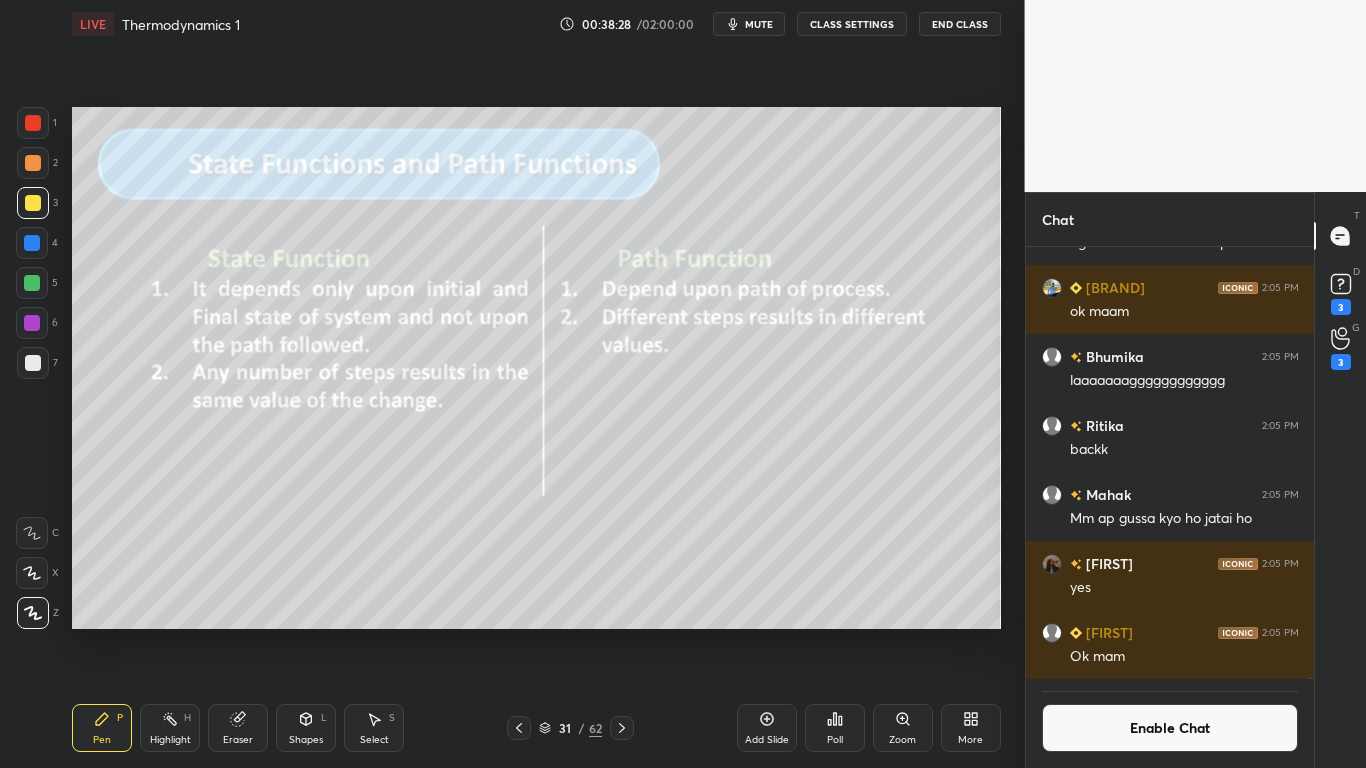 scroll, scrollTop: 7, scrollLeft: 7, axis: both 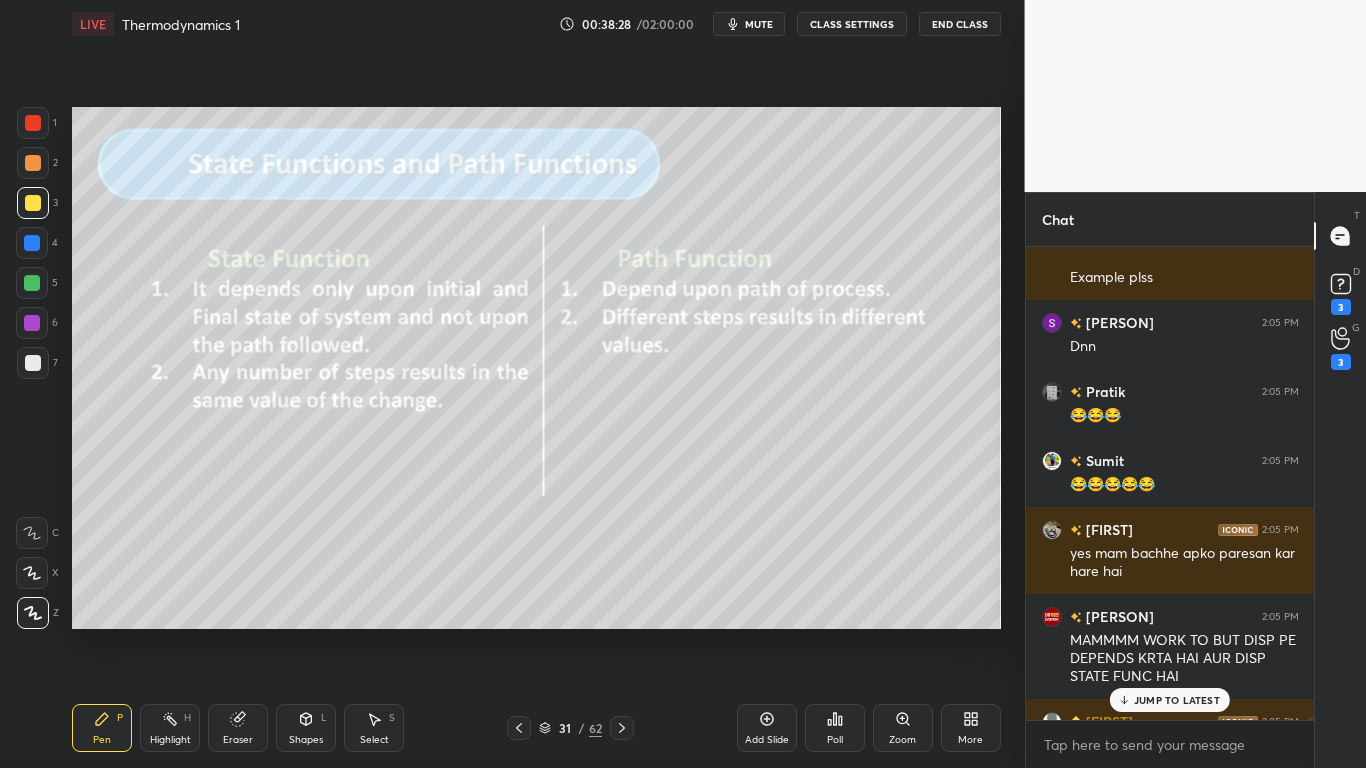 click on "JUMP TO LATEST" at bounding box center [1177, 700] 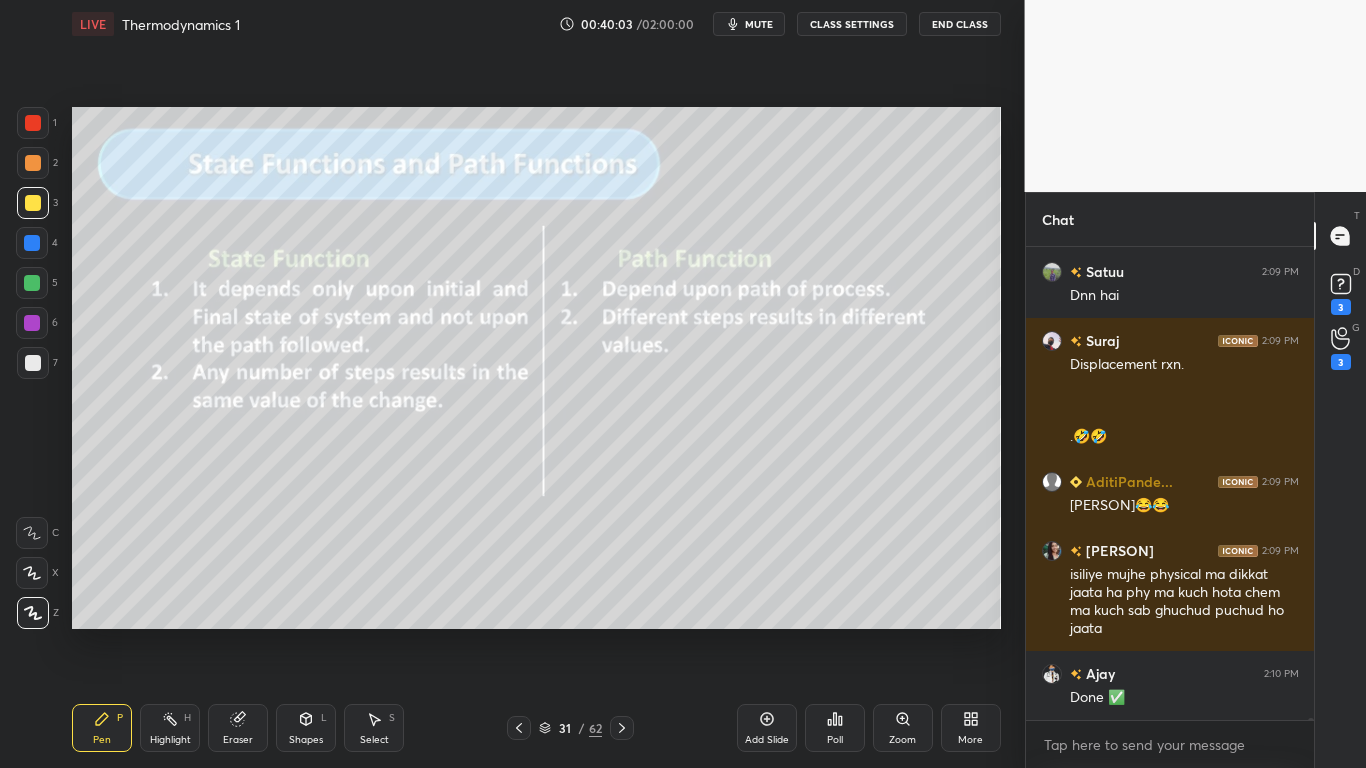 scroll, scrollTop: 113619, scrollLeft: 0, axis: vertical 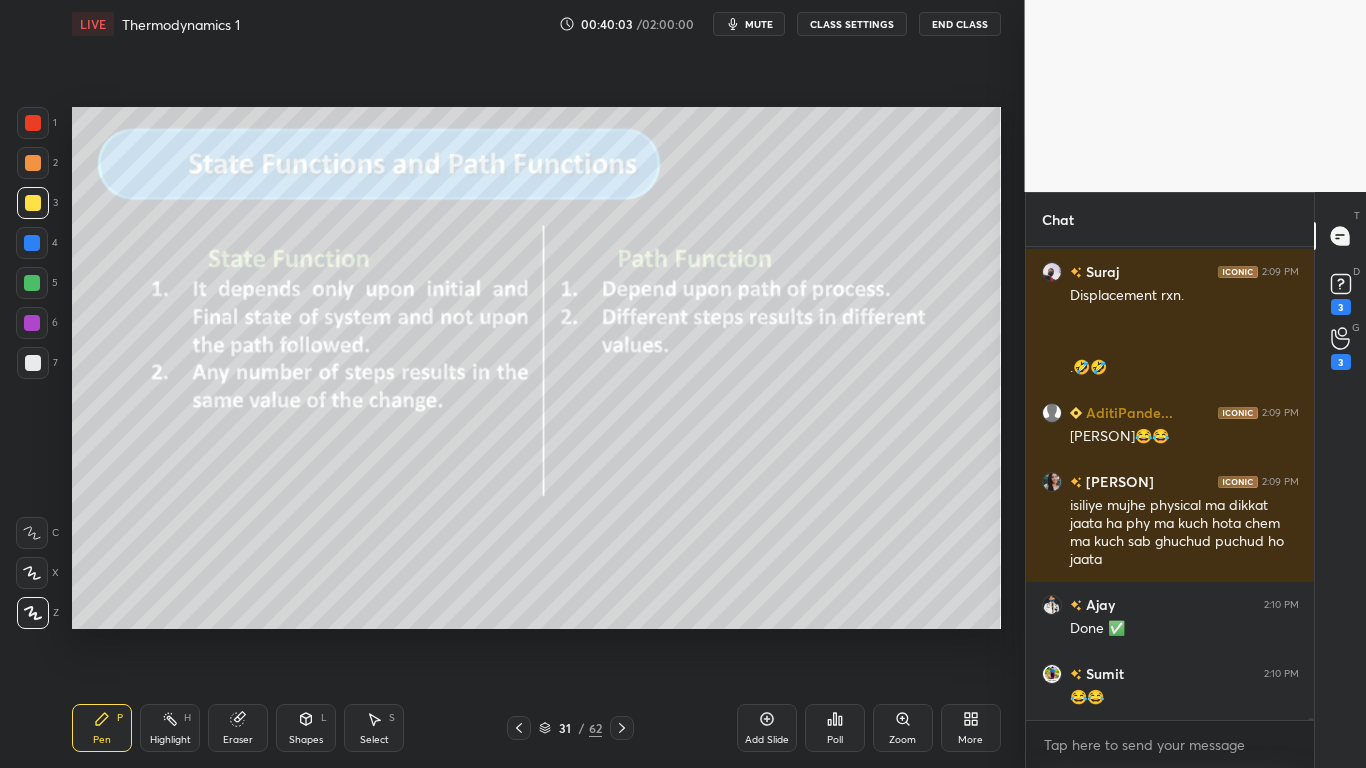 click on "Eraser" at bounding box center [238, 728] 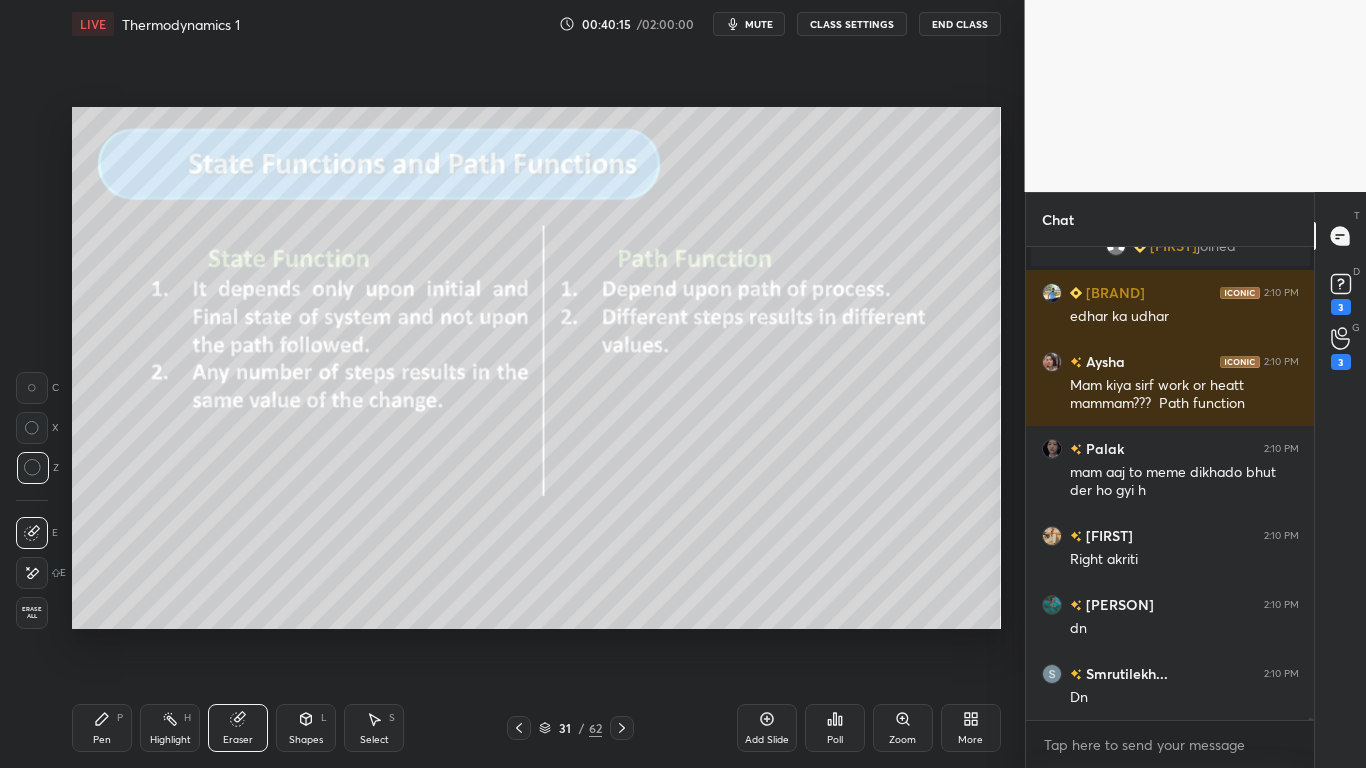 scroll, scrollTop: 112727, scrollLeft: 0, axis: vertical 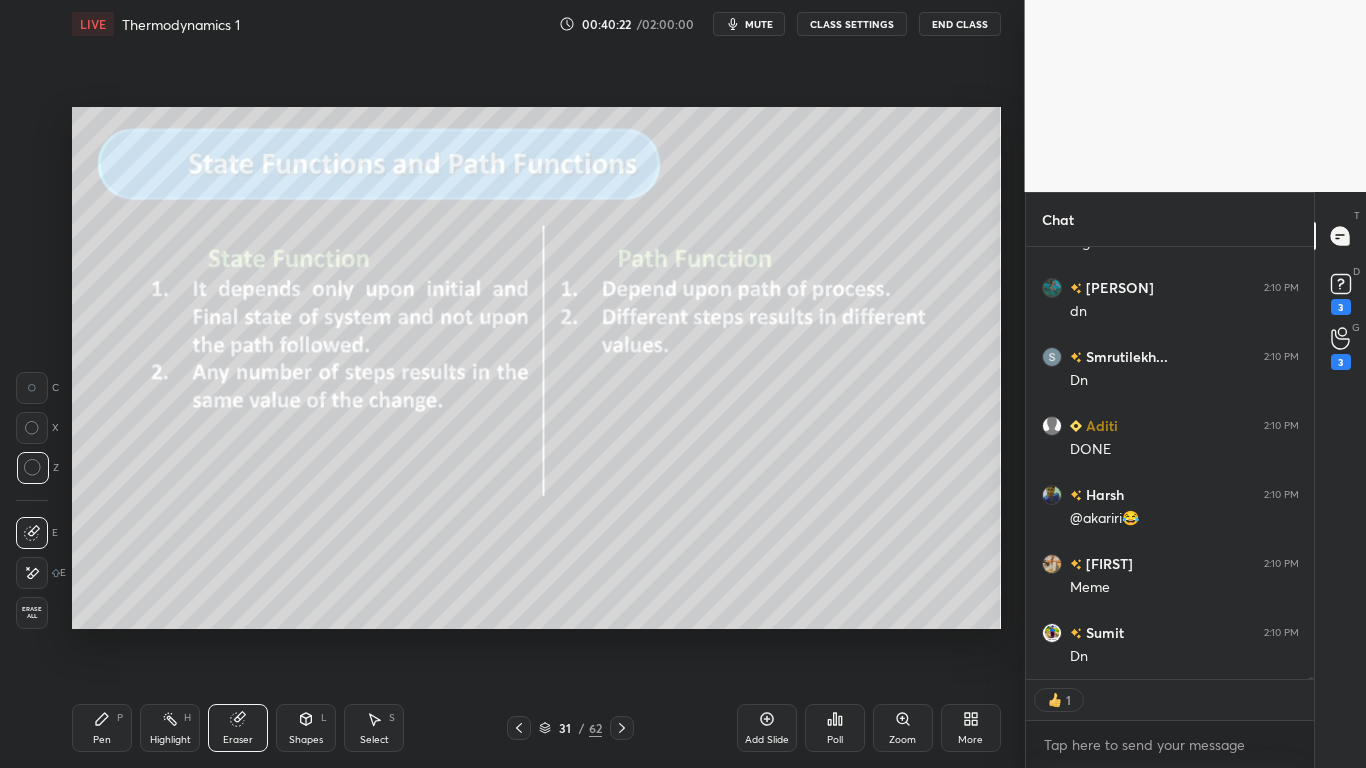 click 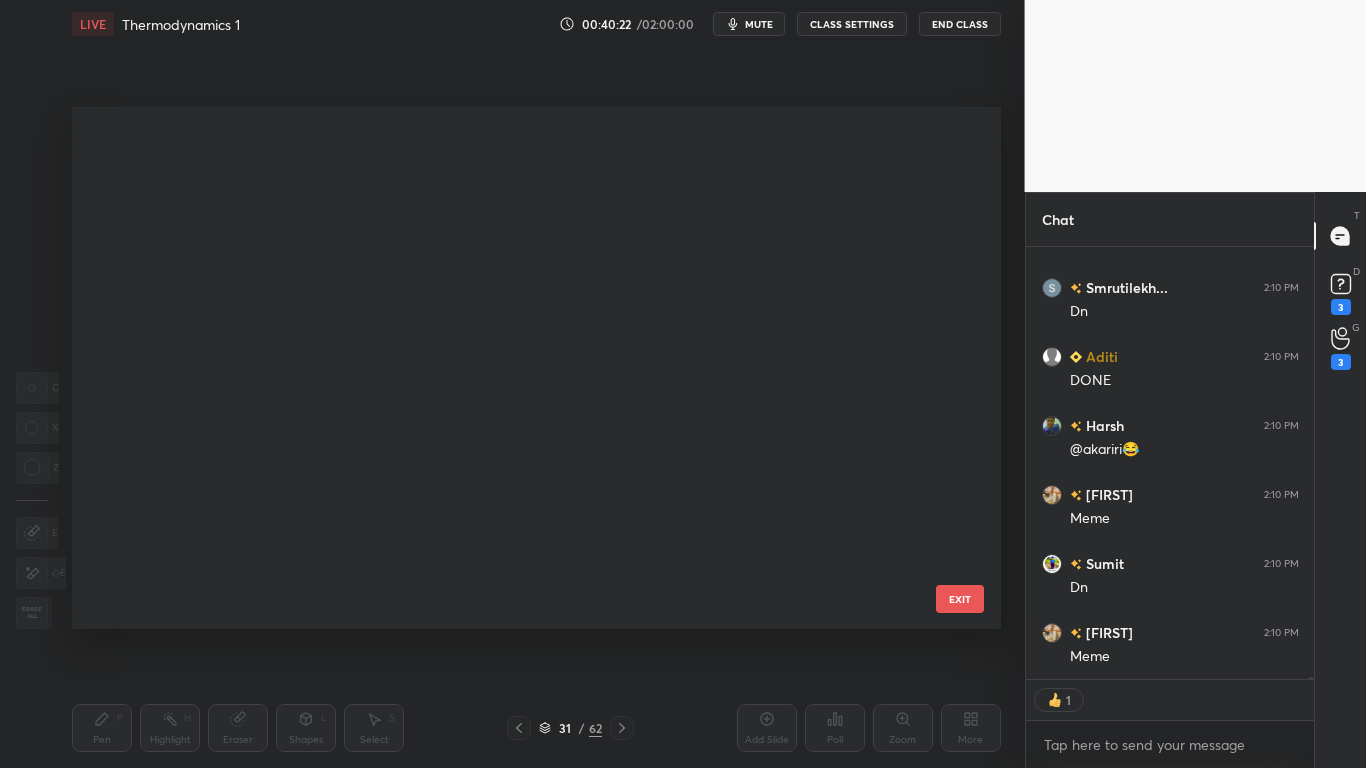 scroll, scrollTop: 1229, scrollLeft: 0, axis: vertical 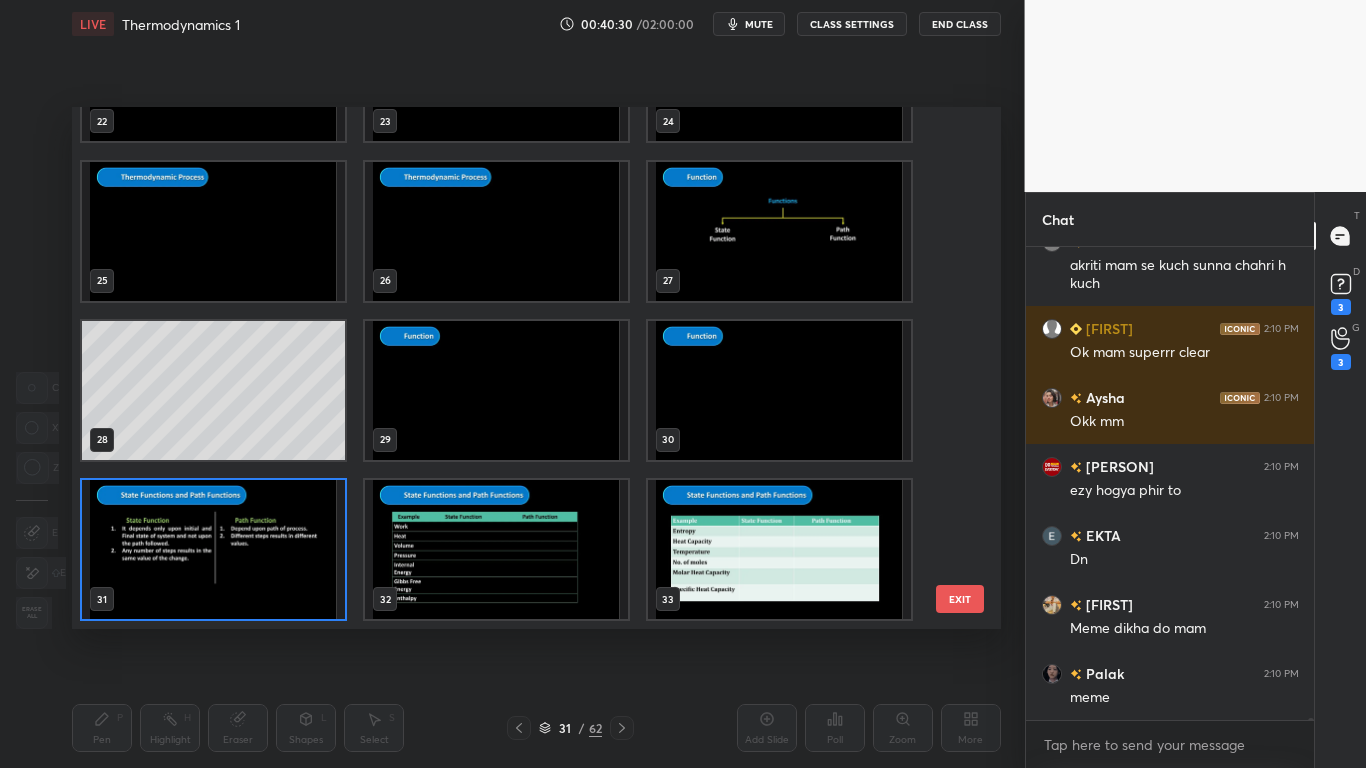 click on "EXIT" at bounding box center (960, 599) 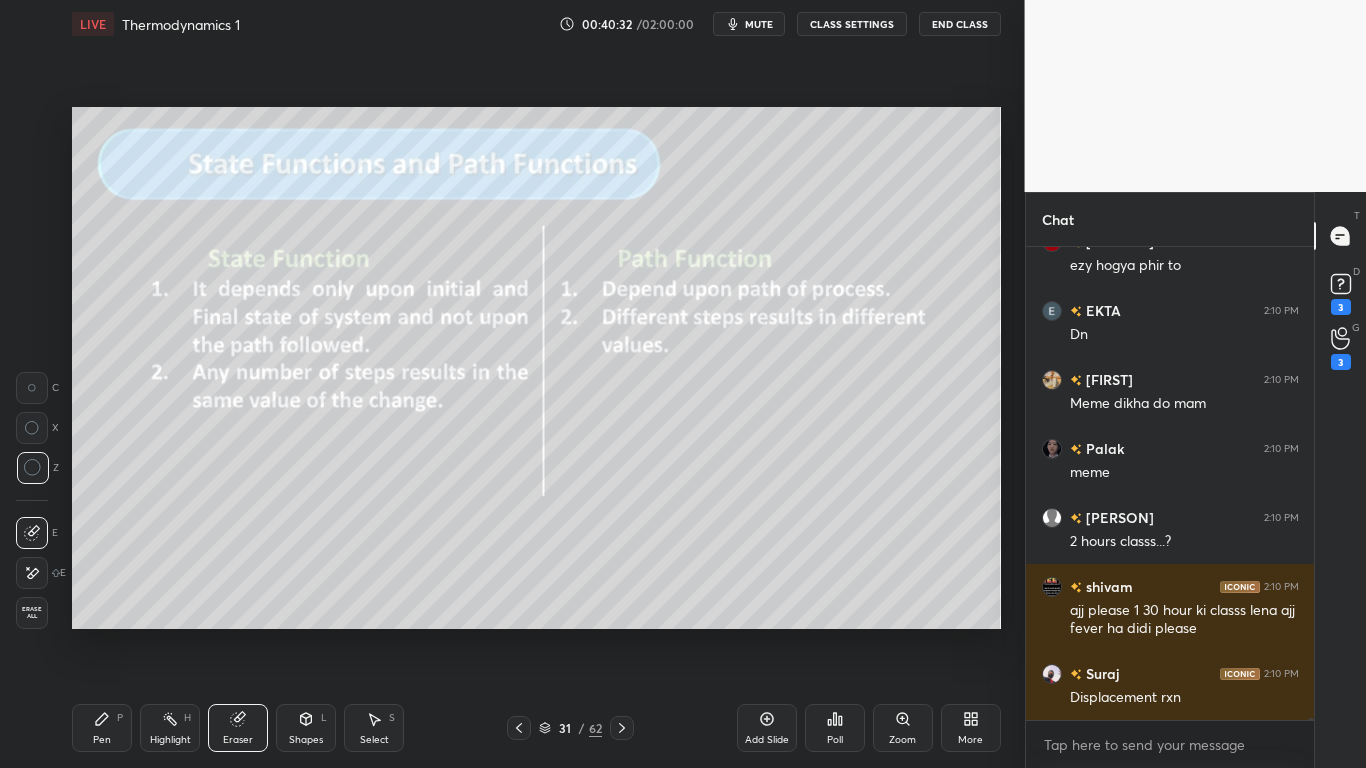 scroll, scrollTop: 113798, scrollLeft: 0, axis: vertical 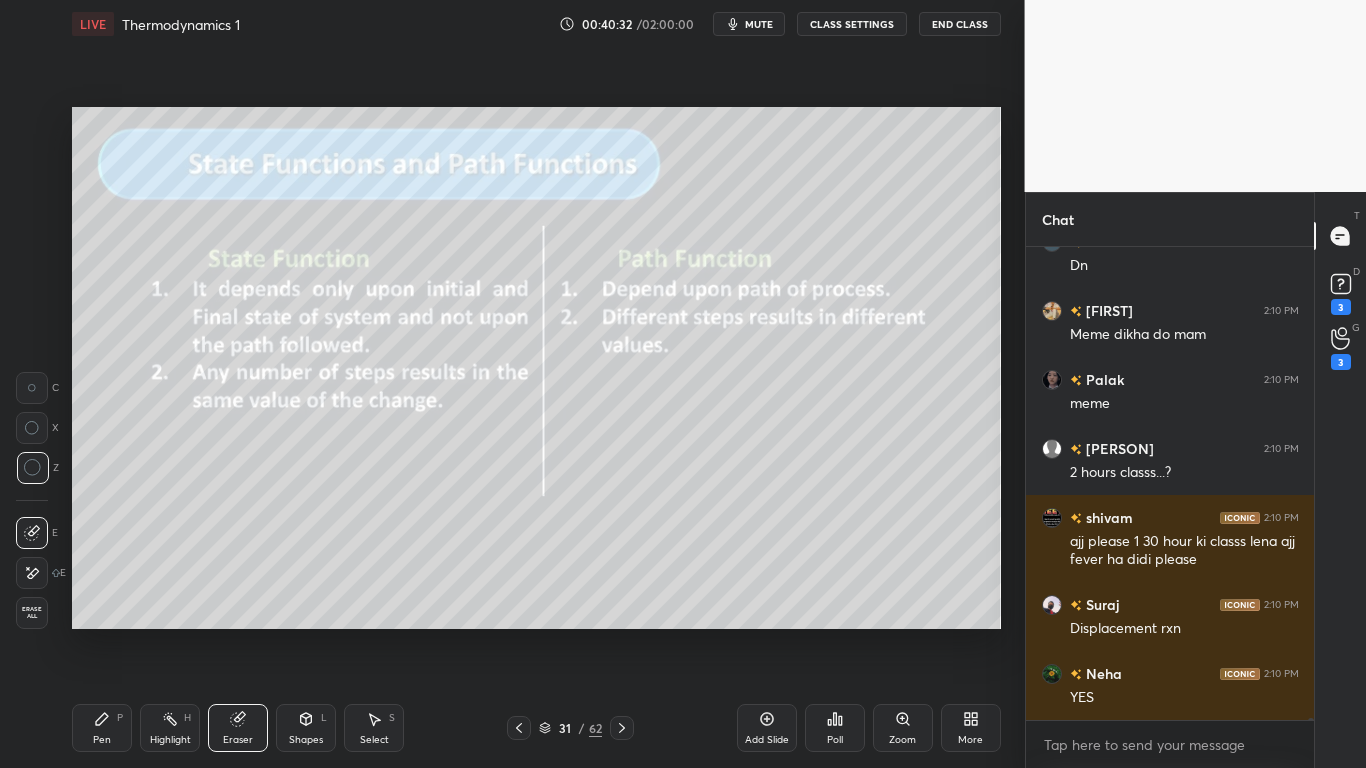 click on "Pen" at bounding box center (102, 740) 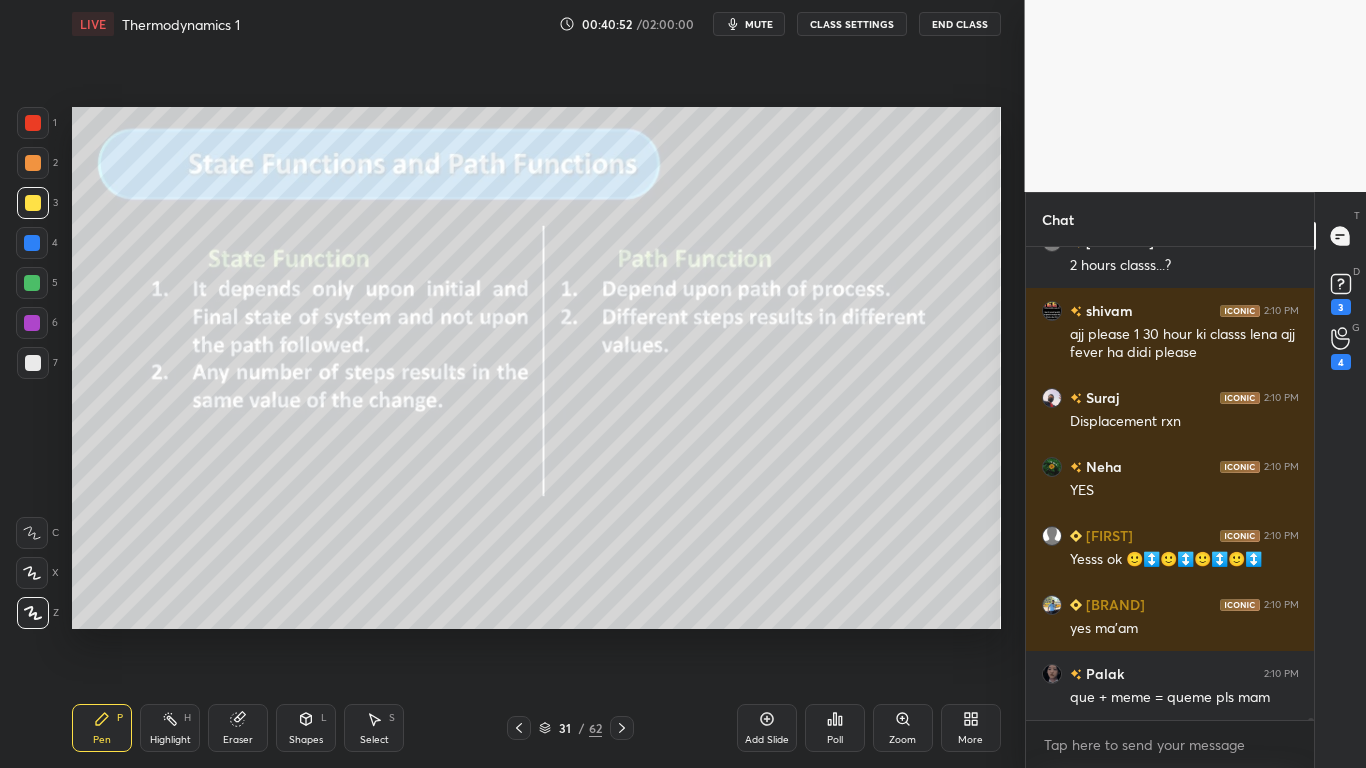 scroll, scrollTop: 114074, scrollLeft: 0, axis: vertical 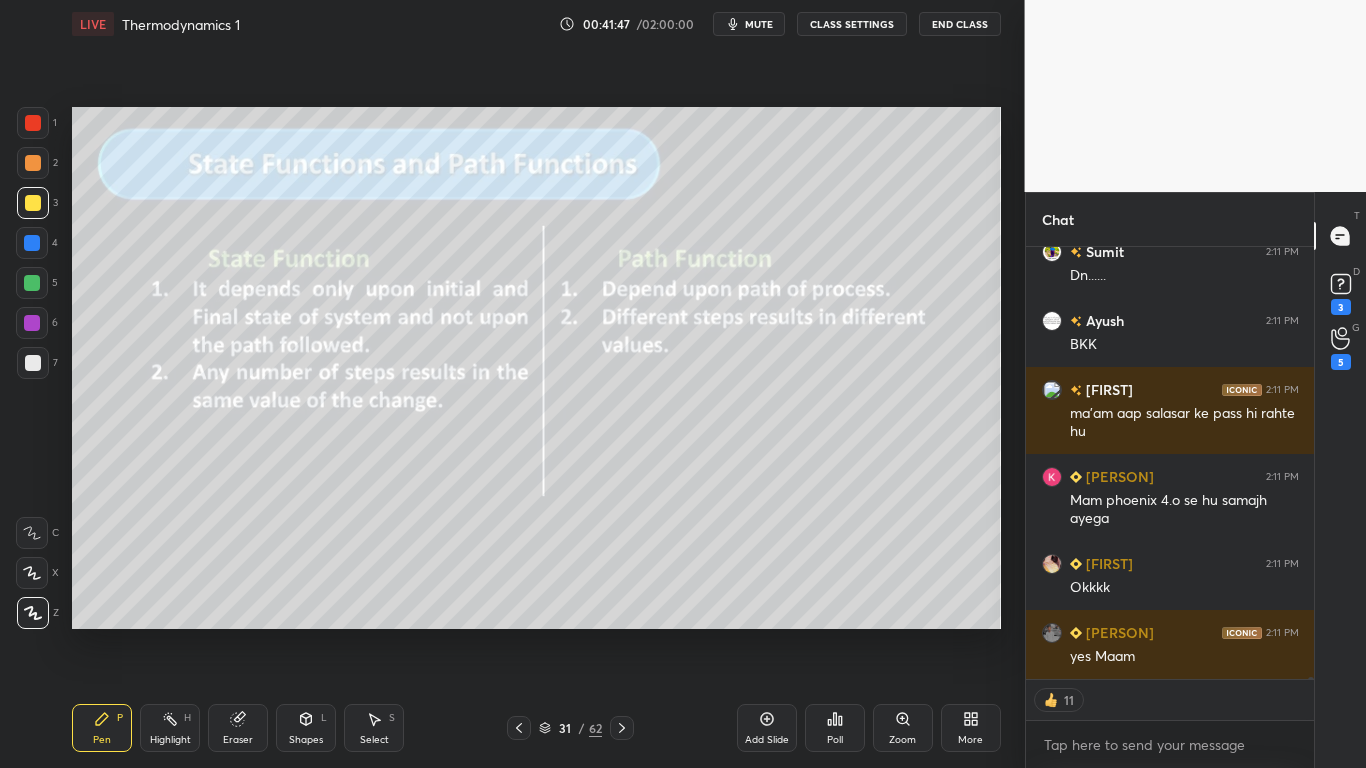 type on "x" 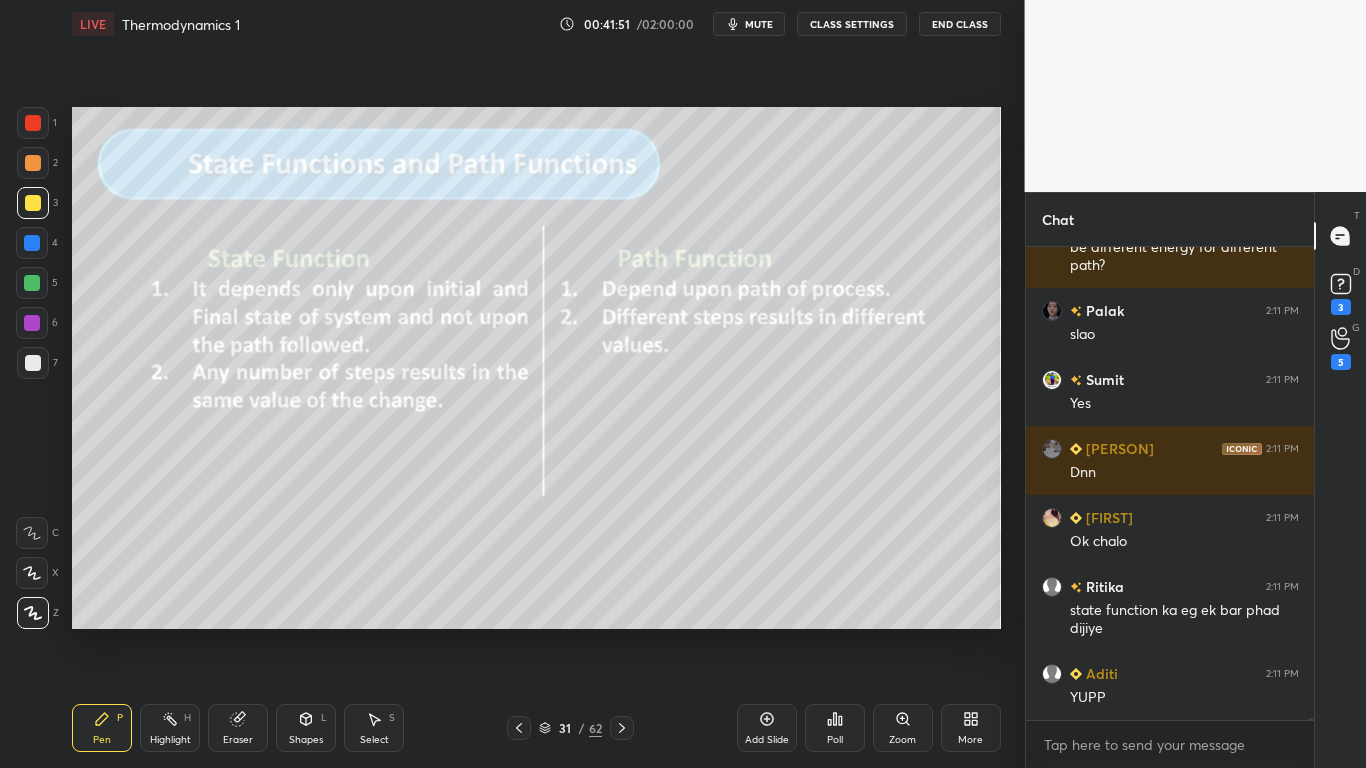 click on "Setting up your live class Poll for   secs No correct answer Start poll" at bounding box center [536, 368] 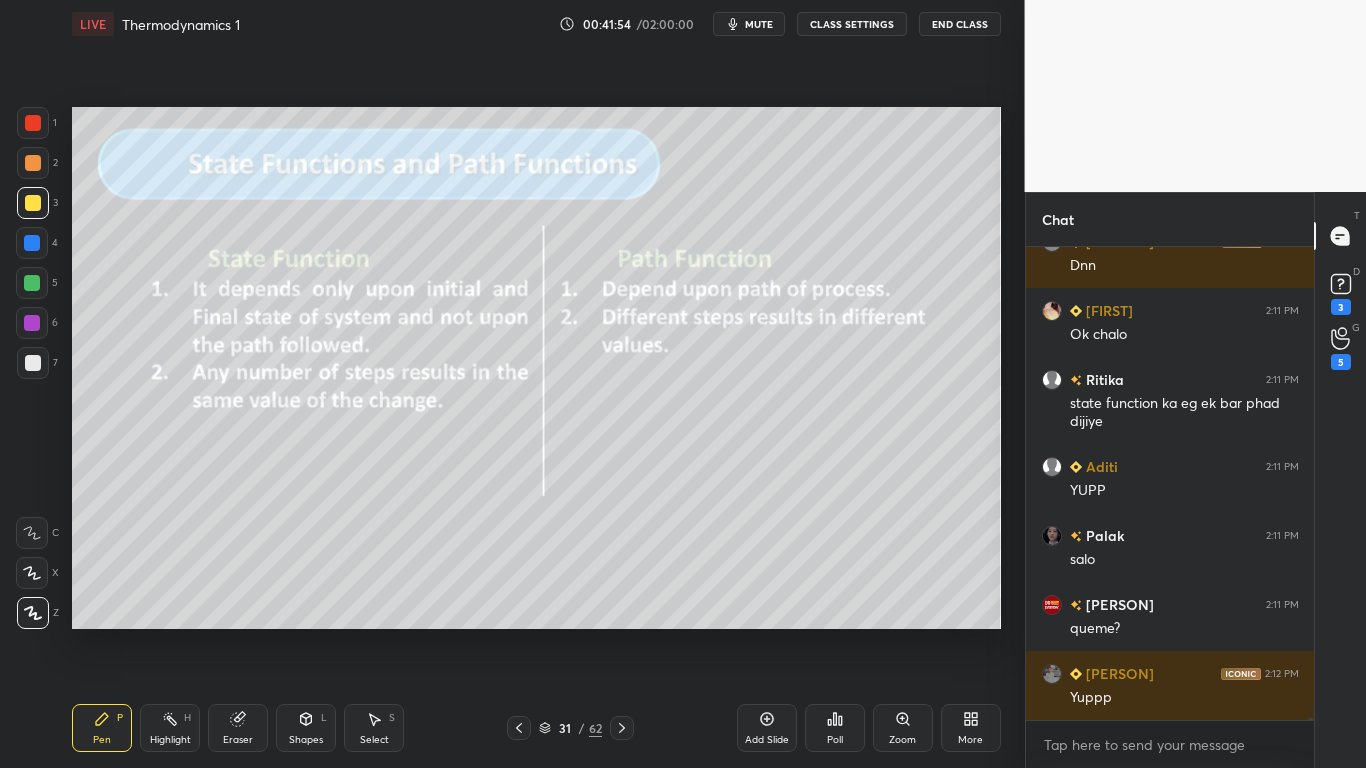 drag, startPoint x: 817, startPoint y: 71, endPoint x: 868, endPoint y: 9, distance: 80.280754 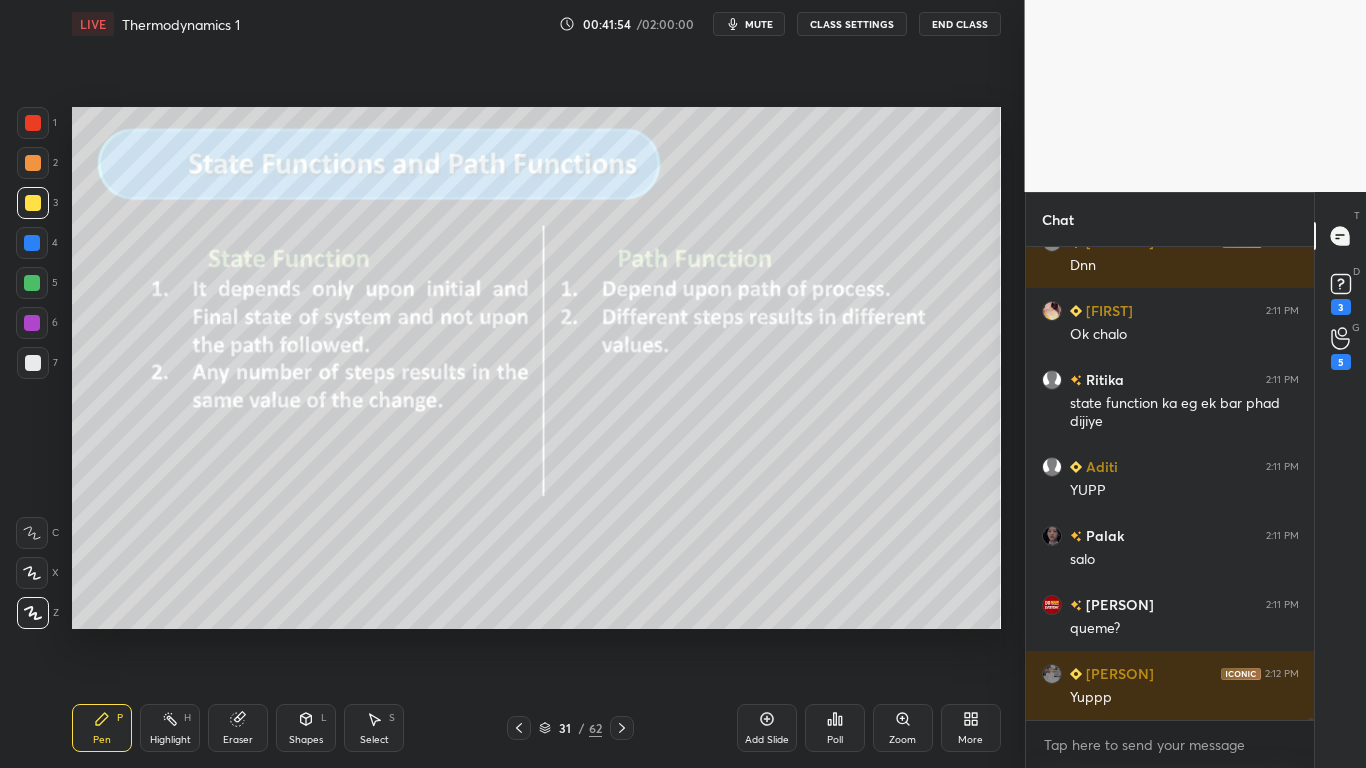 click on "LIVE Thermodynamics 1 00:41:54 /  02:00:00 mute CLASS SETTINGS End Class Setting up your live class Poll for   secs No correct answer Start poll Back Thermodynamics 1 • L2 of Thermodynamics [PERSON] Pen P Highlight H Eraser Shapes L Select S 31 / 62 Add Slide Poll Zoom More" at bounding box center [536, 384] 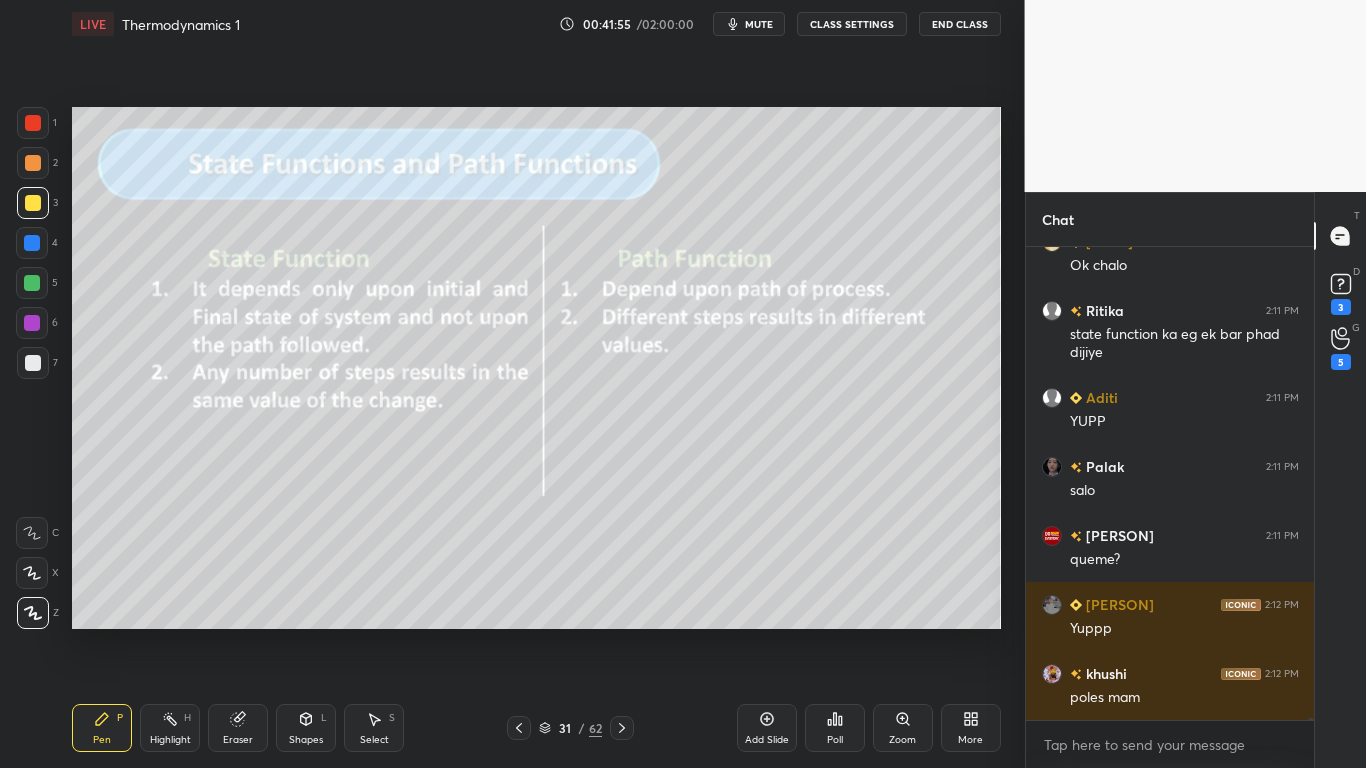click on "LIVE Thermodynamics 1 00:41:55 /  02:00:00 mute CLASS SETTINGS End Class" at bounding box center [536, 24] 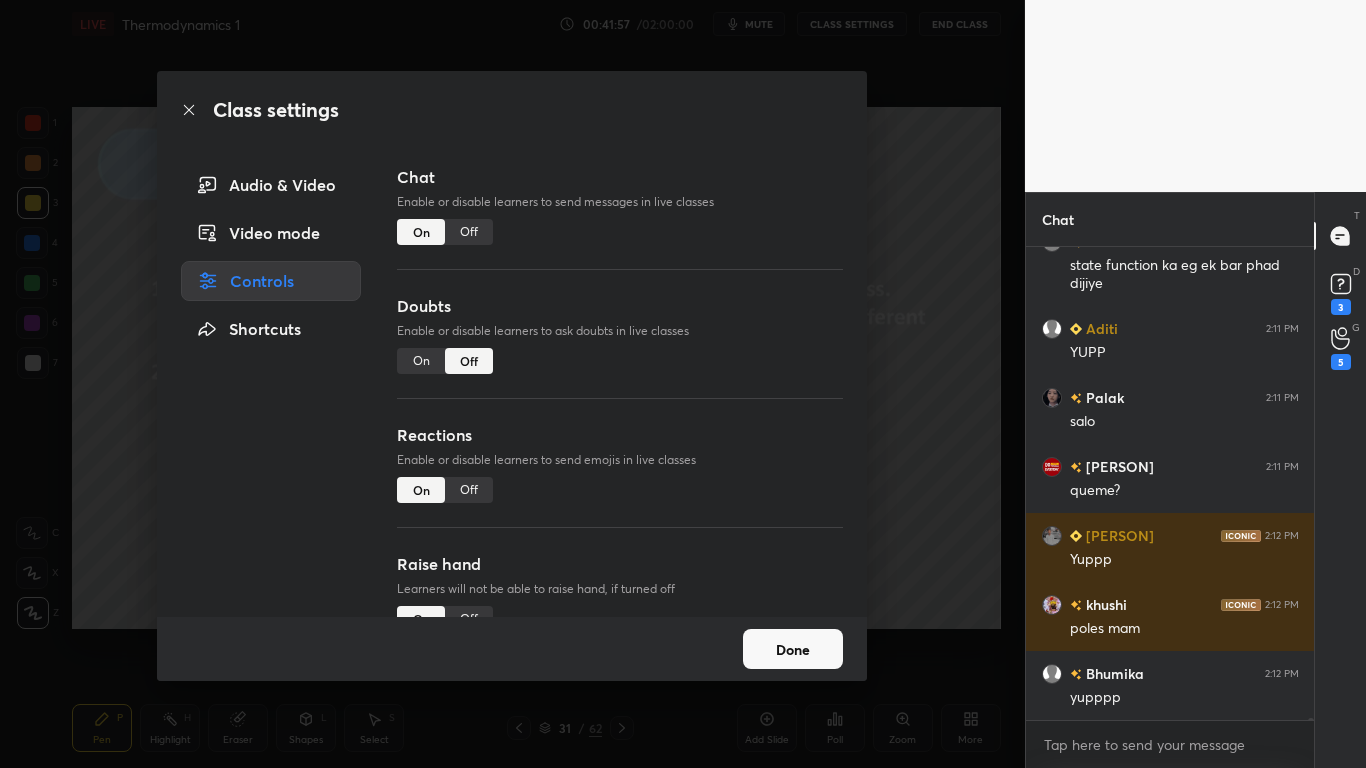 click on "Off" at bounding box center (469, 232) 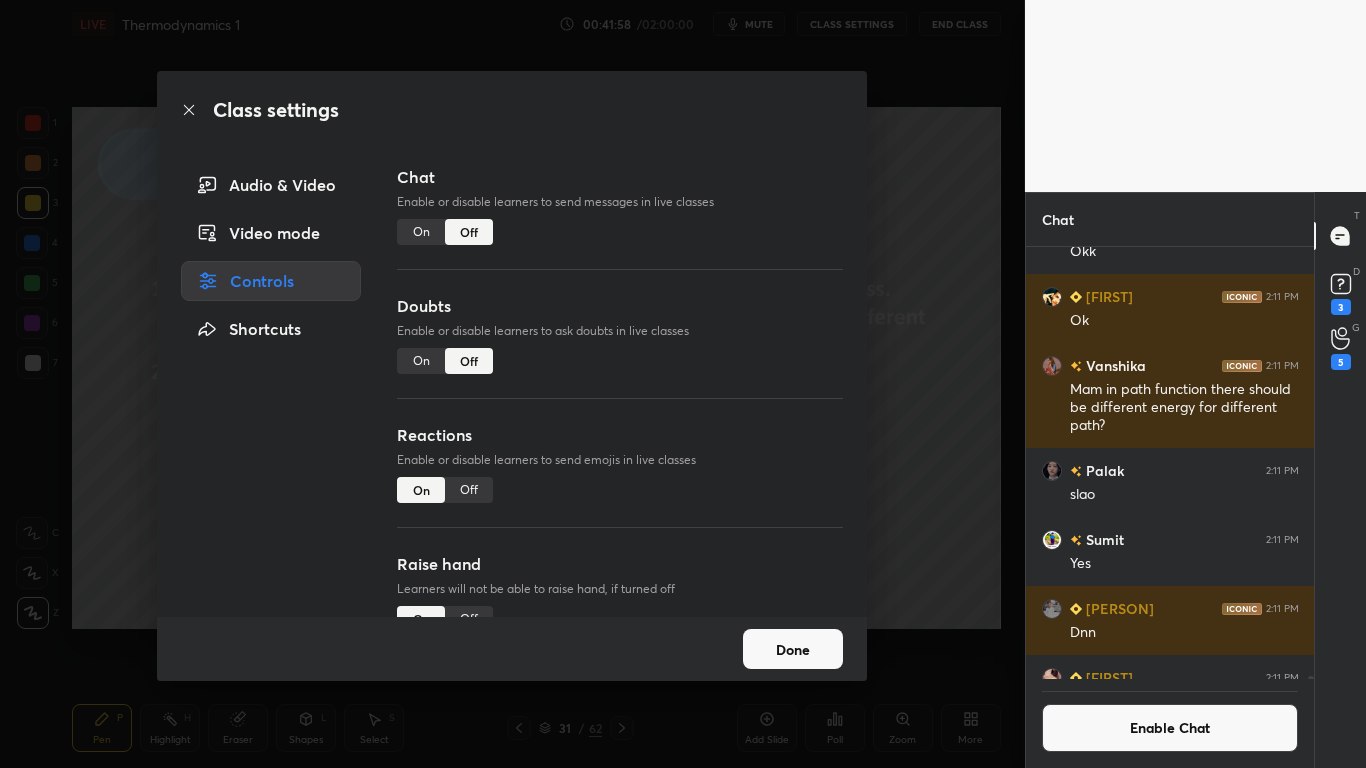 click on "Done" at bounding box center [793, 649] 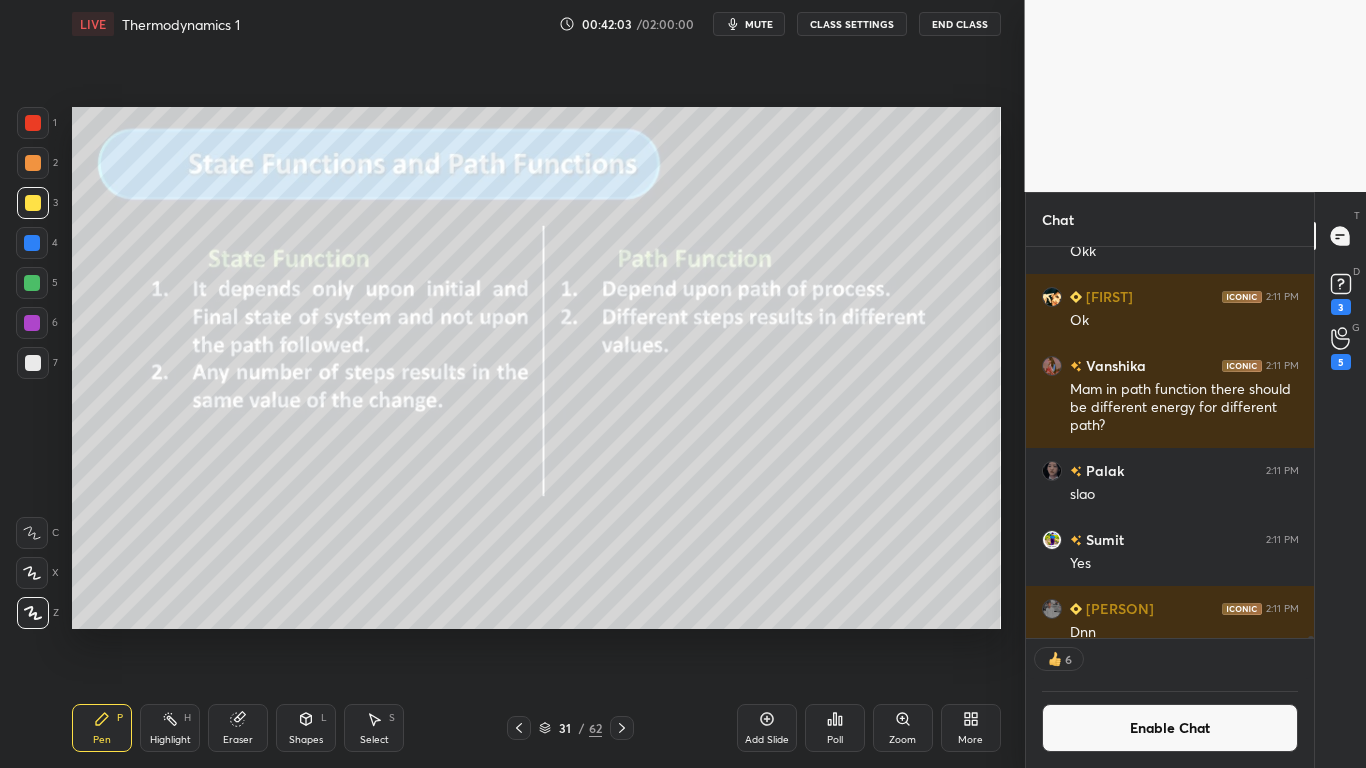 click at bounding box center (622, 728) 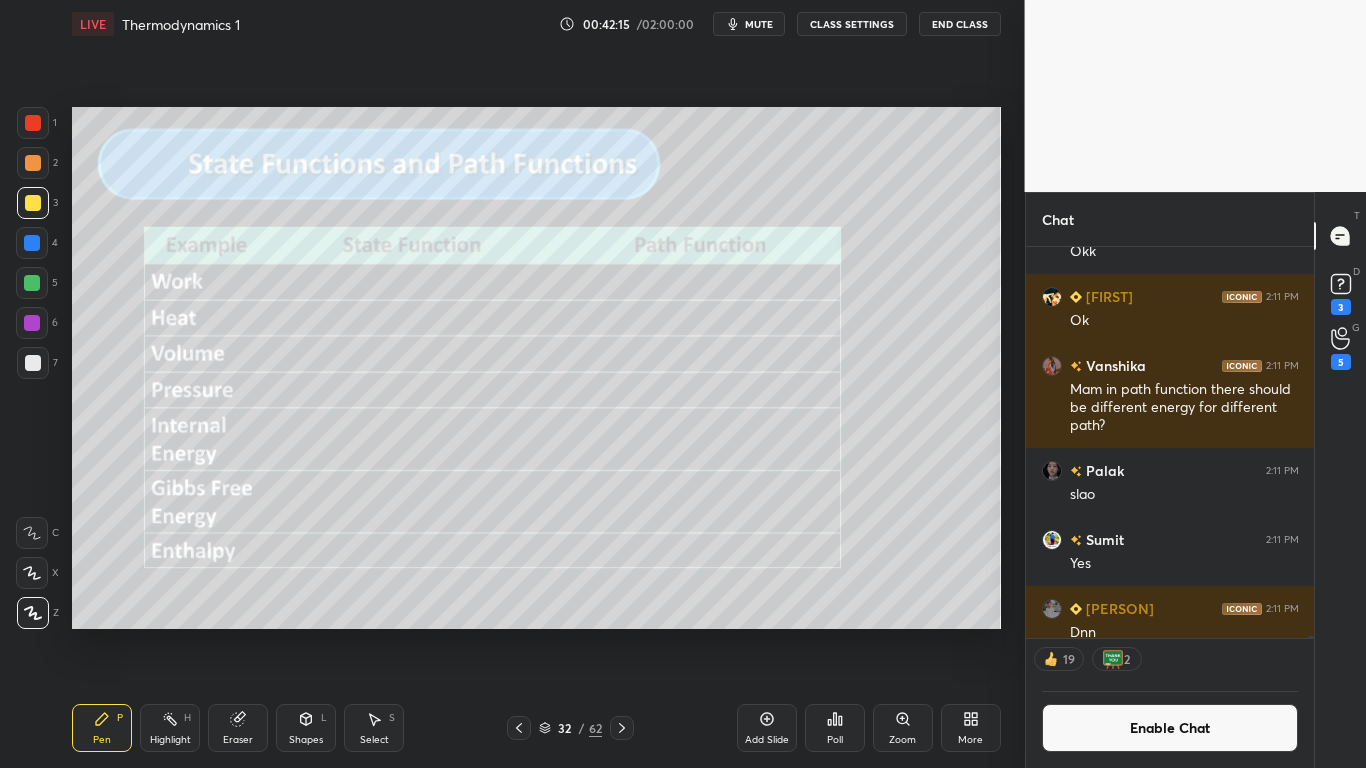 click on "Enable Chat" at bounding box center (1170, 728) 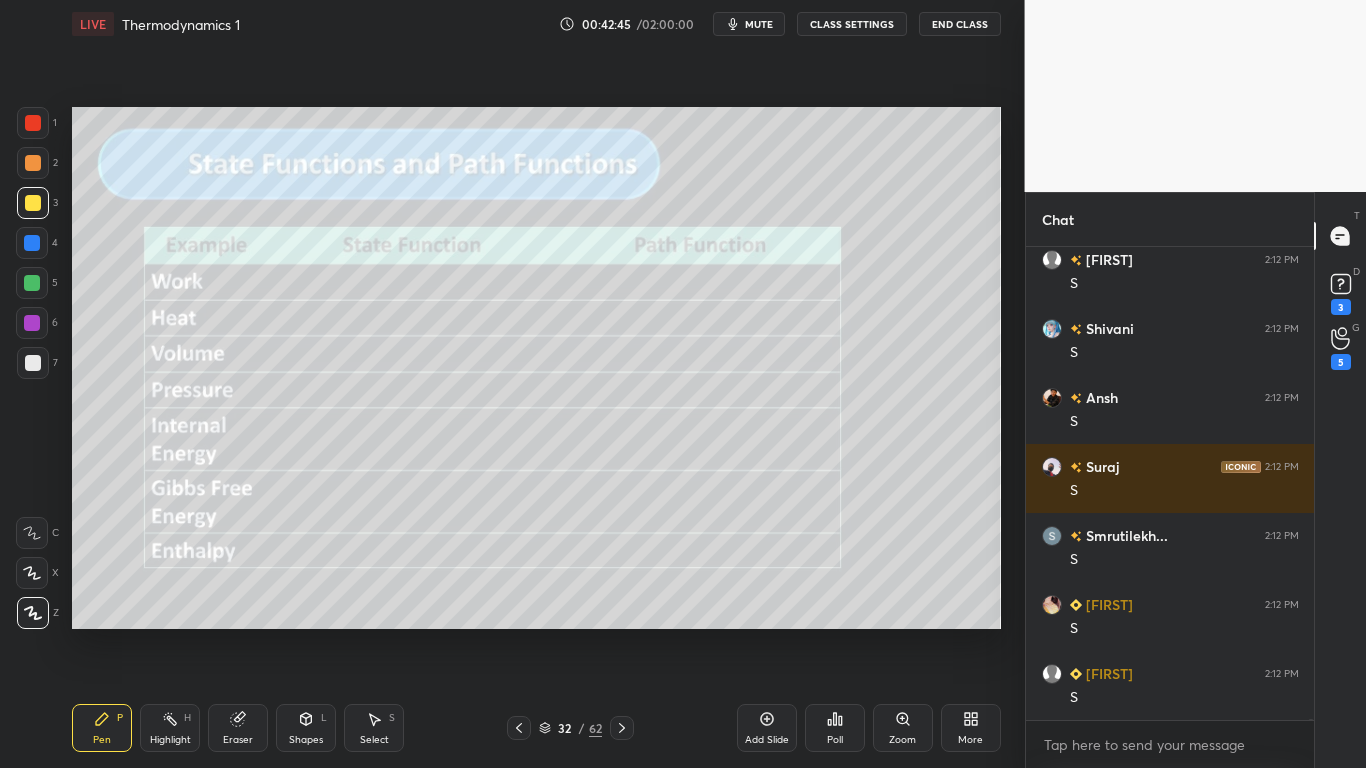 click 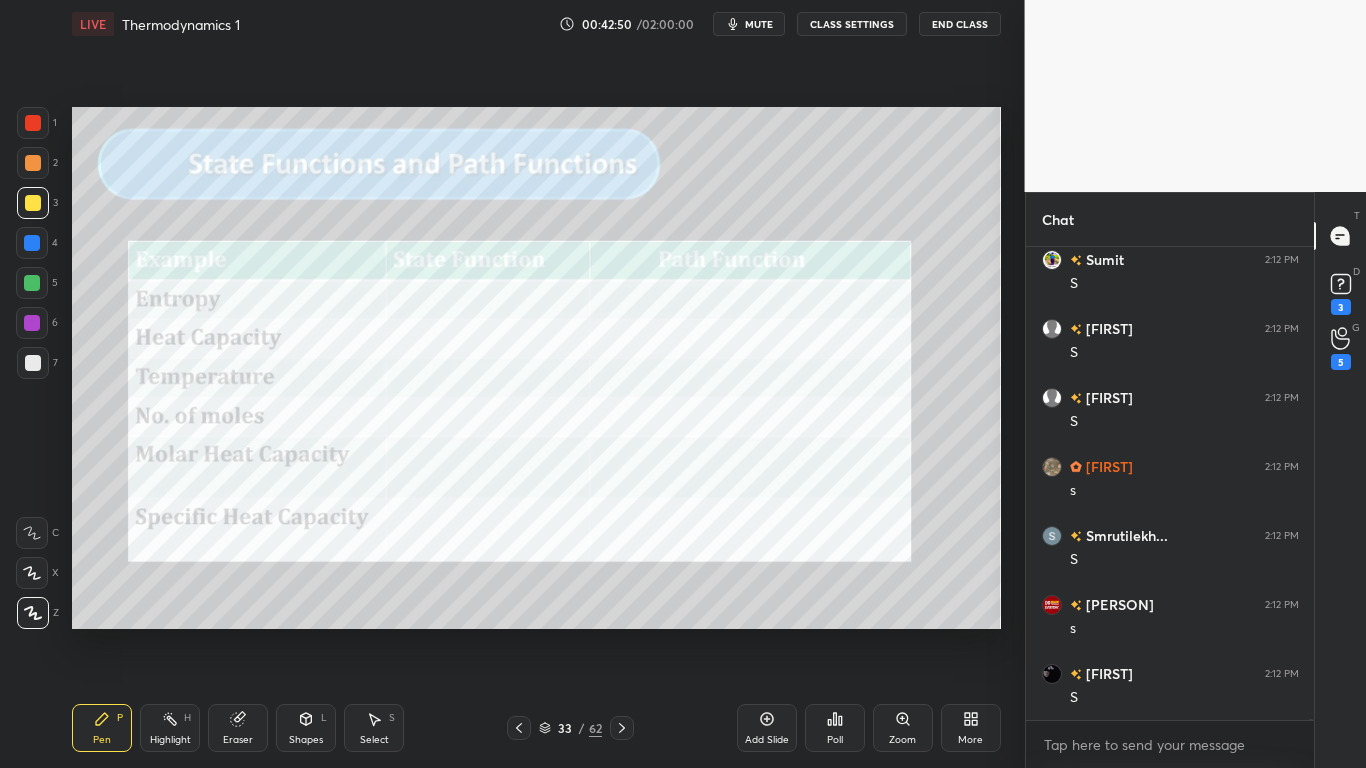 click at bounding box center [33, 123] 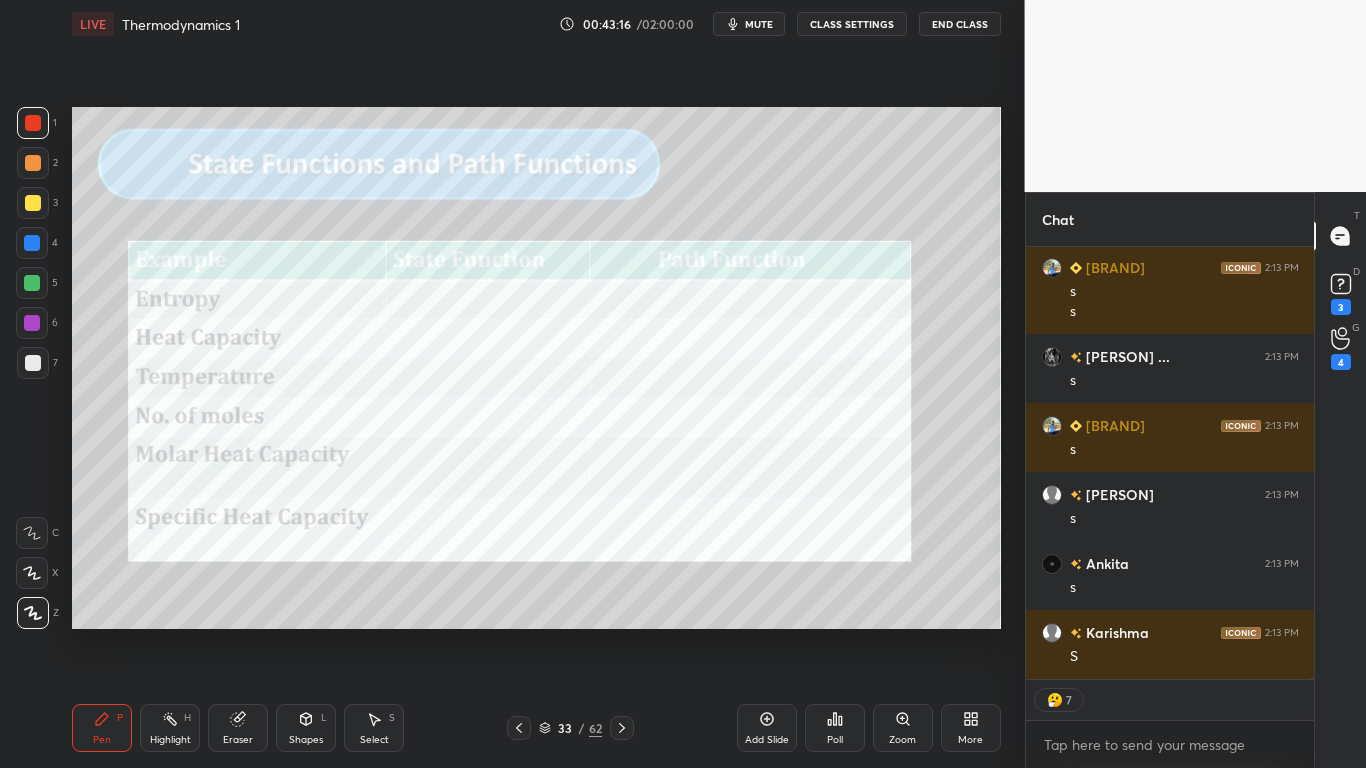 click on "CLASS SETTINGS" at bounding box center (852, 24) 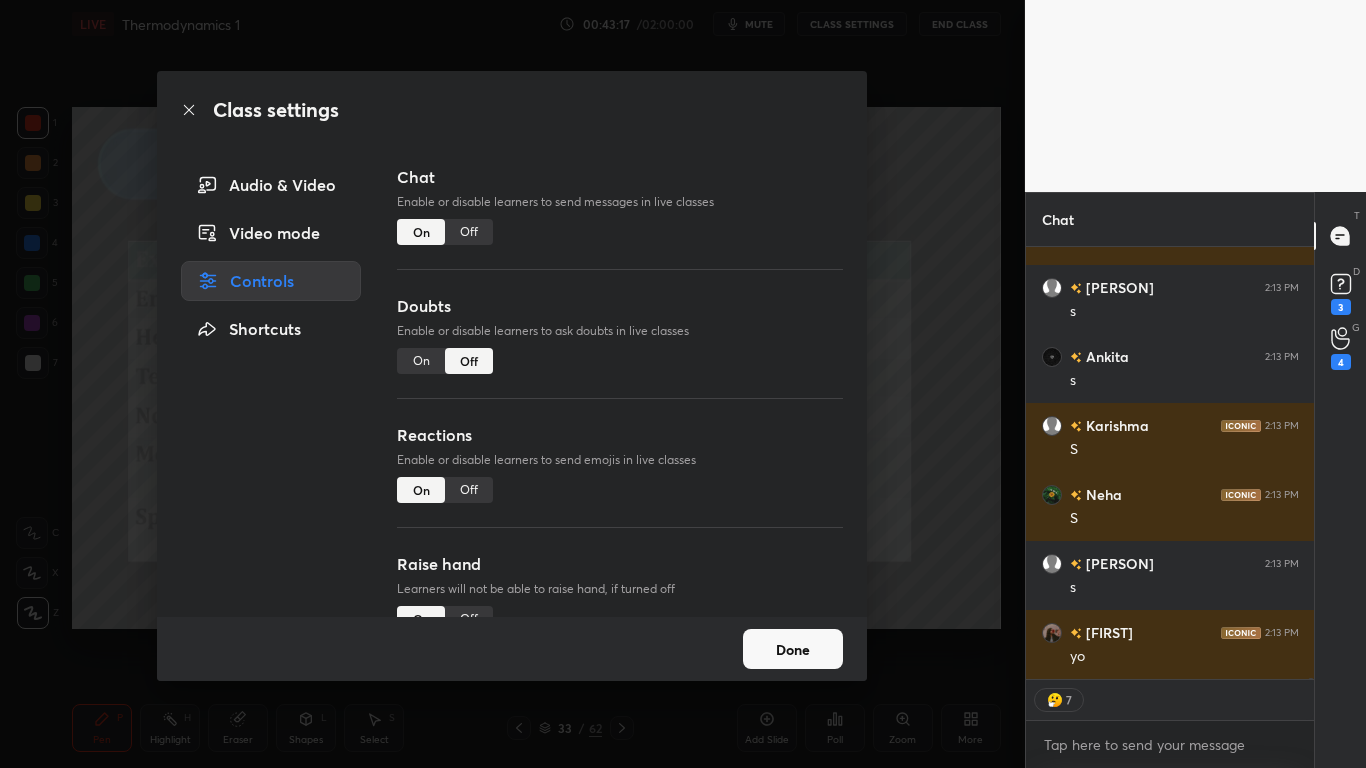 click on "Chat Enable or disable learners to send messages in live classes On Off" at bounding box center [620, 229] 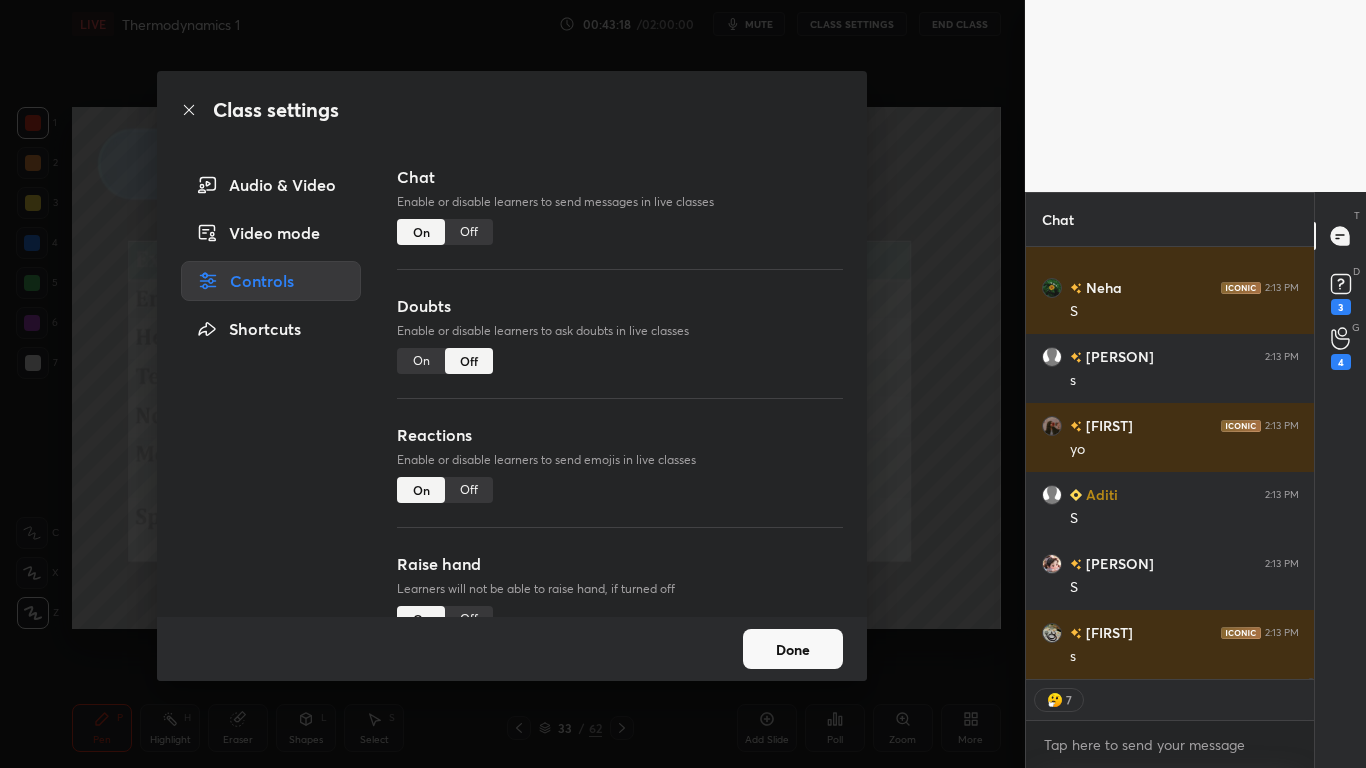 click on "Done" at bounding box center [793, 649] 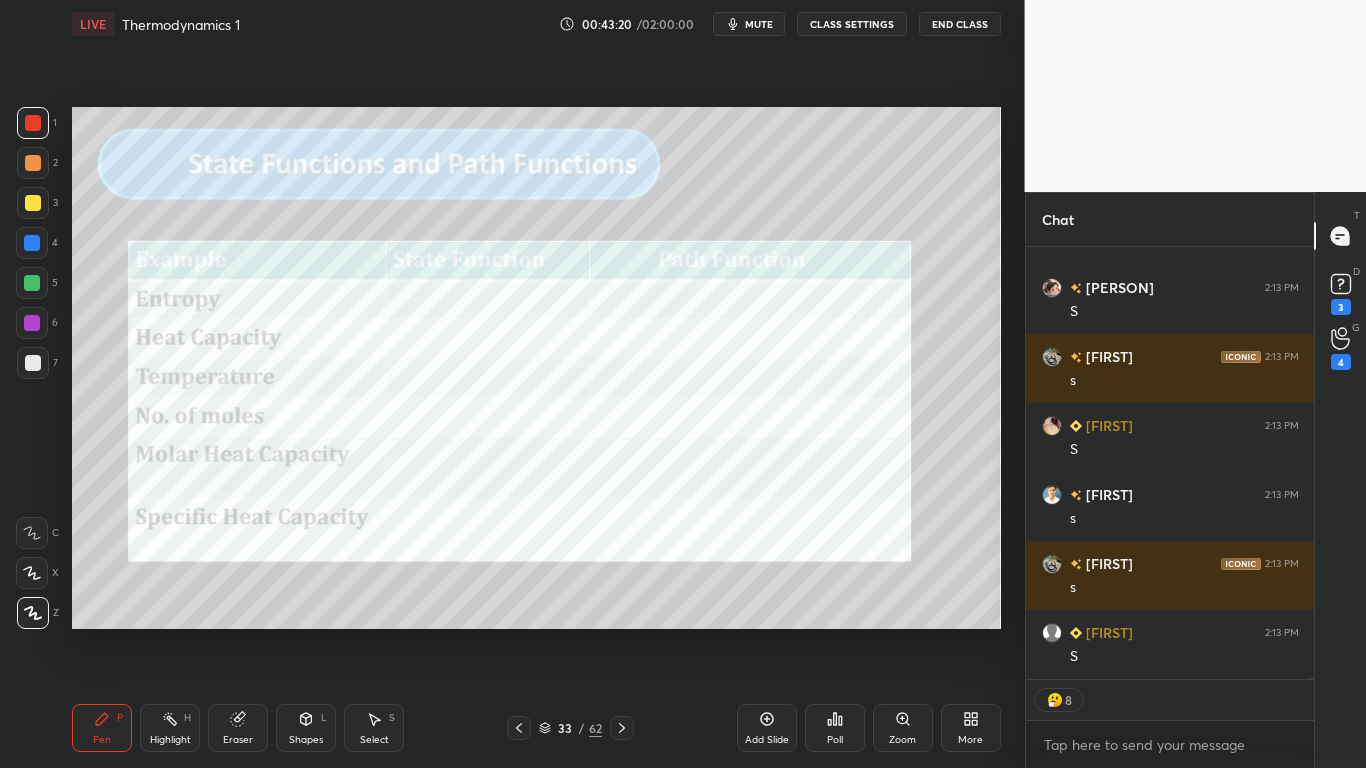 click 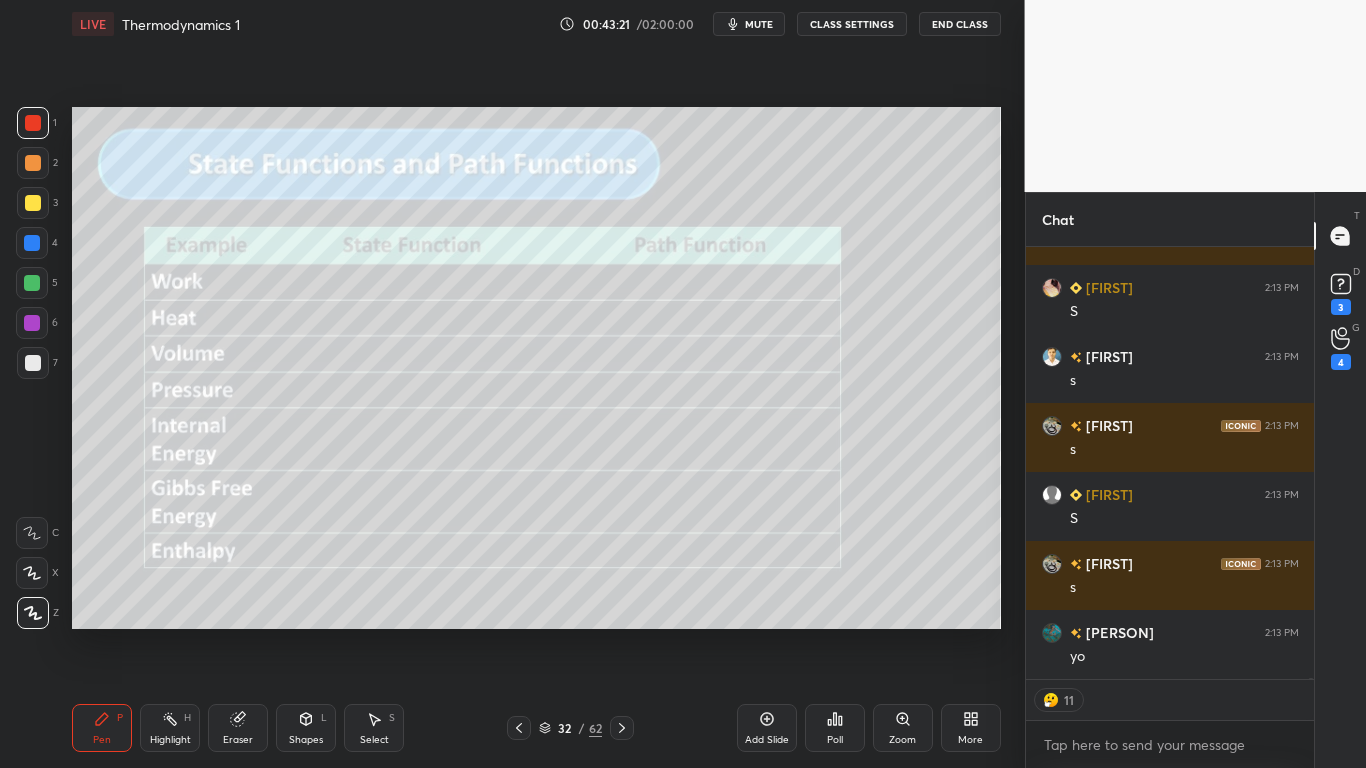 click 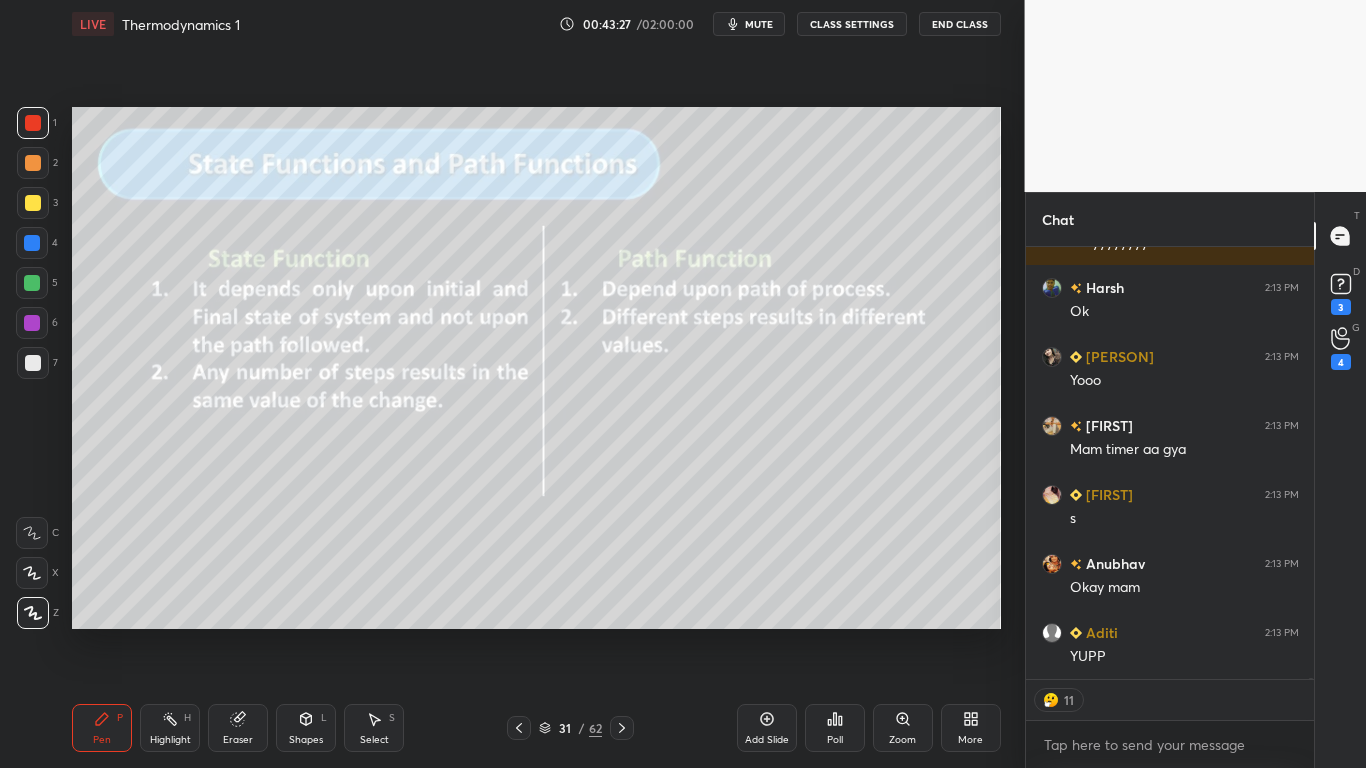 click 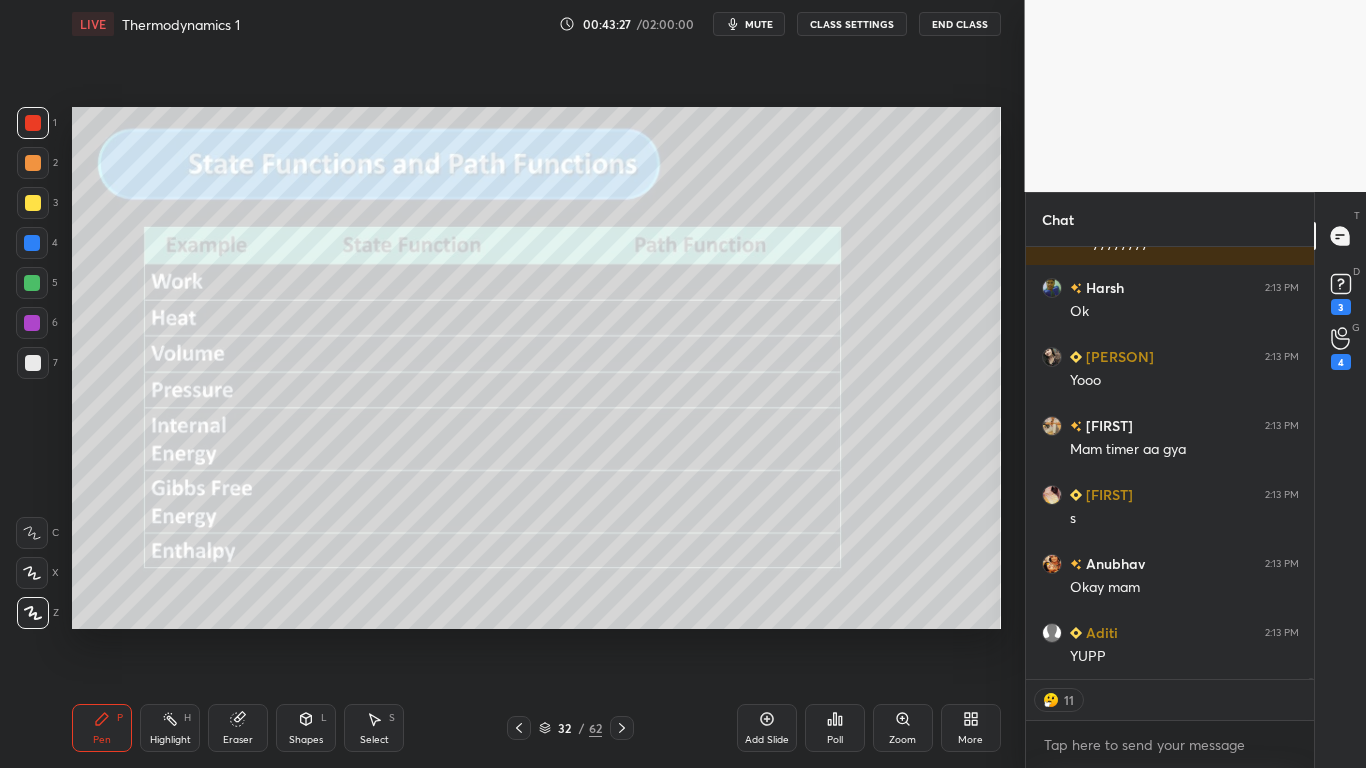 click 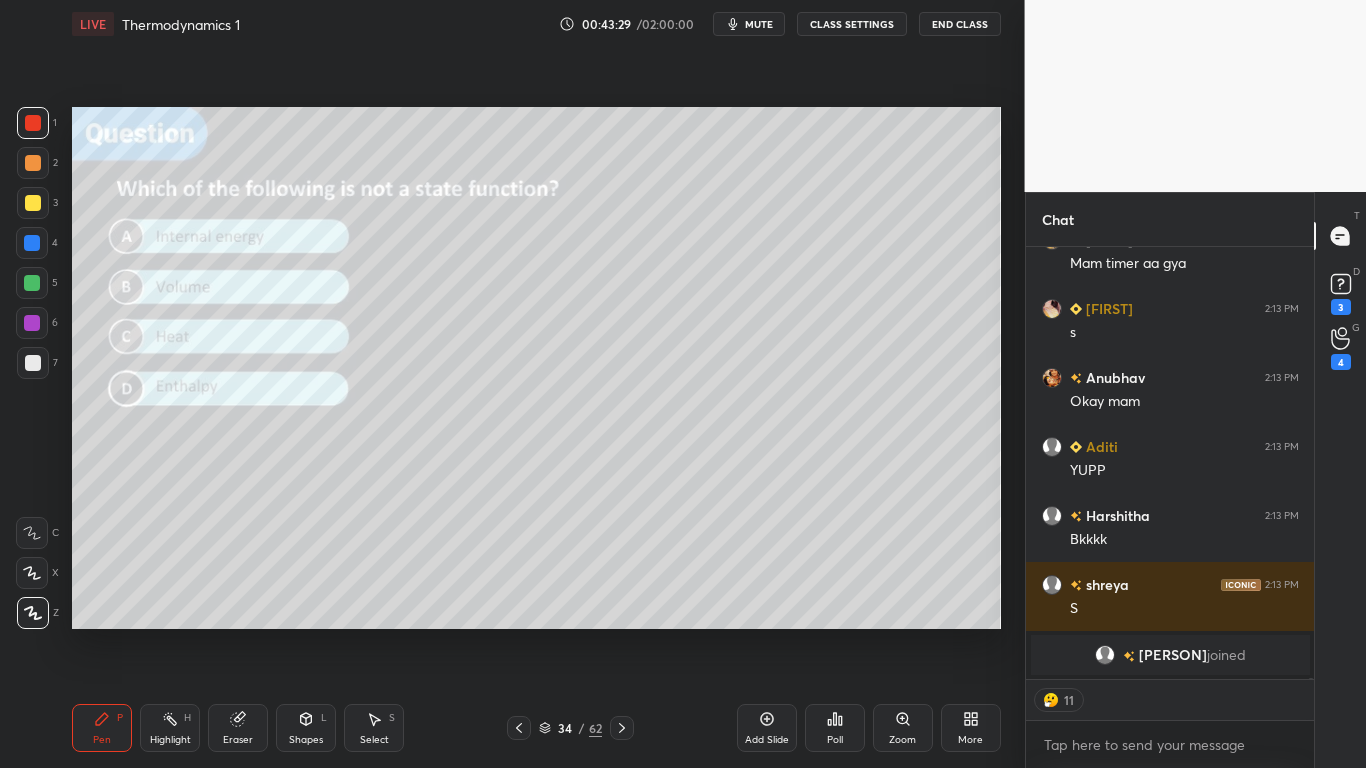 click at bounding box center [519, 728] 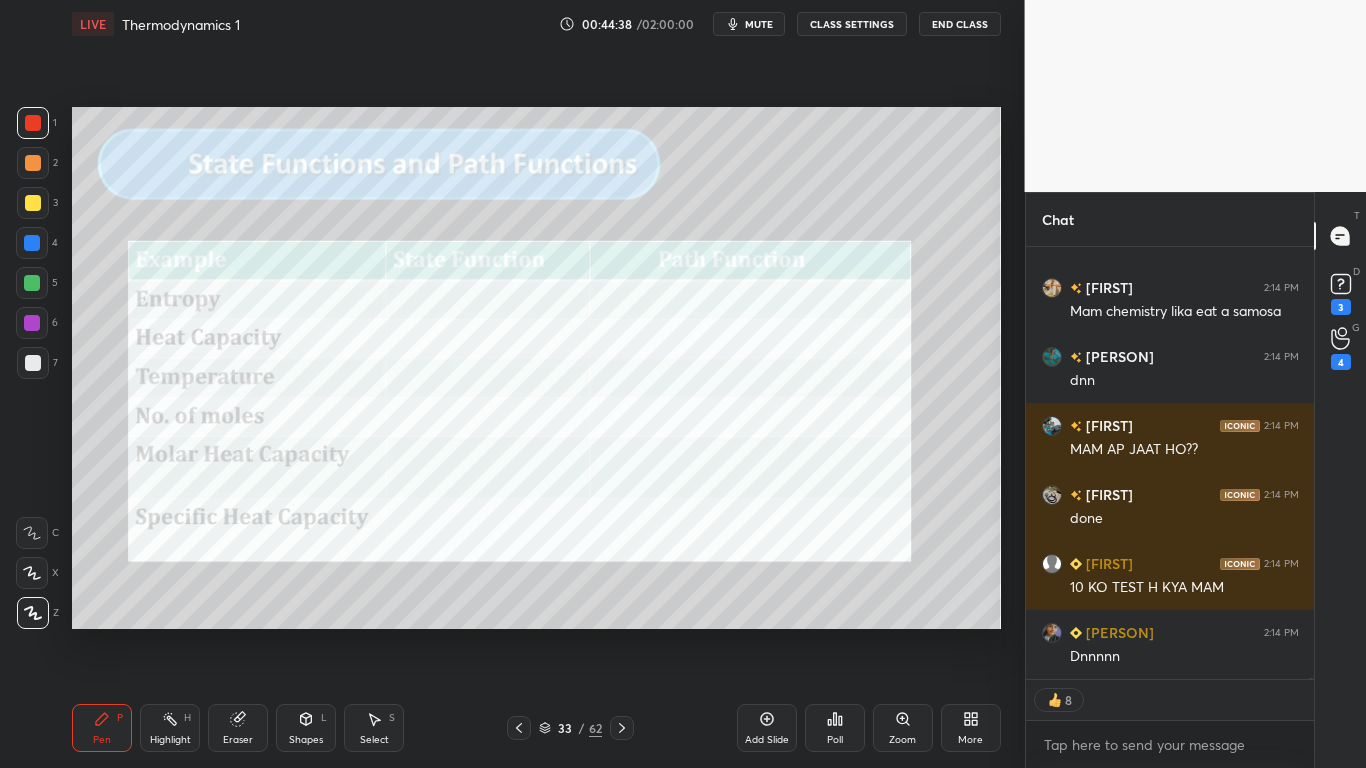 type on "x" 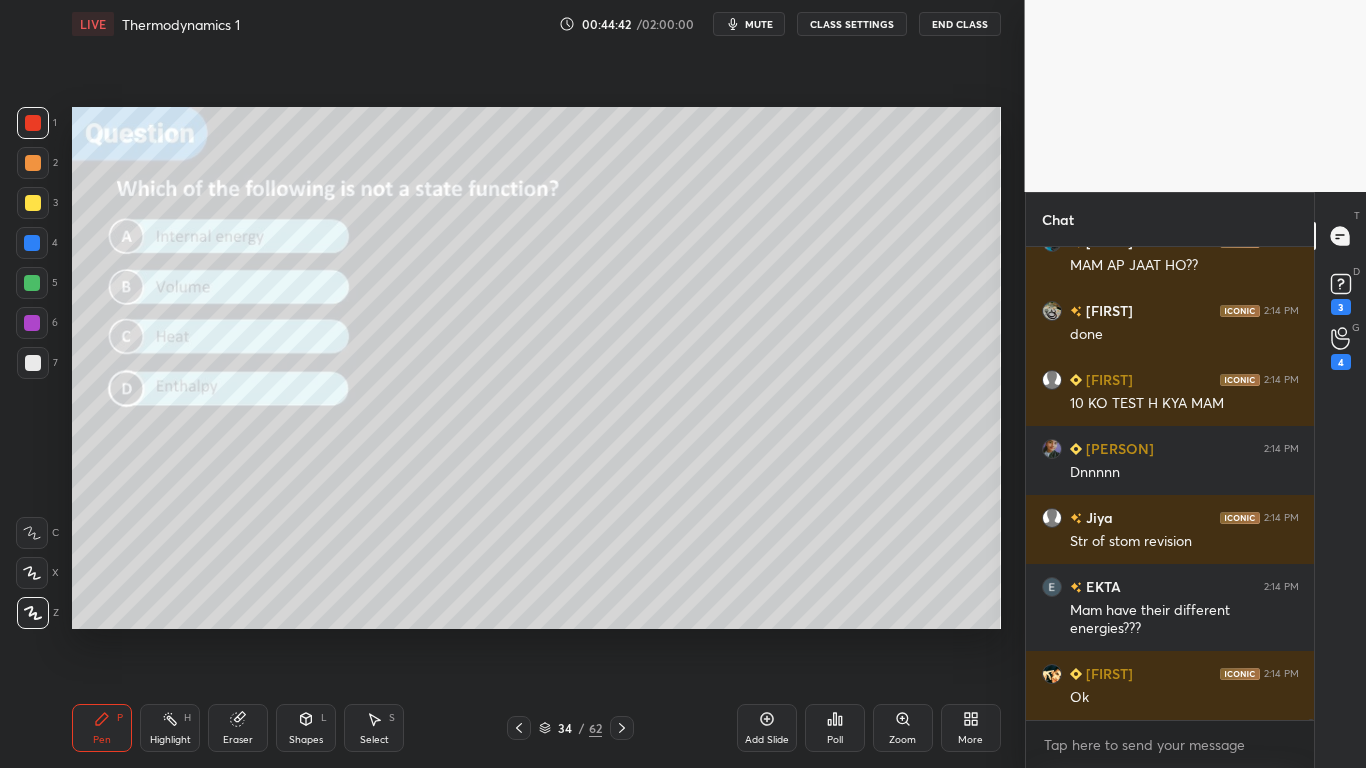 click on "CLASS SETTINGS" at bounding box center (852, 24) 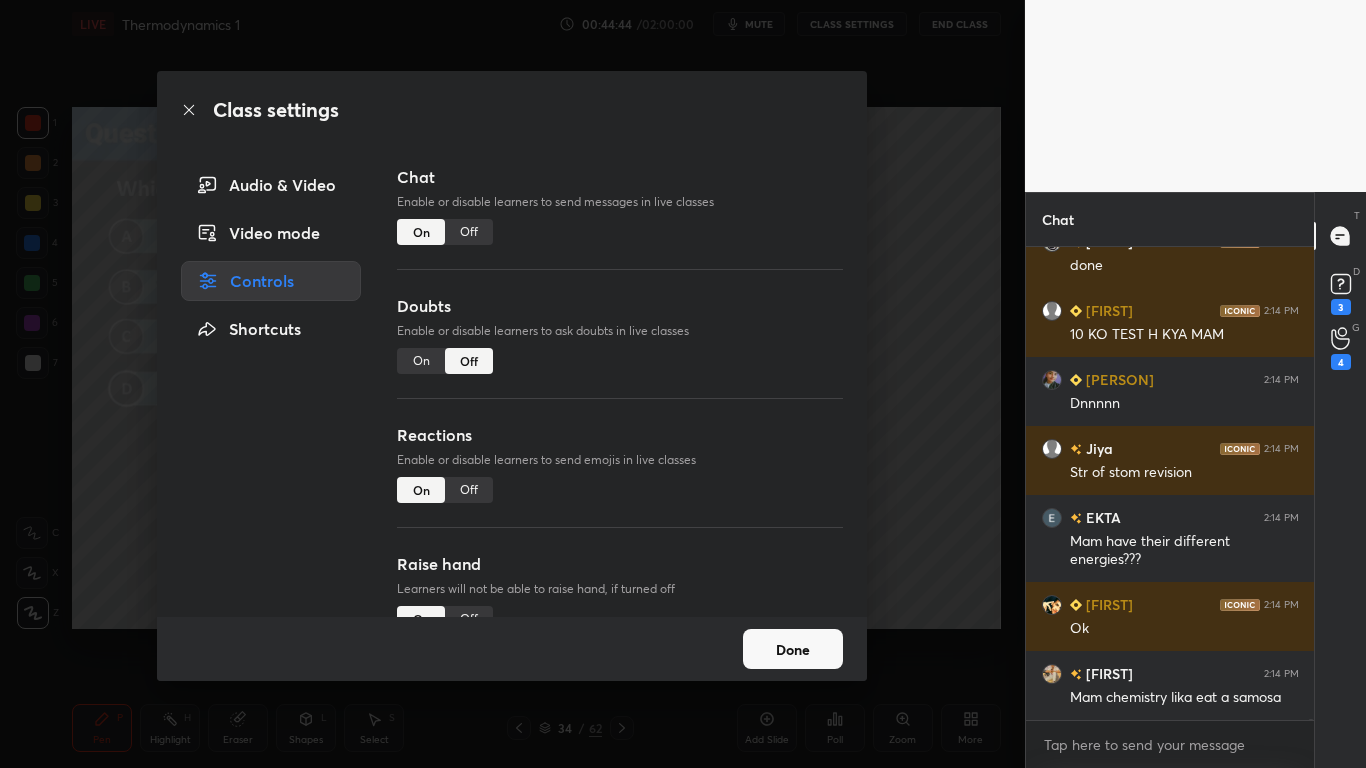 click on "Off" at bounding box center (469, 232) 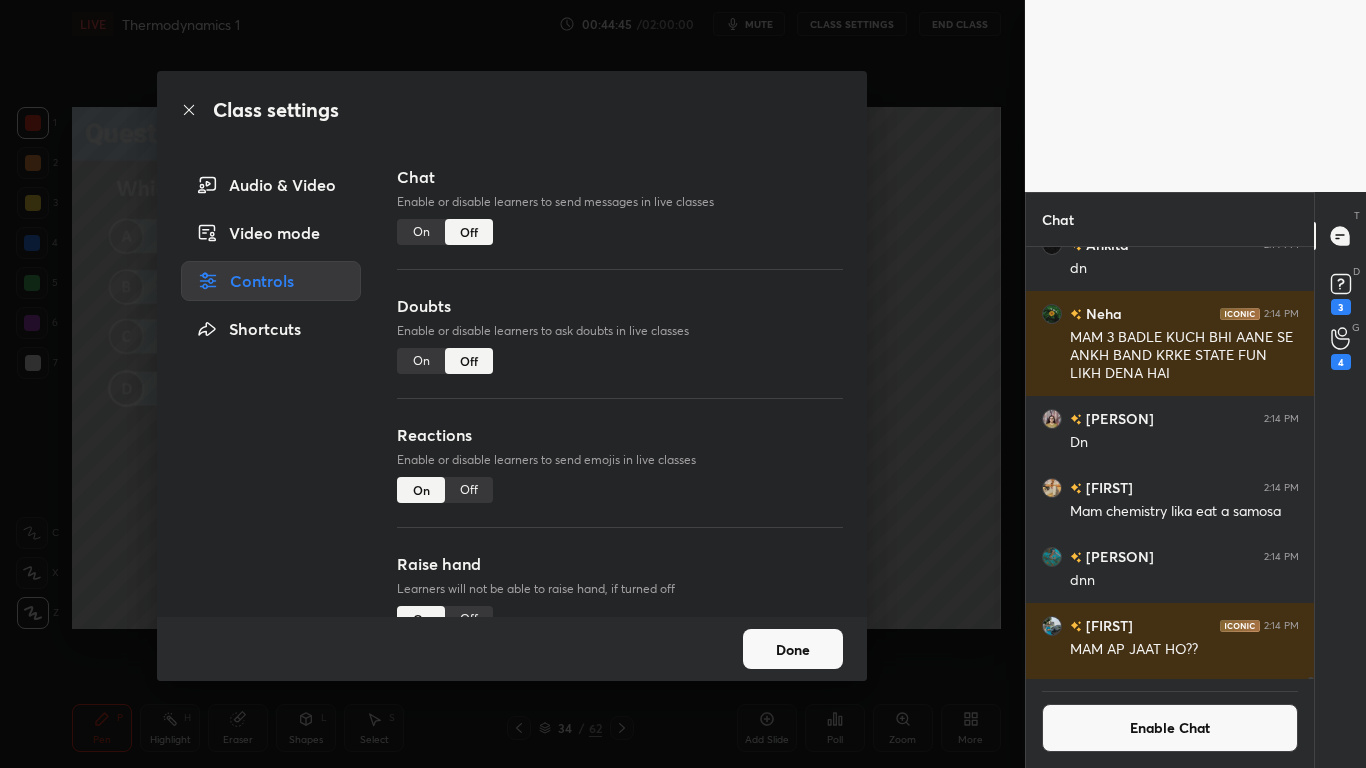 click on "Done" at bounding box center (793, 649) 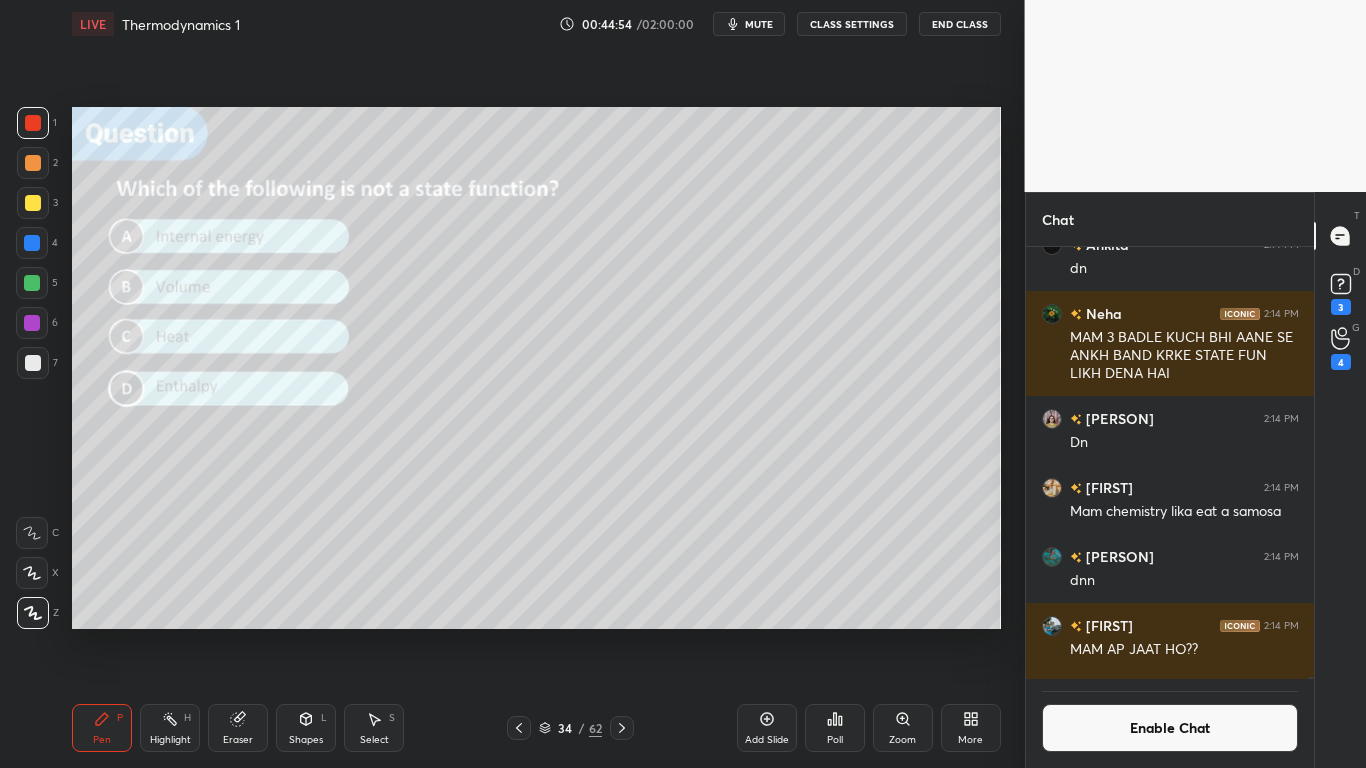 click on "Poll" at bounding box center [835, 728] 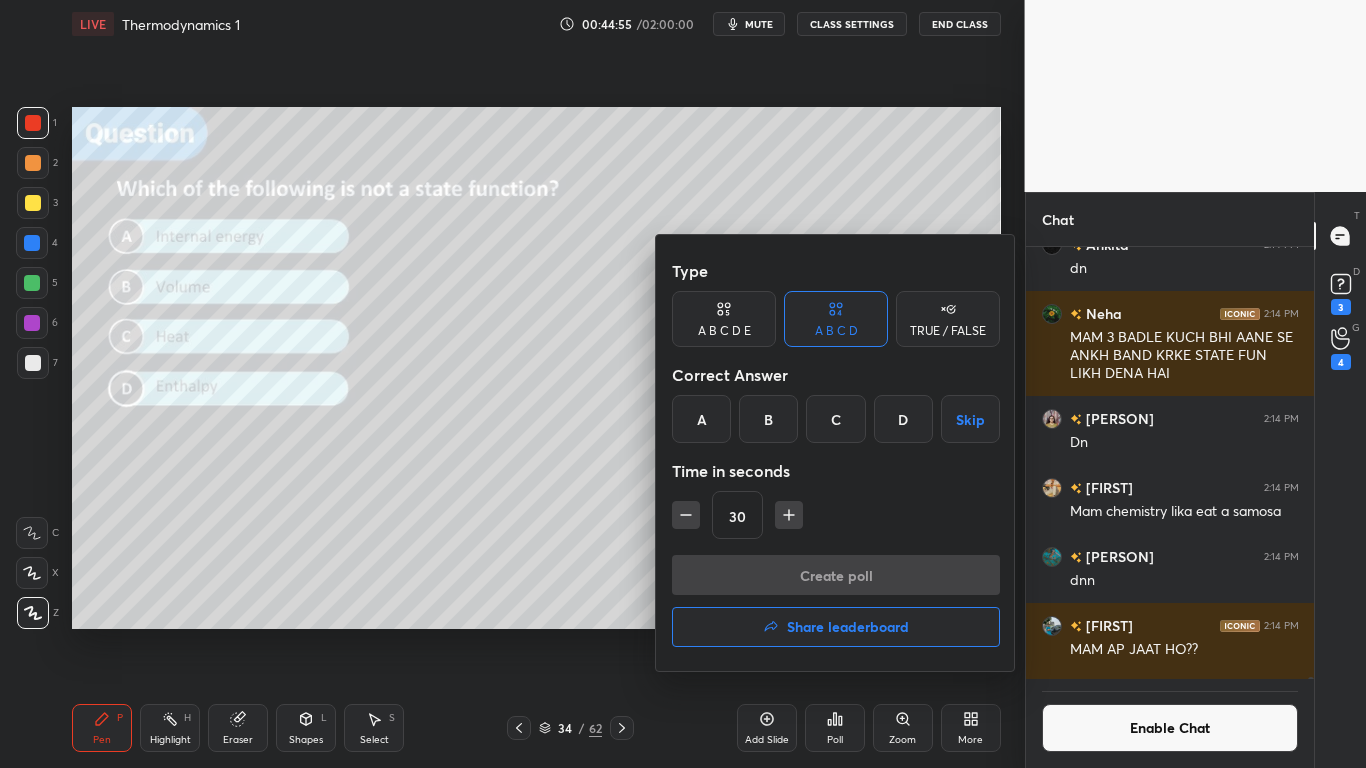 click on "C" at bounding box center (835, 419) 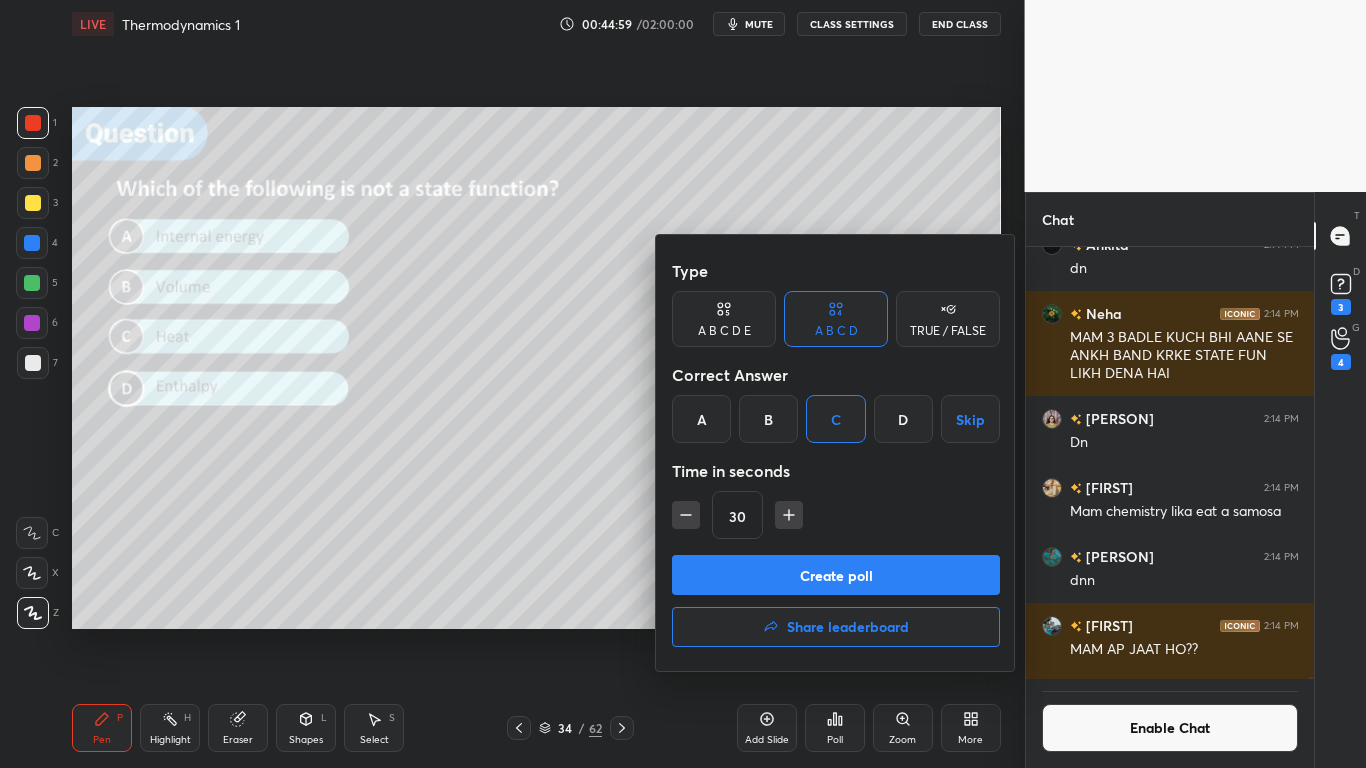 click on "Create poll" at bounding box center (836, 575) 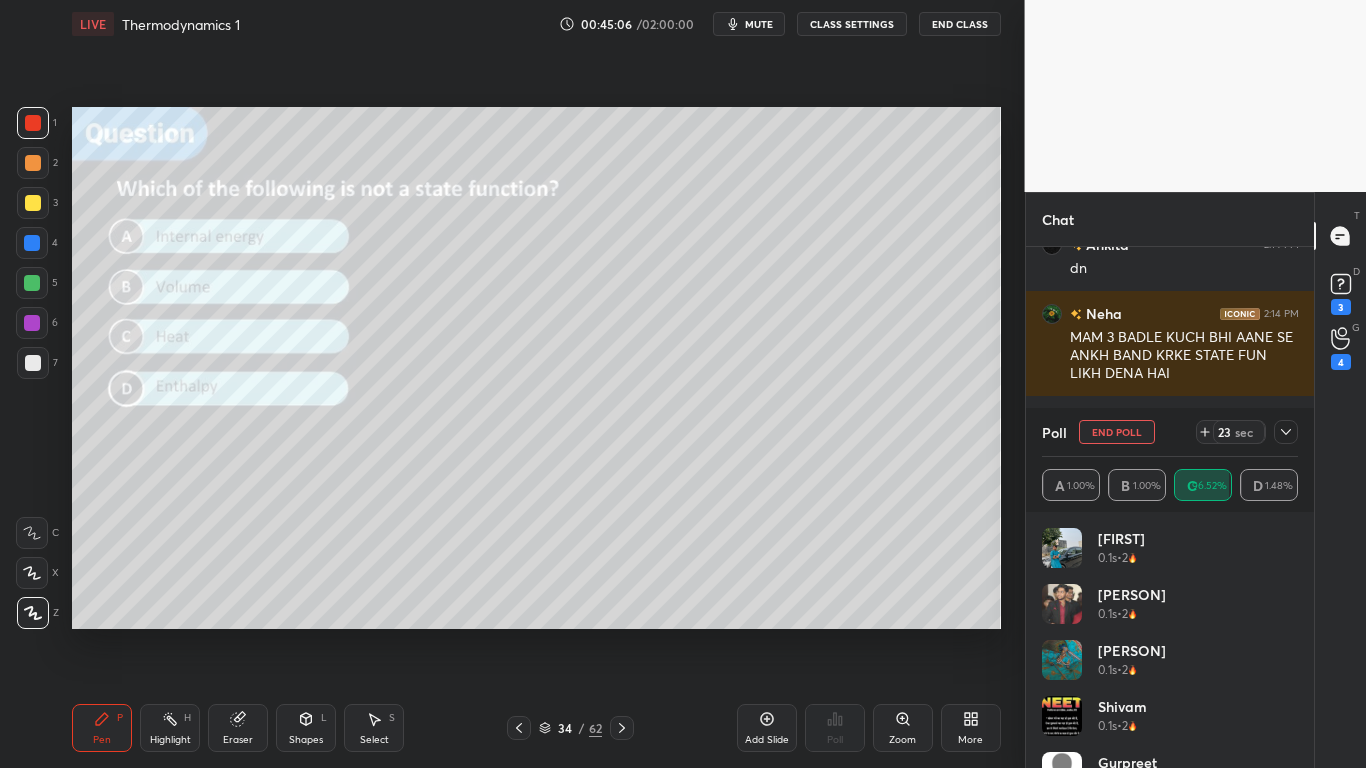 click on "34 / 62" at bounding box center [570, 728] 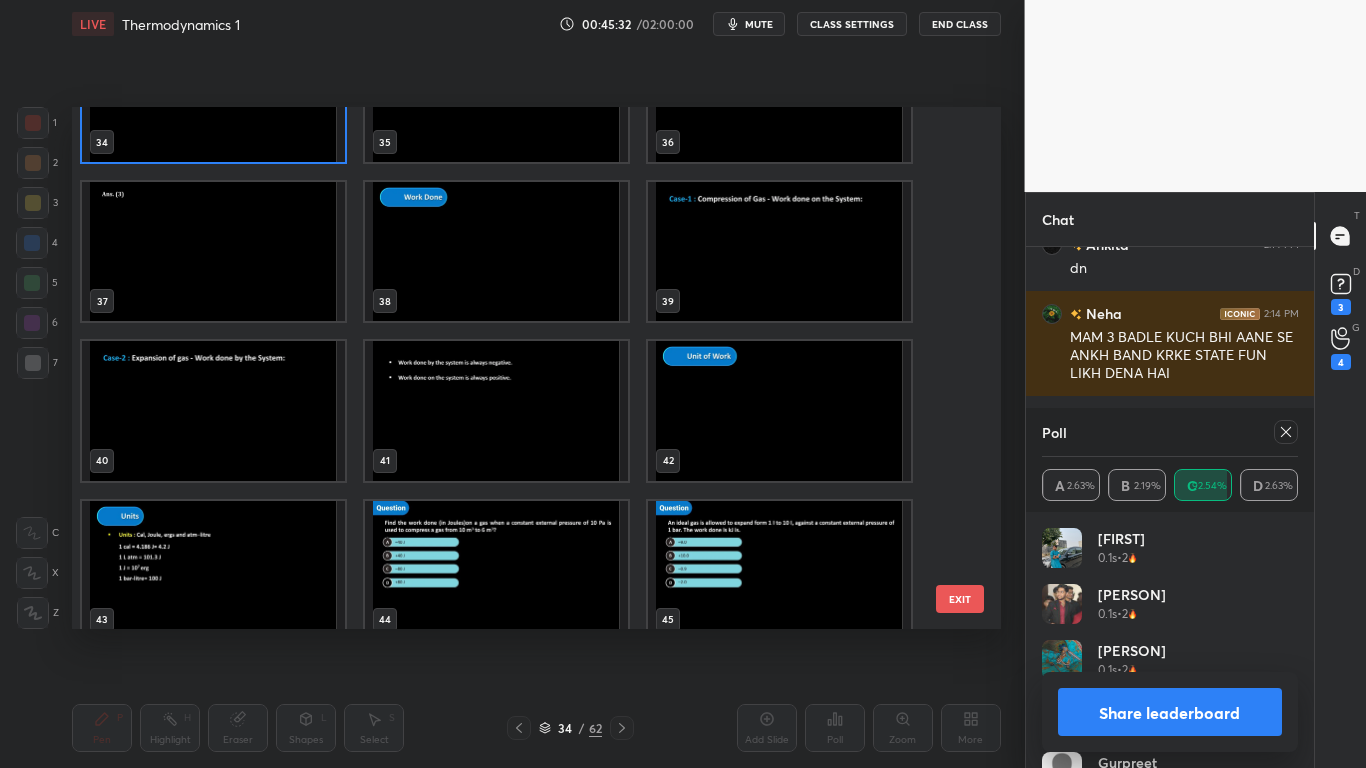 click on "Share leaderboard" at bounding box center [1170, 712] 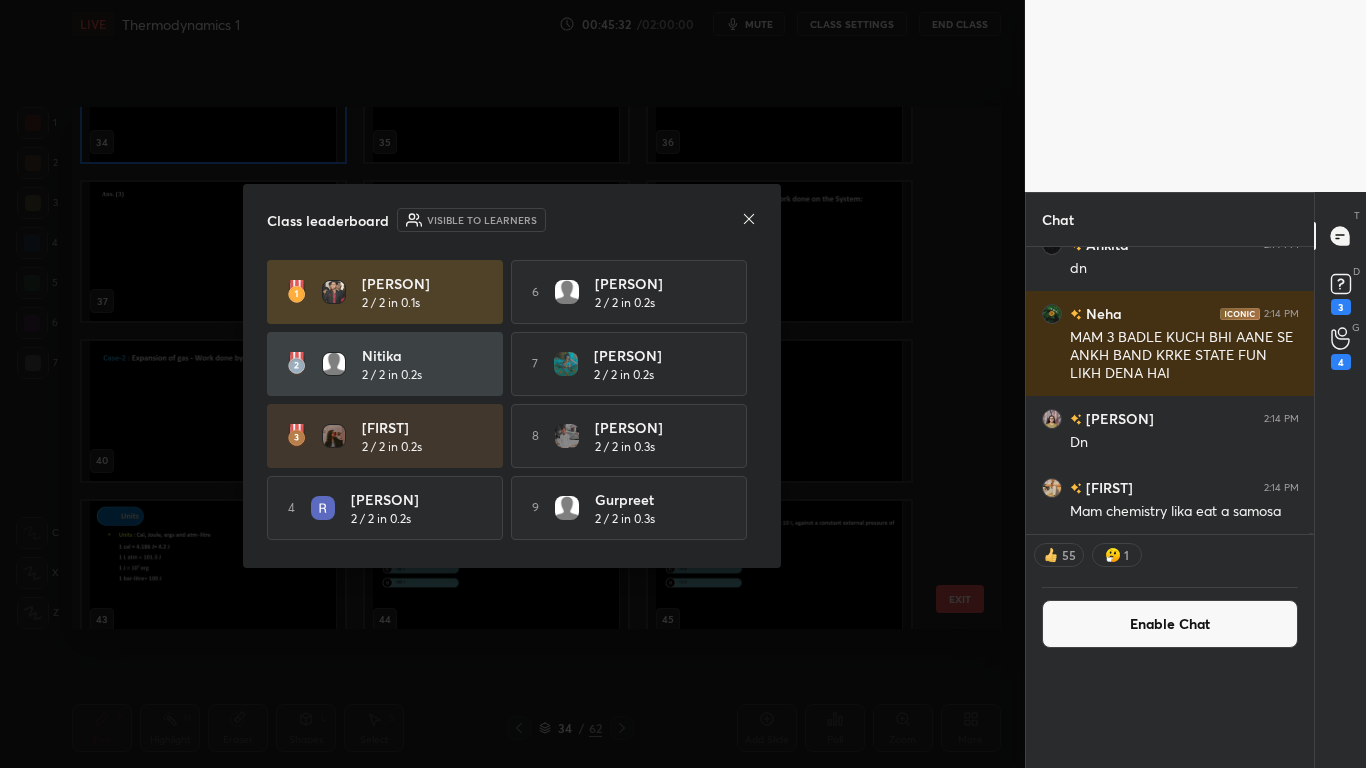 scroll, scrollTop: 0, scrollLeft: 0, axis: both 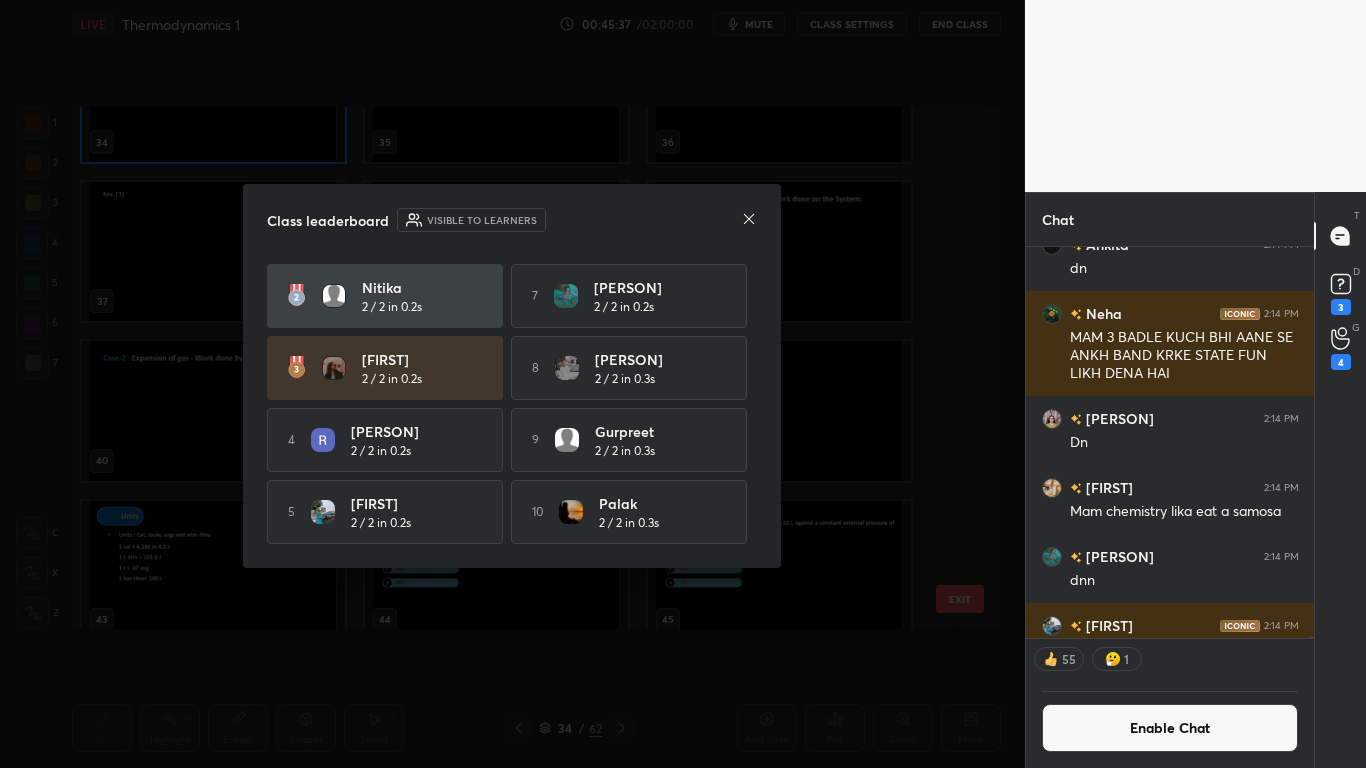 click 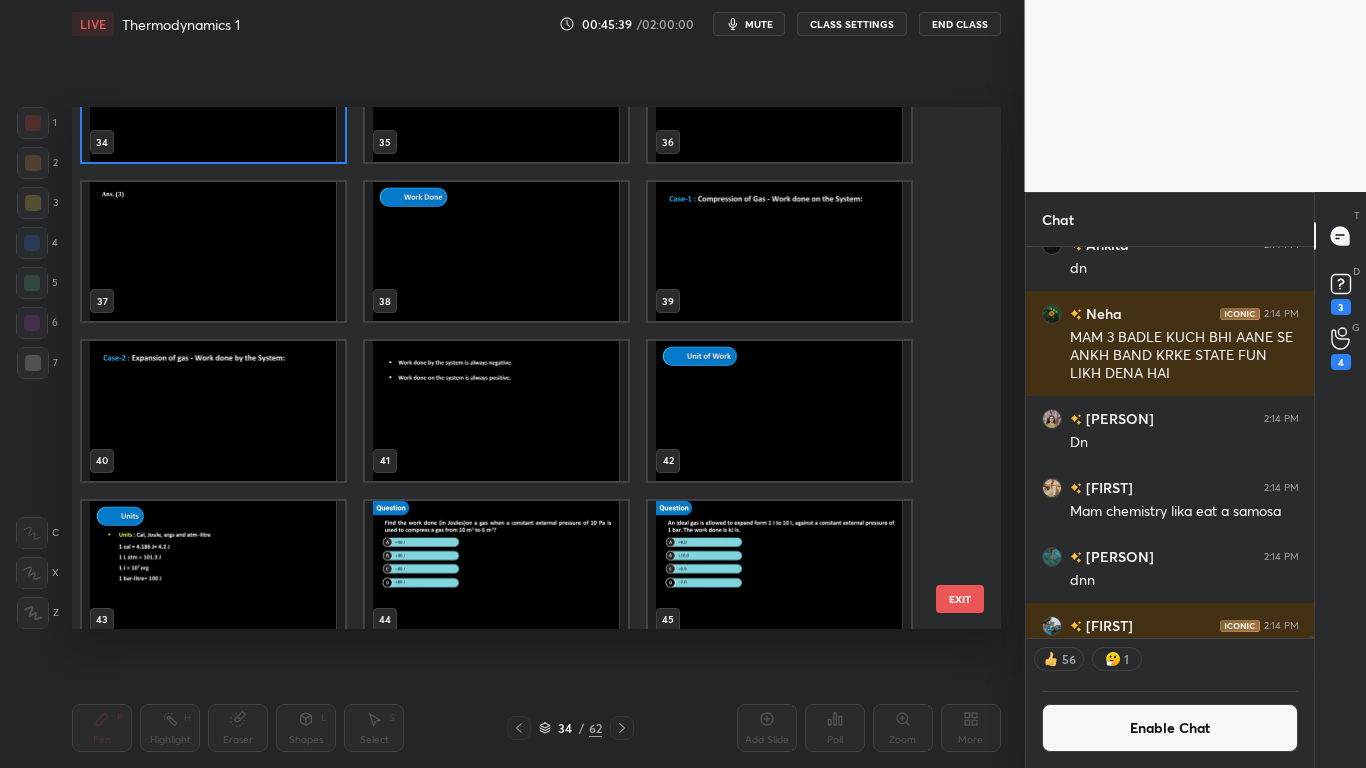 click on "EXIT" at bounding box center [960, 599] 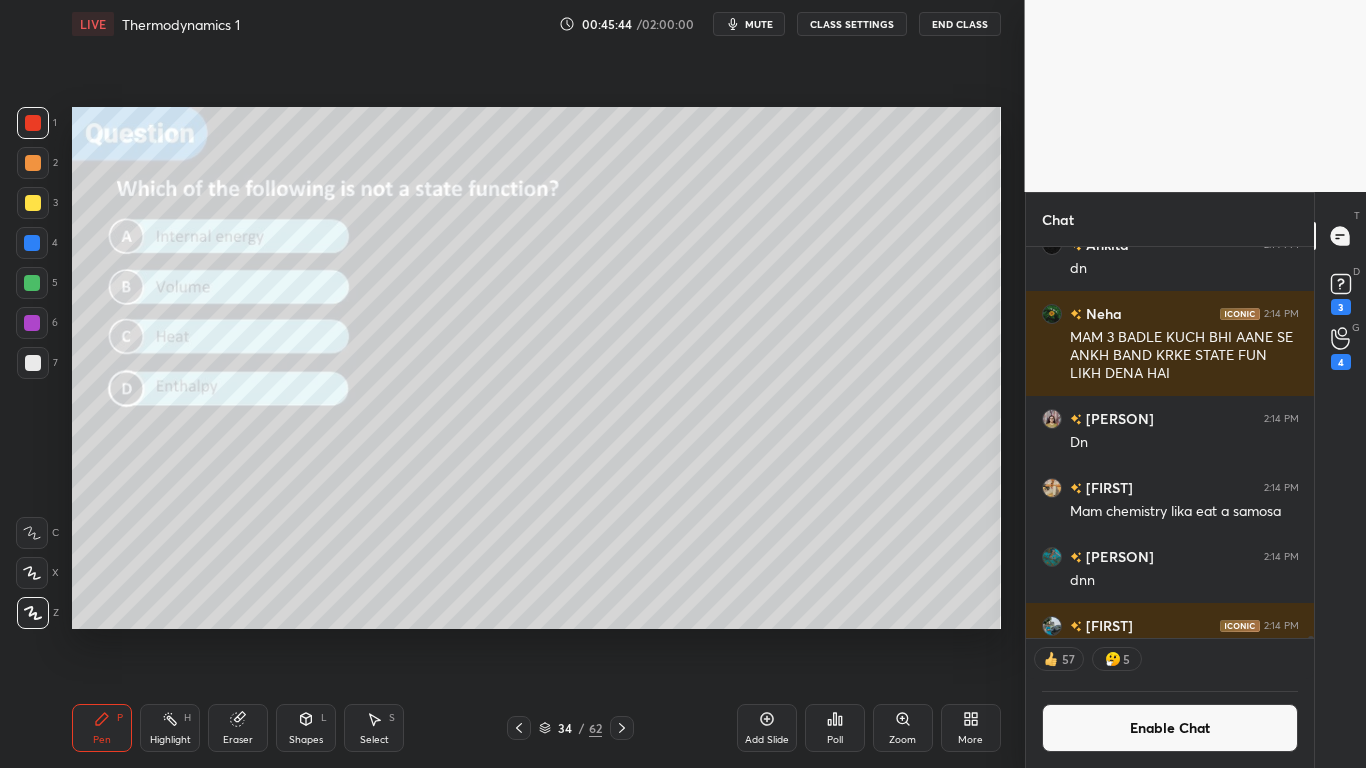 click at bounding box center [33, 203] 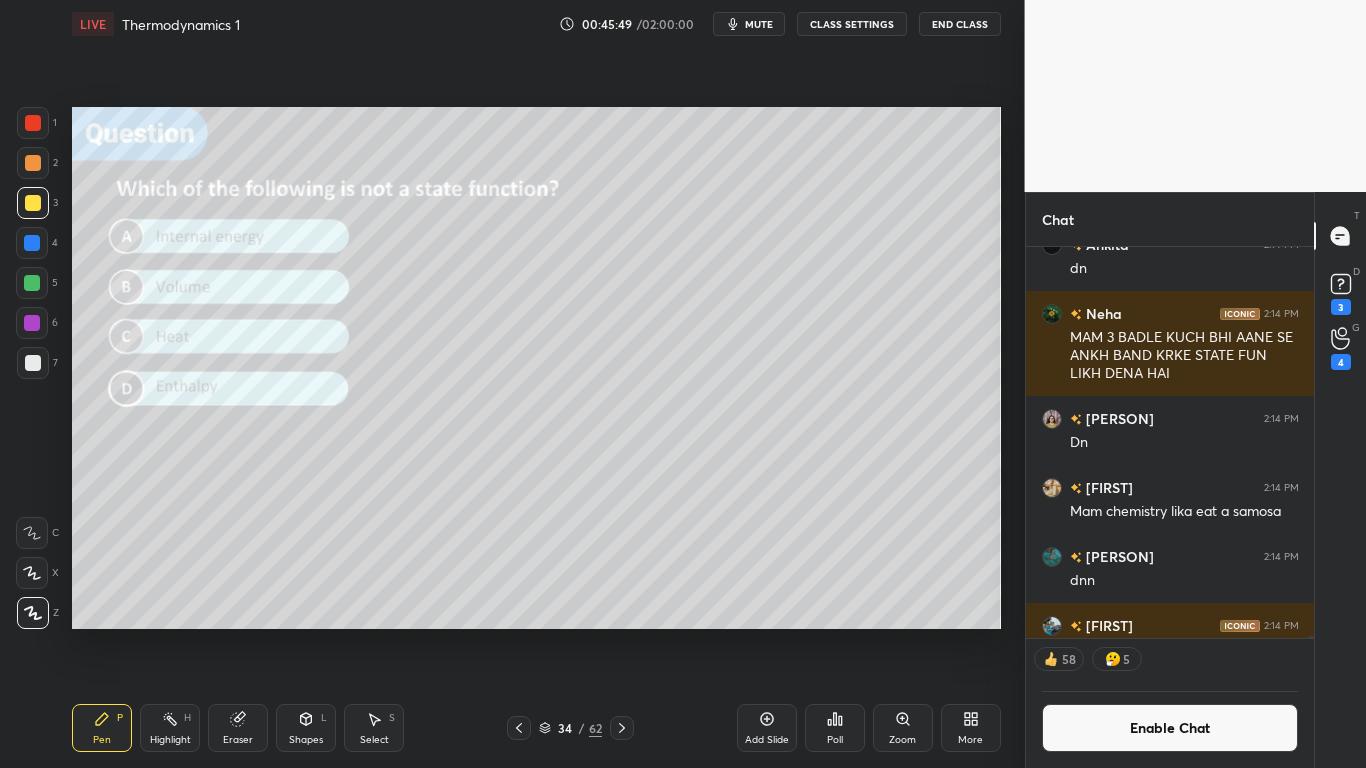 click 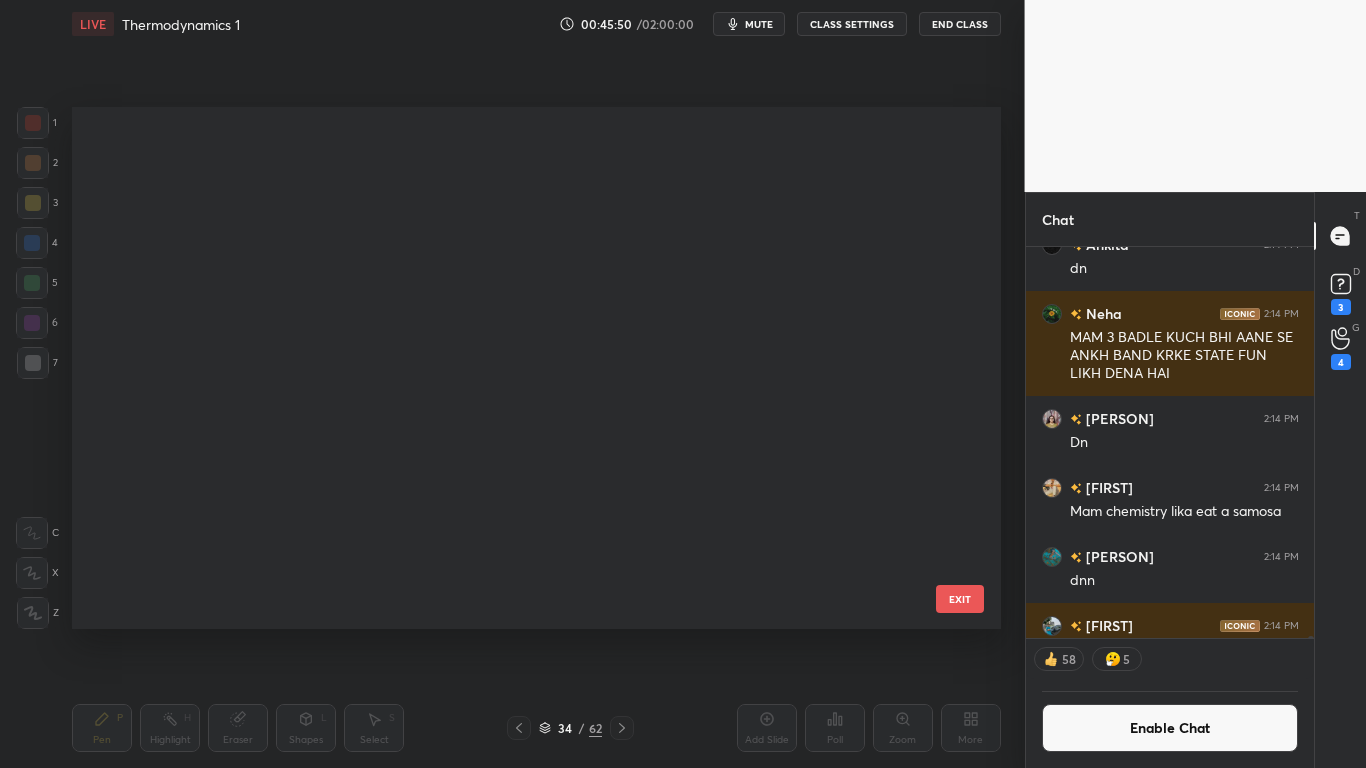 scroll, scrollTop: 1388, scrollLeft: 0, axis: vertical 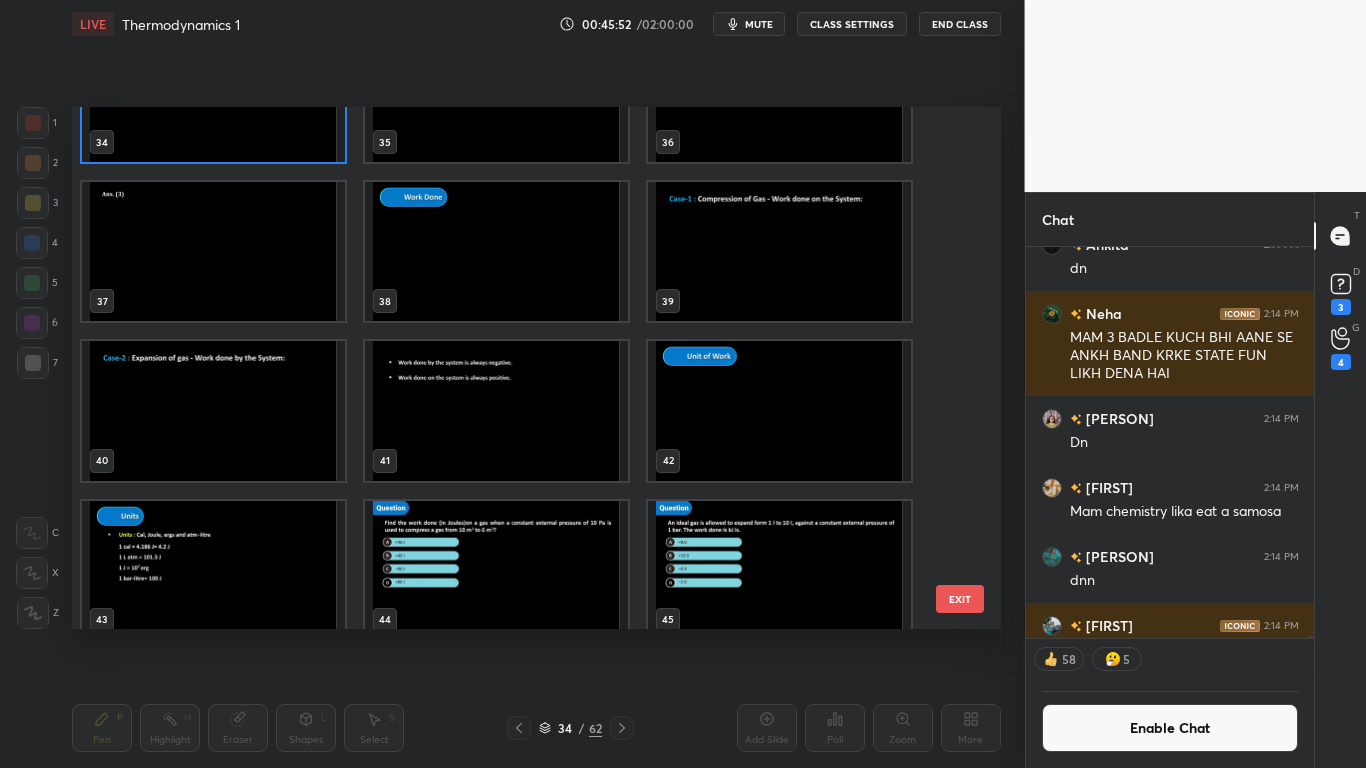 click at bounding box center (496, 251) 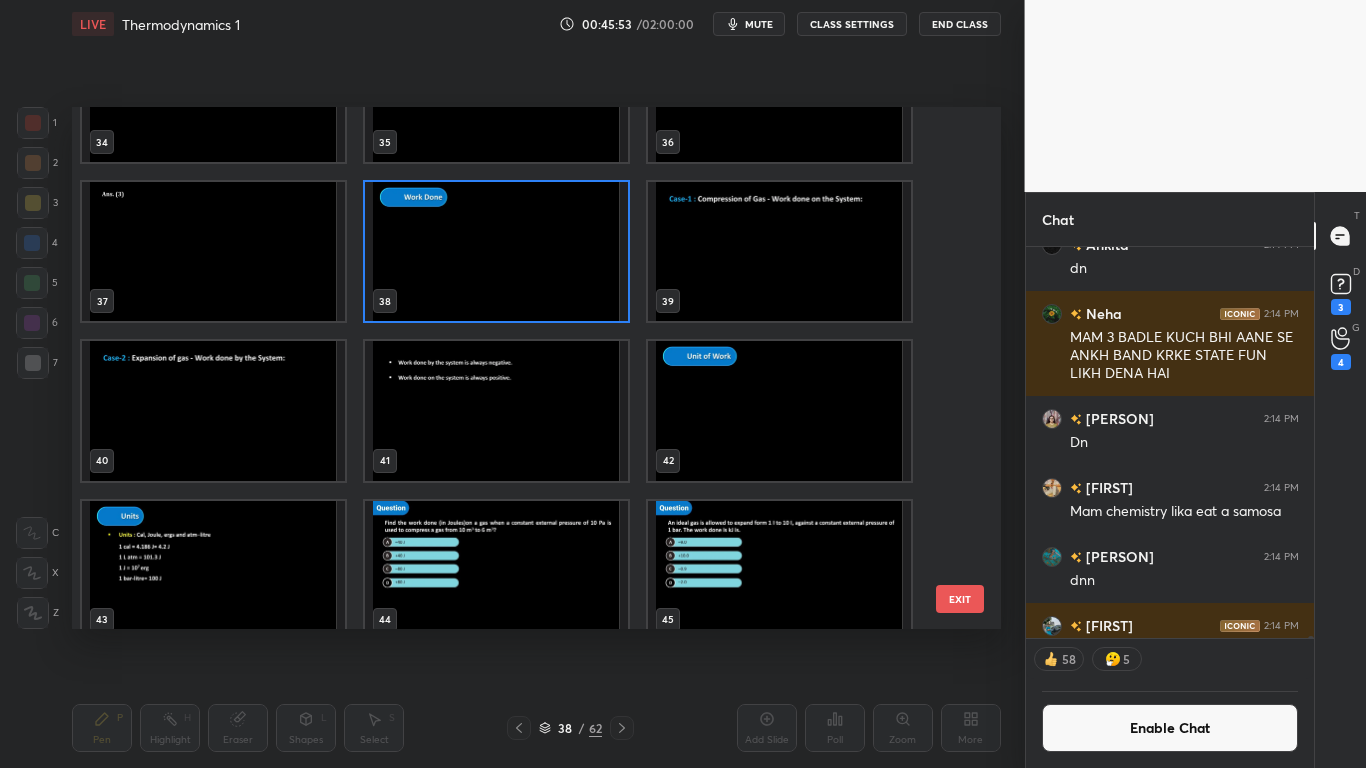 click at bounding box center [496, 251] 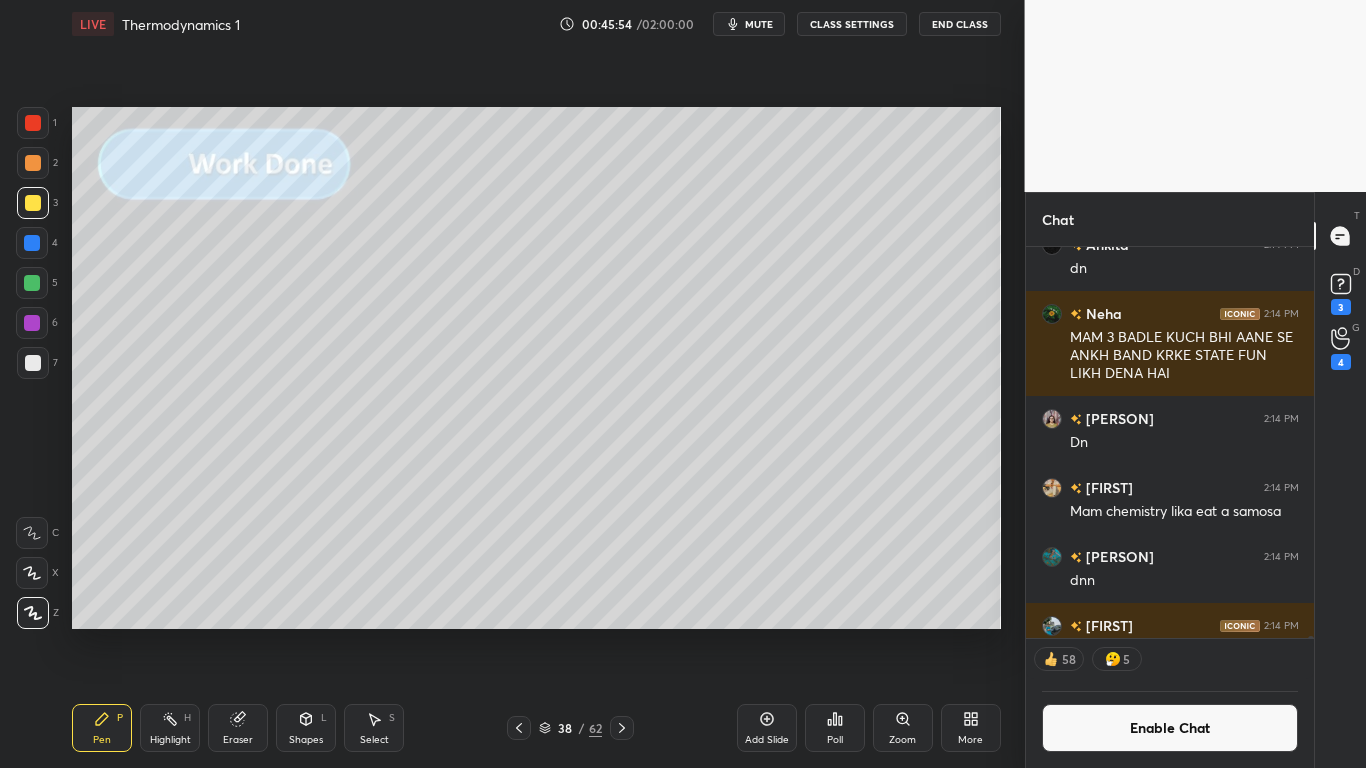 click on "Enable Chat" at bounding box center (1170, 728) 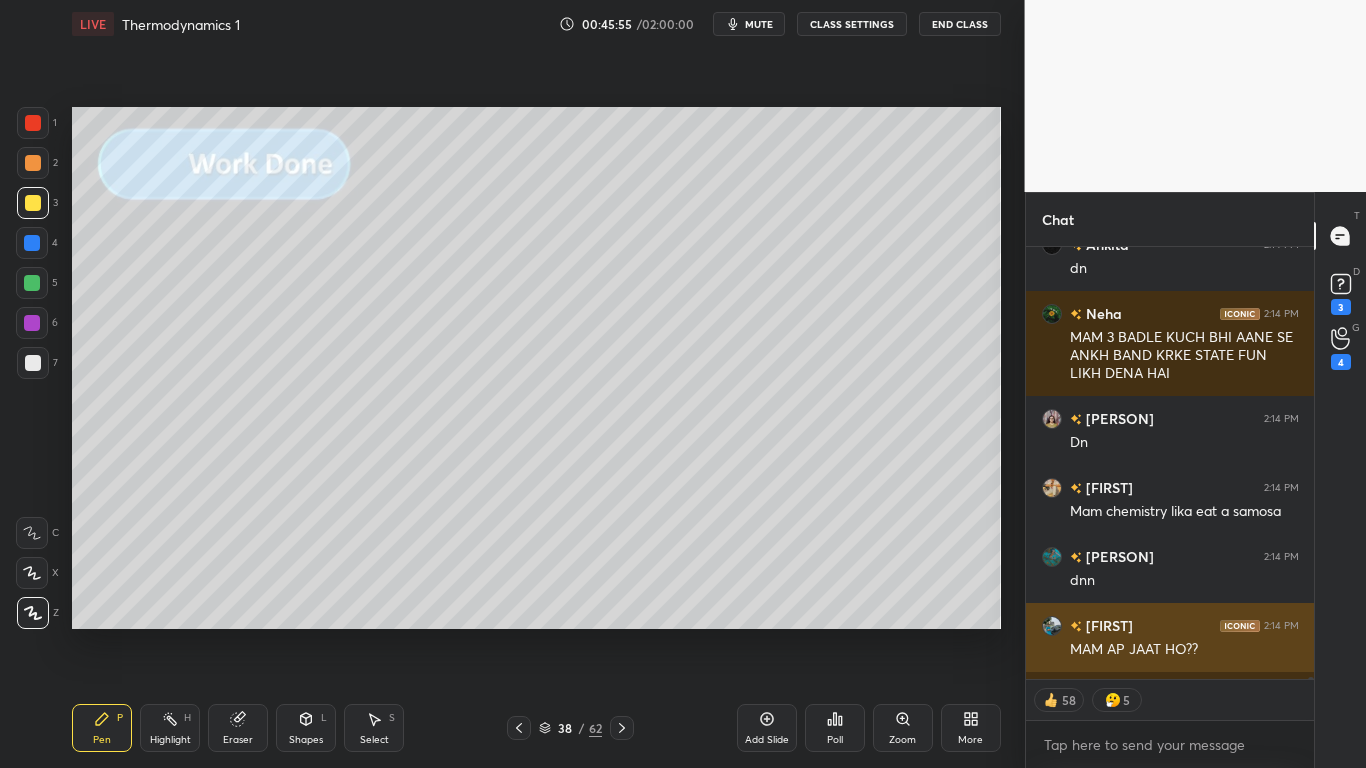 type on "x" 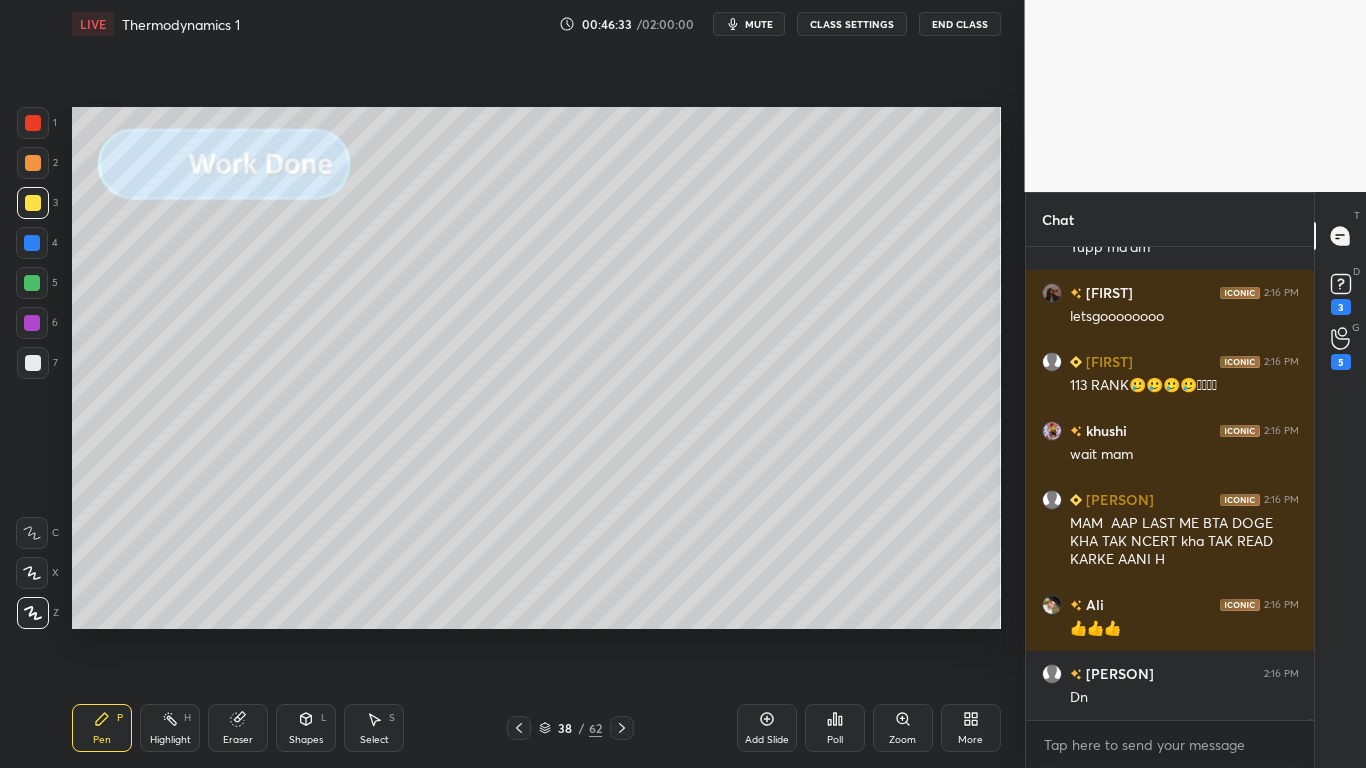 scroll, scrollTop: 164115, scrollLeft: 0, axis: vertical 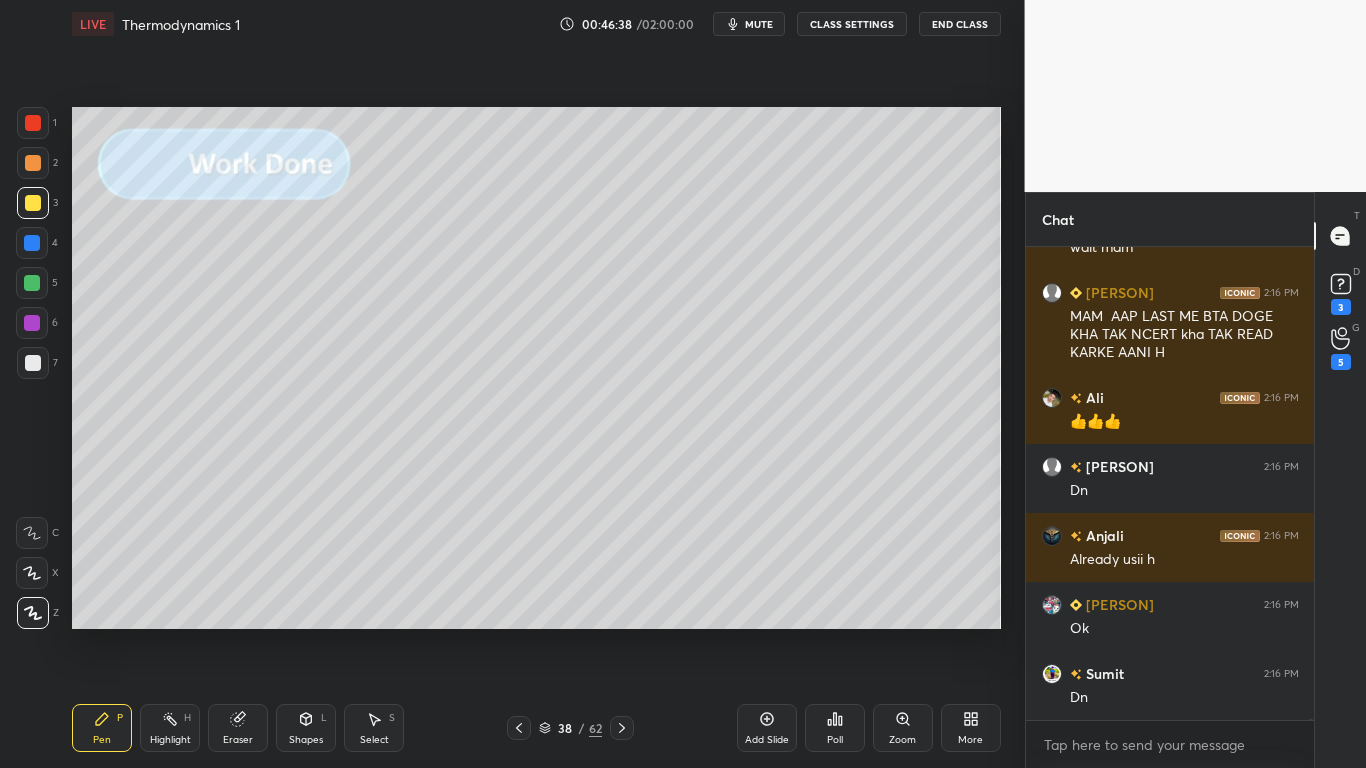 click on "CLASS SETTINGS" at bounding box center (852, 24) 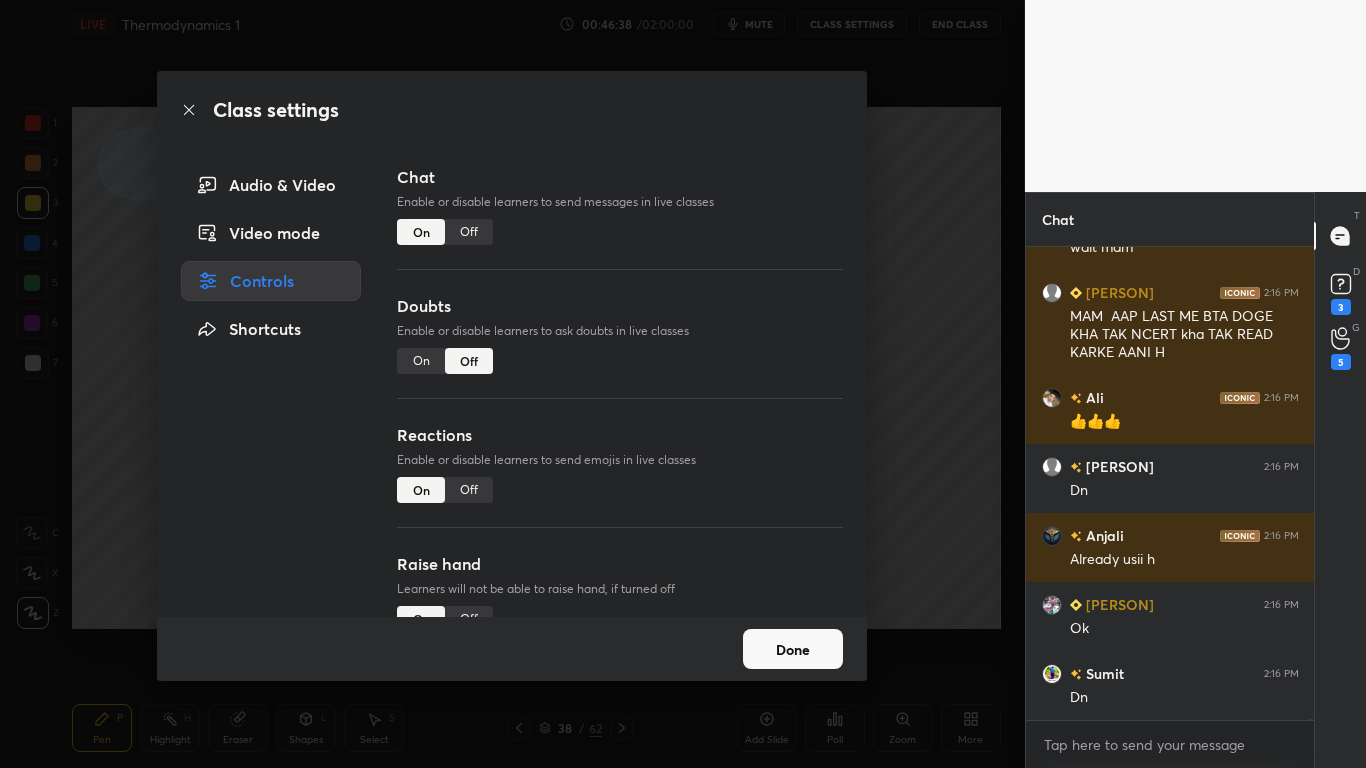 click on "Off" at bounding box center [469, 232] 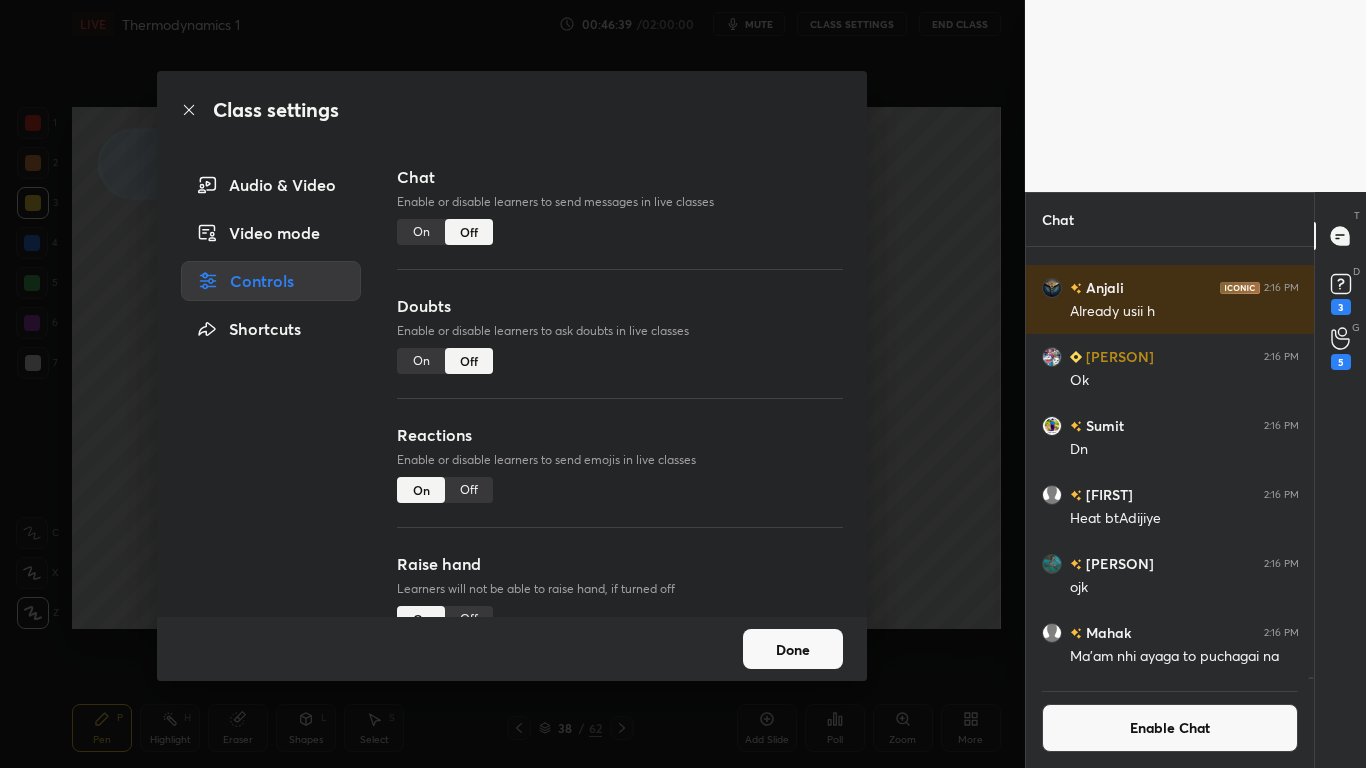 scroll, scrollTop: 163766, scrollLeft: 0, axis: vertical 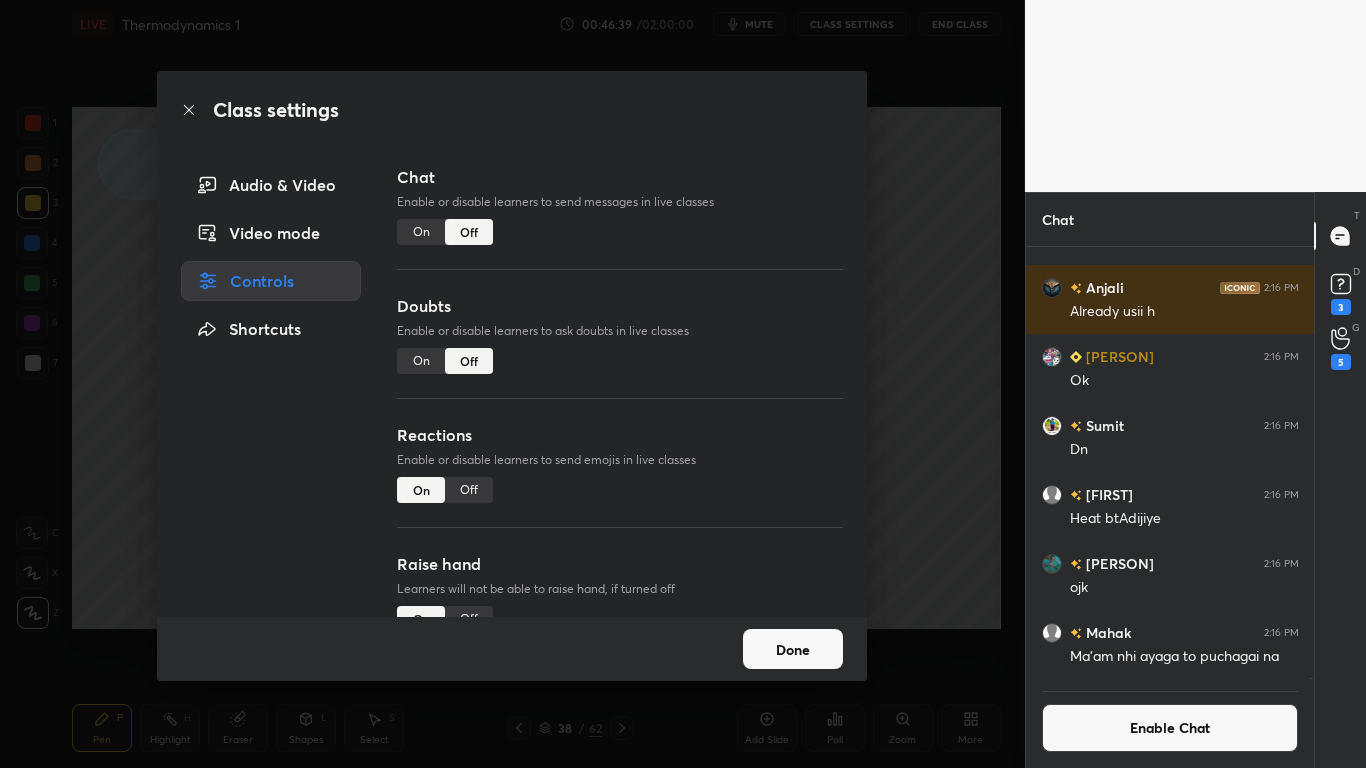 click on "Done" at bounding box center (793, 649) 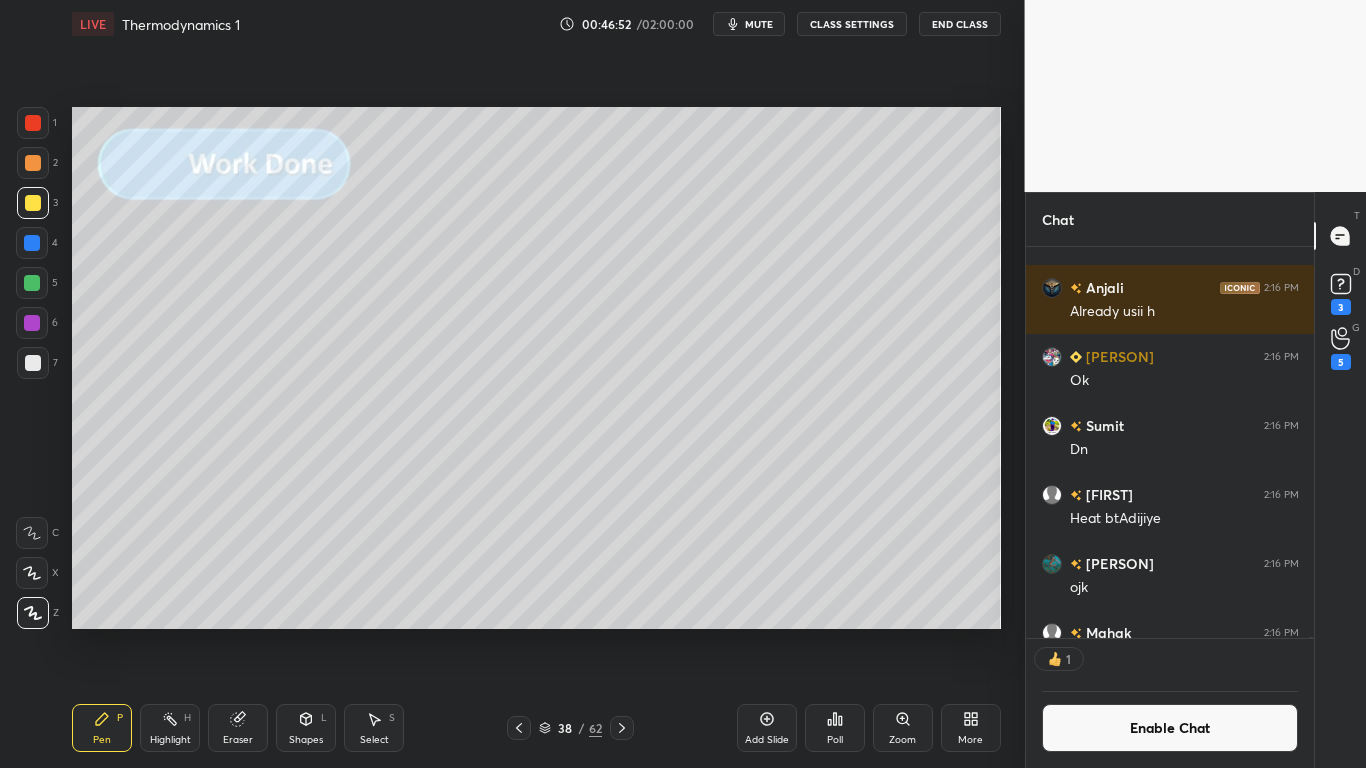 scroll, scrollTop: 385, scrollLeft: 282, axis: both 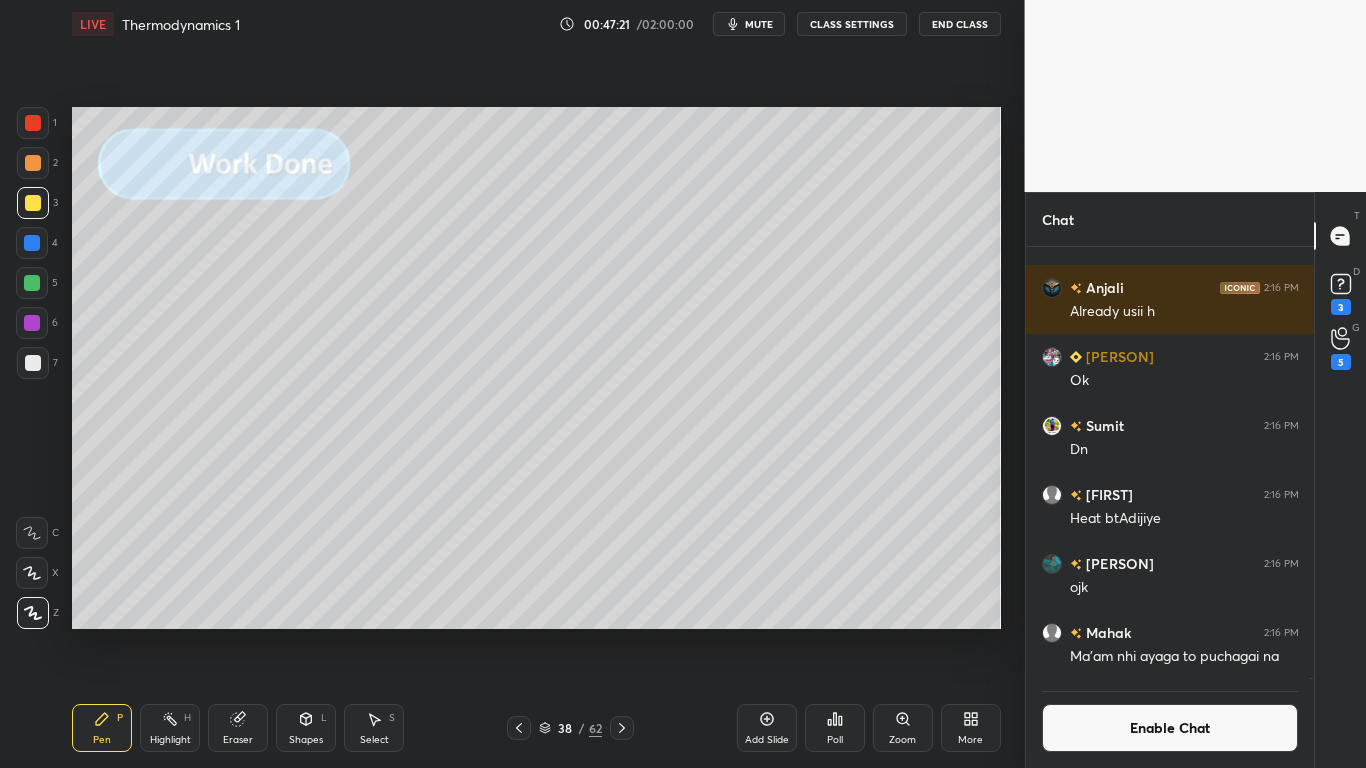 click at bounding box center [33, 203] 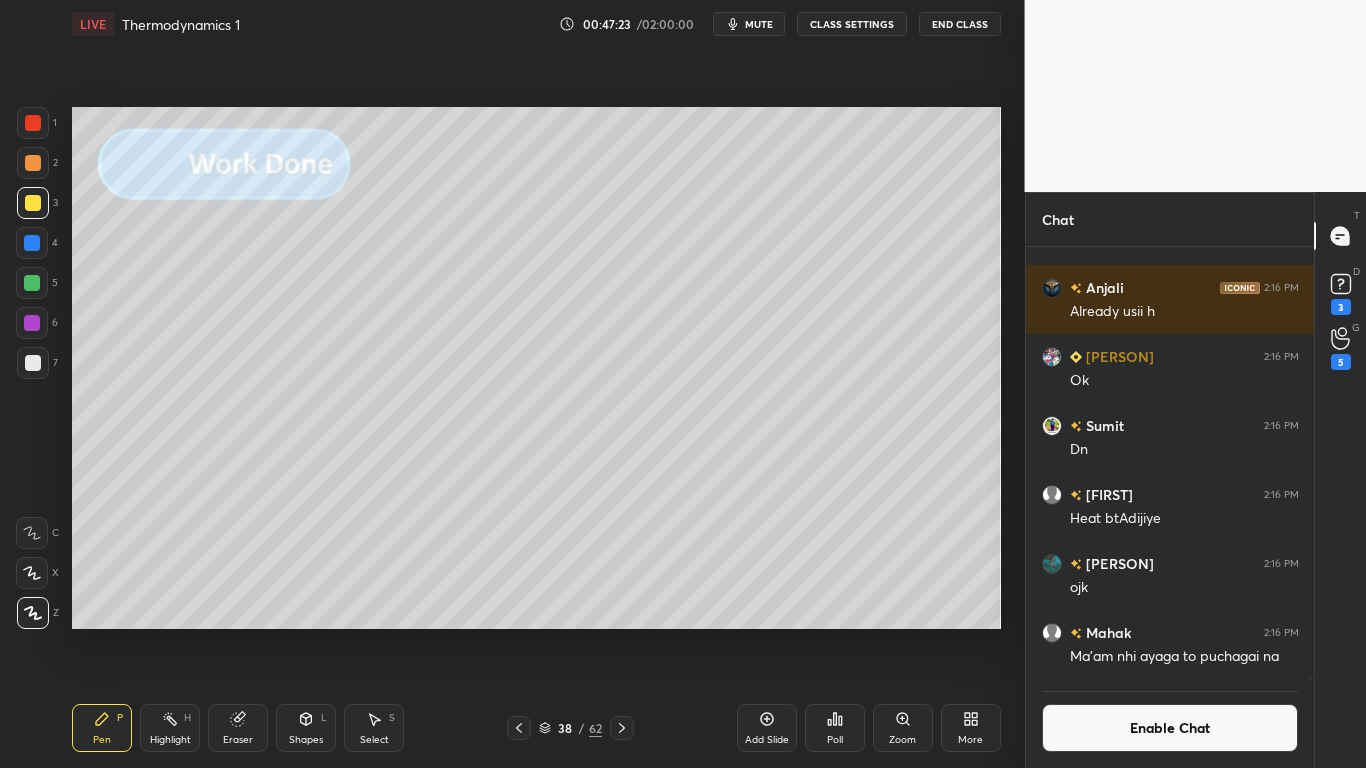 click on "Shapes L" at bounding box center (306, 728) 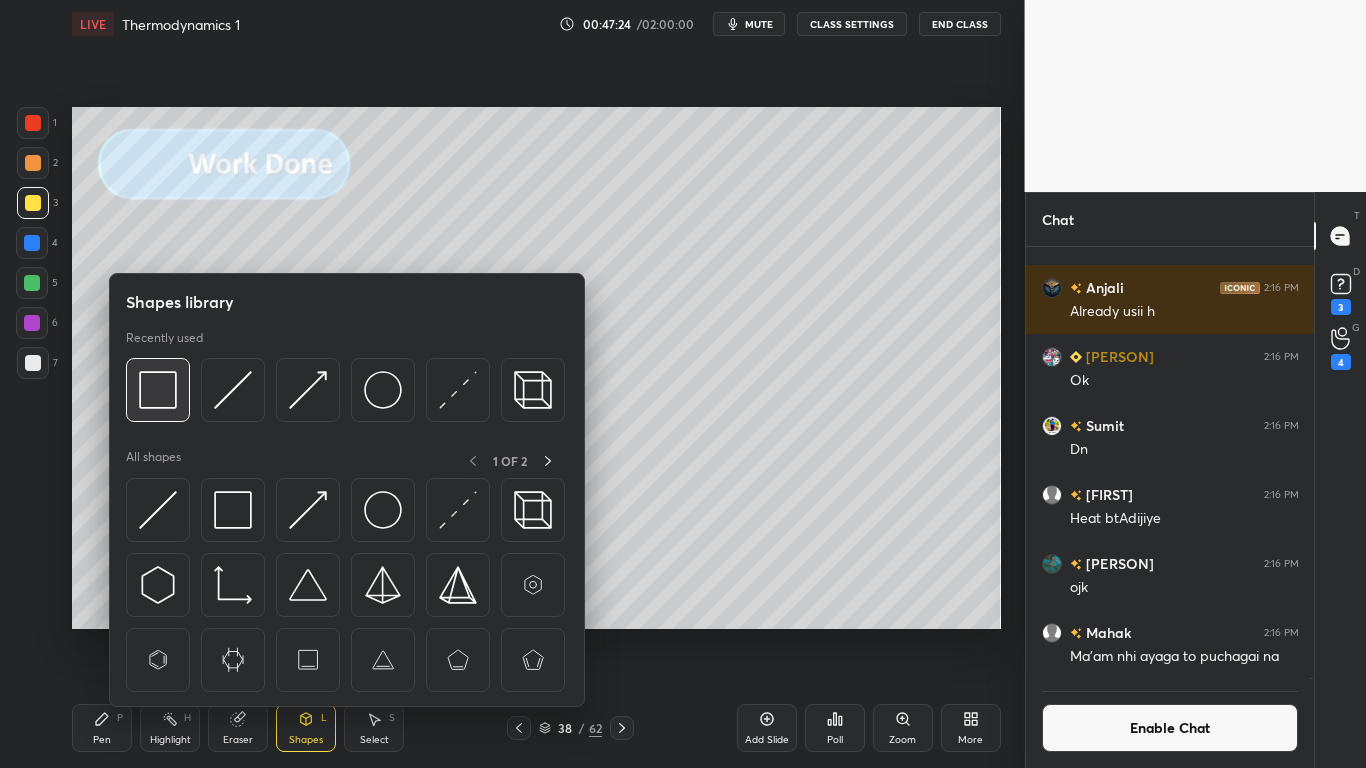 click at bounding box center (158, 390) 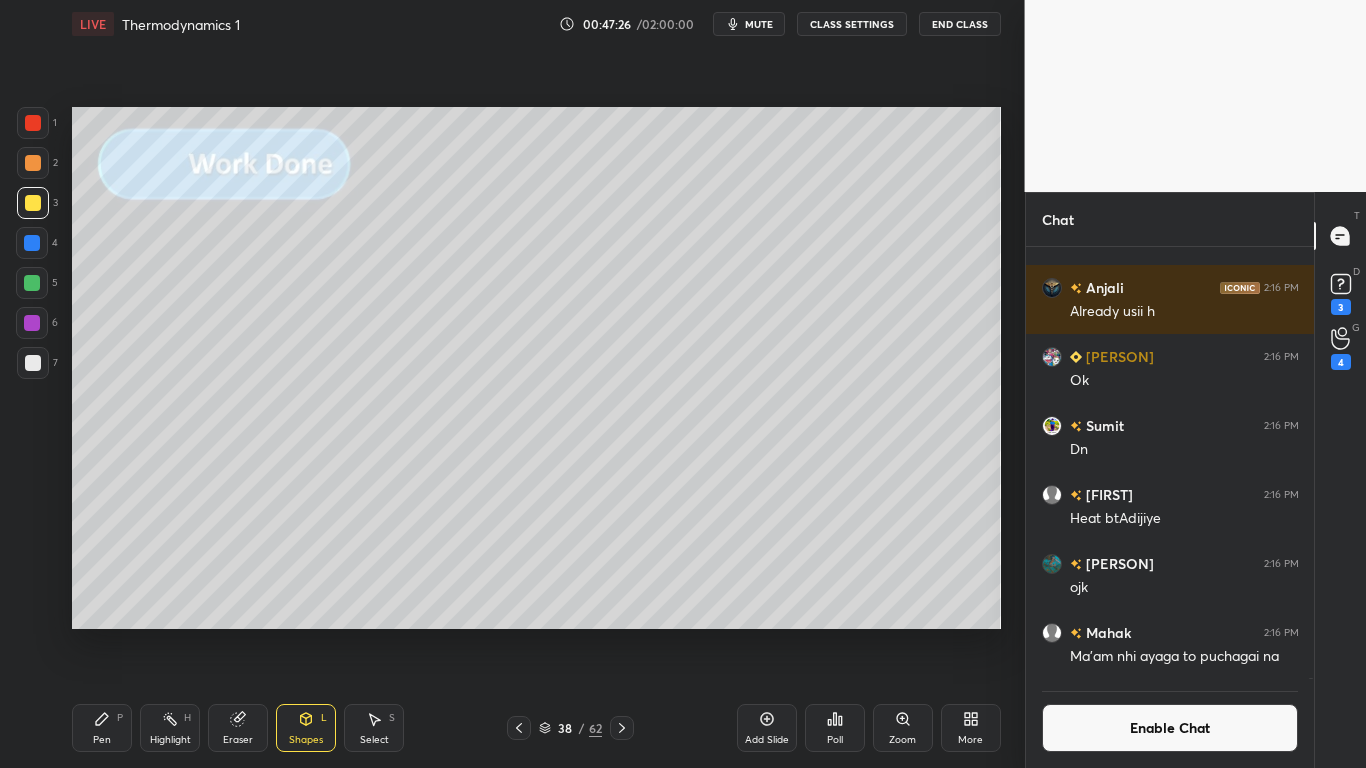 click on "Highlight" at bounding box center (170, 740) 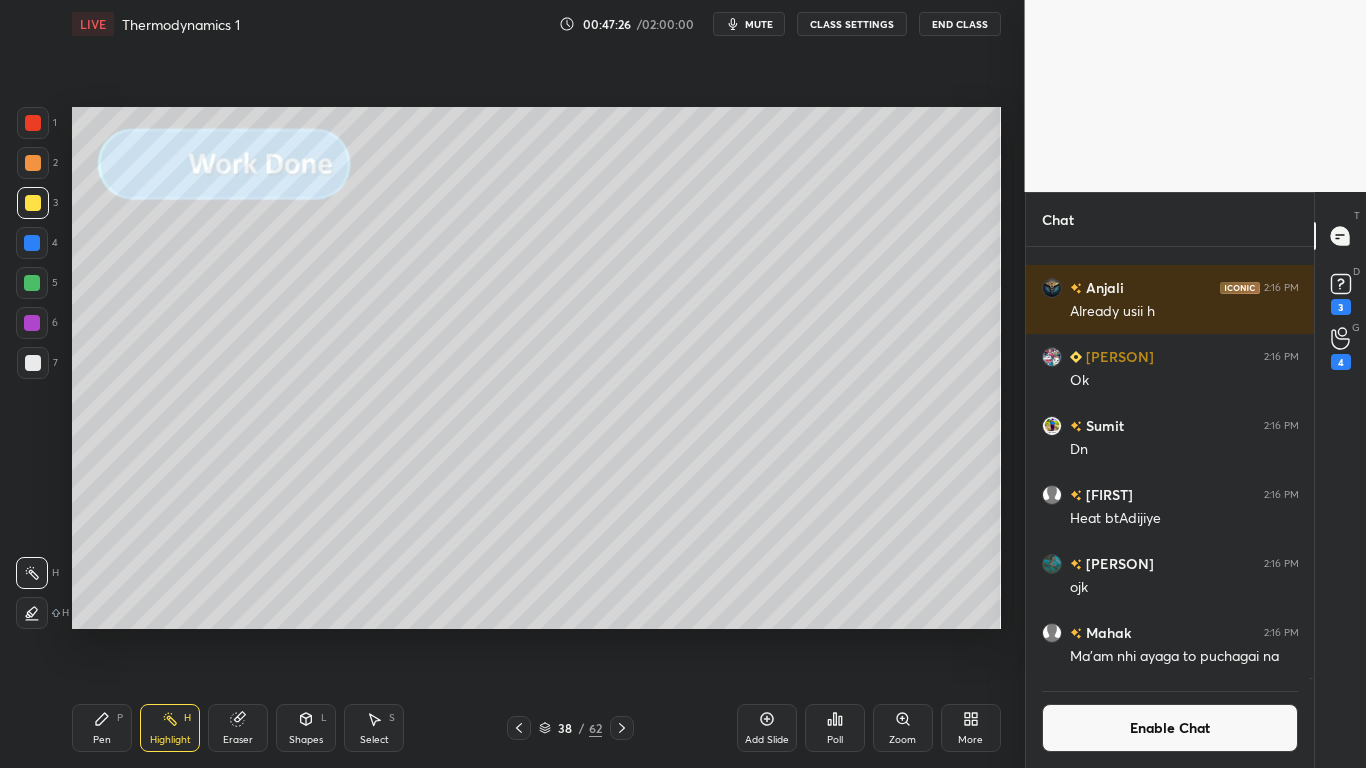 click on "Pen P Highlight H Eraser Shapes L Select S 38 / 62 Add Slide Poll Zoom More" at bounding box center [536, 728] 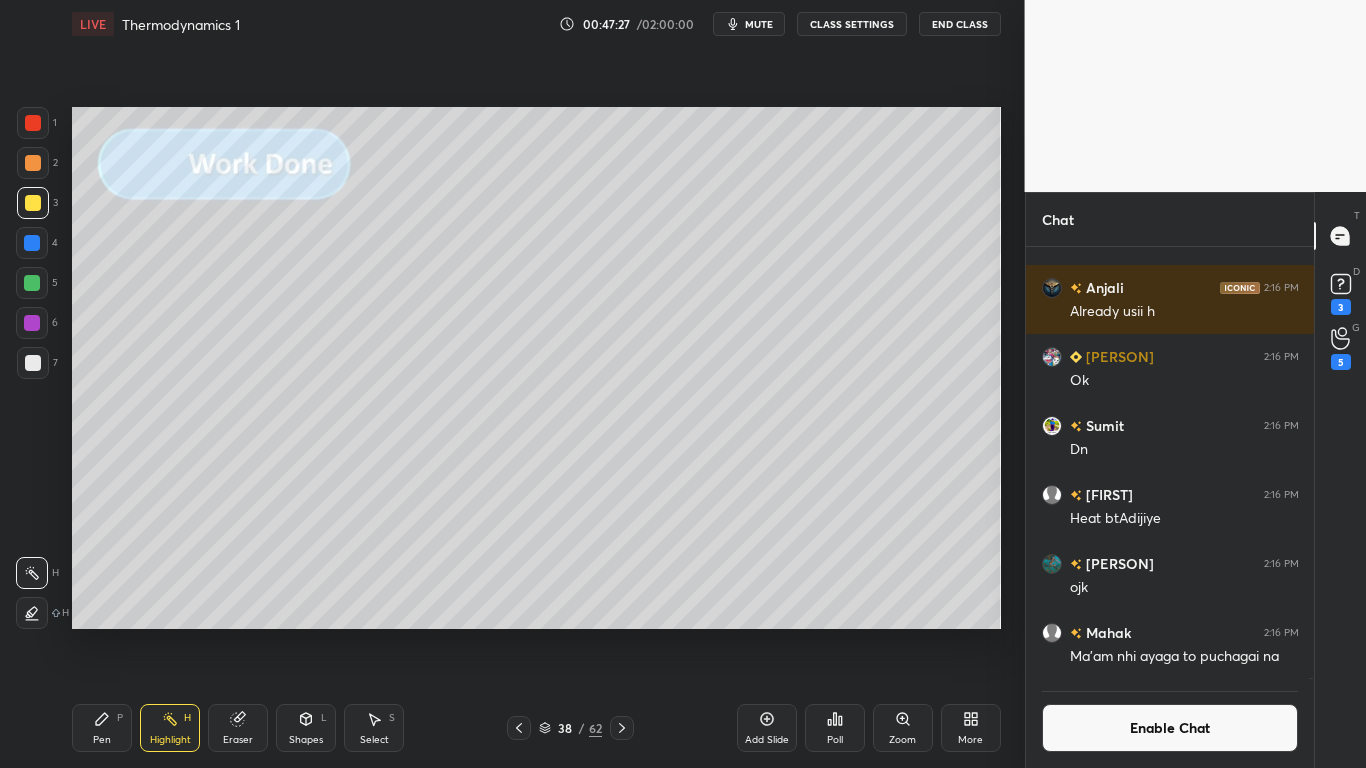 scroll, scrollTop: 385, scrollLeft: 282, axis: both 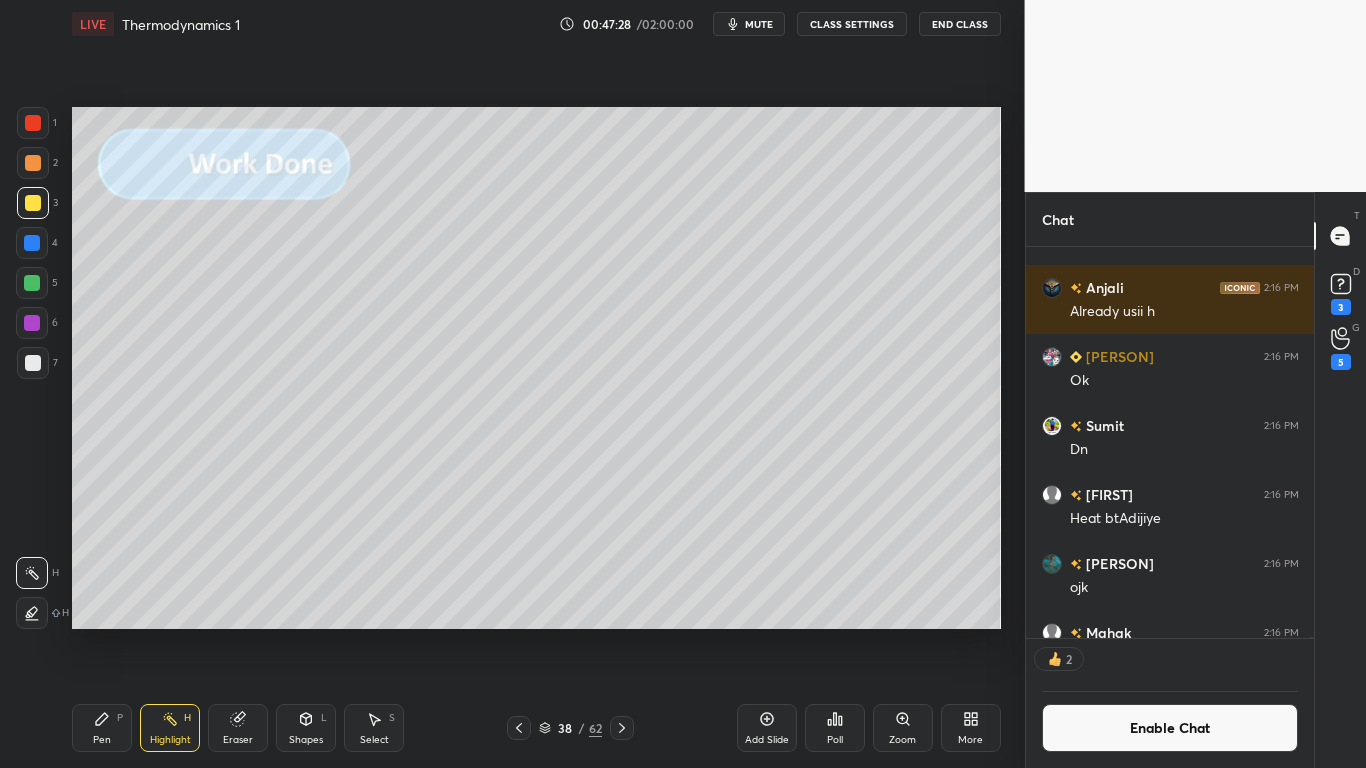 click 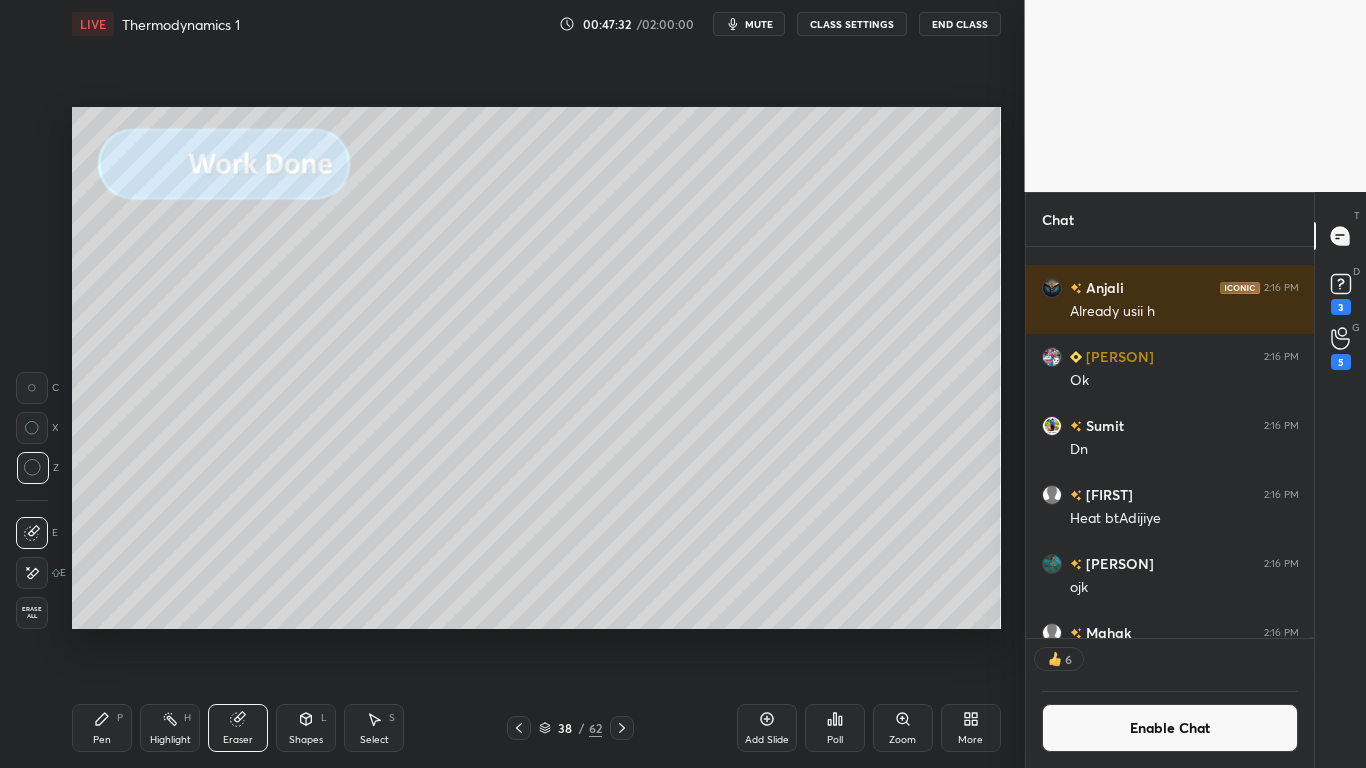 click 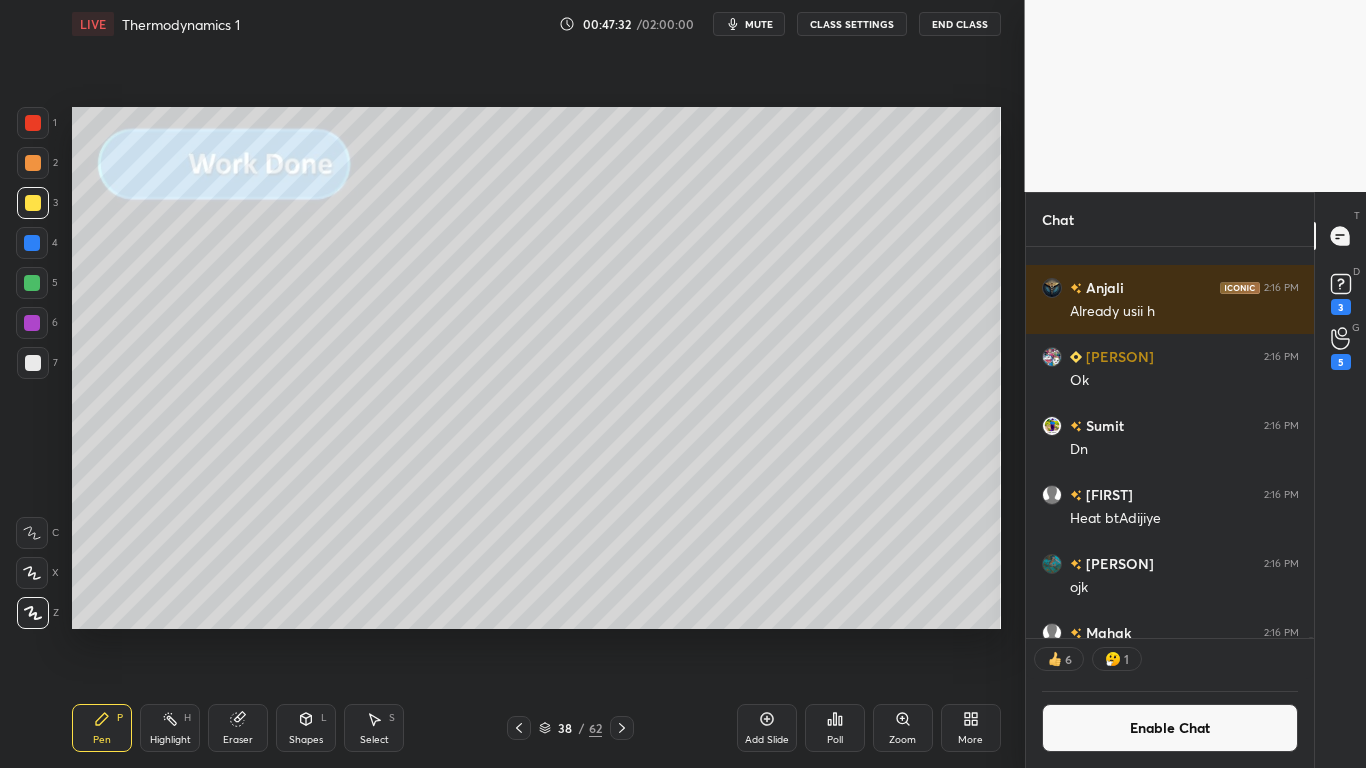 click at bounding box center [33, 363] 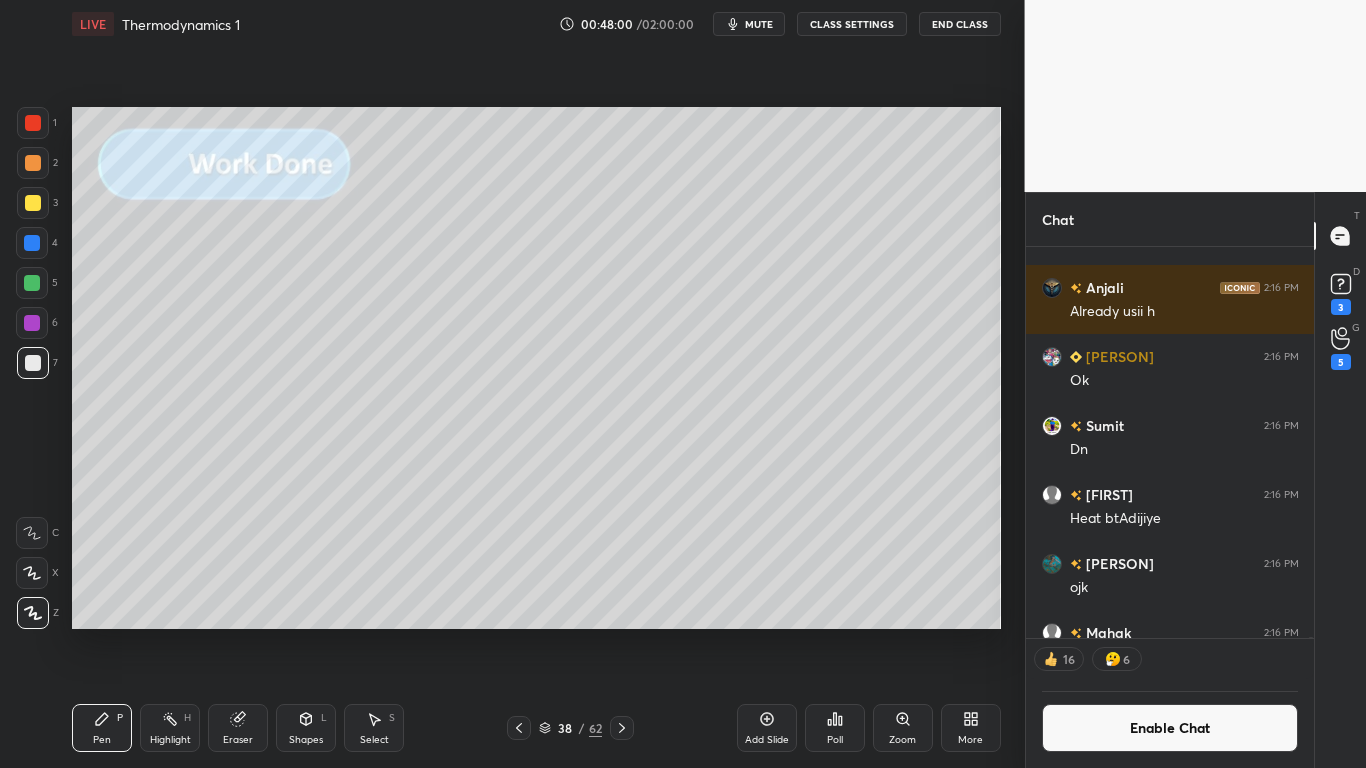 click at bounding box center [33, 203] 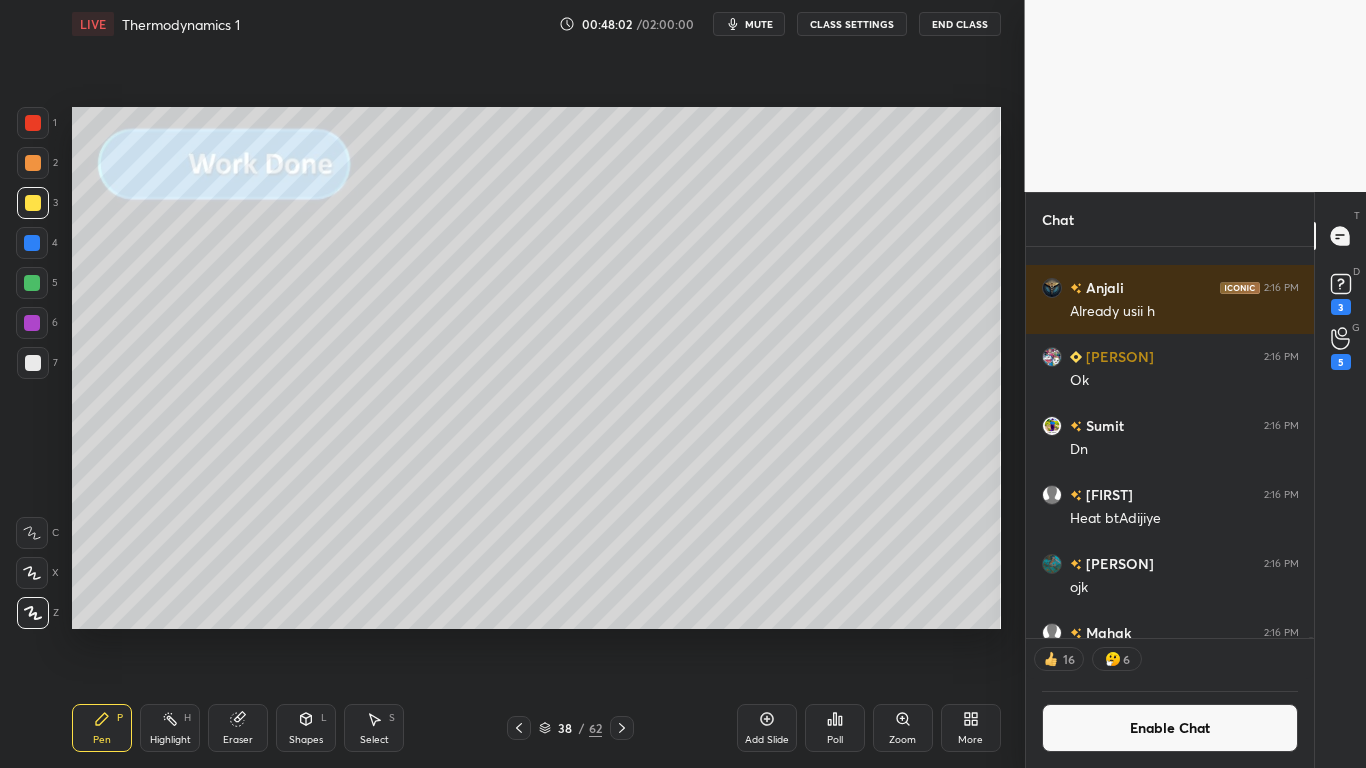 click at bounding box center [32, 243] 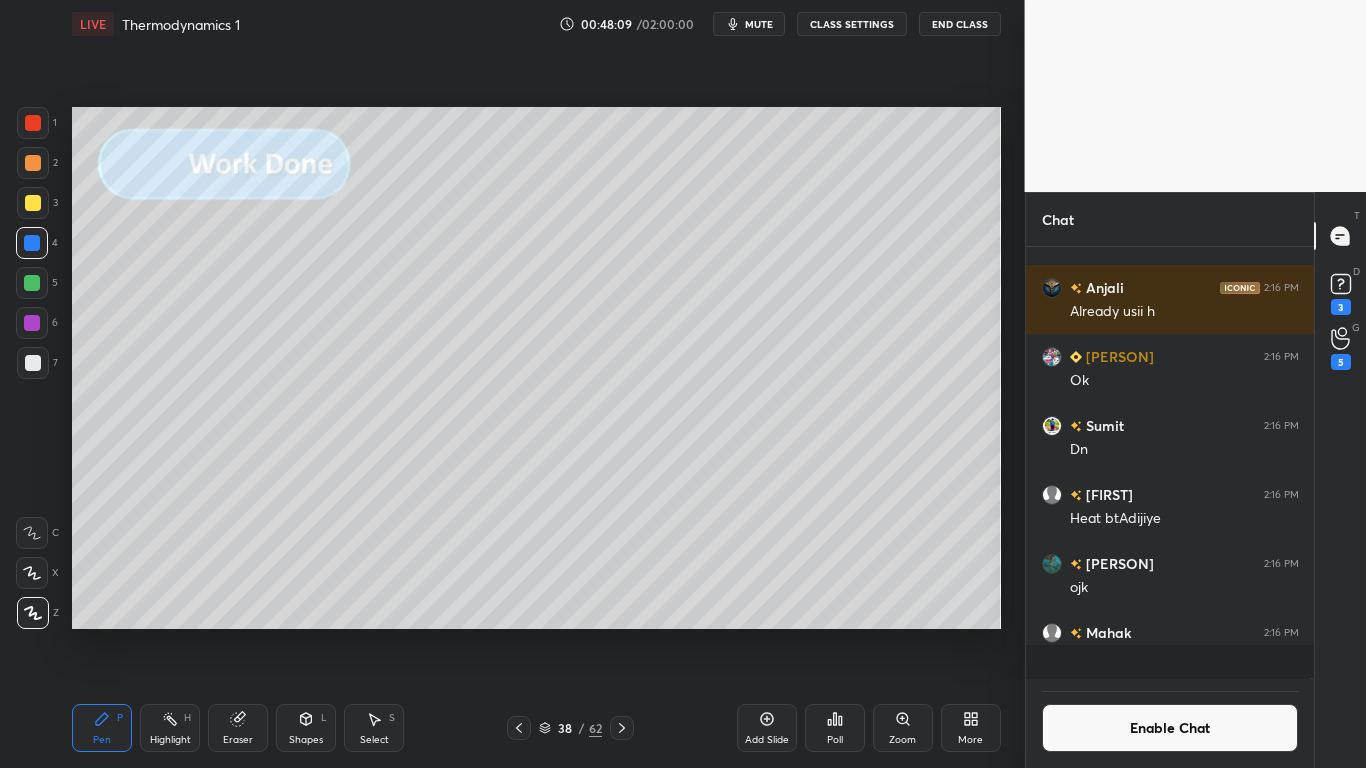scroll, scrollTop: 7, scrollLeft: 7, axis: both 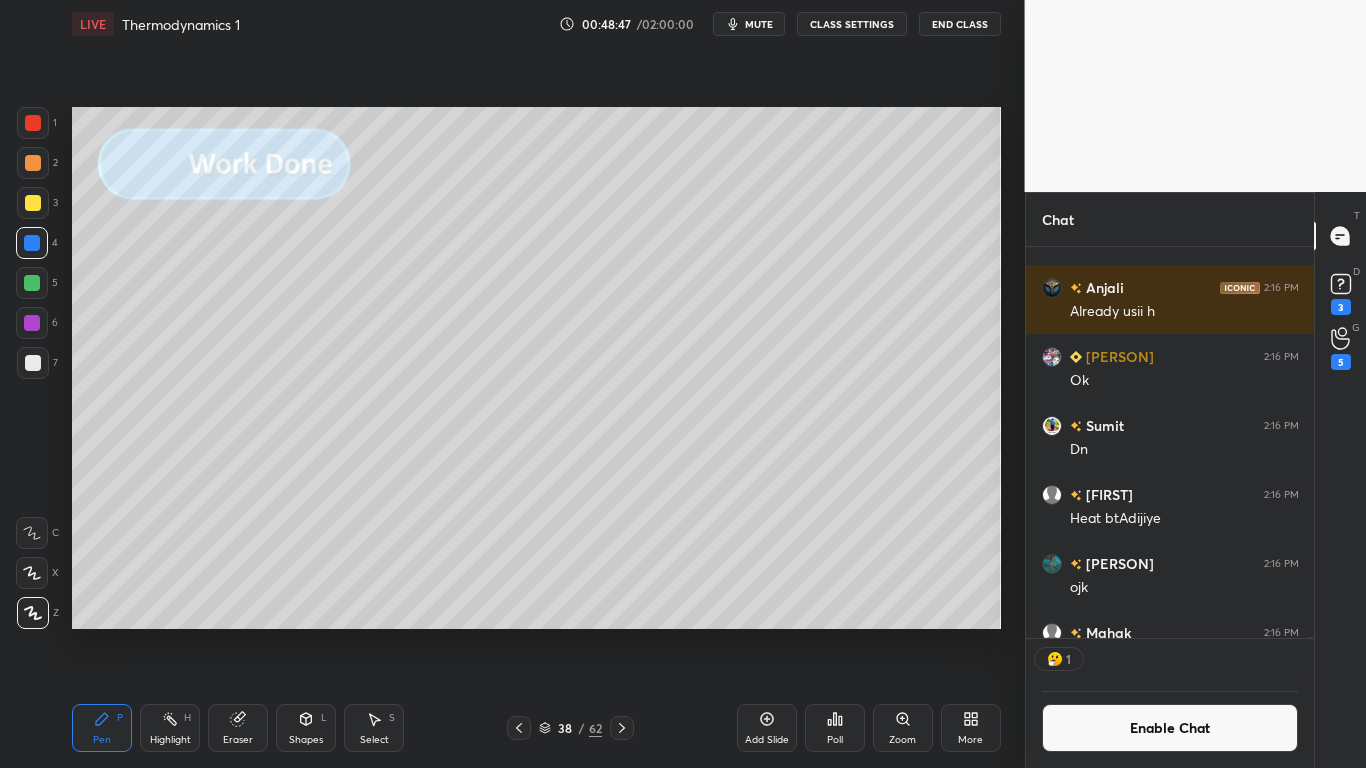 click at bounding box center [32, 323] 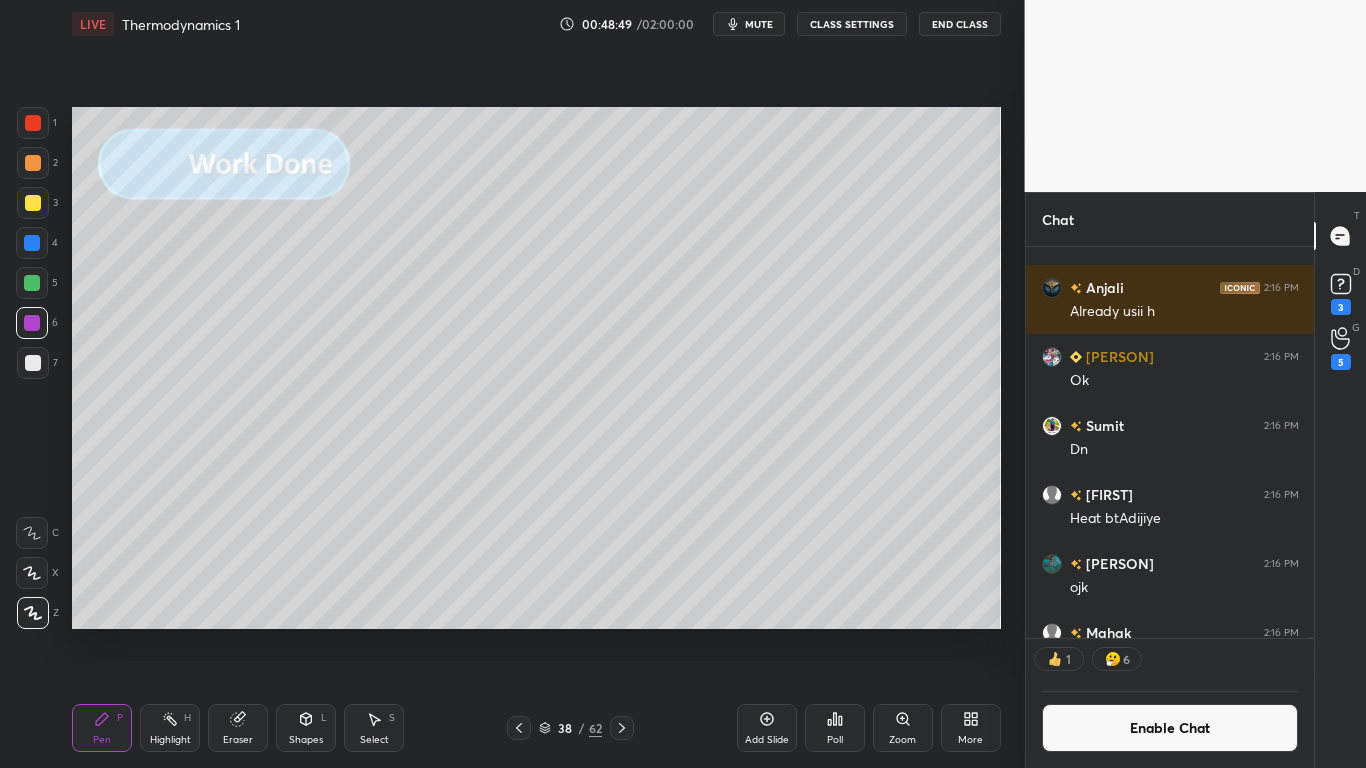 click at bounding box center (32, 283) 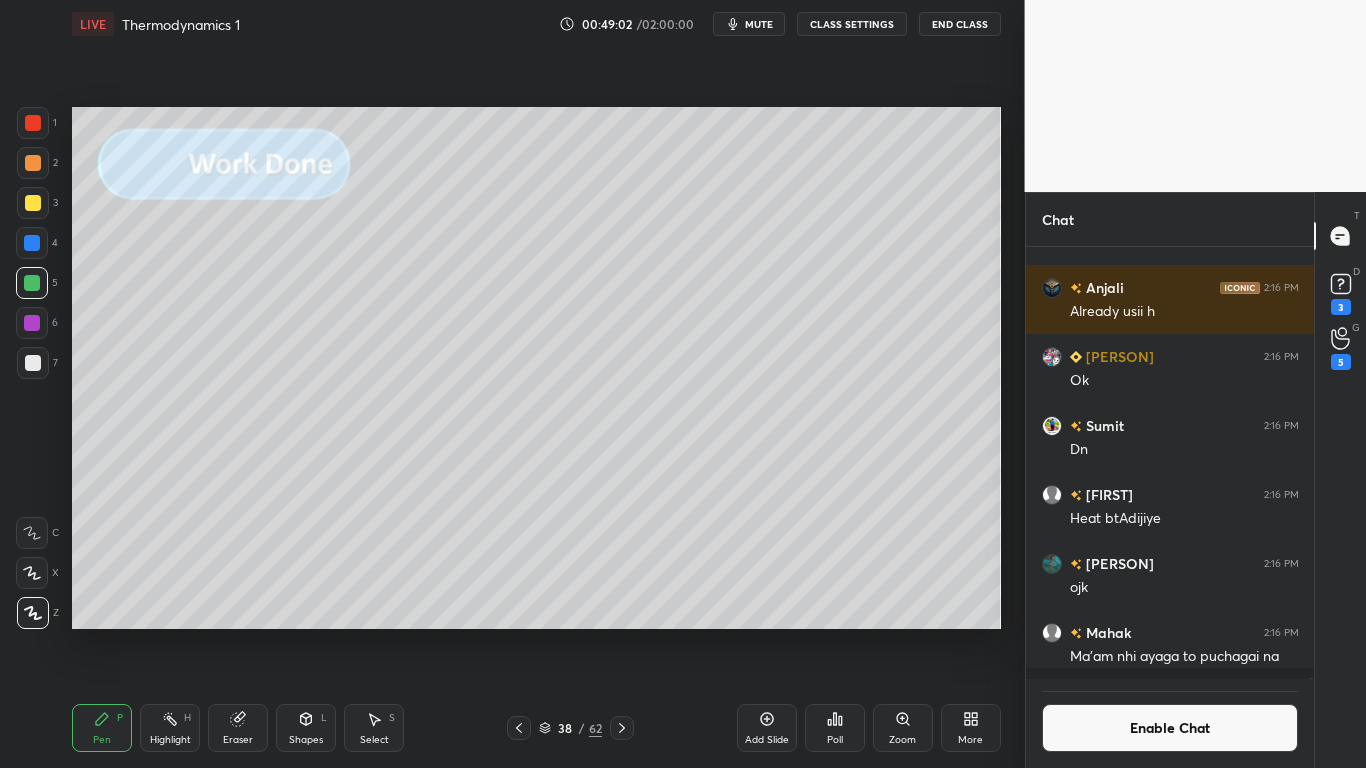 scroll, scrollTop: 7, scrollLeft: 7, axis: both 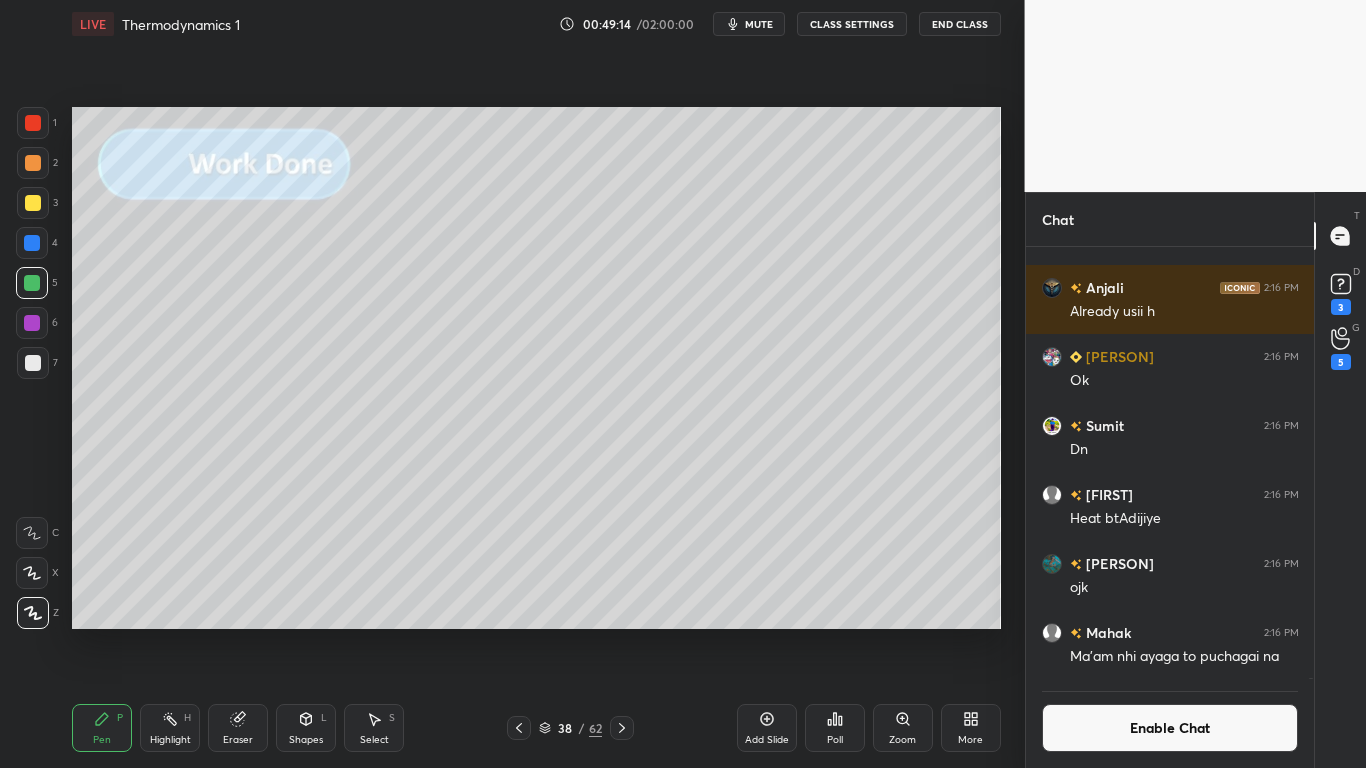 click at bounding box center (33, 203) 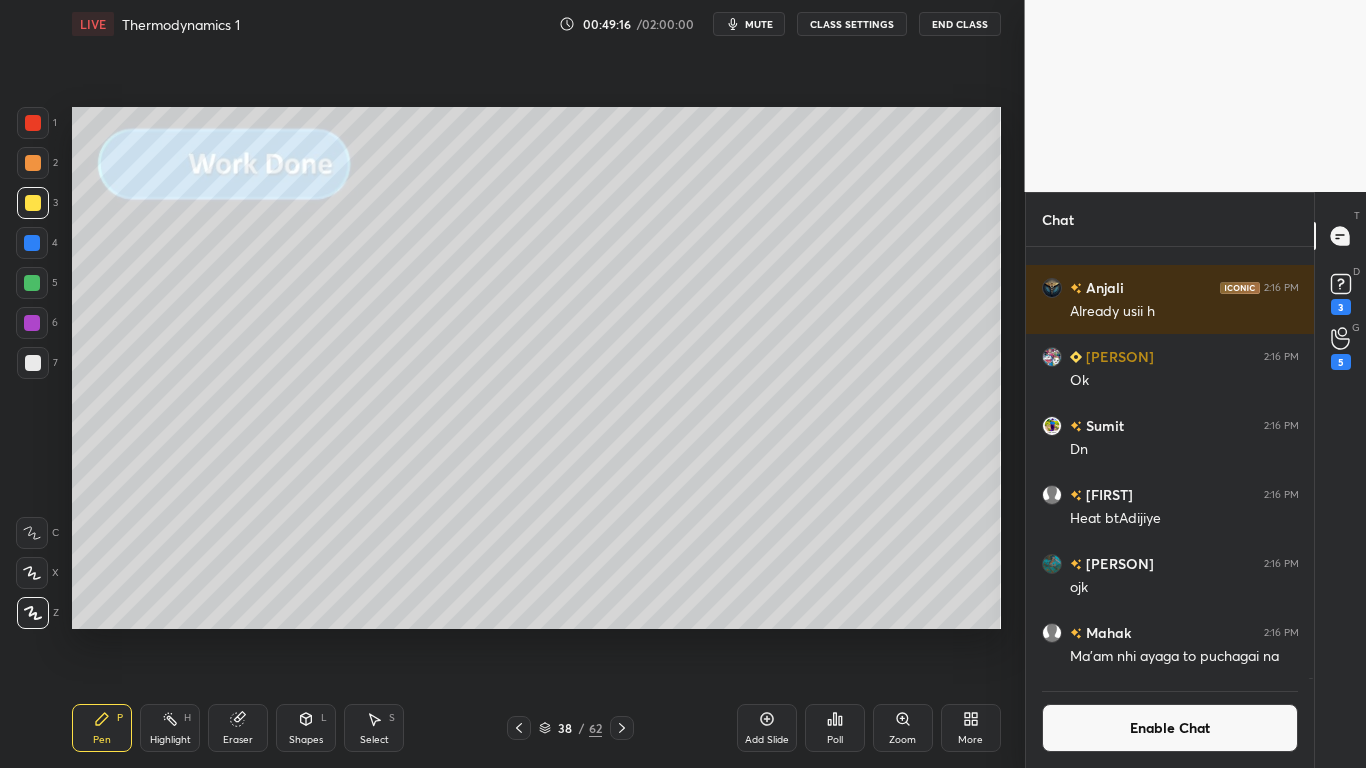 scroll, scrollTop: 385, scrollLeft: 282, axis: both 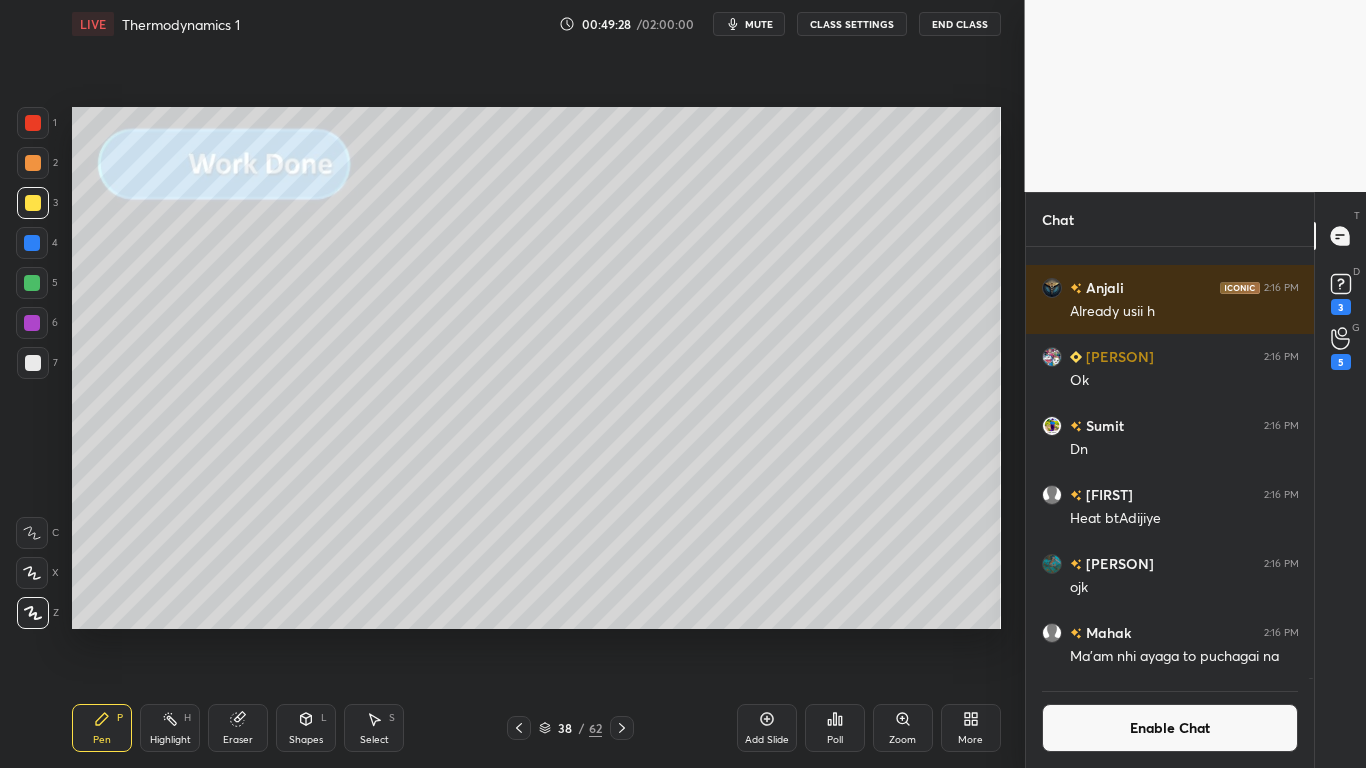 click at bounding box center (32, 283) 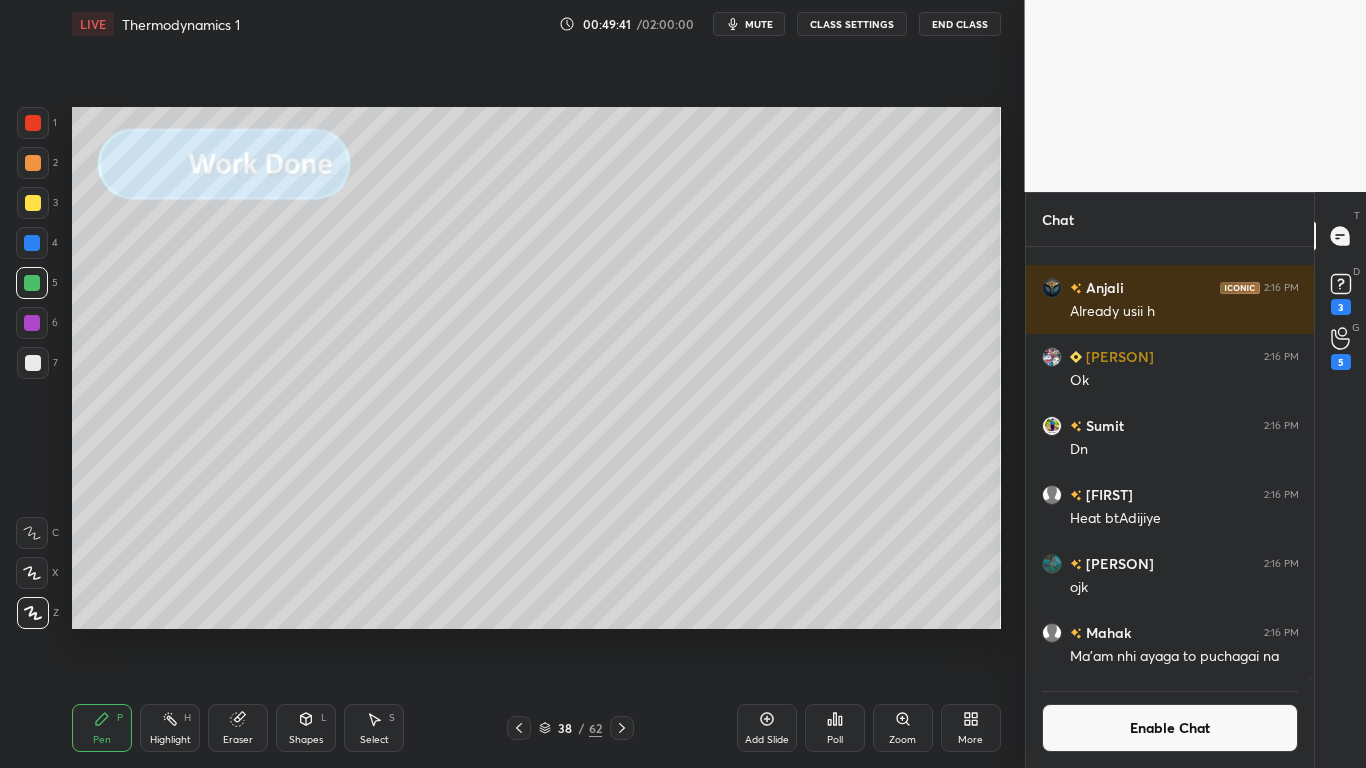click at bounding box center (32, 283) 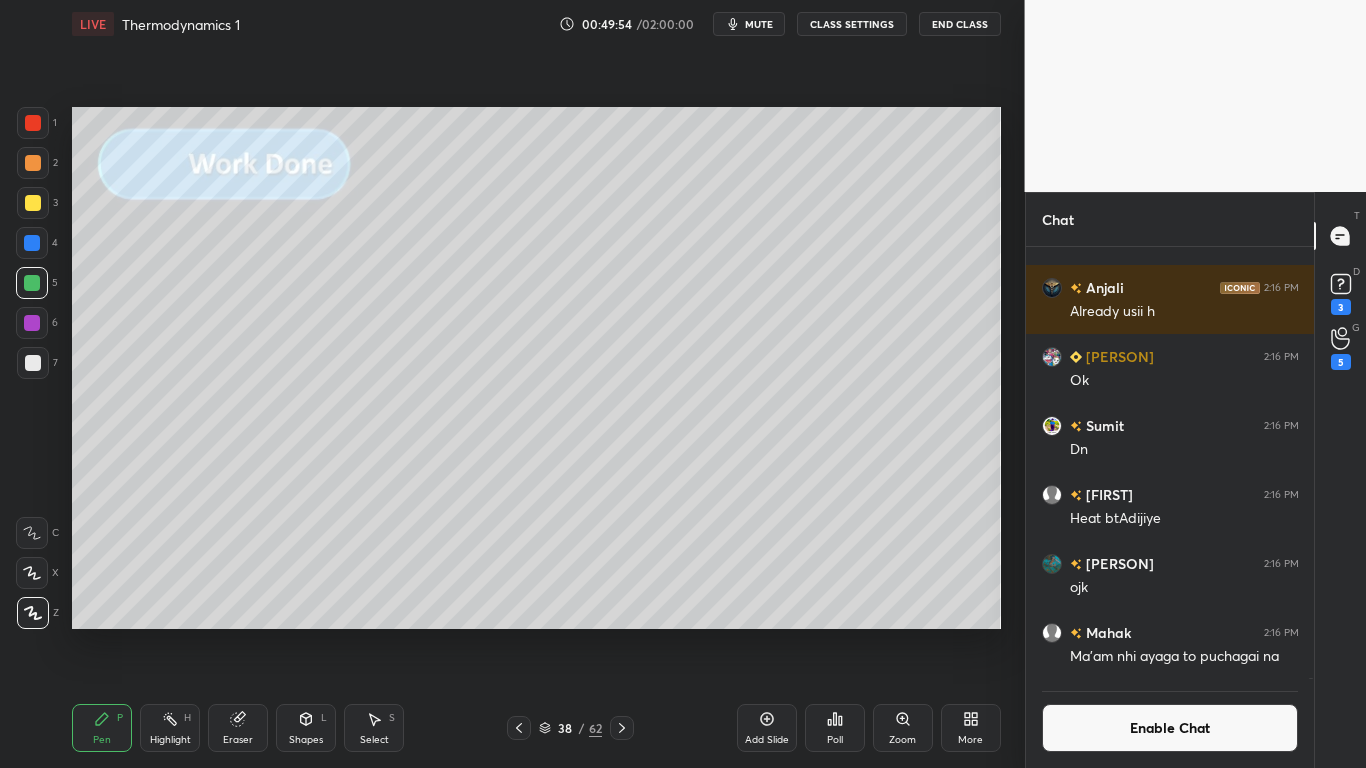 click at bounding box center [32, 243] 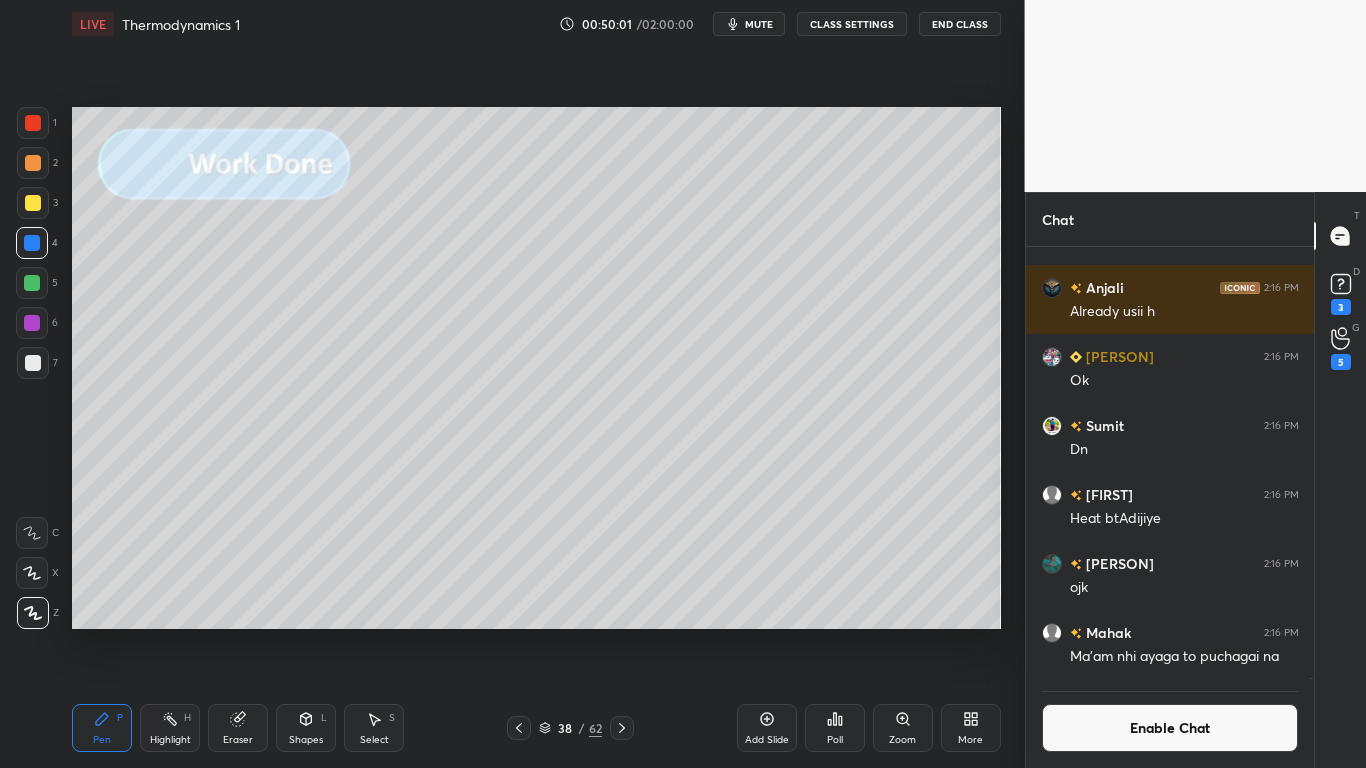 click at bounding box center [33, 363] 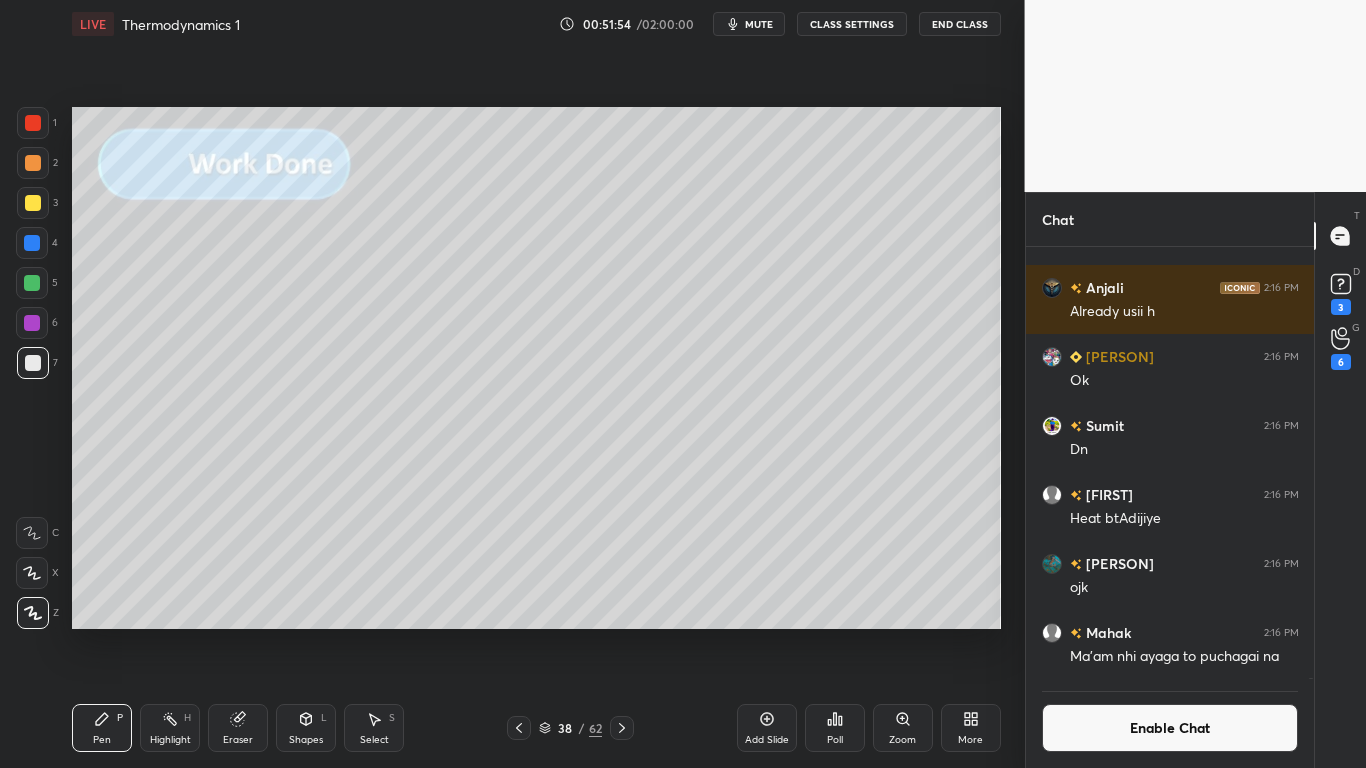 click on "Shapes L" at bounding box center (306, 728) 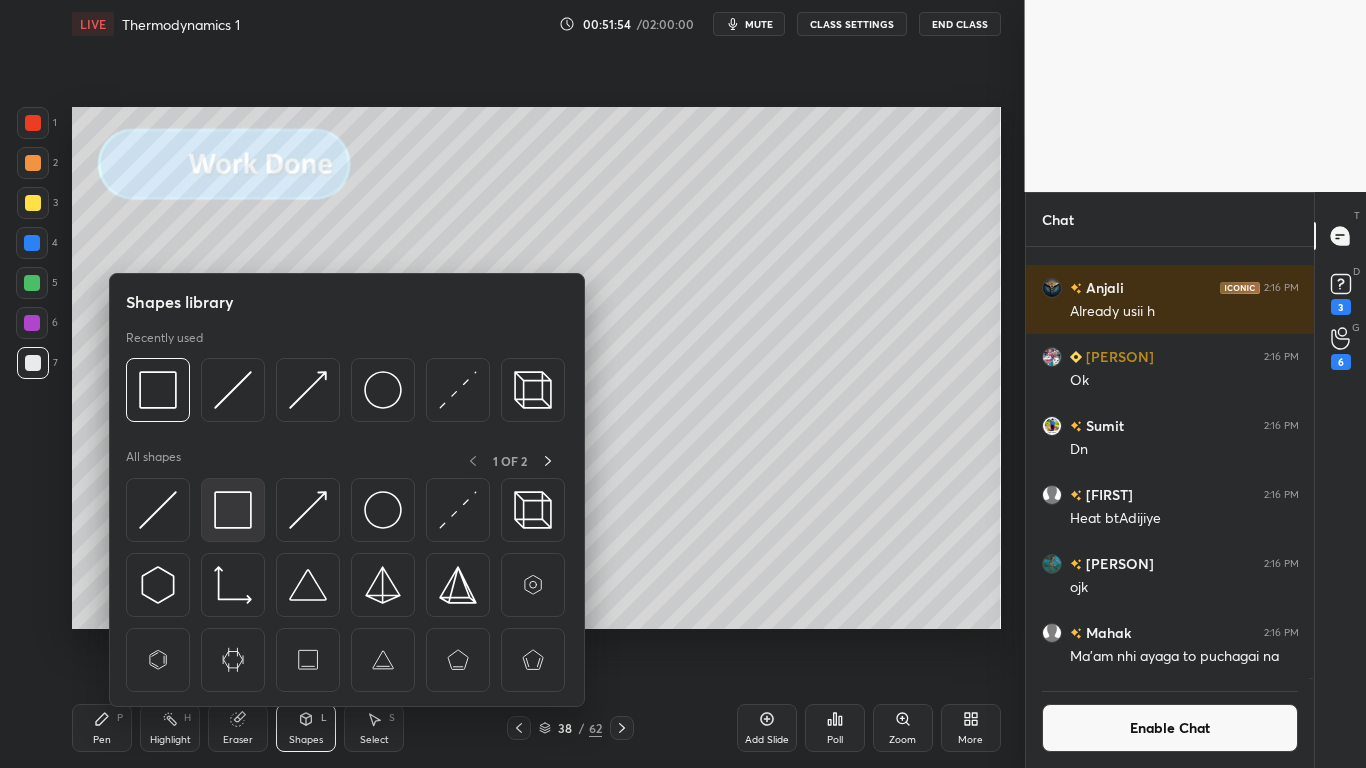 click at bounding box center (233, 510) 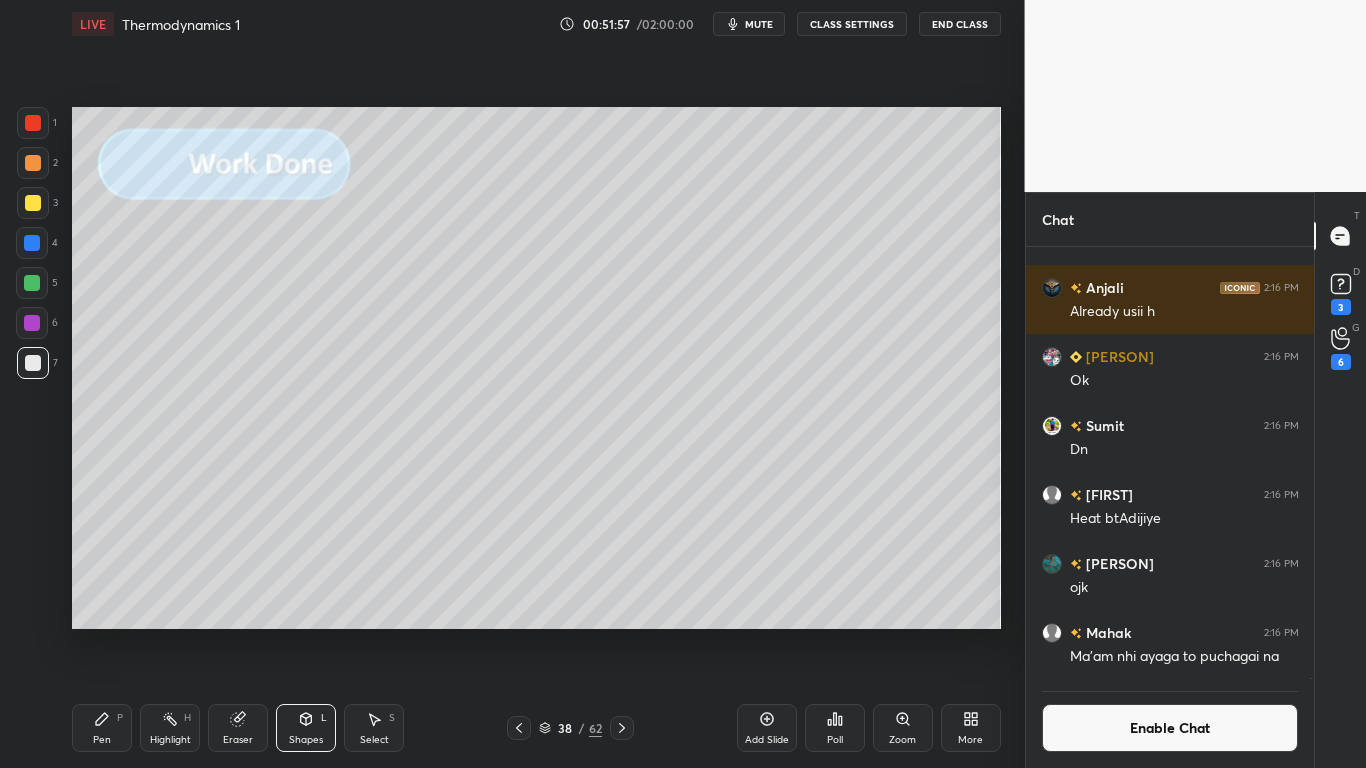 click on "Pen P" at bounding box center [102, 728] 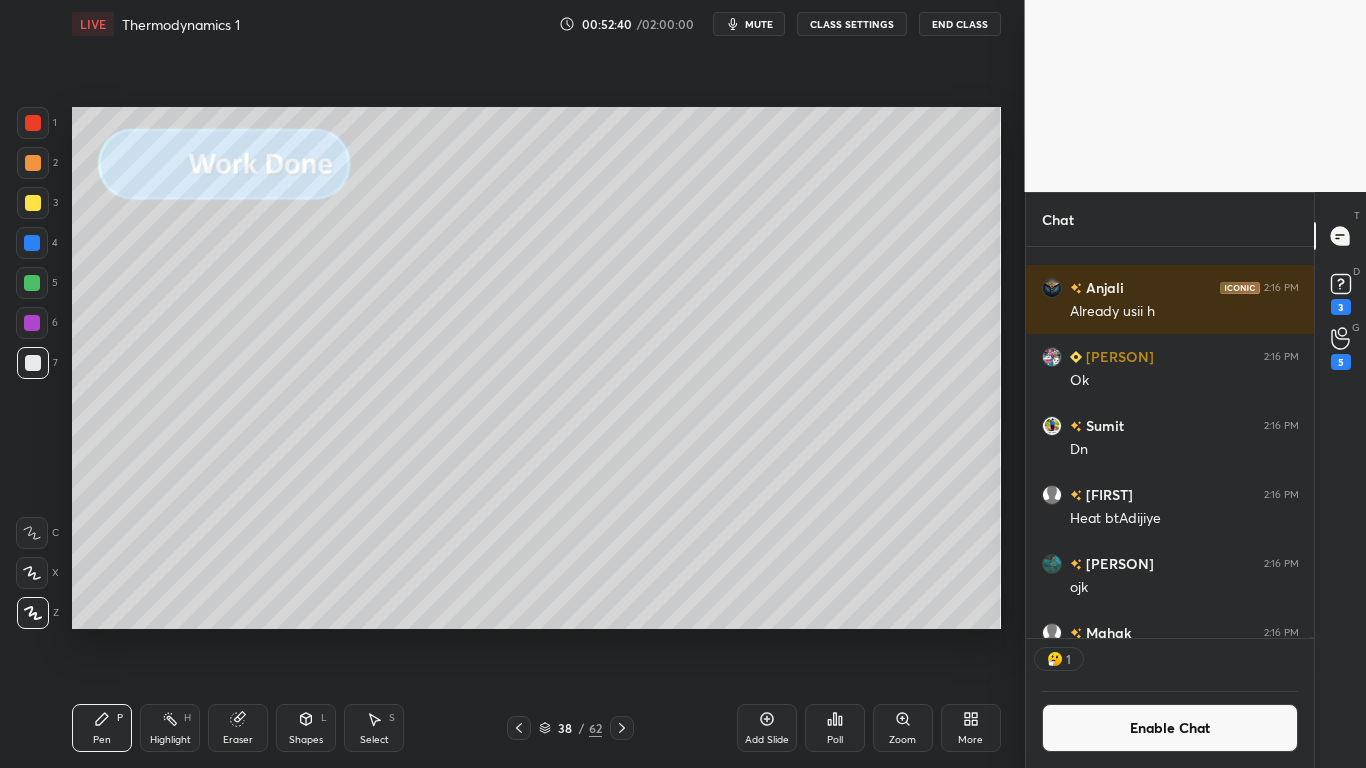 scroll, scrollTop: 385, scrollLeft: 282, axis: both 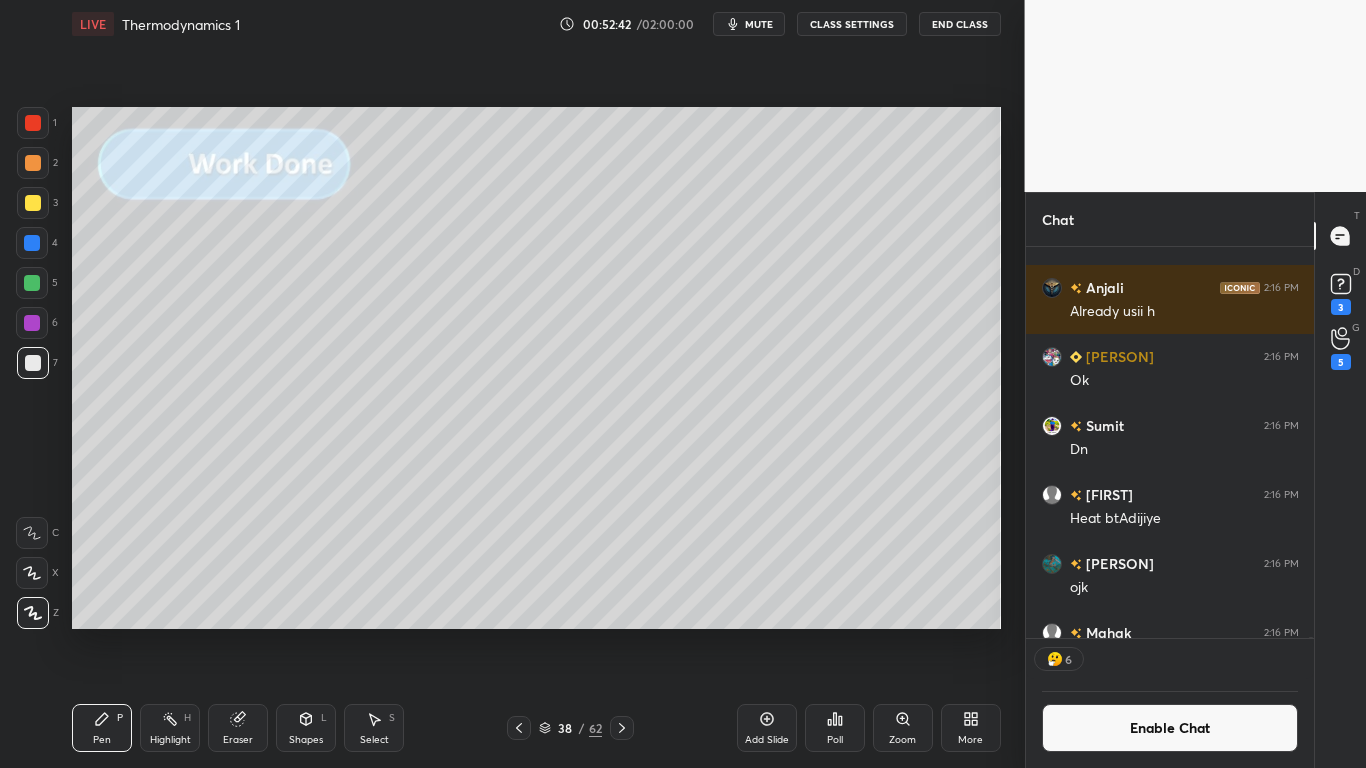 click 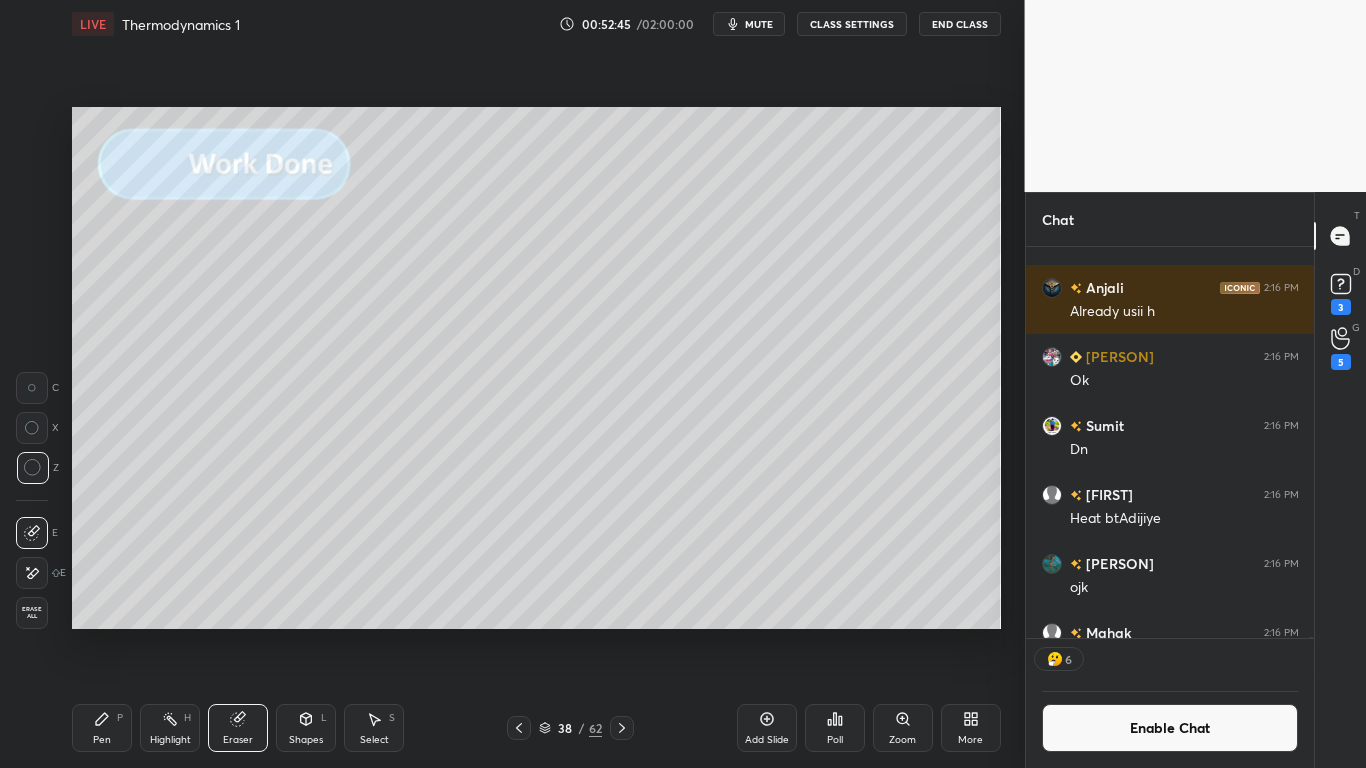 click on "Enable Chat" at bounding box center (1170, 728) 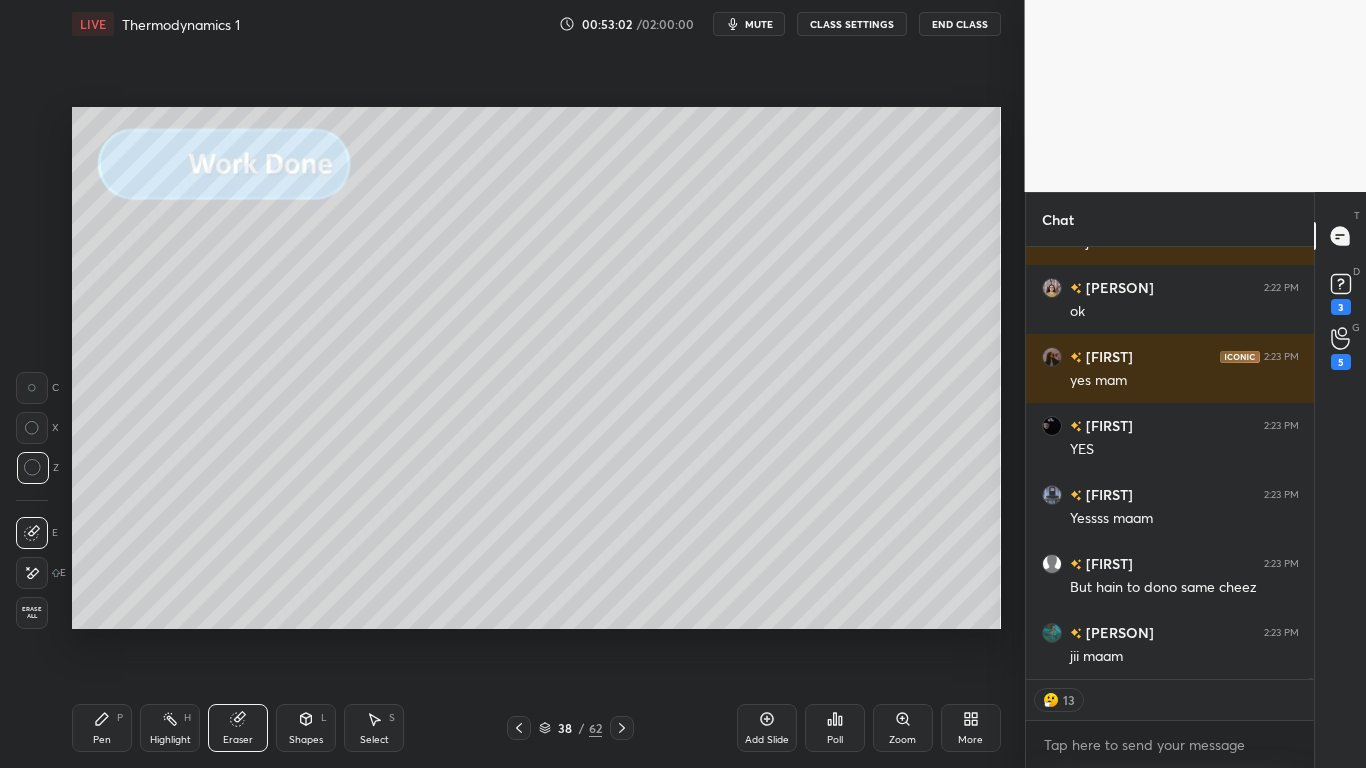 scroll, scrollTop: 164304, scrollLeft: 0, axis: vertical 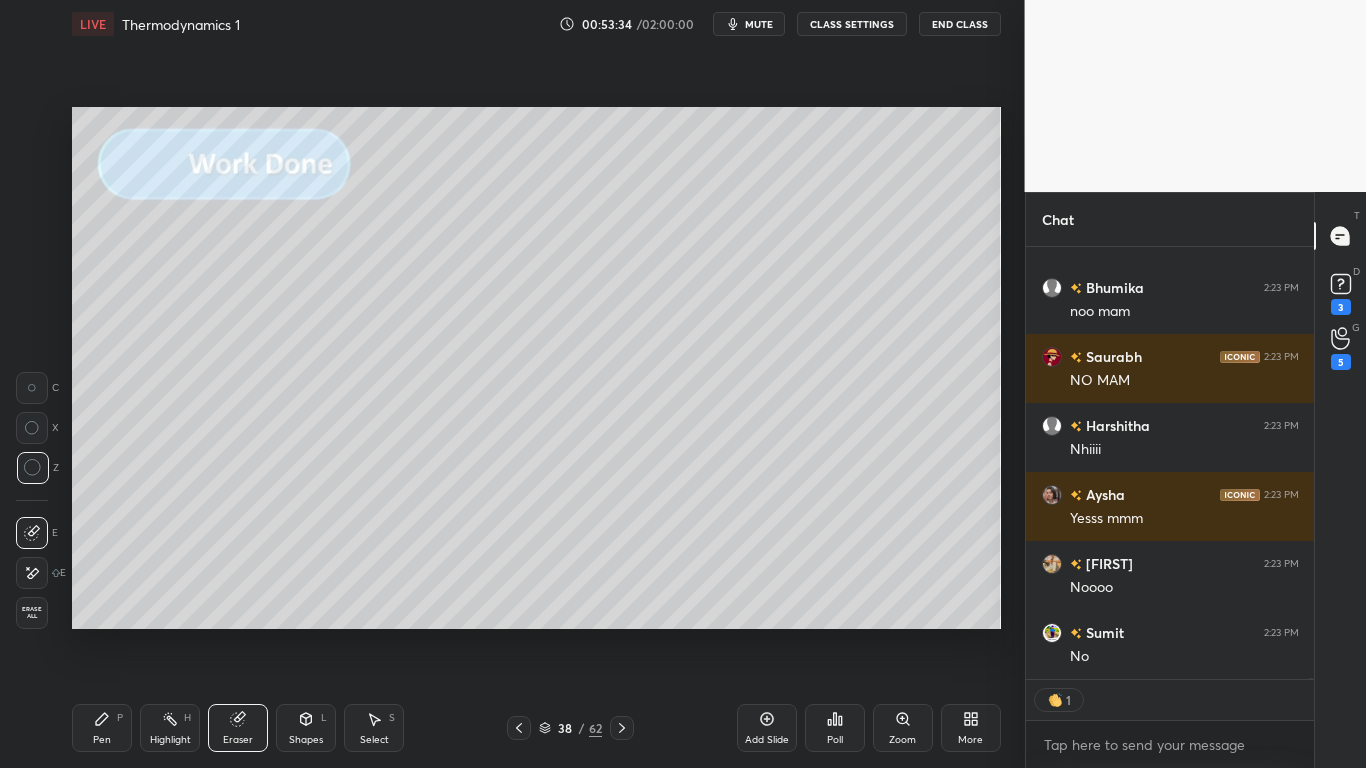 type on "x" 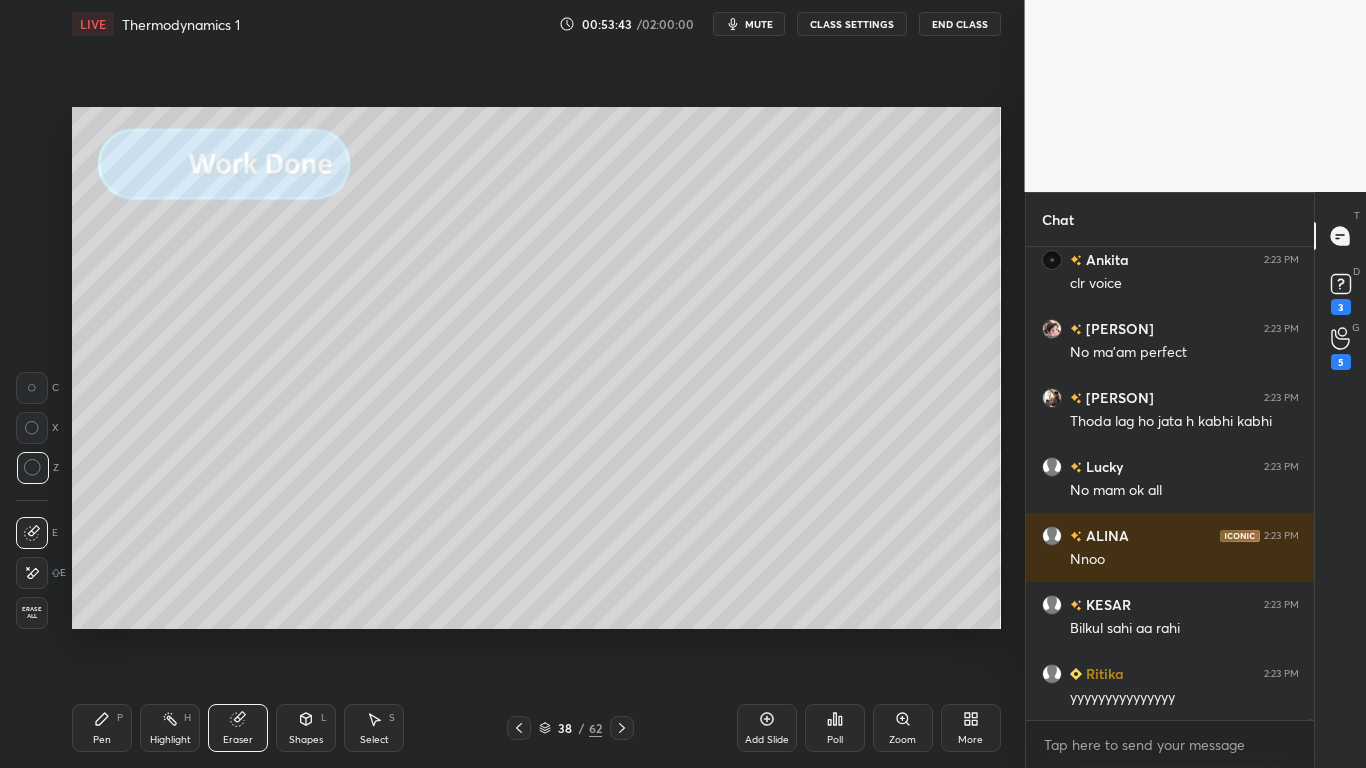 click on "CLASS SETTINGS" at bounding box center [852, 24] 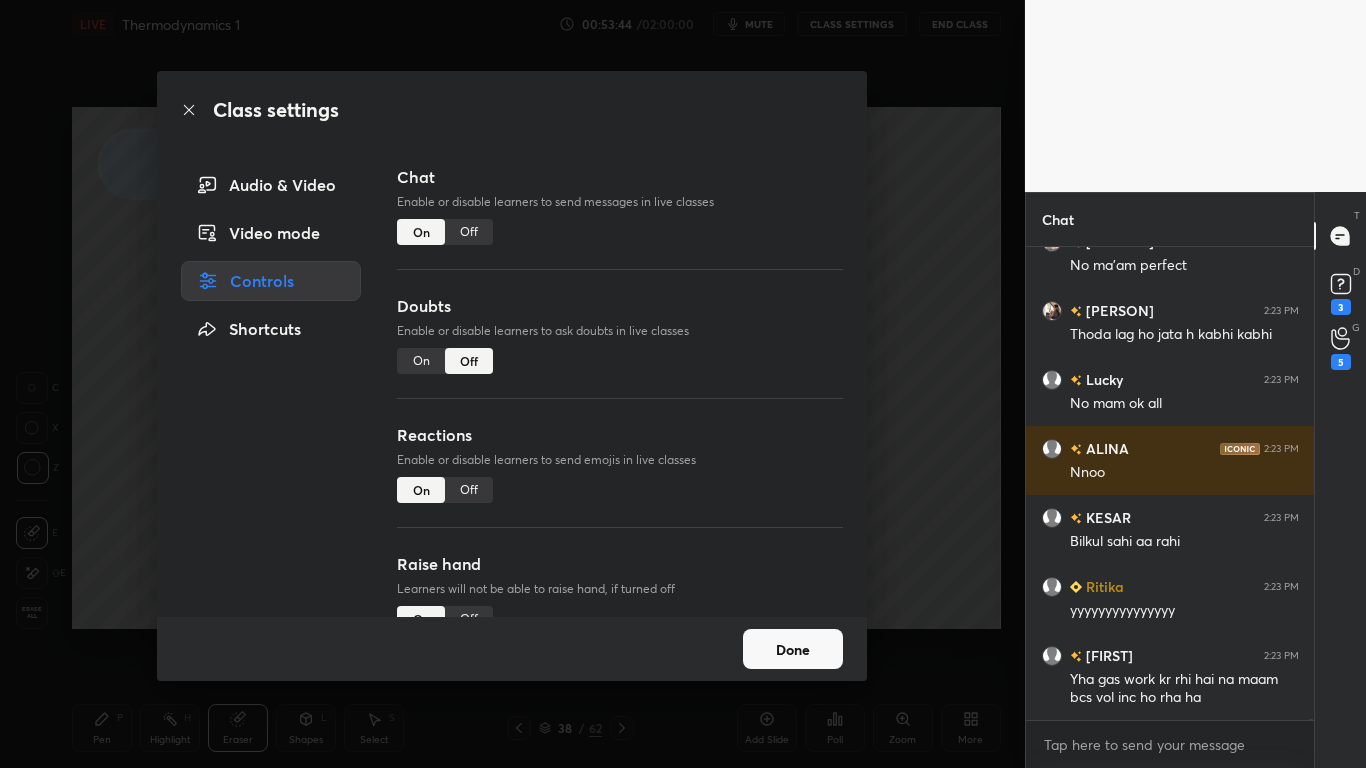 click on "Off" at bounding box center (469, 232) 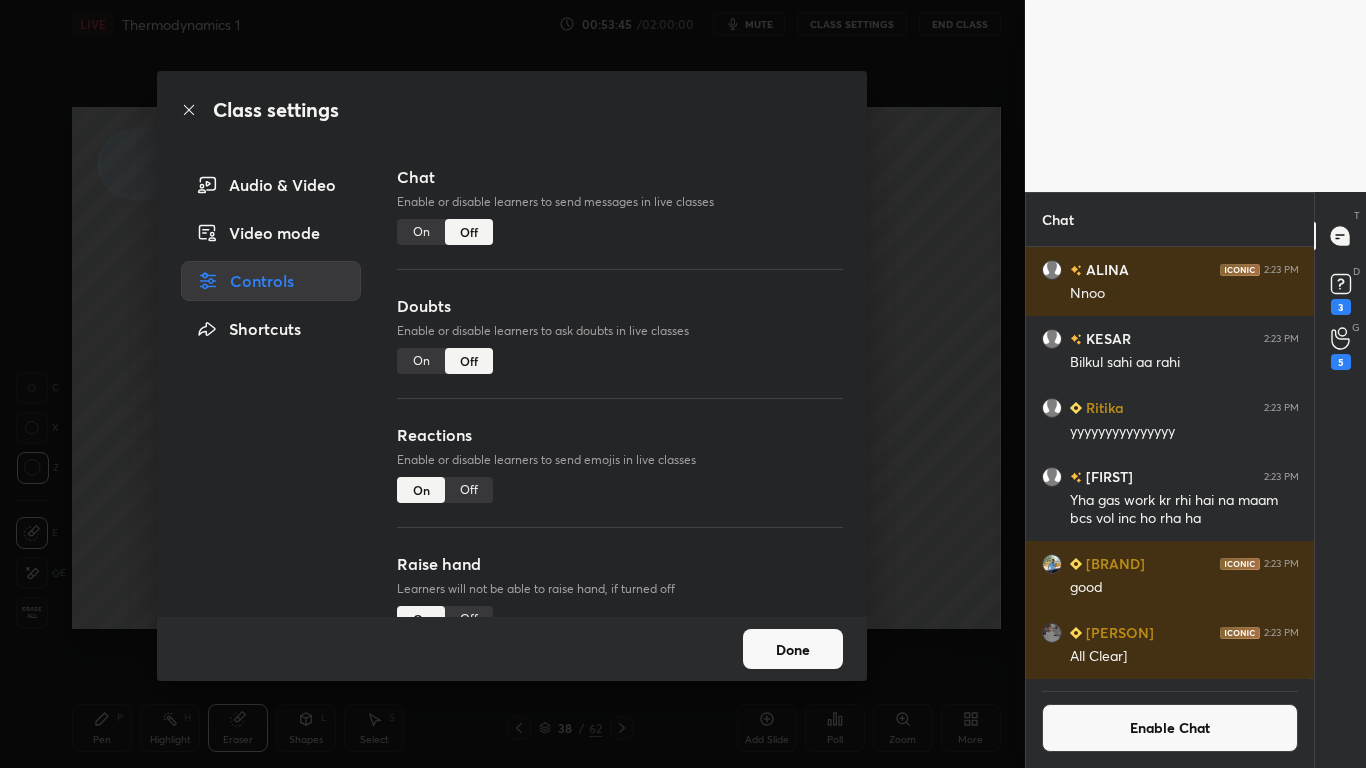 click on "Done" at bounding box center [793, 649] 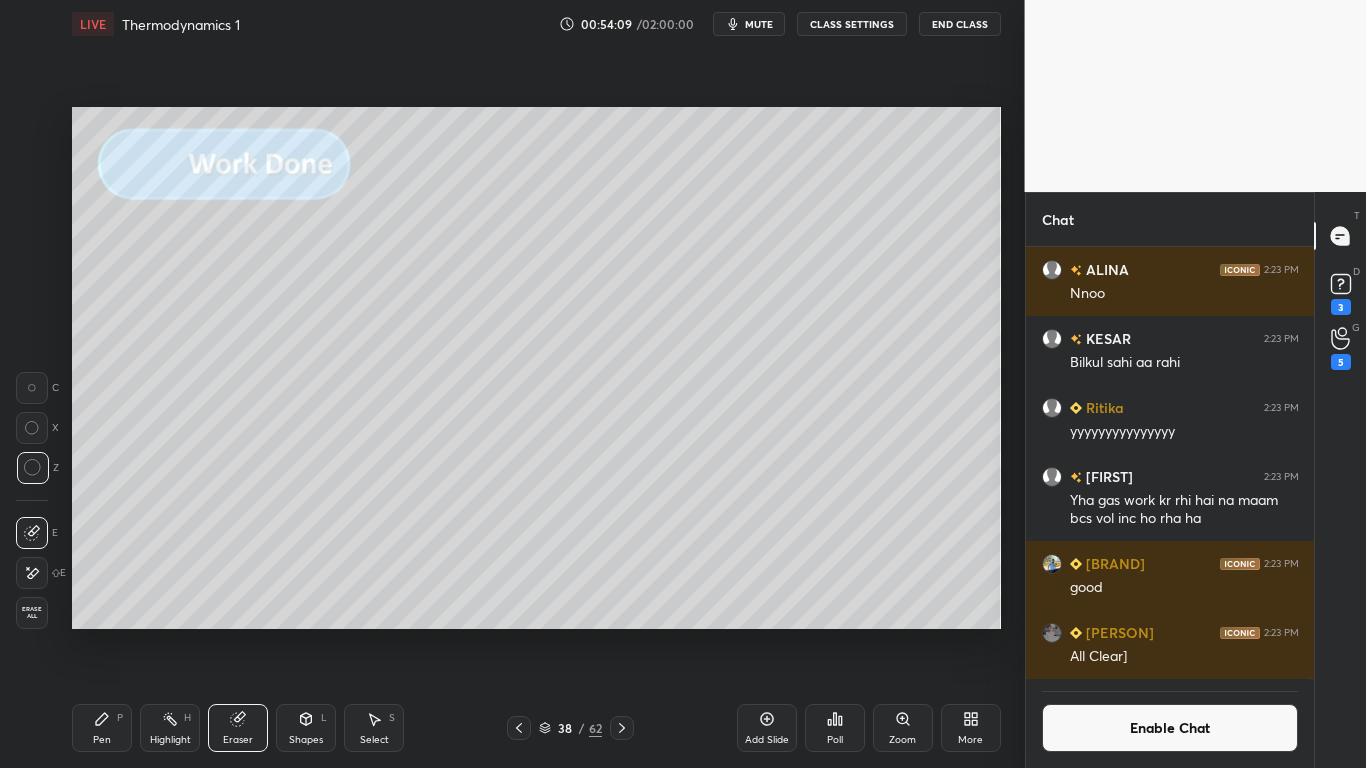 click on "Pen P" at bounding box center [102, 728] 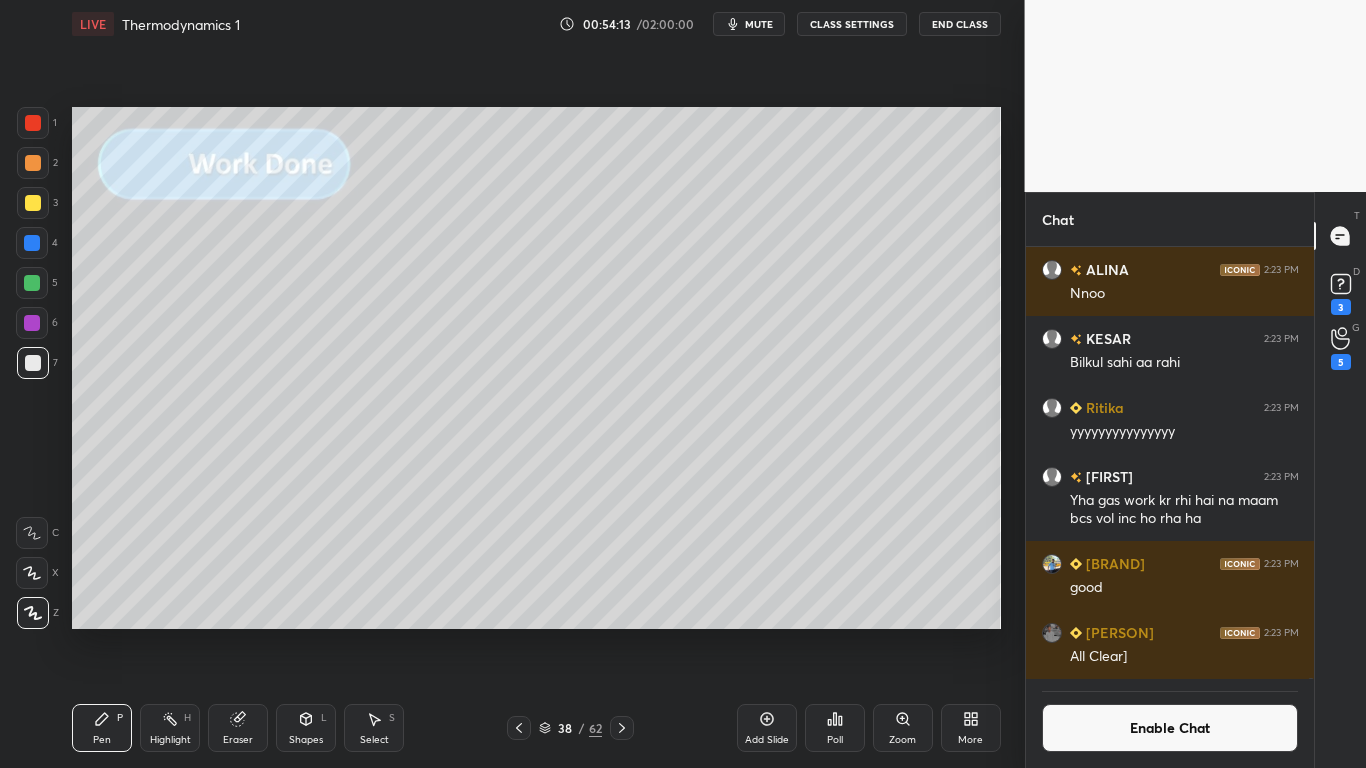 click on "Enable Chat" at bounding box center [1170, 728] 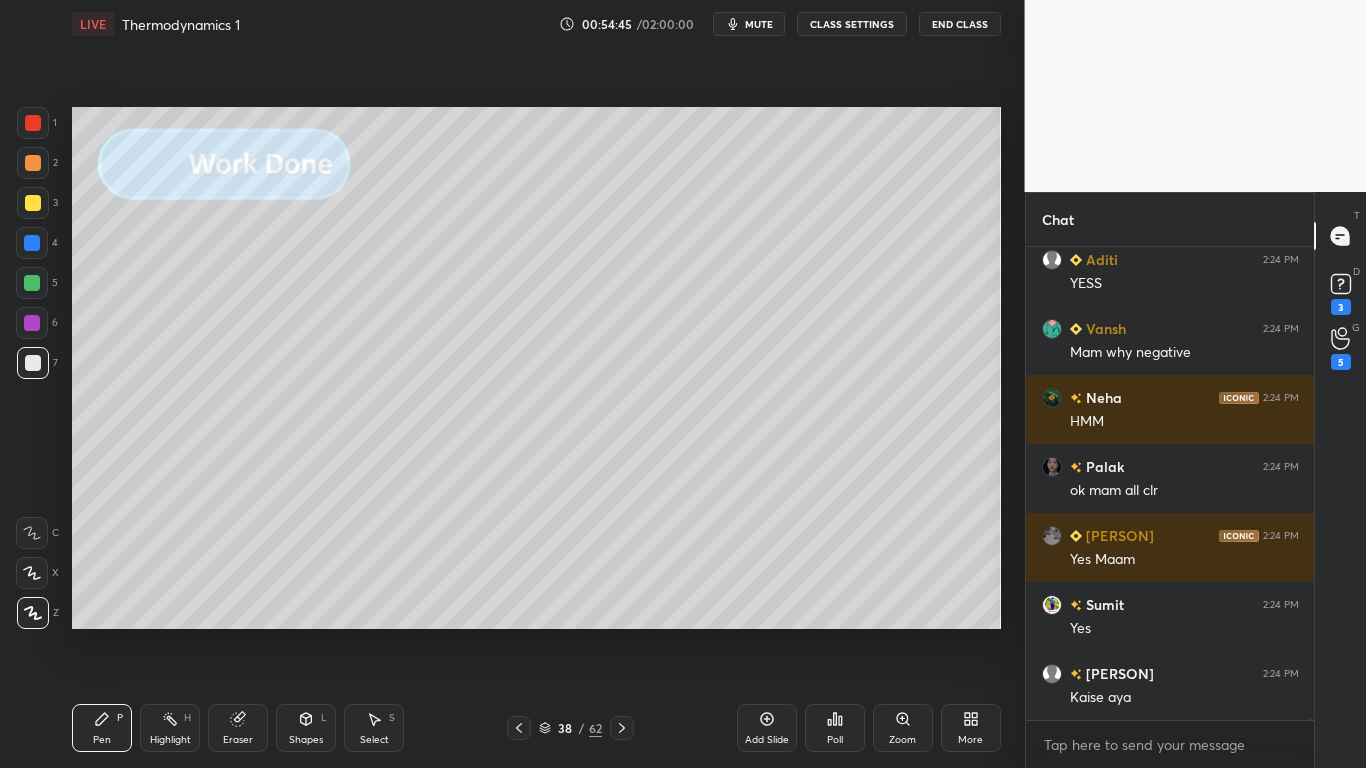 scroll, scrollTop: 171095, scrollLeft: 0, axis: vertical 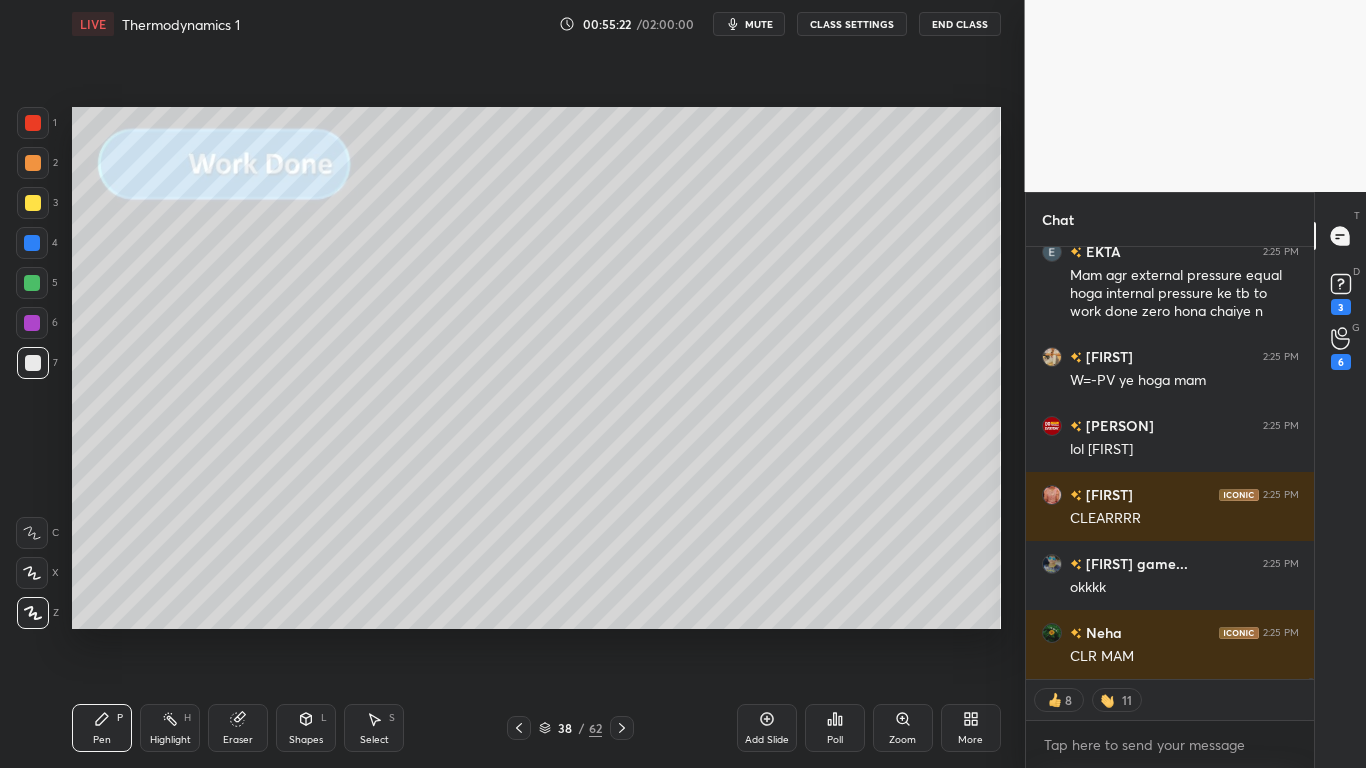 click at bounding box center [33, 203] 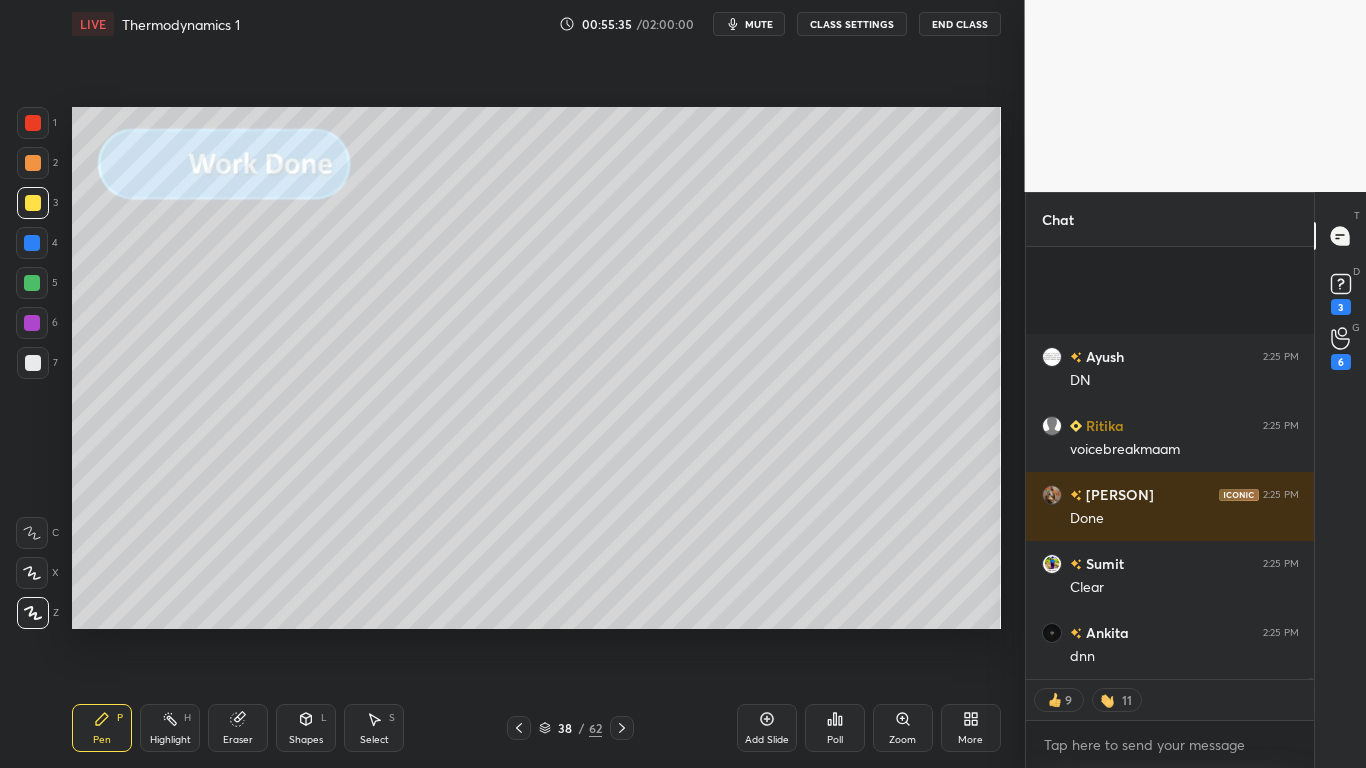 scroll, scrollTop: 172455, scrollLeft: 0, axis: vertical 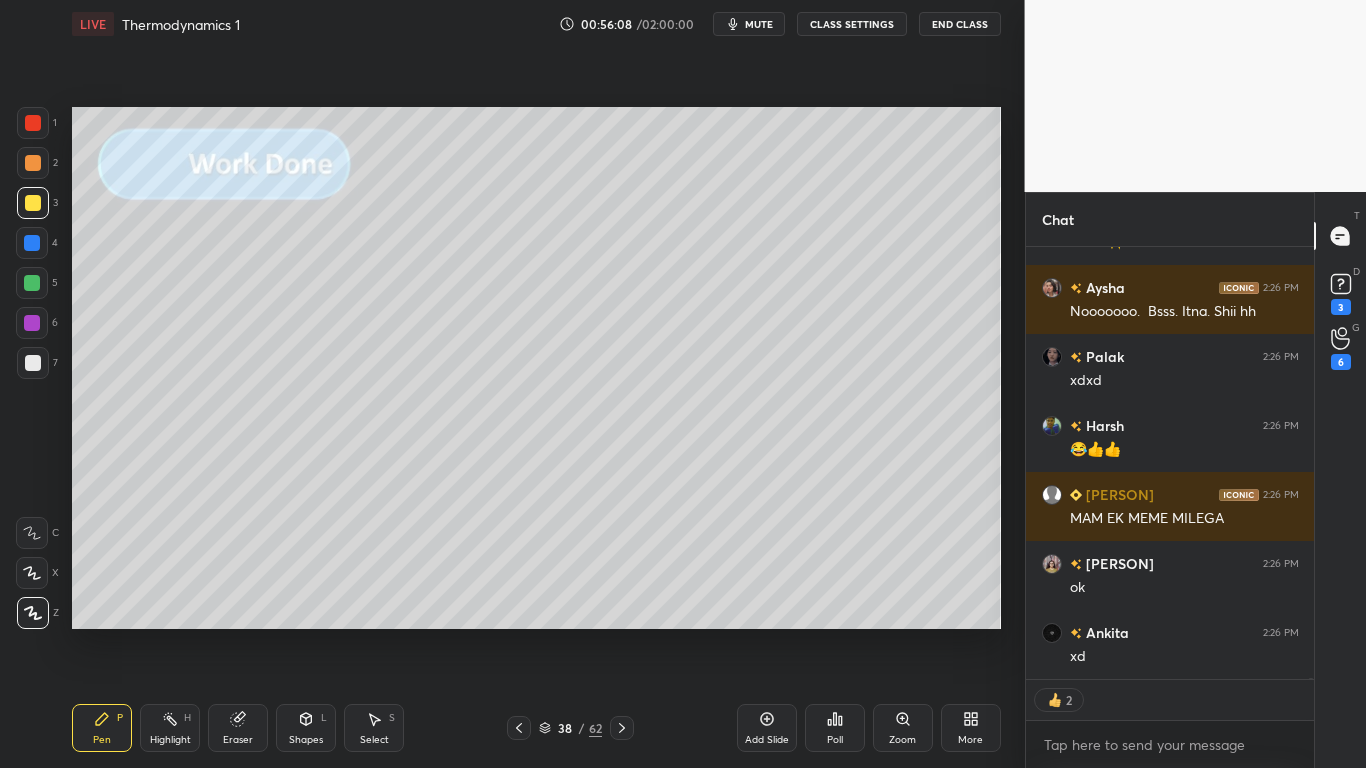 type on "x" 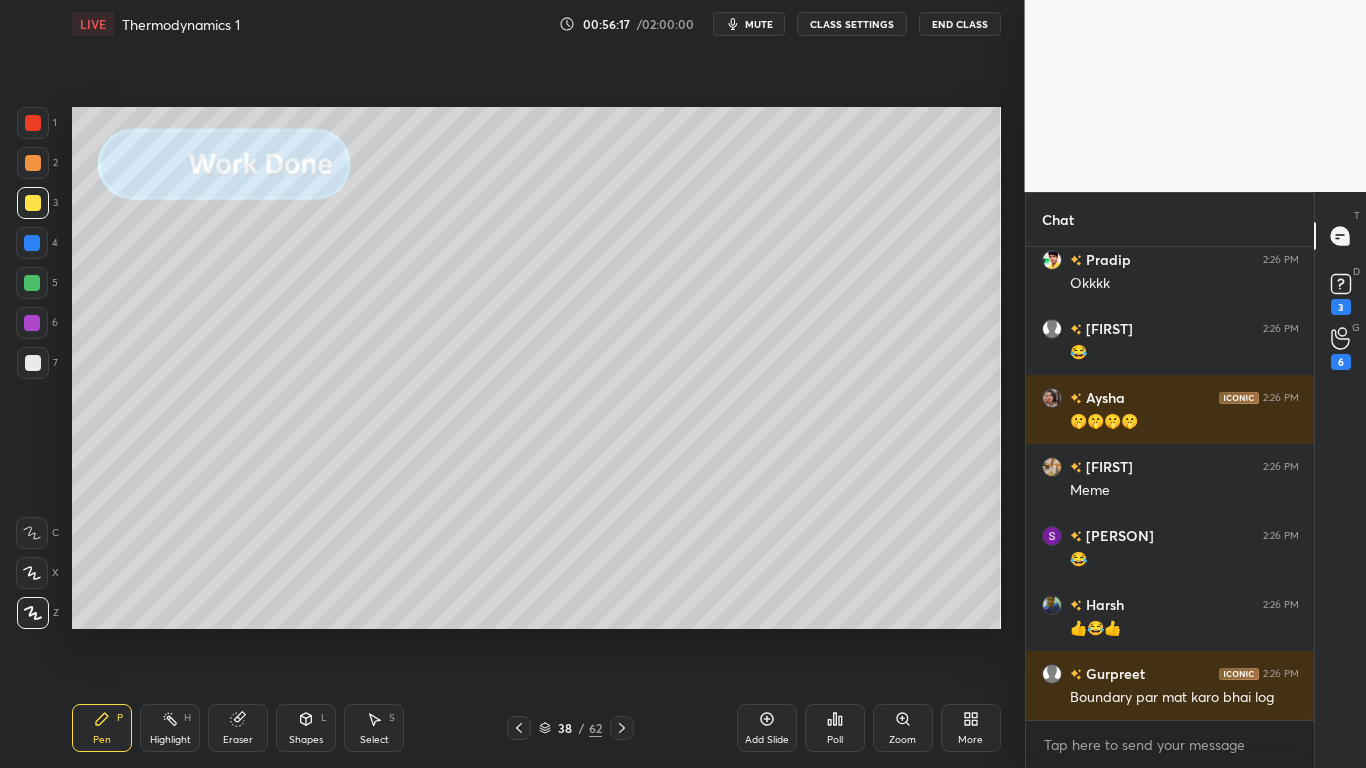 click on "CLASS SETTINGS" at bounding box center [852, 24] 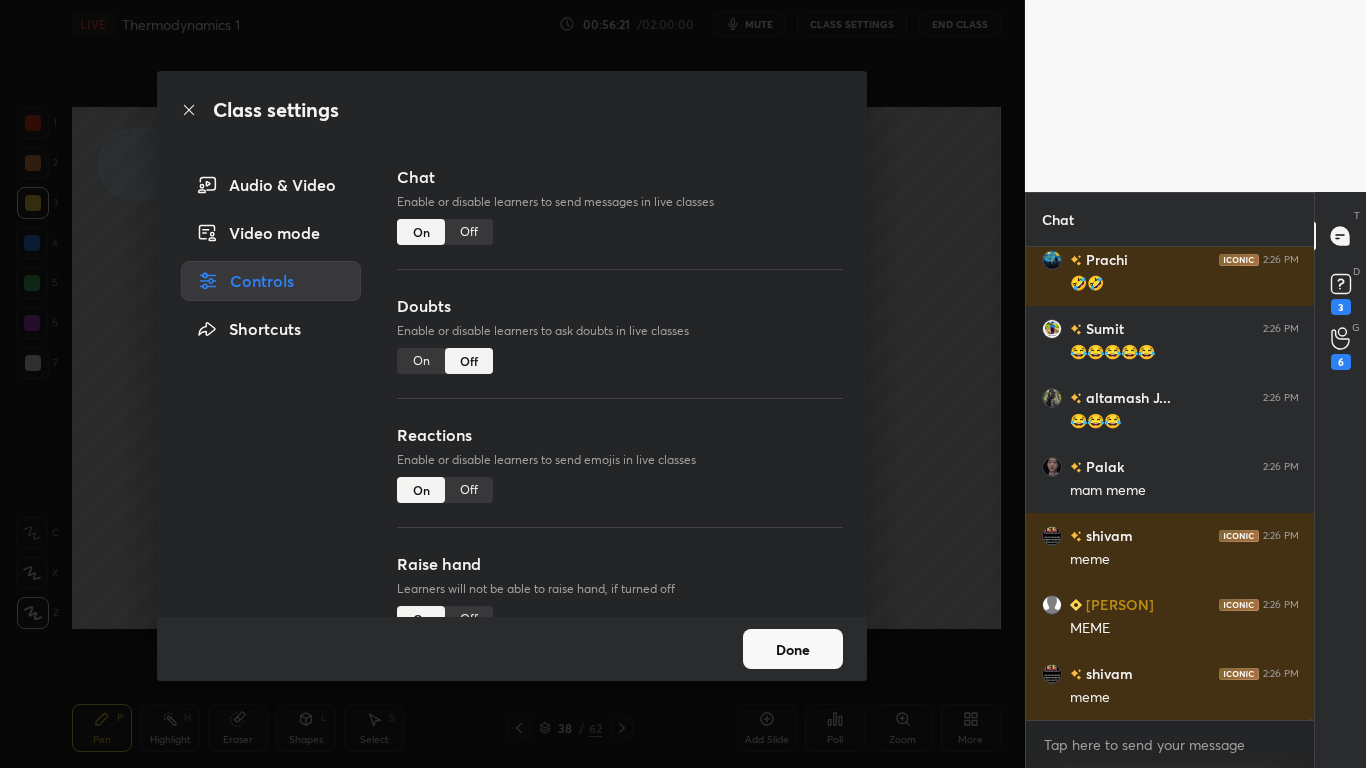 click on "Off" at bounding box center (469, 232) 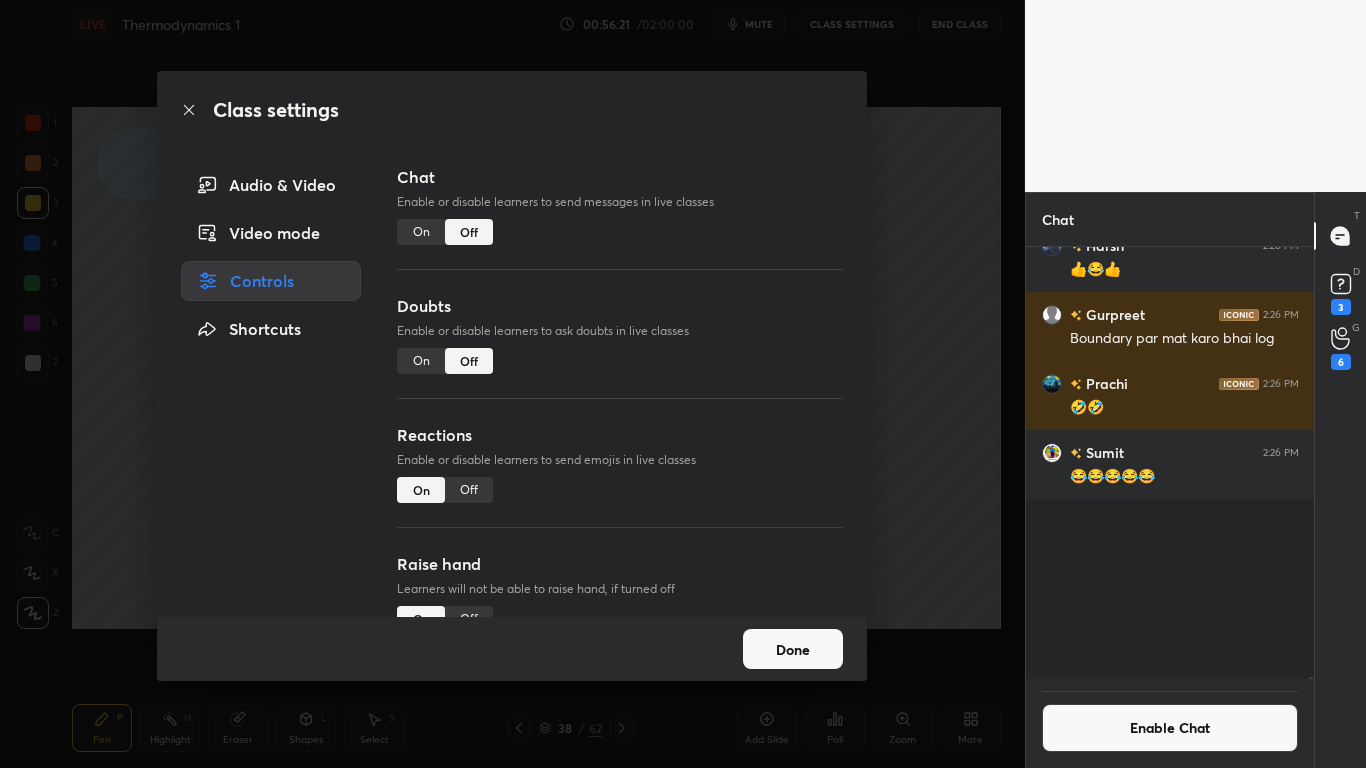 click on "Done" at bounding box center (793, 649) 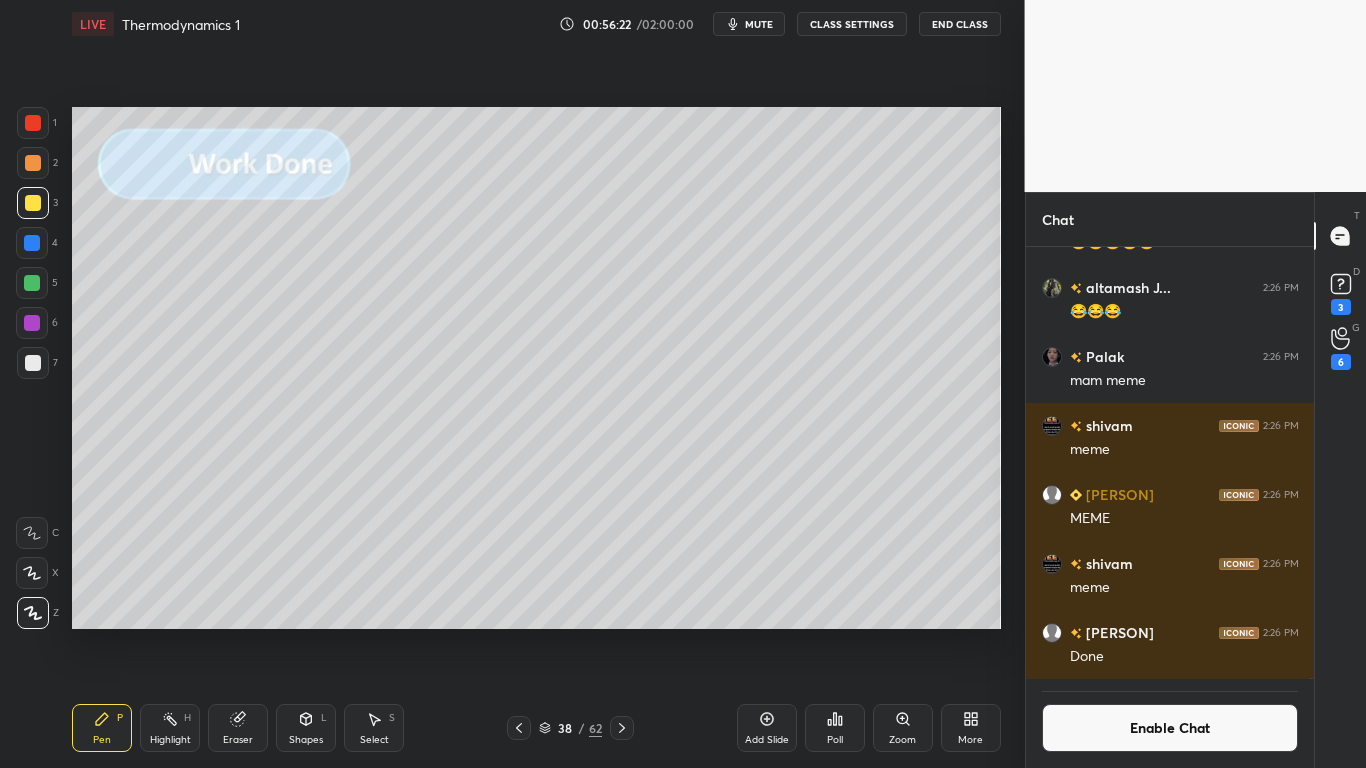 click on "38 / 62" at bounding box center [570, 728] 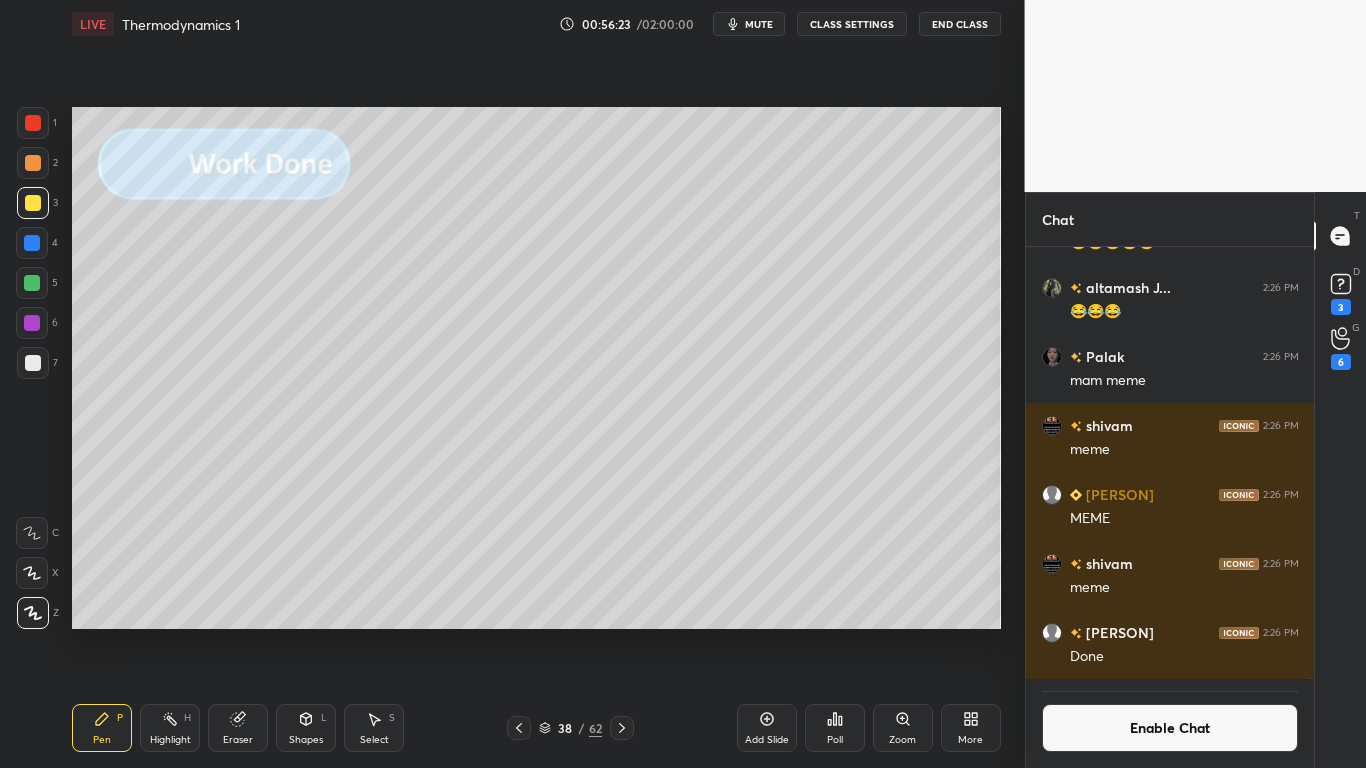click 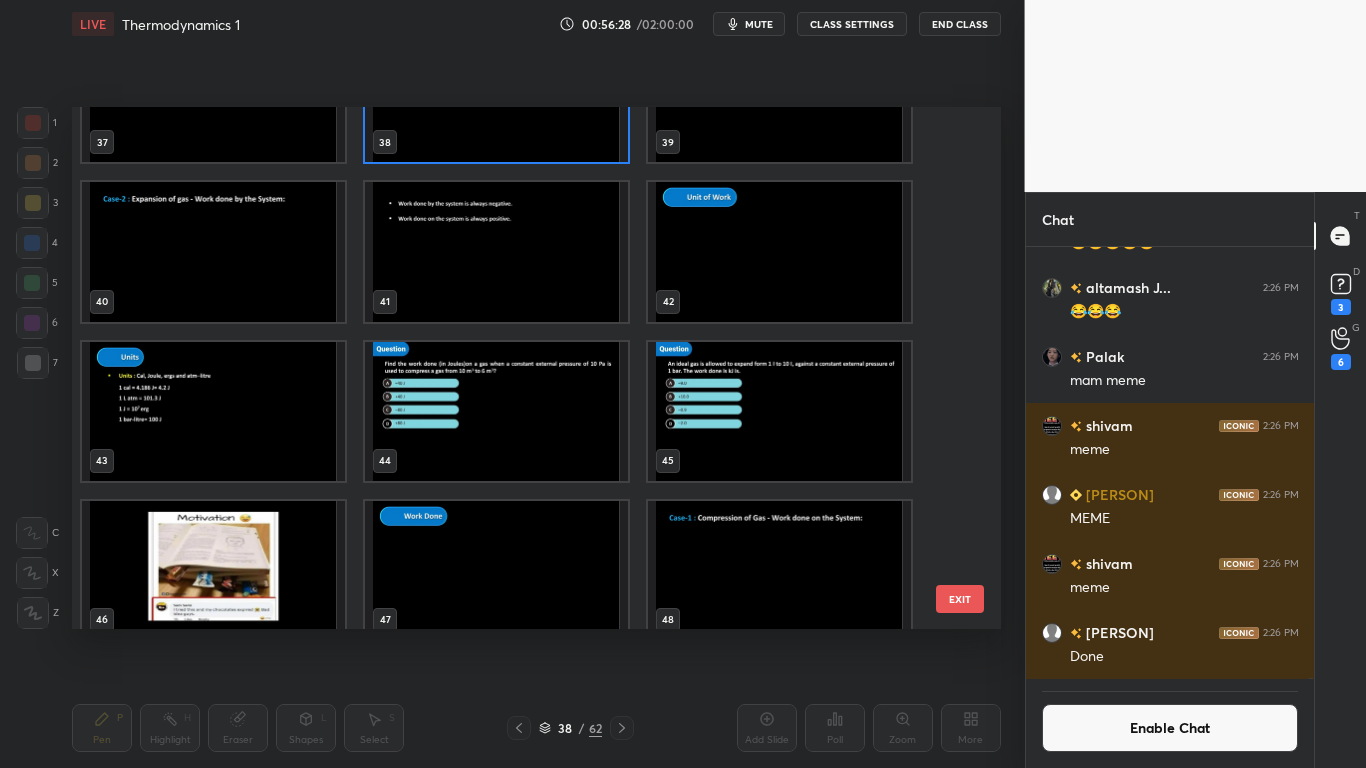 click at bounding box center [213, 570] 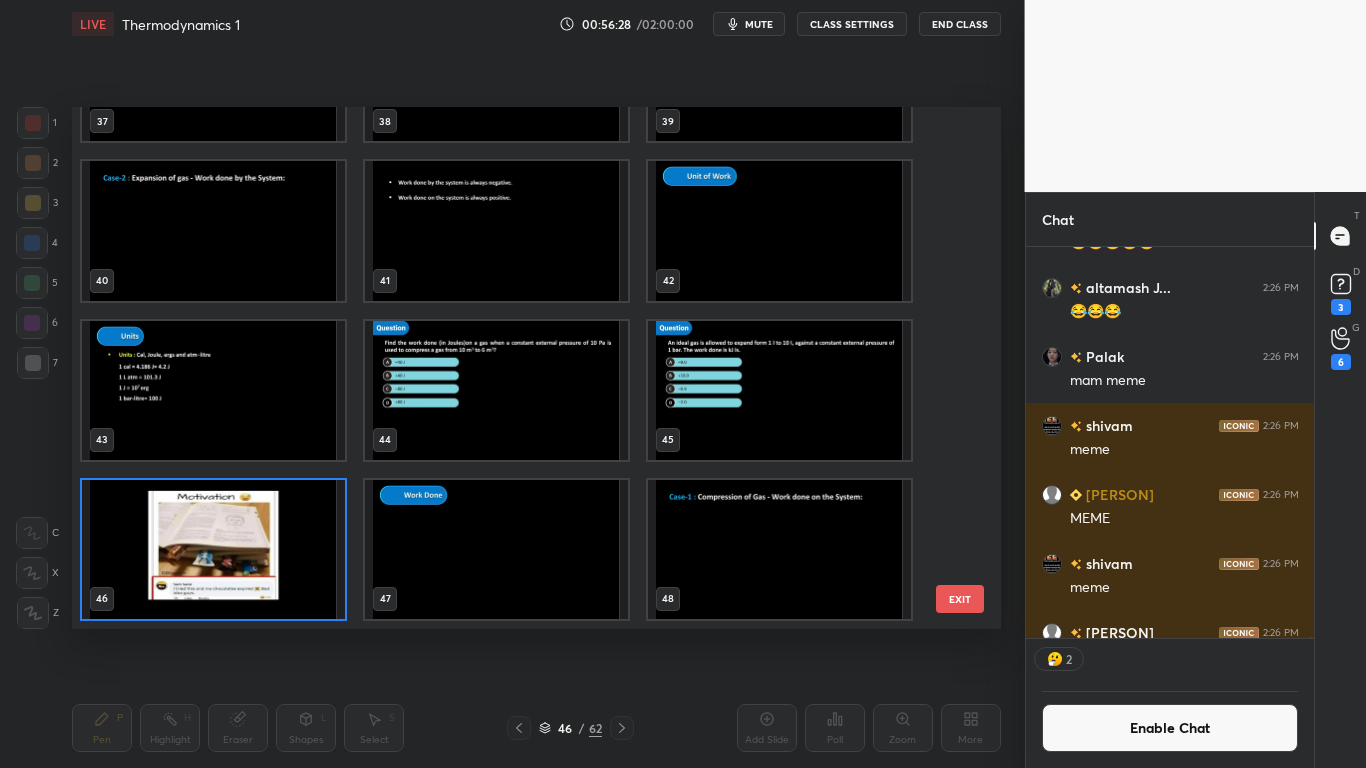 click at bounding box center [213, 549] 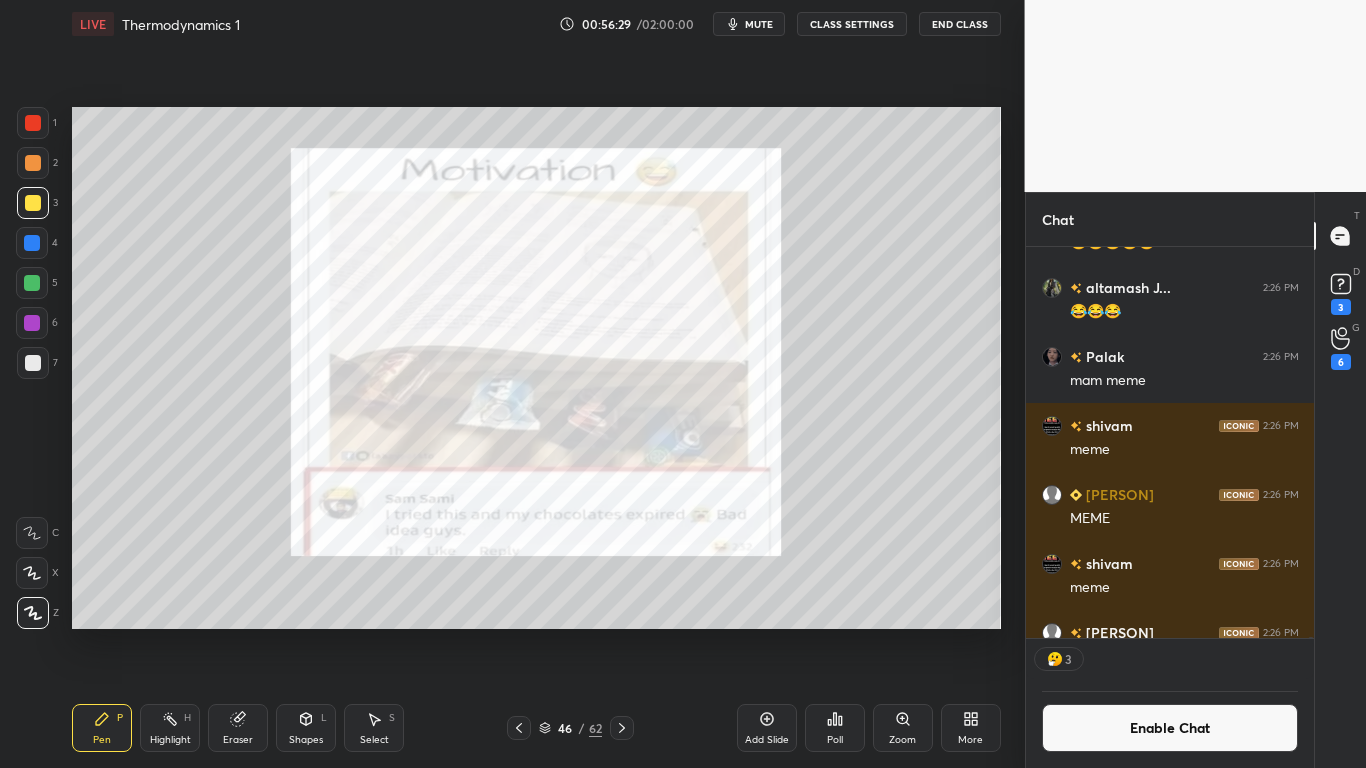 click at bounding box center (213, 549) 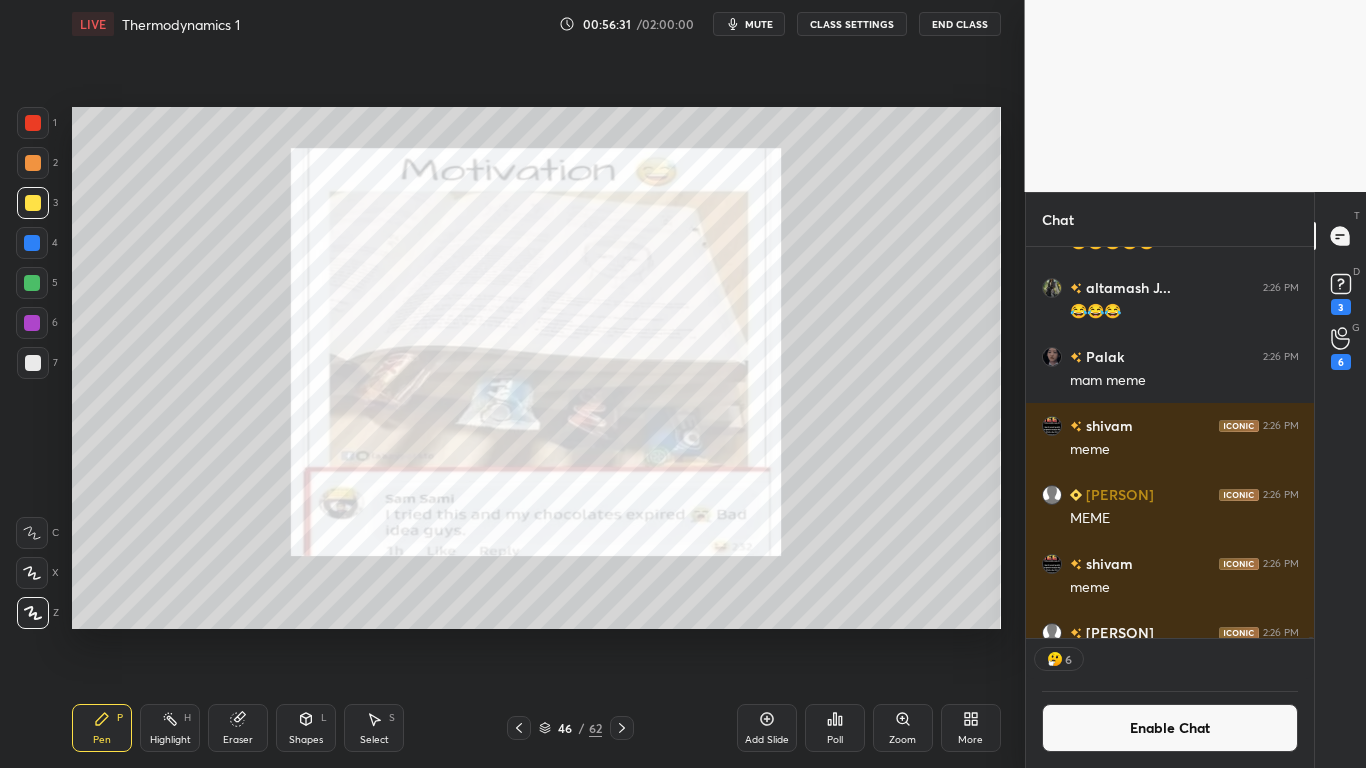 click on "Enable Chat" at bounding box center [1170, 728] 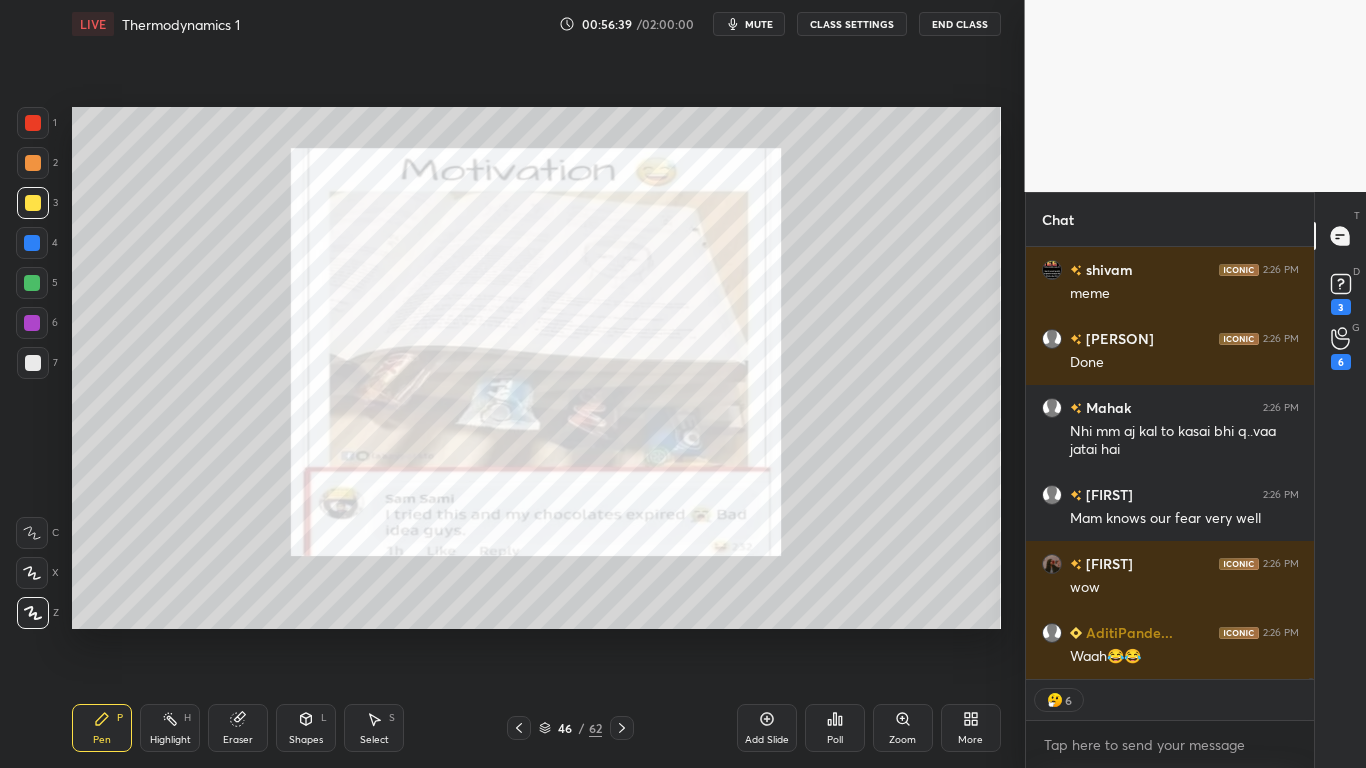 type on "x" 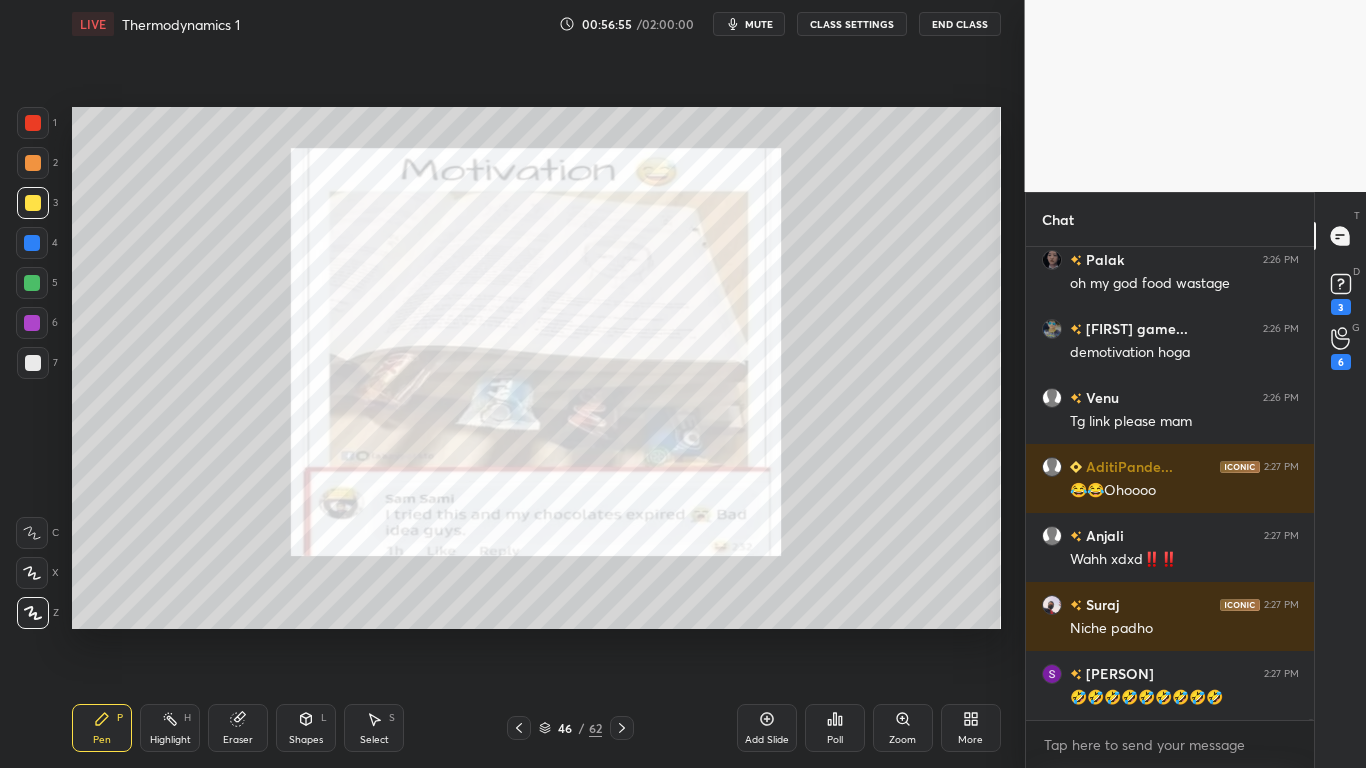 click 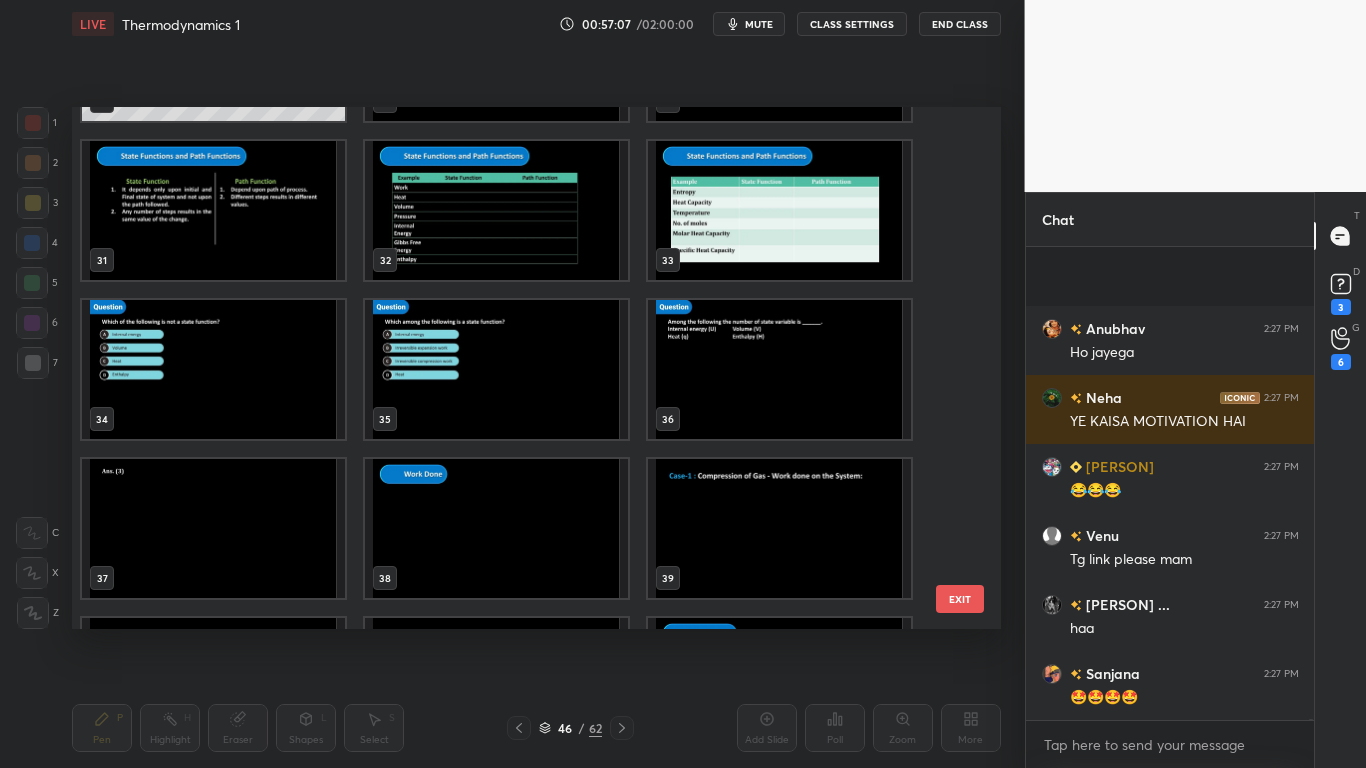 click at bounding box center (496, 528) 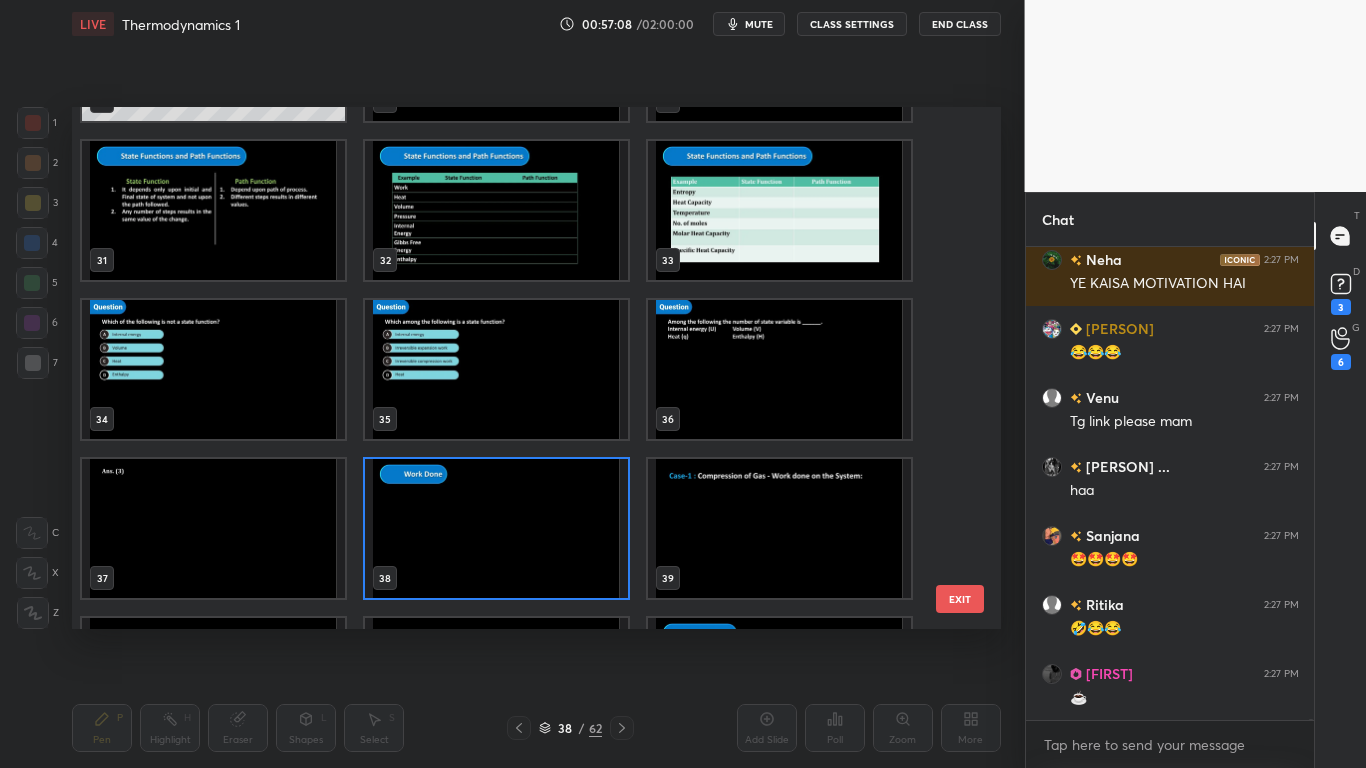 click at bounding box center (496, 528) 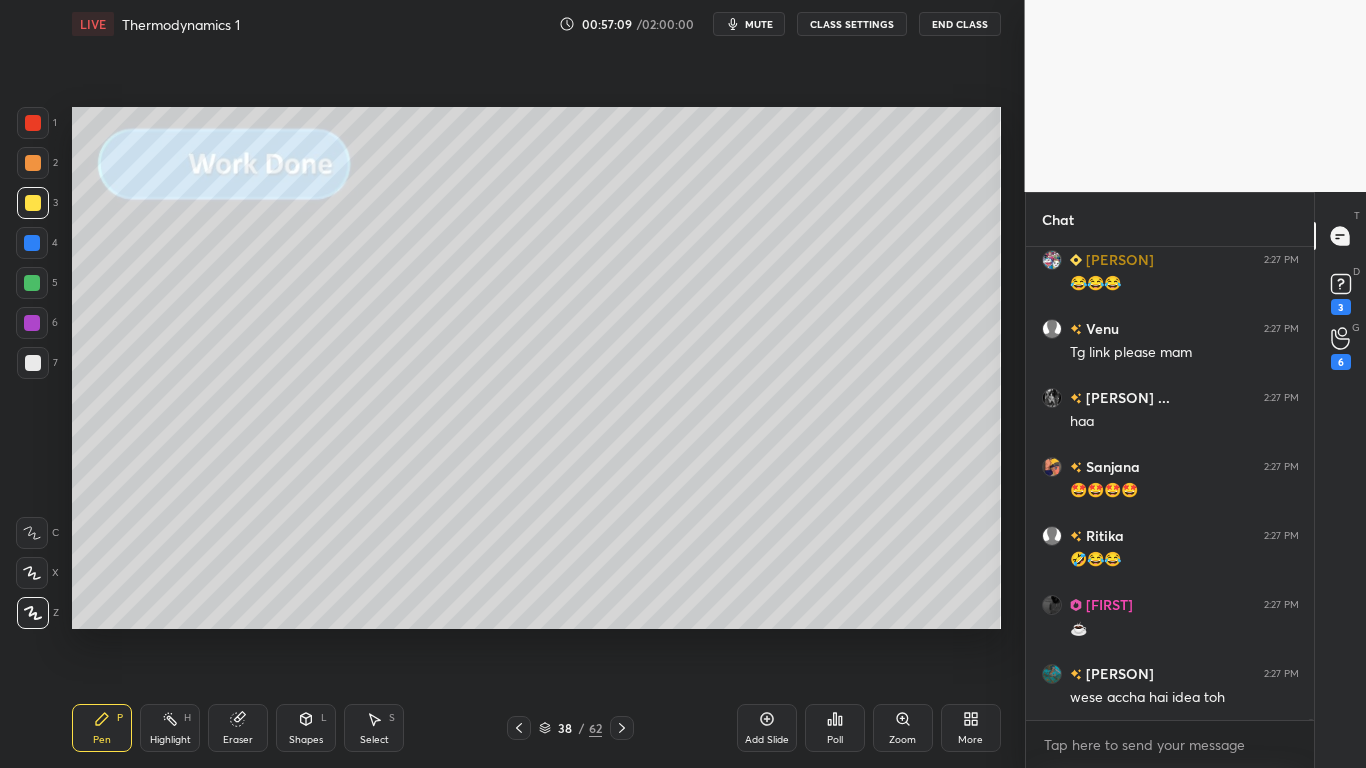 click on "CLASS SETTINGS" at bounding box center (852, 24) 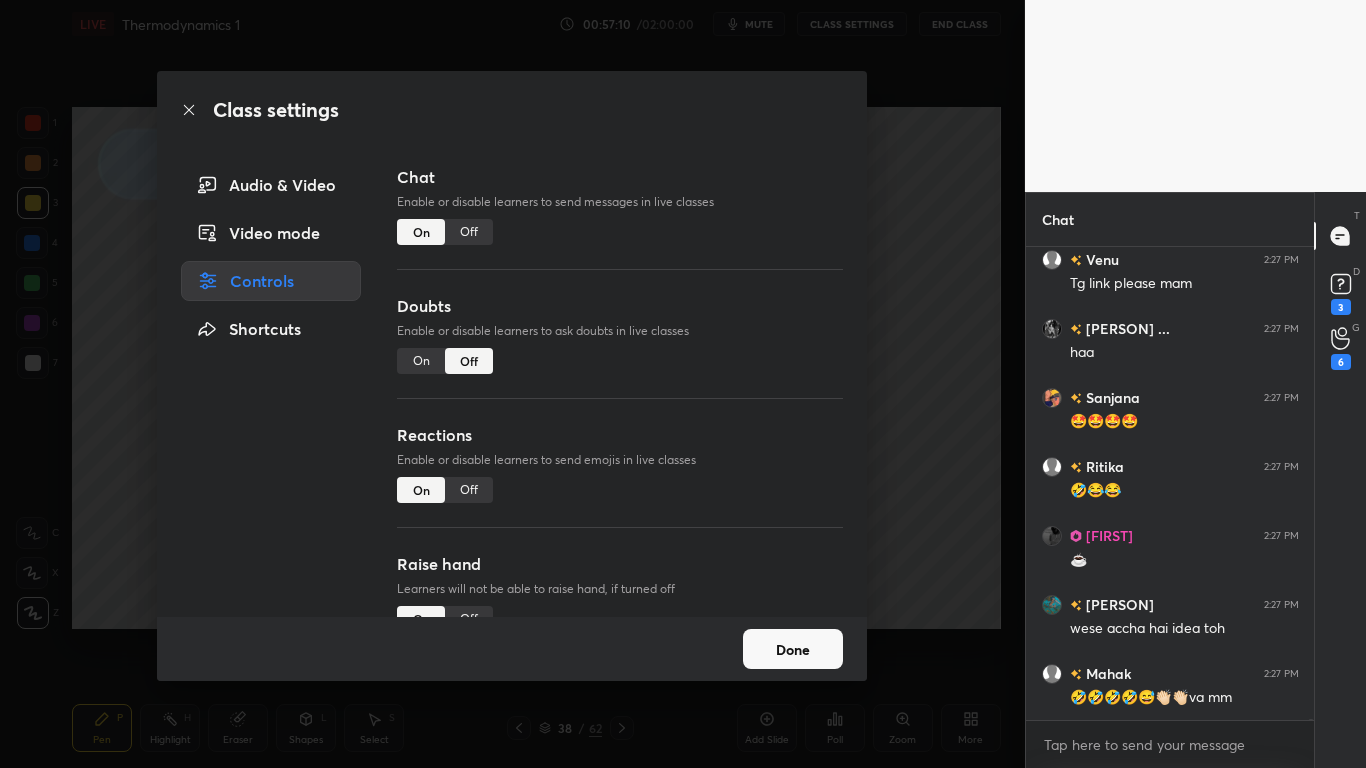 click on "Off" at bounding box center (469, 232) 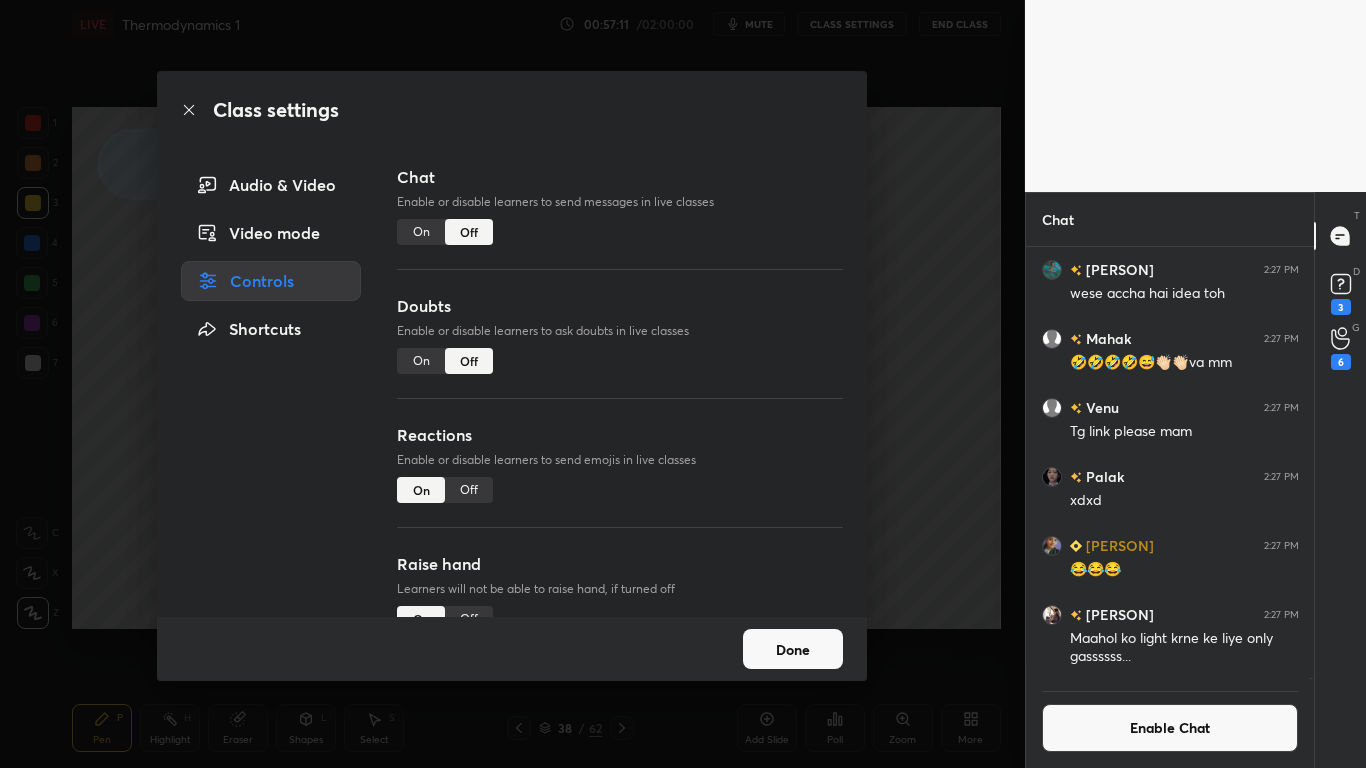 click on "Done" at bounding box center (793, 649) 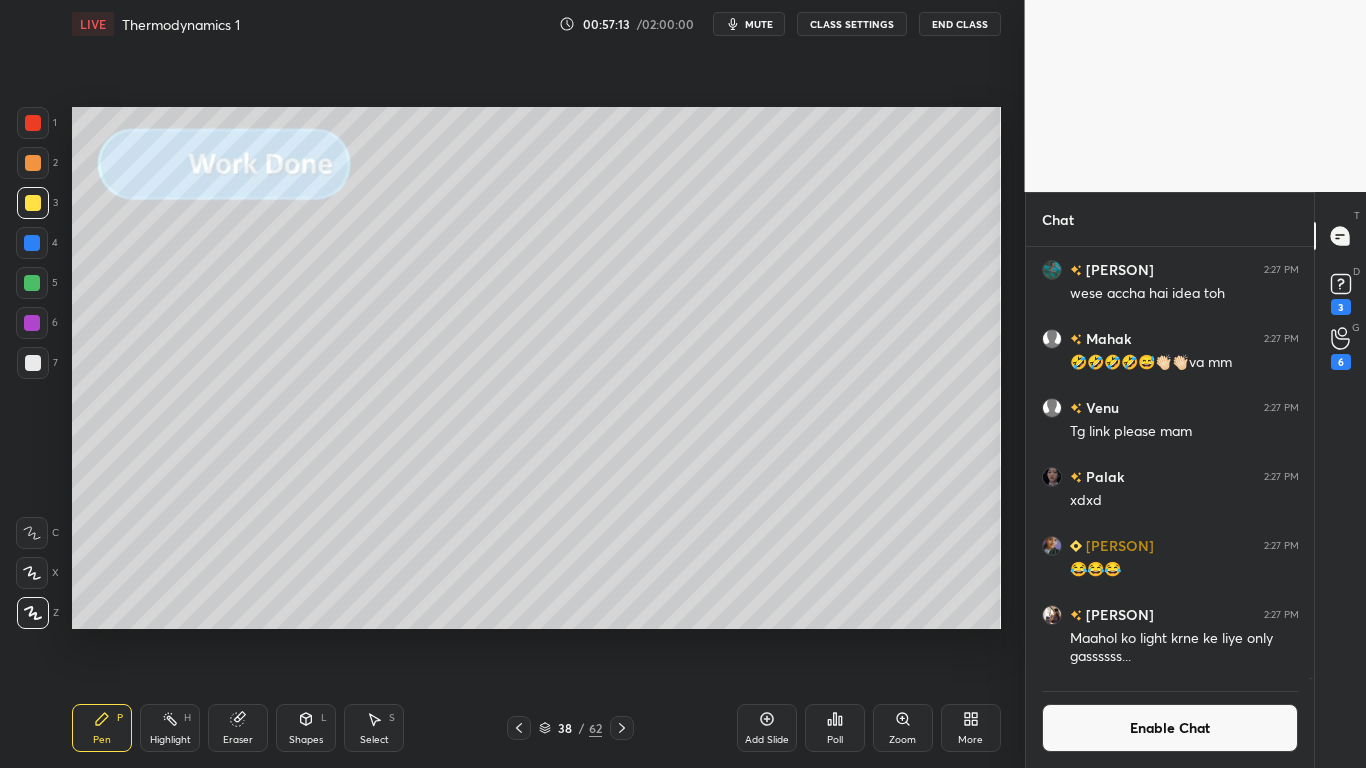 click on "Enable Chat" at bounding box center [1170, 728] 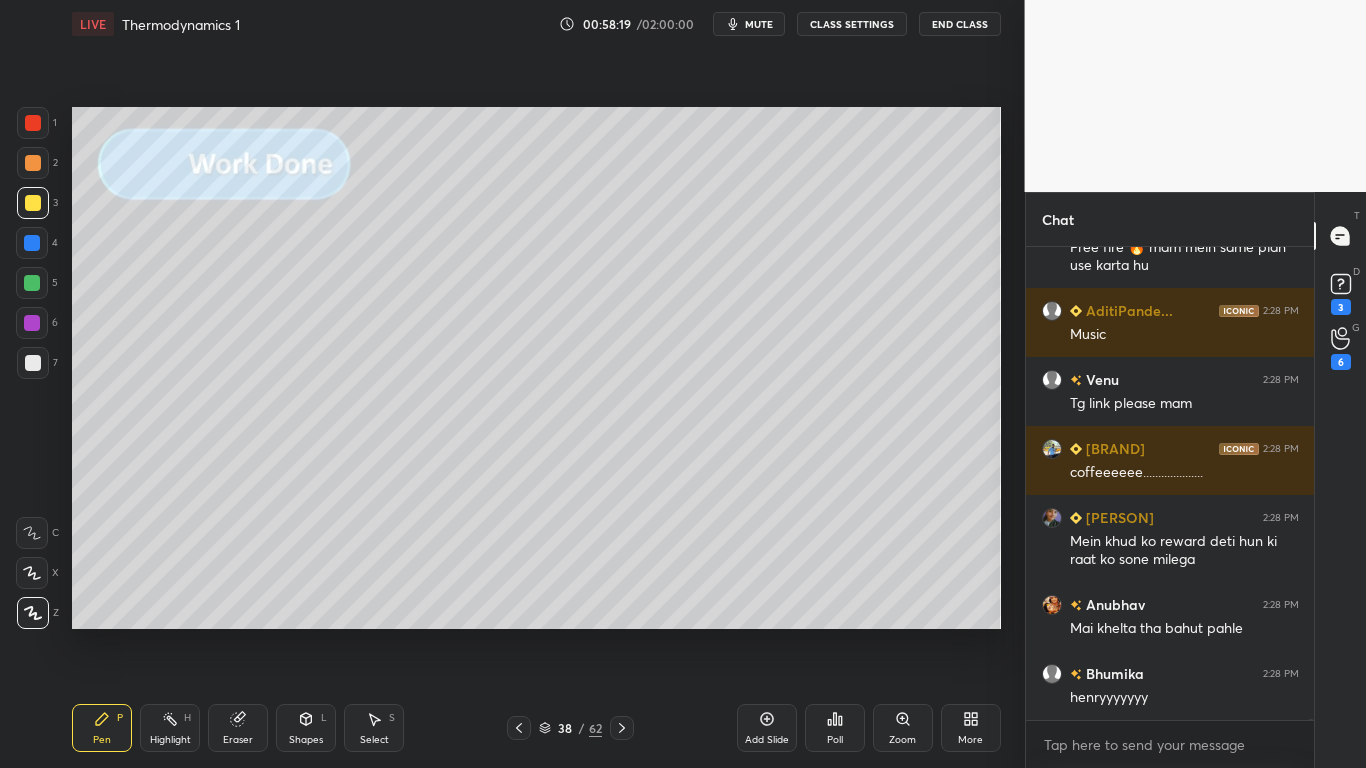 click at bounding box center [33, 203] 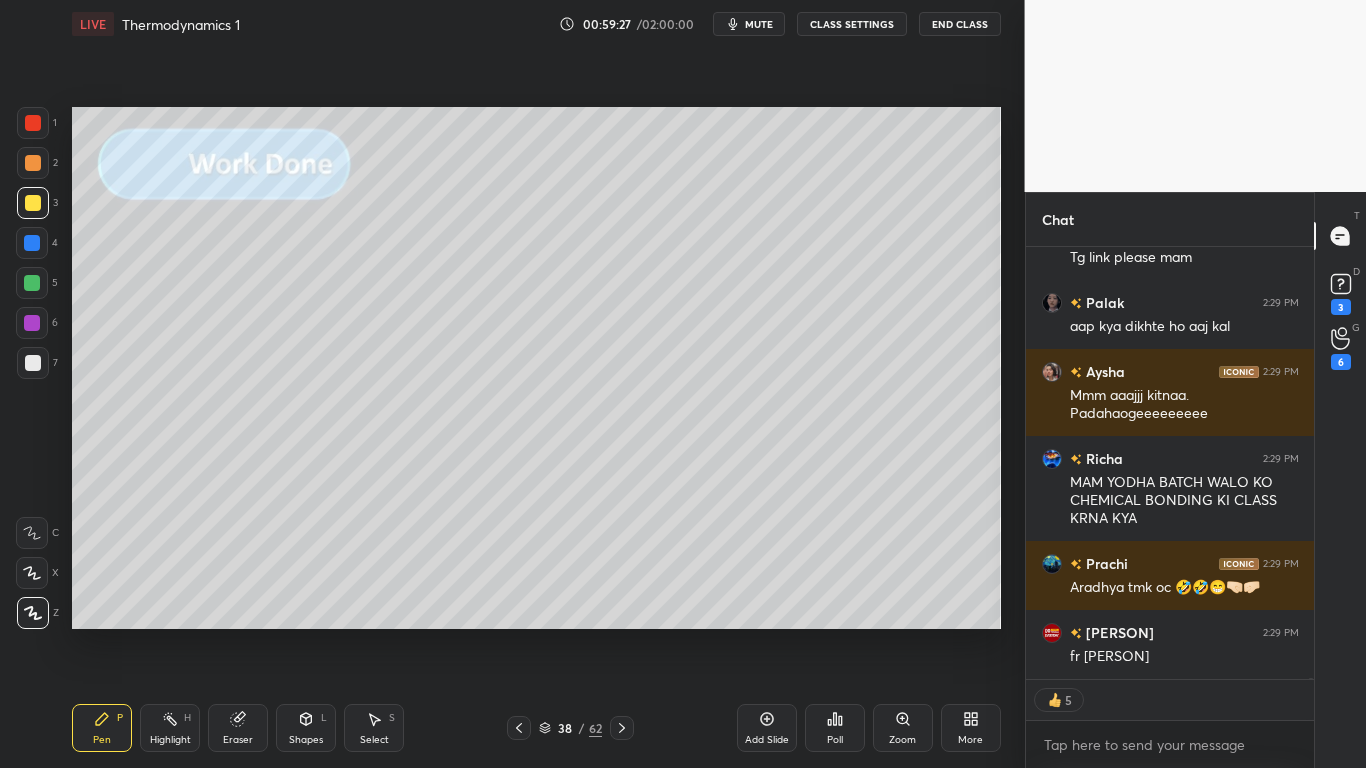 click at bounding box center (33, 203) 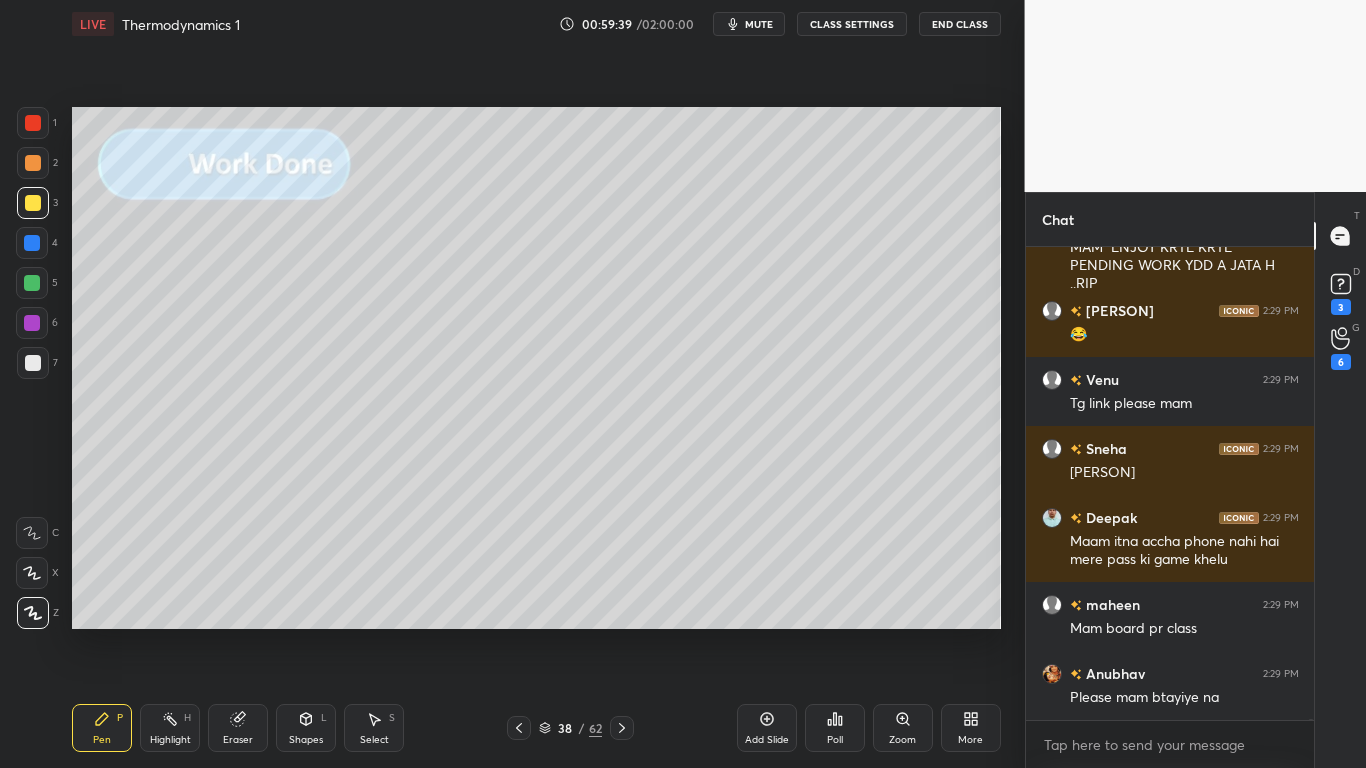click on "CLASS SETTINGS" at bounding box center [852, 24] 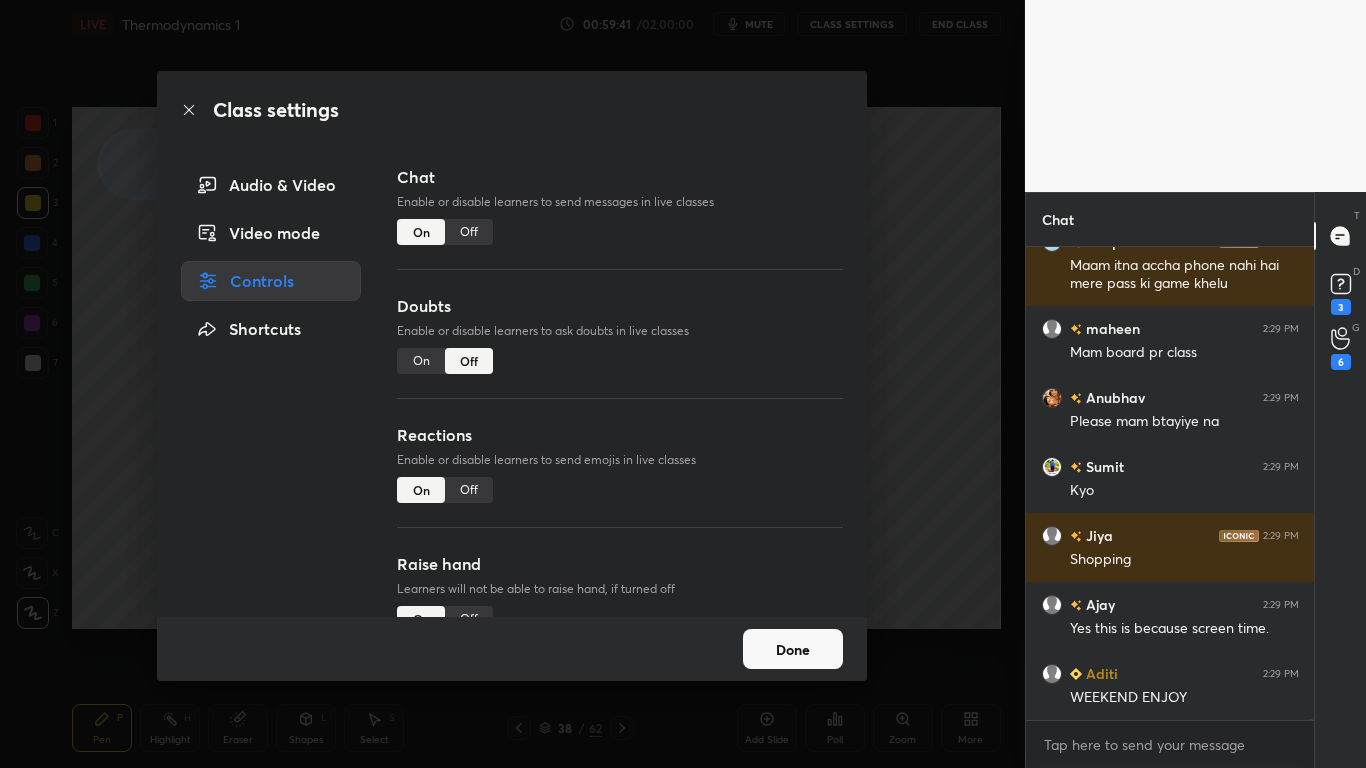 click on "Off" at bounding box center (469, 232) 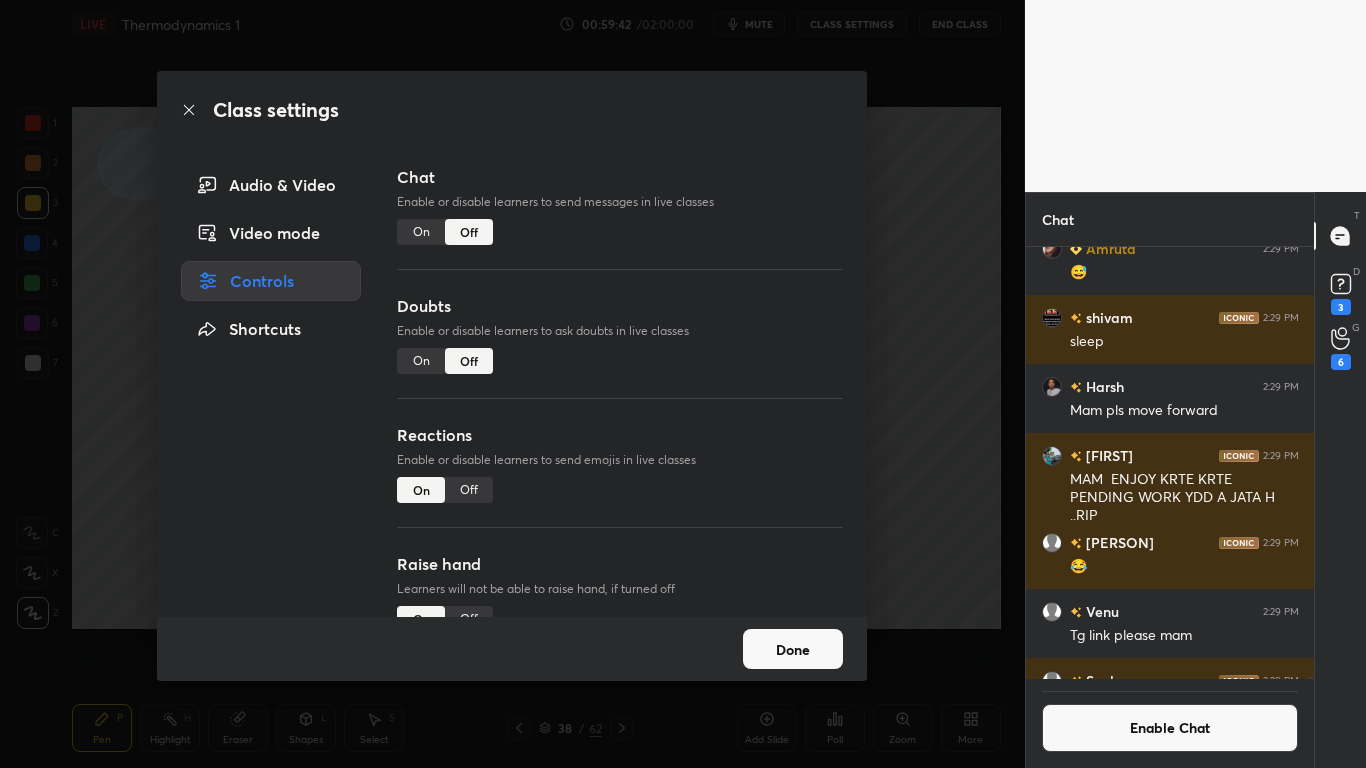 click on "Done" at bounding box center [793, 649] 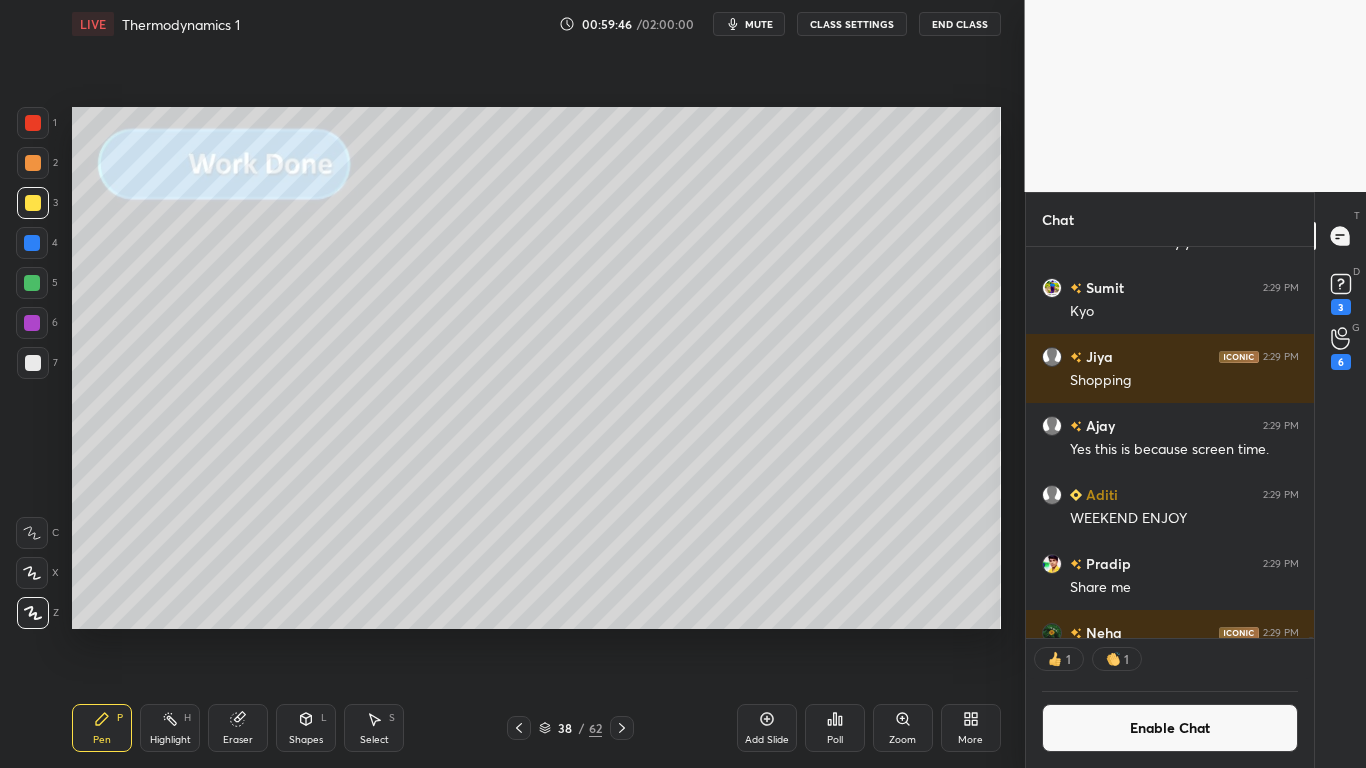 click on "Add Slide" at bounding box center (767, 728) 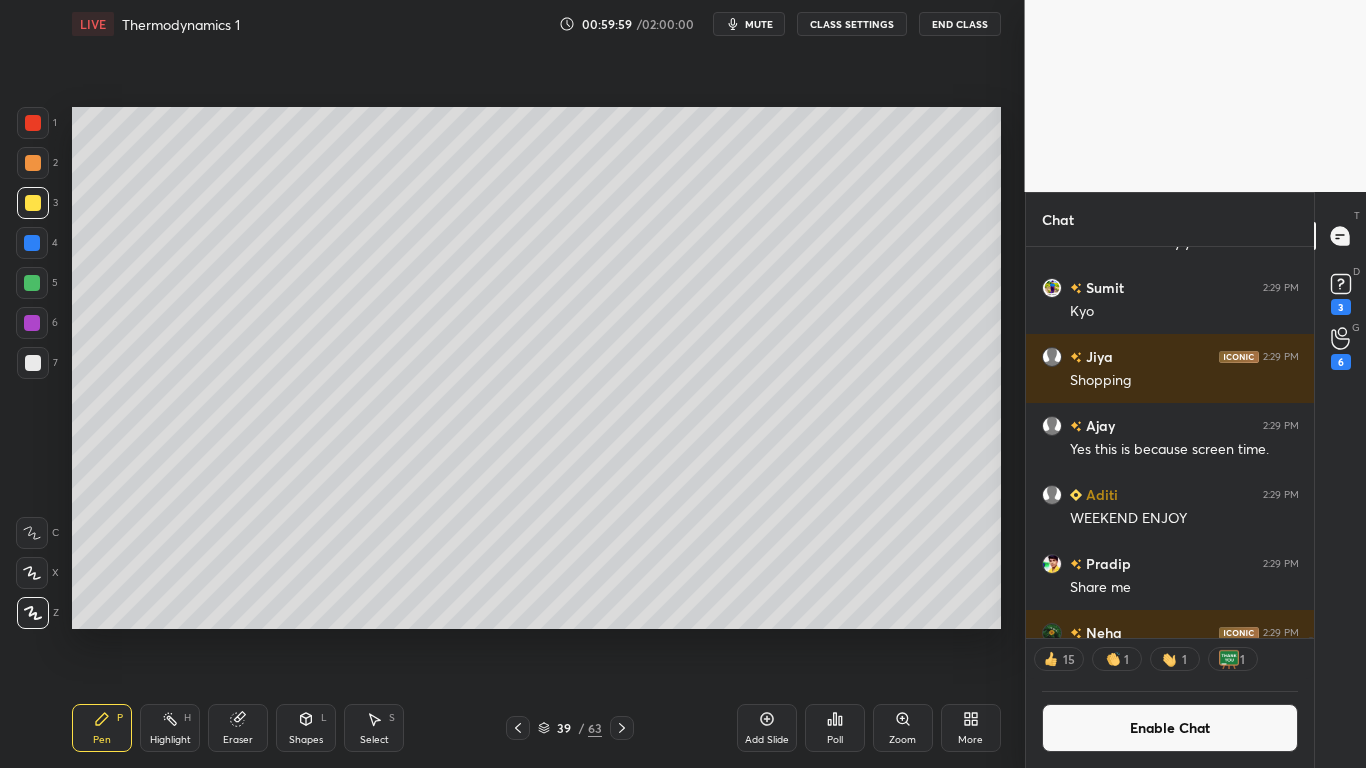 click at bounding box center (33, 363) 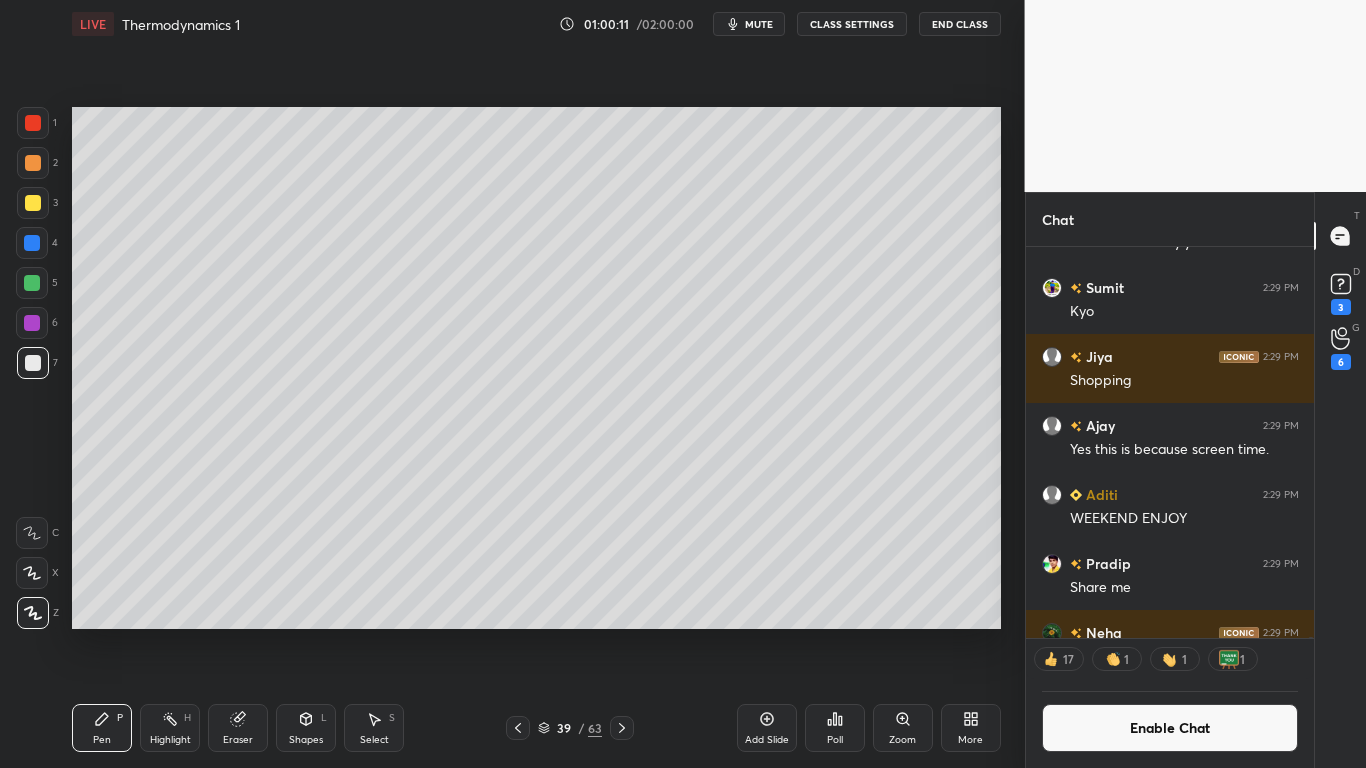 click 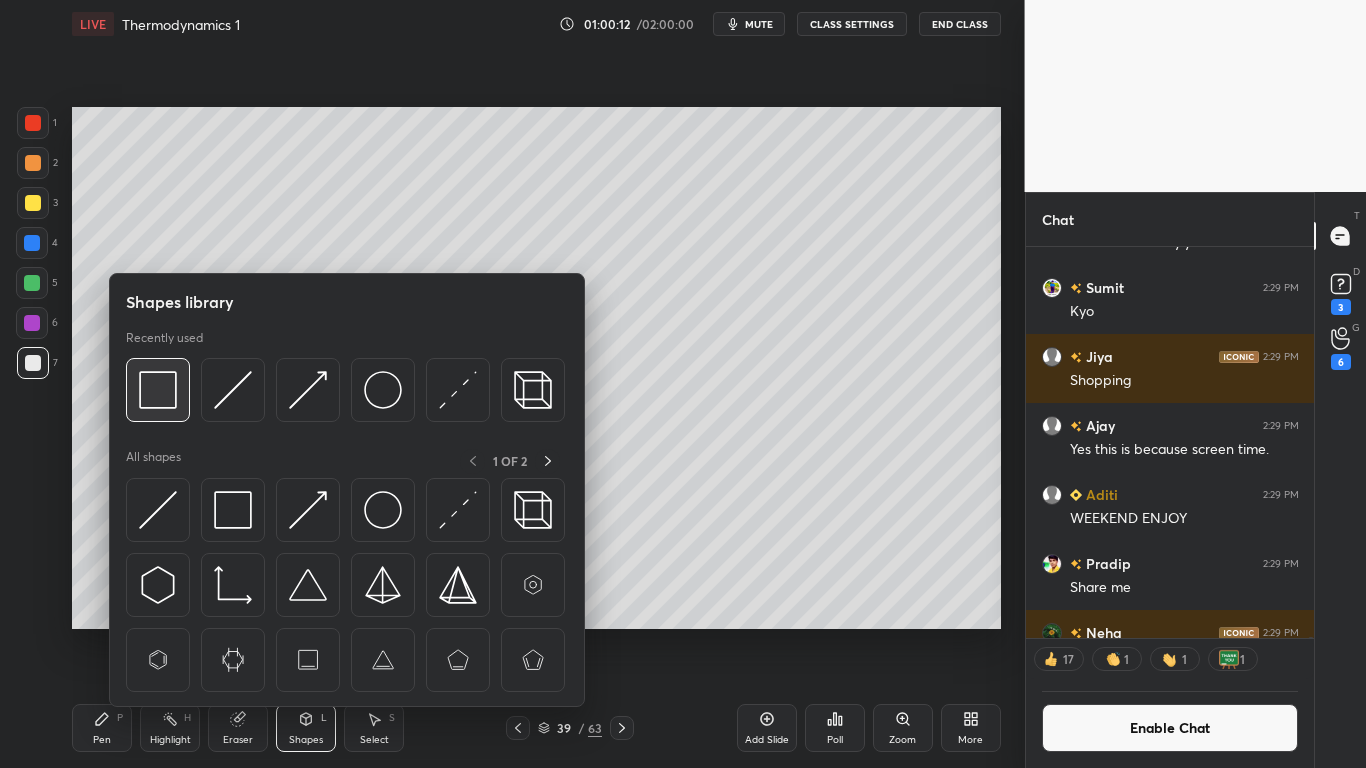click at bounding box center [158, 390] 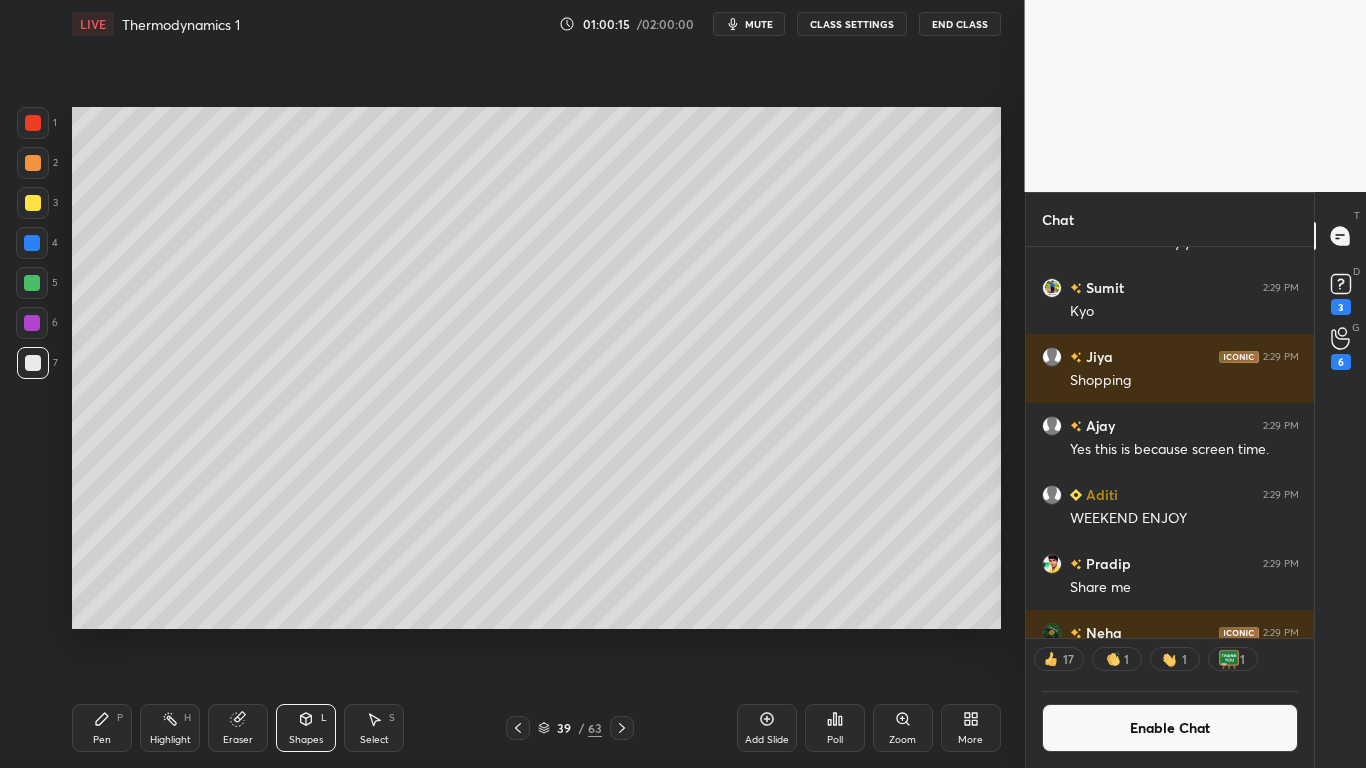 click at bounding box center [33, 203] 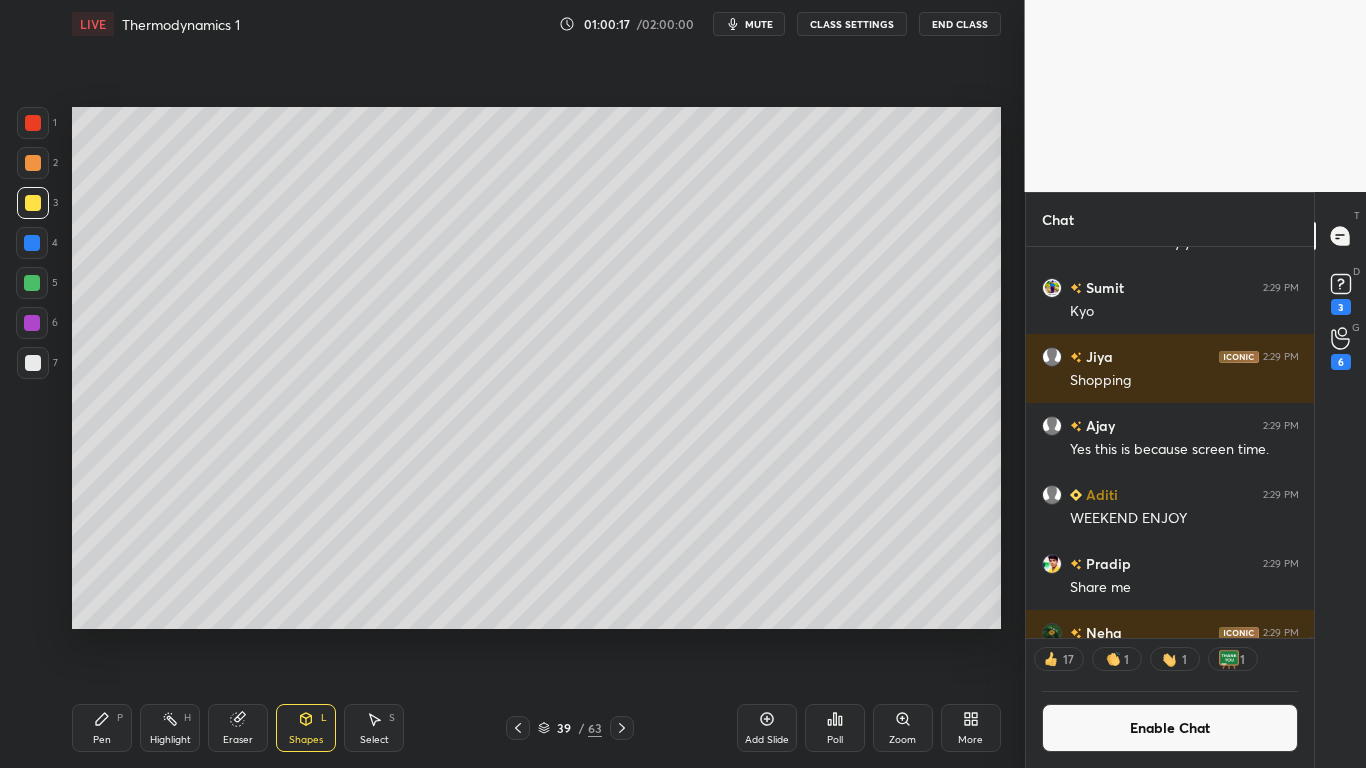 click on "Pen P" at bounding box center (102, 728) 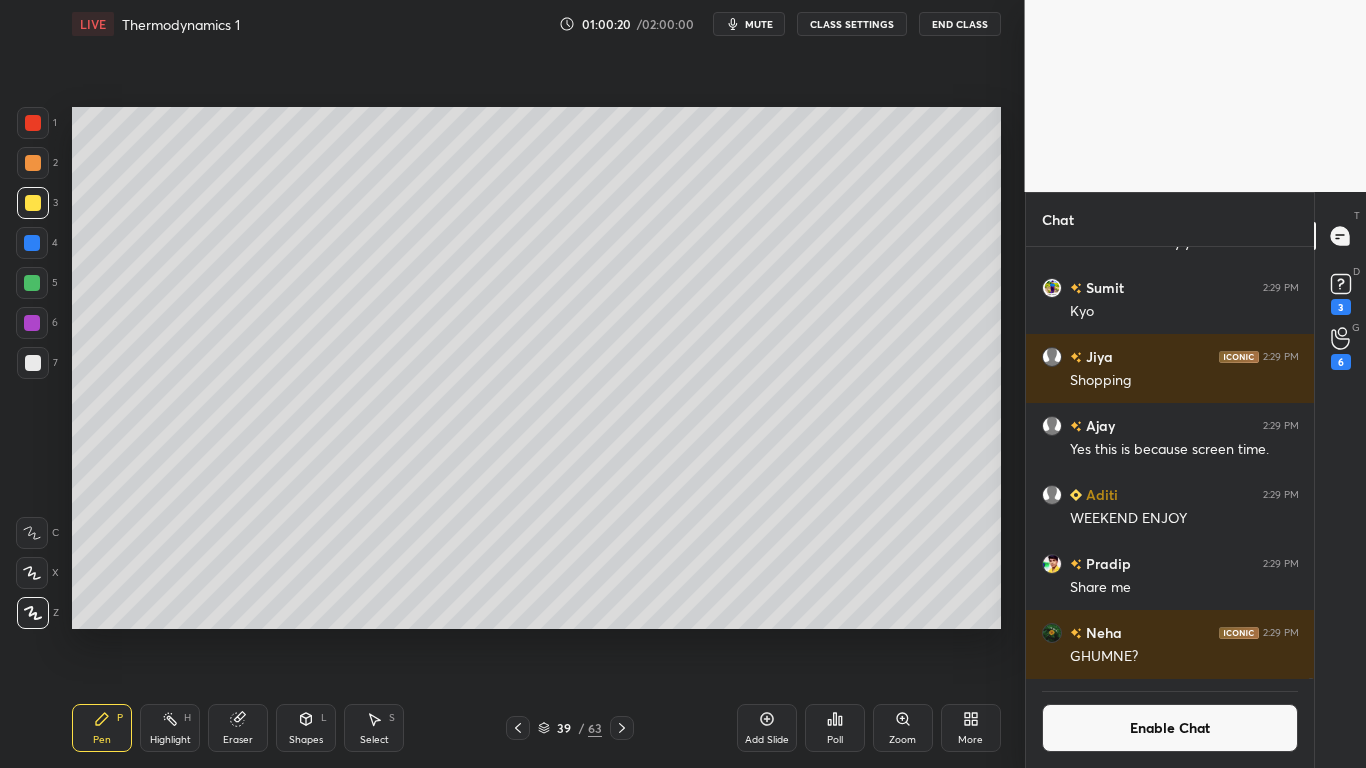 scroll, scrollTop: 7, scrollLeft: 7, axis: both 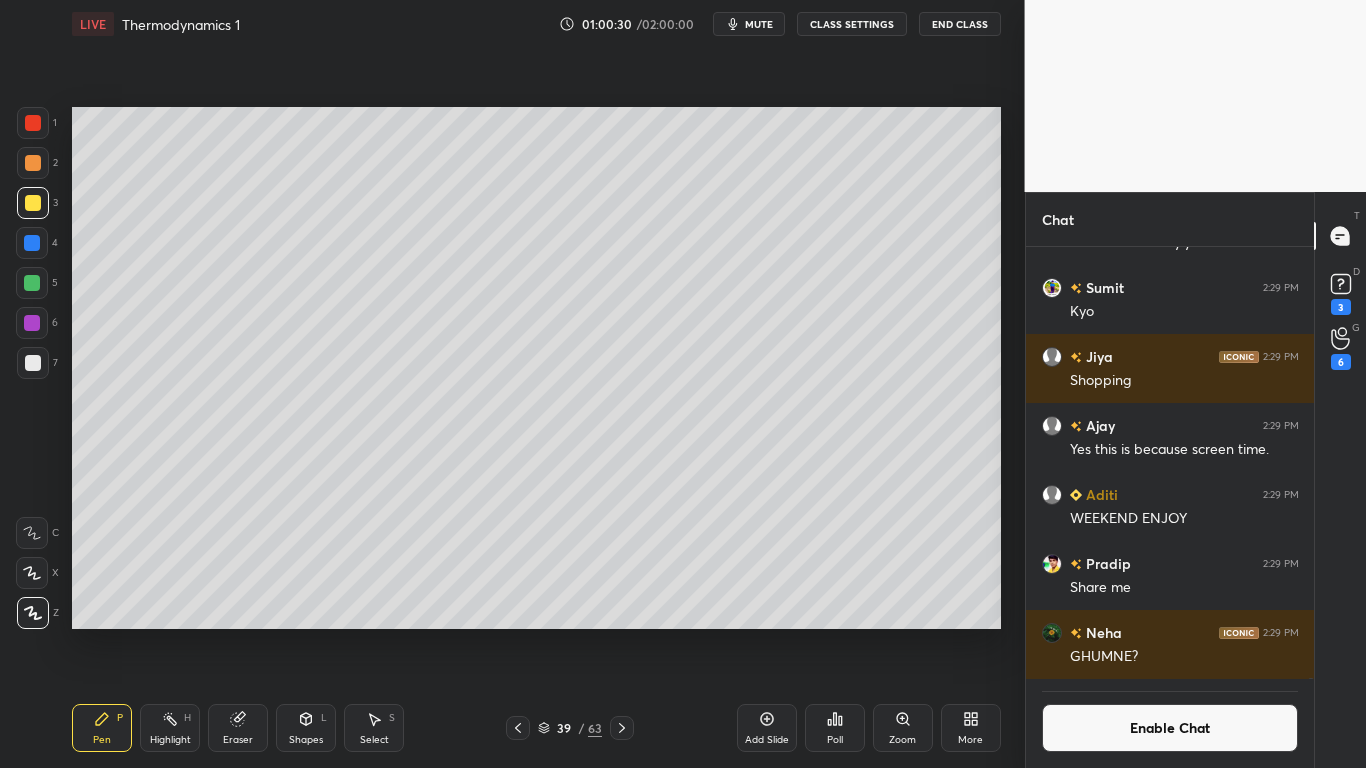 click at bounding box center (33, 363) 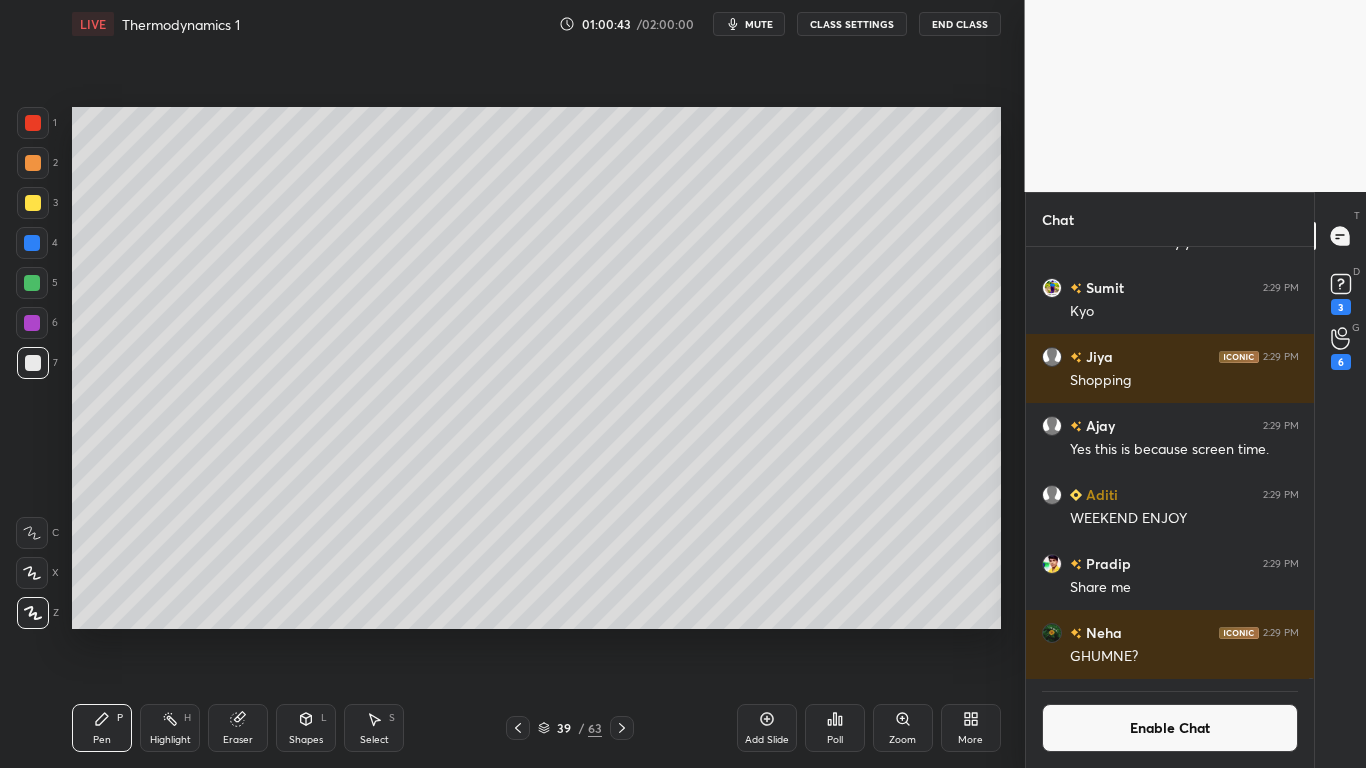 click 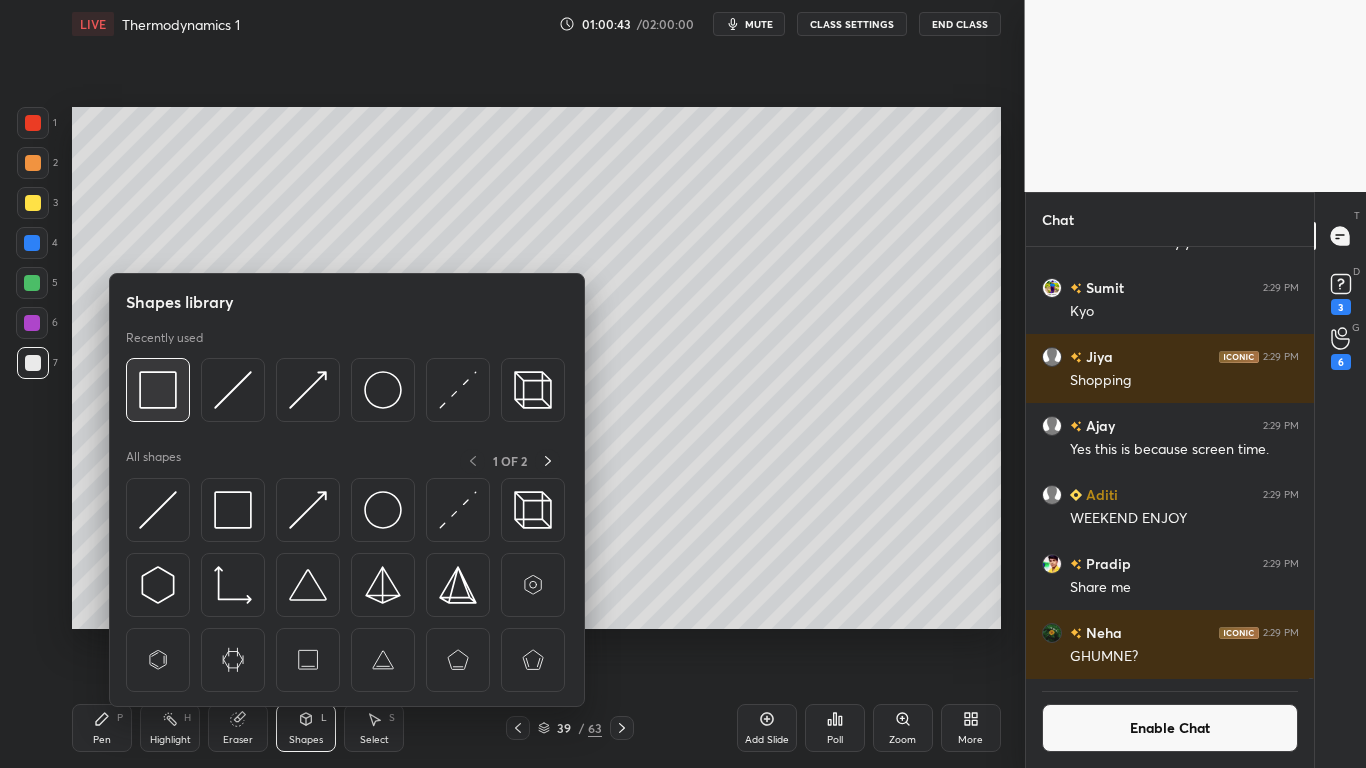 click at bounding box center [158, 390] 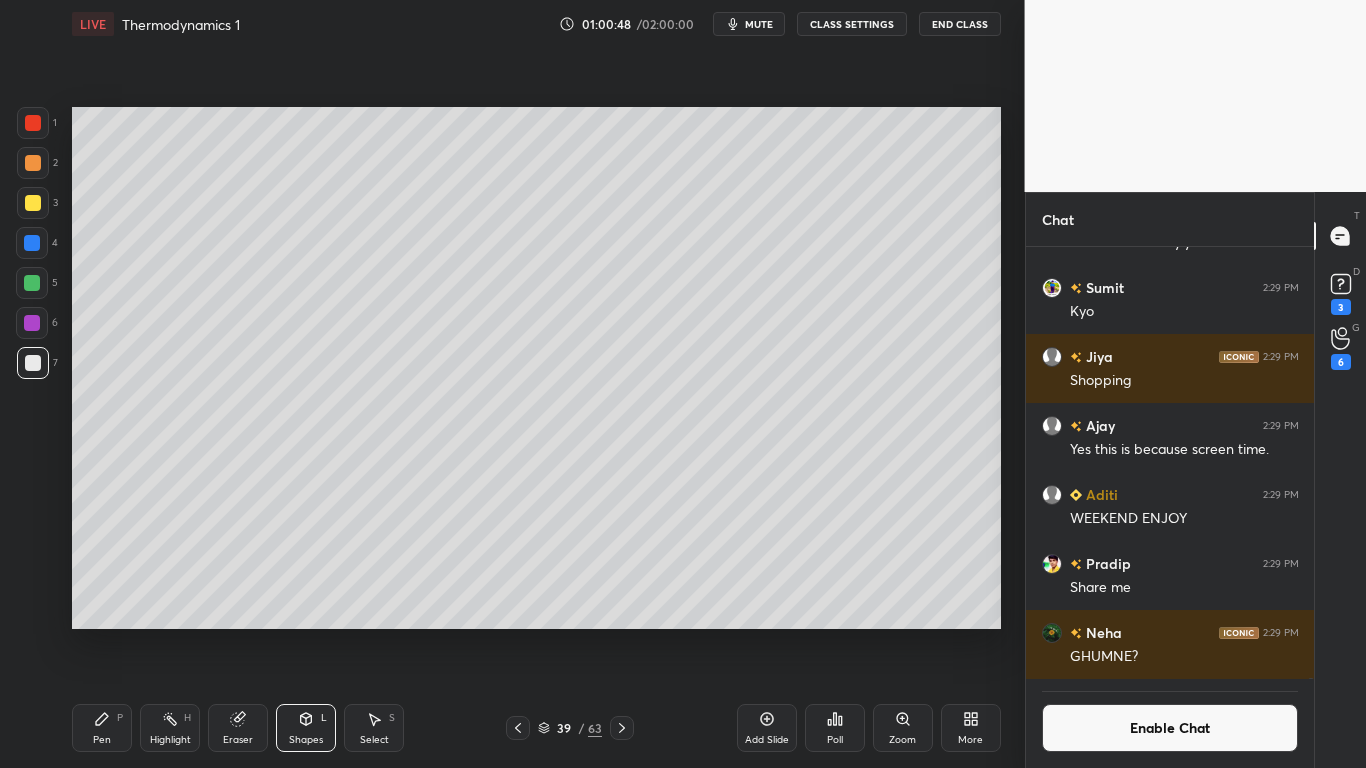 click on "Enable Chat" at bounding box center (1170, 728) 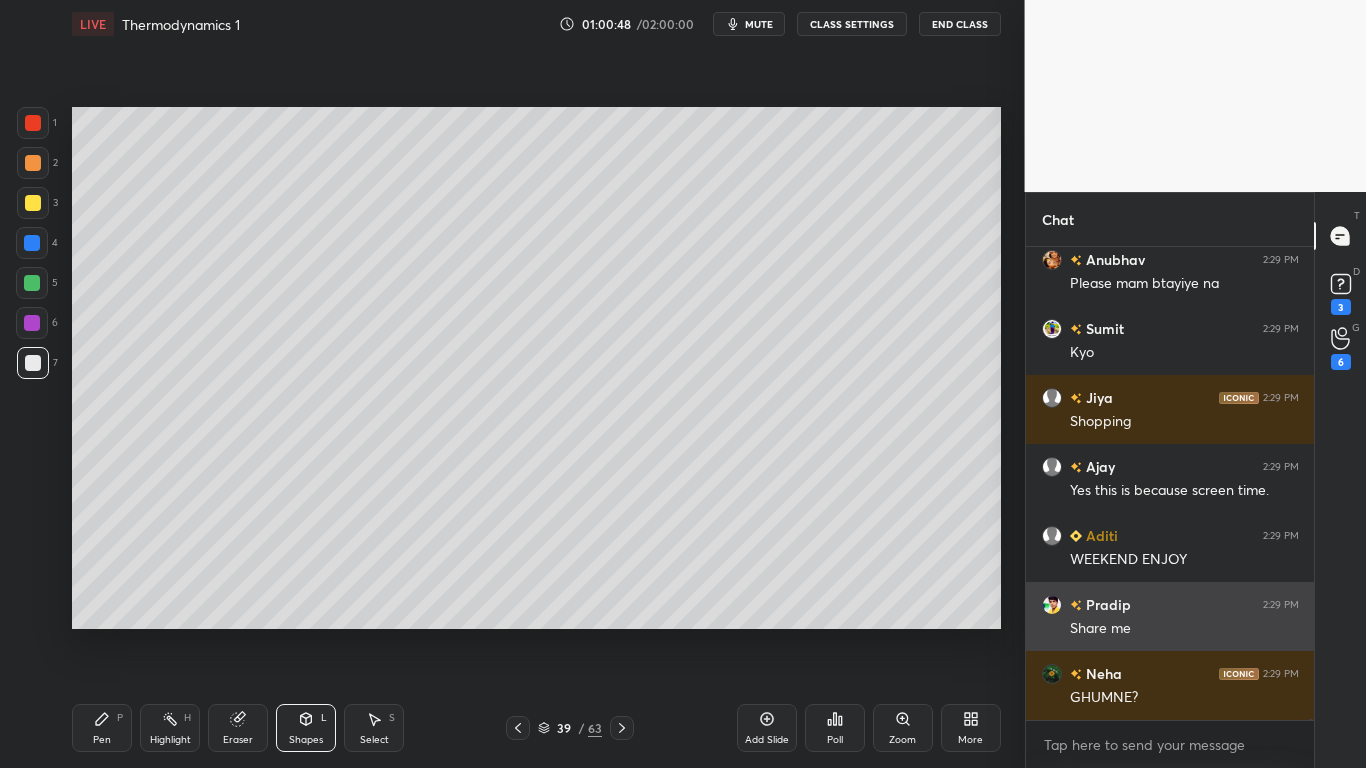 scroll, scrollTop: 185964, scrollLeft: 0, axis: vertical 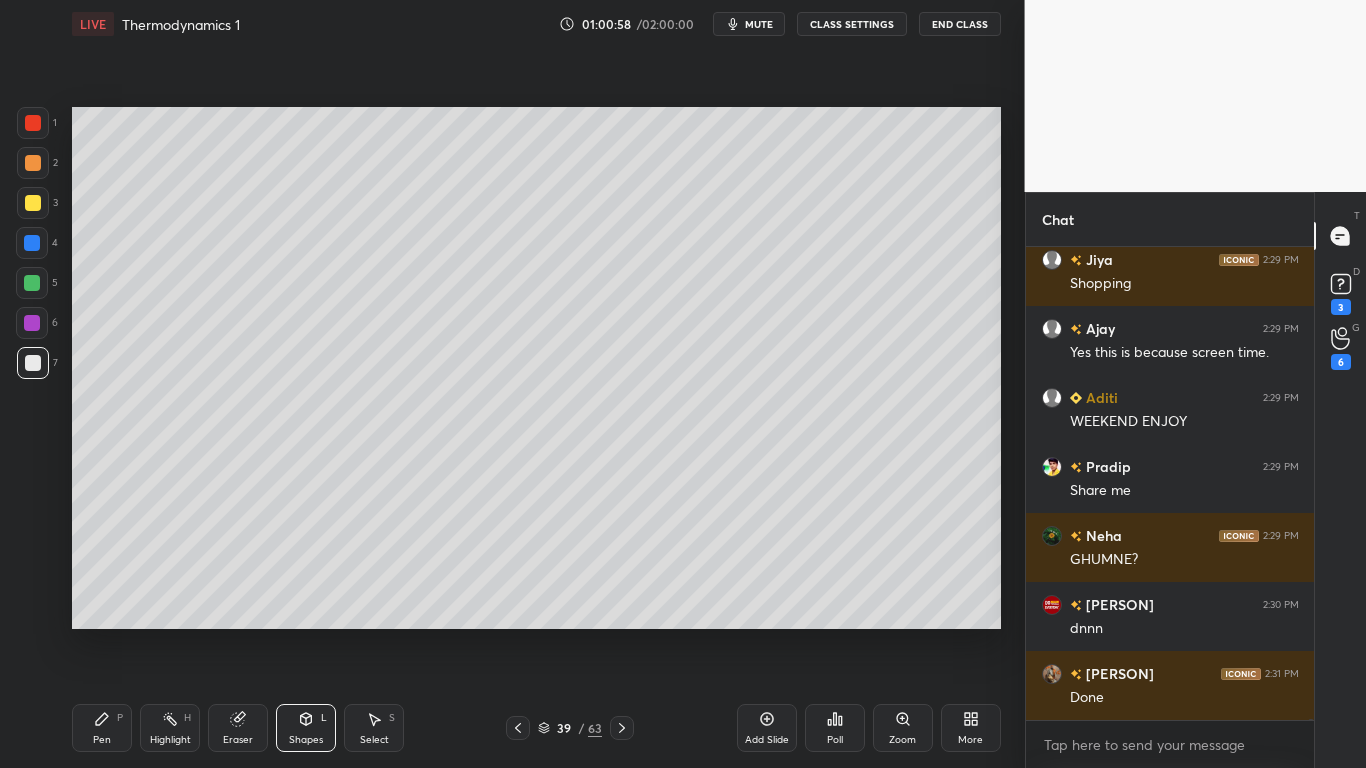click 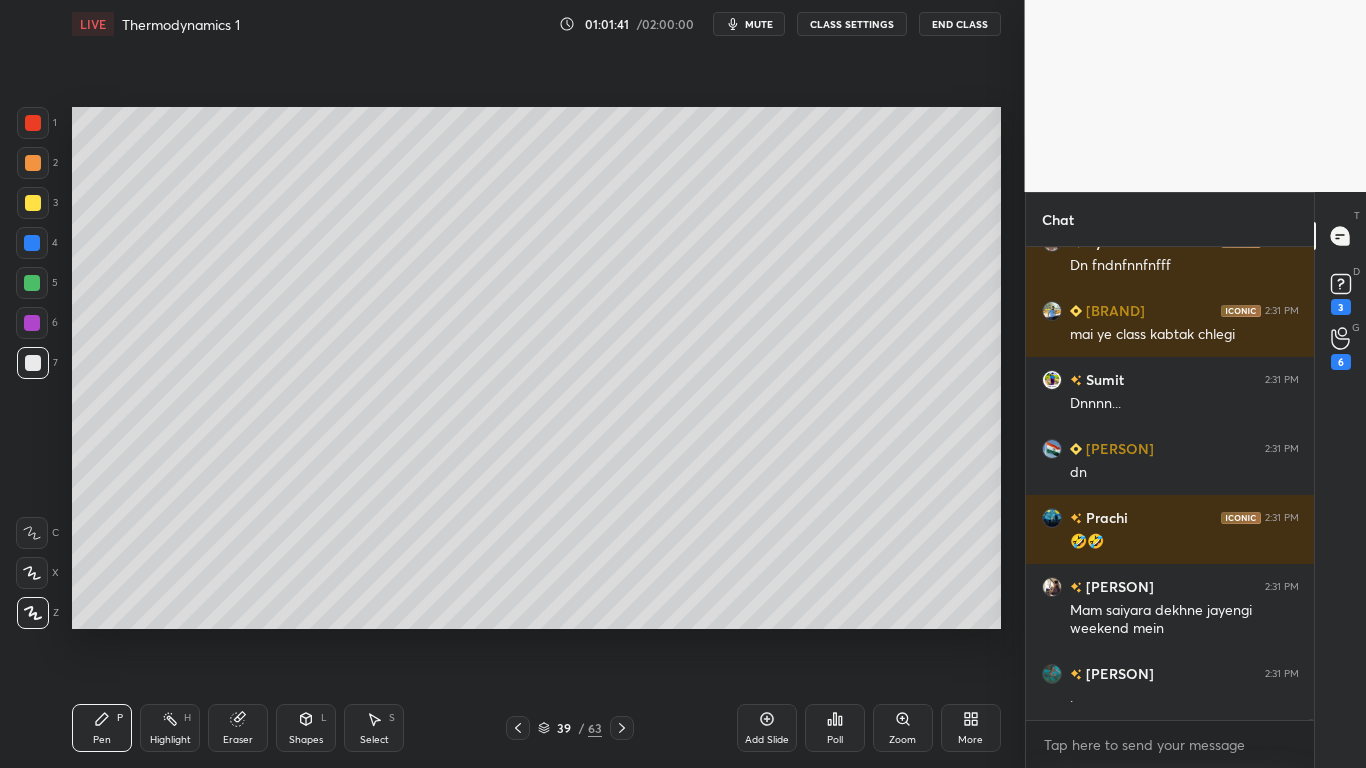 scroll, scrollTop: 187958, scrollLeft: 0, axis: vertical 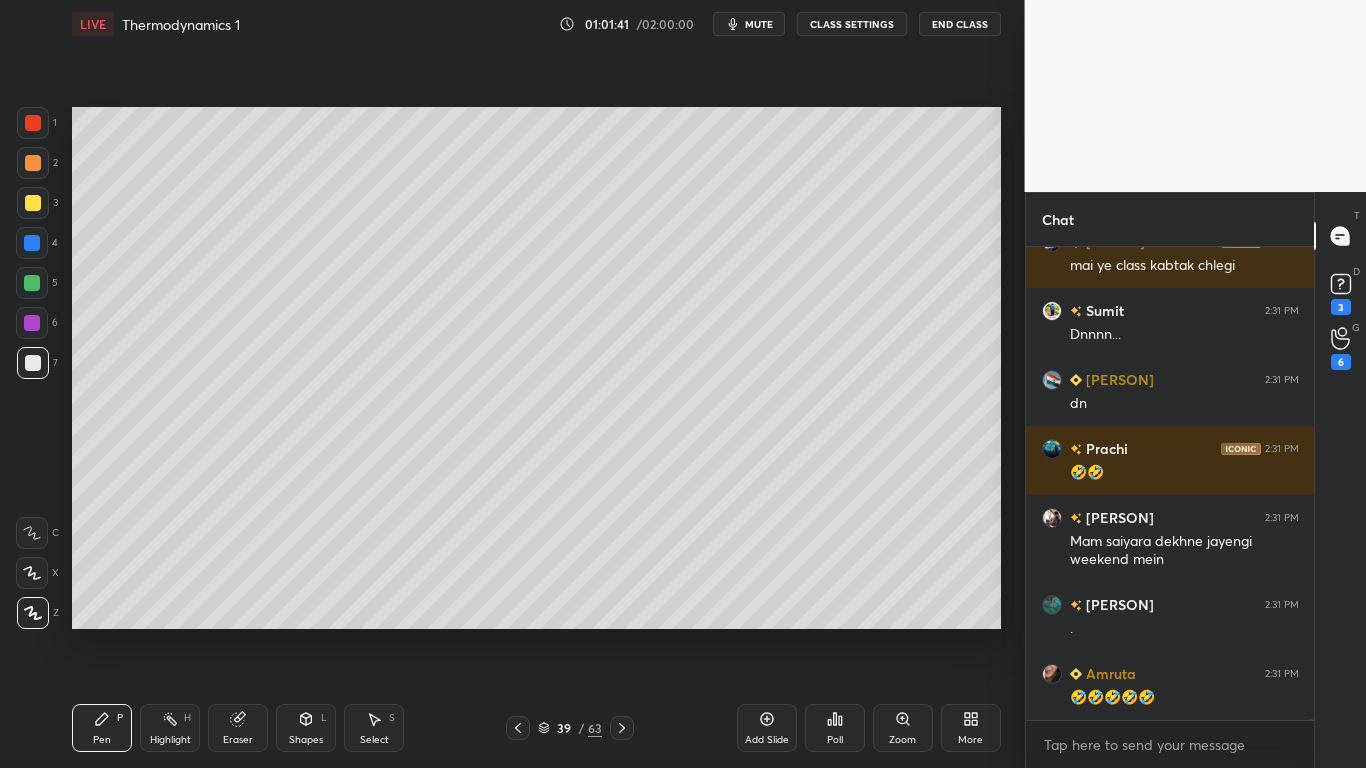 click at bounding box center [33, 203] 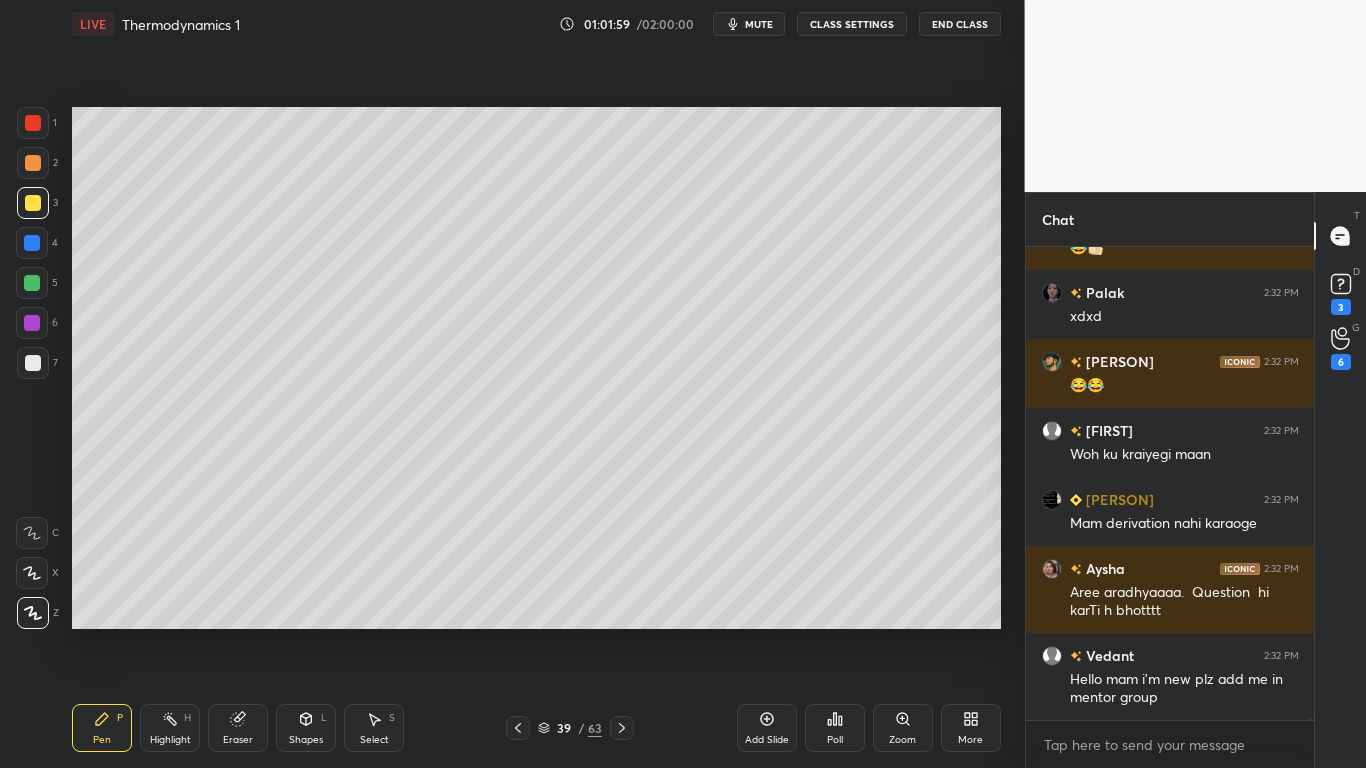 scroll, scrollTop: 189770, scrollLeft: 0, axis: vertical 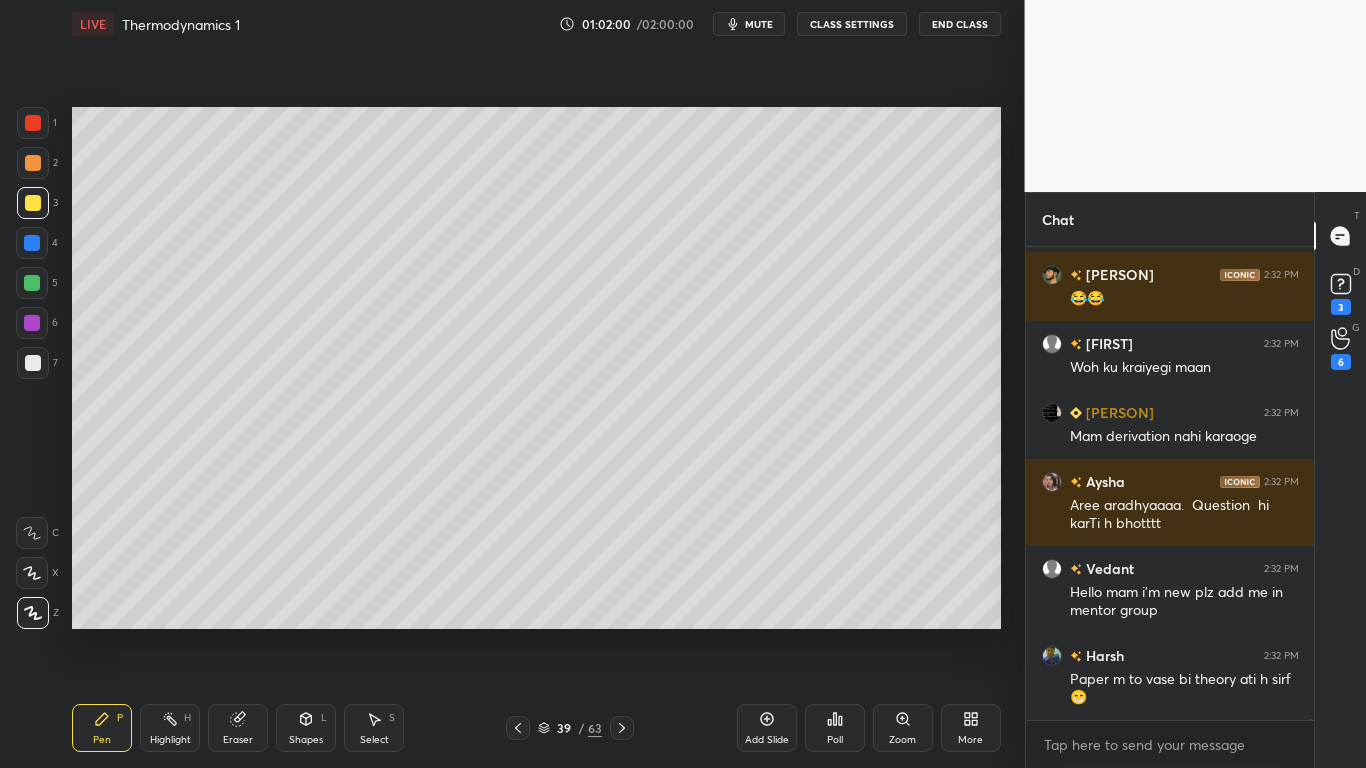click on "CLASS SETTINGS" at bounding box center [852, 24] 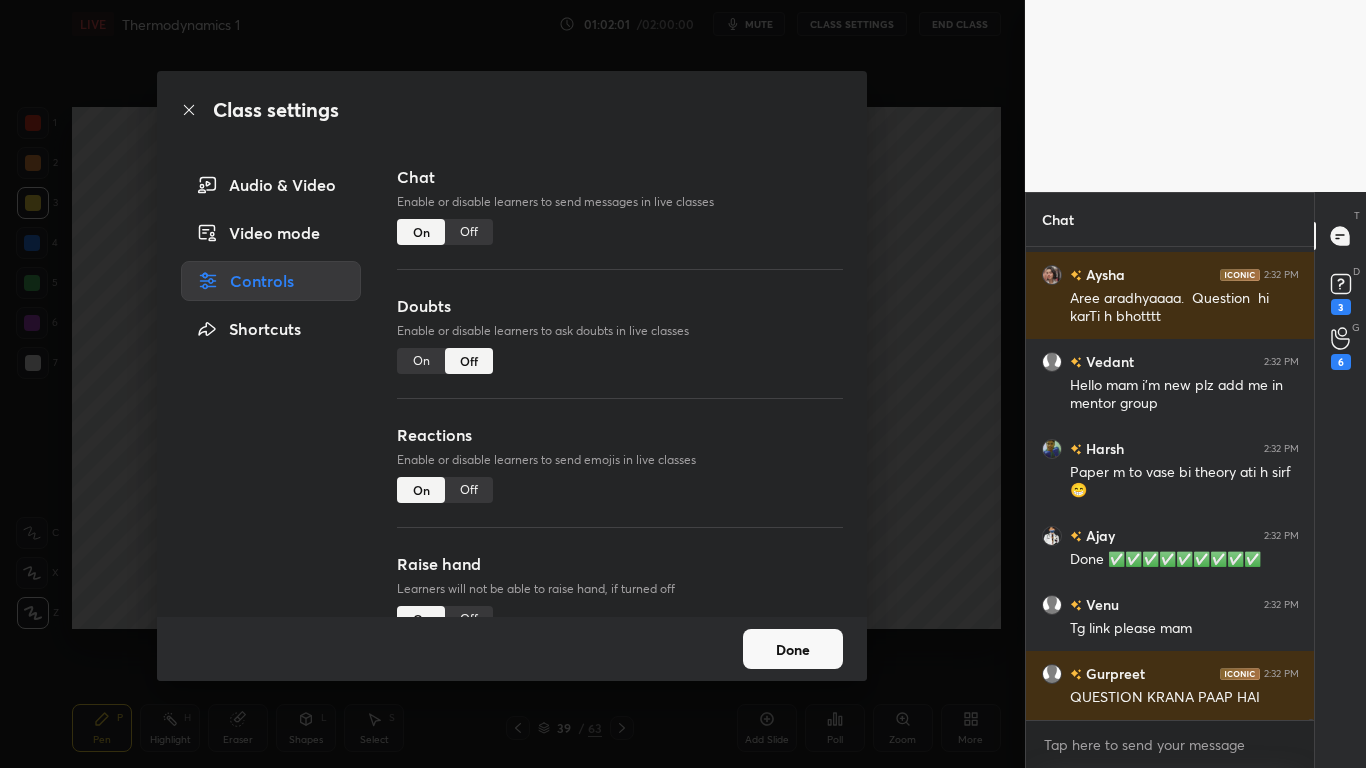 click on "Off" at bounding box center (469, 232) 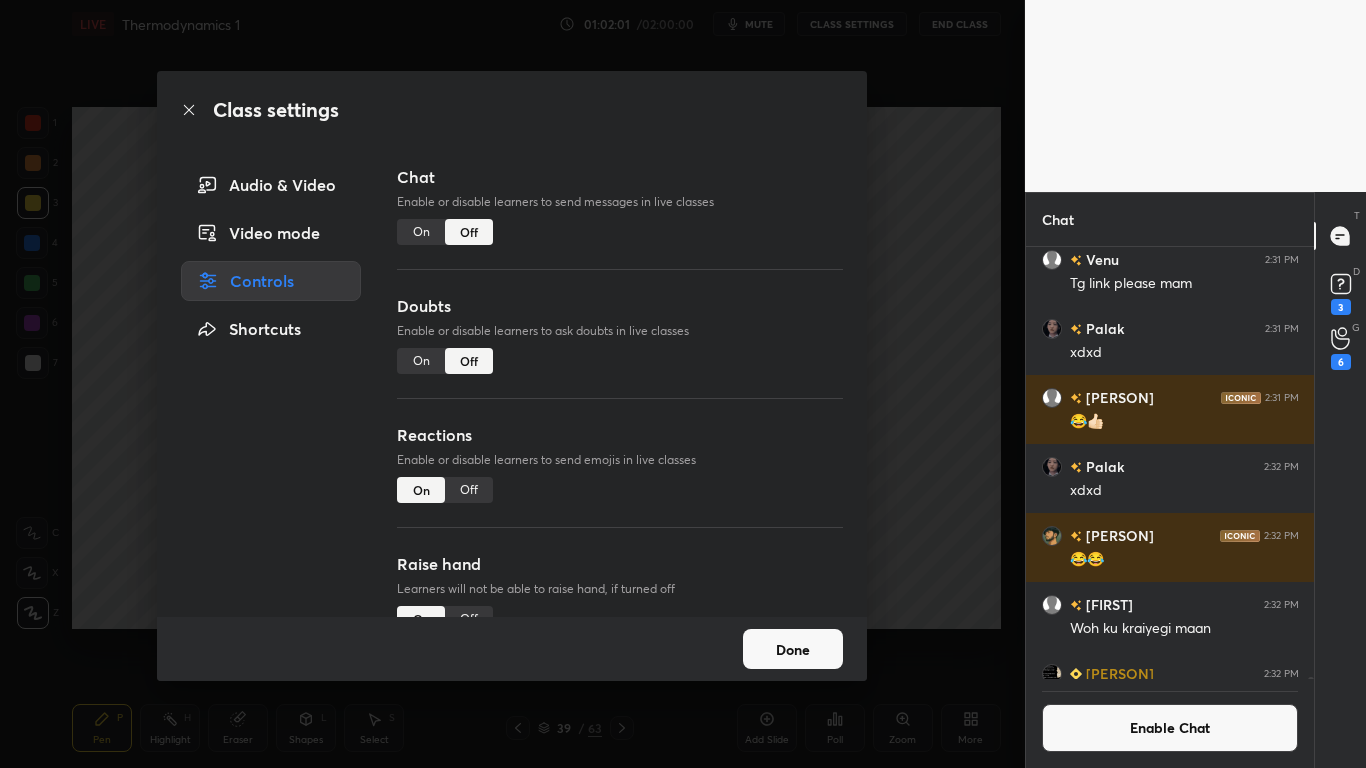 click on "Done" at bounding box center (793, 649) 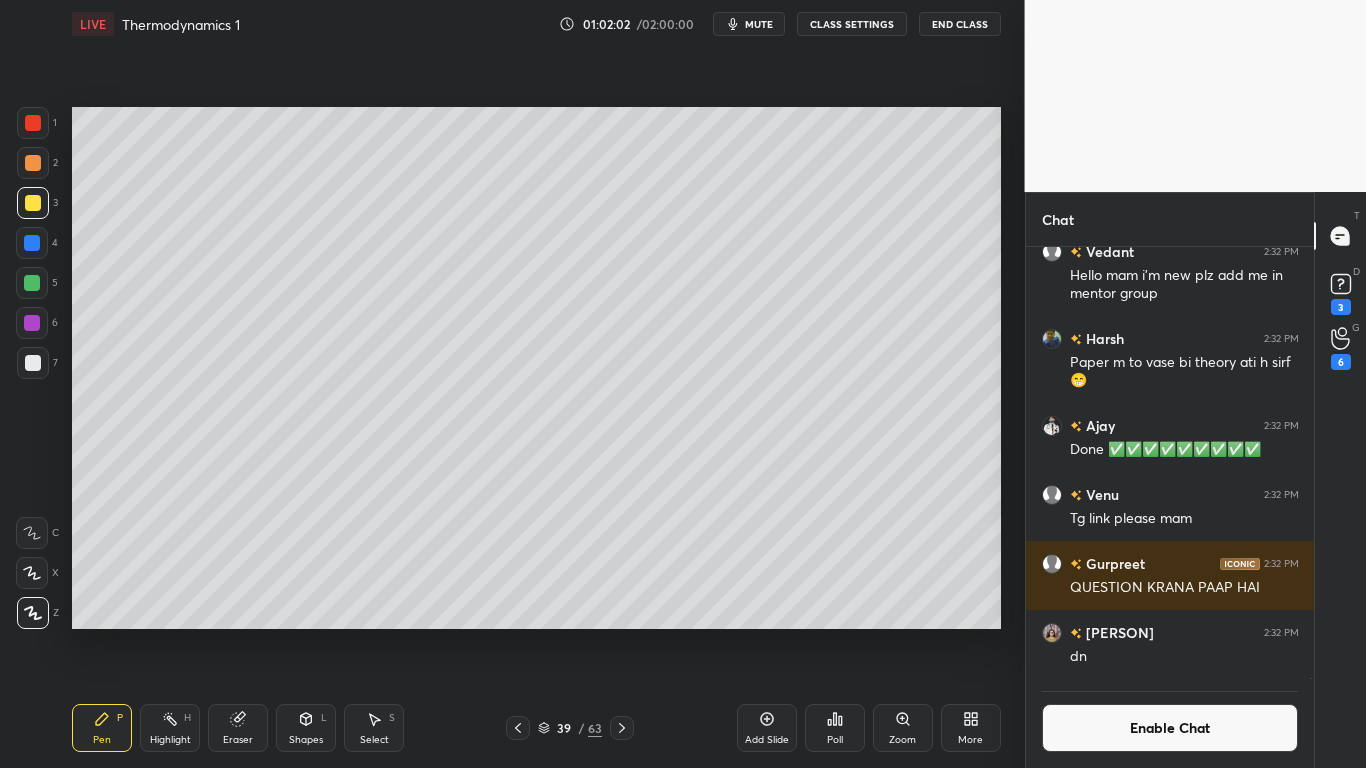 click 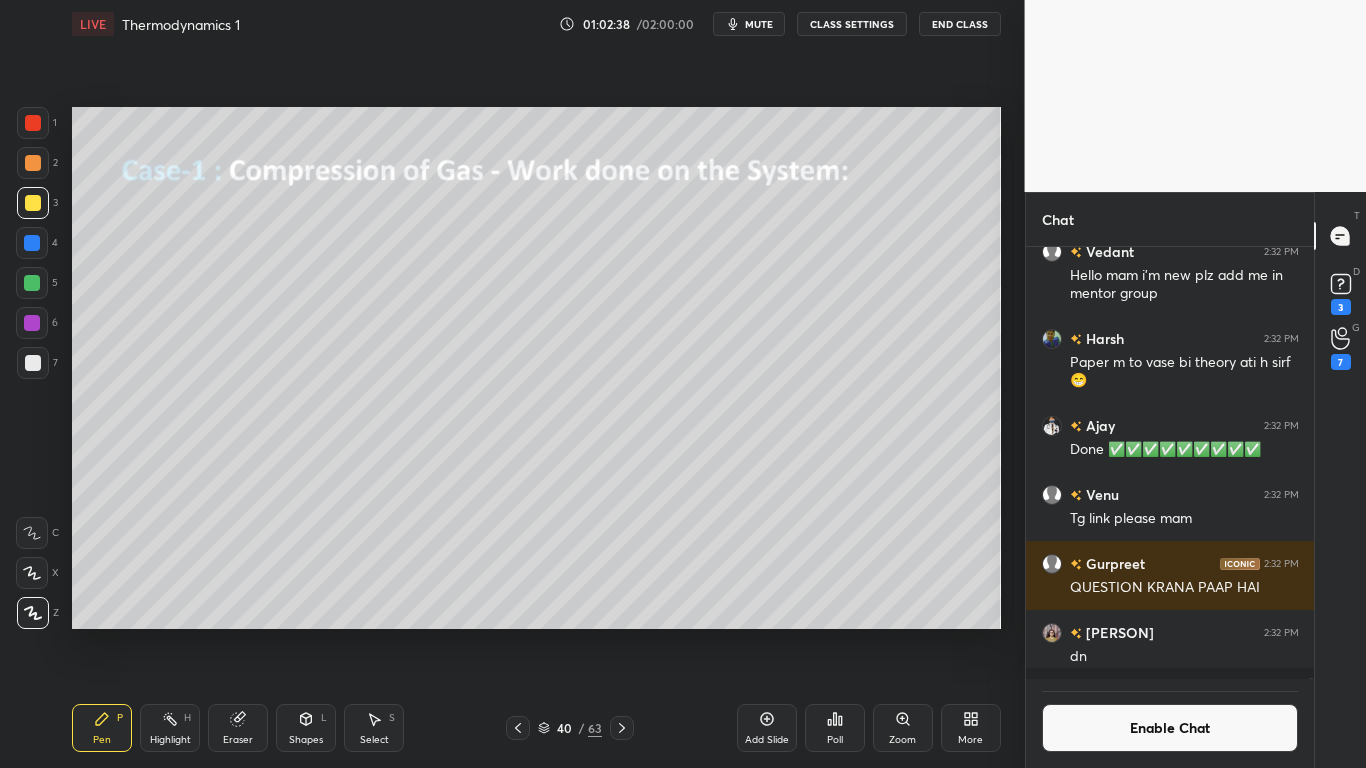 scroll, scrollTop: 7, scrollLeft: 7, axis: both 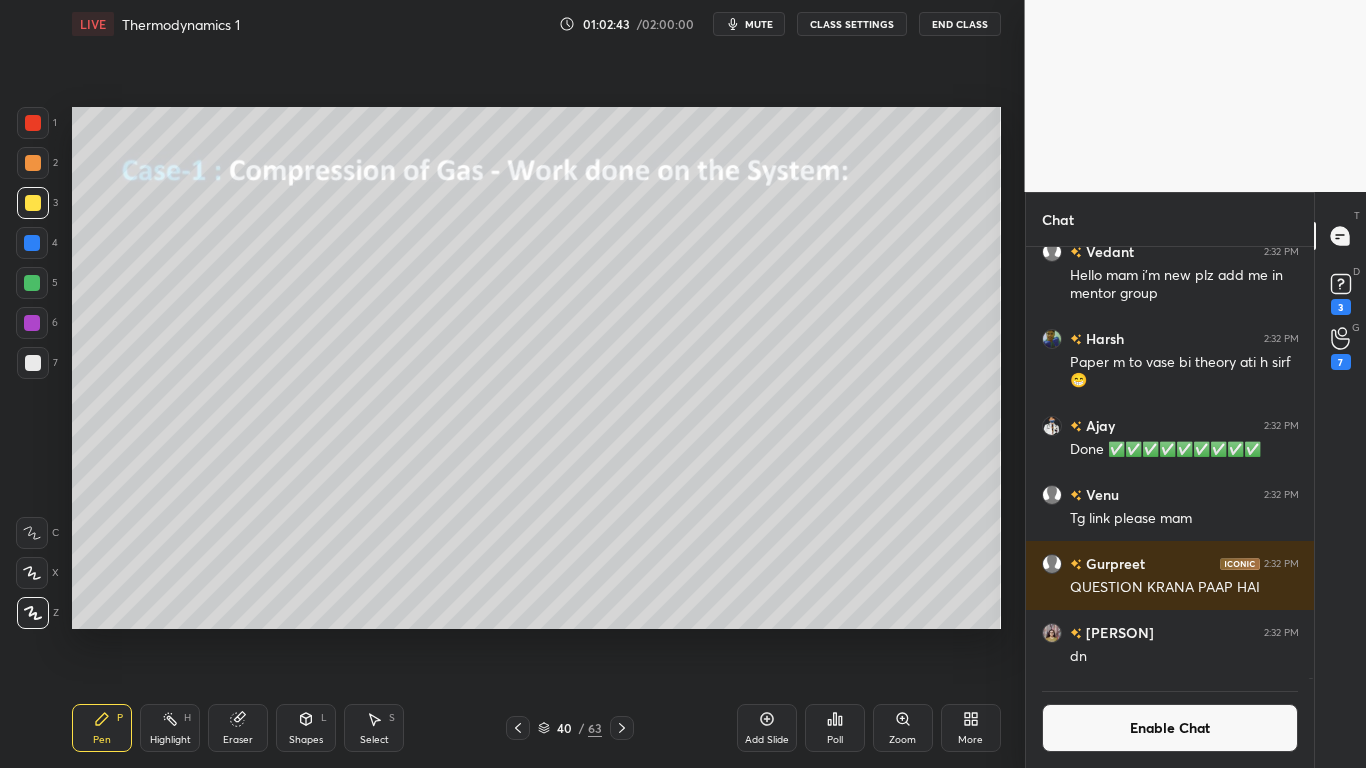 click on "CLASS SETTINGS" at bounding box center (852, 24) 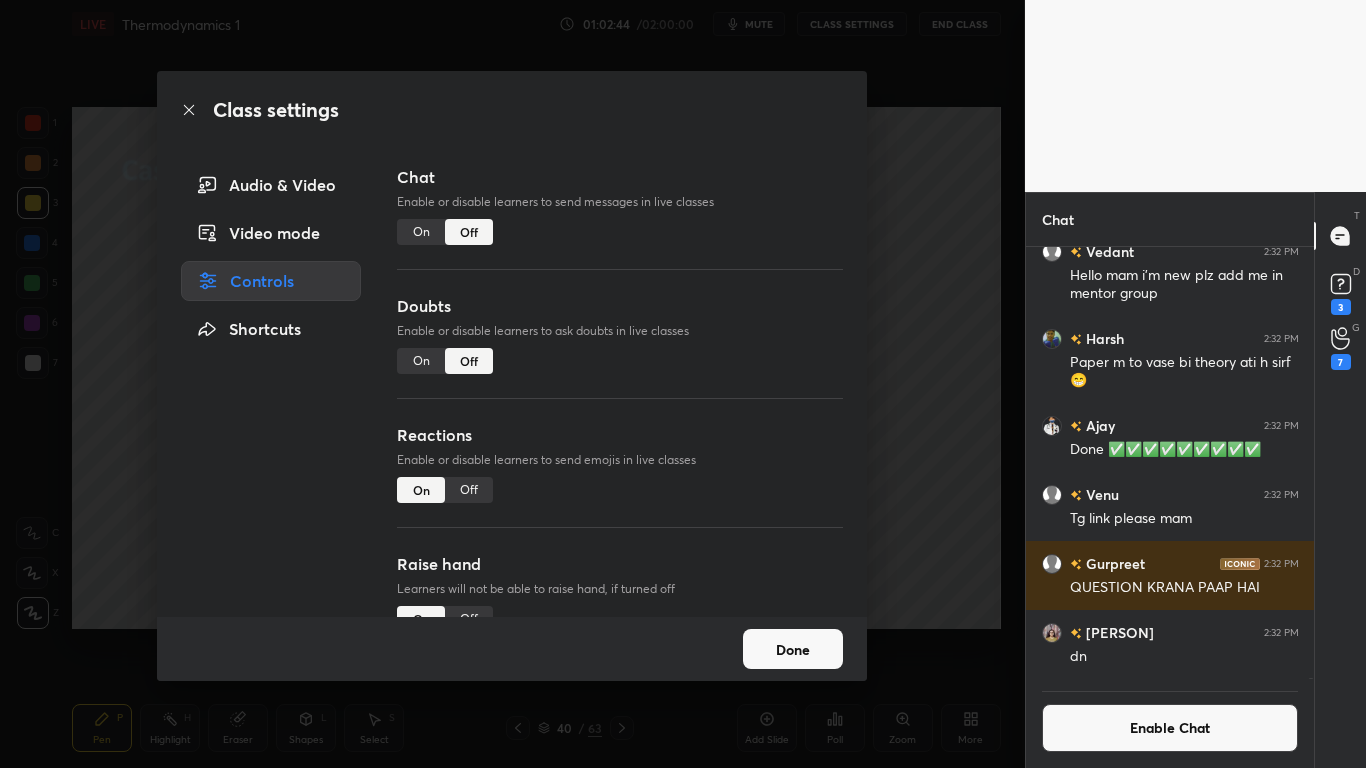 click on "Done" at bounding box center (793, 649) 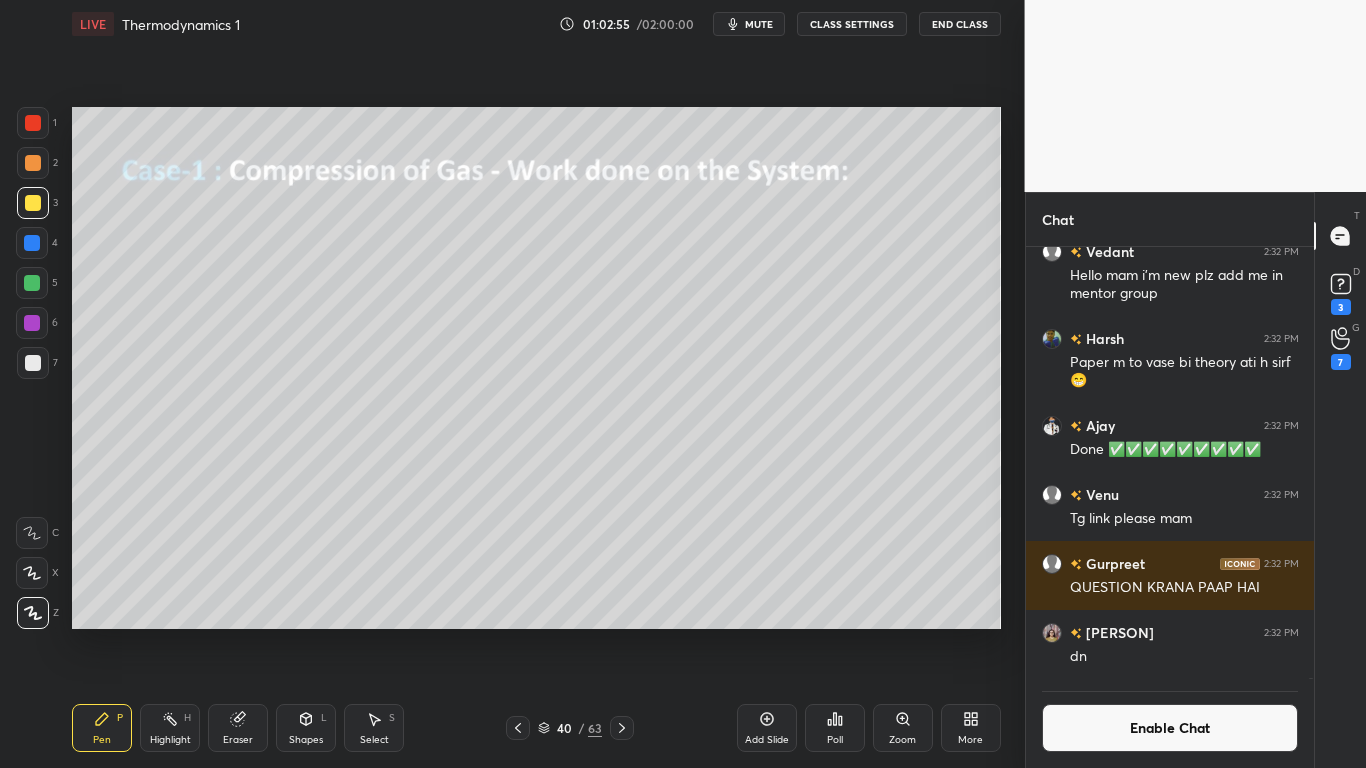 click 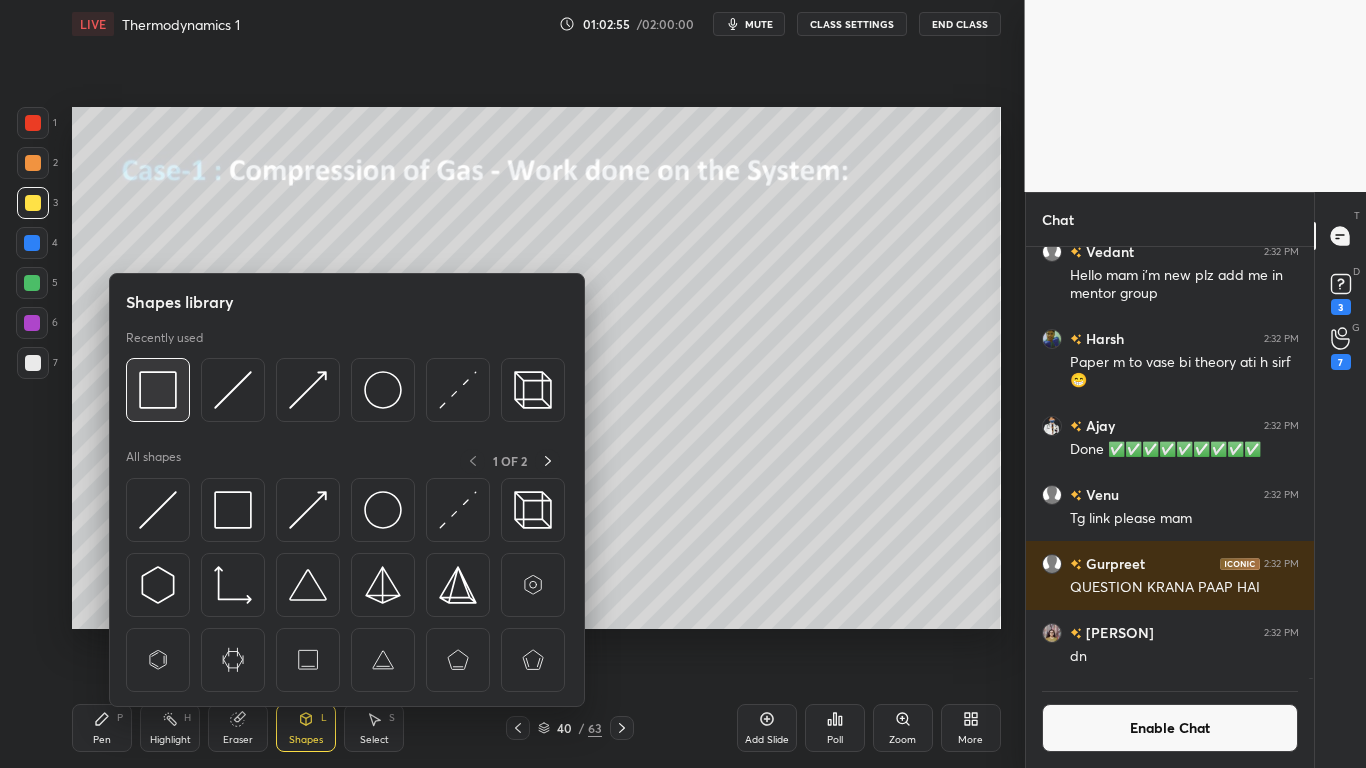 click at bounding box center [158, 390] 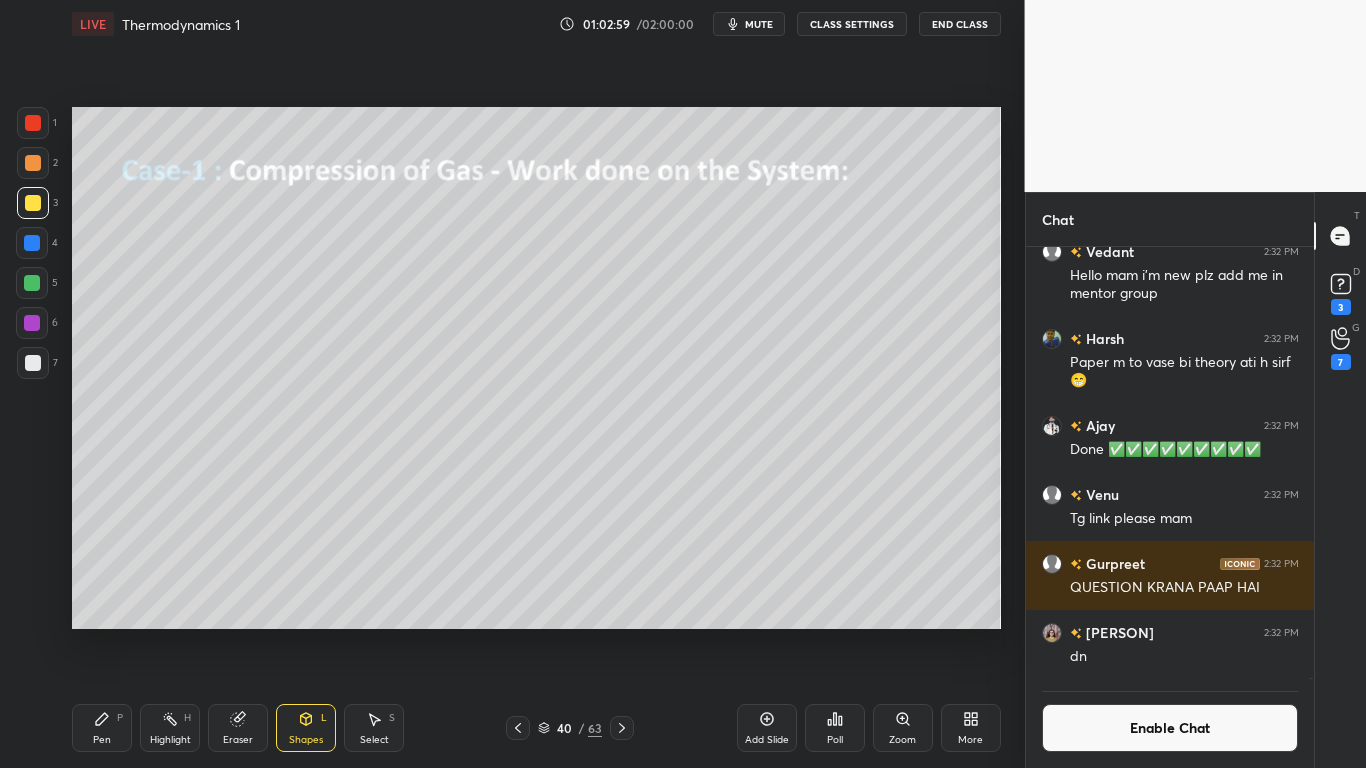 click 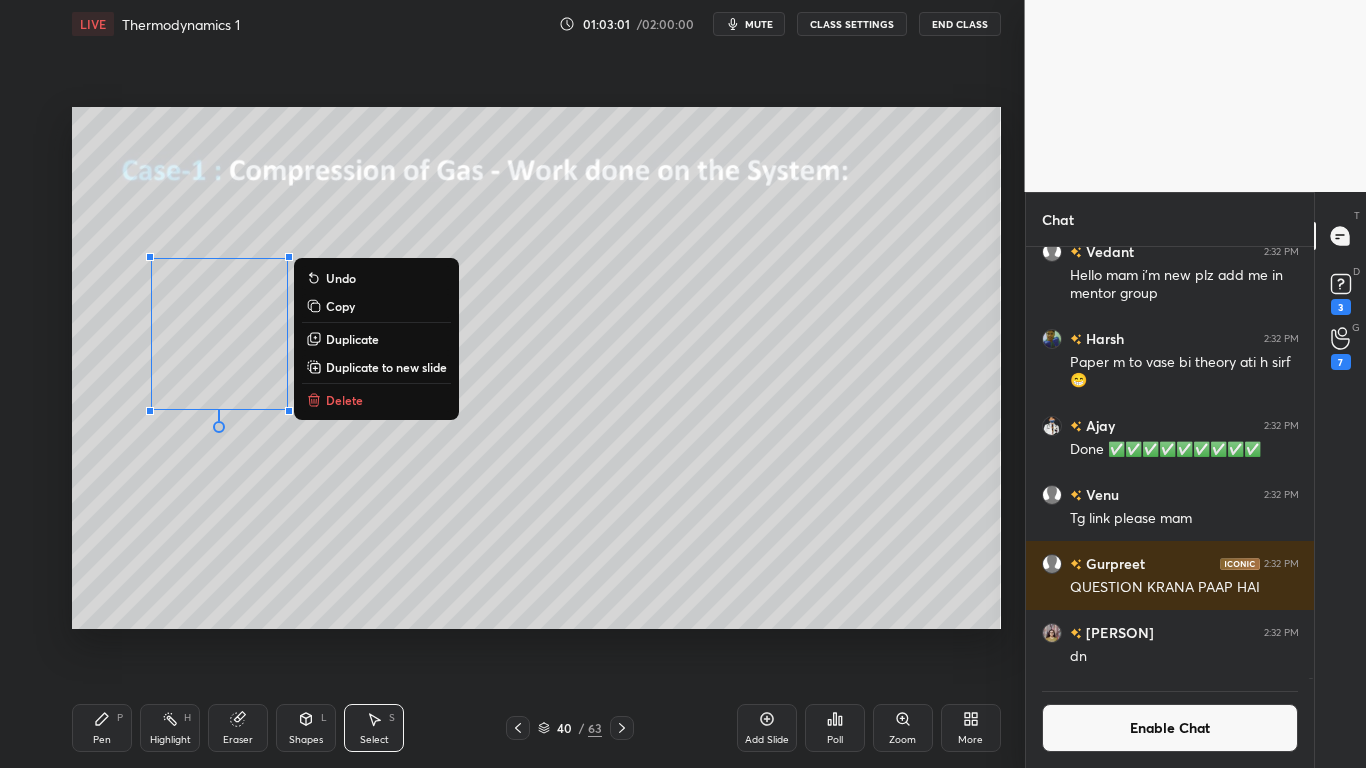 click on "Duplicate" at bounding box center [352, 339] 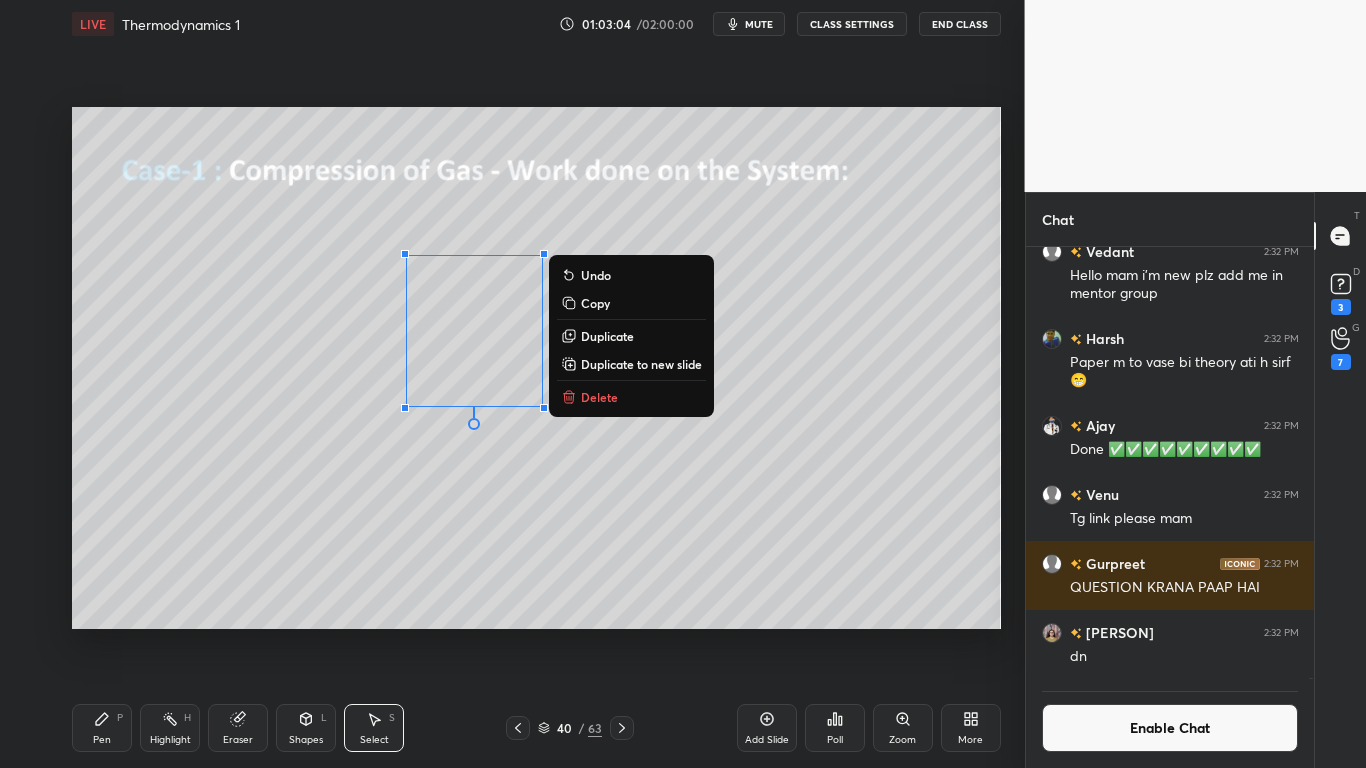 click on "Eraser" at bounding box center [238, 728] 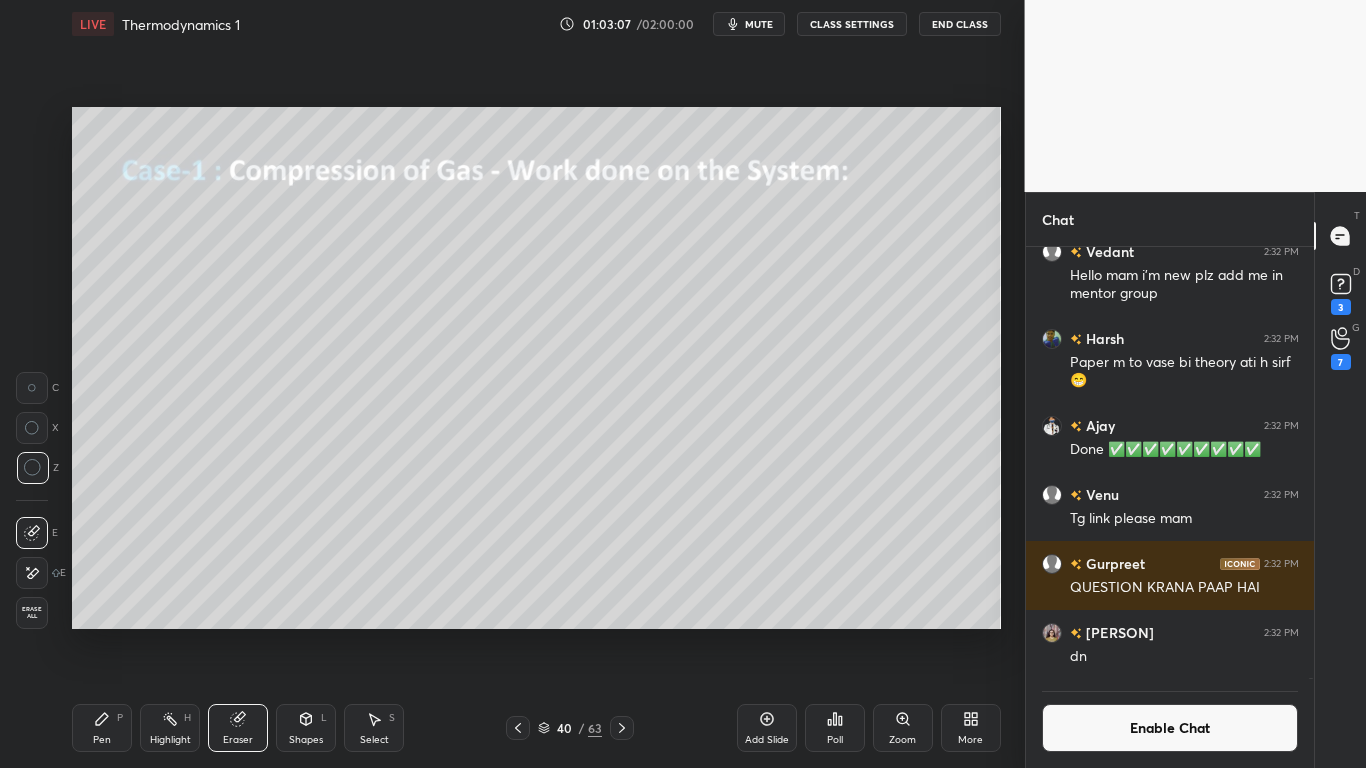 click on "Pen P" at bounding box center [102, 728] 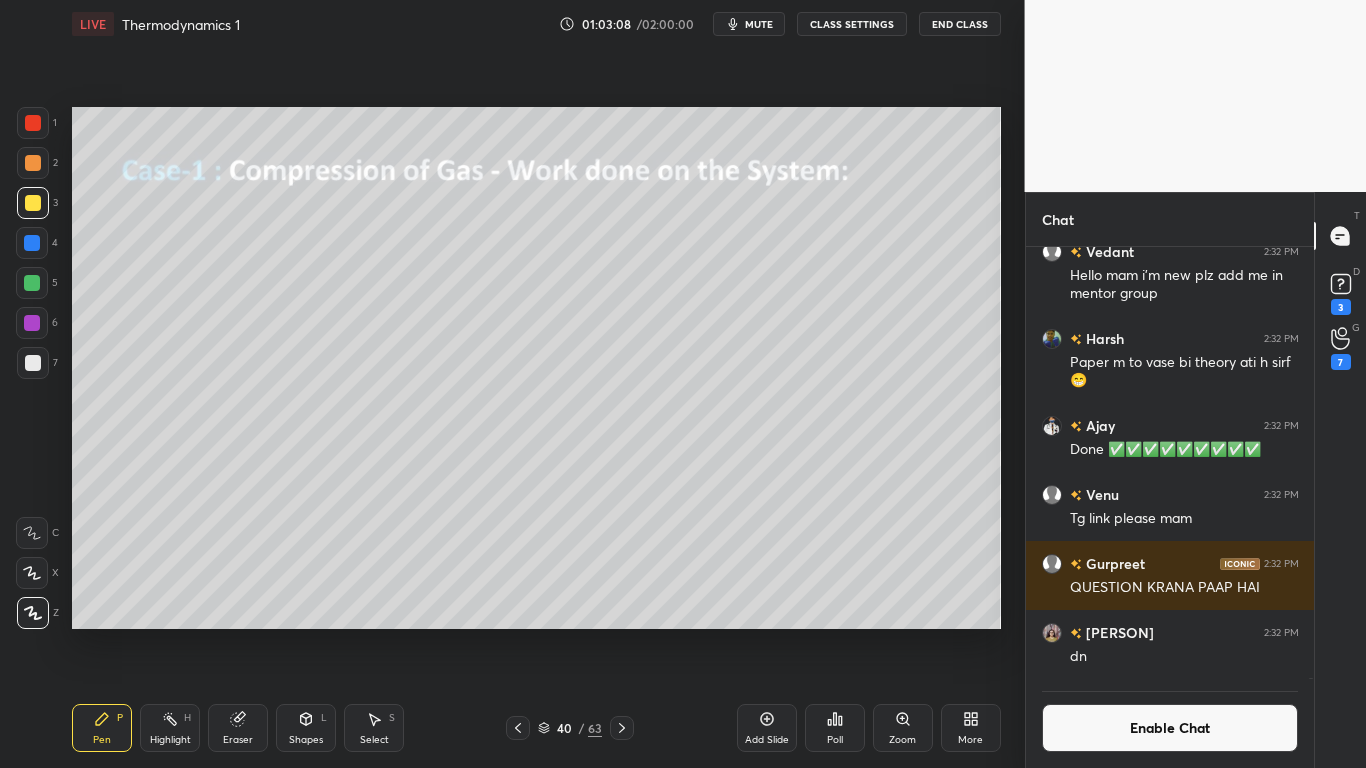 click at bounding box center (33, 363) 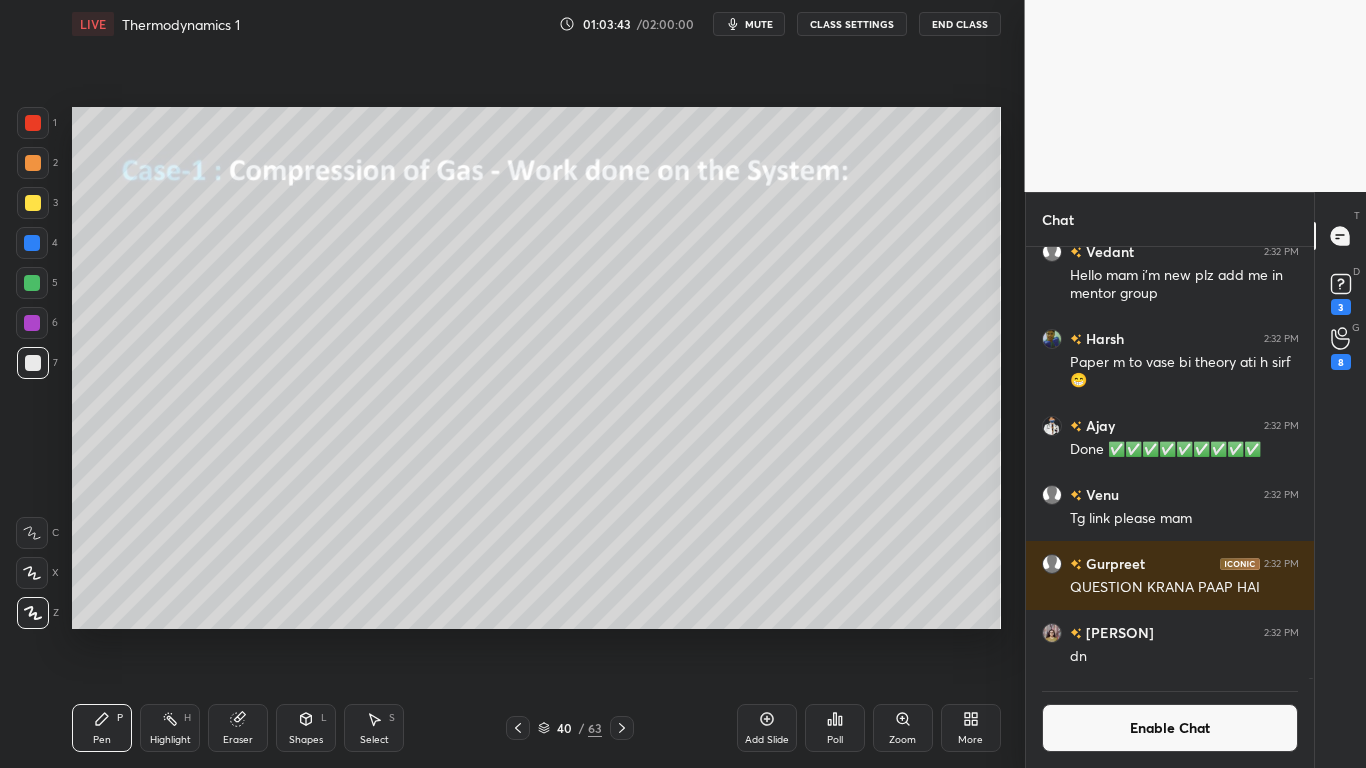 click at bounding box center [33, 363] 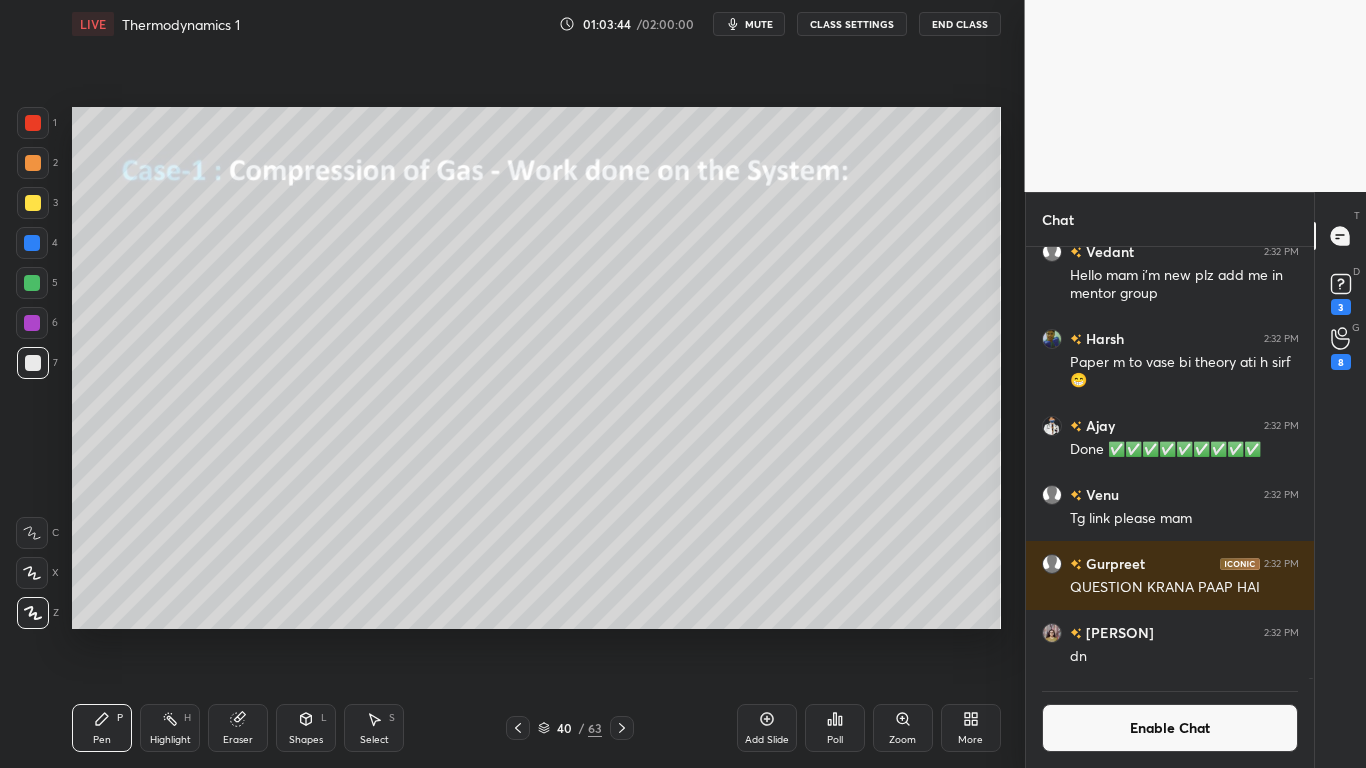 click at bounding box center [32, 283] 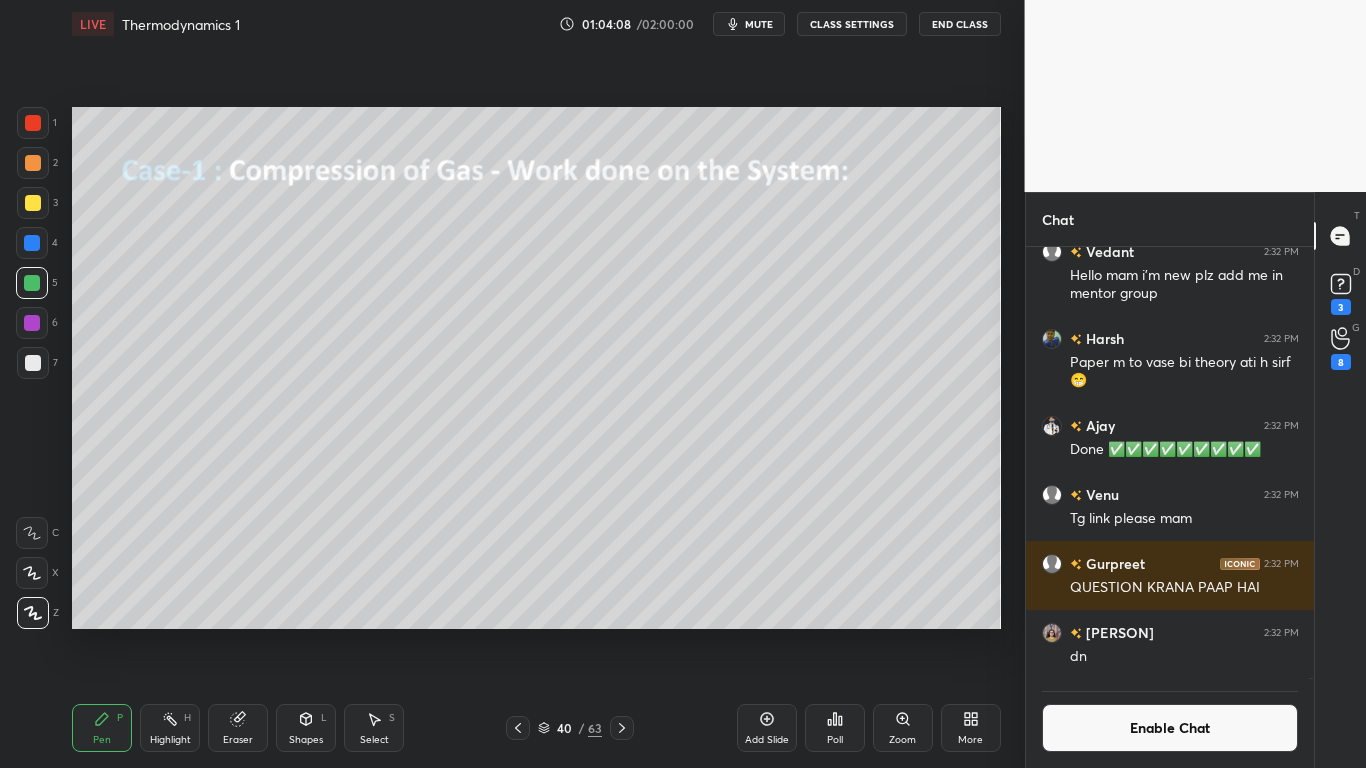 click at bounding box center [33, 363] 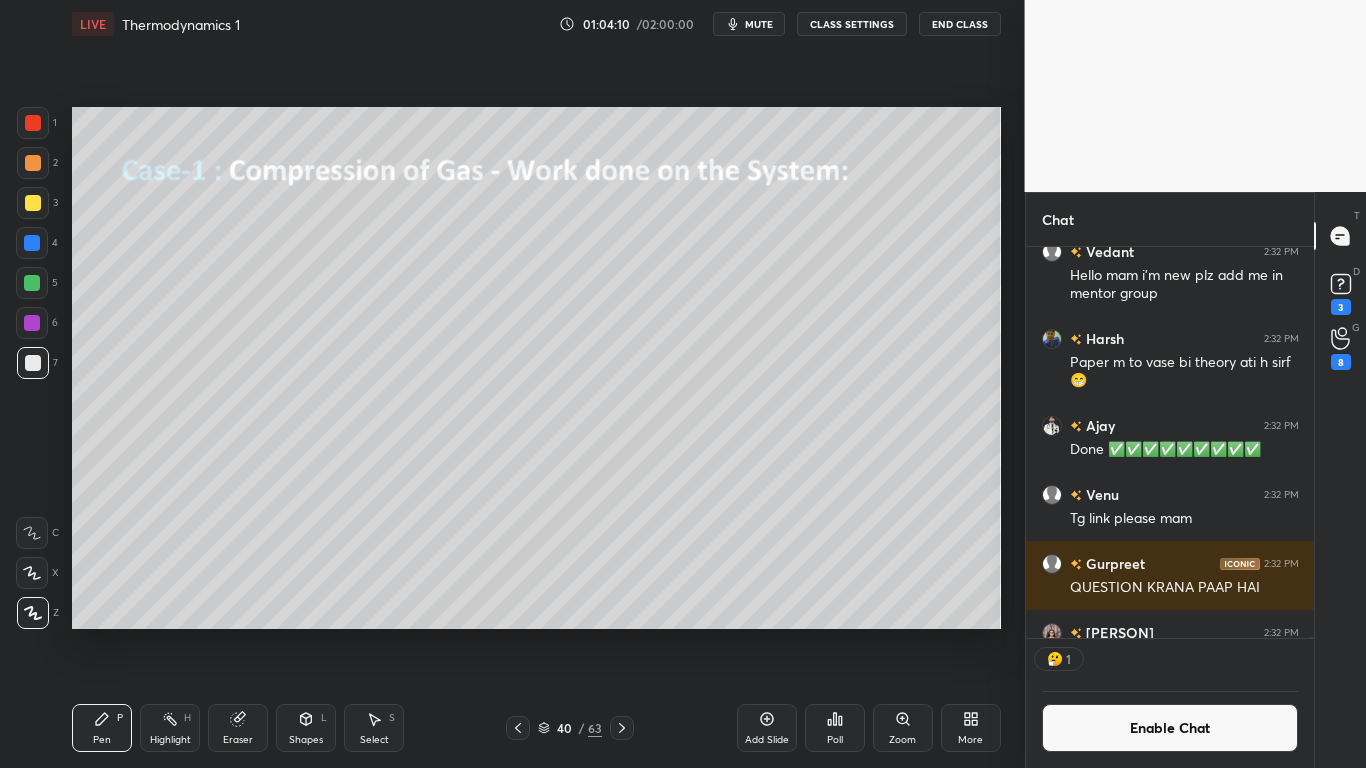scroll, scrollTop: 385, scrollLeft: 282, axis: both 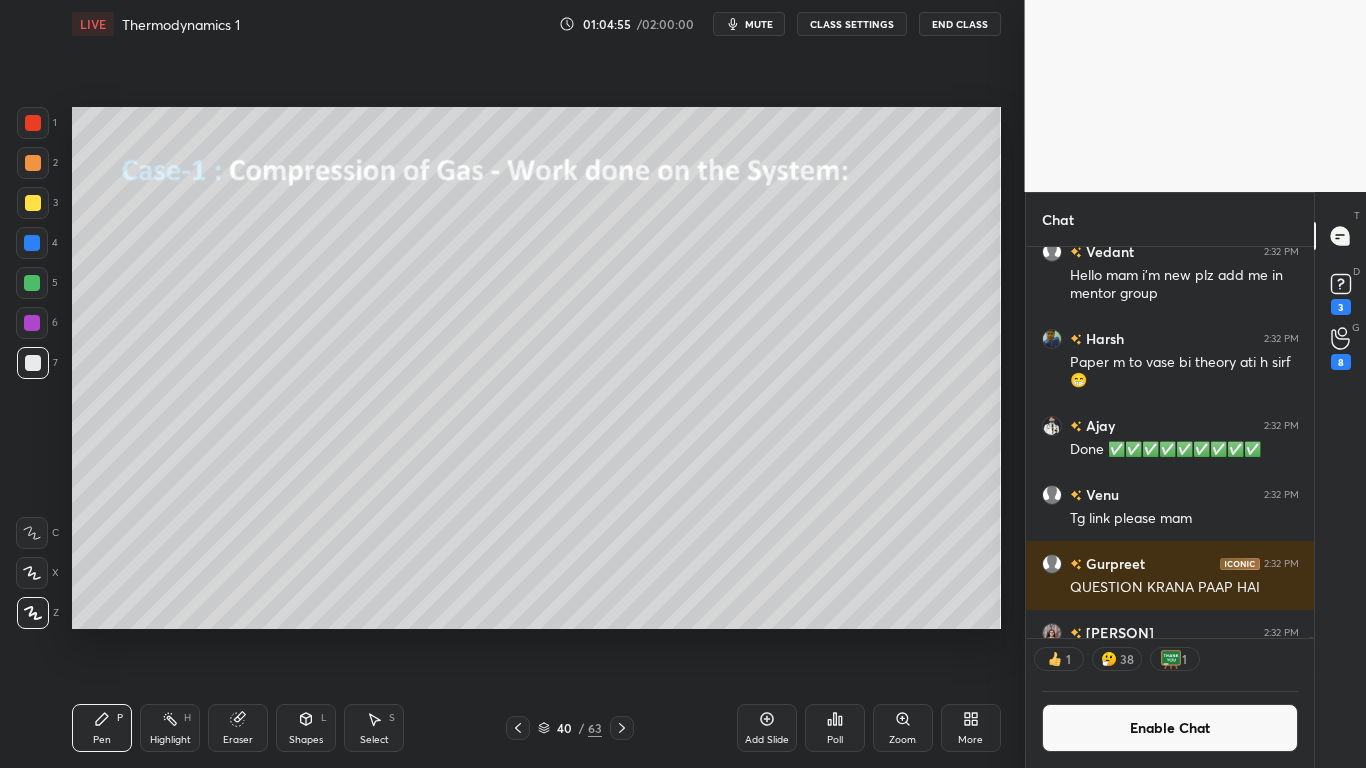 click on "Enable Chat" at bounding box center [1170, 728] 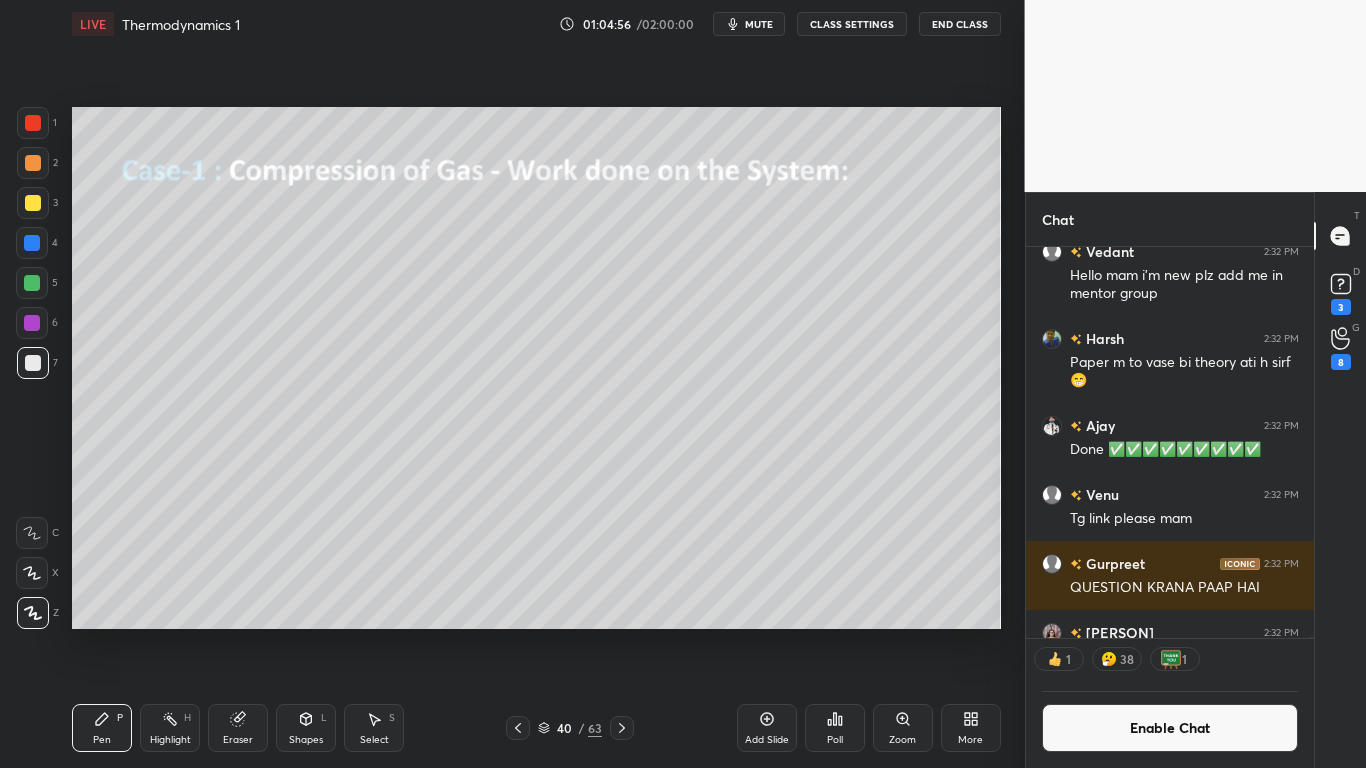 scroll, scrollTop: 7, scrollLeft: 7, axis: both 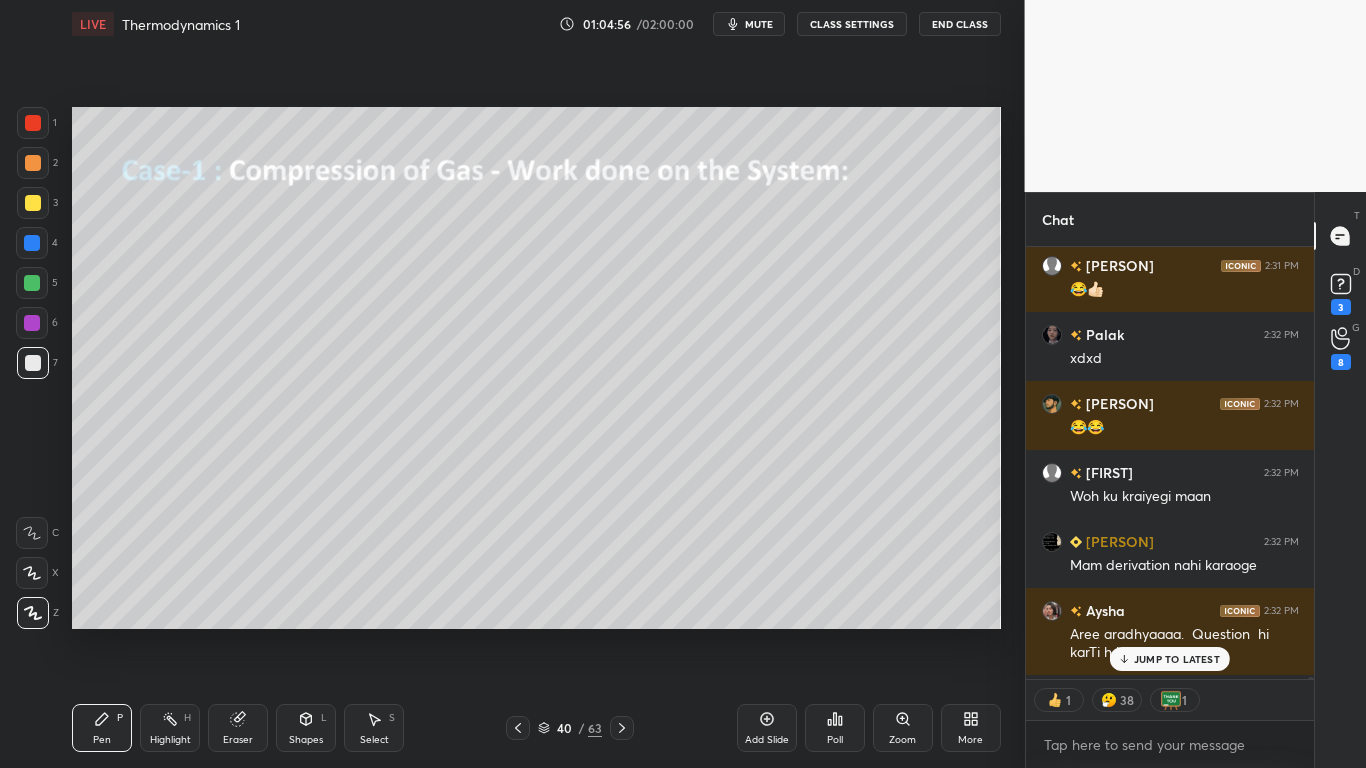 click on "JUMP TO LATEST" at bounding box center (1170, 659) 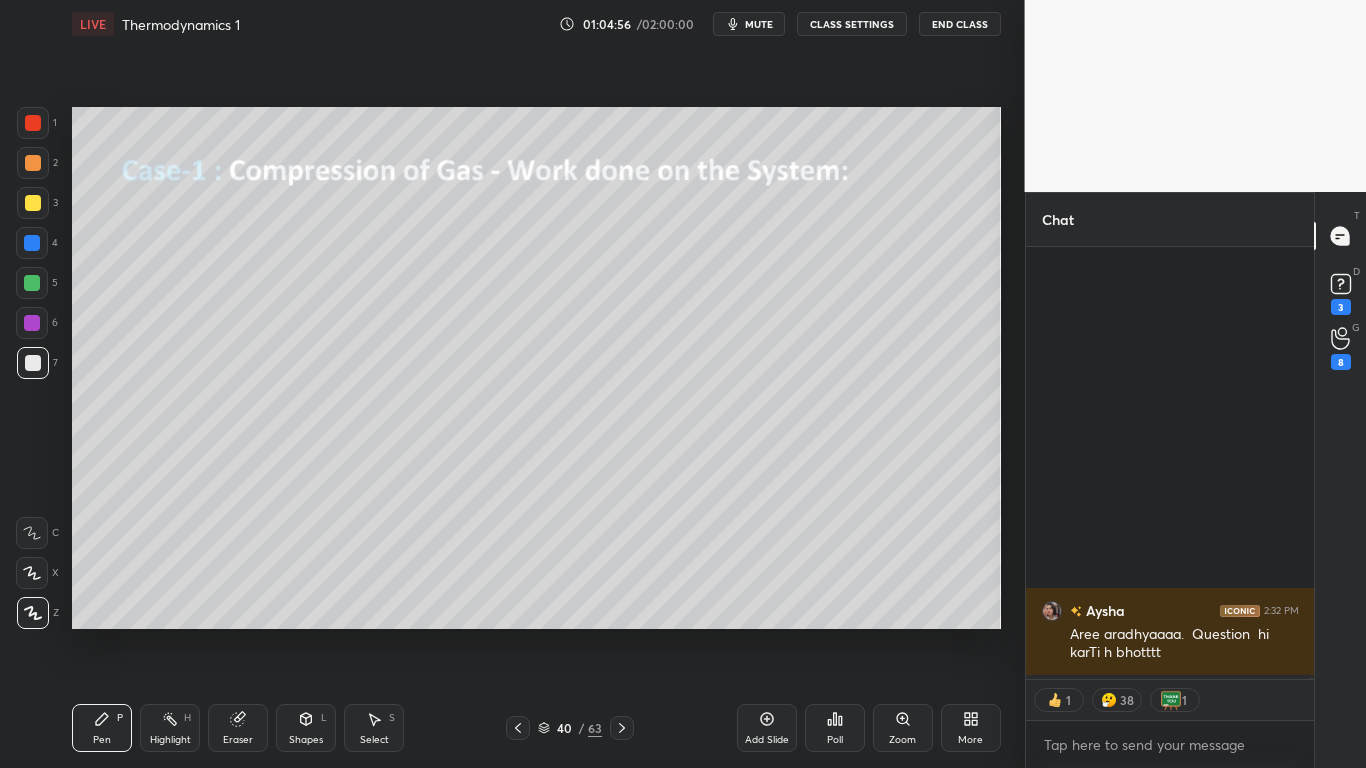 scroll, scrollTop: 189205, scrollLeft: 0, axis: vertical 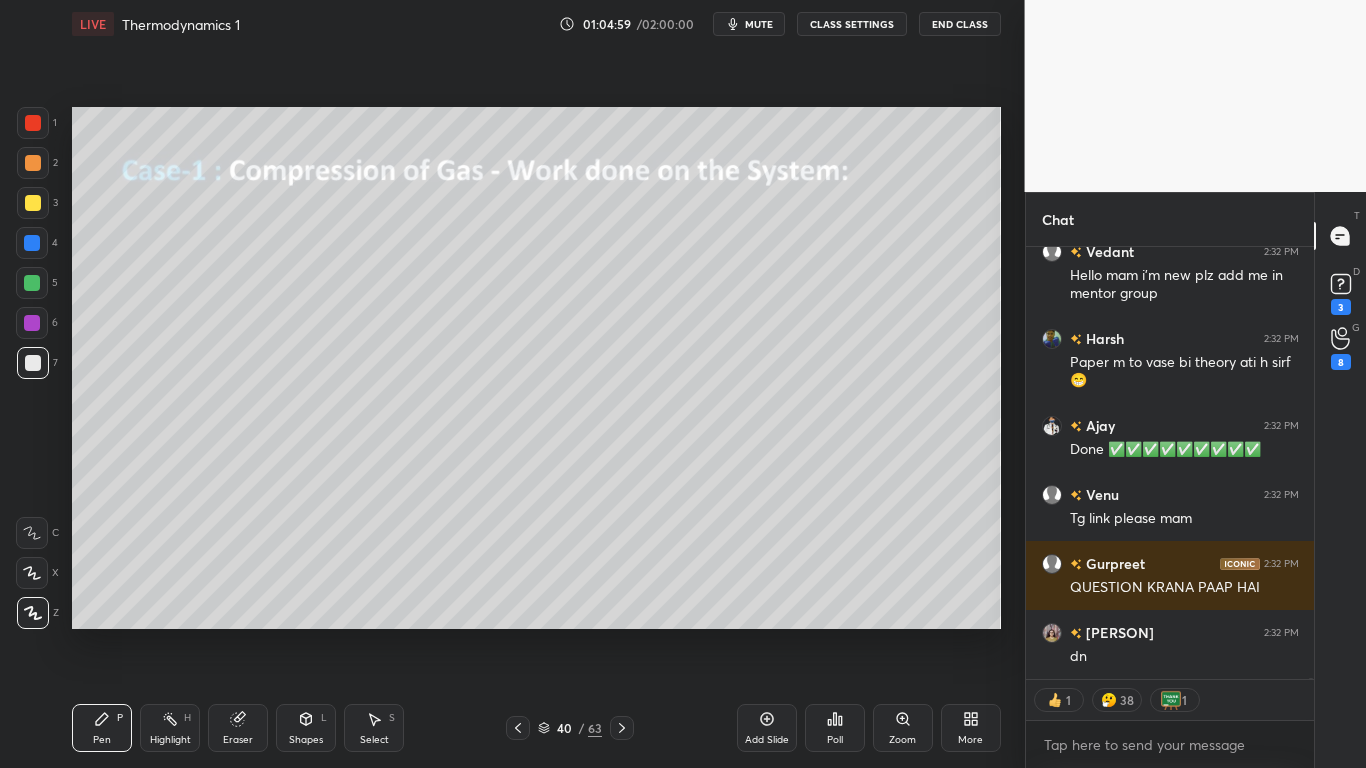 click on "Select S" at bounding box center [374, 728] 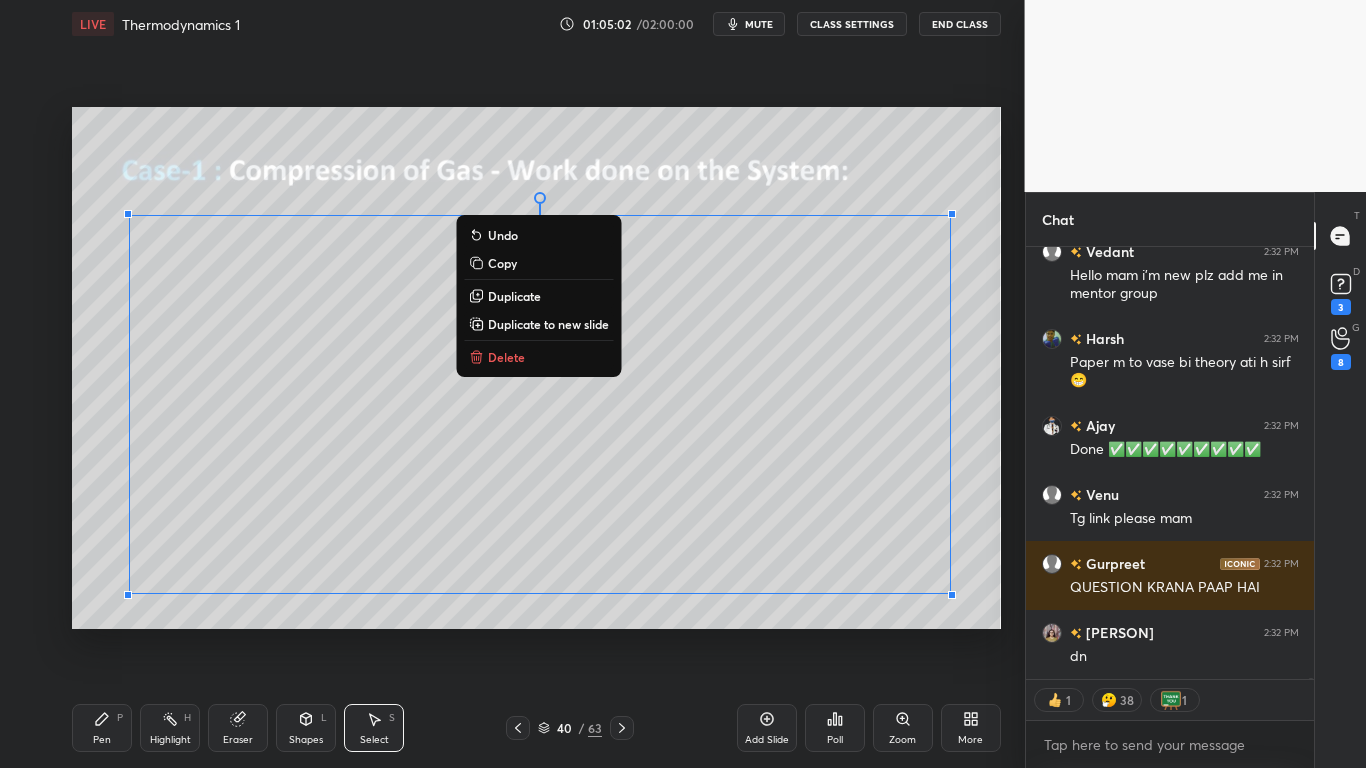 click on "Pen P" at bounding box center [102, 728] 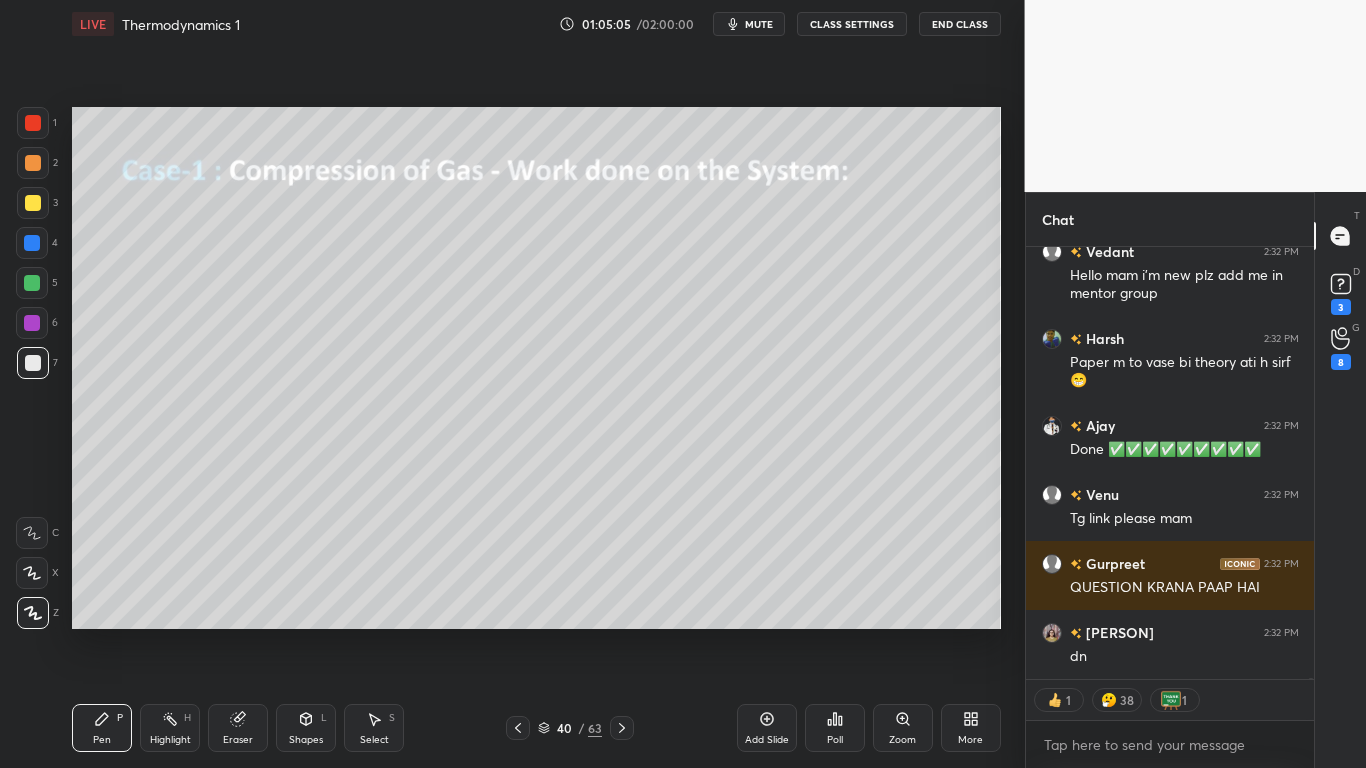scroll, scrollTop: 189233, scrollLeft: 0, axis: vertical 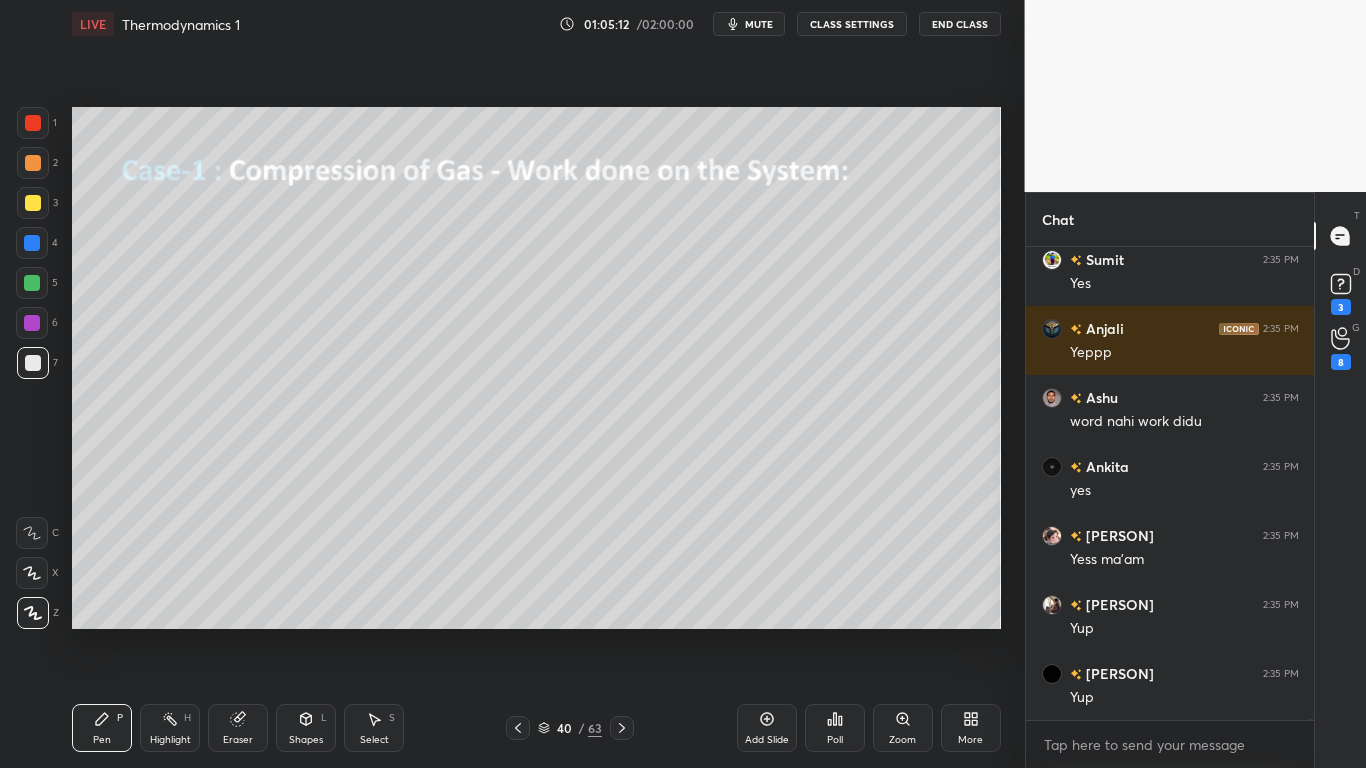 click 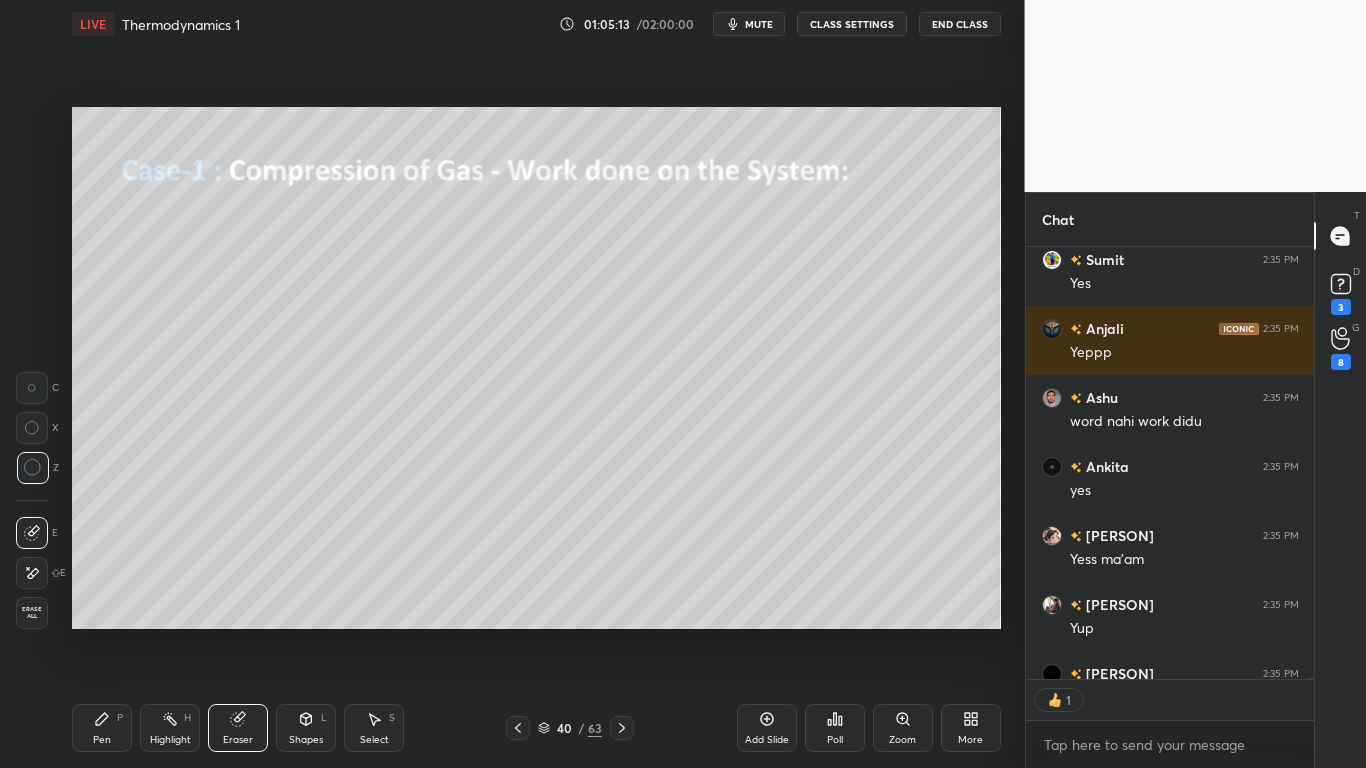 scroll, scrollTop: 190102, scrollLeft: 0, axis: vertical 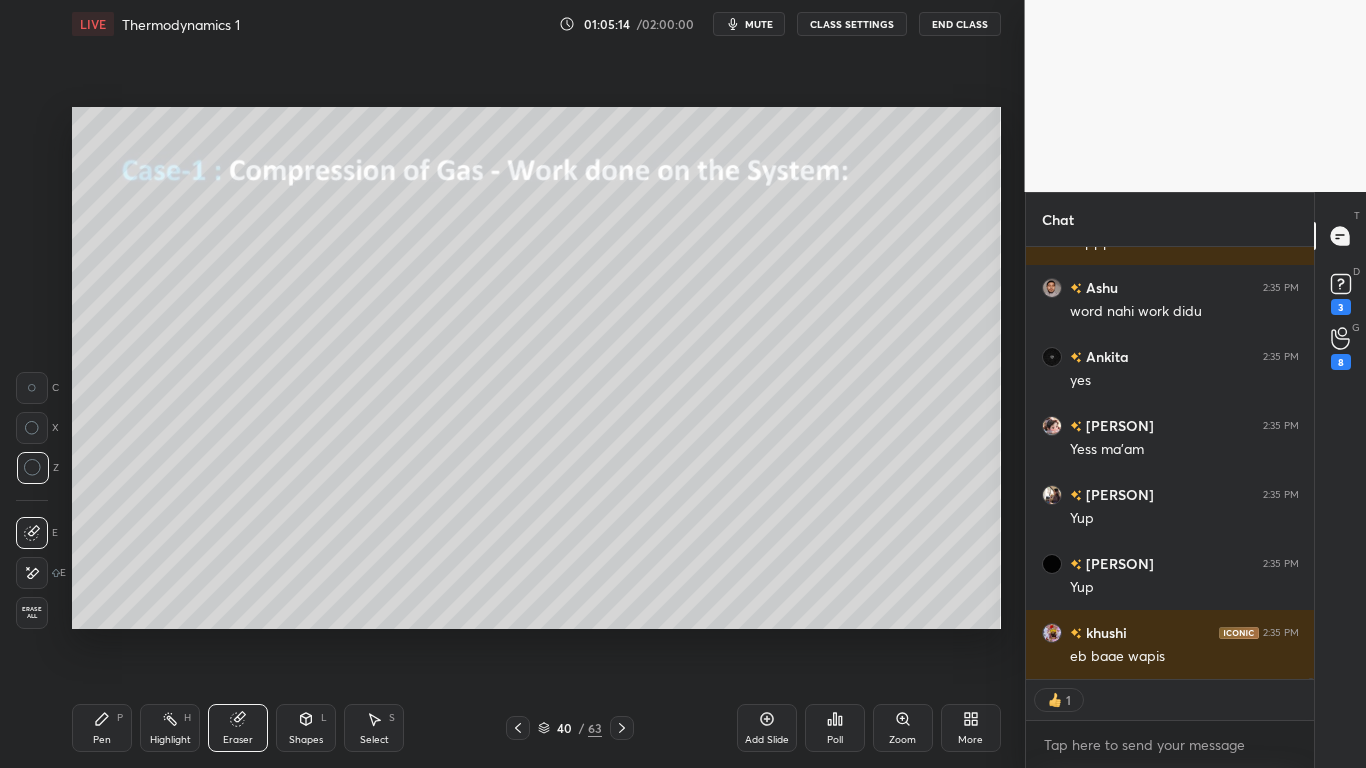 click on "Pen P" at bounding box center [102, 728] 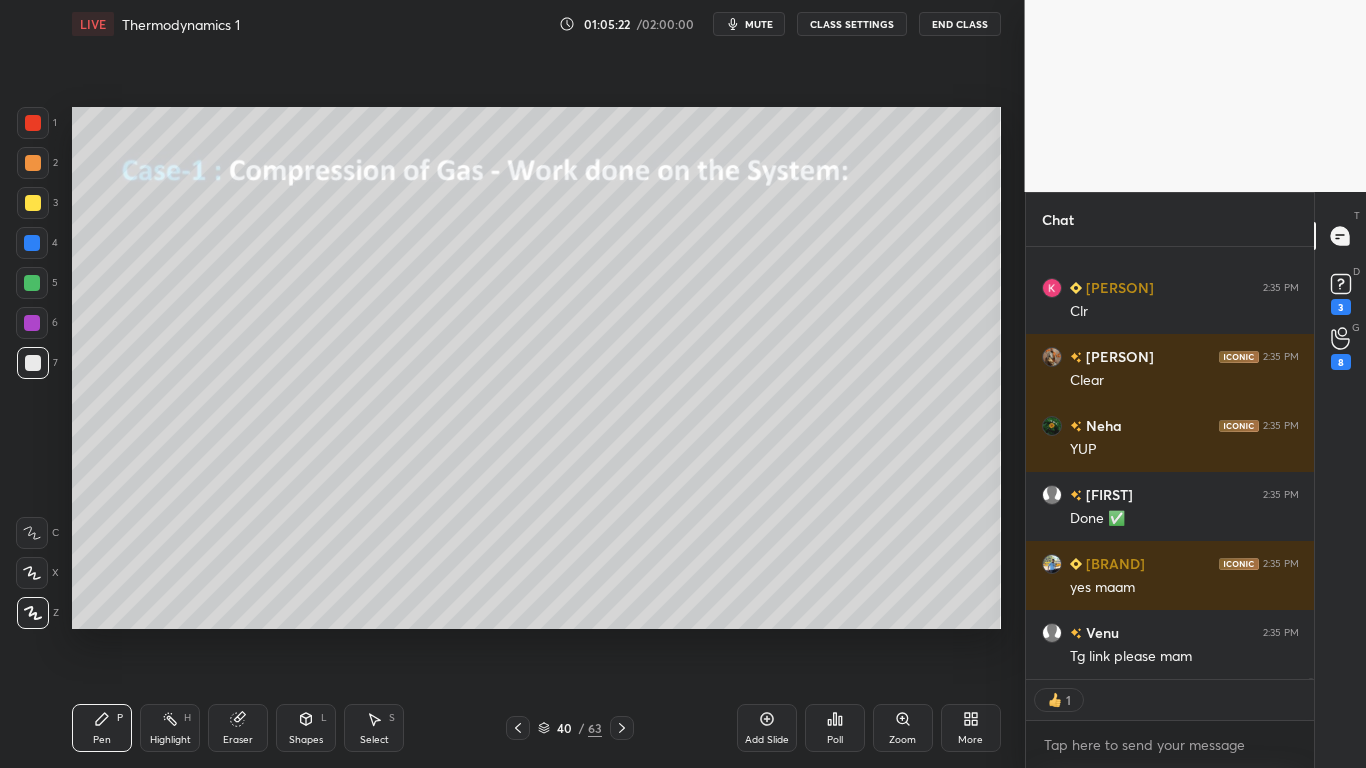 scroll, scrollTop: 190723, scrollLeft: 0, axis: vertical 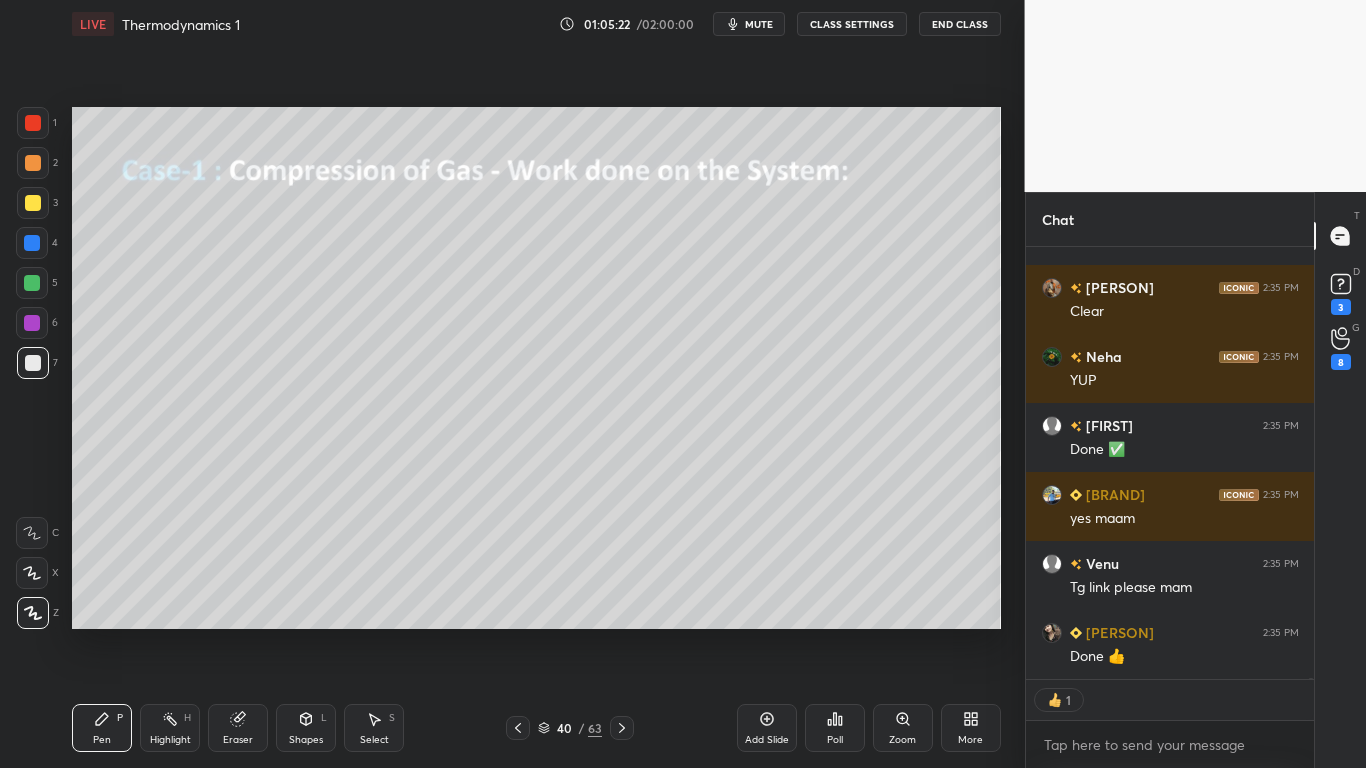 type on "x" 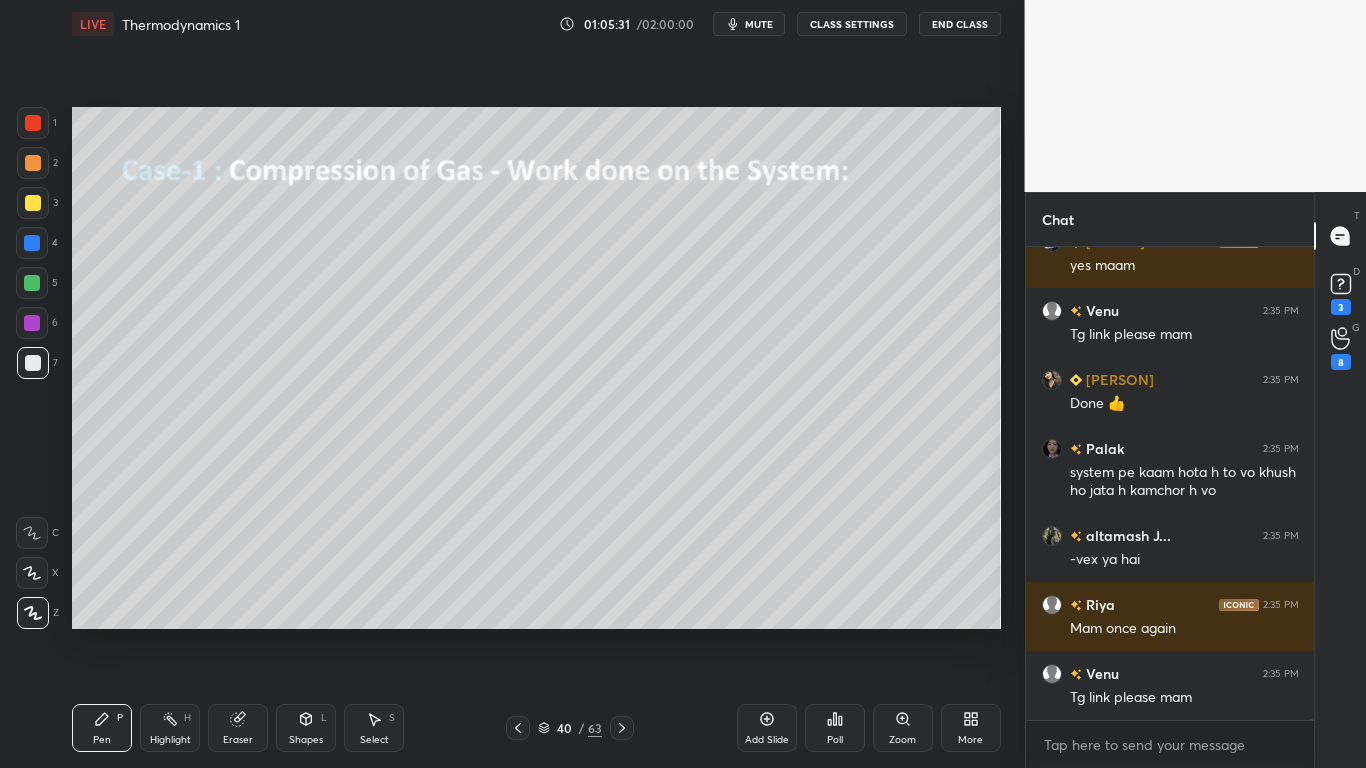 scroll, scrollTop: 191045, scrollLeft: 0, axis: vertical 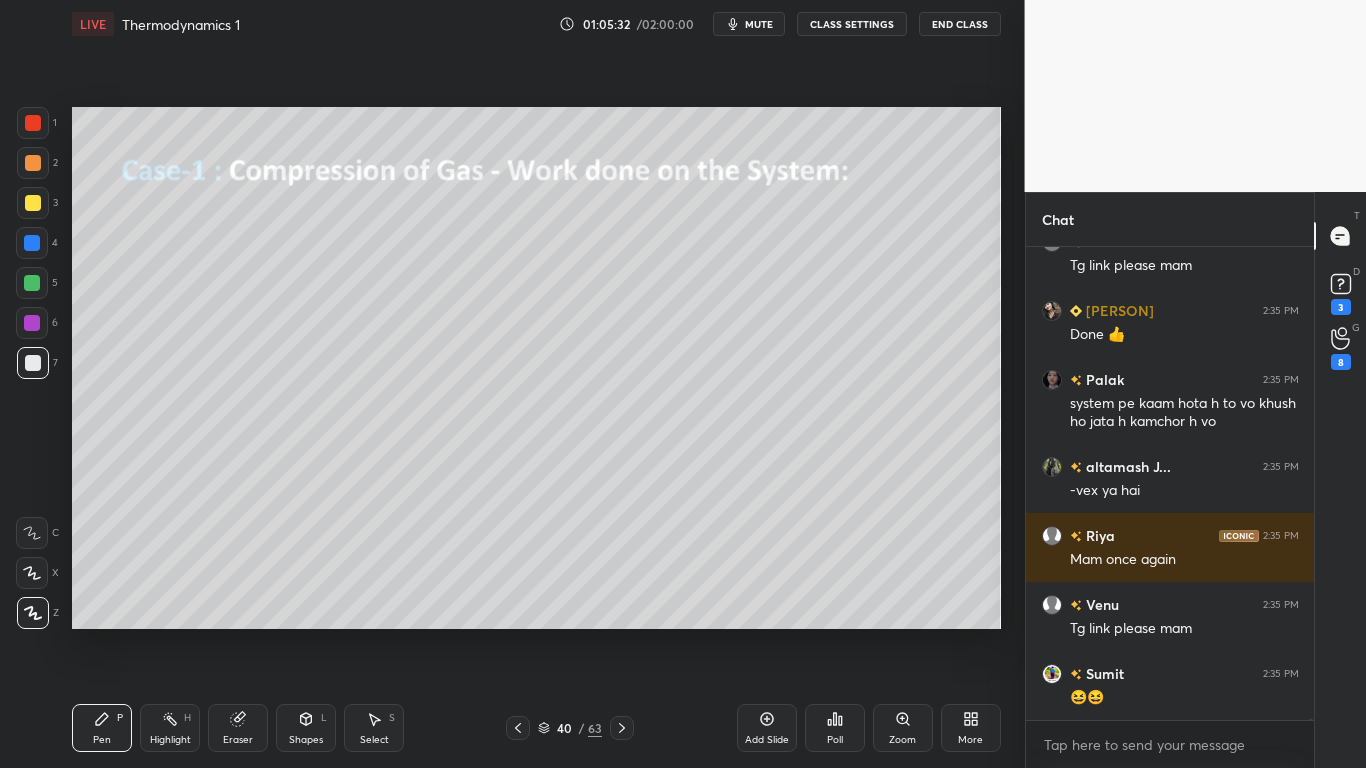 click on "CLASS SETTINGS" at bounding box center [852, 24] 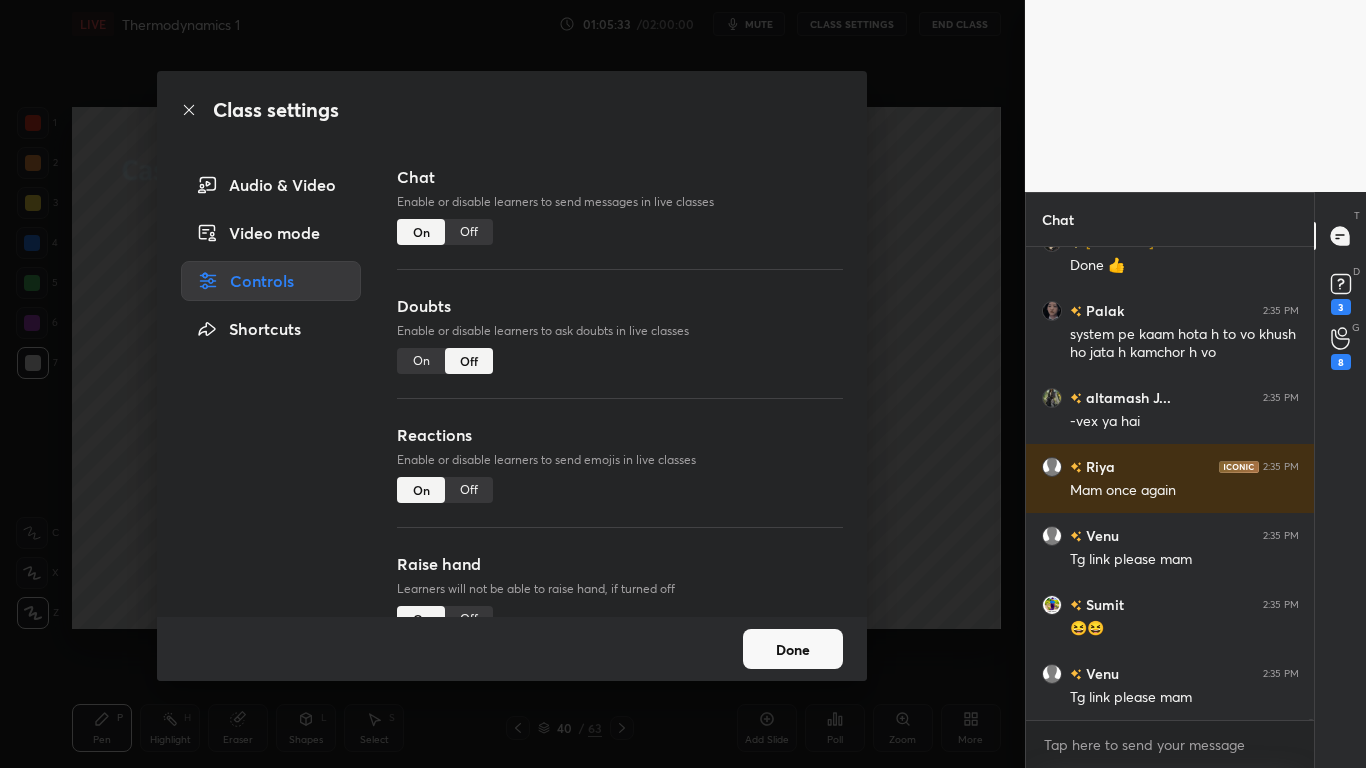 click on "Chat Enable or disable learners to send messages in live classes On Off" at bounding box center (620, 229) 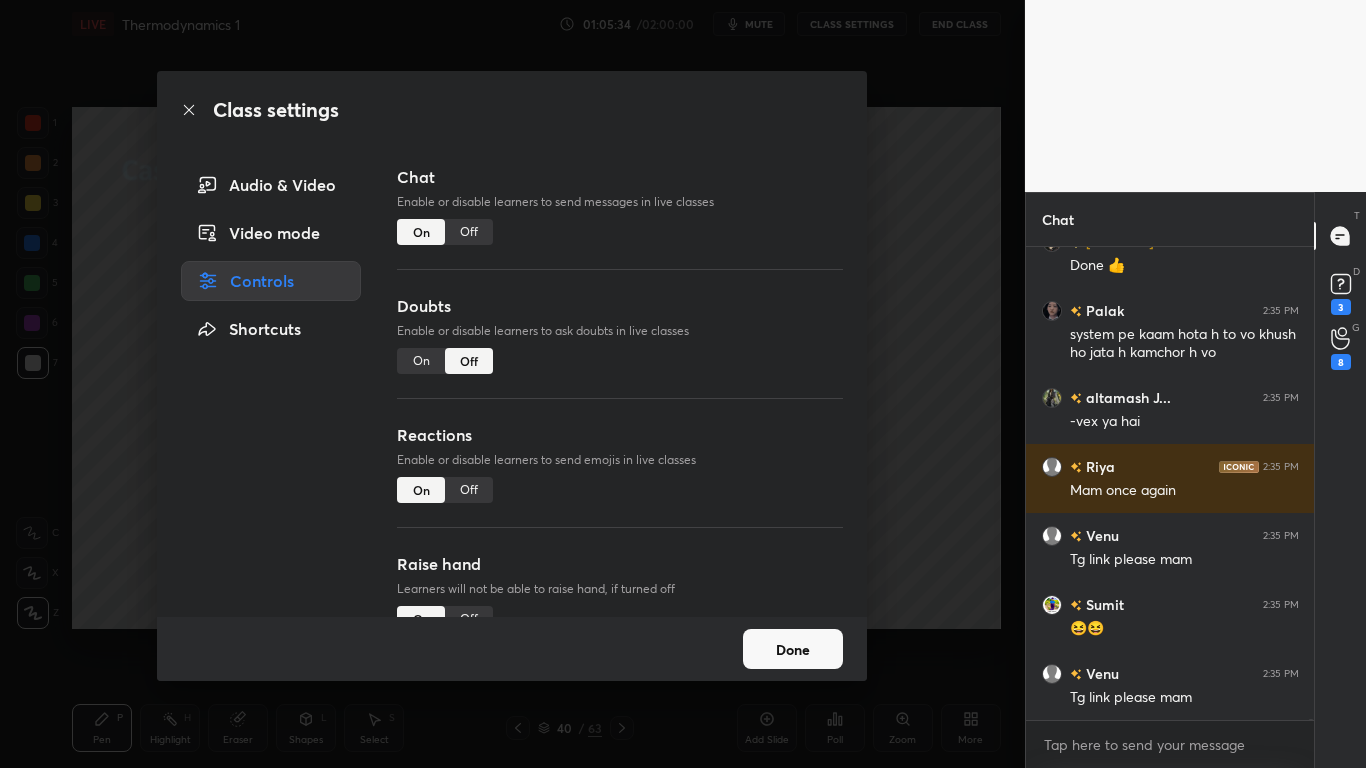 click on "Off" at bounding box center (469, 232) 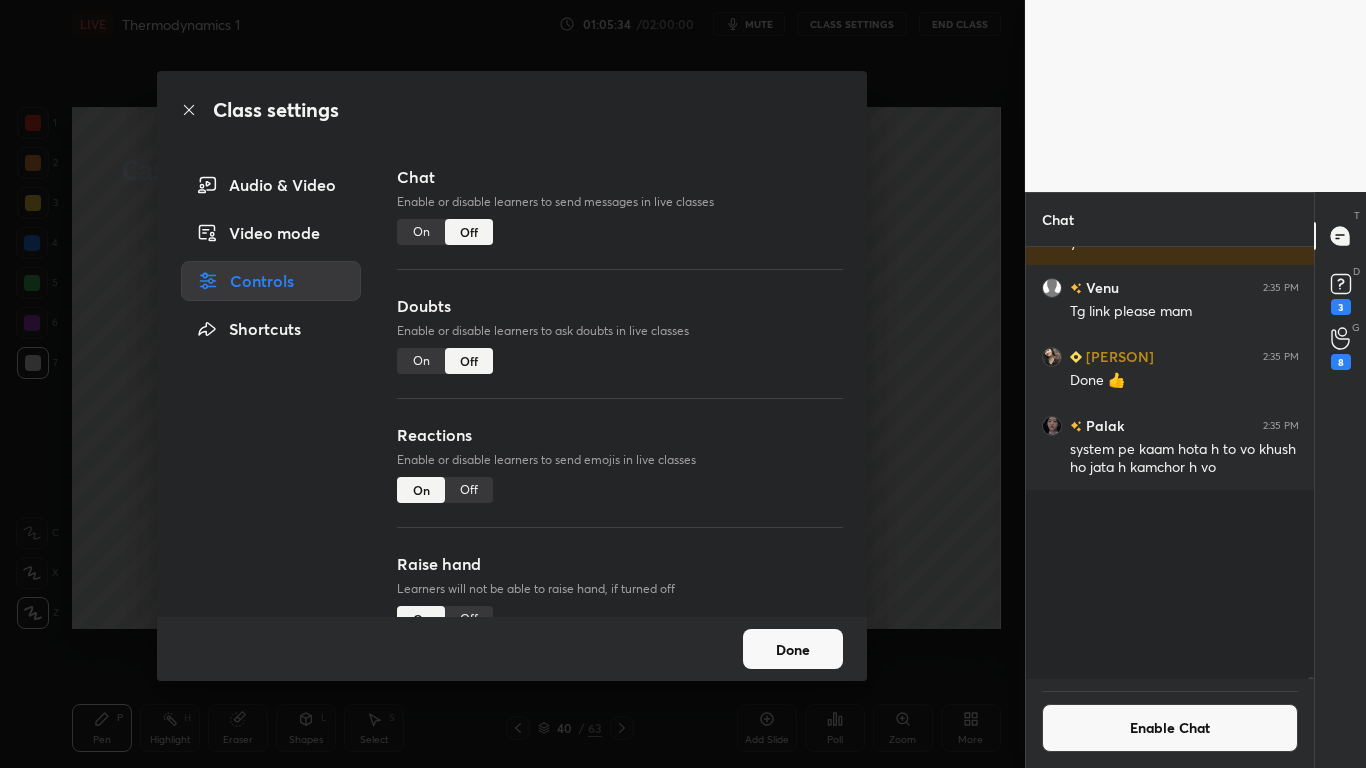 scroll, scrollTop: 190115, scrollLeft: 0, axis: vertical 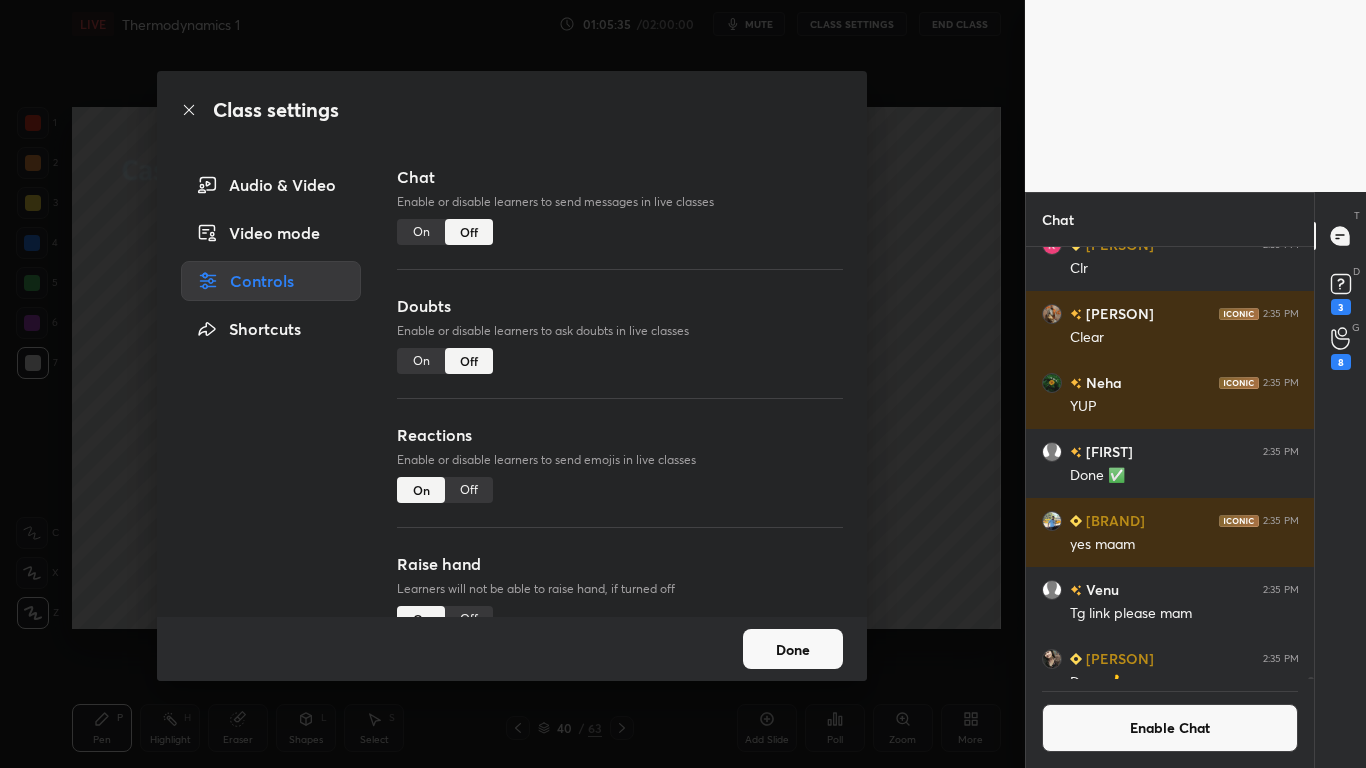 click on "Done" at bounding box center (793, 649) 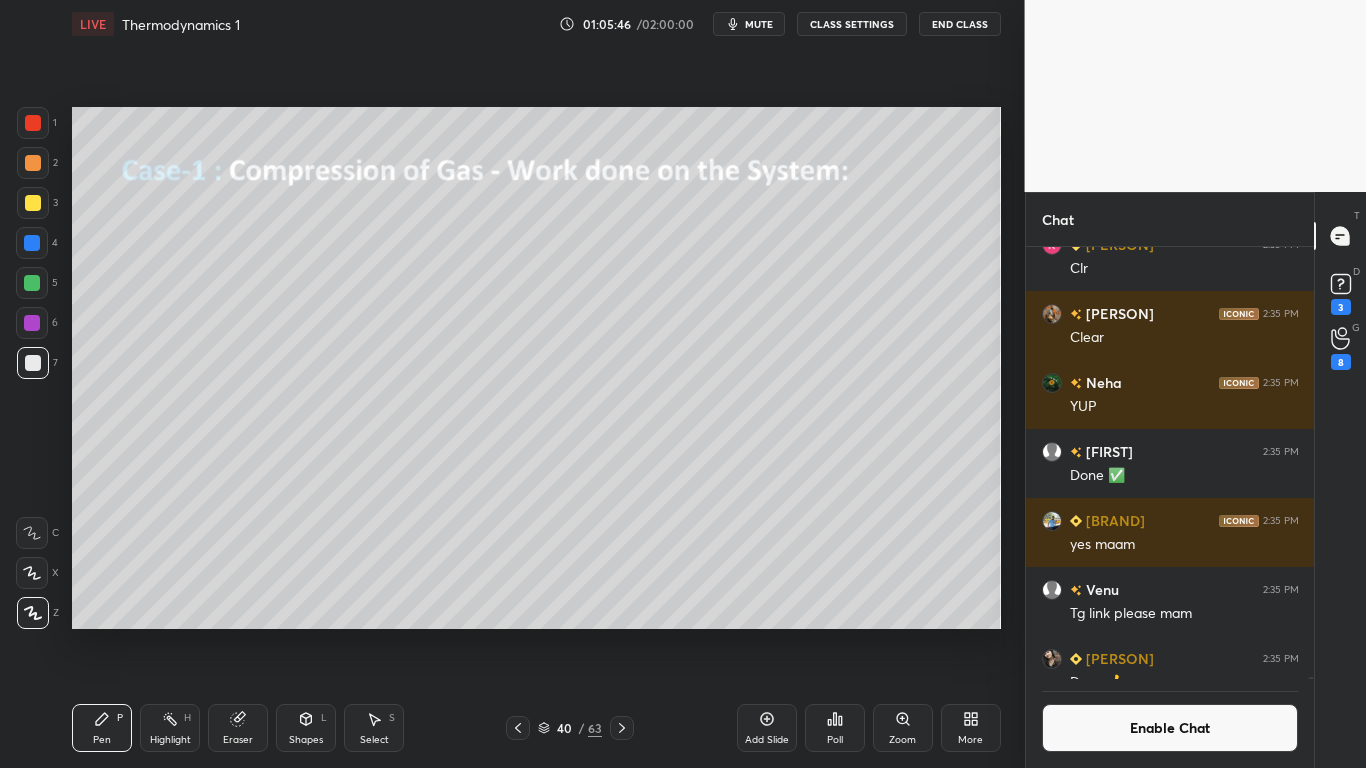 scroll, scrollTop: 385, scrollLeft: 282, axis: both 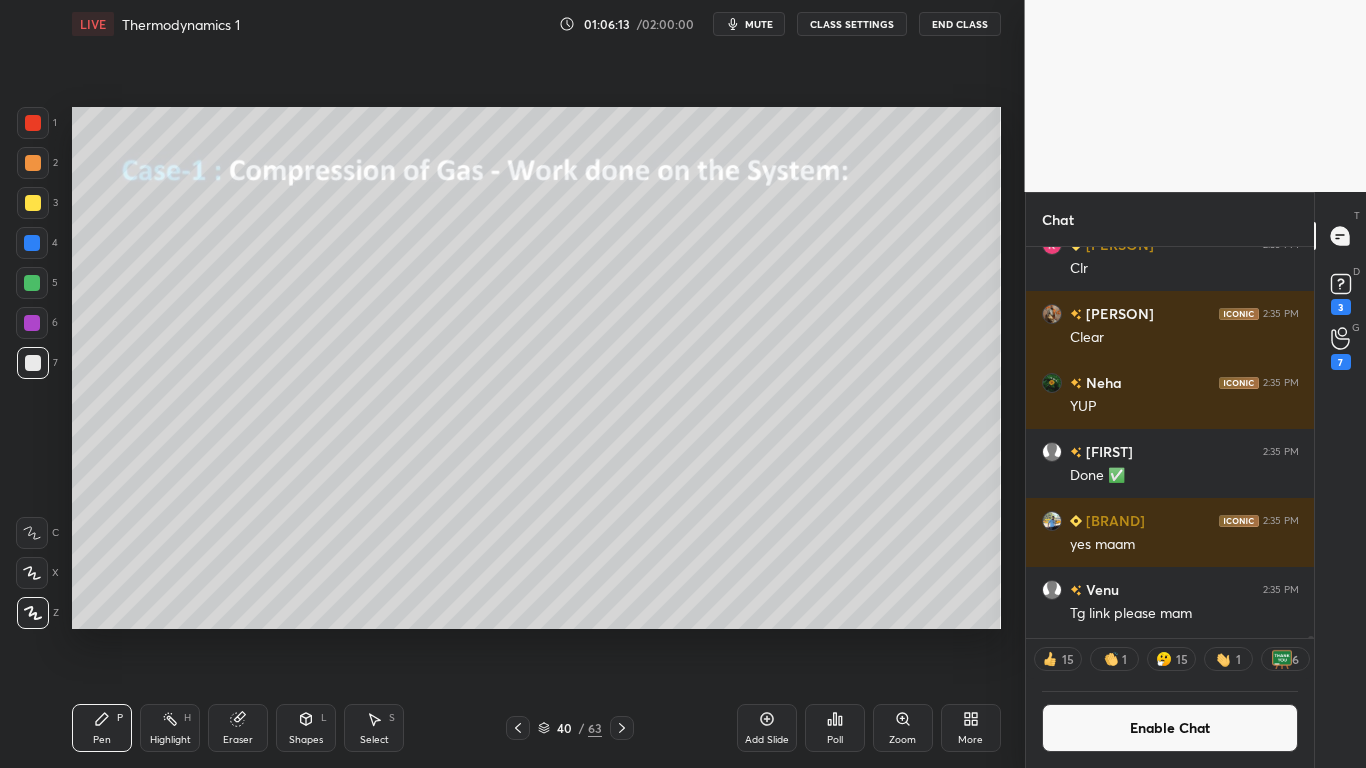 click 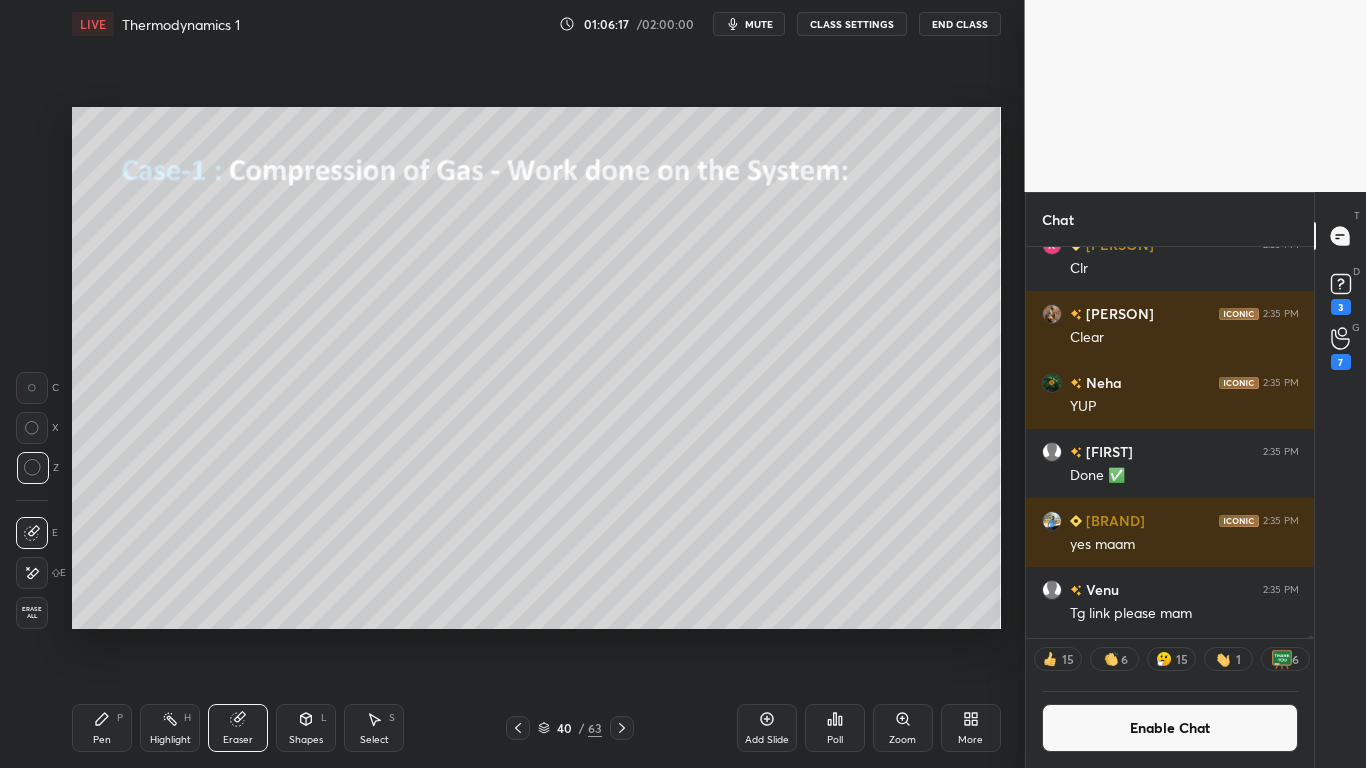 click on "Enable Chat" at bounding box center (1170, 728) 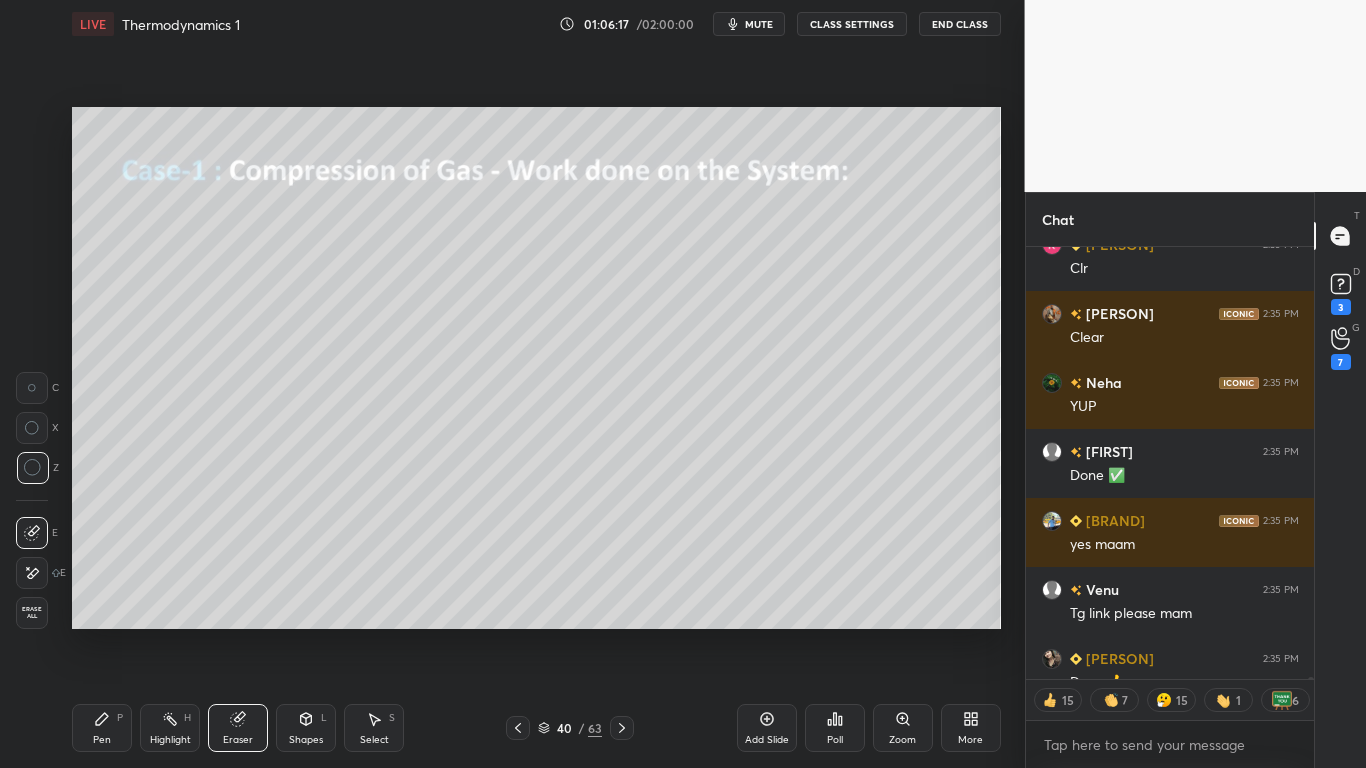 scroll, scrollTop: 7, scrollLeft: 7, axis: both 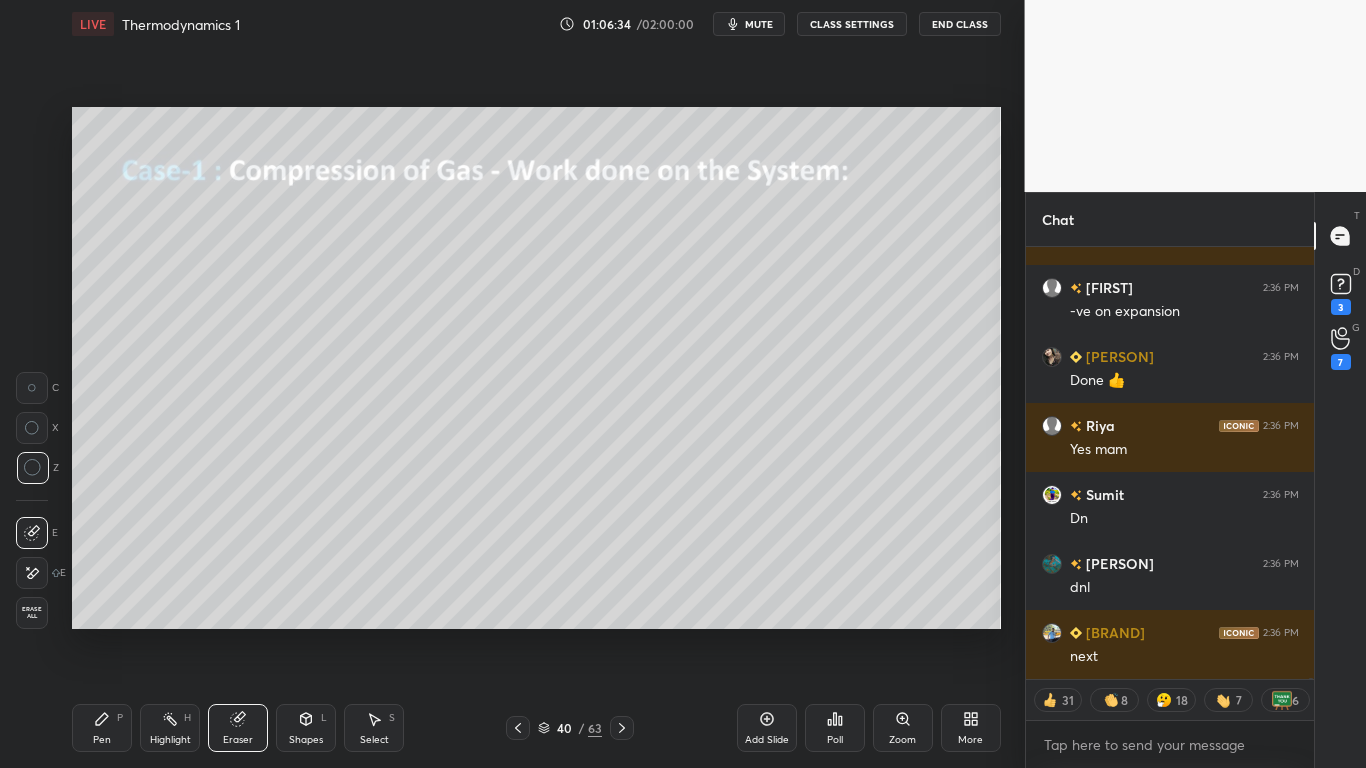 type on "x" 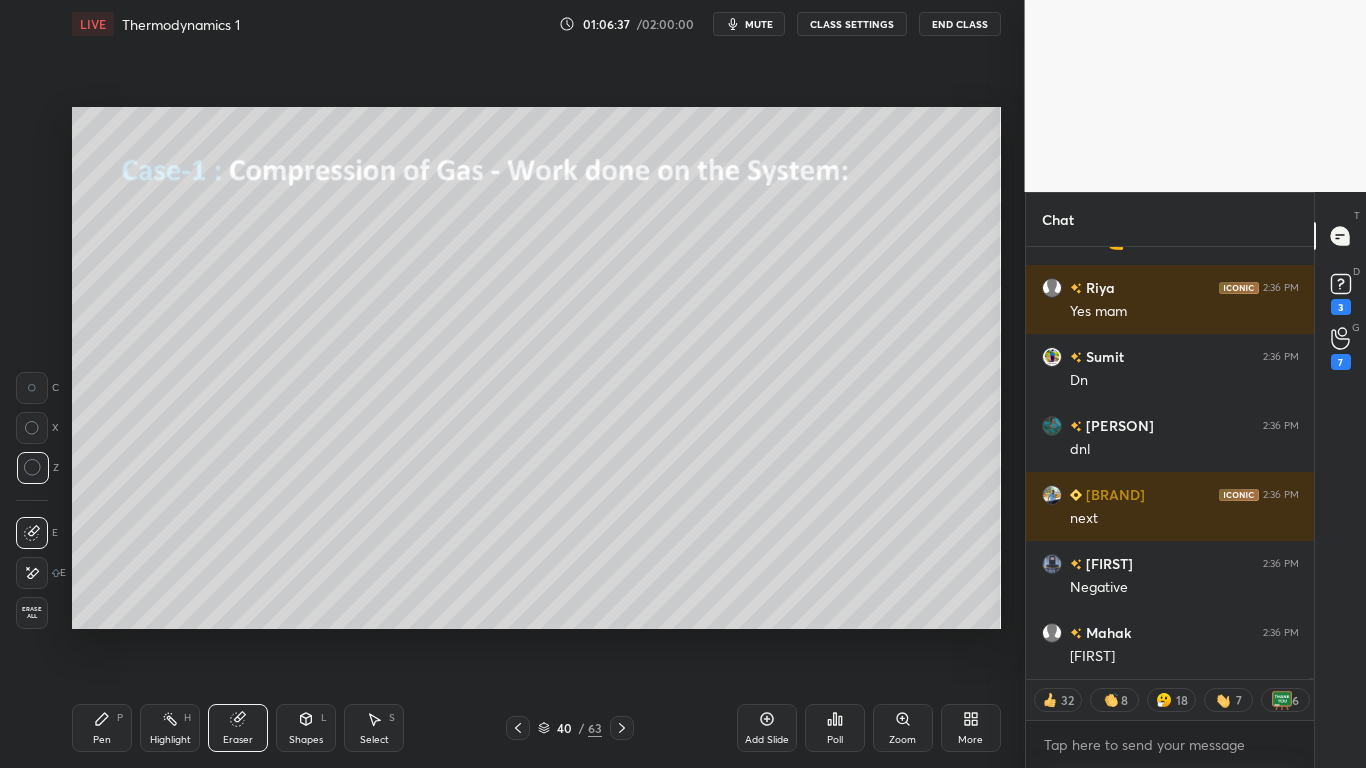 scroll, scrollTop: 191488, scrollLeft: 0, axis: vertical 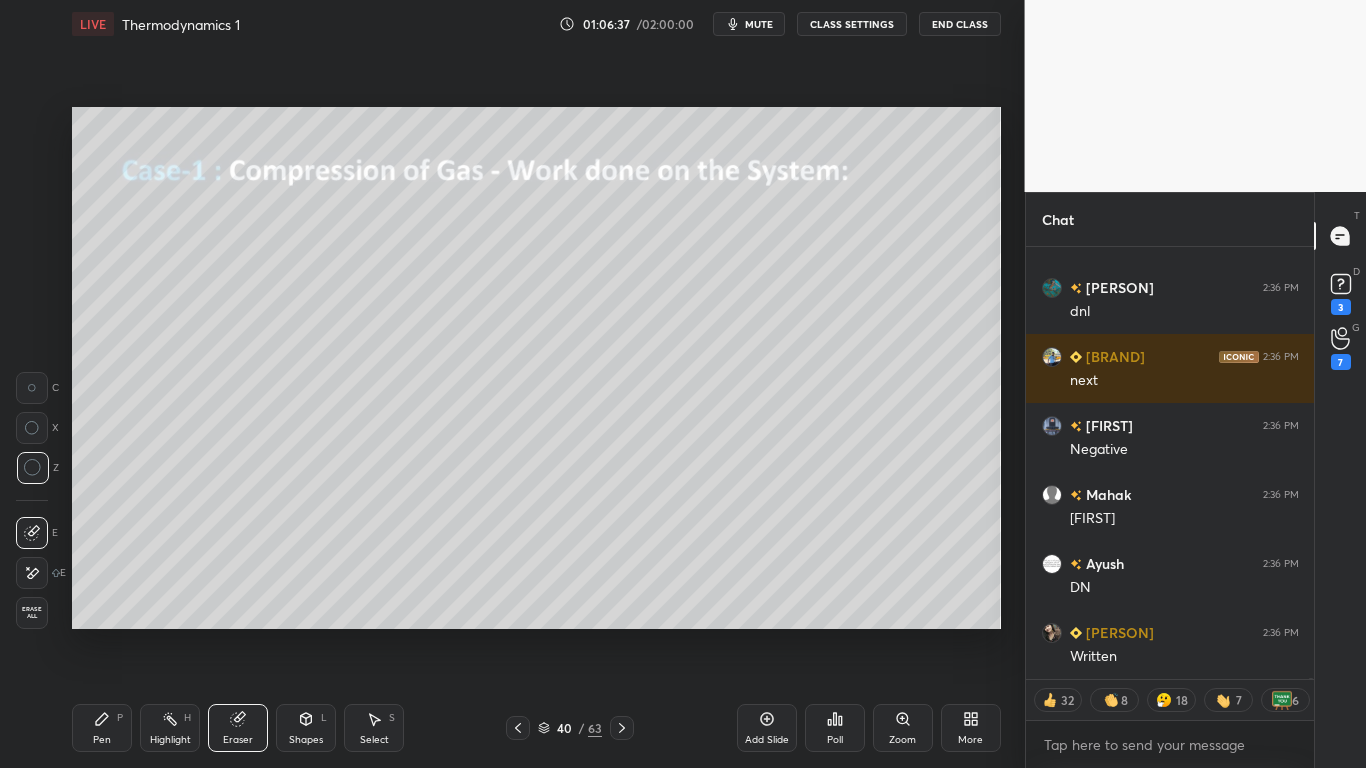 click 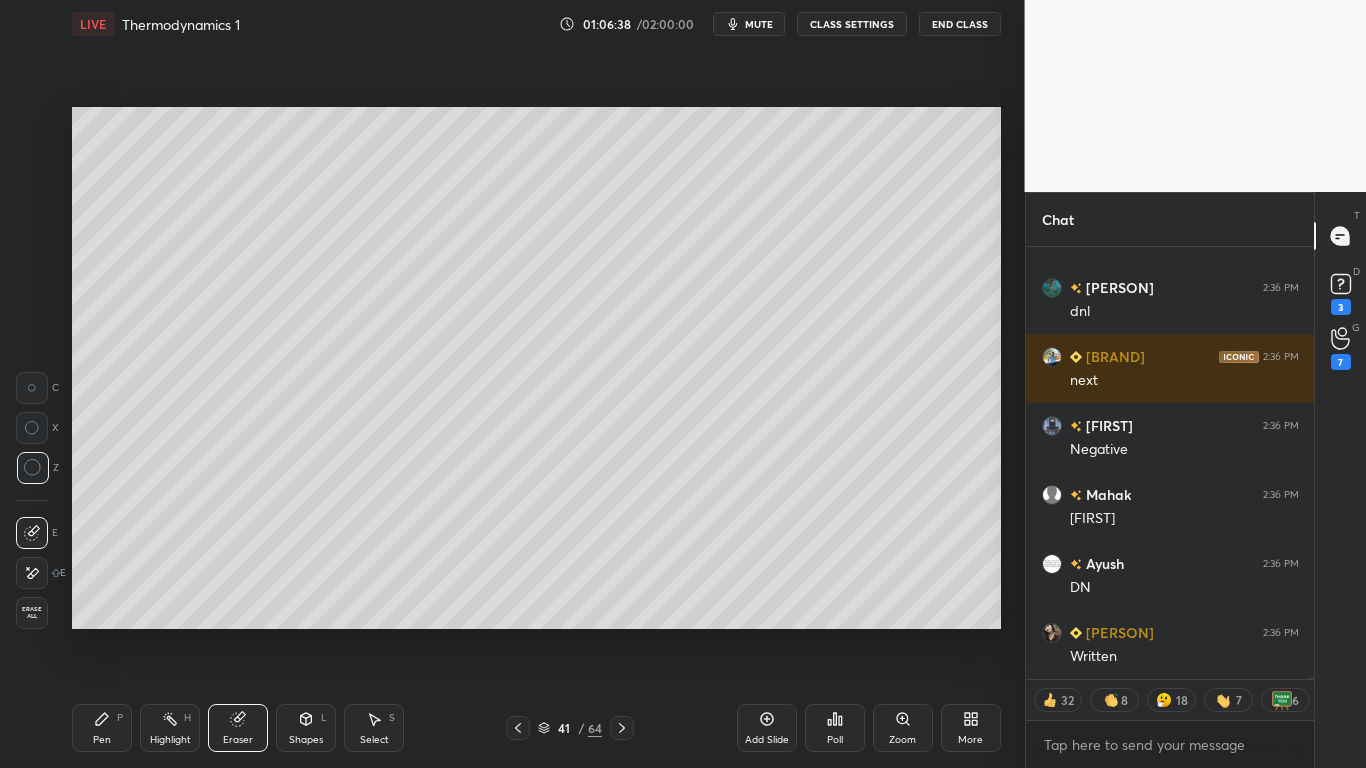 click on "CLASS SETTINGS" at bounding box center (852, 24) 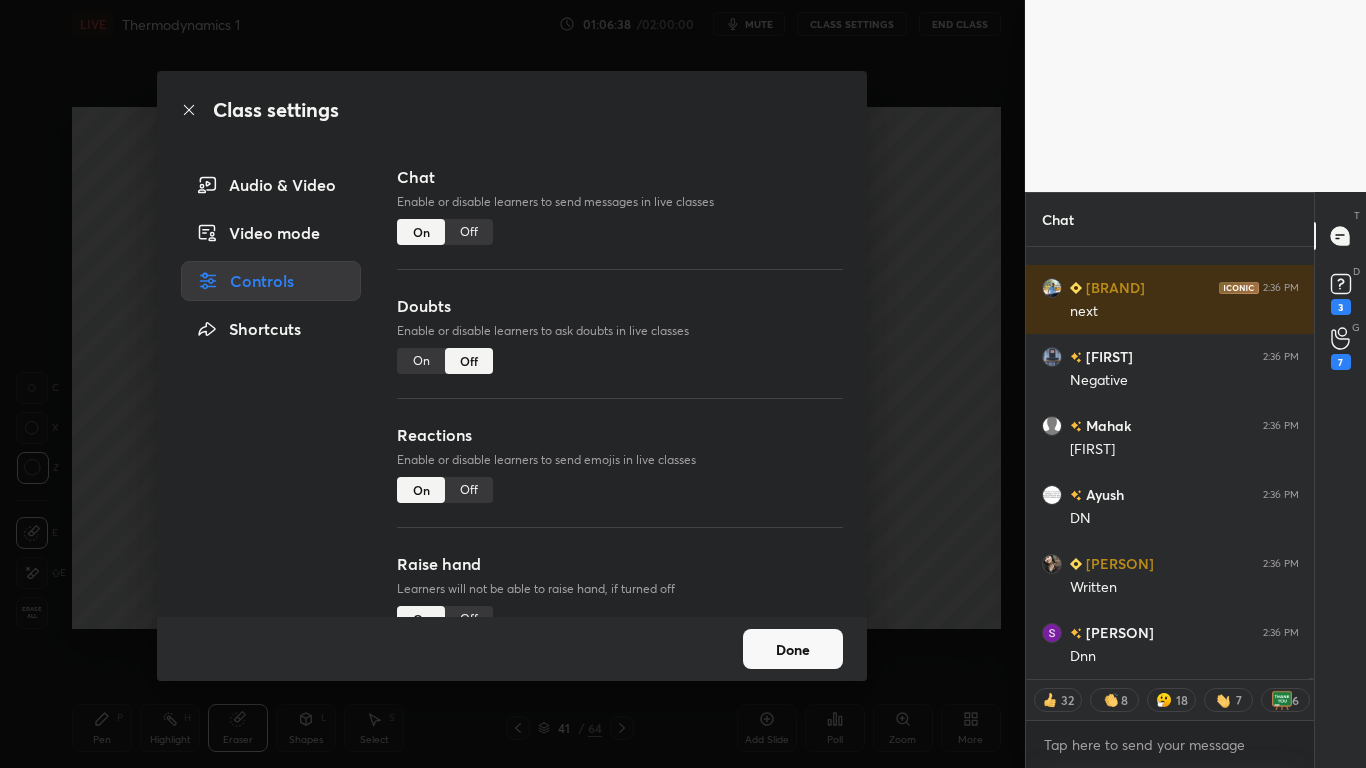 click on "Off" at bounding box center (469, 232) 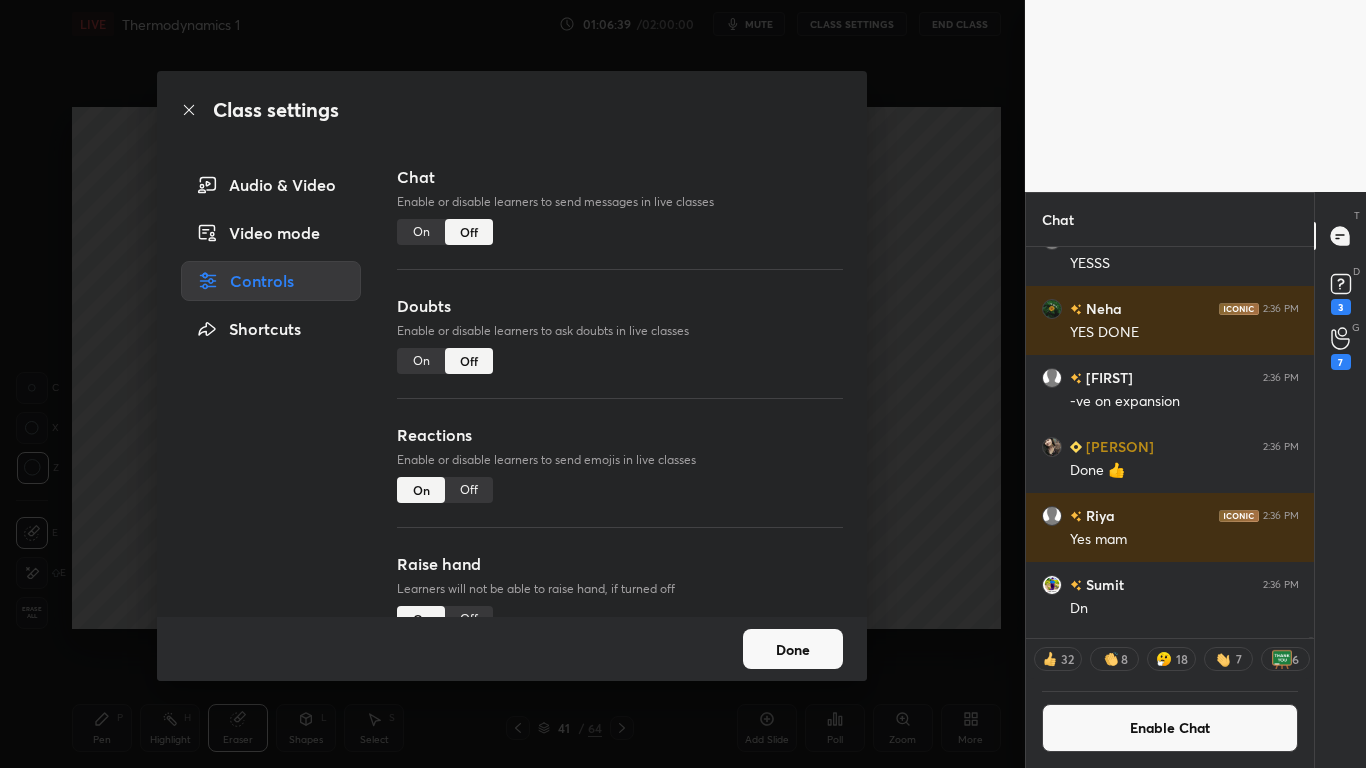 click on "Done" at bounding box center (793, 649) 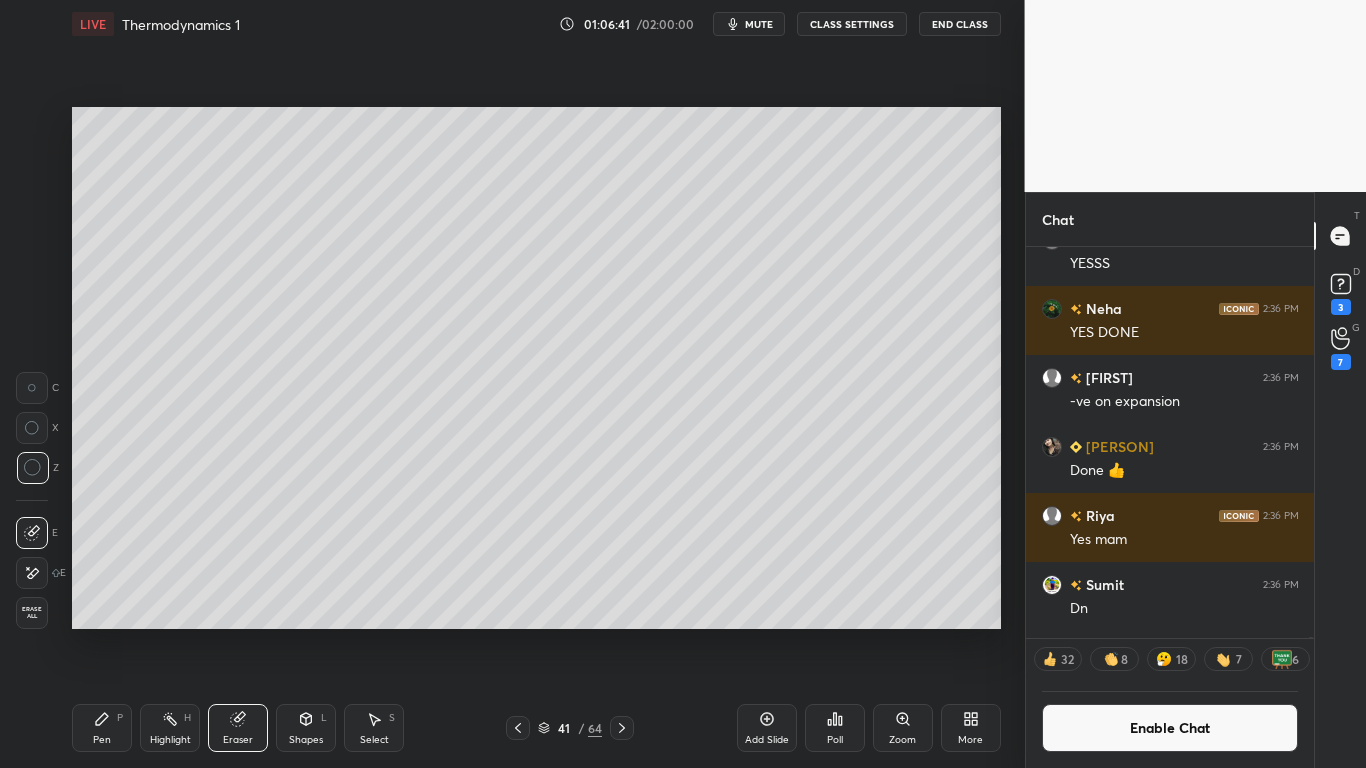 click 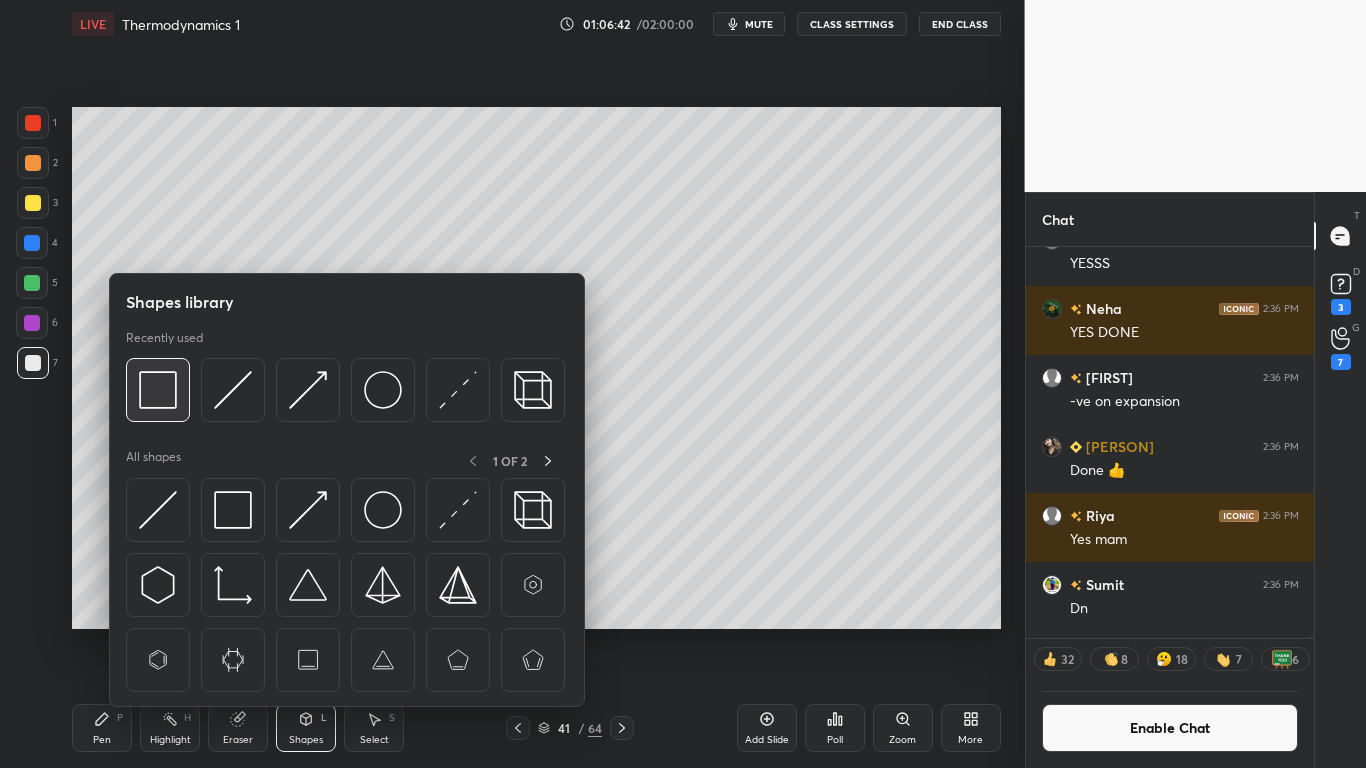 click at bounding box center (158, 390) 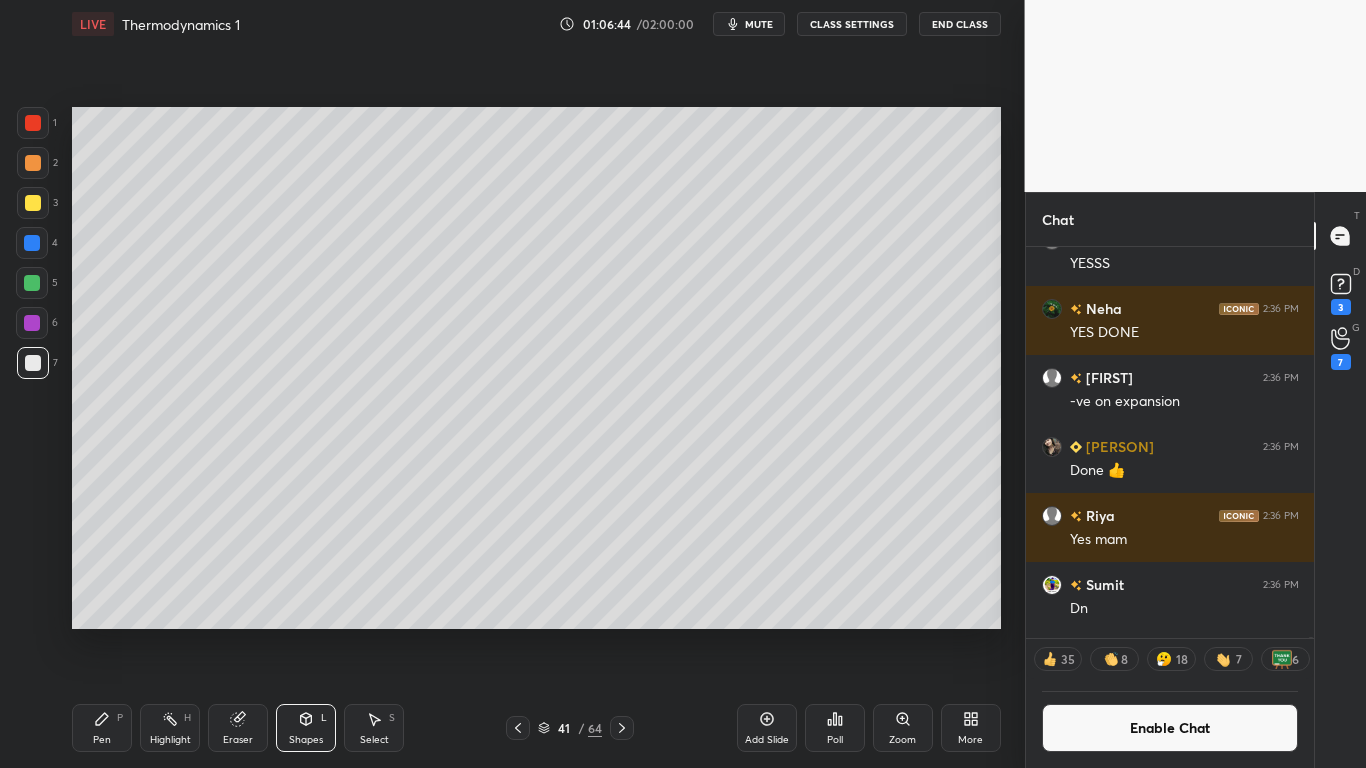 click 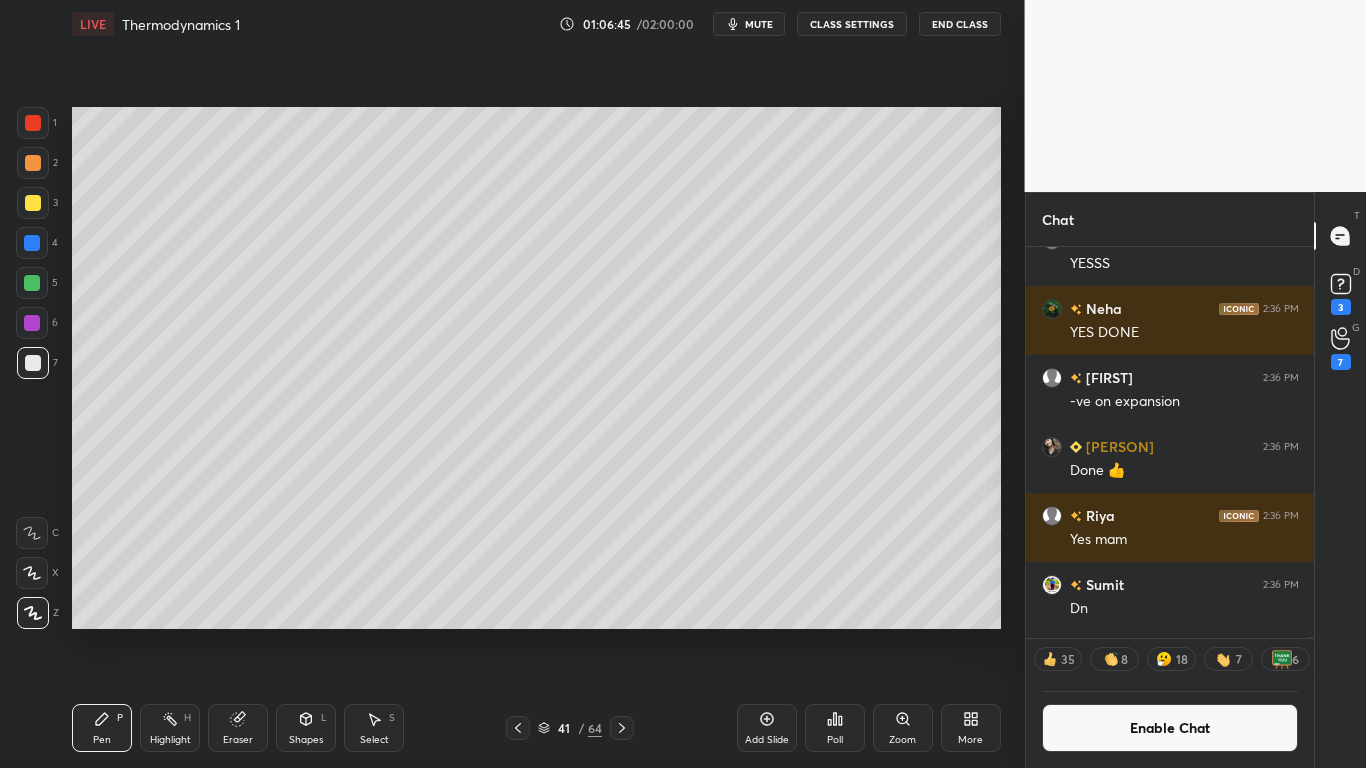 click 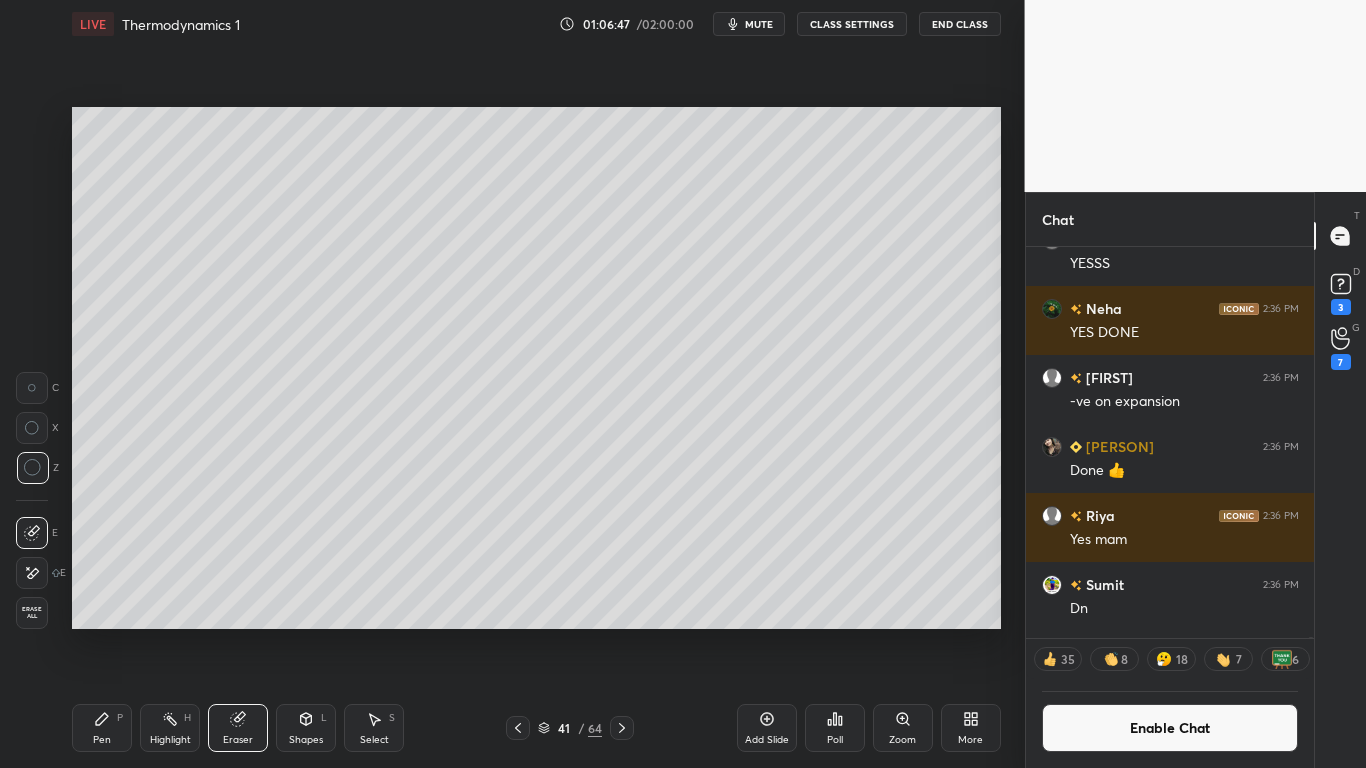 click 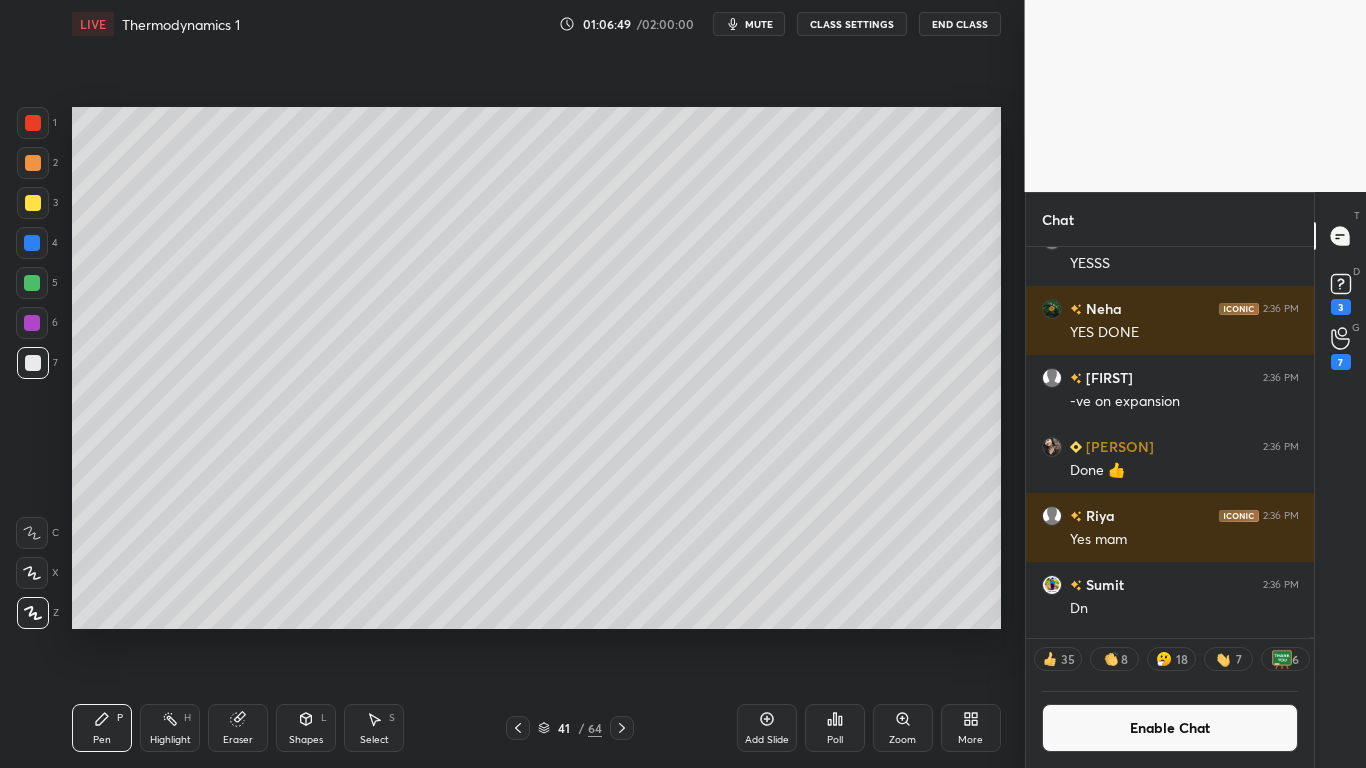 click at bounding box center (32, 283) 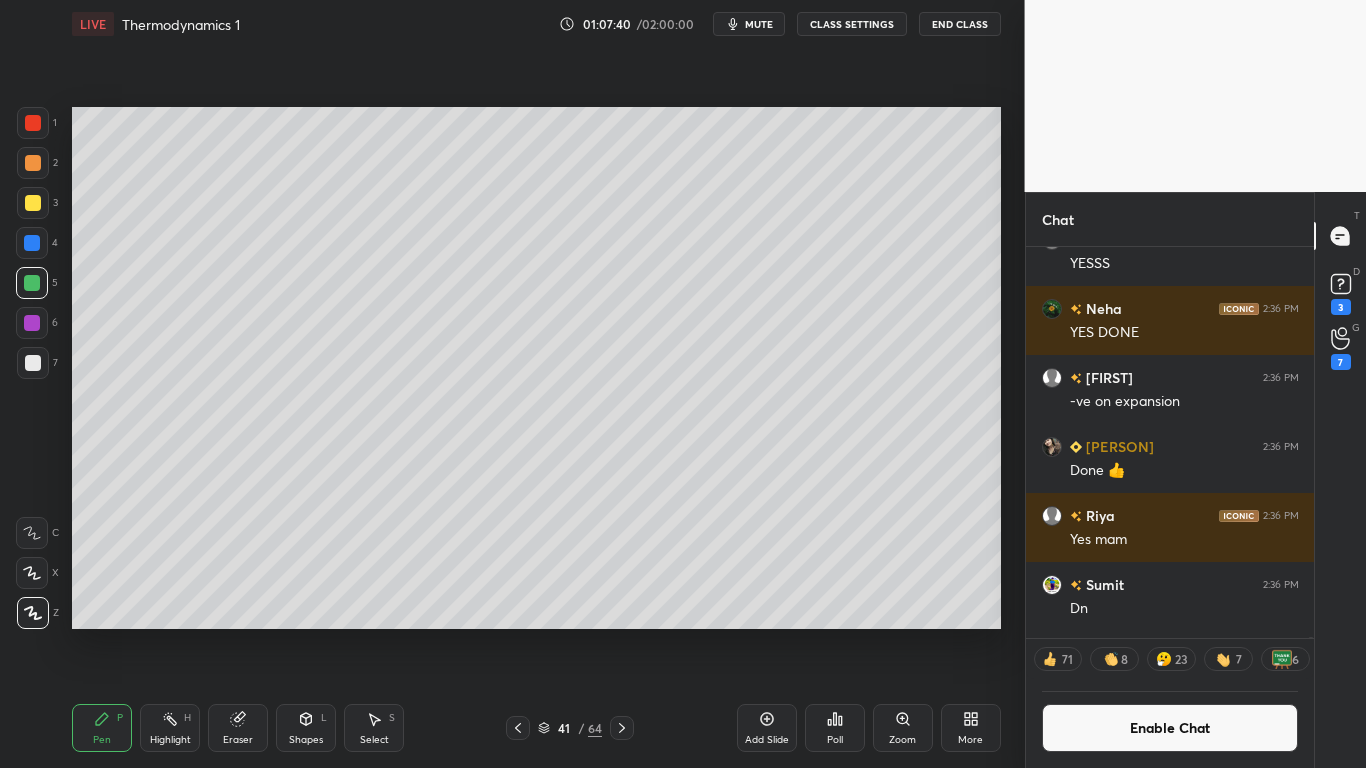 click on "Enable Chat" at bounding box center [1170, 728] 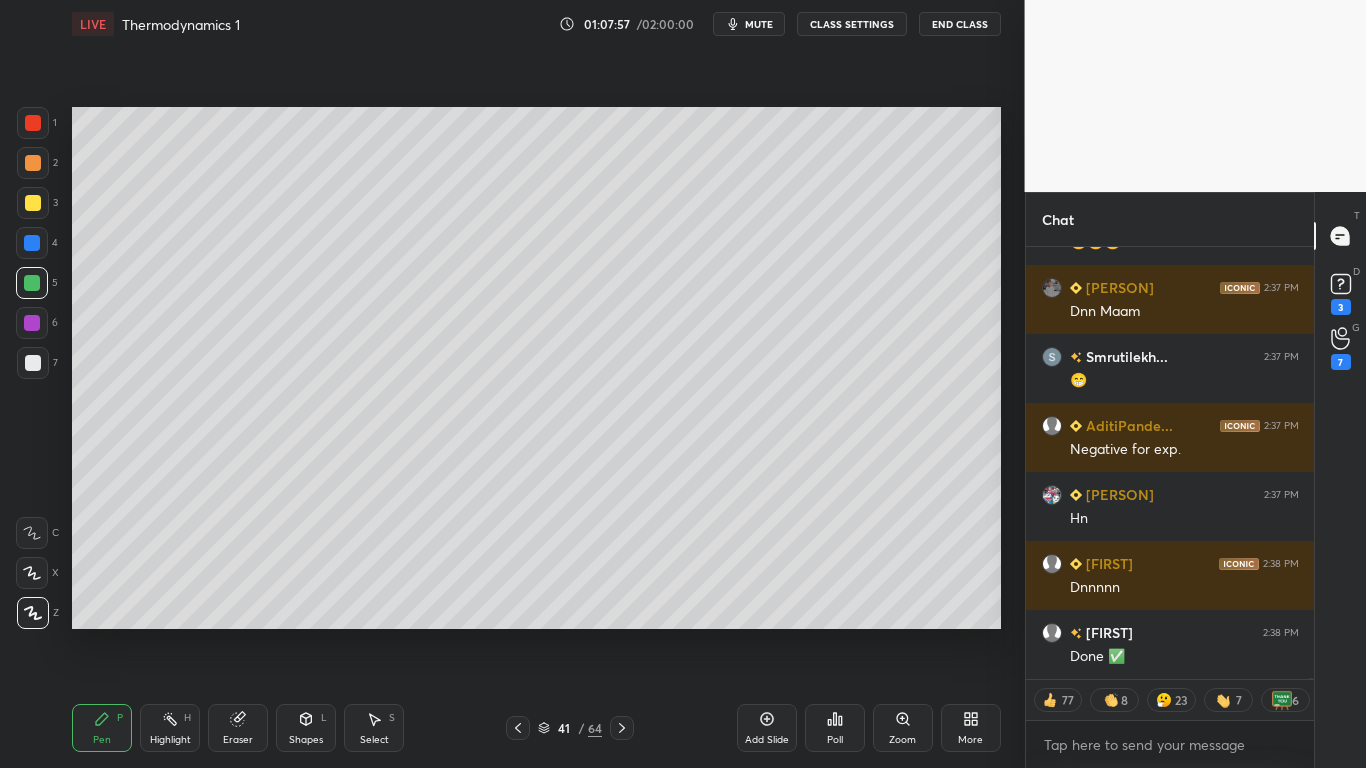 scroll, scrollTop: 191843, scrollLeft: 0, axis: vertical 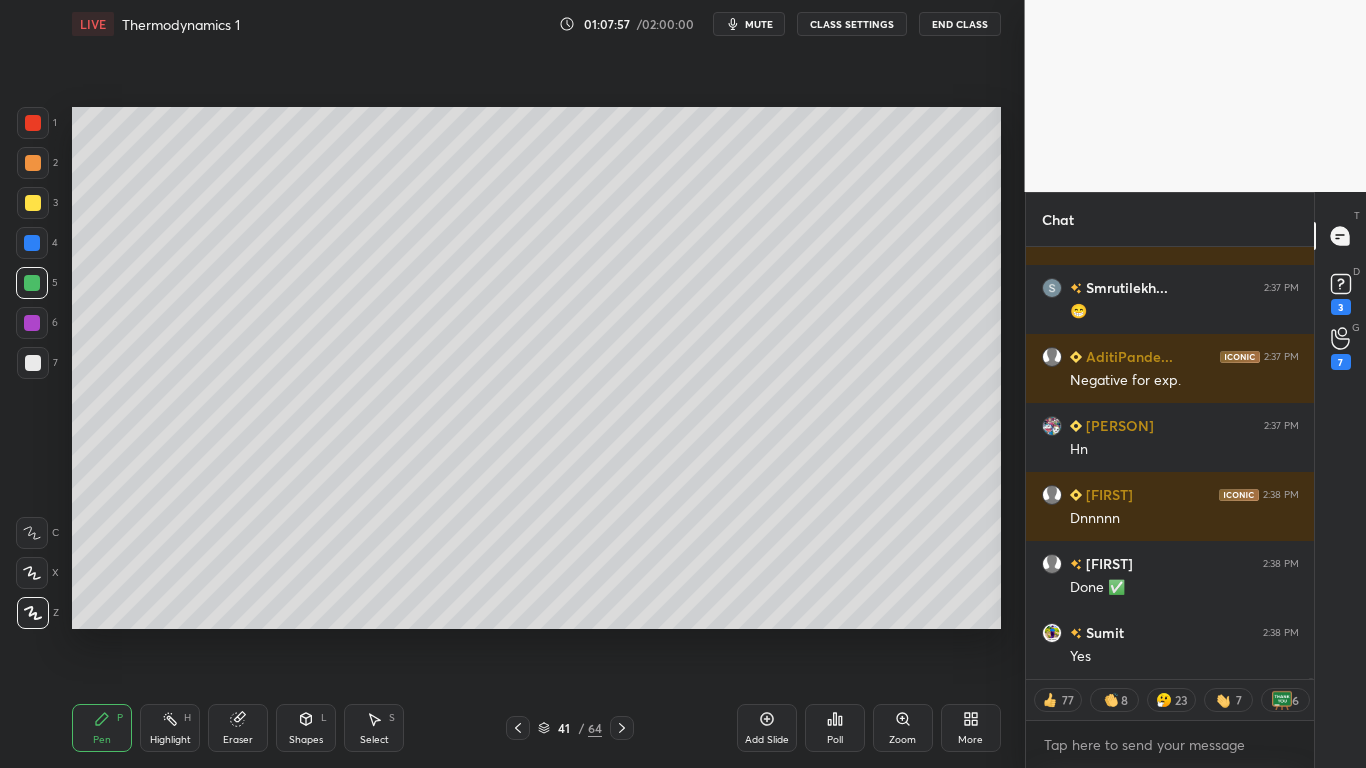 type on "x" 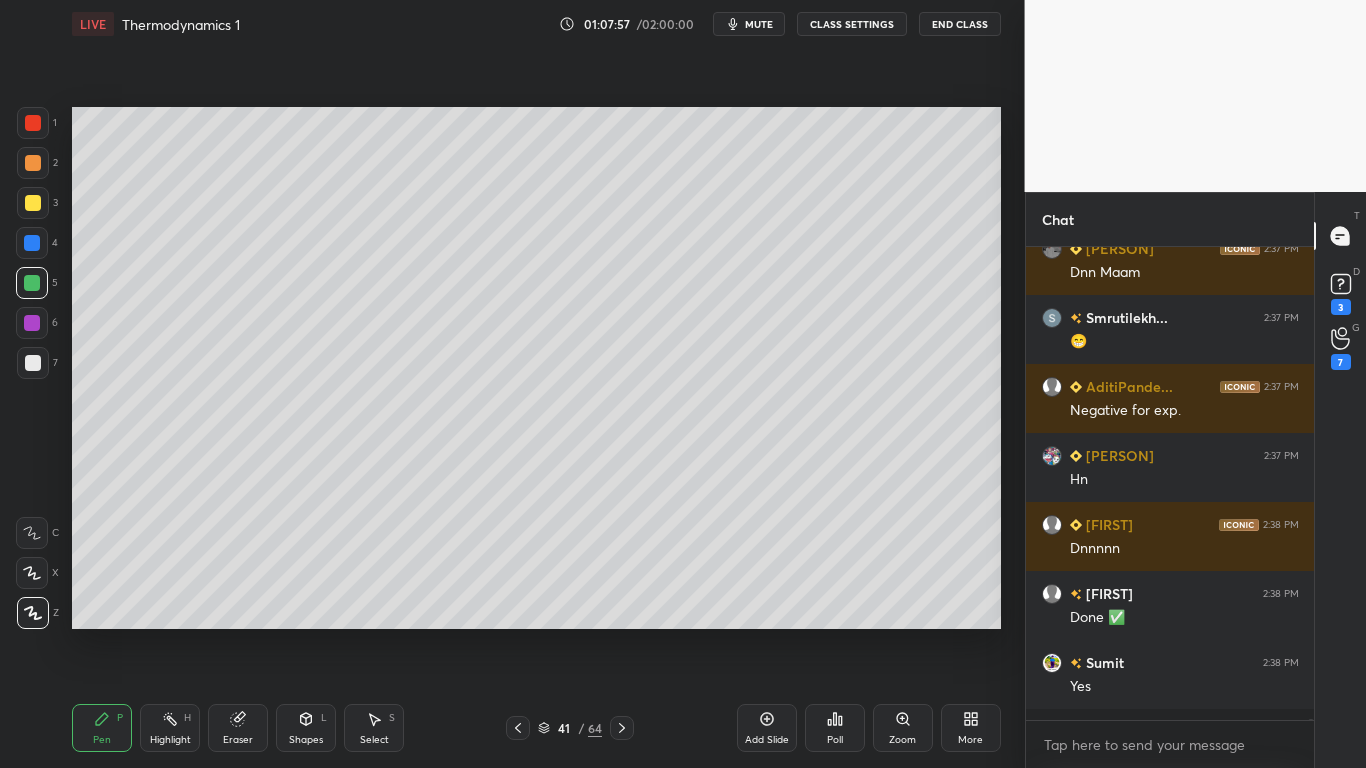 scroll, scrollTop: 7, scrollLeft: 7, axis: both 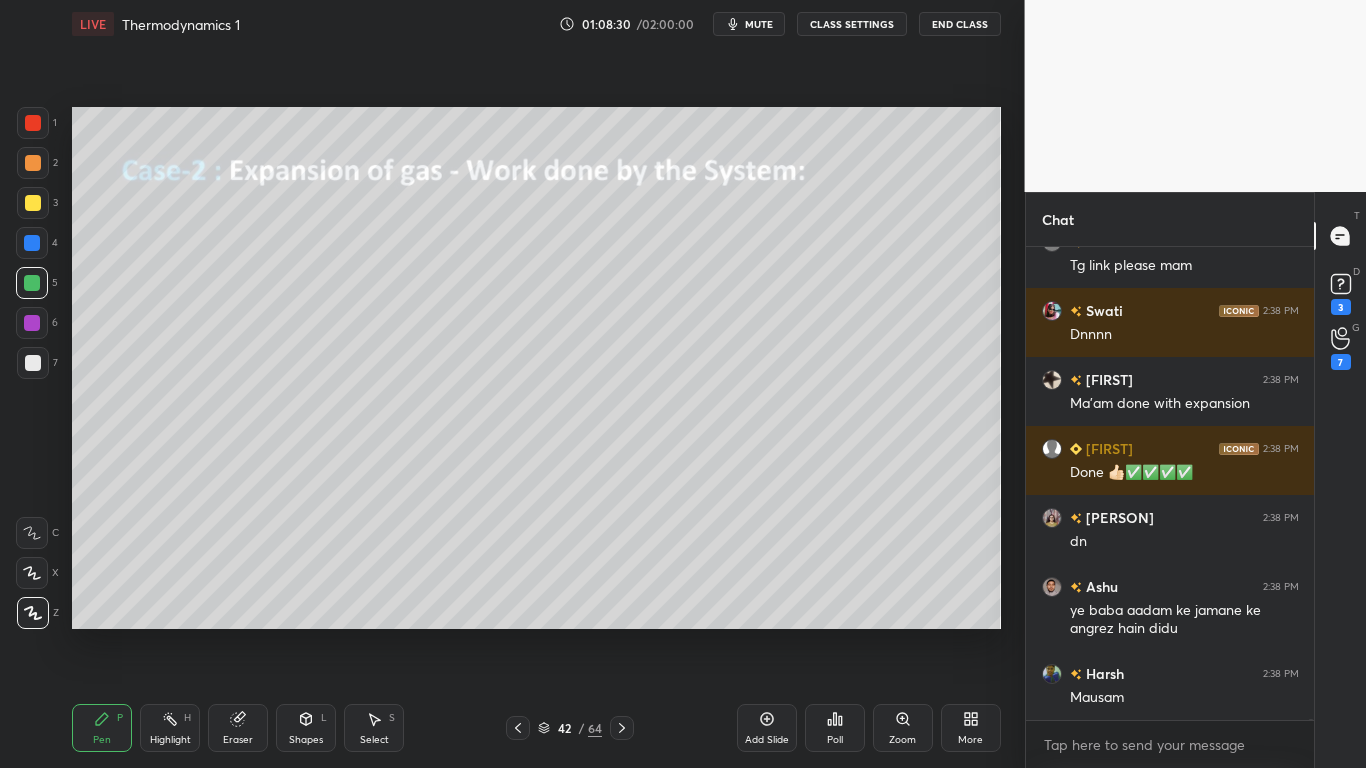 click on "CLASS SETTINGS" at bounding box center (852, 24) 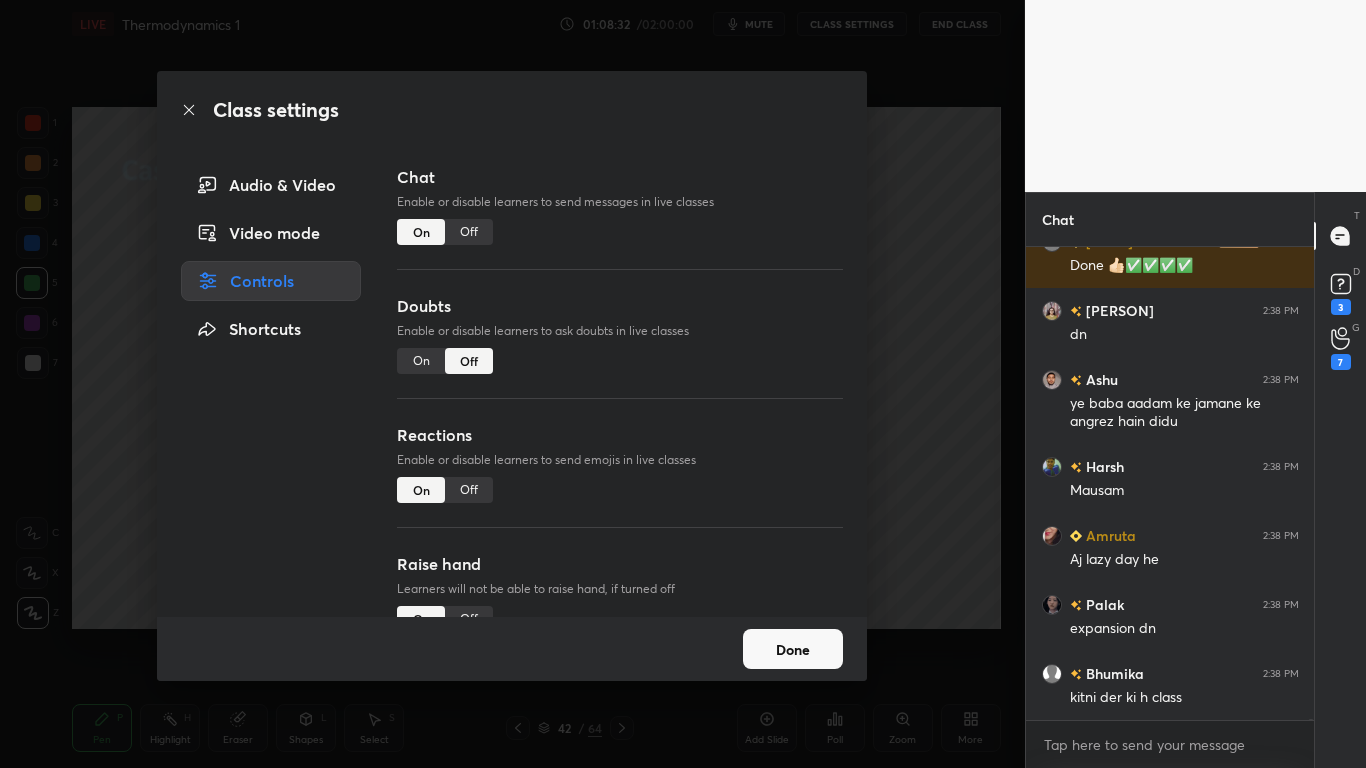 click on "Off" at bounding box center (469, 232) 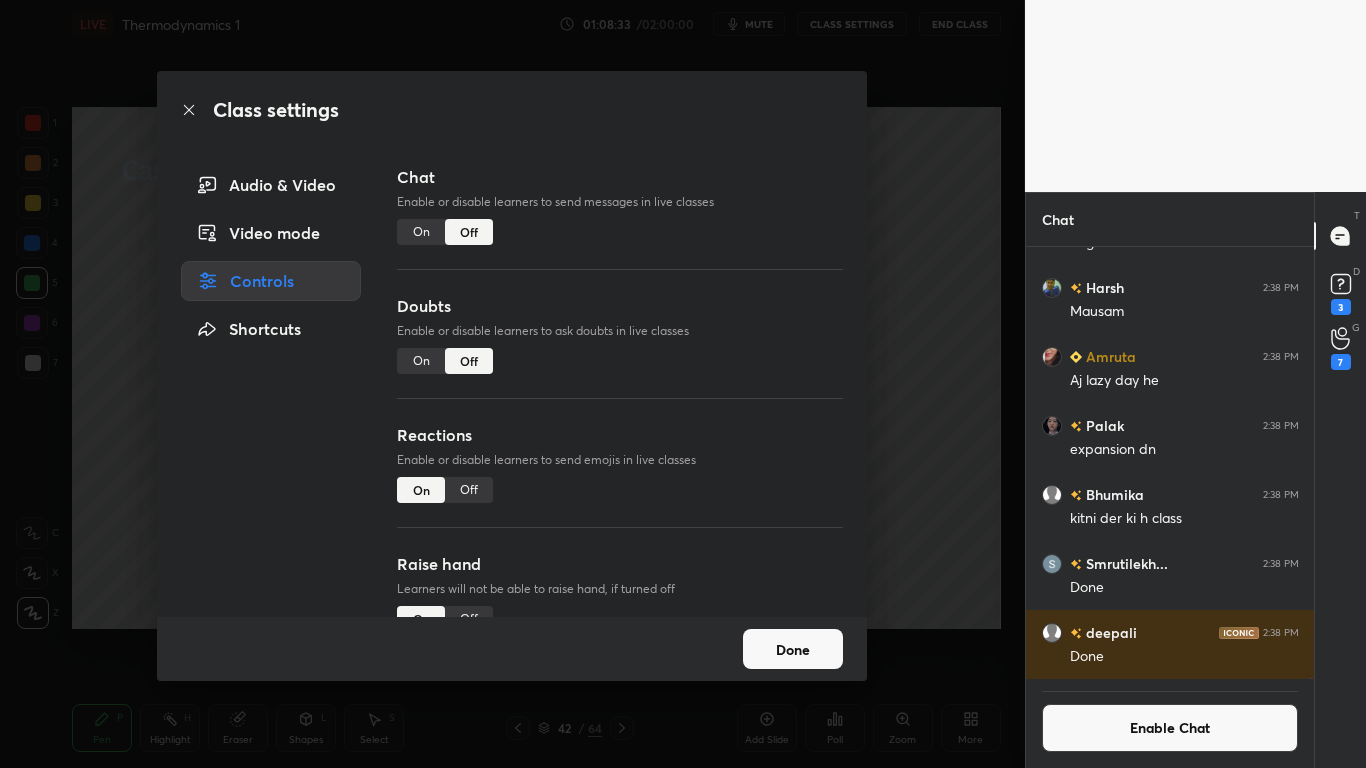 click on "Done" at bounding box center (793, 649) 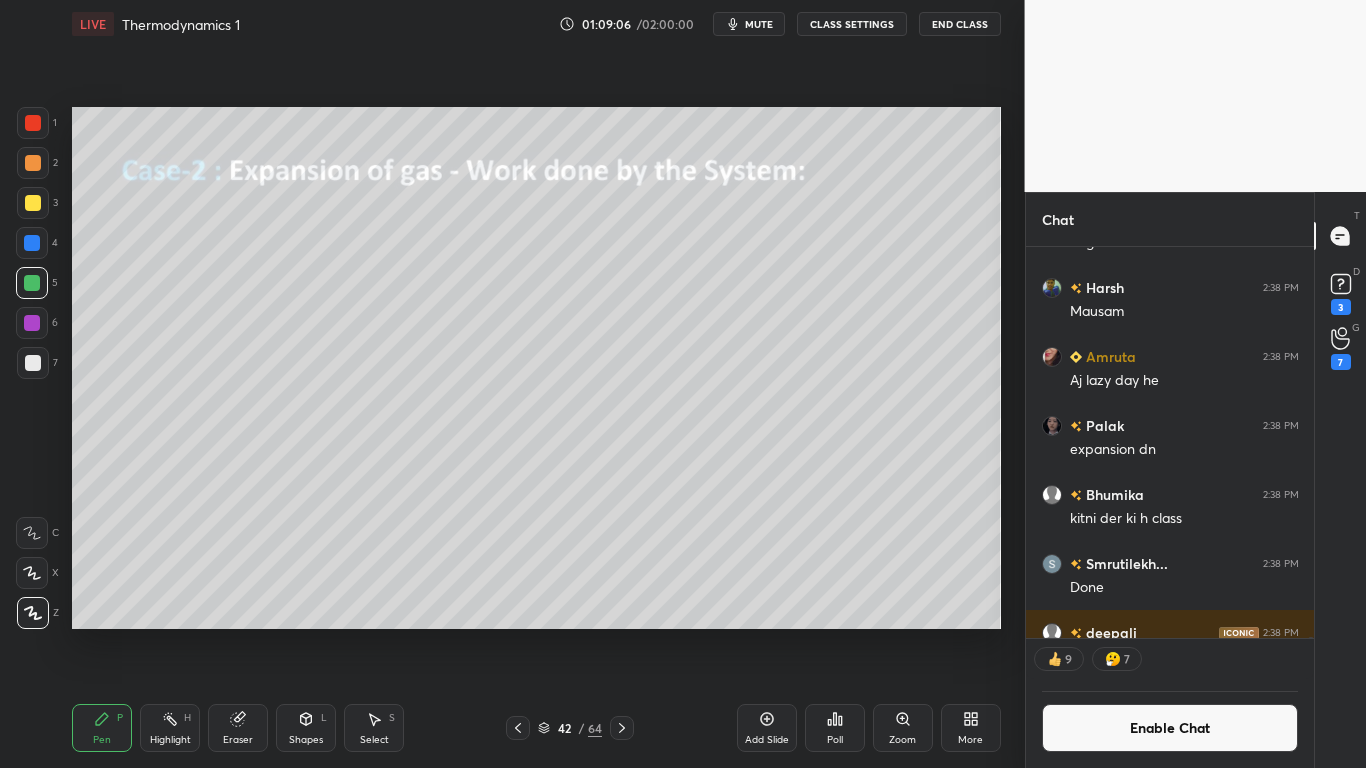 click on "Shapes L" at bounding box center (306, 728) 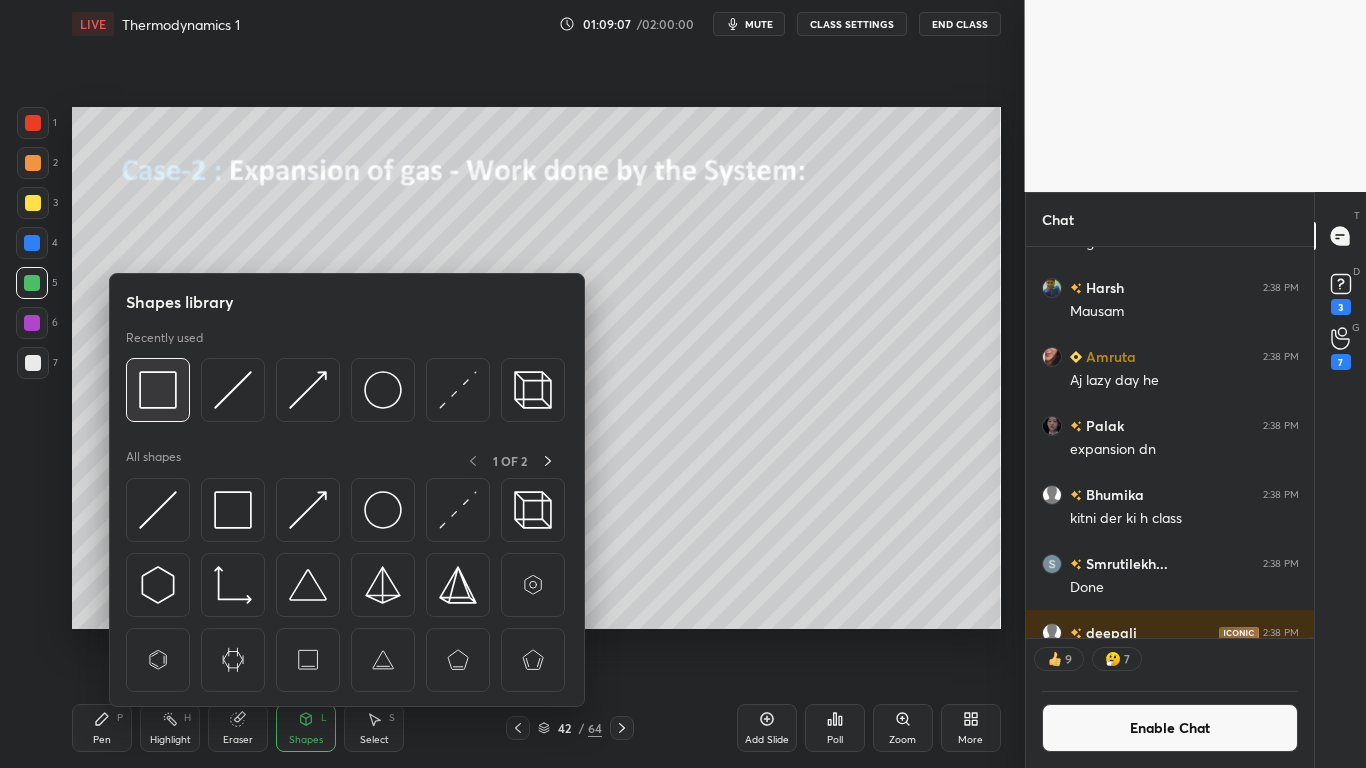 click at bounding box center [158, 390] 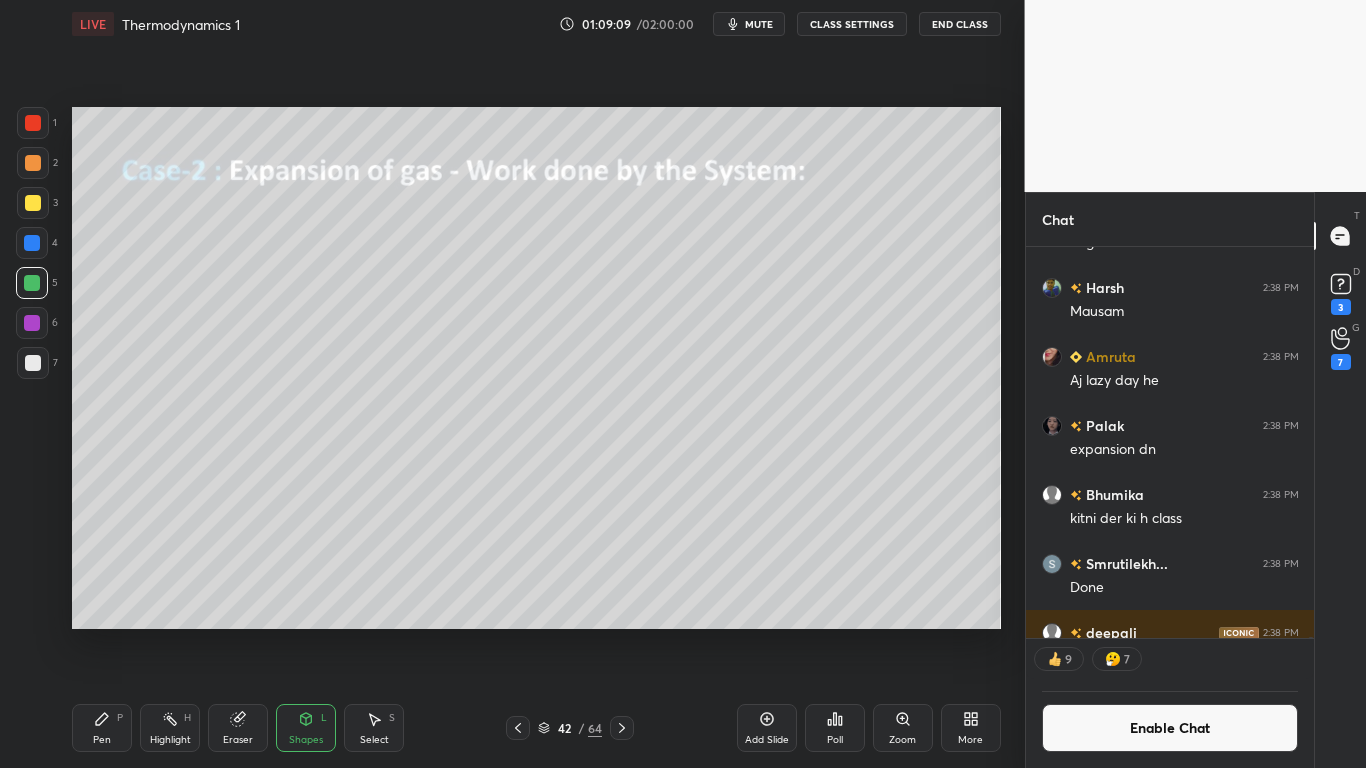 click 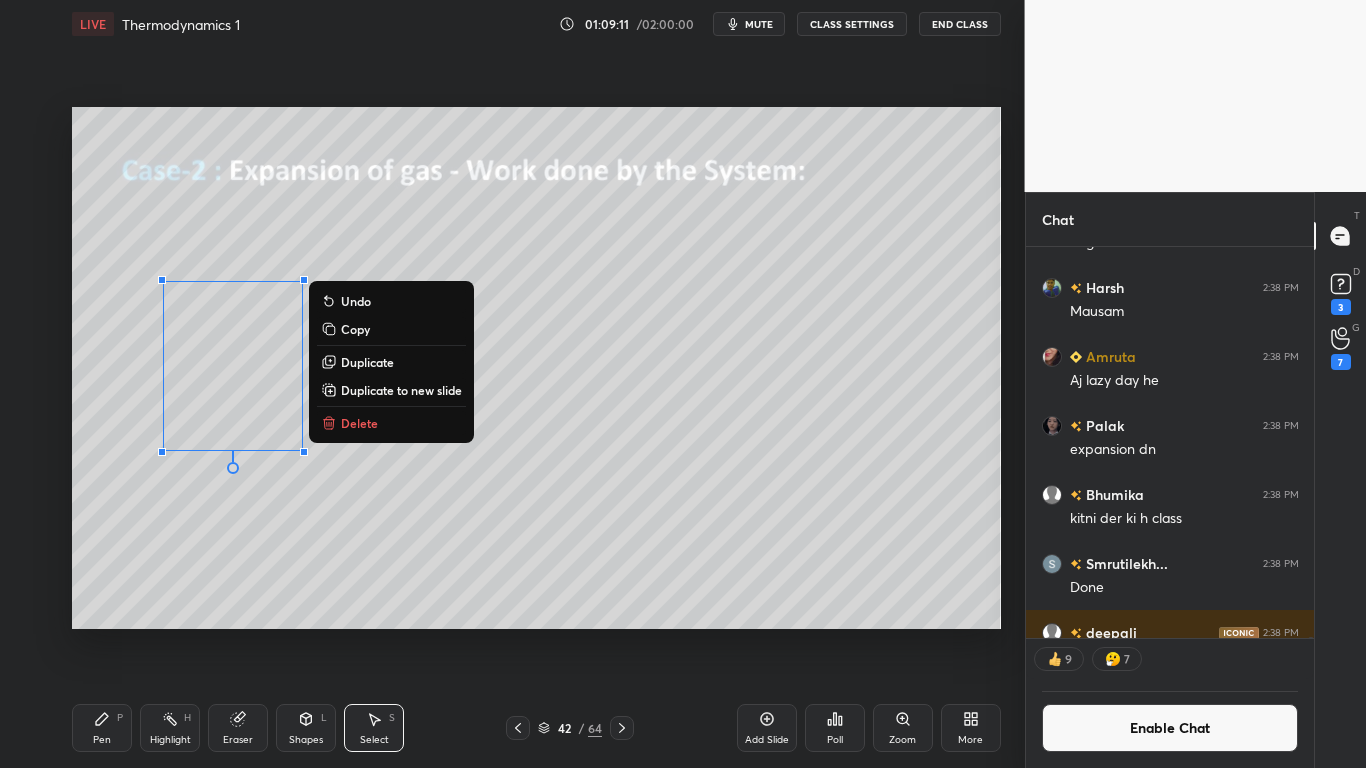 click on "Duplicate" at bounding box center (367, 362) 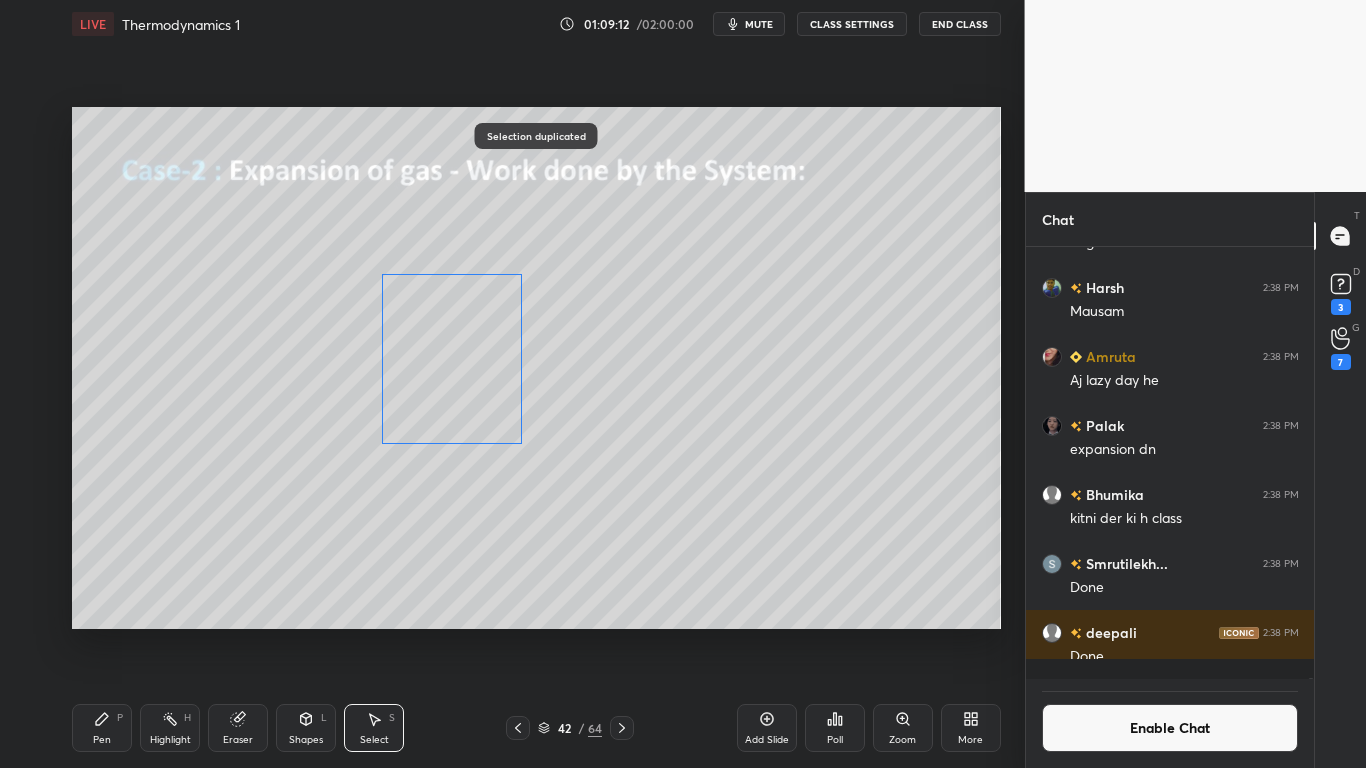 scroll, scrollTop: 7, scrollLeft: 7, axis: both 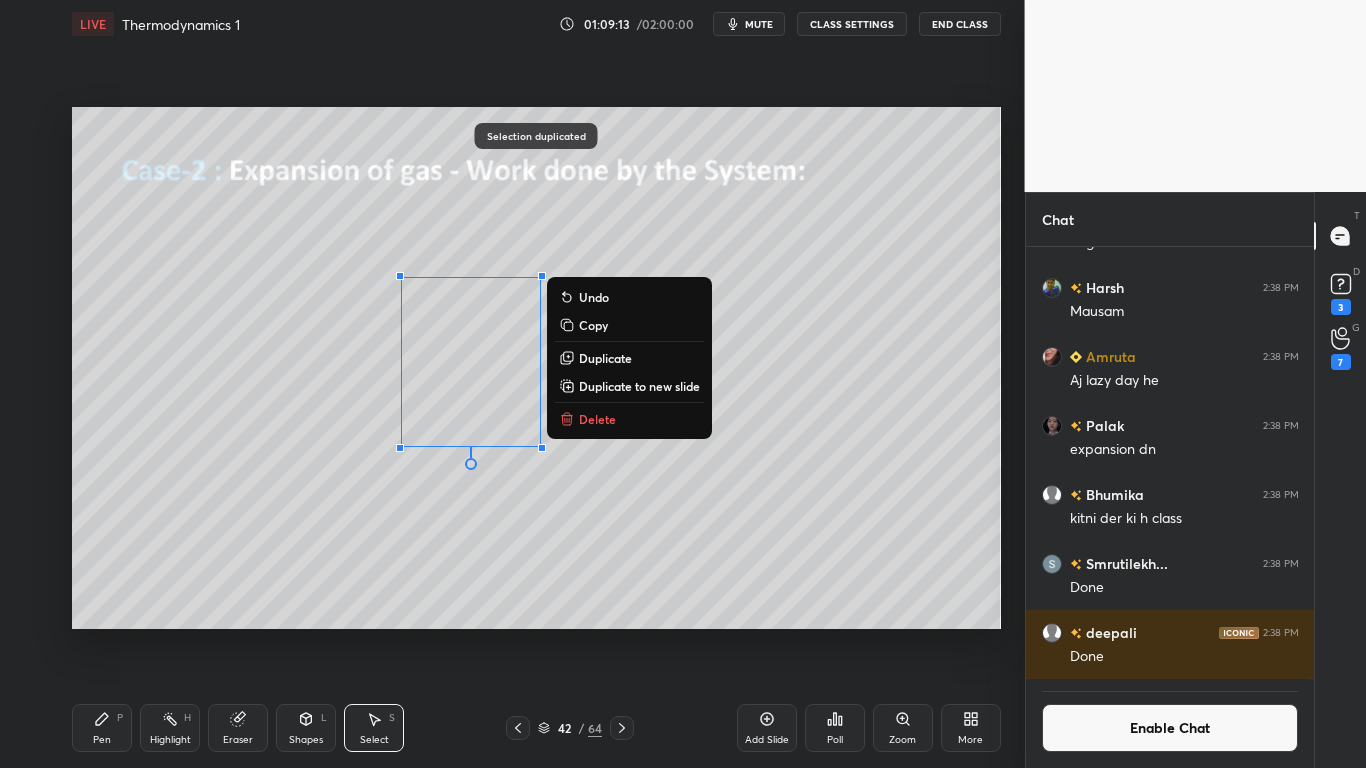 click on "Pen P" at bounding box center [102, 728] 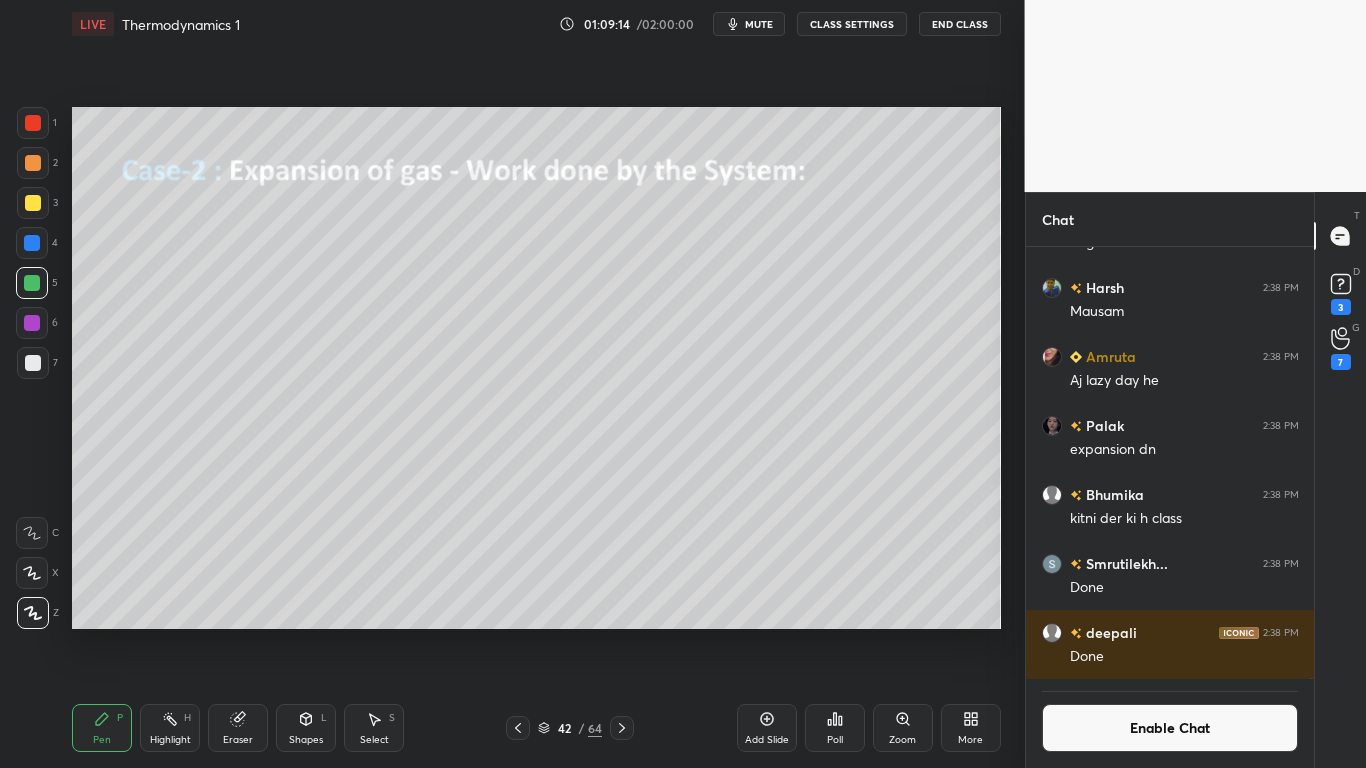 click 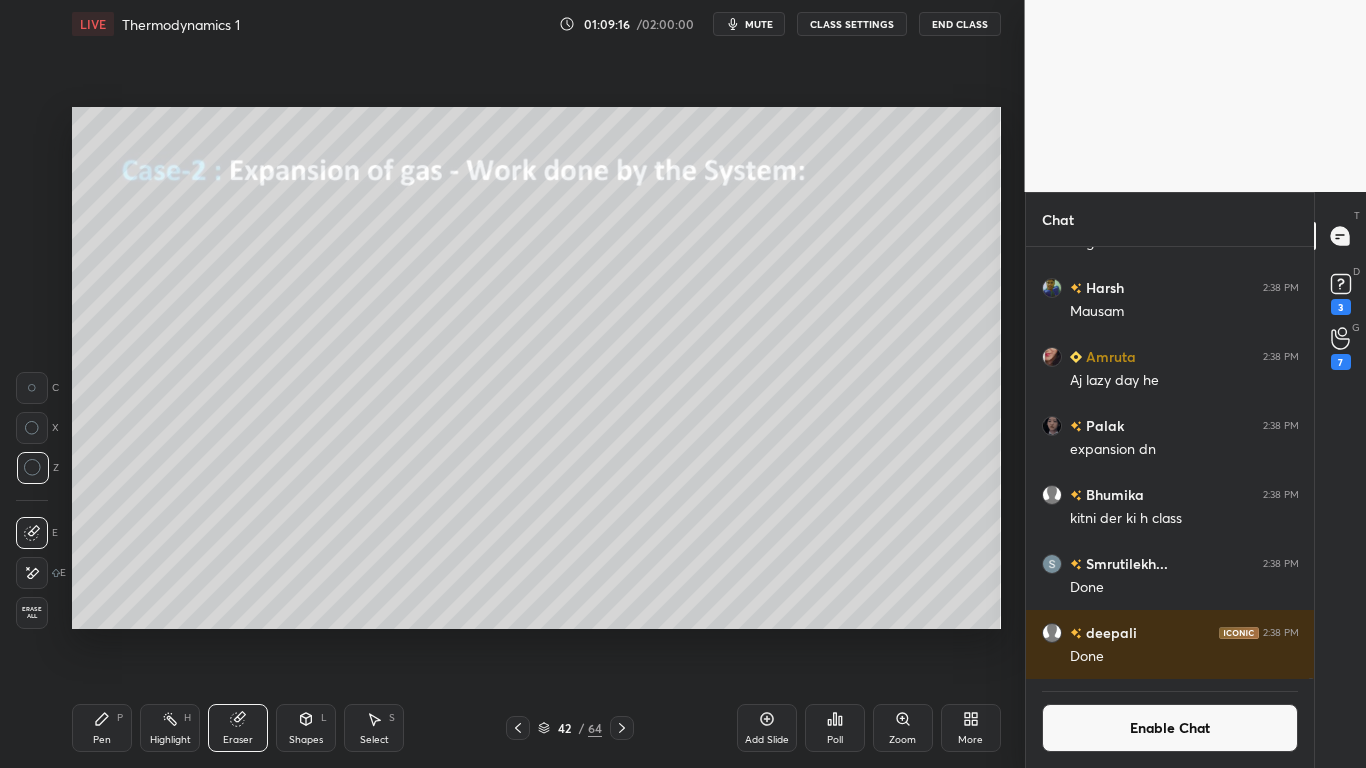 click 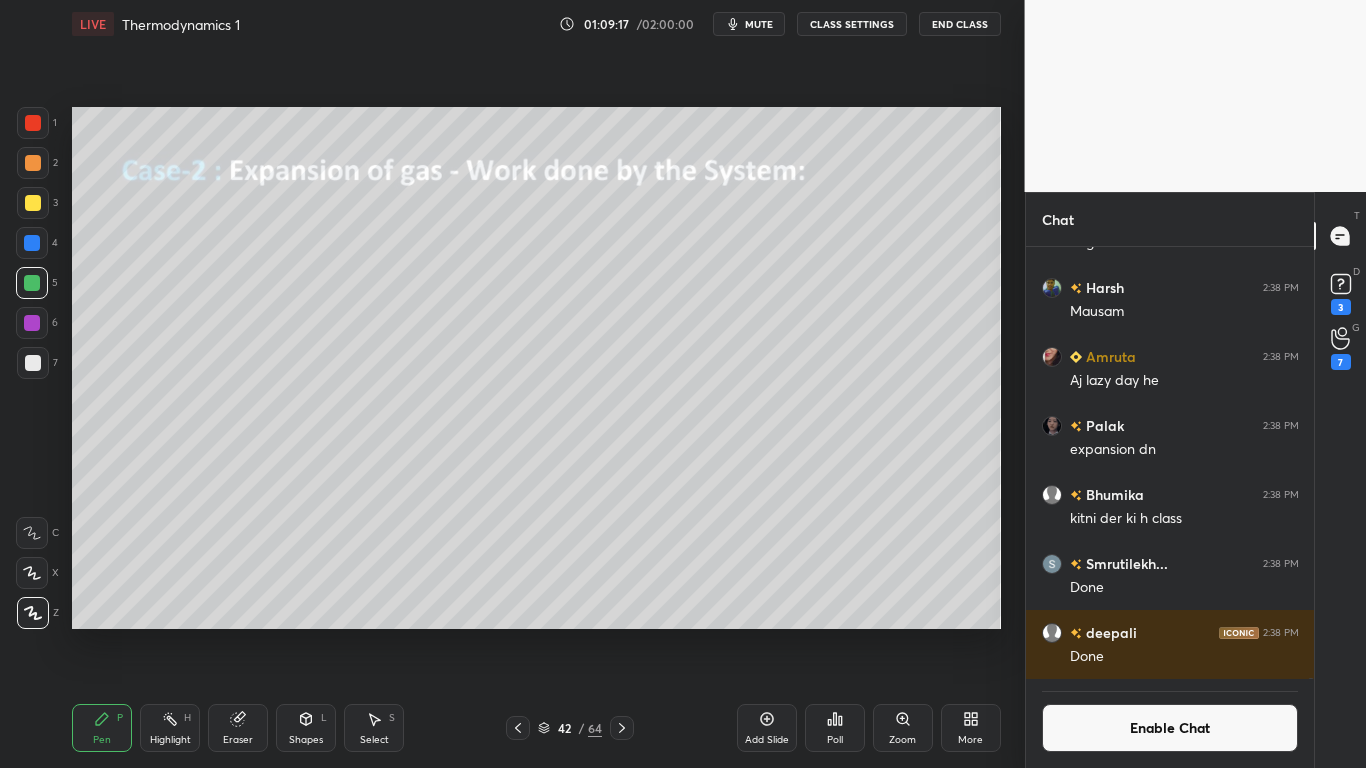 click at bounding box center (33, 363) 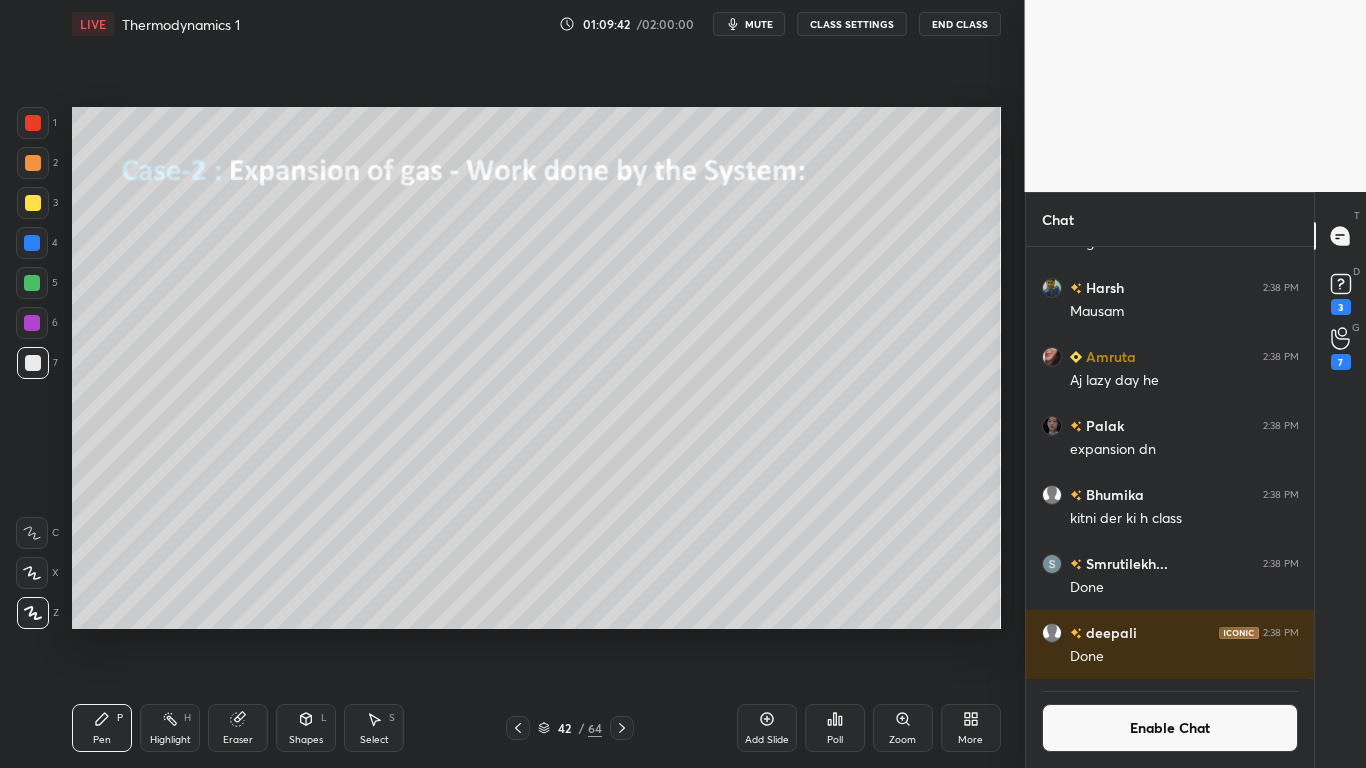 click at bounding box center (33, 203) 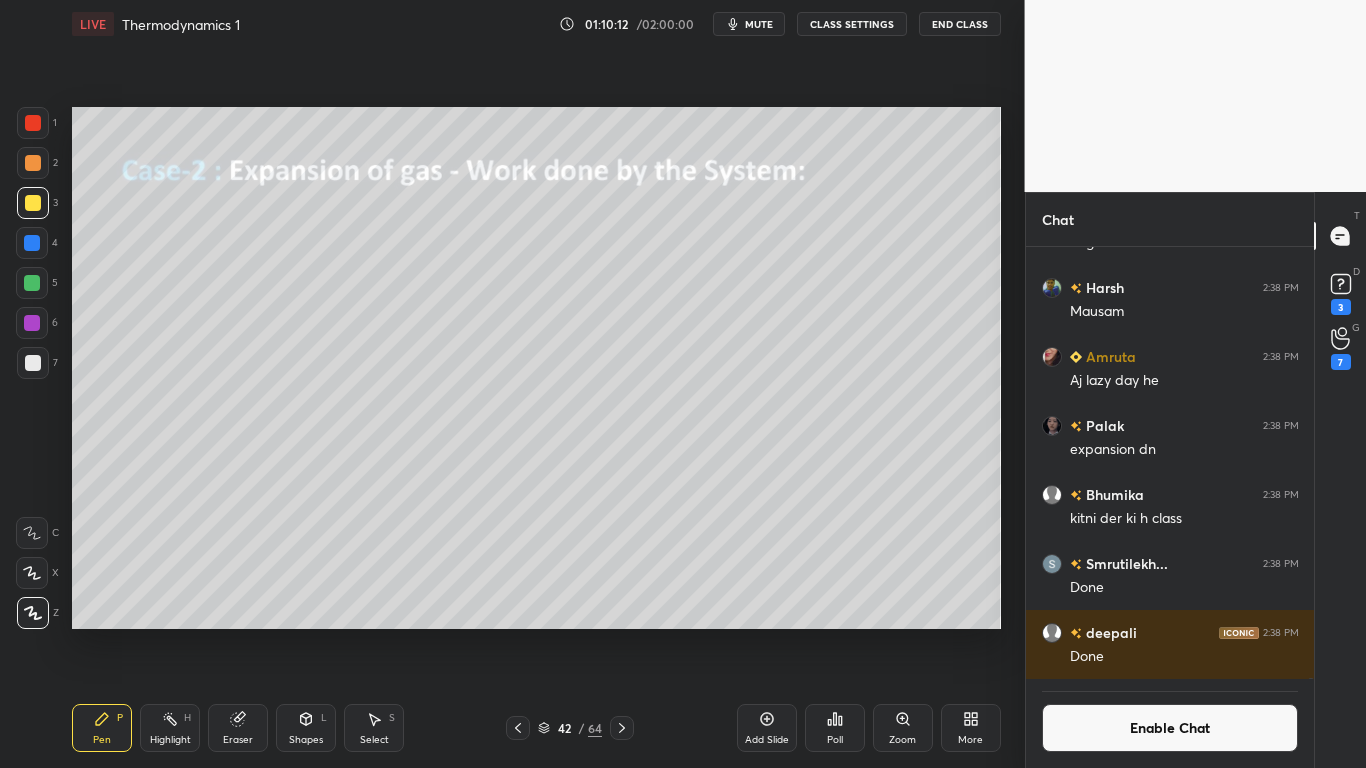 click on "Enable Chat" at bounding box center (1170, 728) 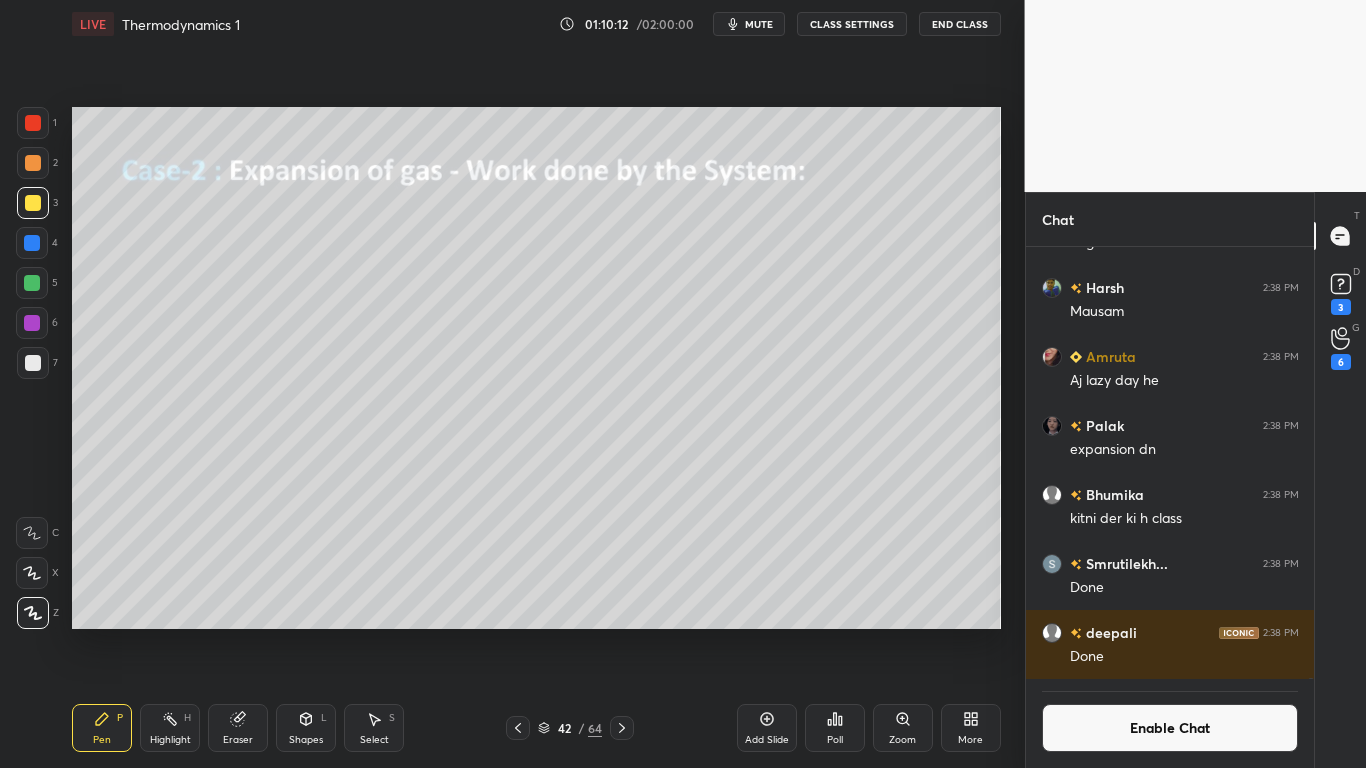 scroll, scrollTop: 7, scrollLeft: 7, axis: both 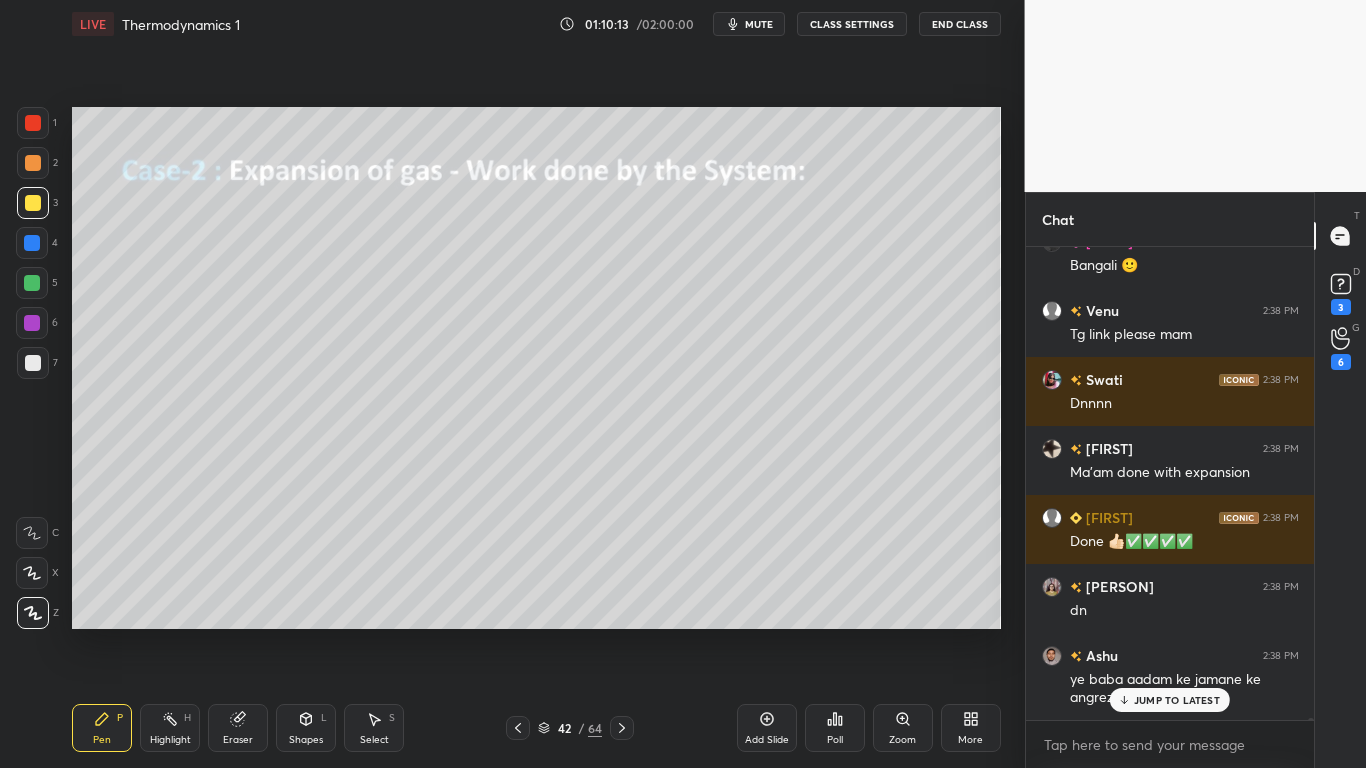 click on "JUMP TO LATEST" at bounding box center [1177, 700] 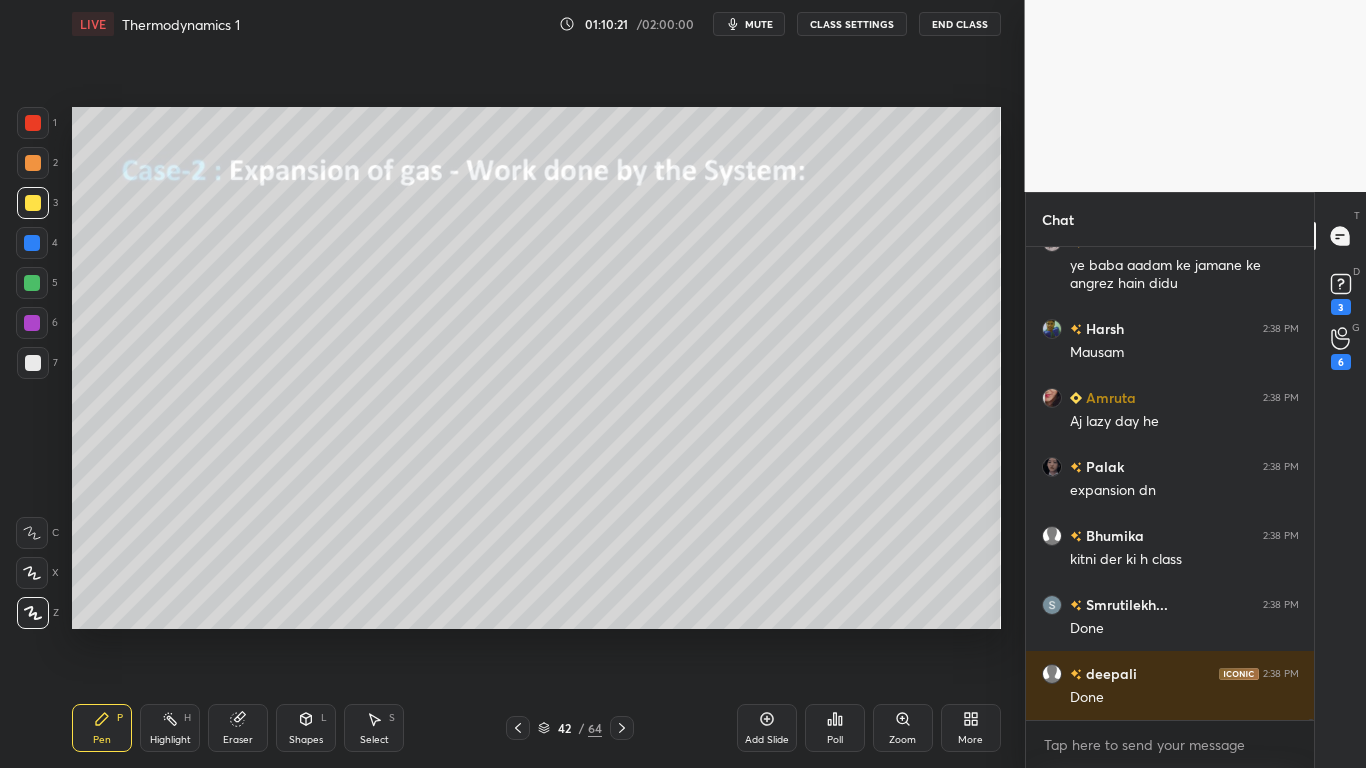 scroll, scrollTop: 194301, scrollLeft: 0, axis: vertical 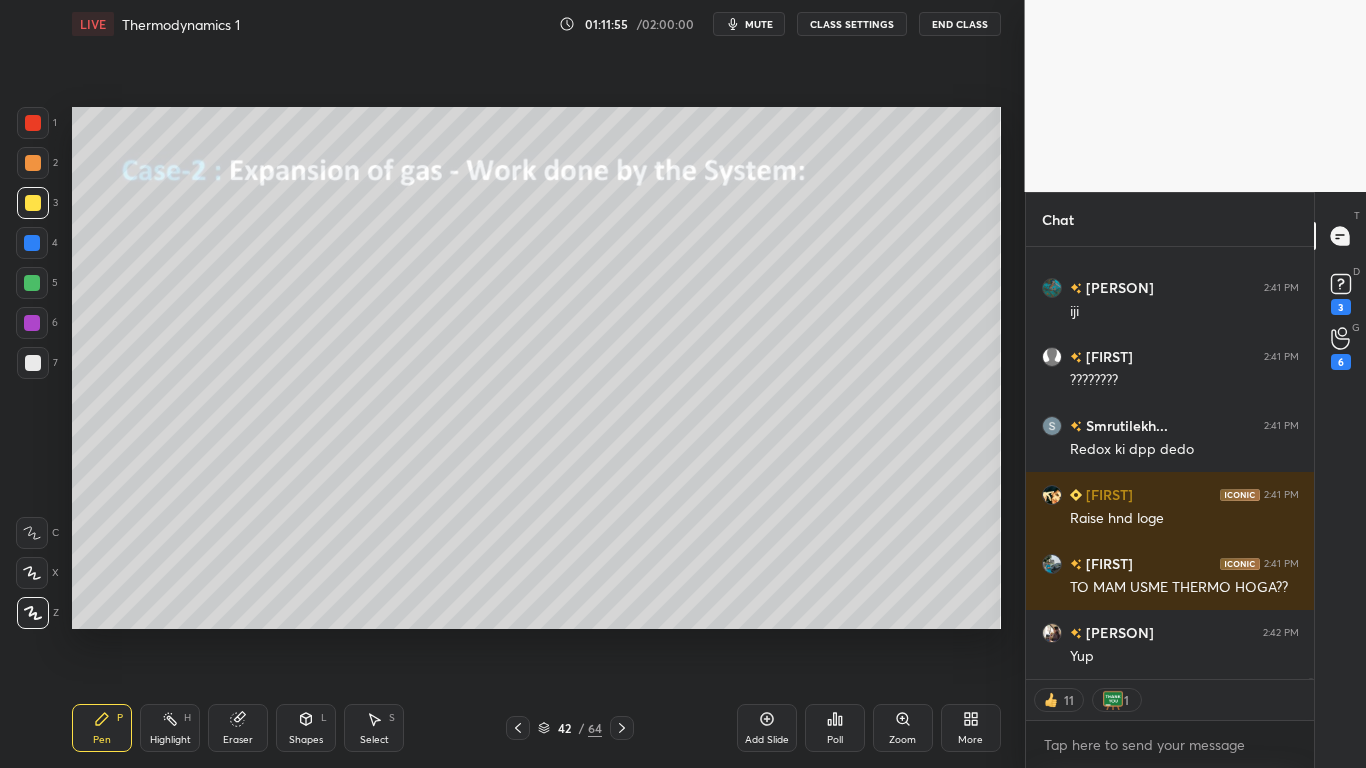 click on "CLASS SETTINGS" at bounding box center (852, 24) 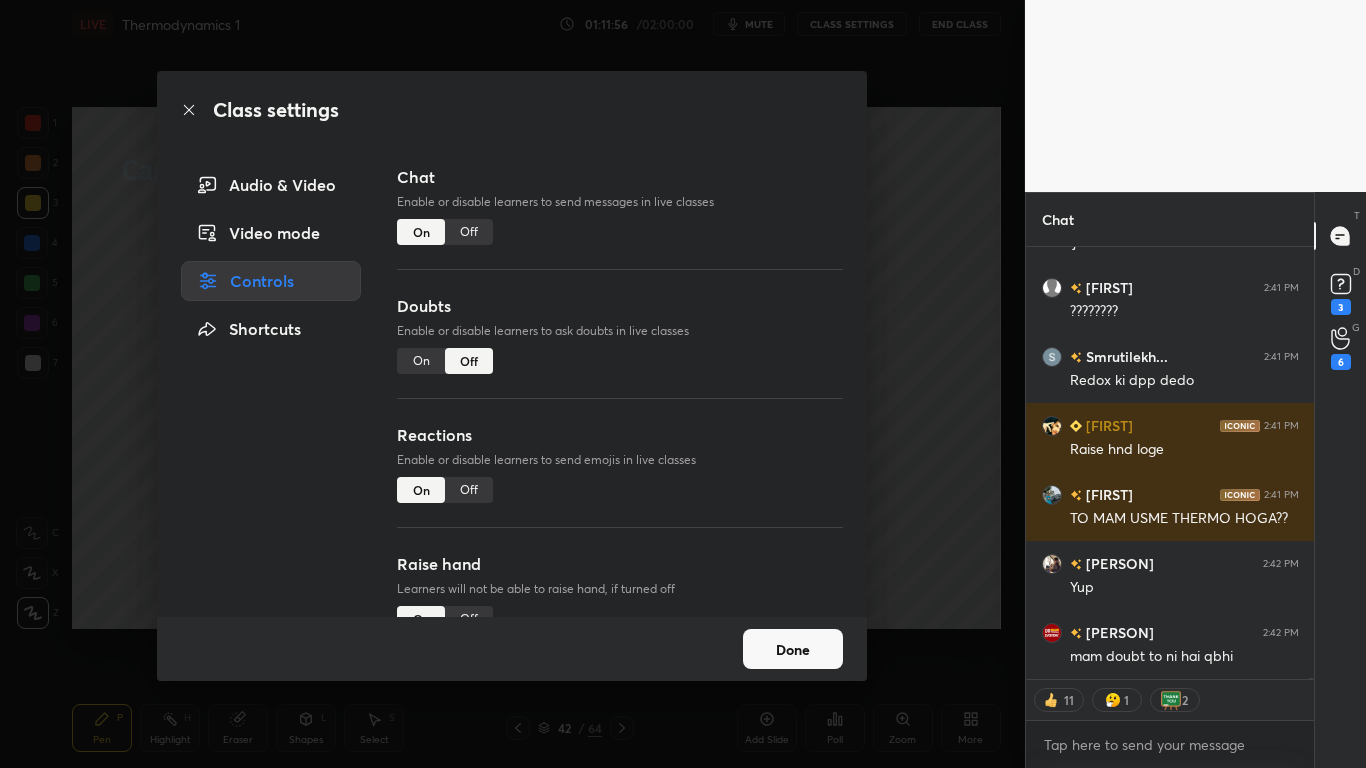 type on "x" 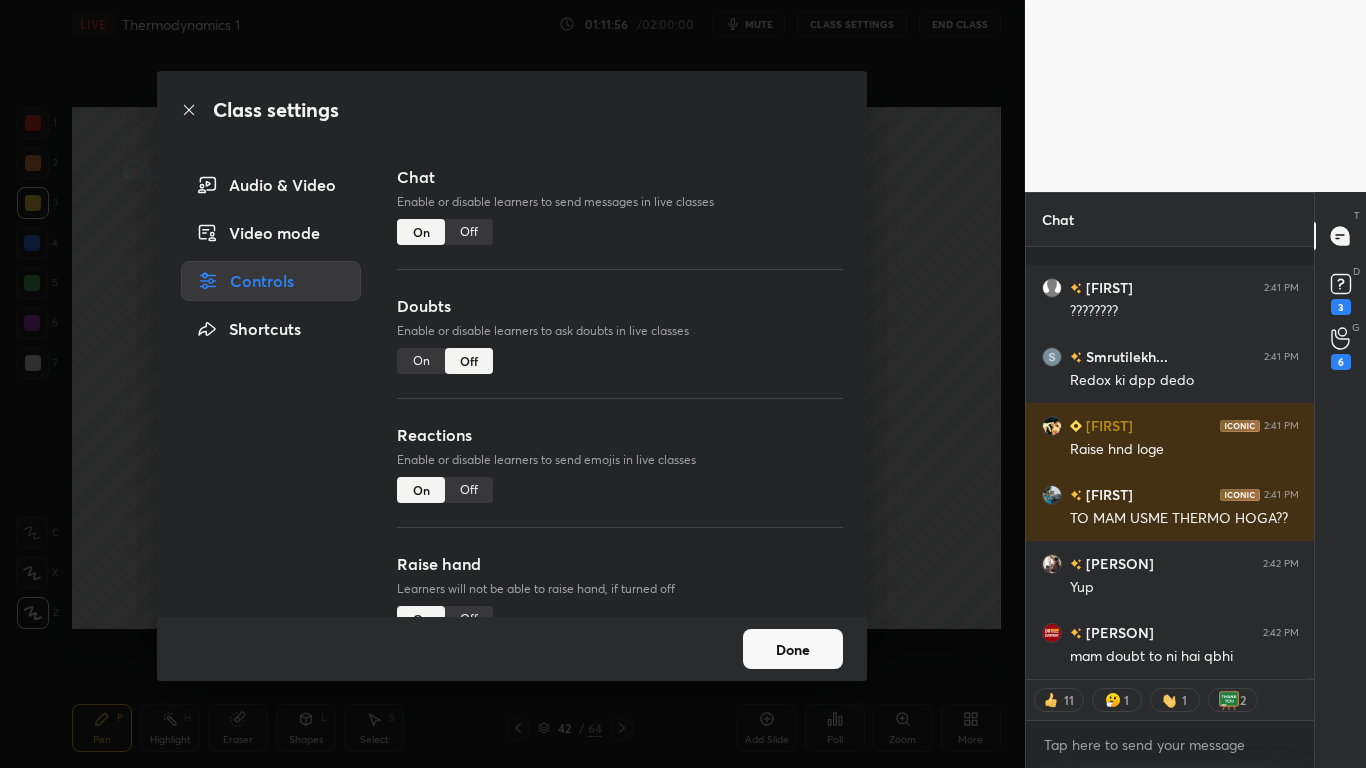 click on "Off" at bounding box center (469, 232) 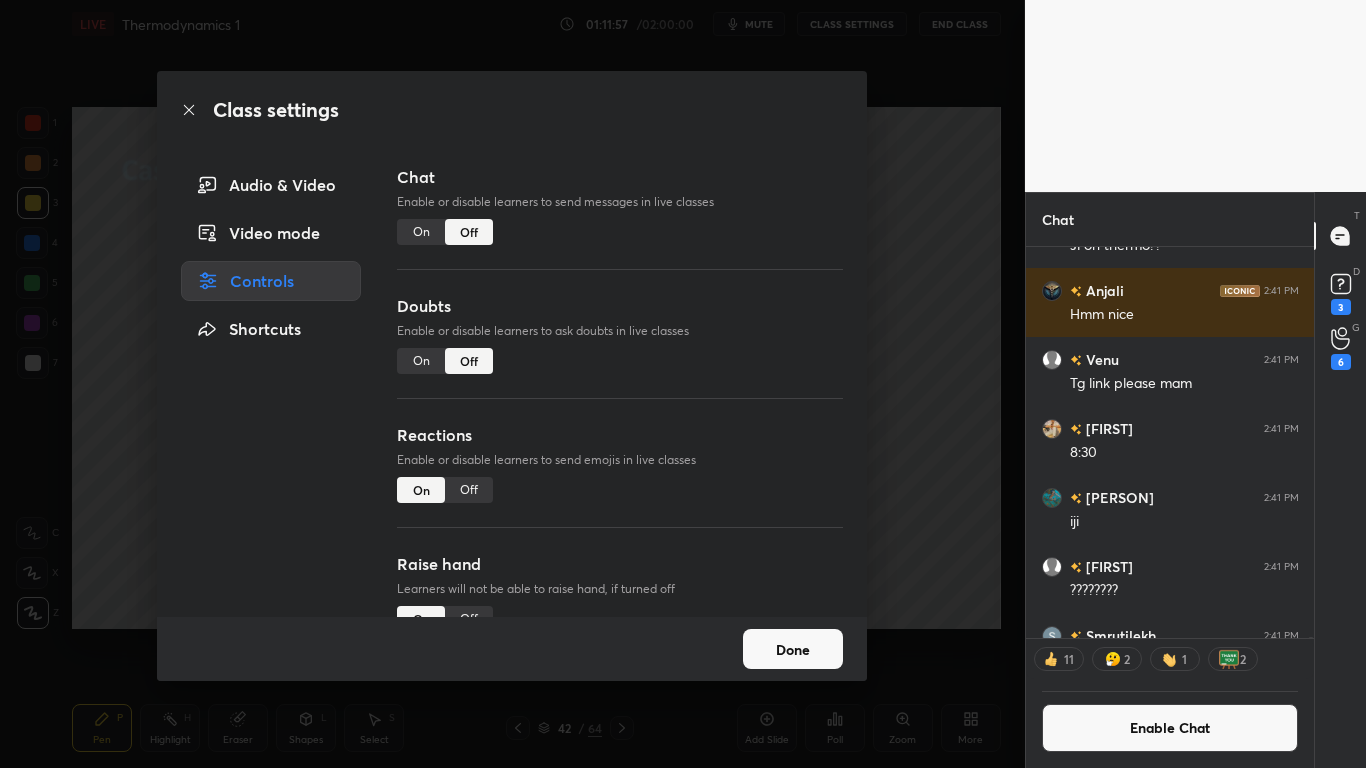 click on "Done" at bounding box center [793, 649] 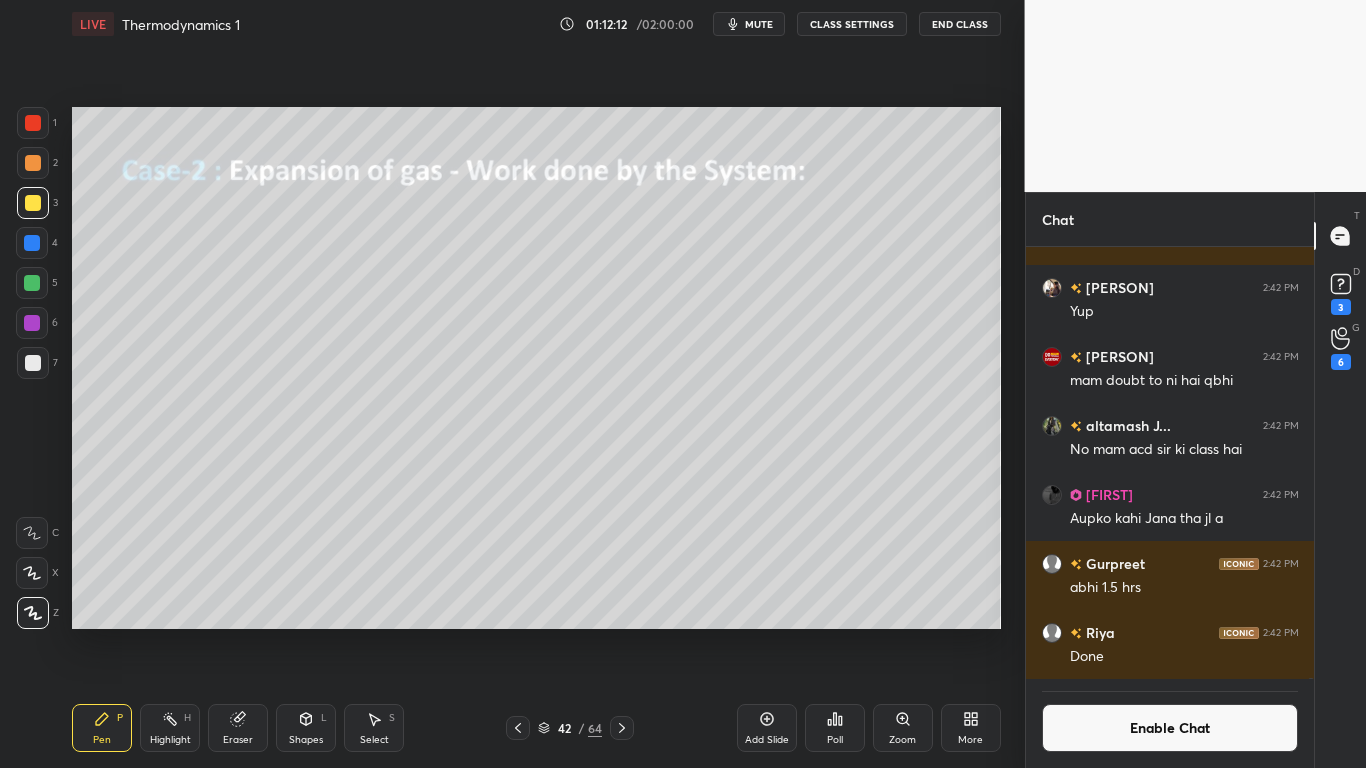 click on "Add Slide" at bounding box center [767, 728] 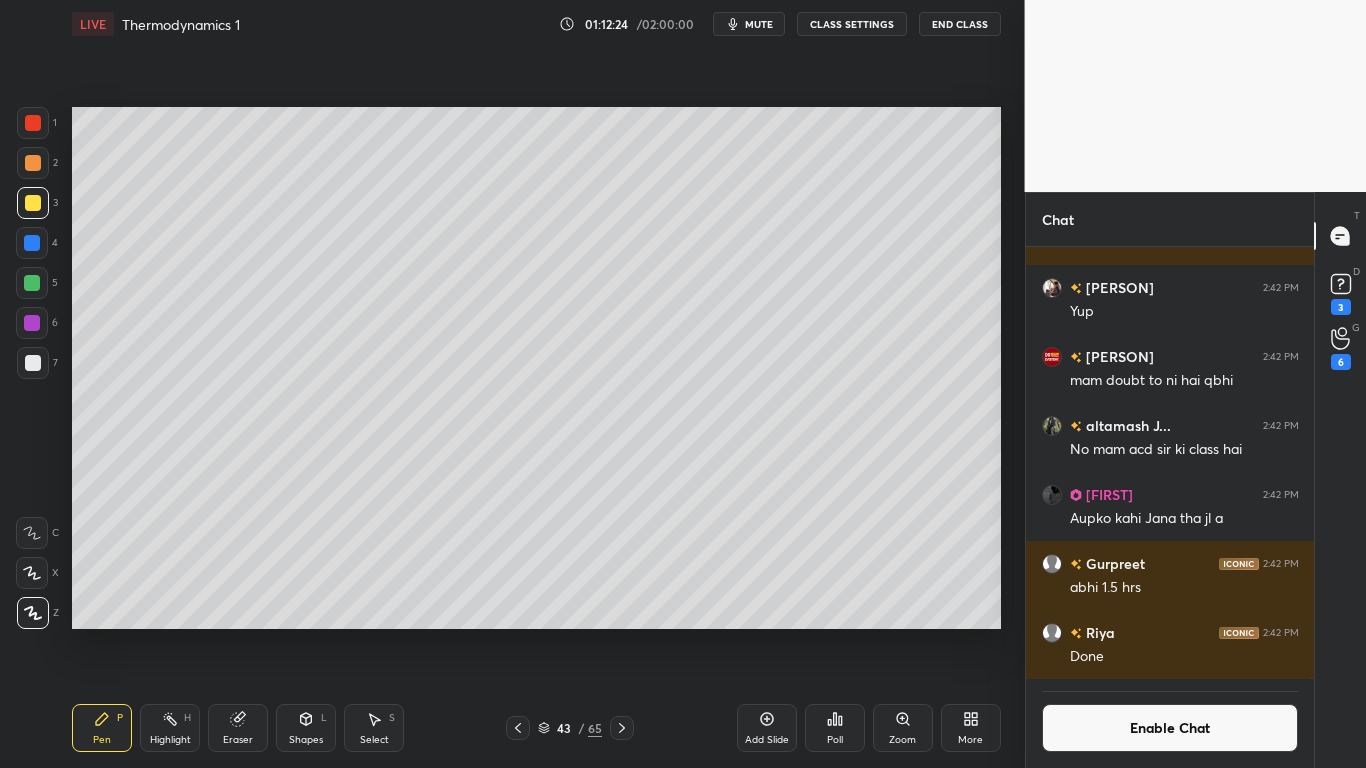 scroll, scrollTop: 385, scrollLeft: 282, axis: both 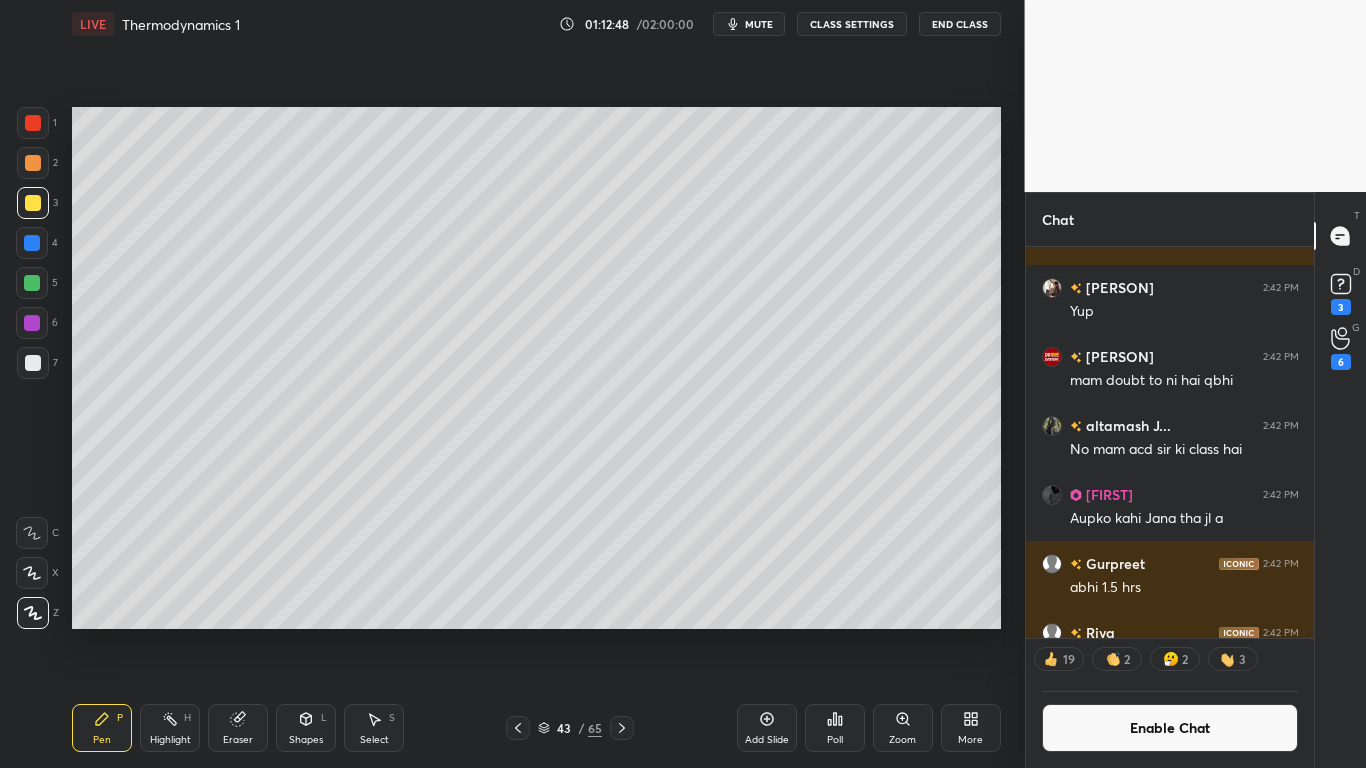 click on "Enable Chat" at bounding box center [1170, 728] 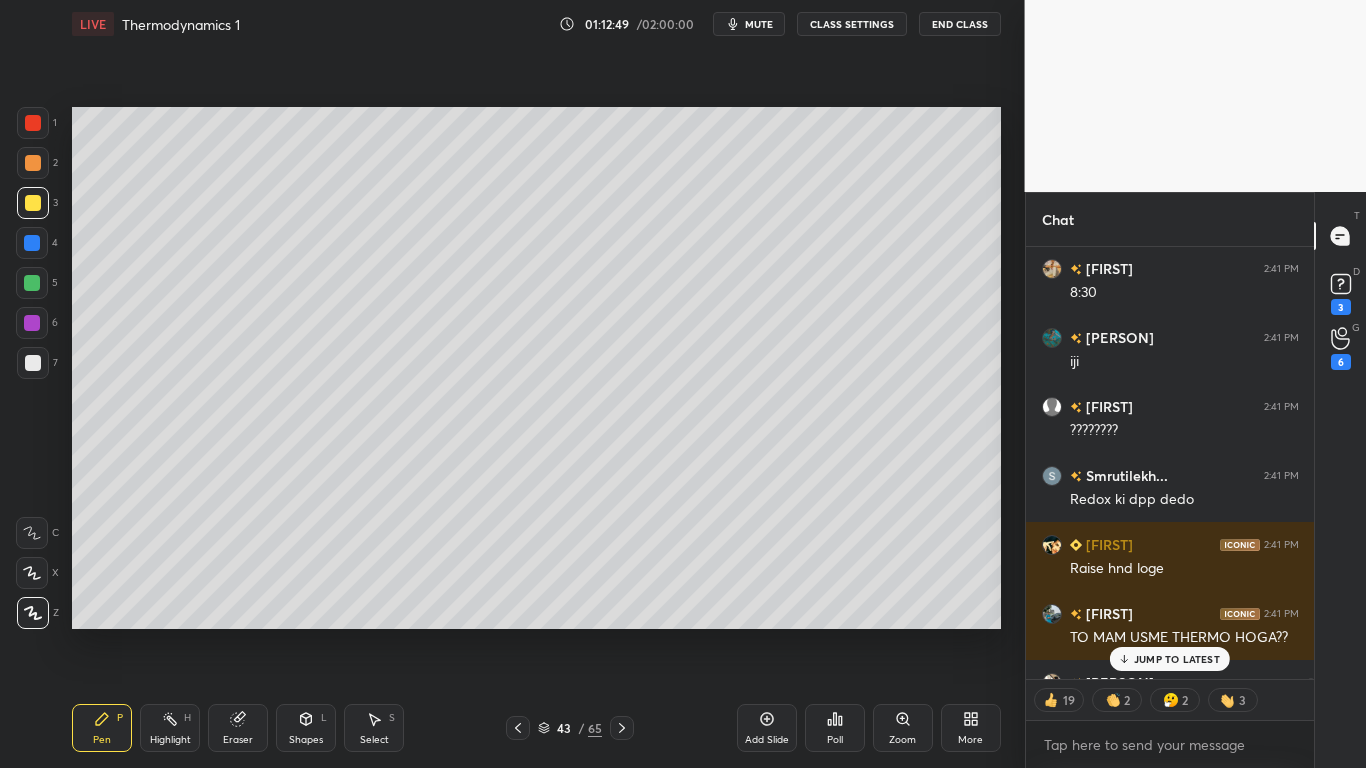 click on "JUMP TO LATEST" at bounding box center (1177, 659) 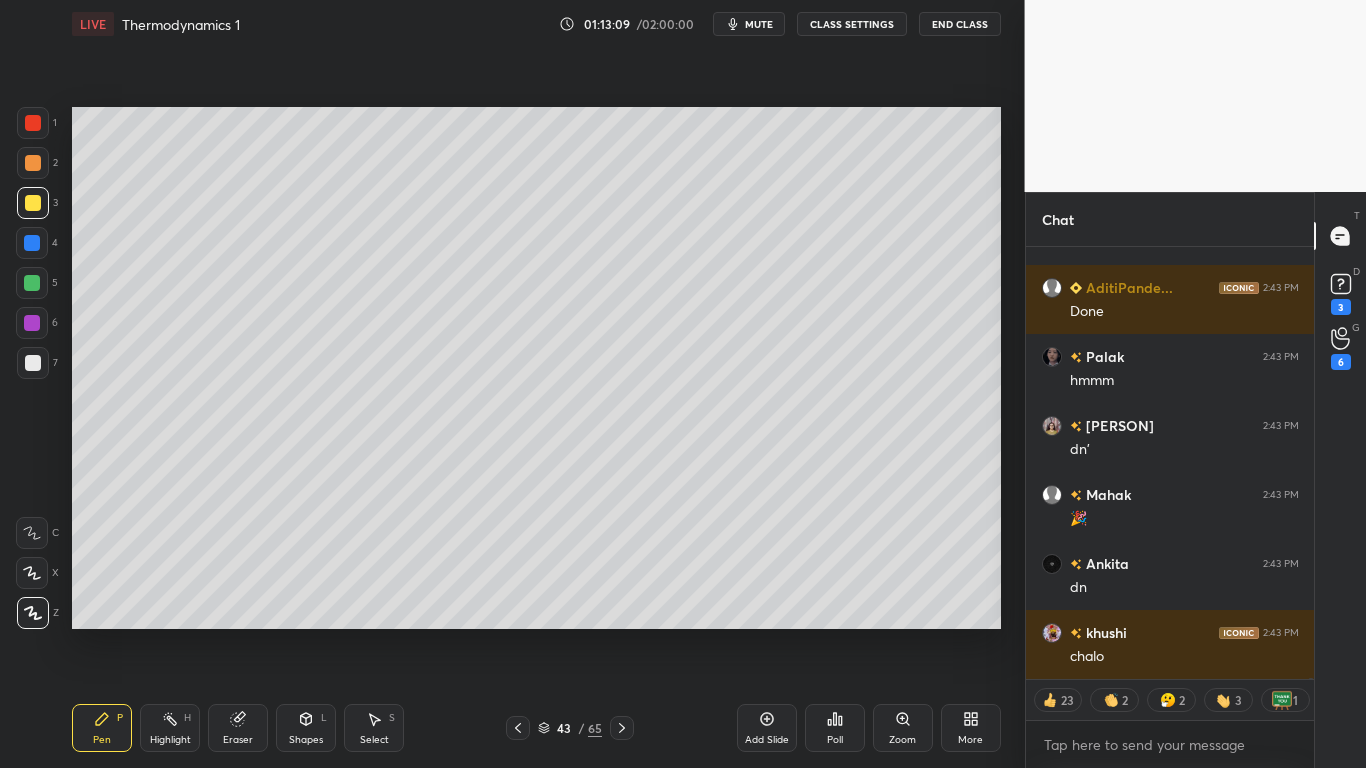 scroll, scrollTop: 201639, scrollLeft: 0, axis: vertical 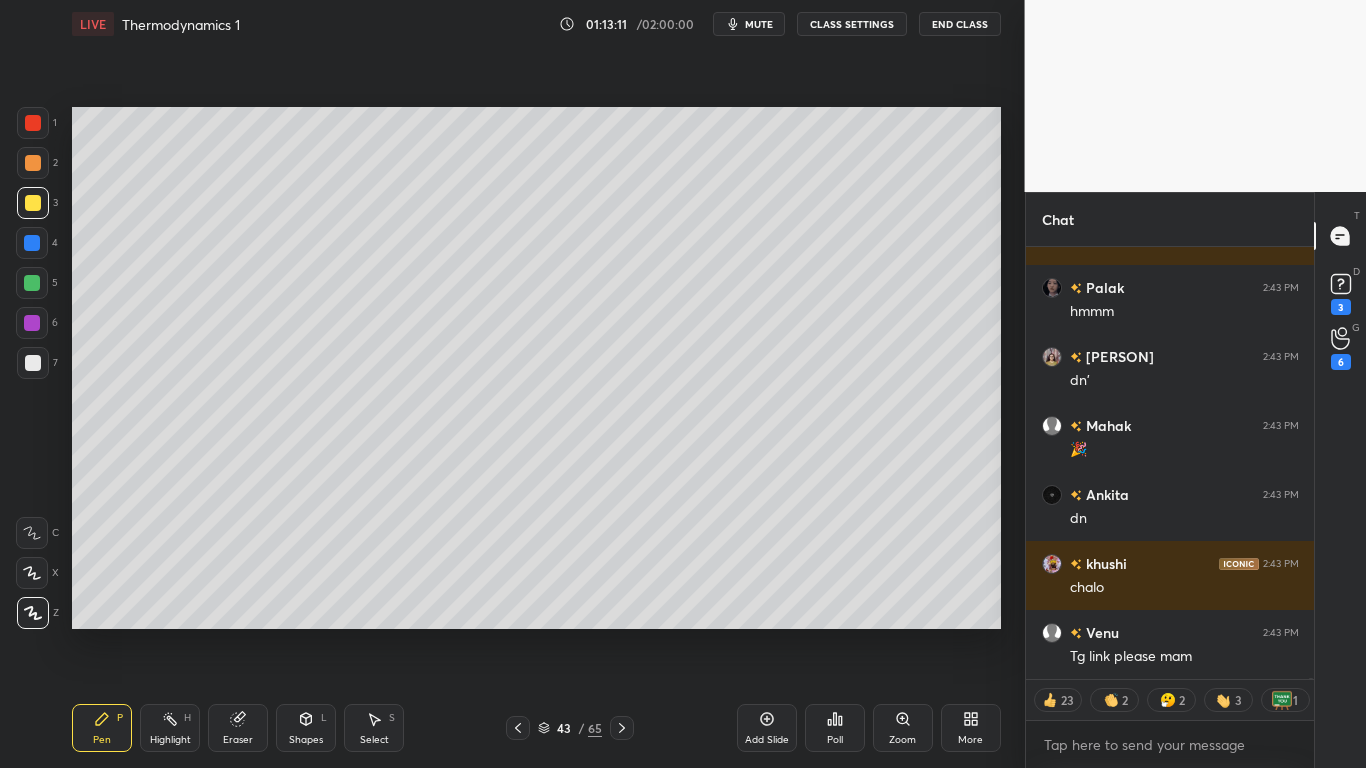 type on "x" 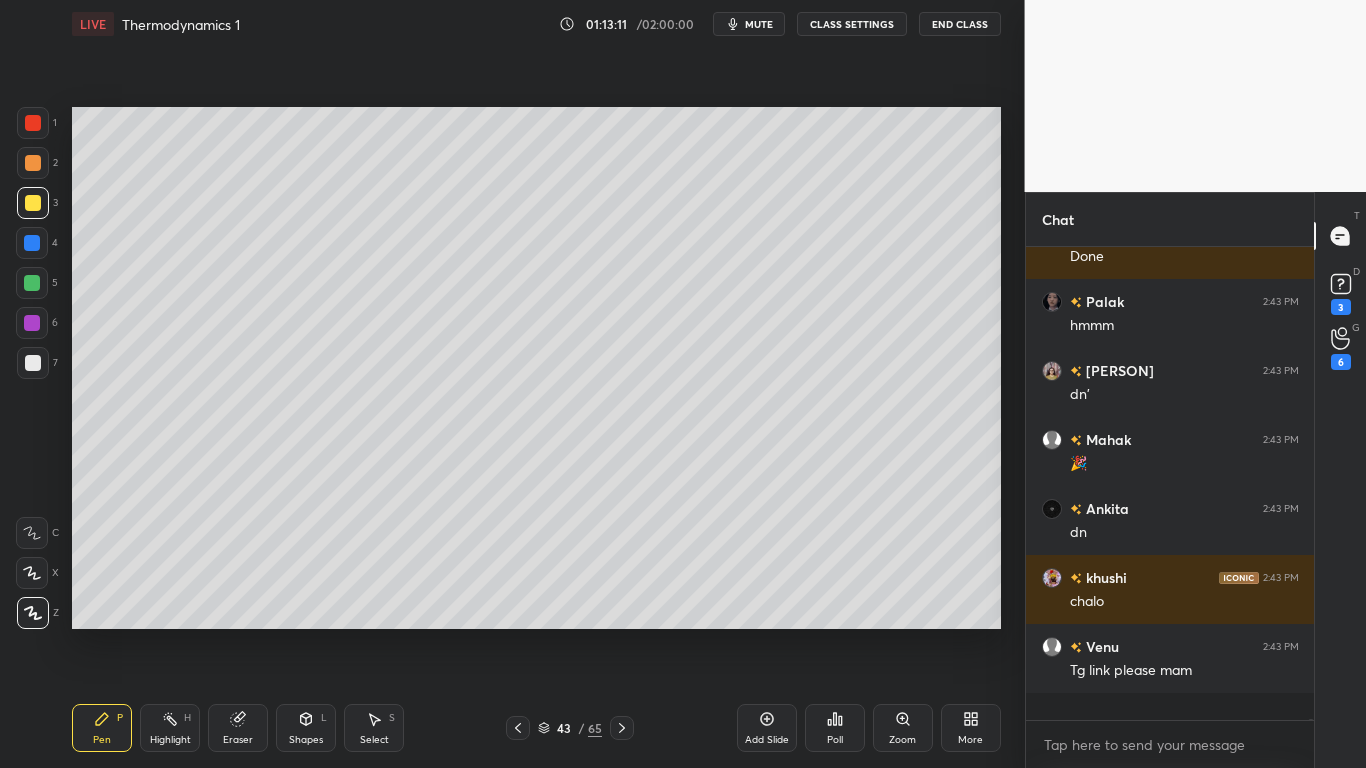 scroll, scrollTop: 7, scrollLeft: 7, axis: both 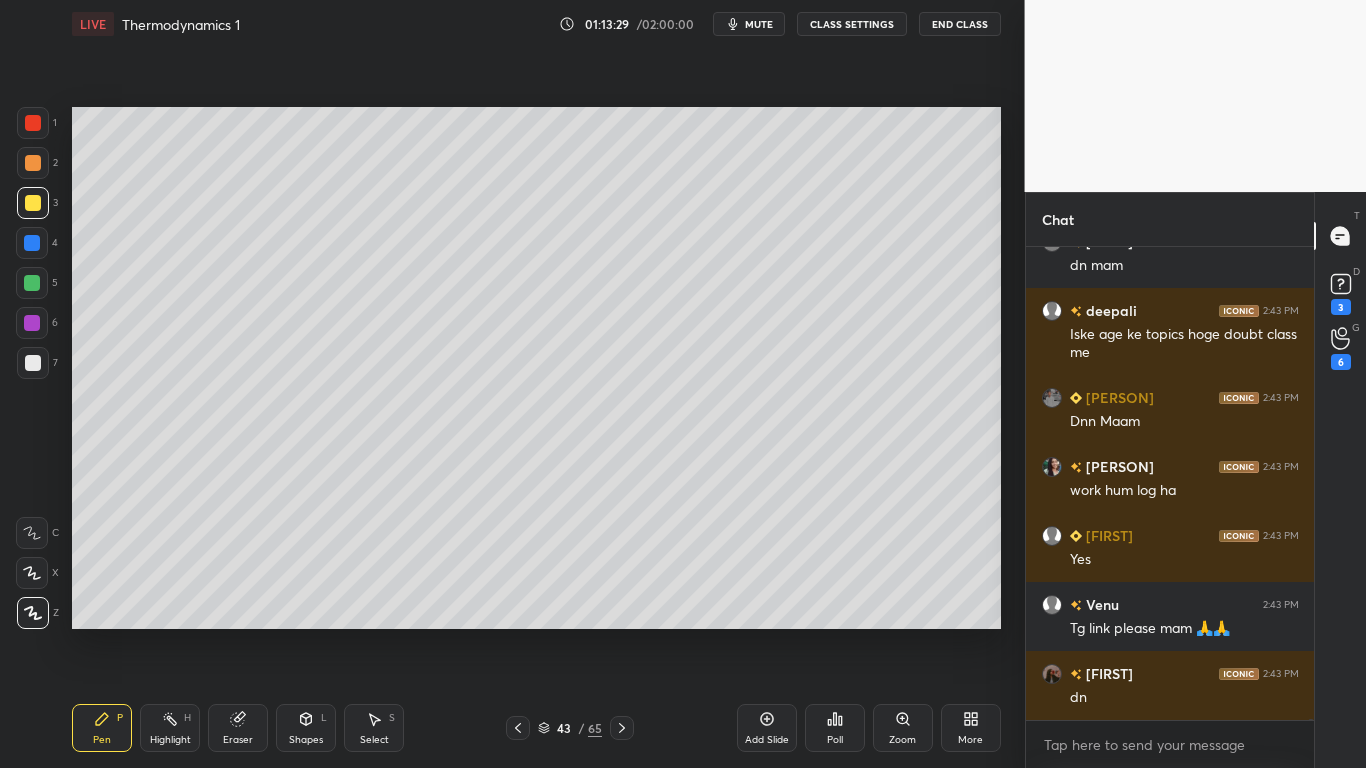 click on "CLASS SETTINGS" at bounding box center [852, 24] 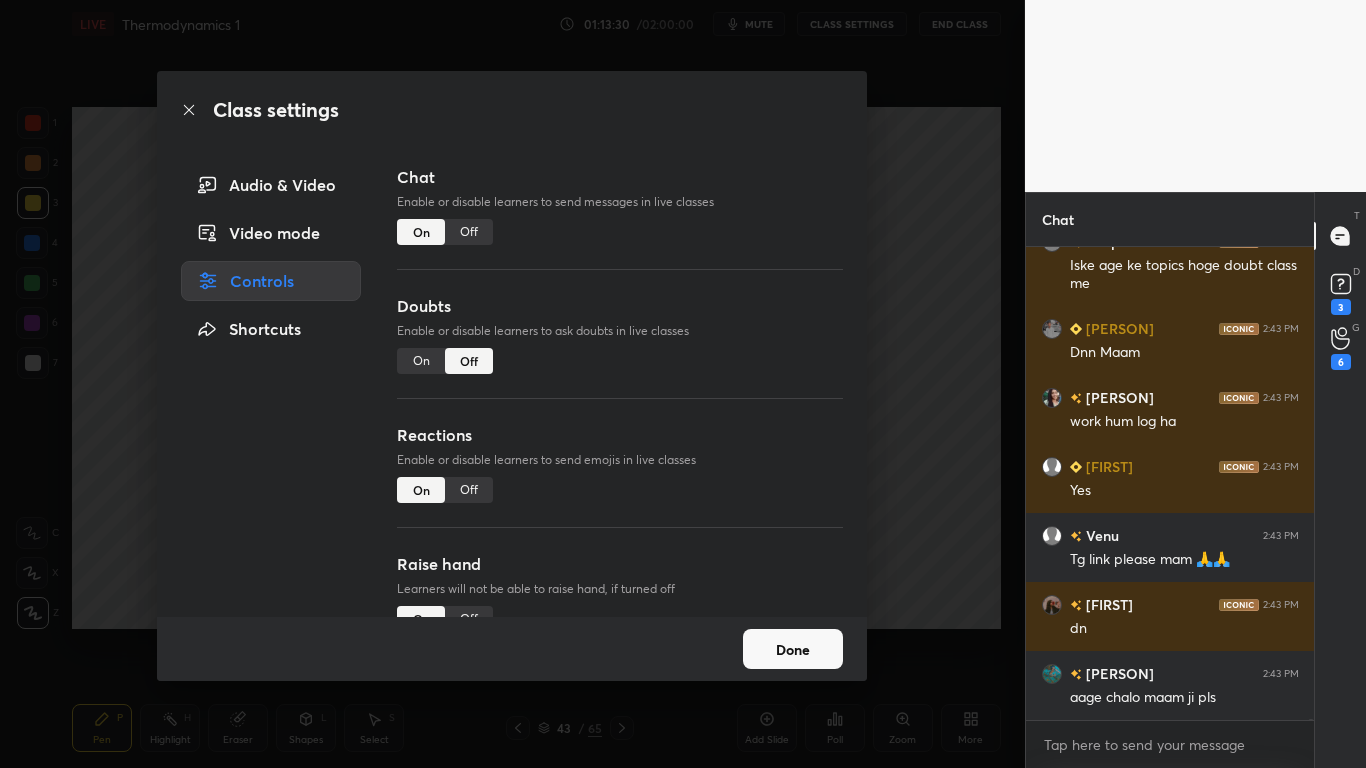 click on "Off" at bounding box center (469, 232) 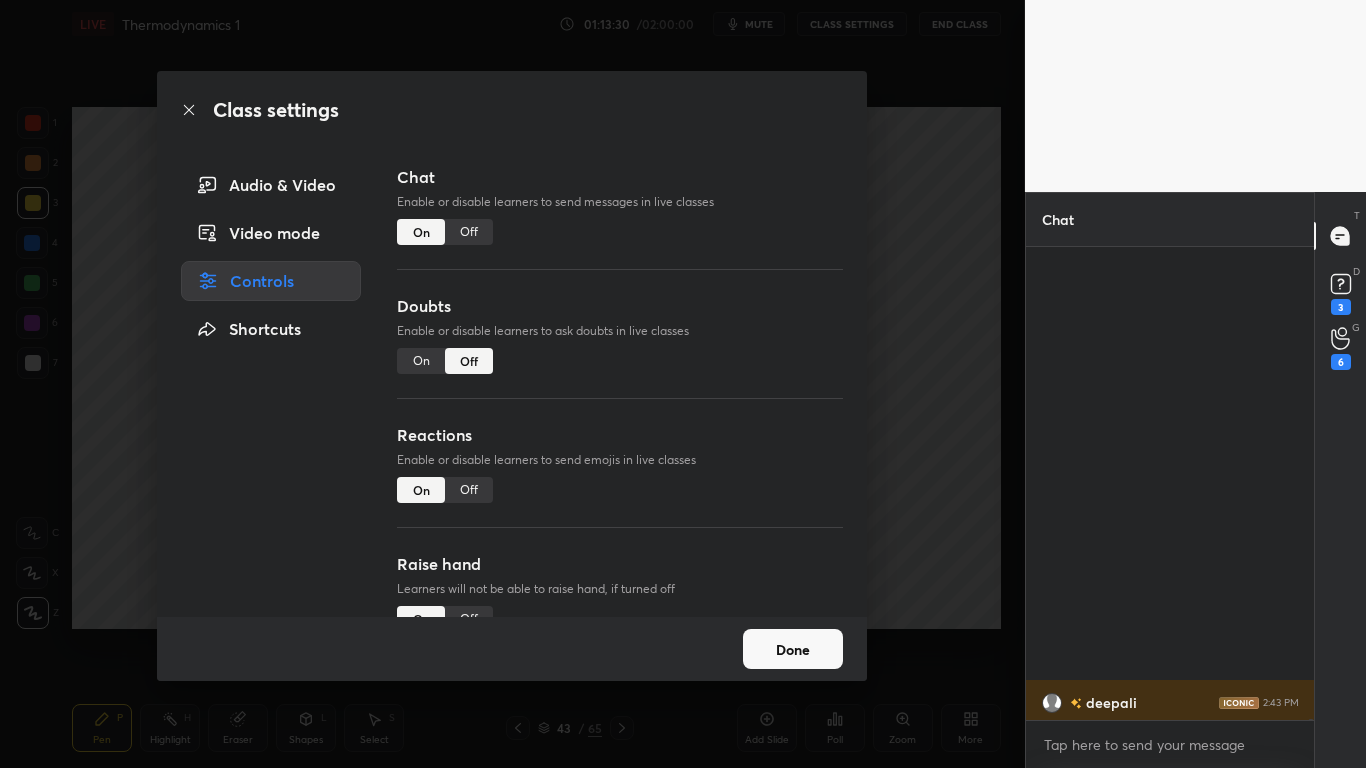 scroll, scrollTop: 426, scrollLeft: 282, axis: both 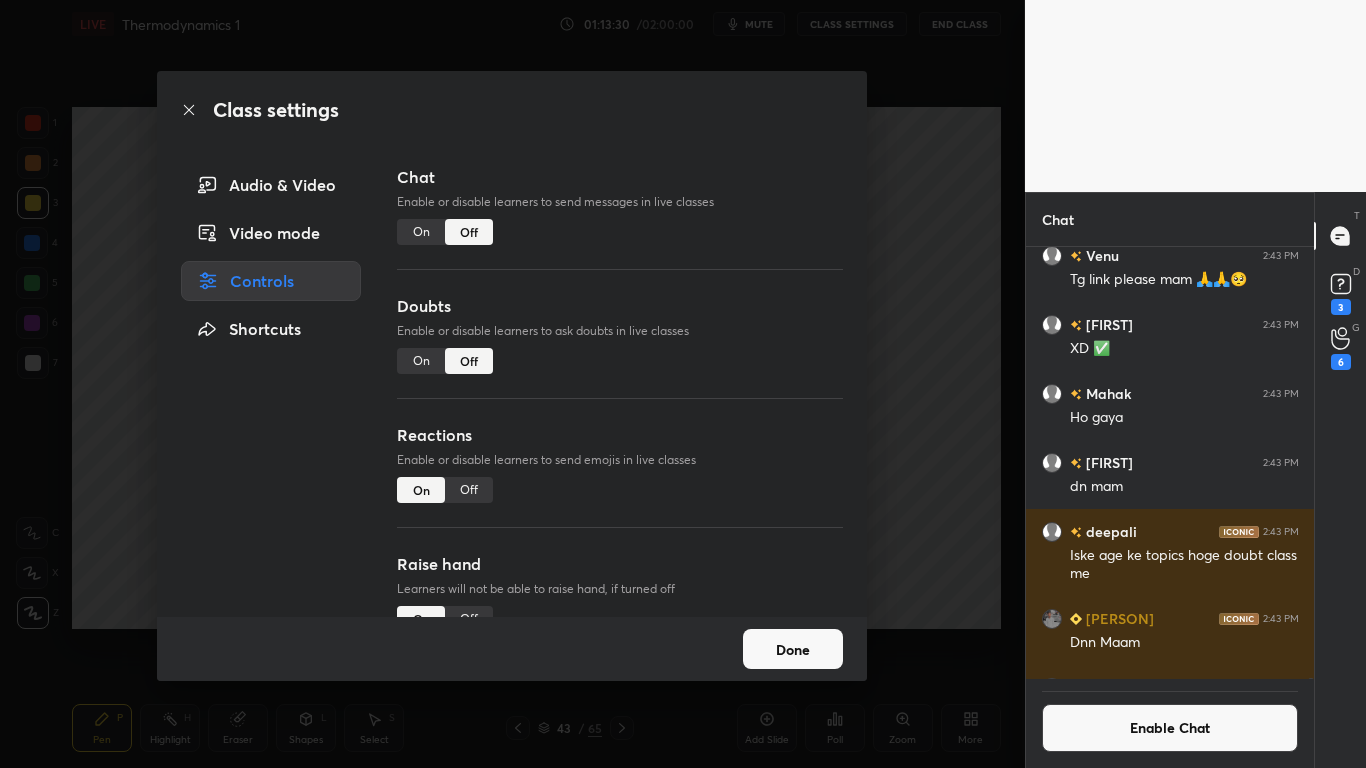 click on "Done" at bounding box center (793, 649) 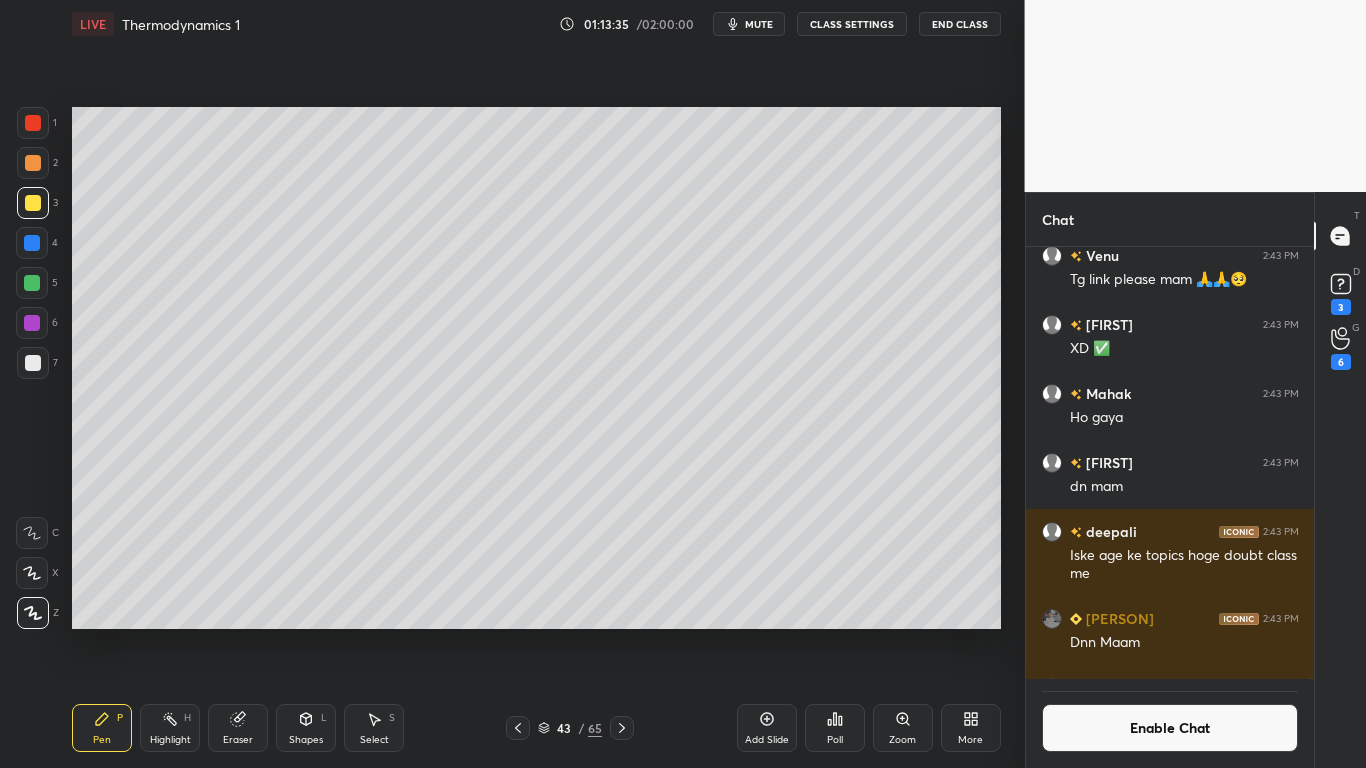scroll, scrollTop: 385, scrollLeft: 282, axis: both 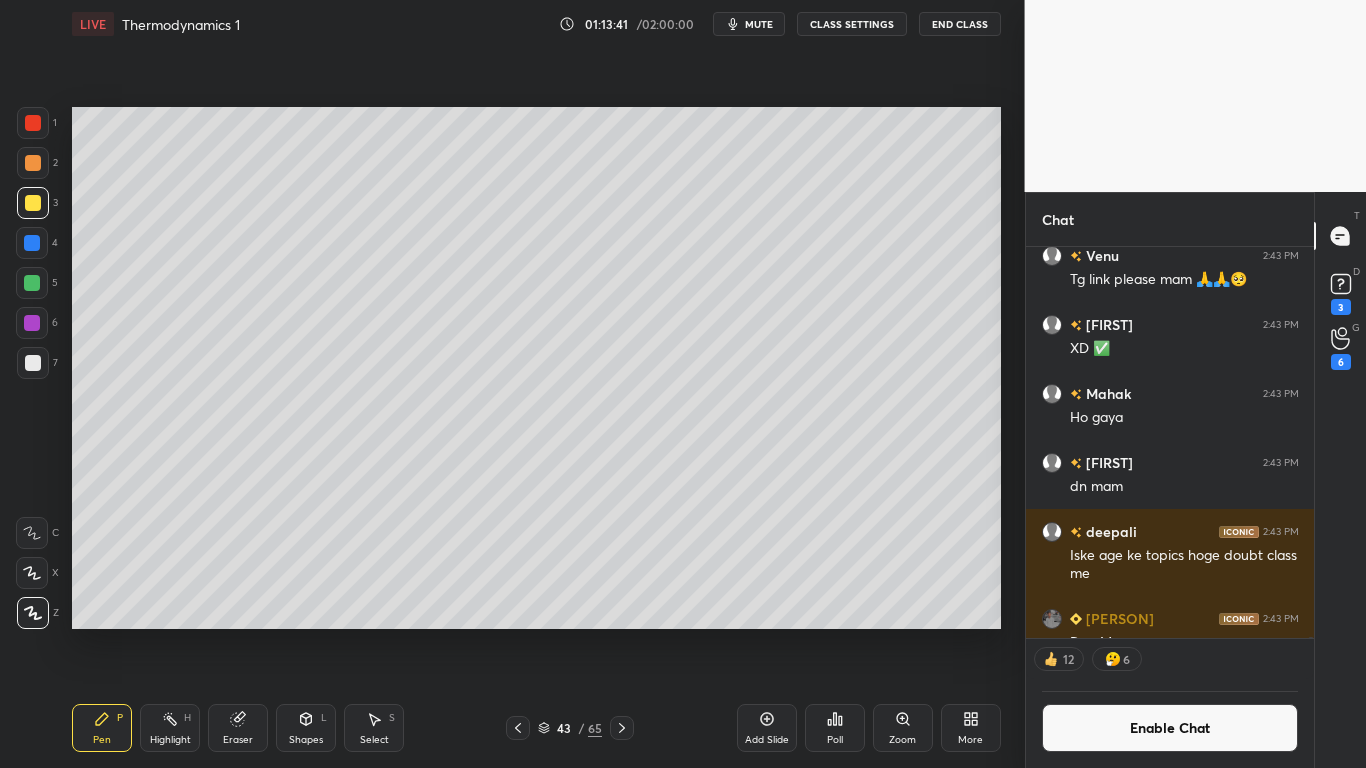 click 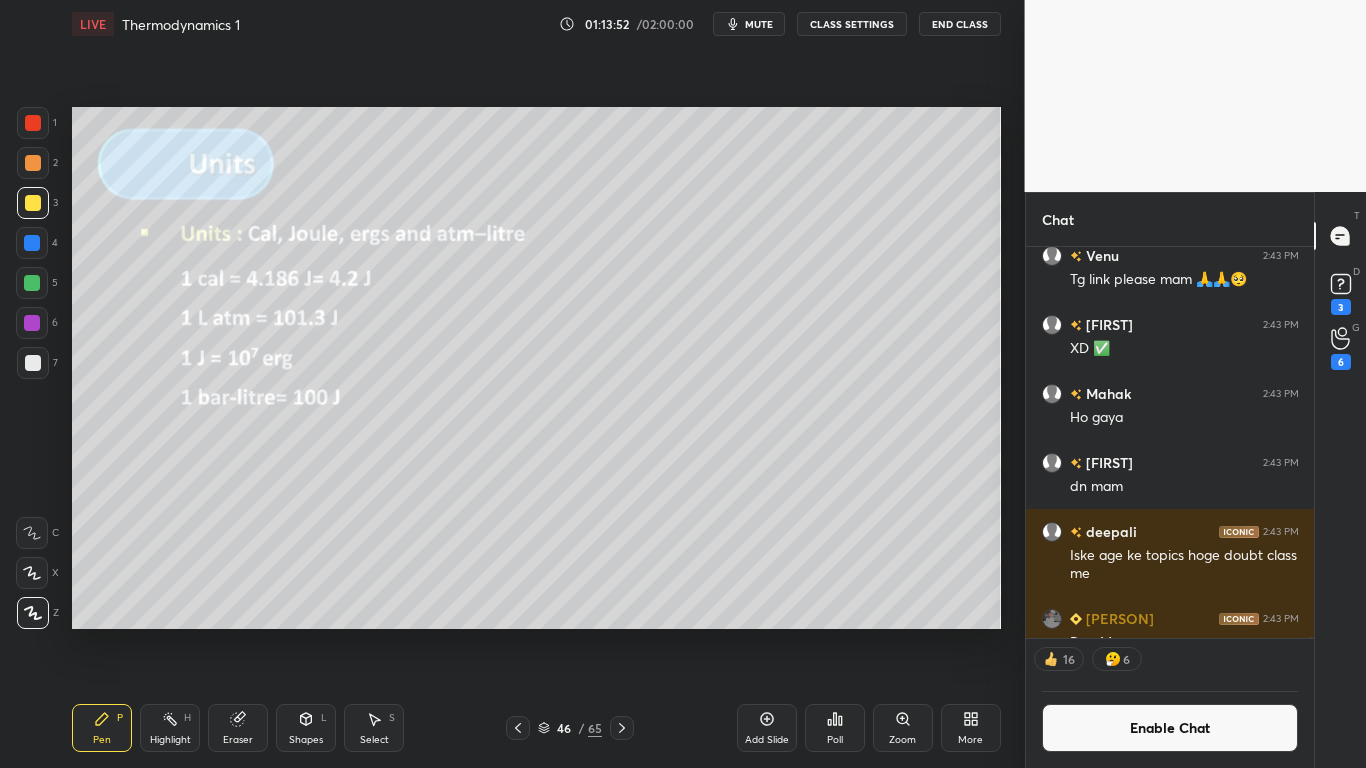 scroll, scrollTop: 7, scrollLeft: 7, axis: both 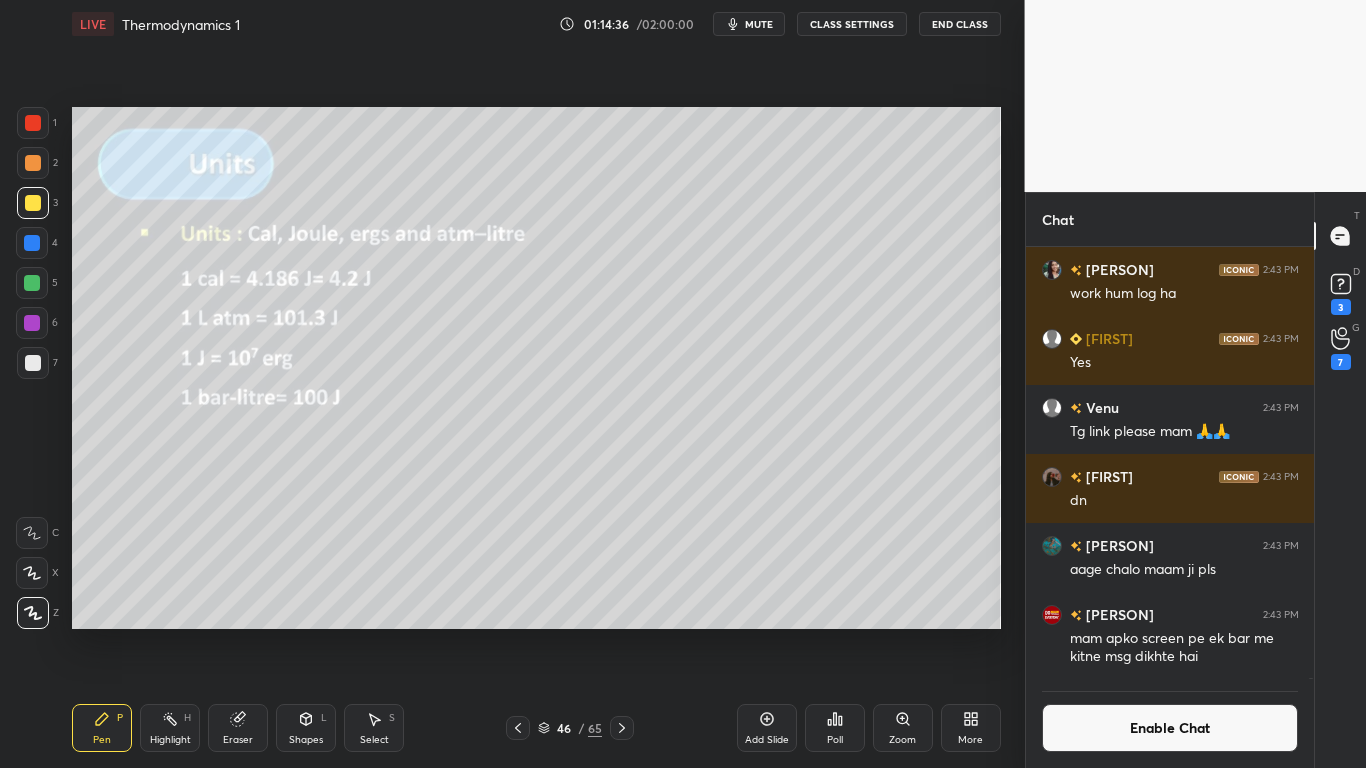 click on "Enable Chat" at bounding box center (1170, 728) 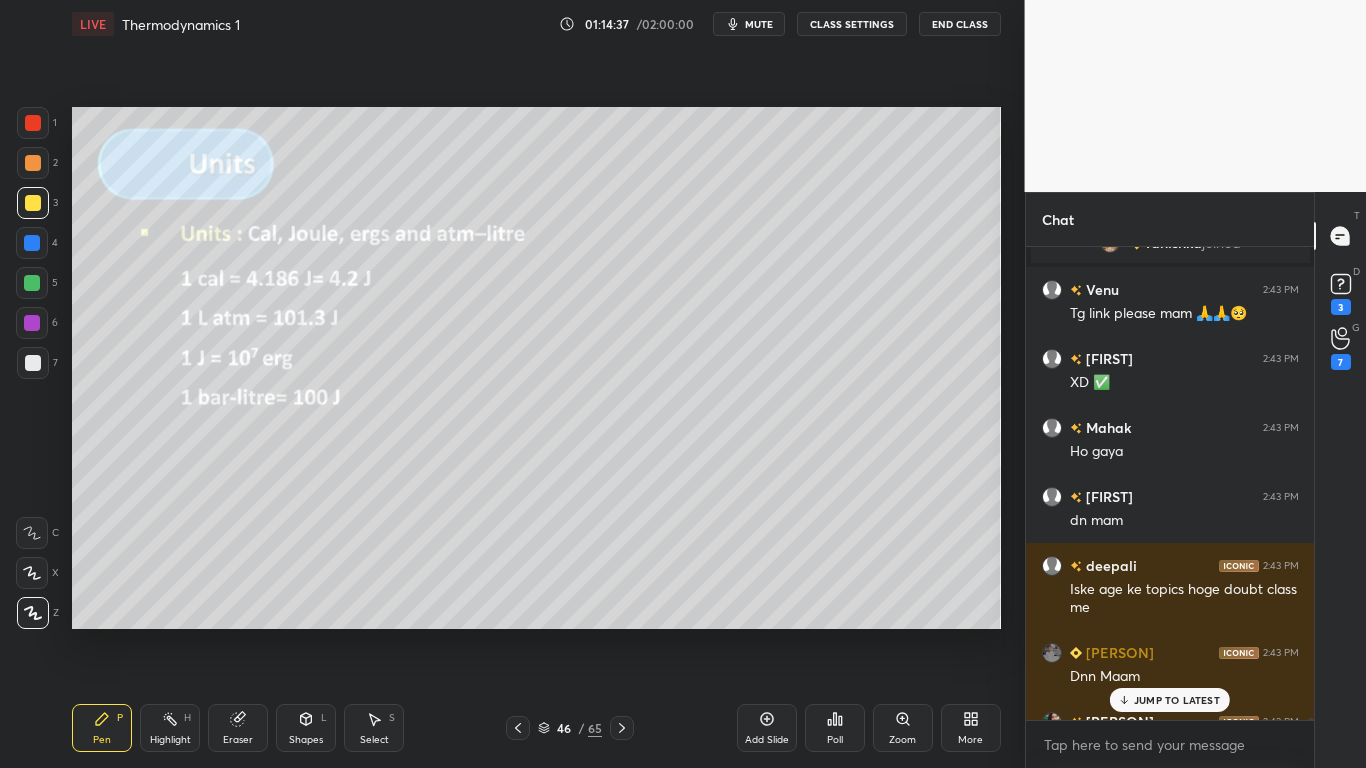 click on "JUMP TO LATEST" at bounding box center [1177, 700] 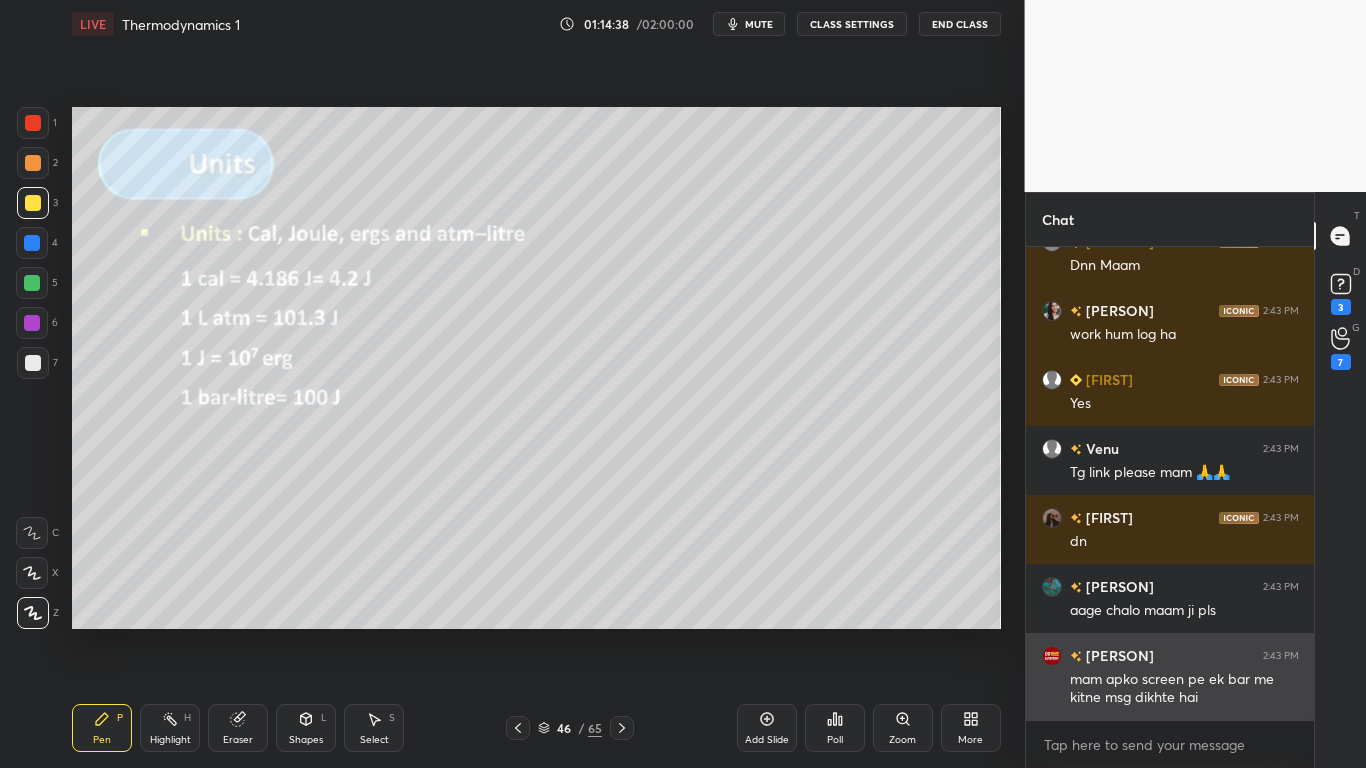 scroll, scrollTop: 426, scrollLeft: 282, axis: both 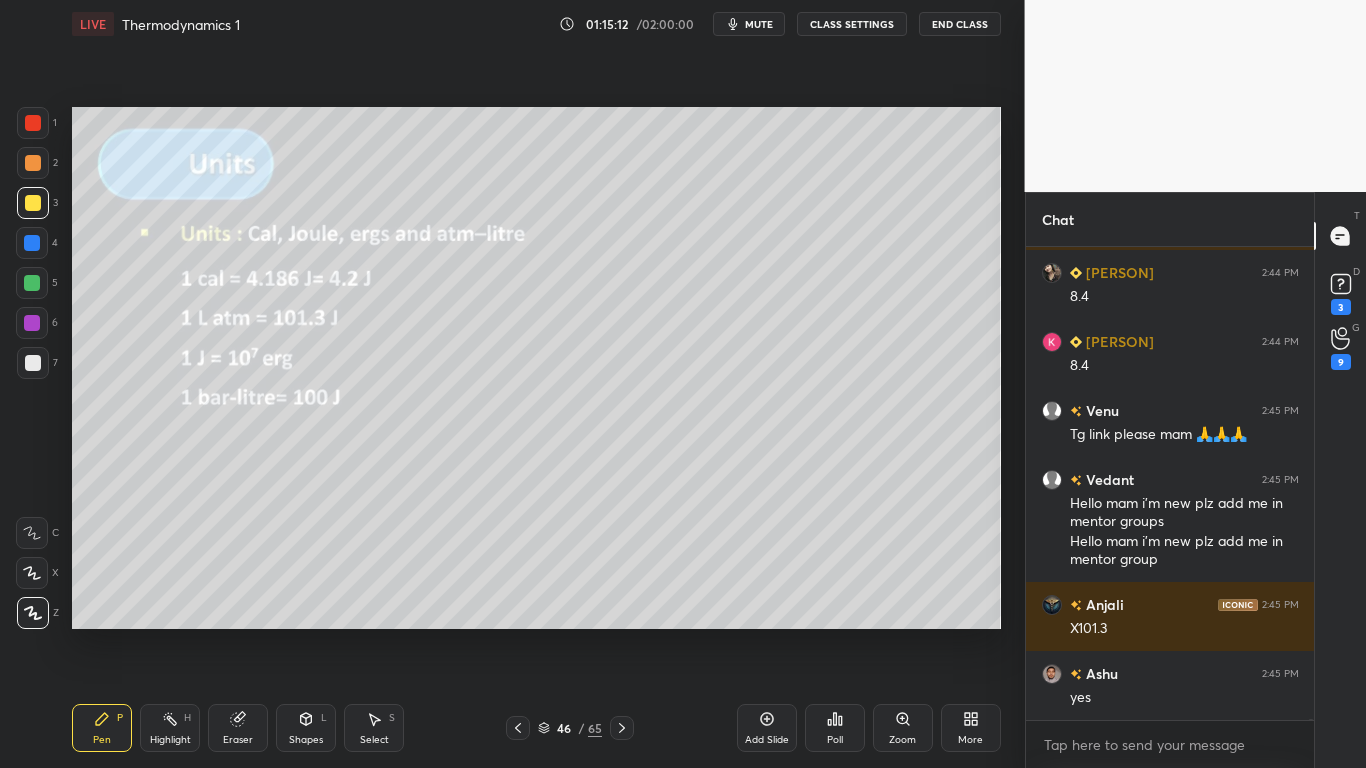click on "More" at bounding box center (971, 728) 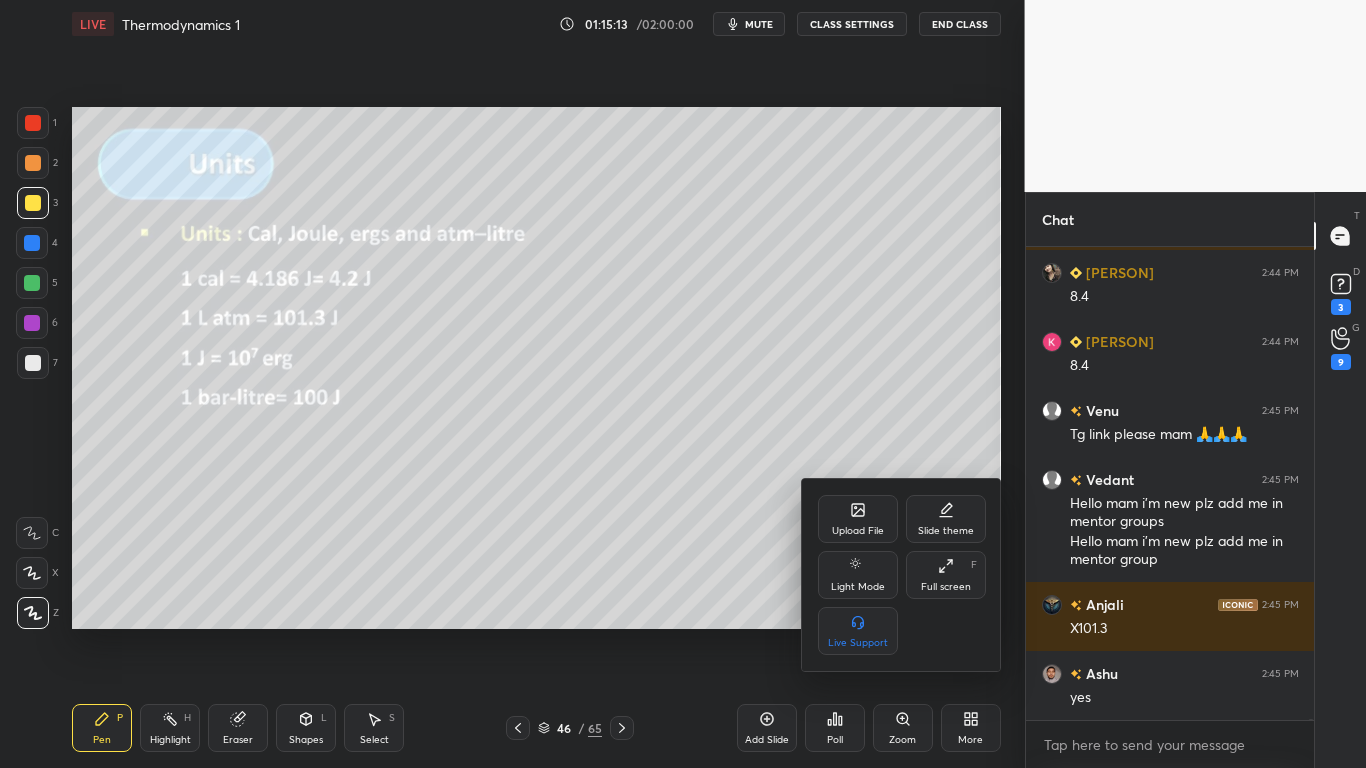 click on "Full screen F" at bounding box center (946, 575) 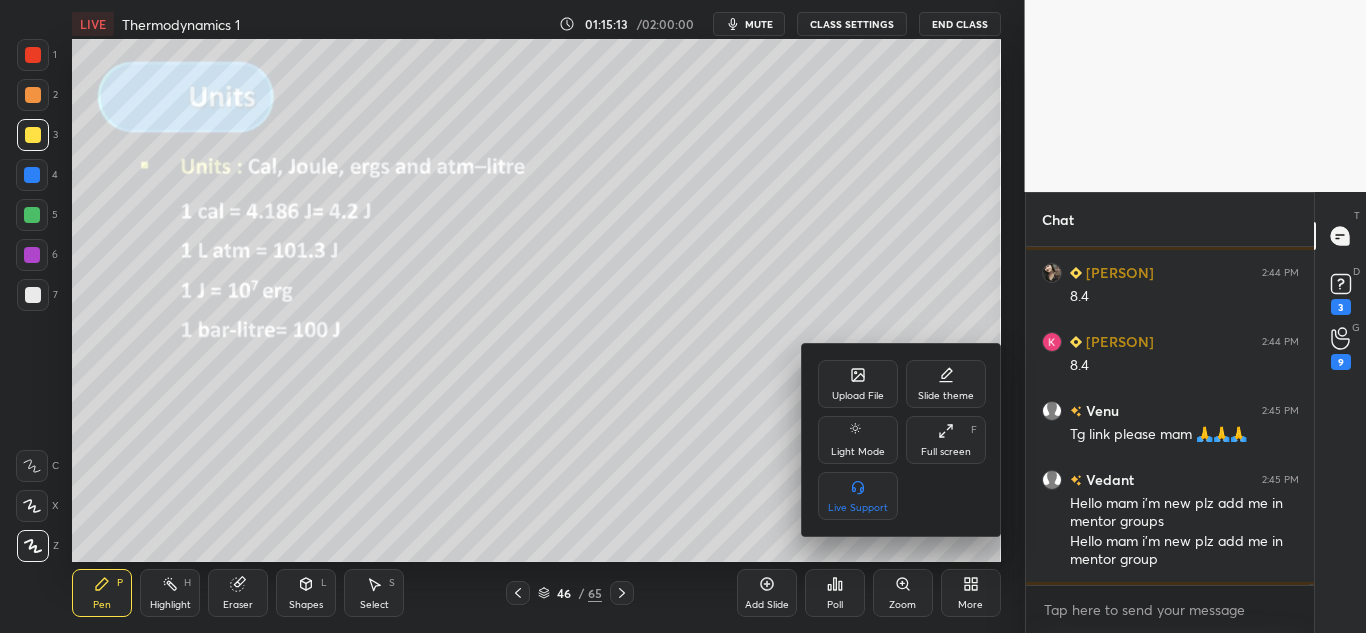scroll, scrollTop: 505, scrollLeft: 944, axis: both 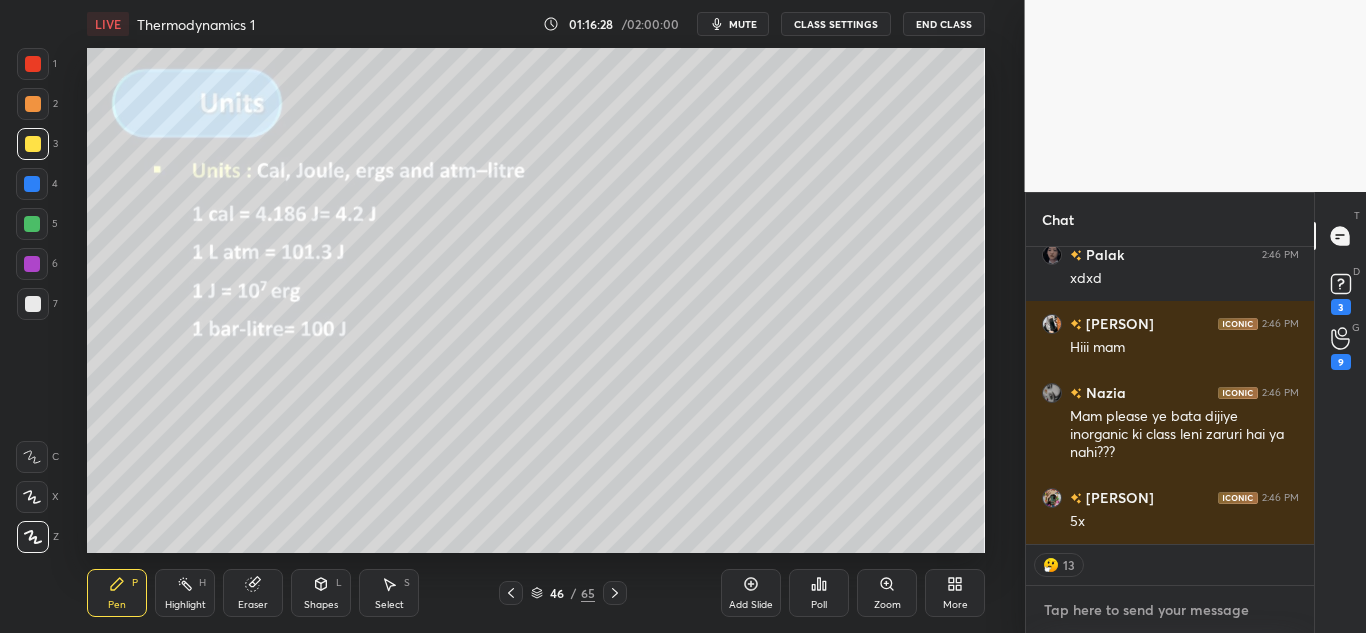 type on "x" 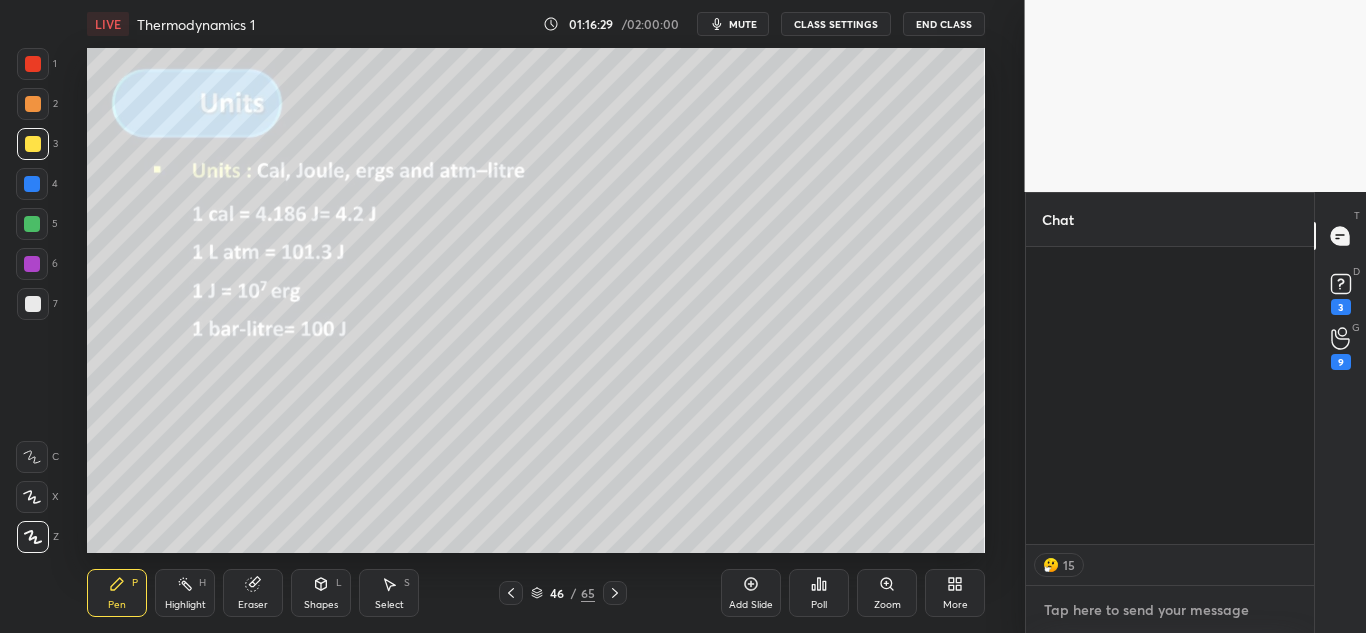 scroll, scrollTop: 208853, scrollLeft: 0, axis: vertical 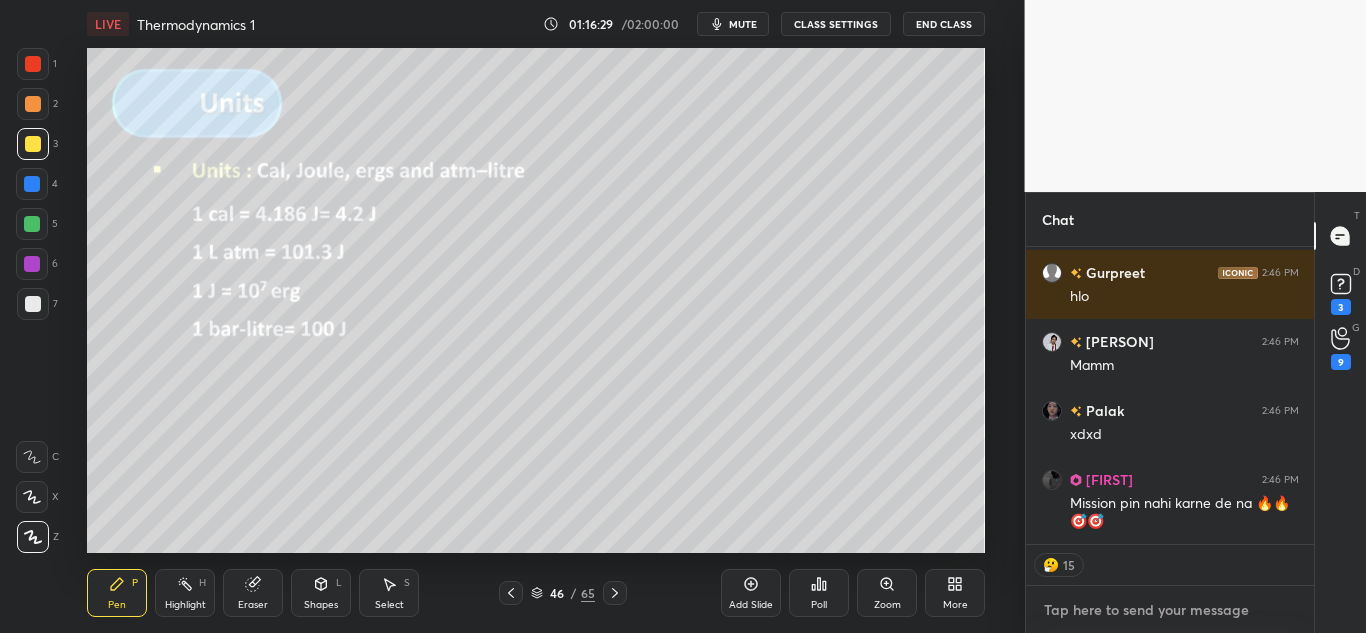 paste on "https://t.me/+CN7lxxZeN6o0NTg9" 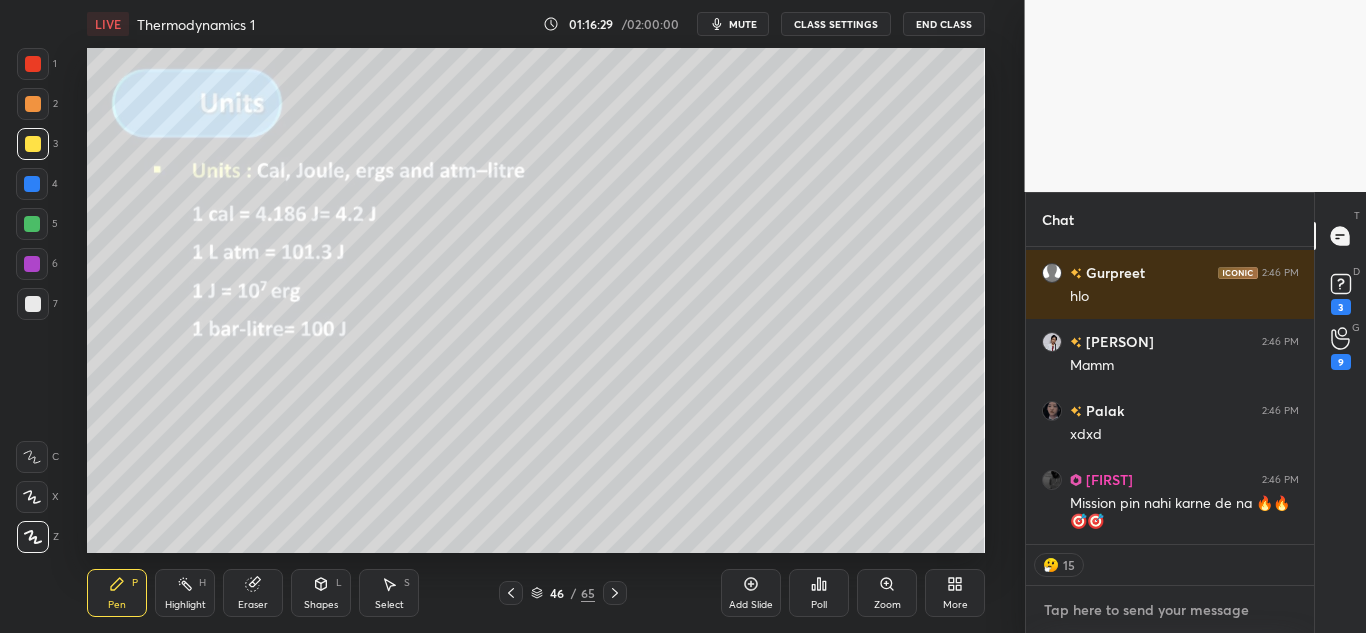 type on "https://t.me/+CN7lxxZeN6o0NTg9" 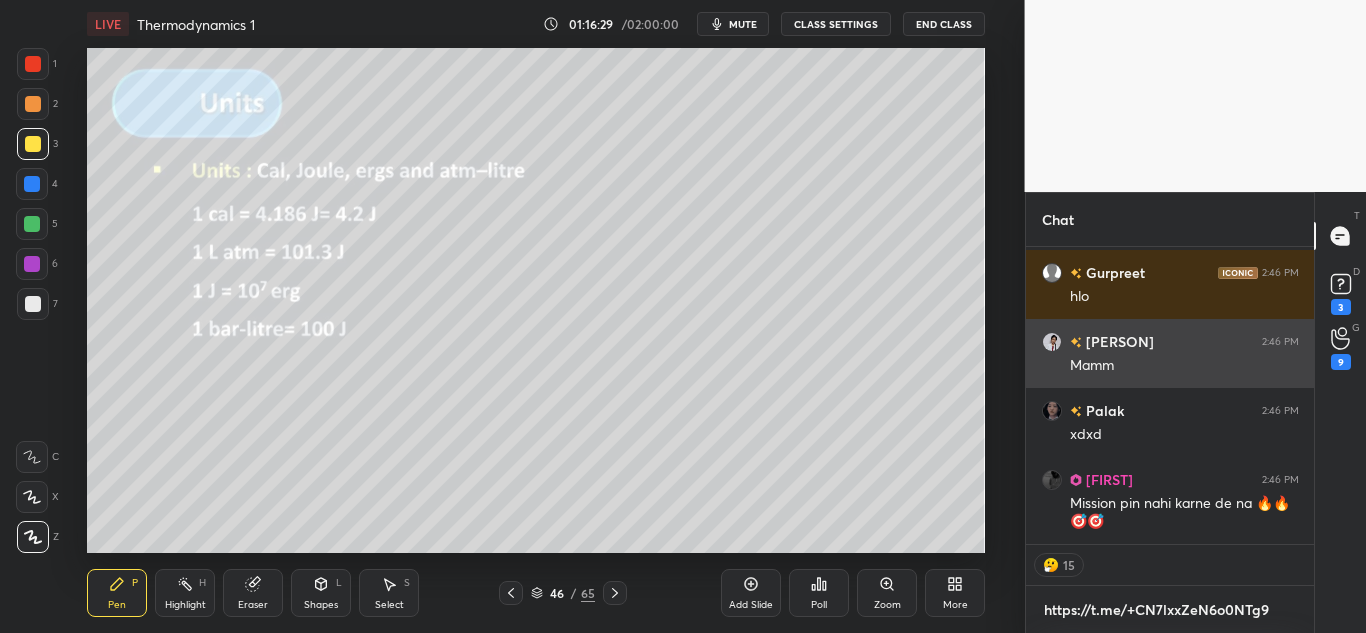 scroll, scrollTop: 285, scrollLeft: 282, axis: both 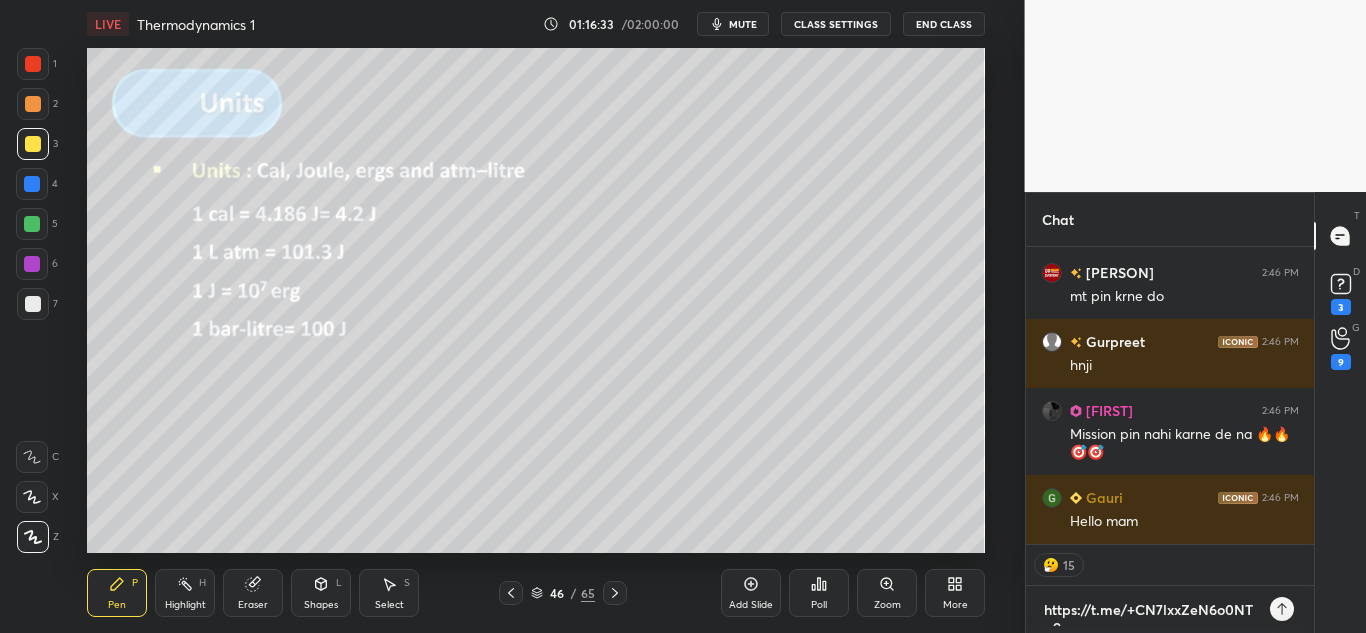 type on "https://t.me/+CN7lxxZeN6o0NTg9" 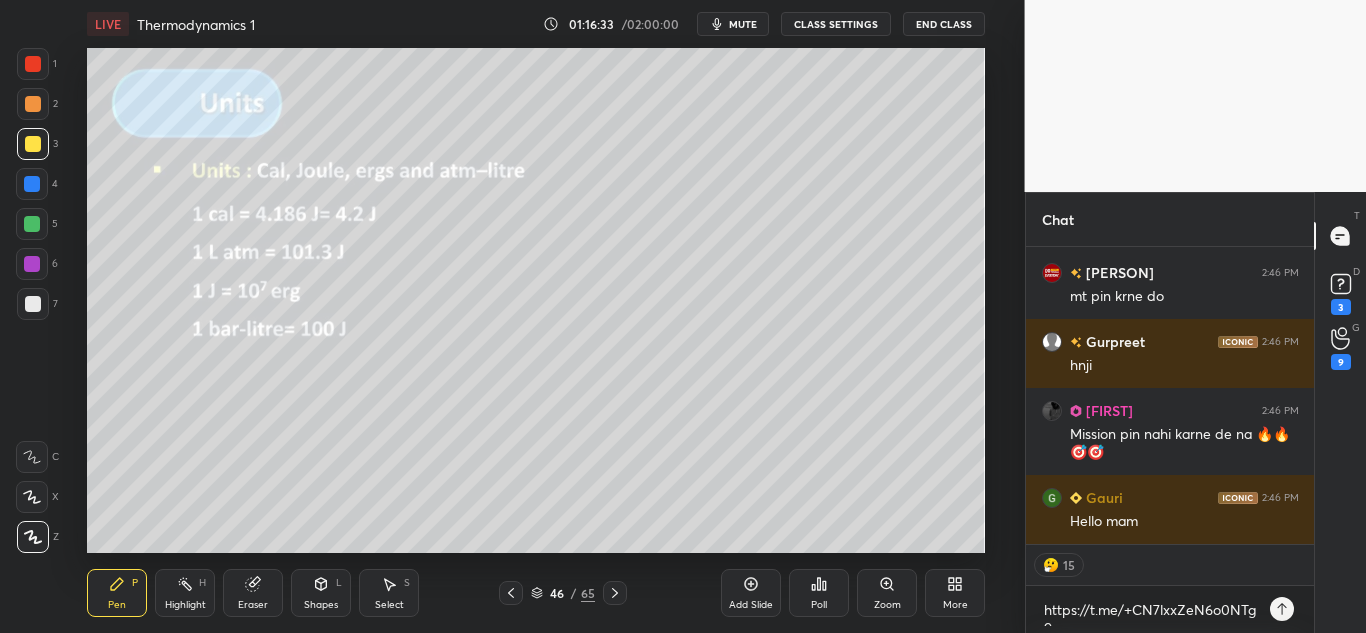 type on "x" 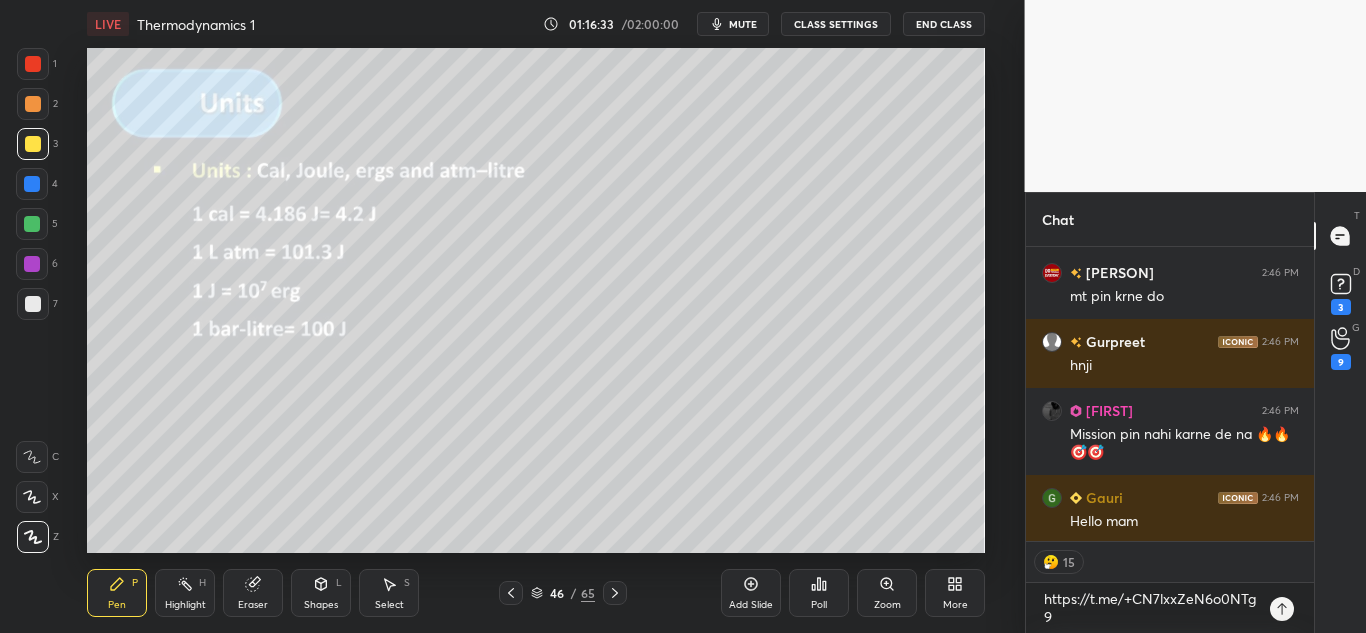 click 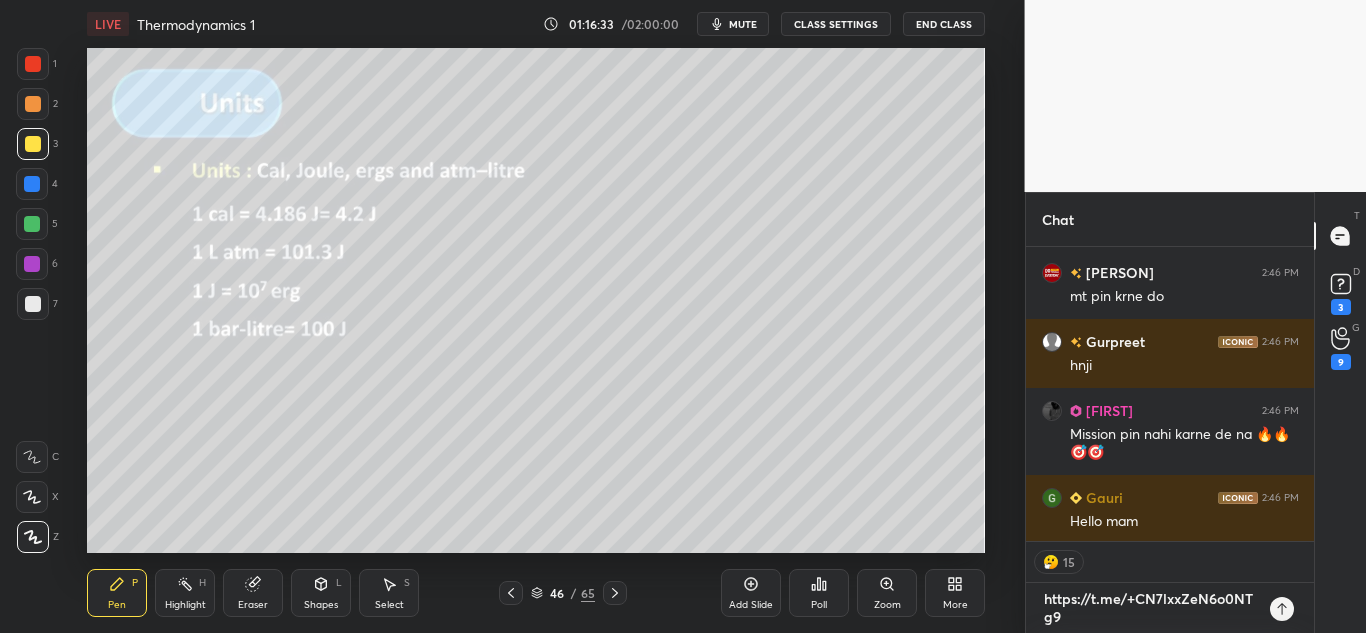 type 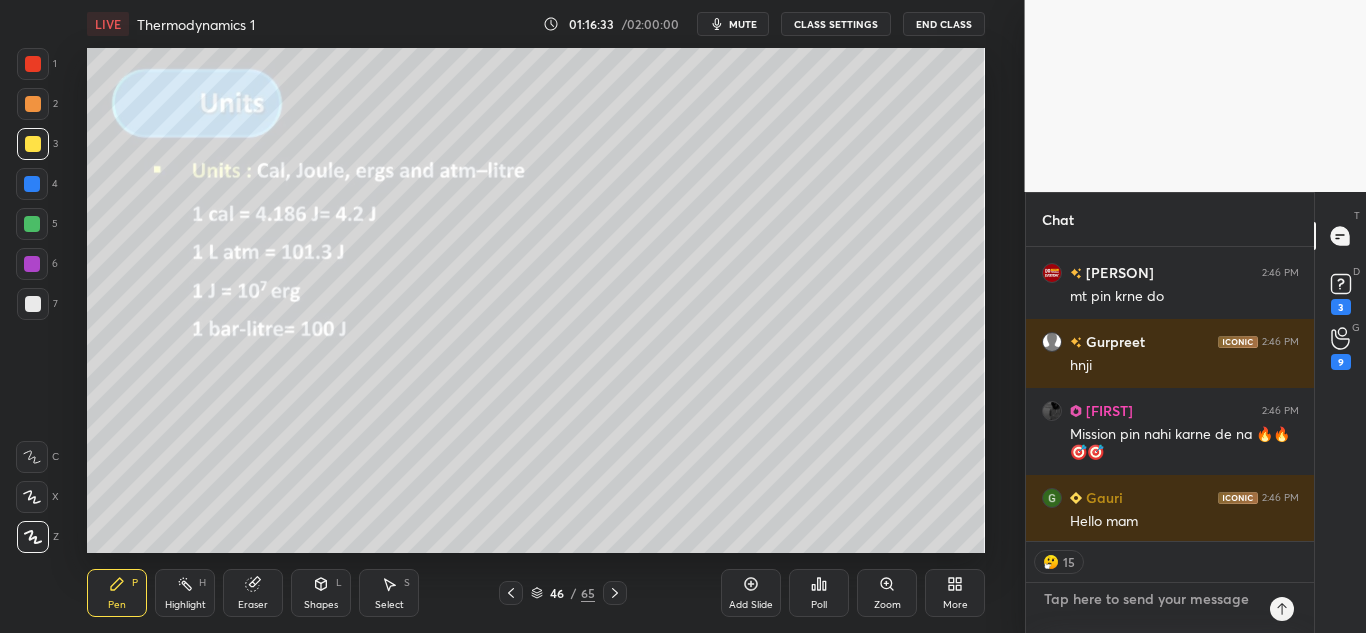 scroll, scrollTop: 7, scrollLeft: 7, axis: both 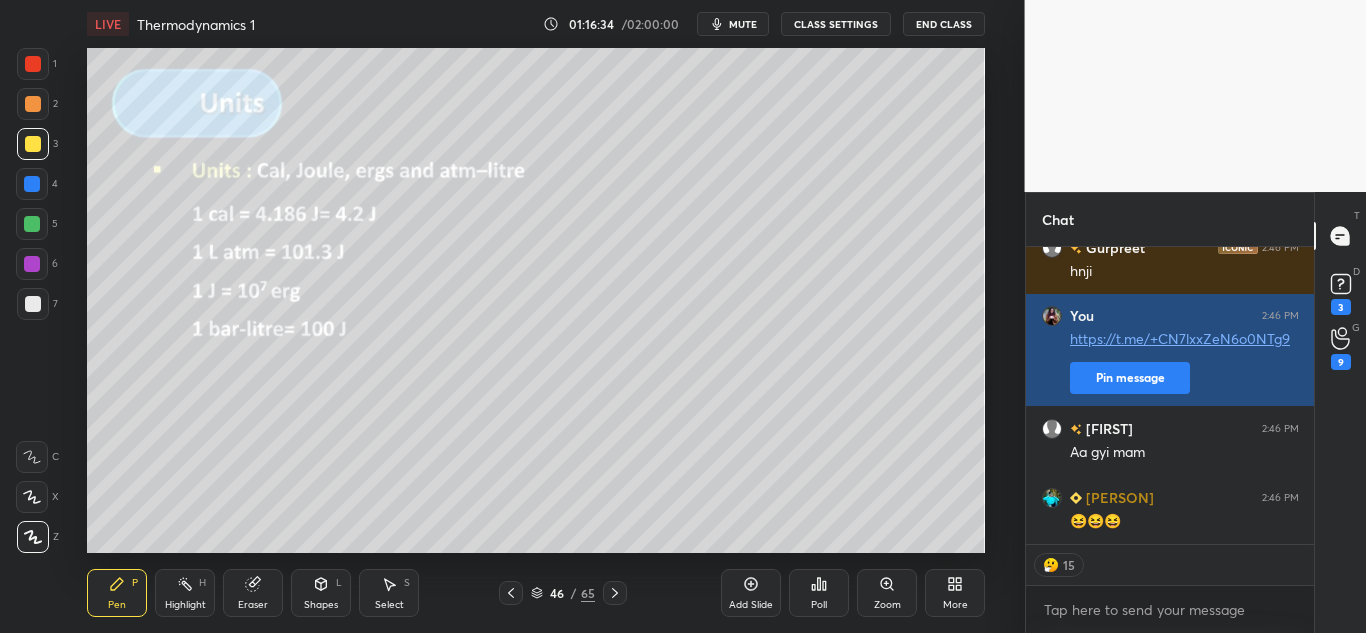 click on "😆😆😆" at bounding box center (1184, 522) 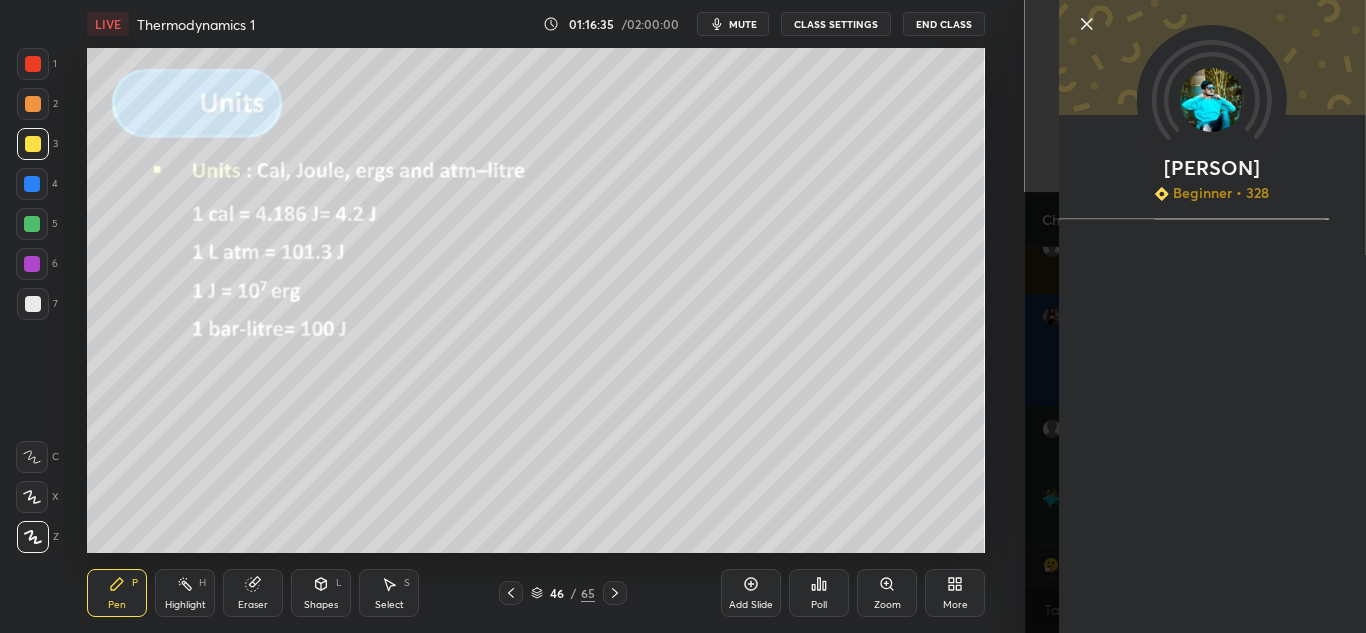 scroll, scrollTop: 210018, scrollLeft: 0, axis: vertical 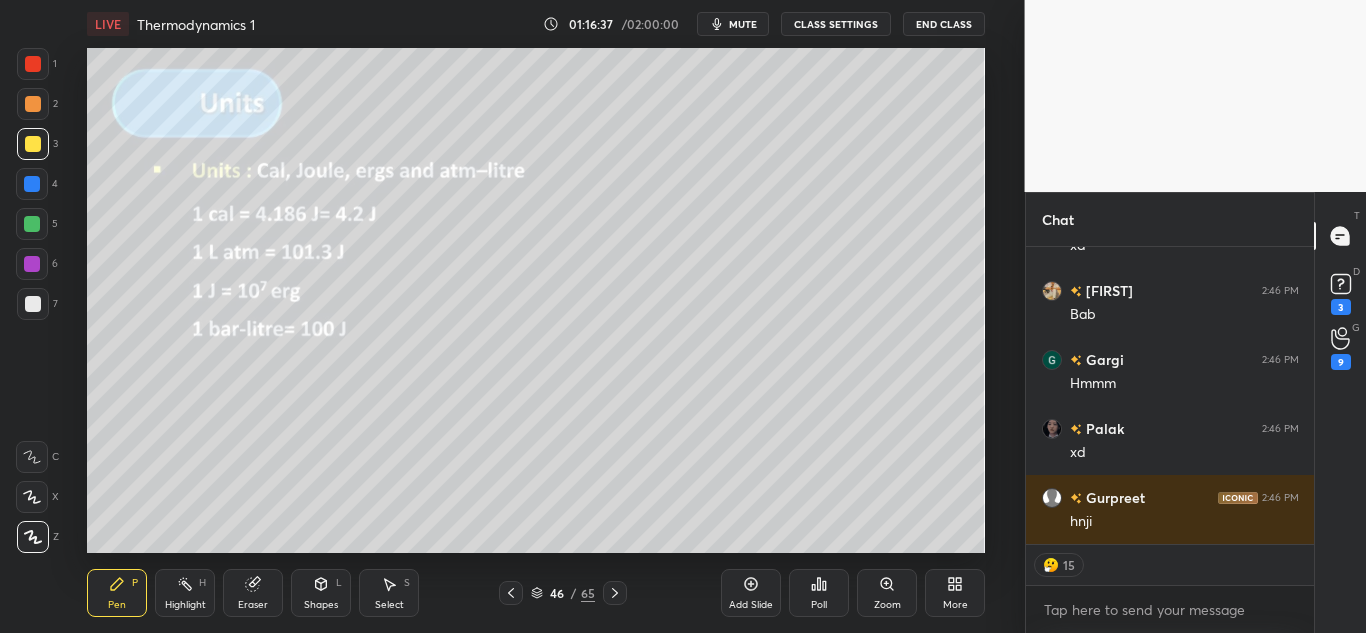 click on "More" at bounding box center (955, 593) 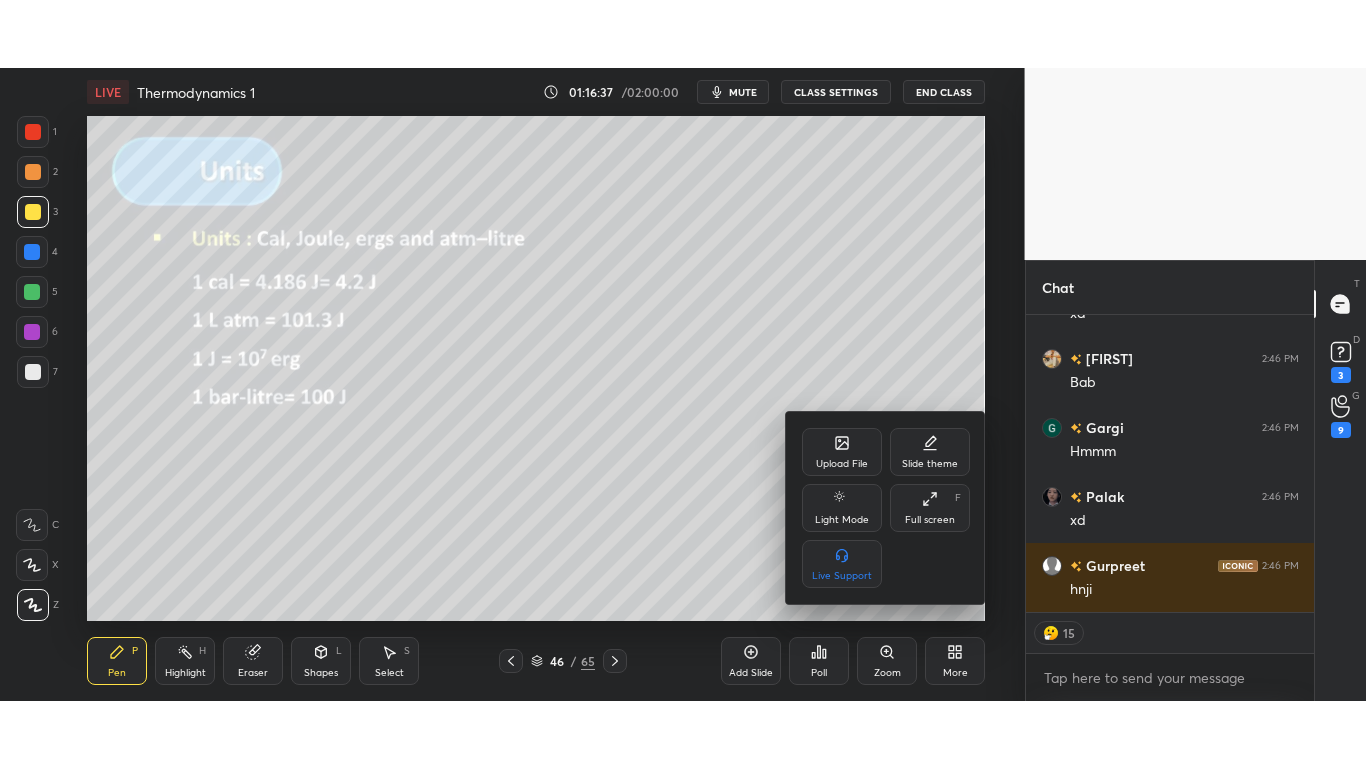 scroll, scrollTop: 210726, scrollLeft: 0, axis: vertical 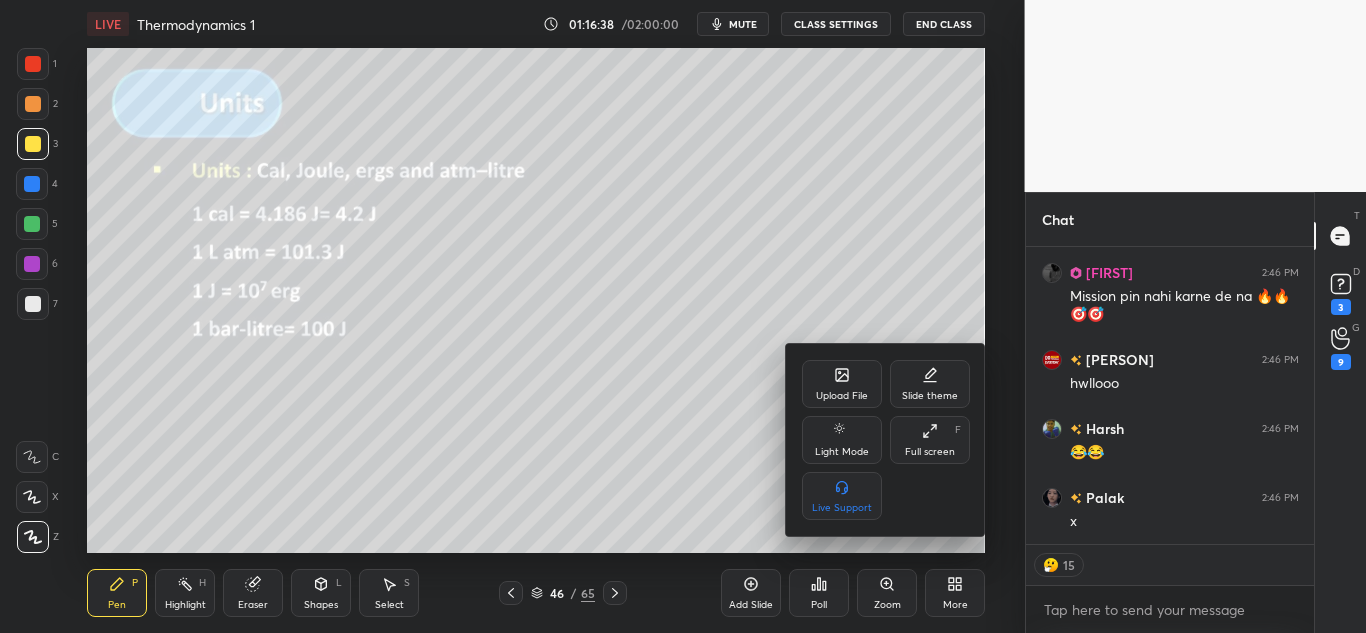 click 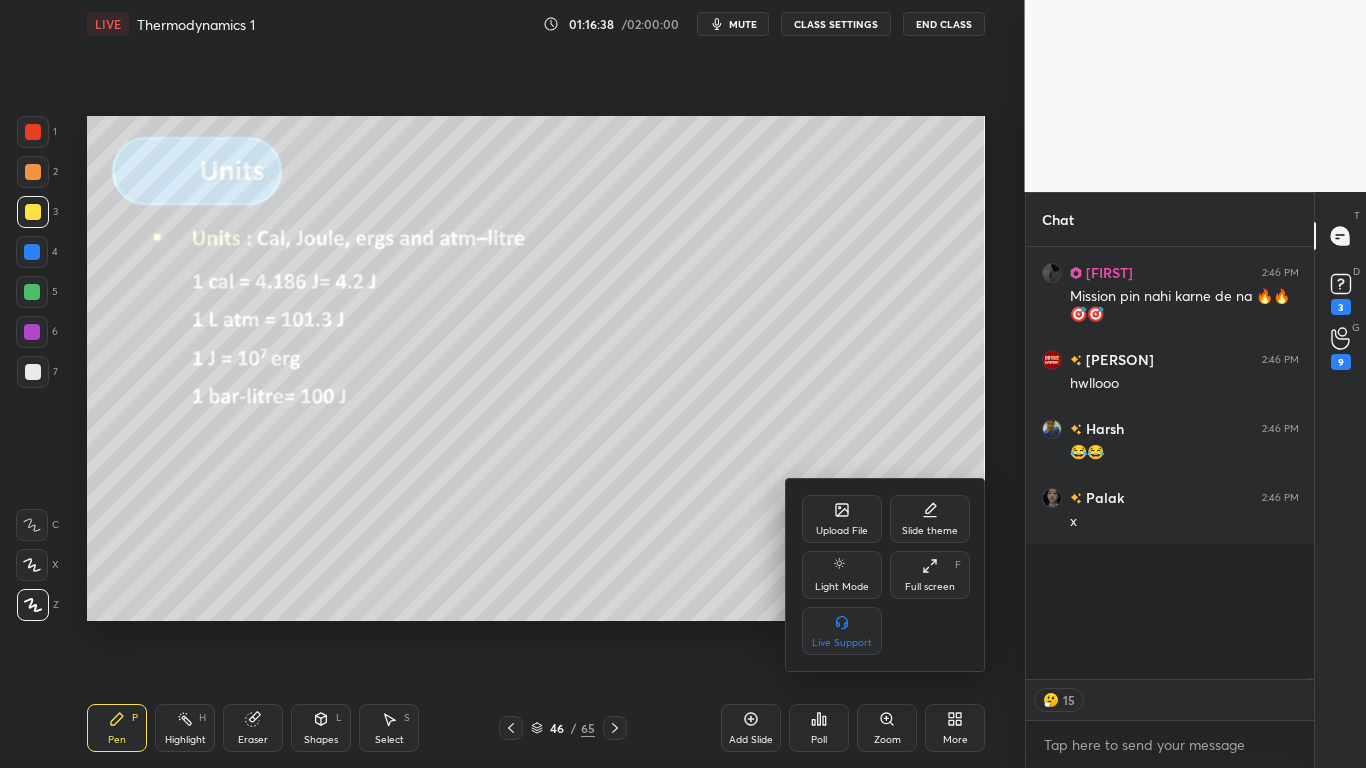 scroll, scrollTop: 99360, scrollLeft: 99055, axis: both 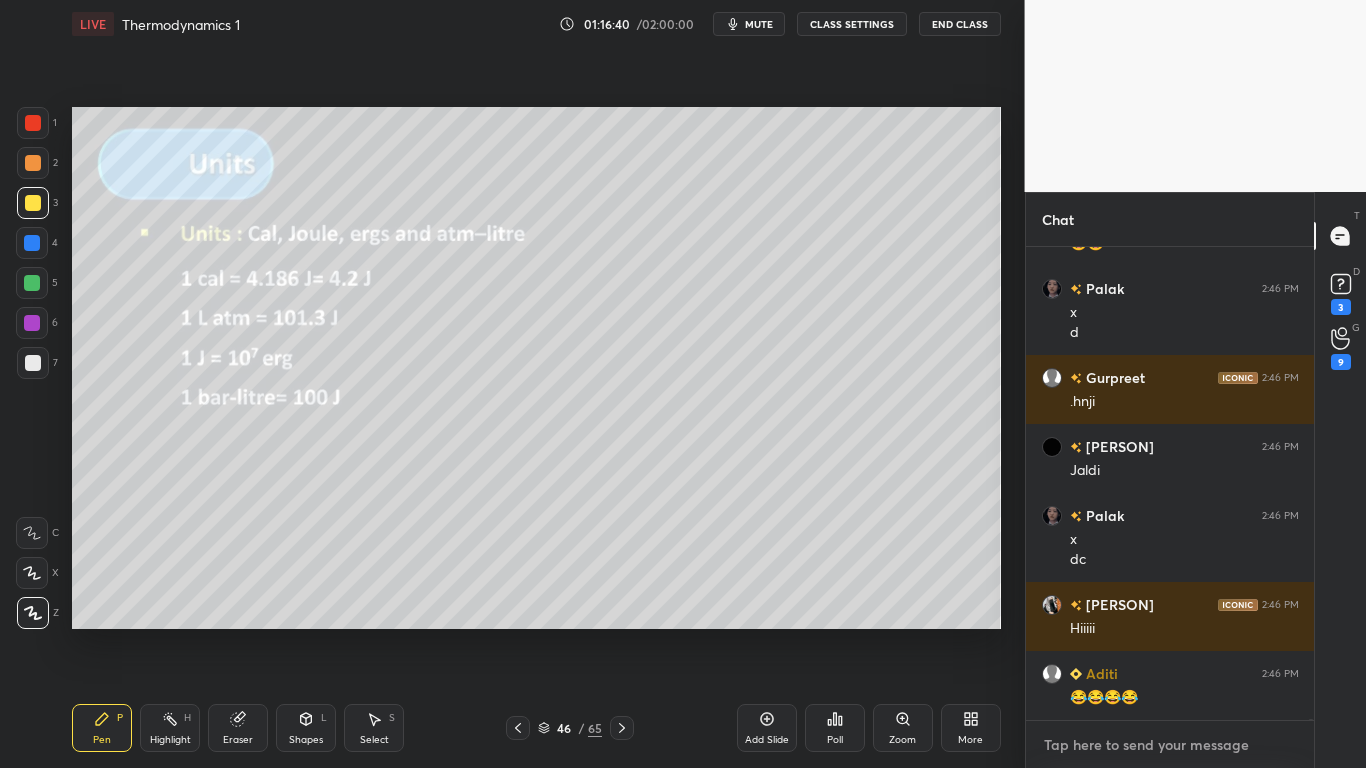 type on "x" 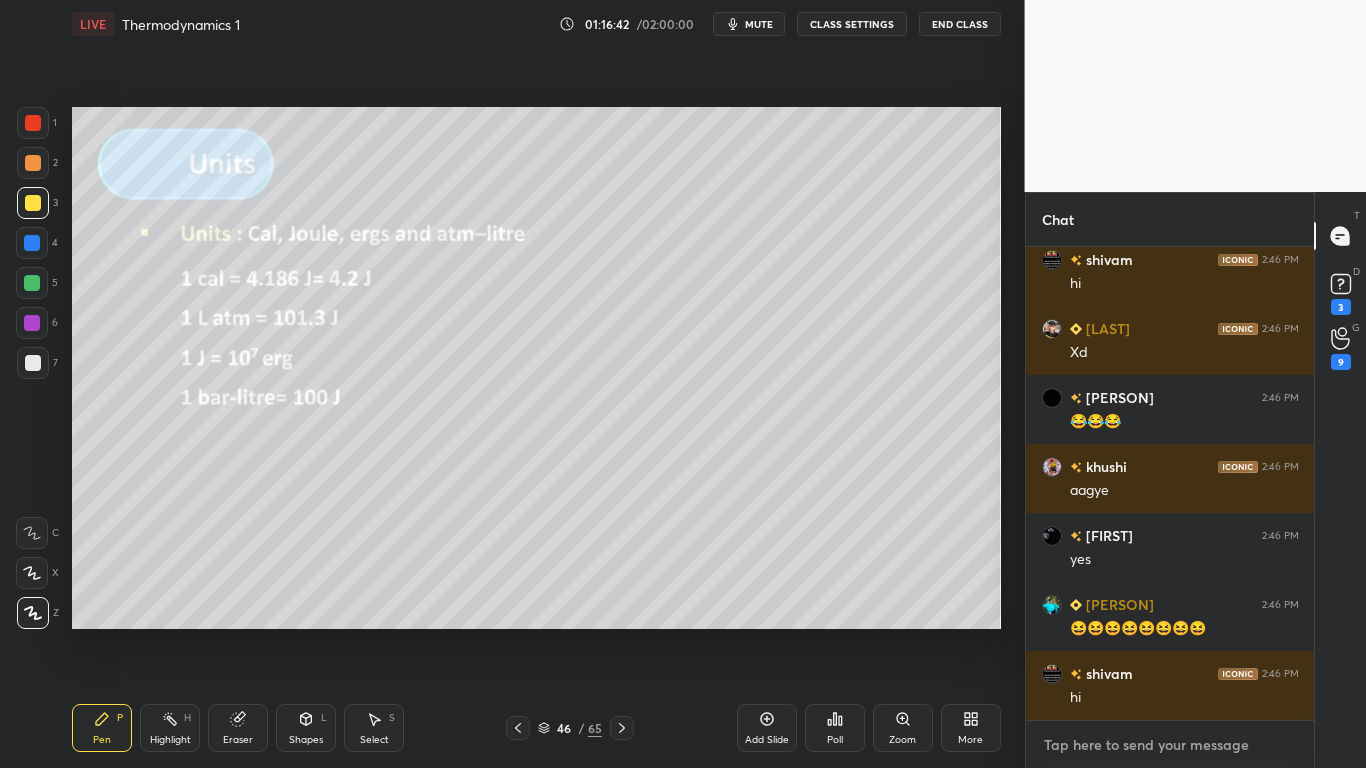 paste on "https://t.me/+CN7lxxZeN6o0NTg9" 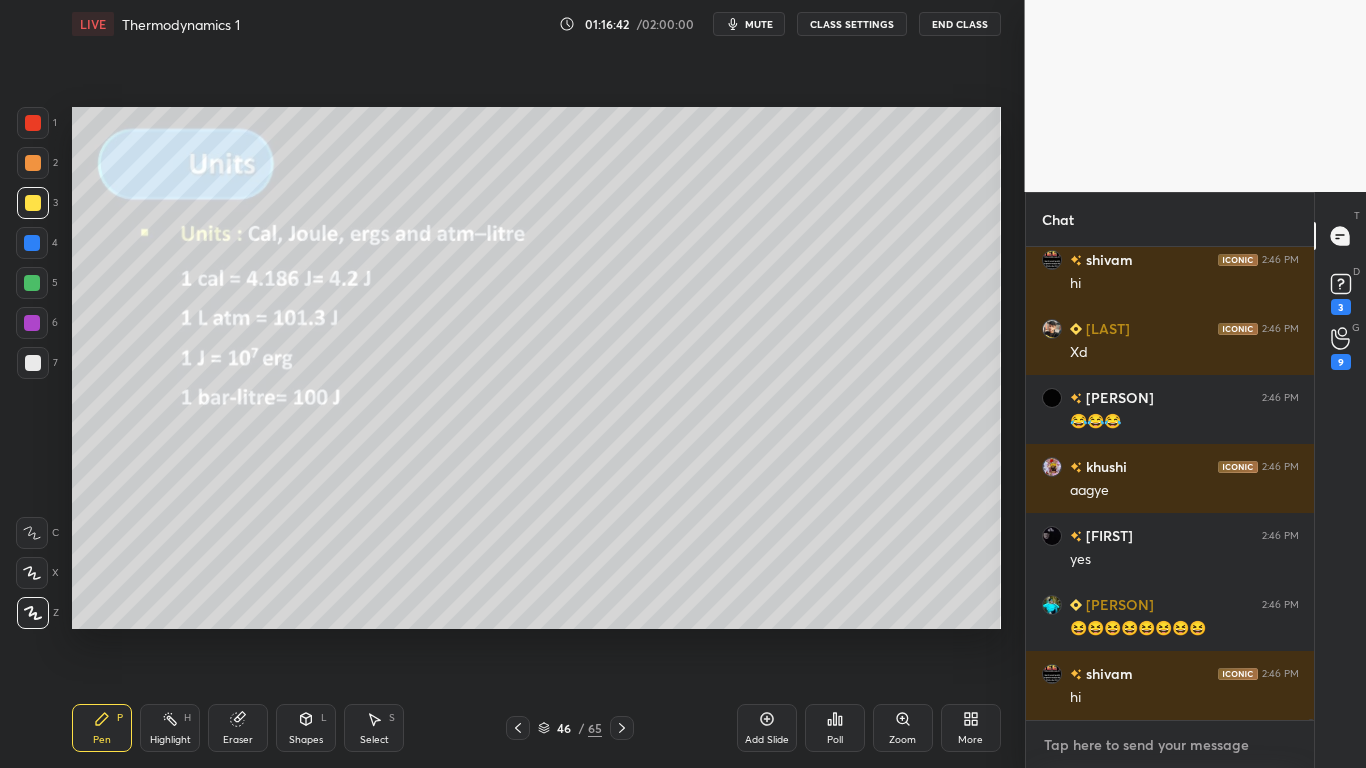 type on "https://t.me/+CN7lxxZeN6o0NTg9" 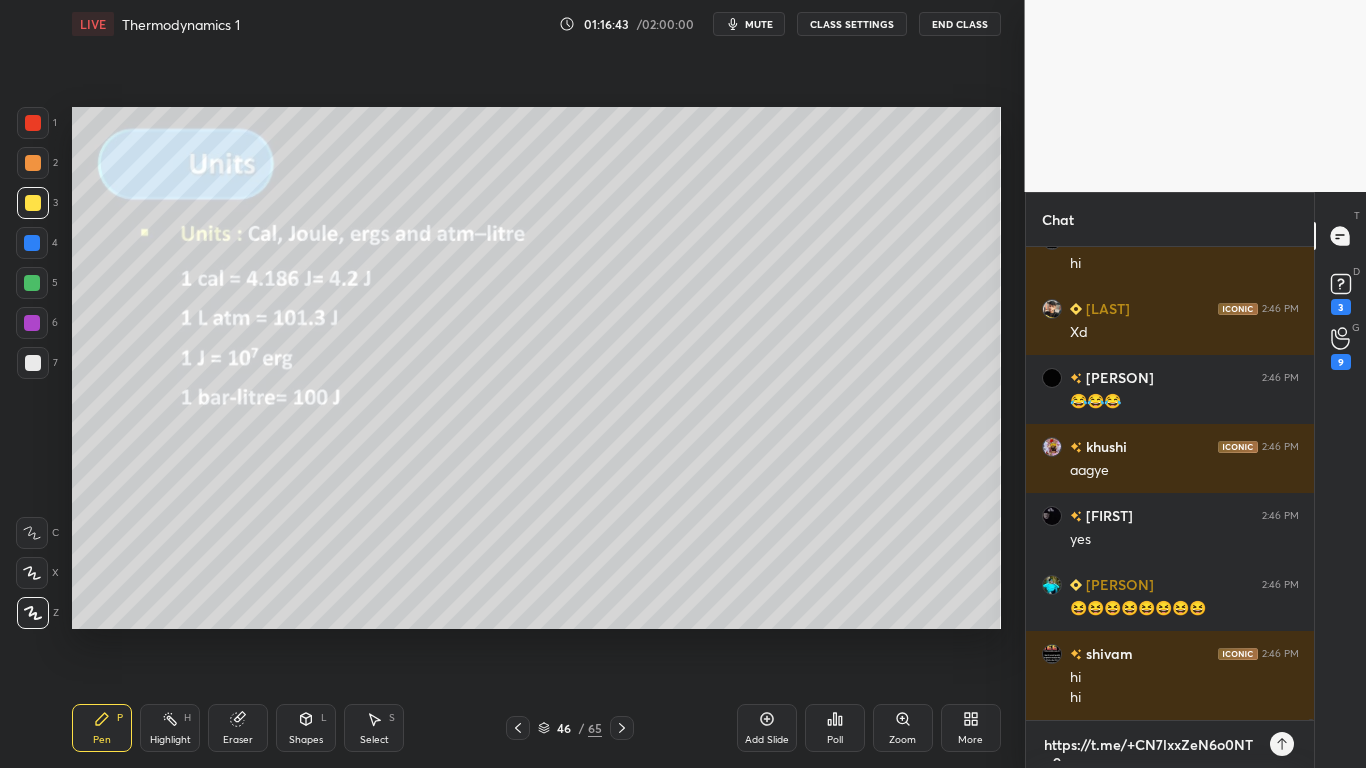 type on "https://t.me/+CN7lxxZeN6o0NTg9" 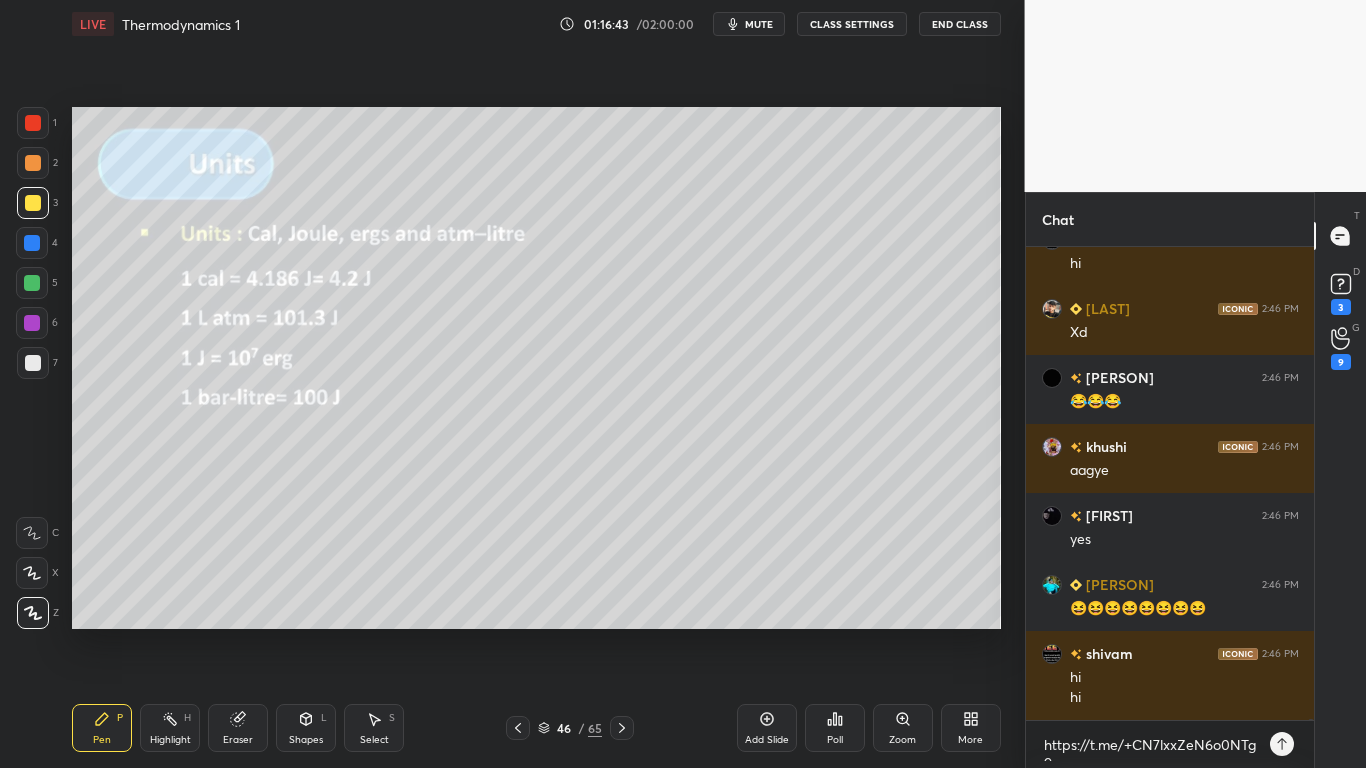 type on "x" 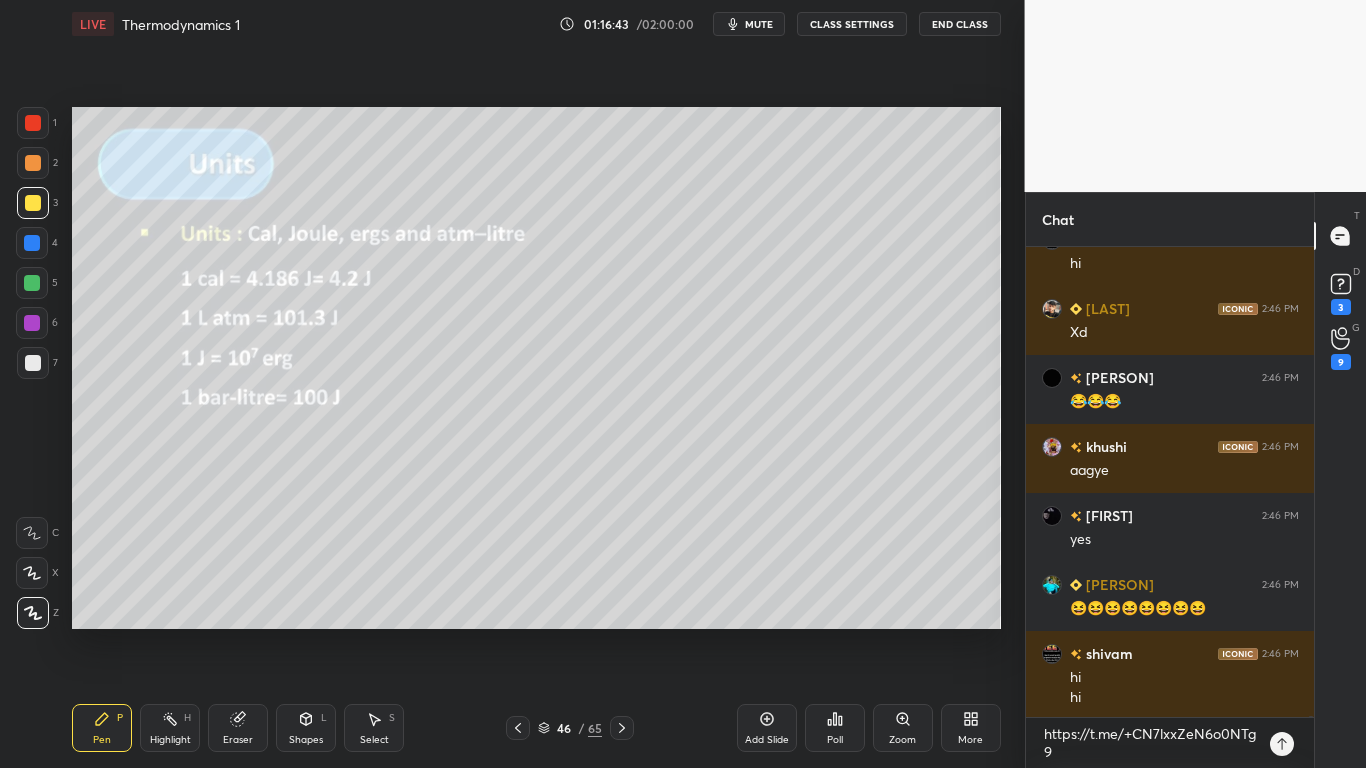 click 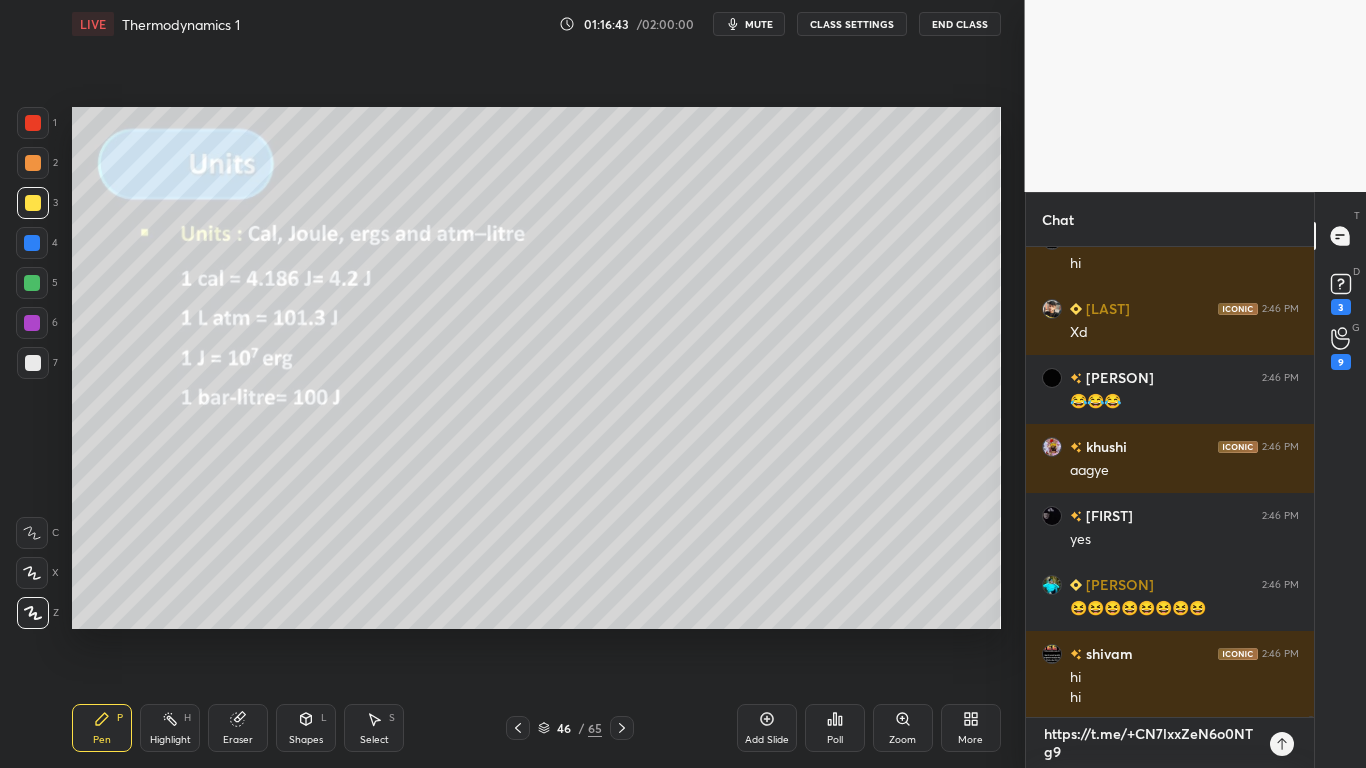 type 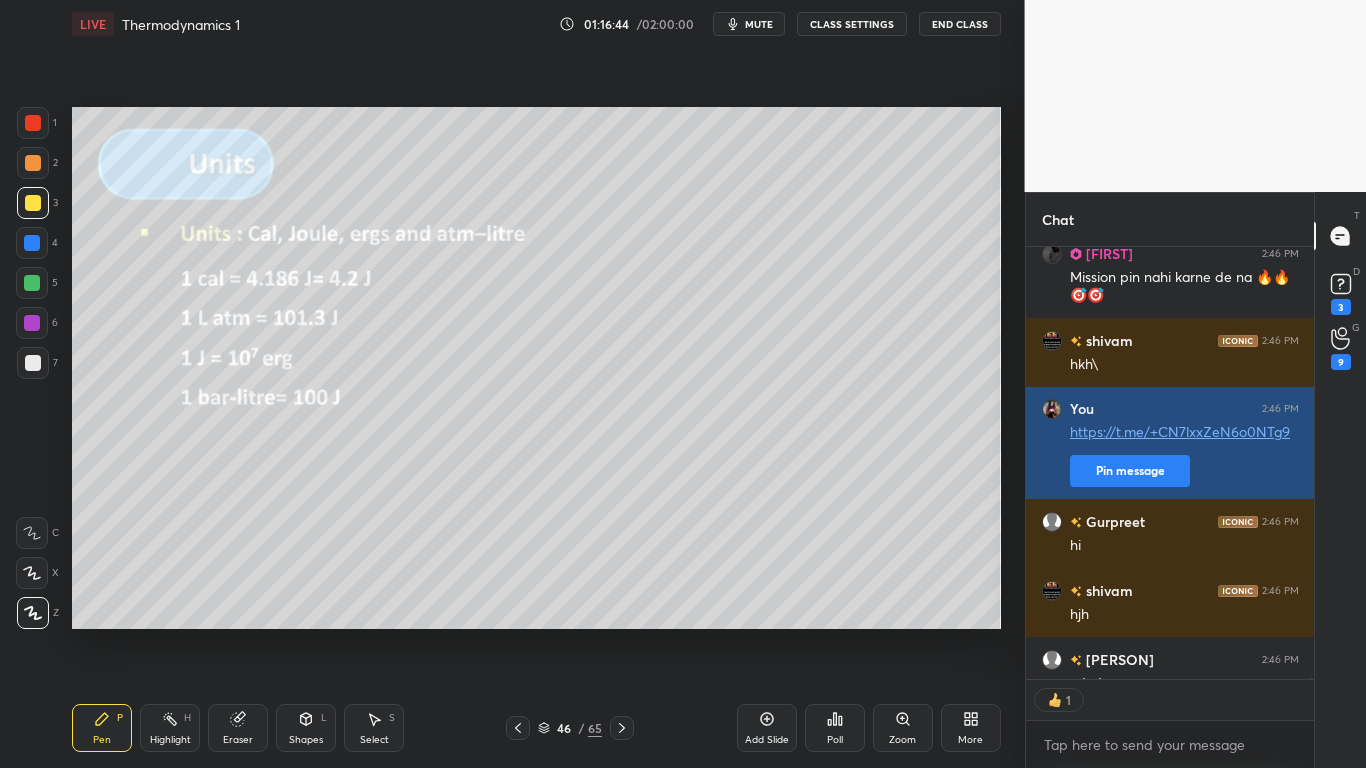 click on "[PERSON] 2:46 PM hi hi [PERSON] 2:46 PM Mission pin nahi karne de na 🔥🔥🎯🎯 [PERSON] 2:46 PM hkh\ You 2:46 PM https://t.me/+CN7lxxZeN6o0NTg9 Pin message [PERSON] 2:46 PM hi [PERSON] 2:46 PM hjh [PERSON] 2:46 PM xdxd" at bounding box center (1170, -105703) 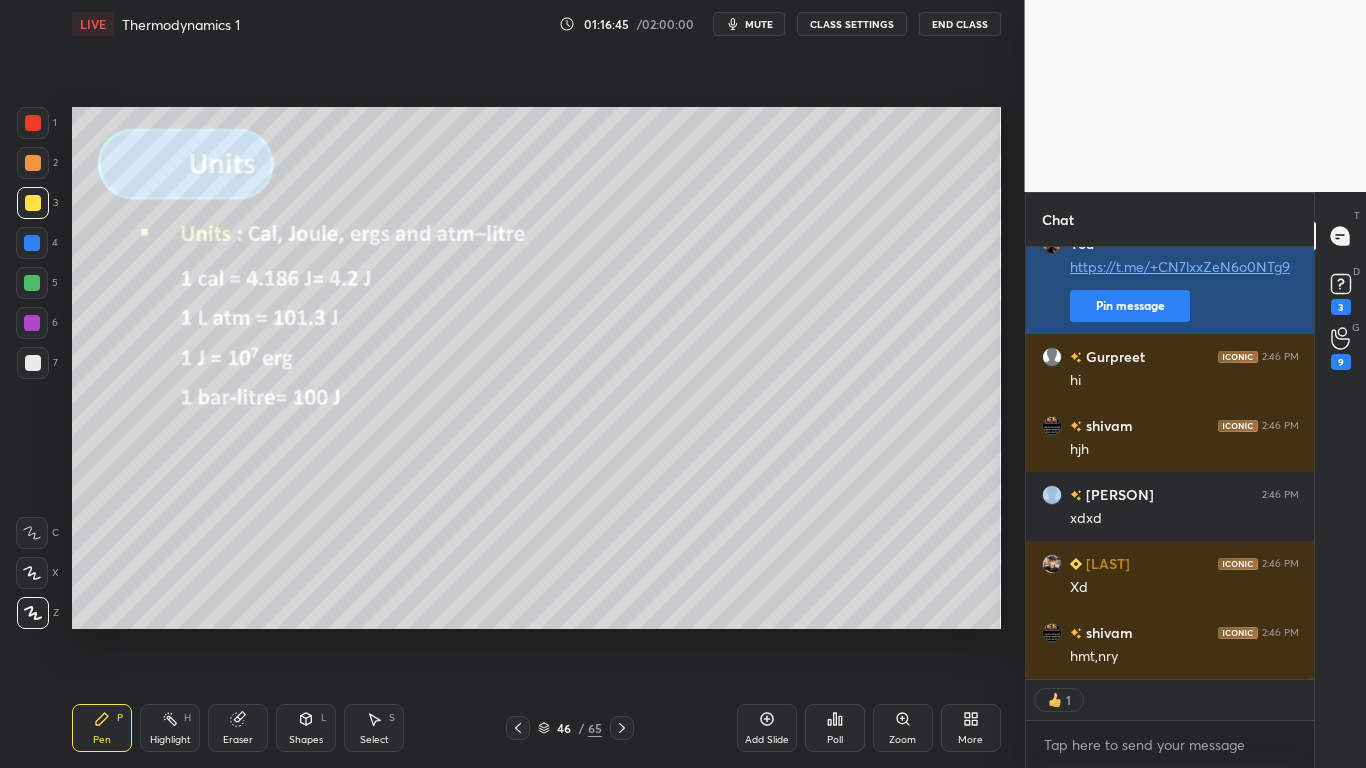 click on "shivam 2:46 PM hjh" at bounding box center [1170, 437] 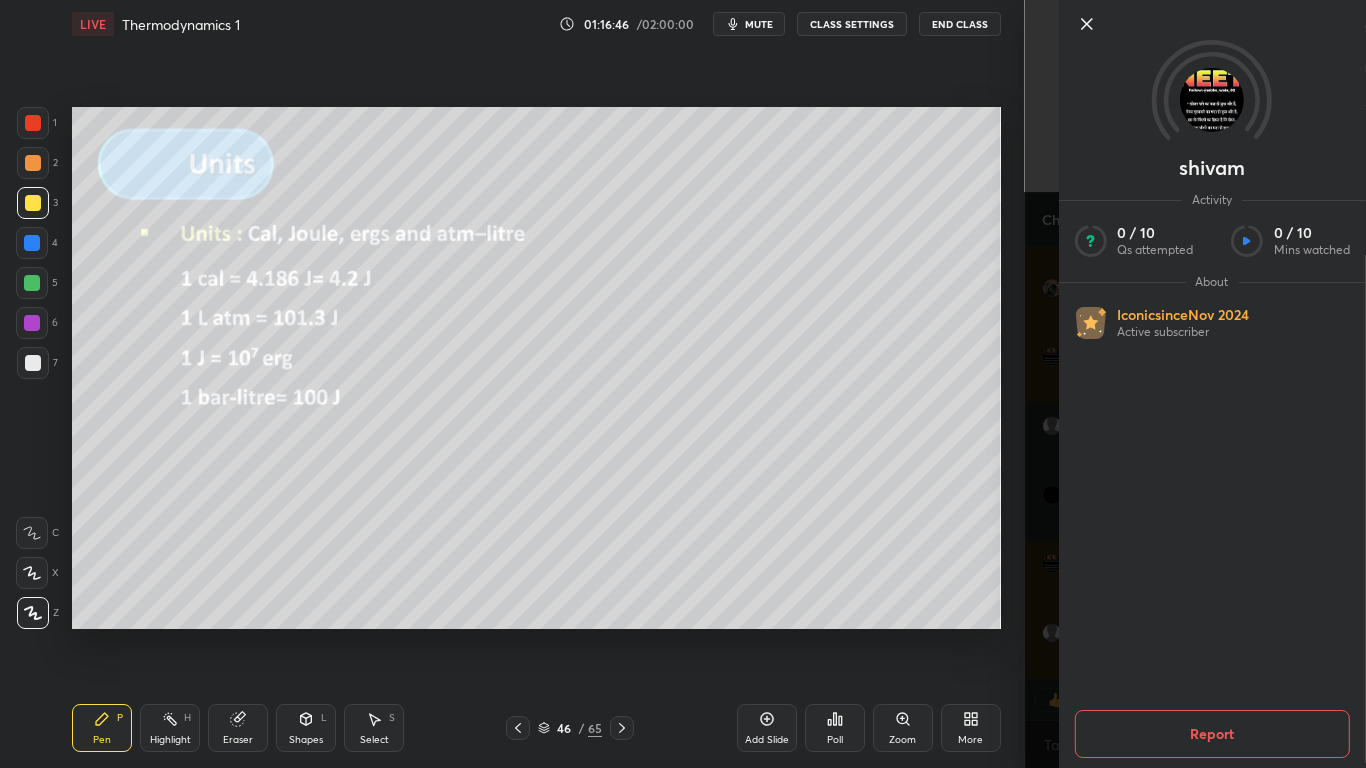 click on "Setting up your live class Poll for   secs No correct answer Start poll" at bounding box center [536, 368] 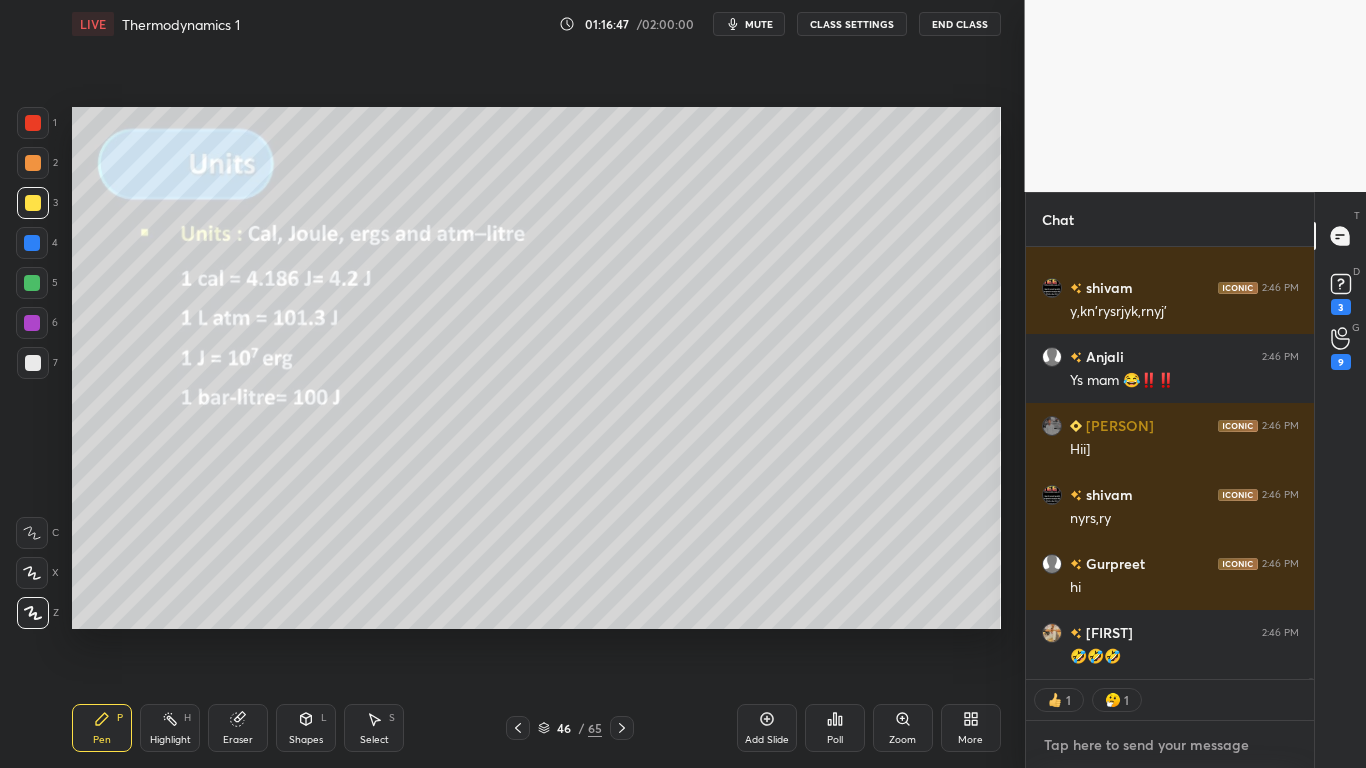 type on "x" 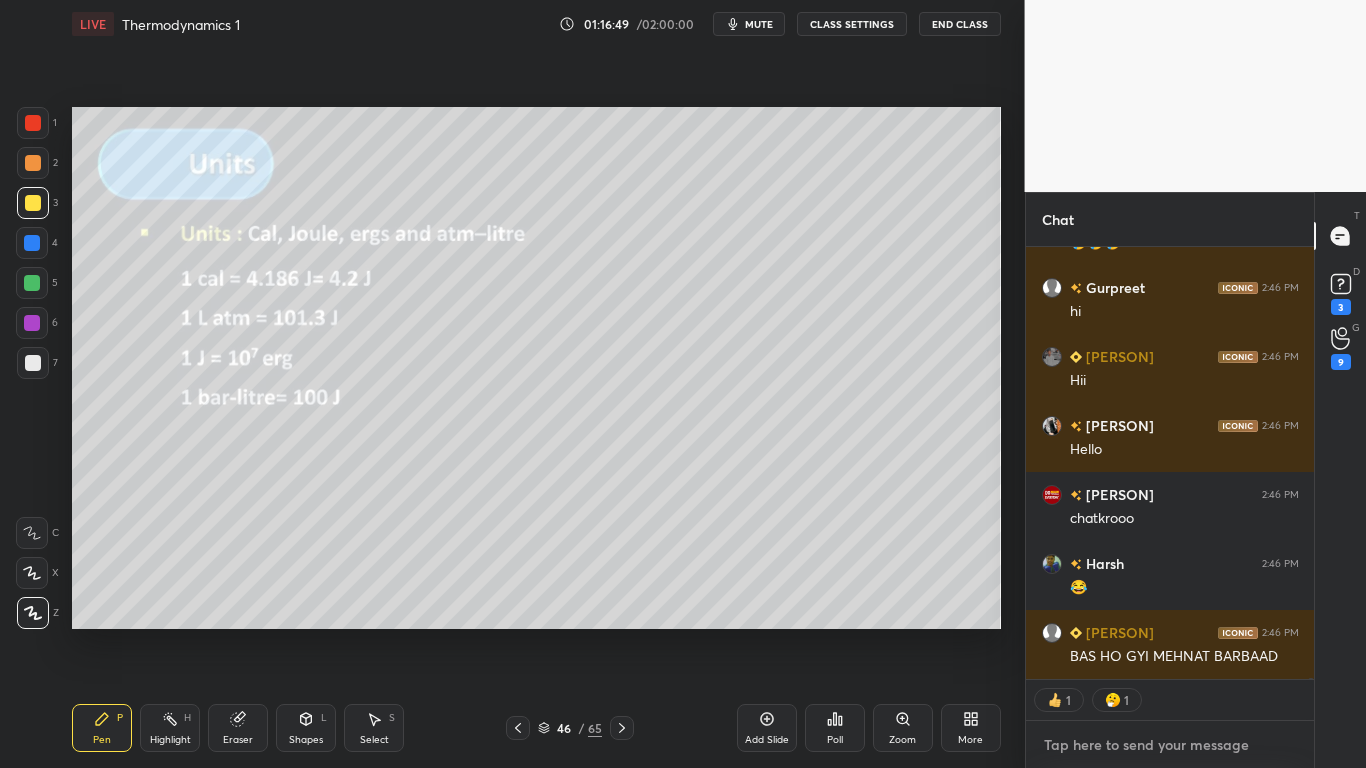 paste on "https://t.me/+CN7lxxZeN6o0NTg9" 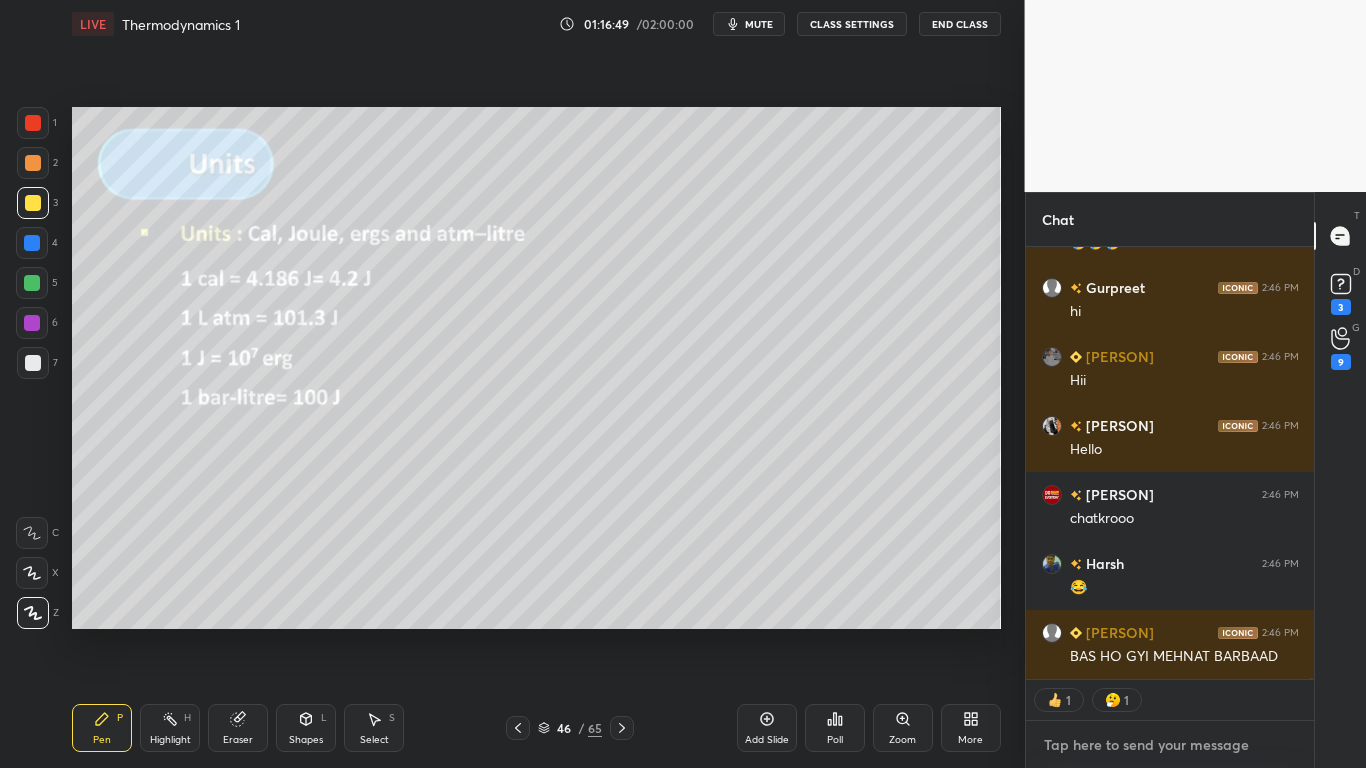 type on "https://t.me/+CN7lxxZeN6o0NTg9" 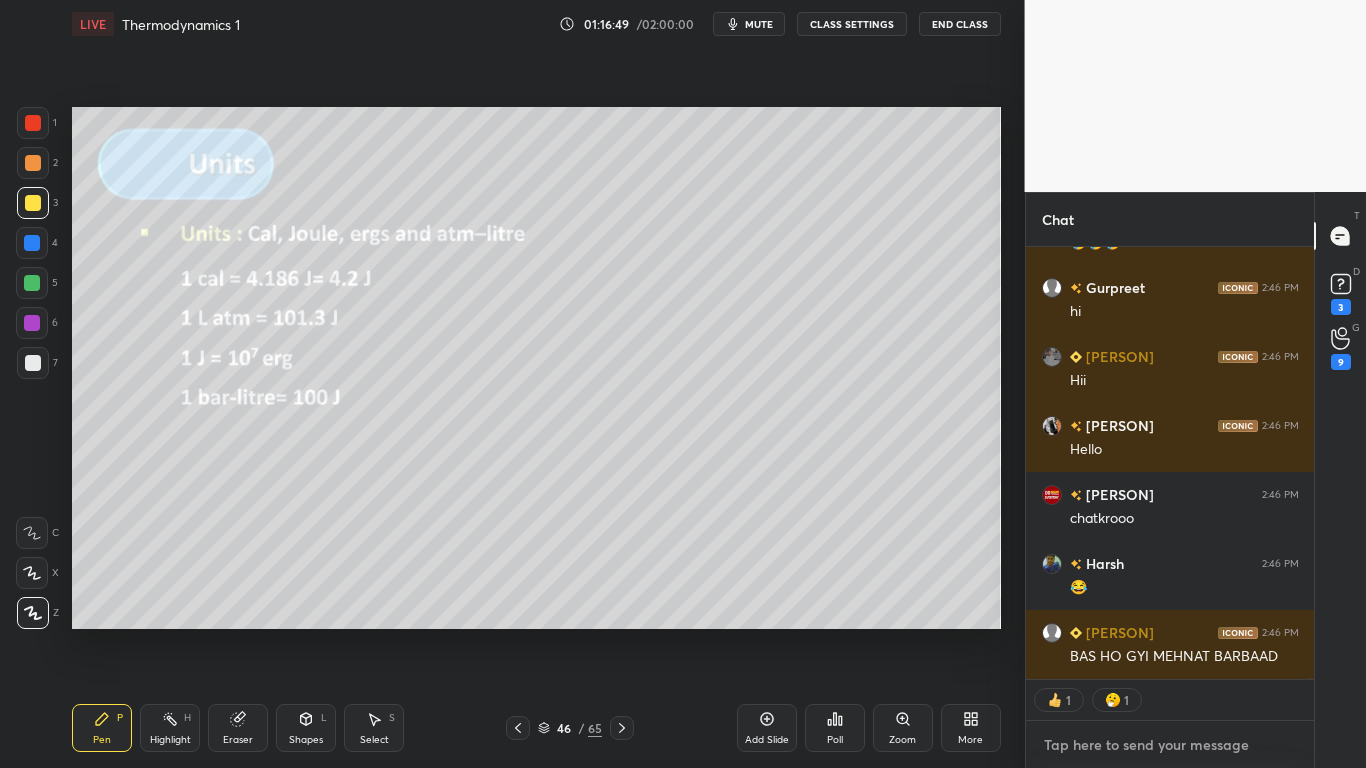 type on "x" 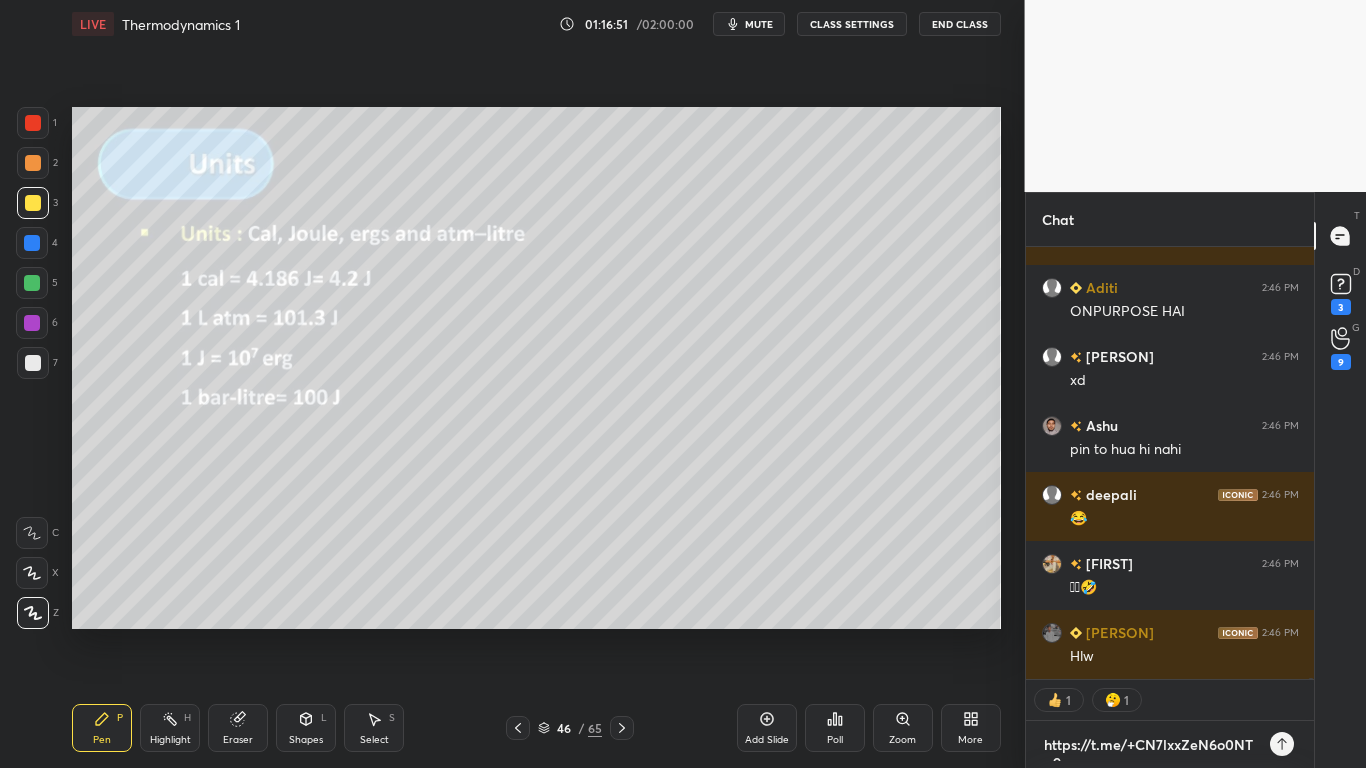 type on "https://t.me/+CN7lxxZeN6o0NTg9" 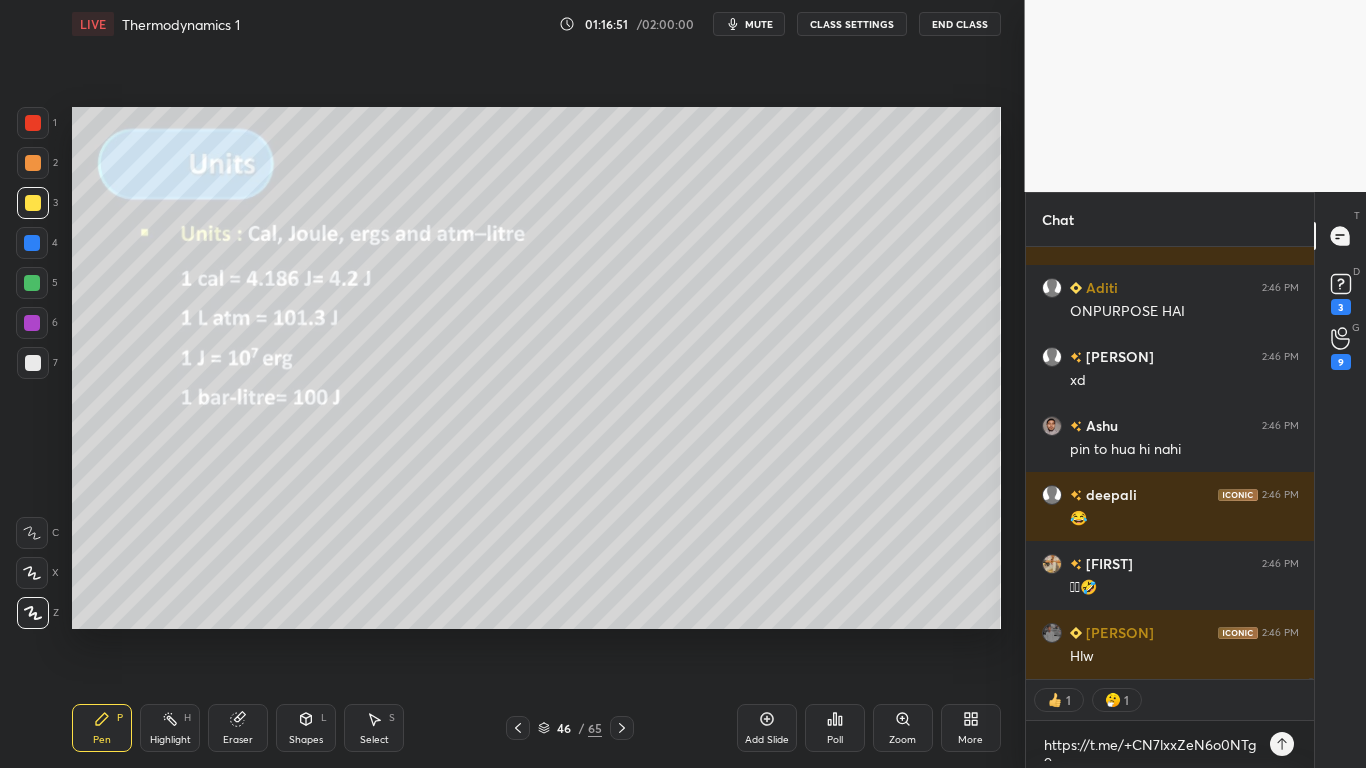 type on "x" 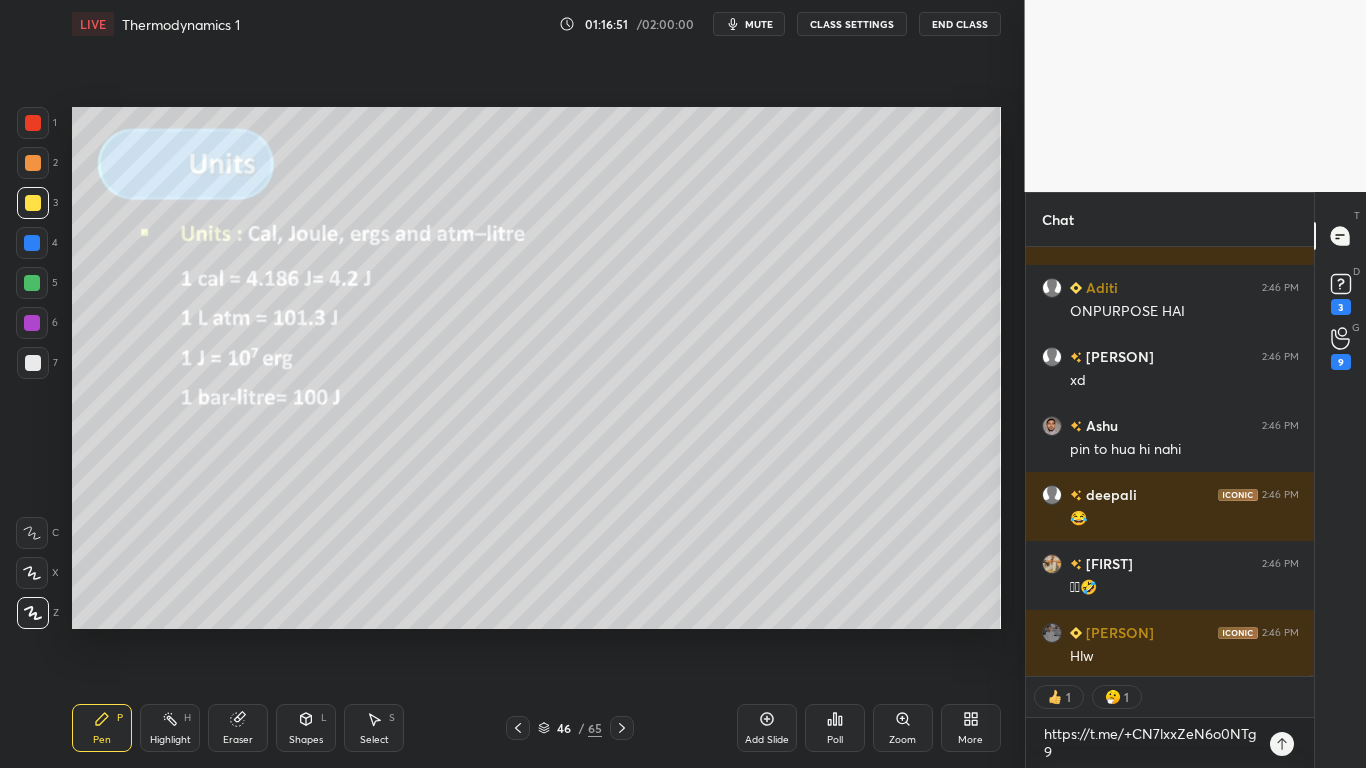 click 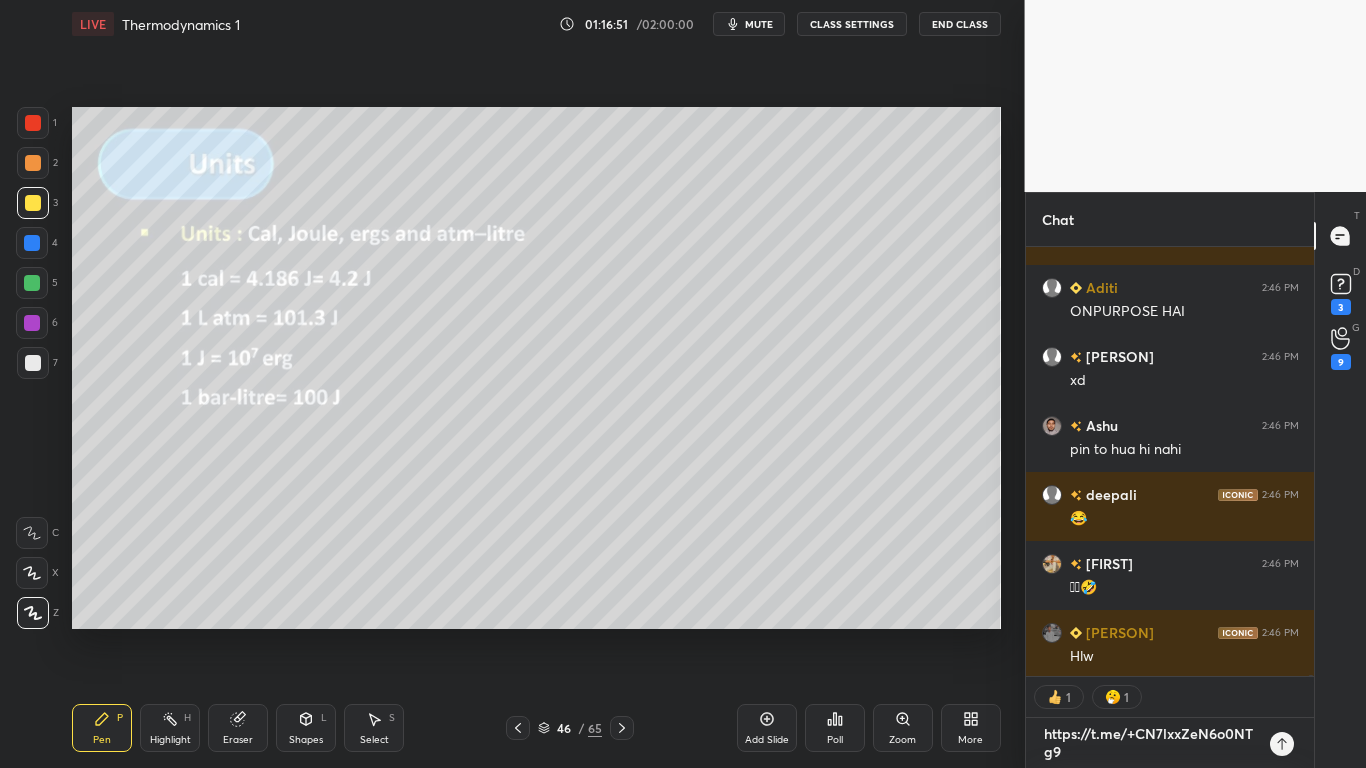 type 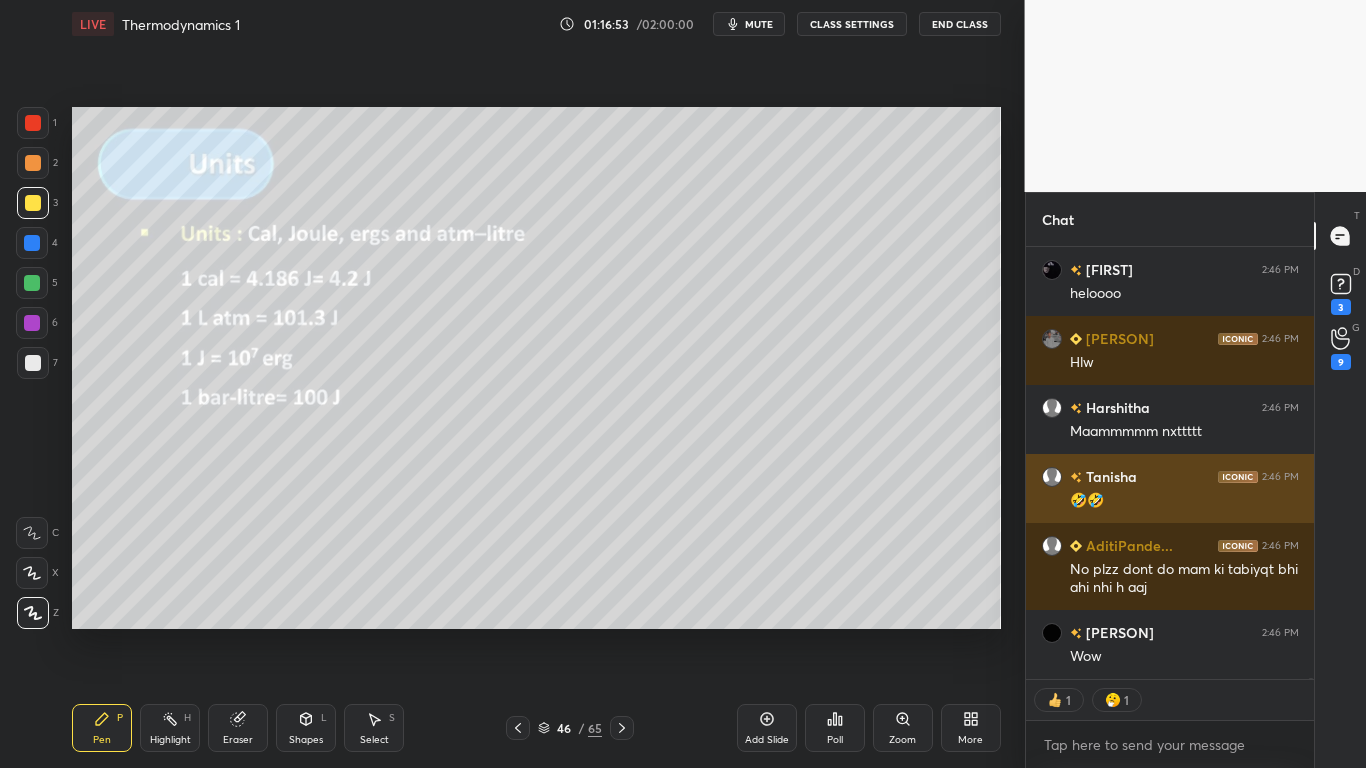 click on "🤣🤣" at bounding box center [1184, 501] 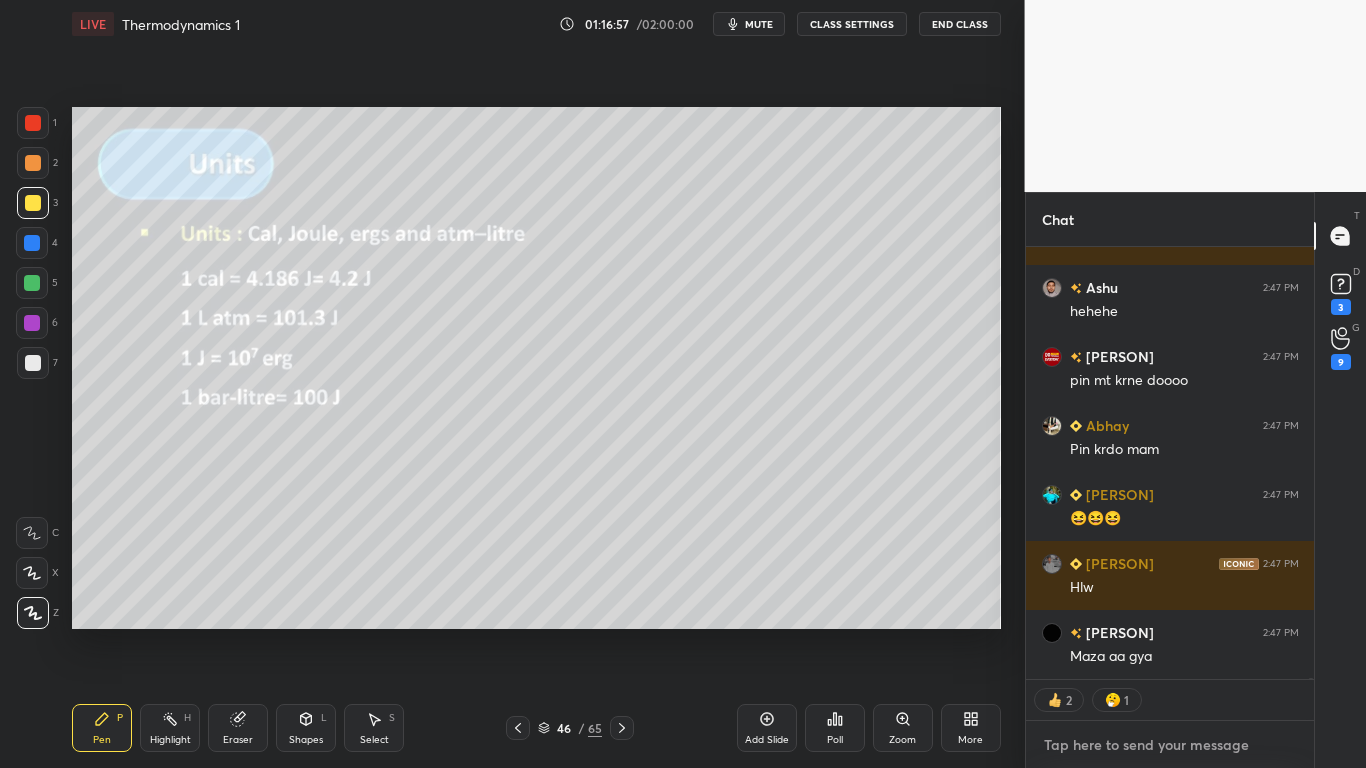 type on "x" 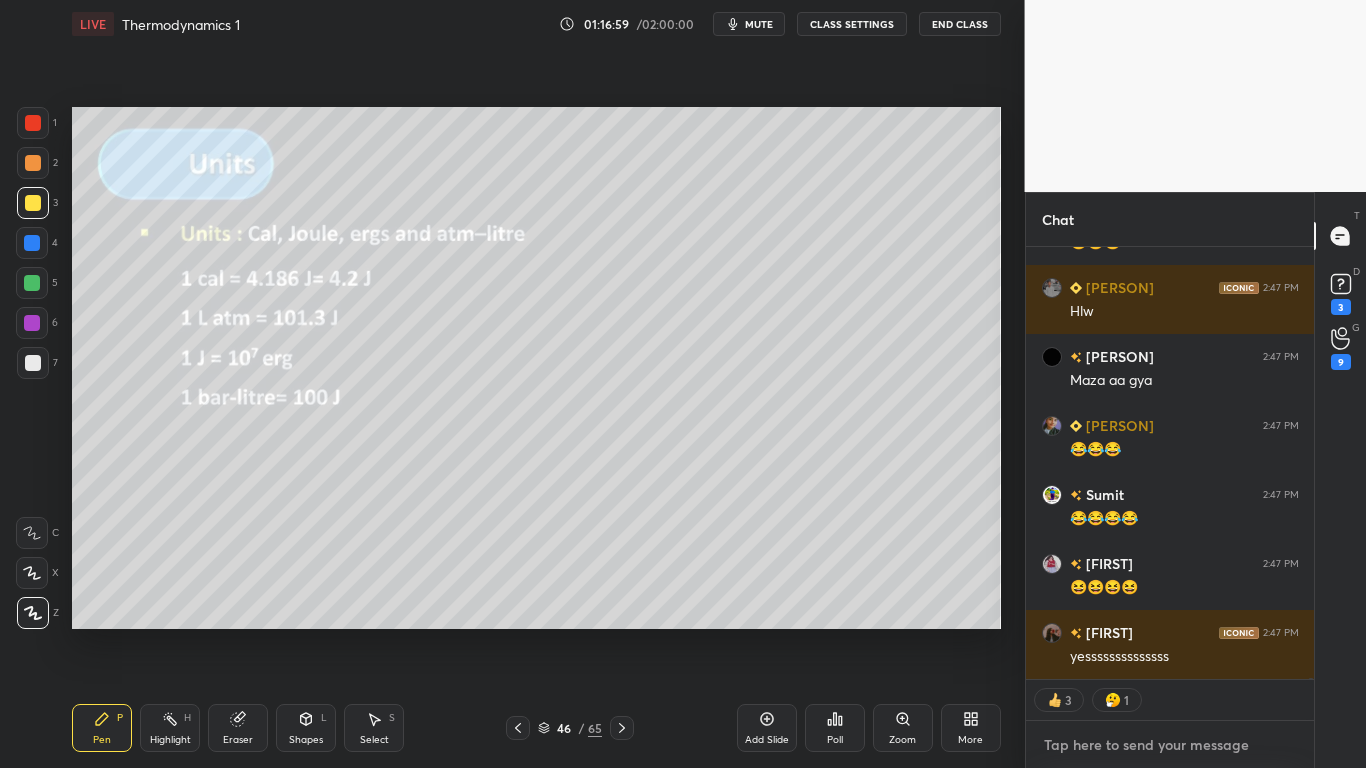 paste on "https://t.me/+CN7lxxZeN6o0NTg9" 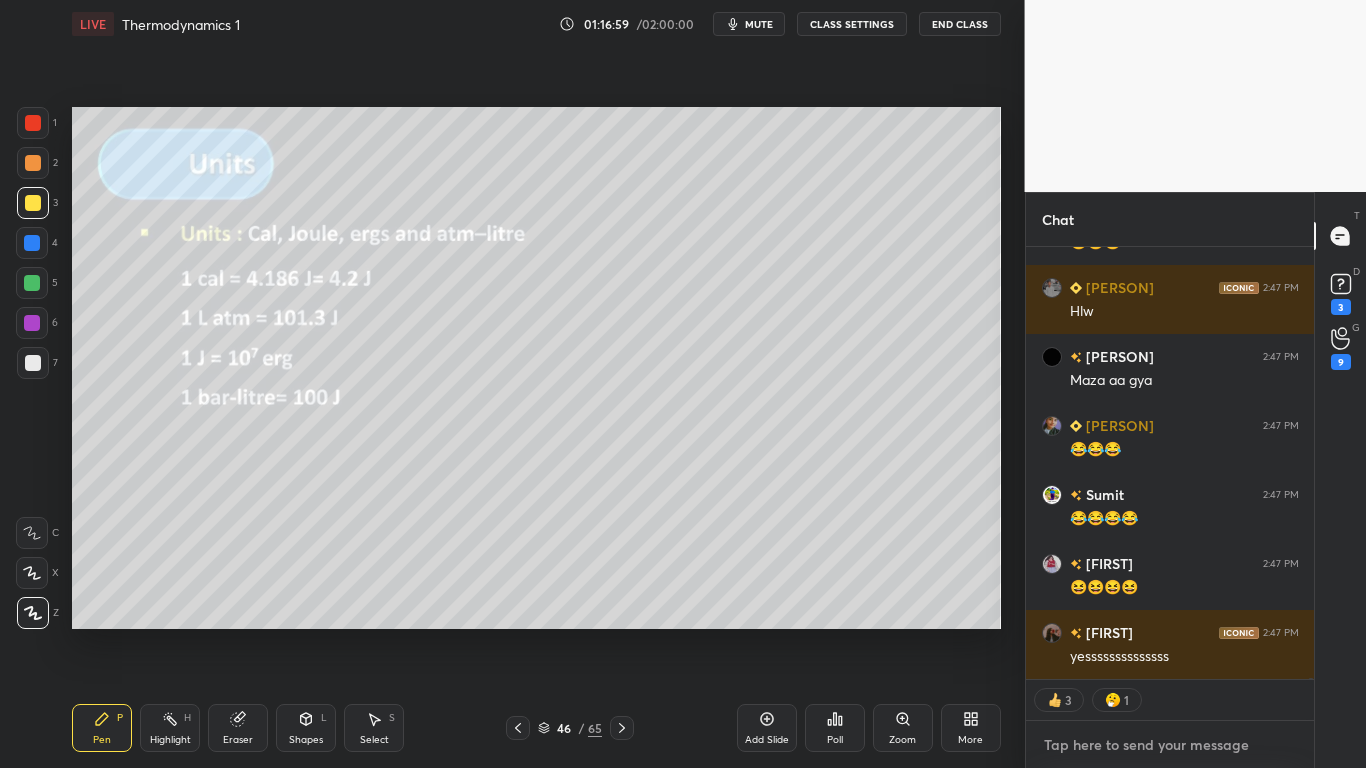type on "https://t.me/+CN7lxxZeN6o0NTg9" 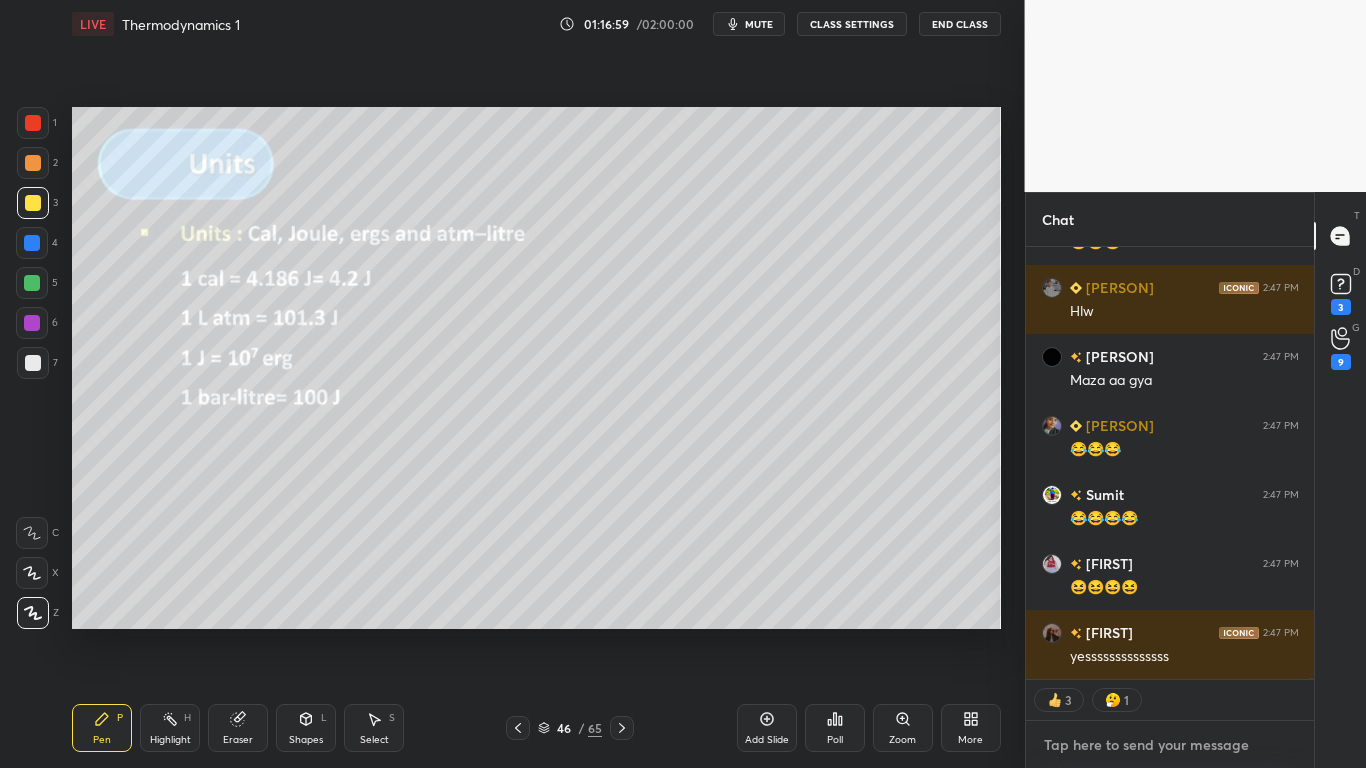 type on "x" 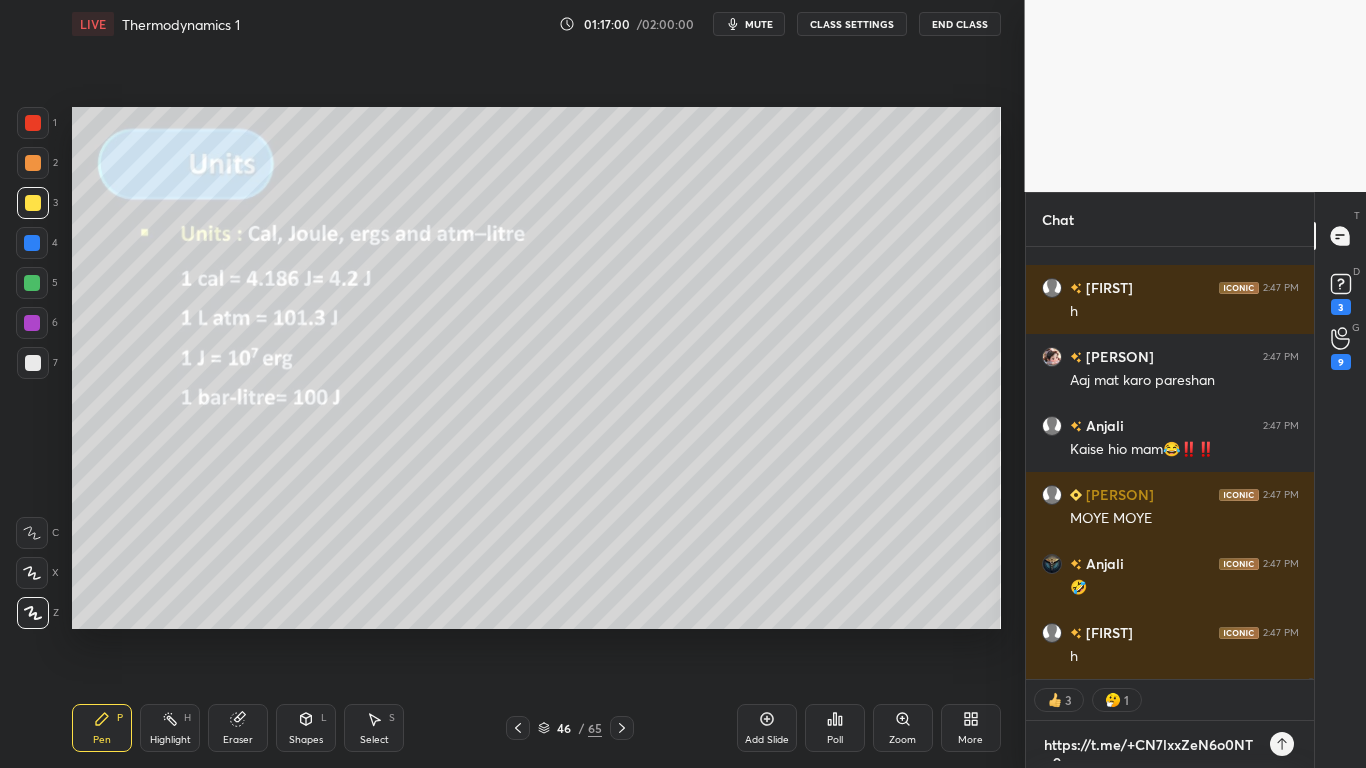 type on "https://t.me/+CN7lxxZeN6o0NTg9" 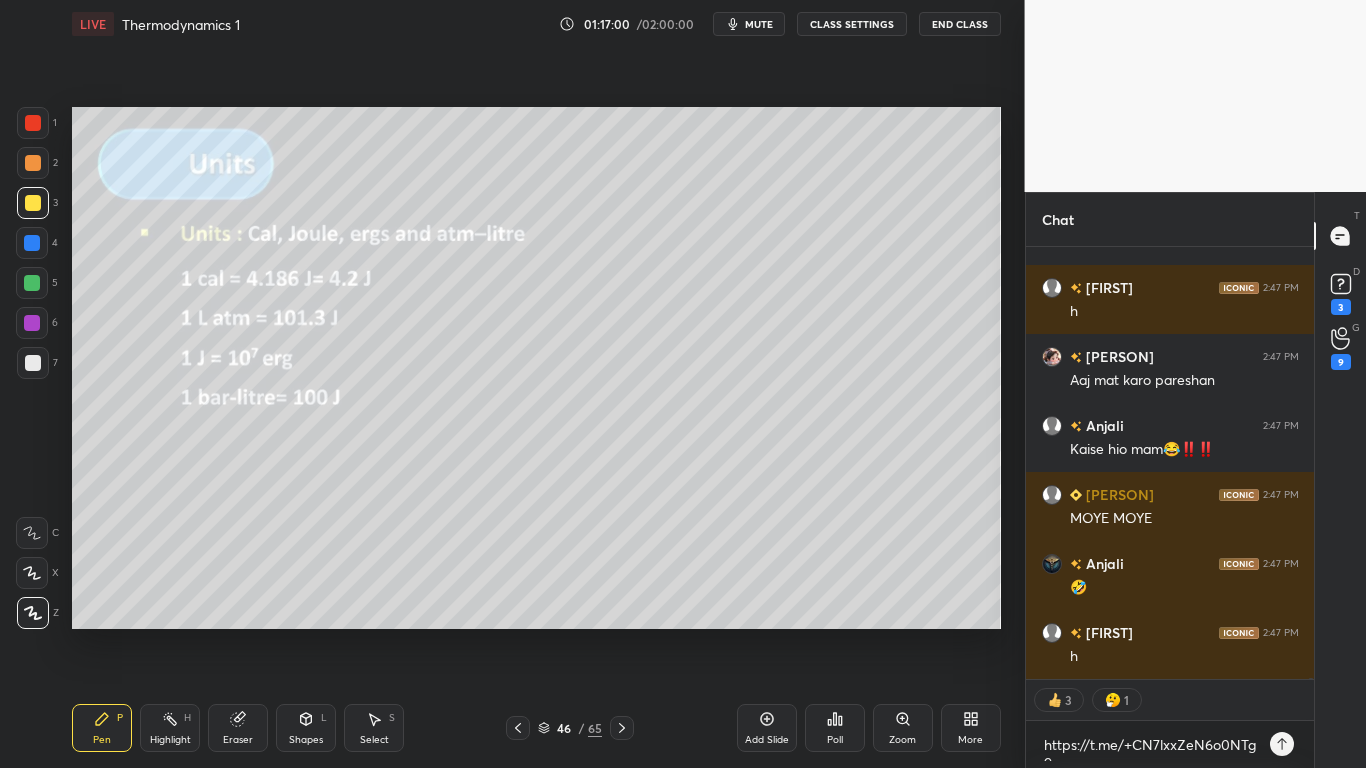 type on "x" 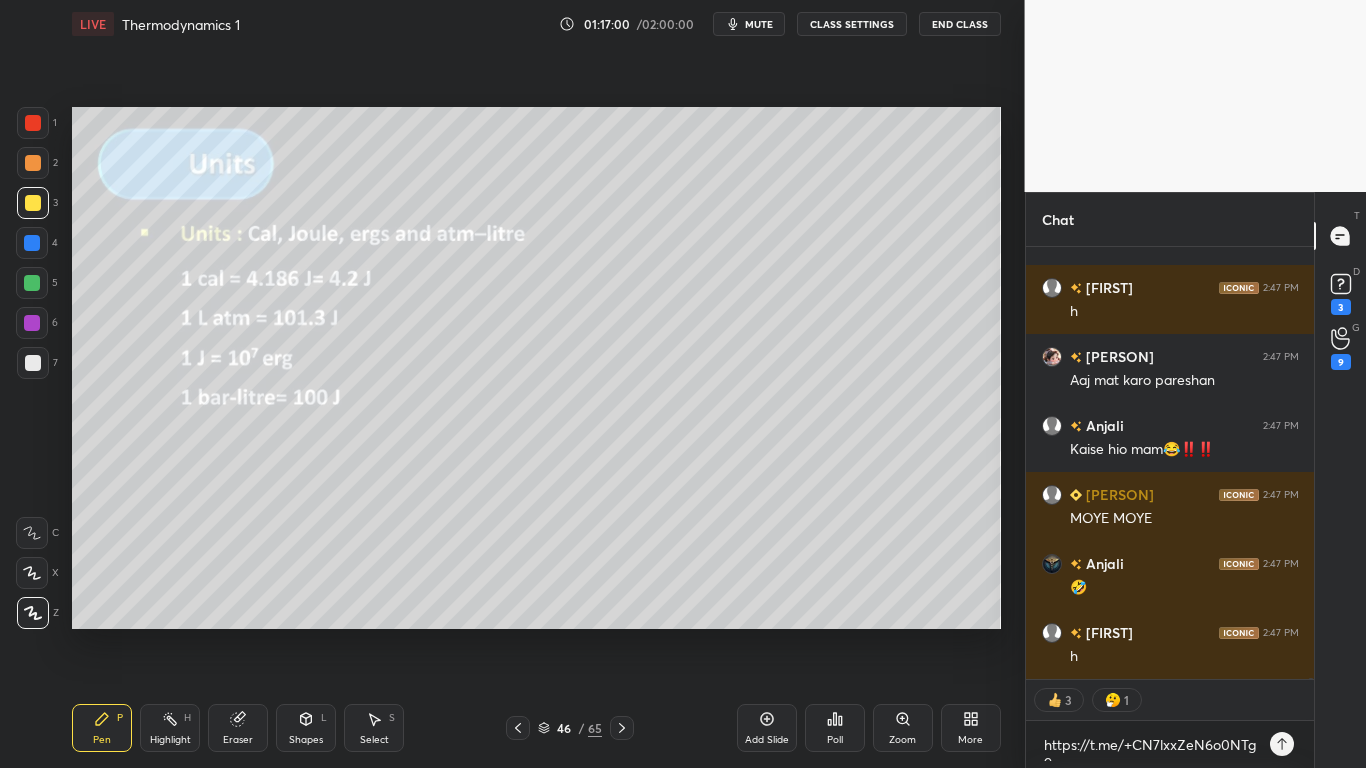 click 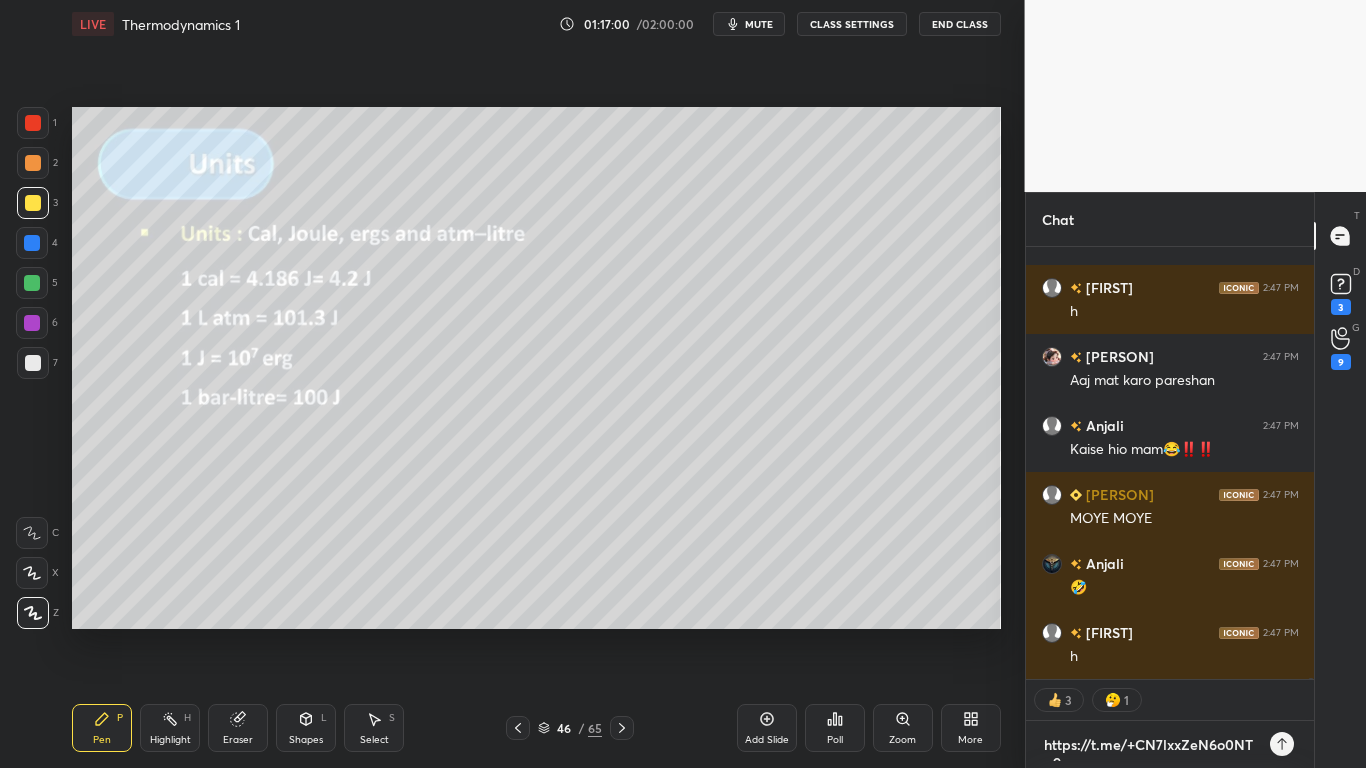type 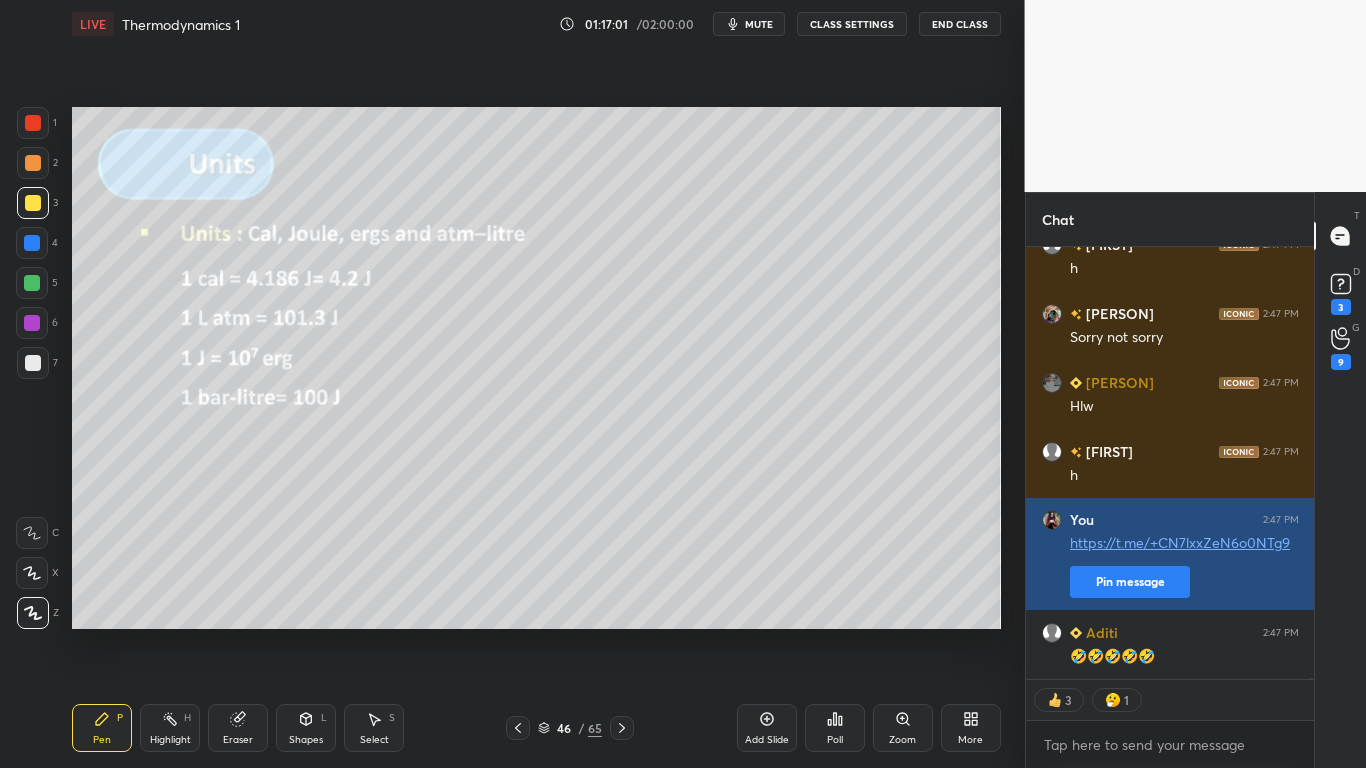 type on "x" 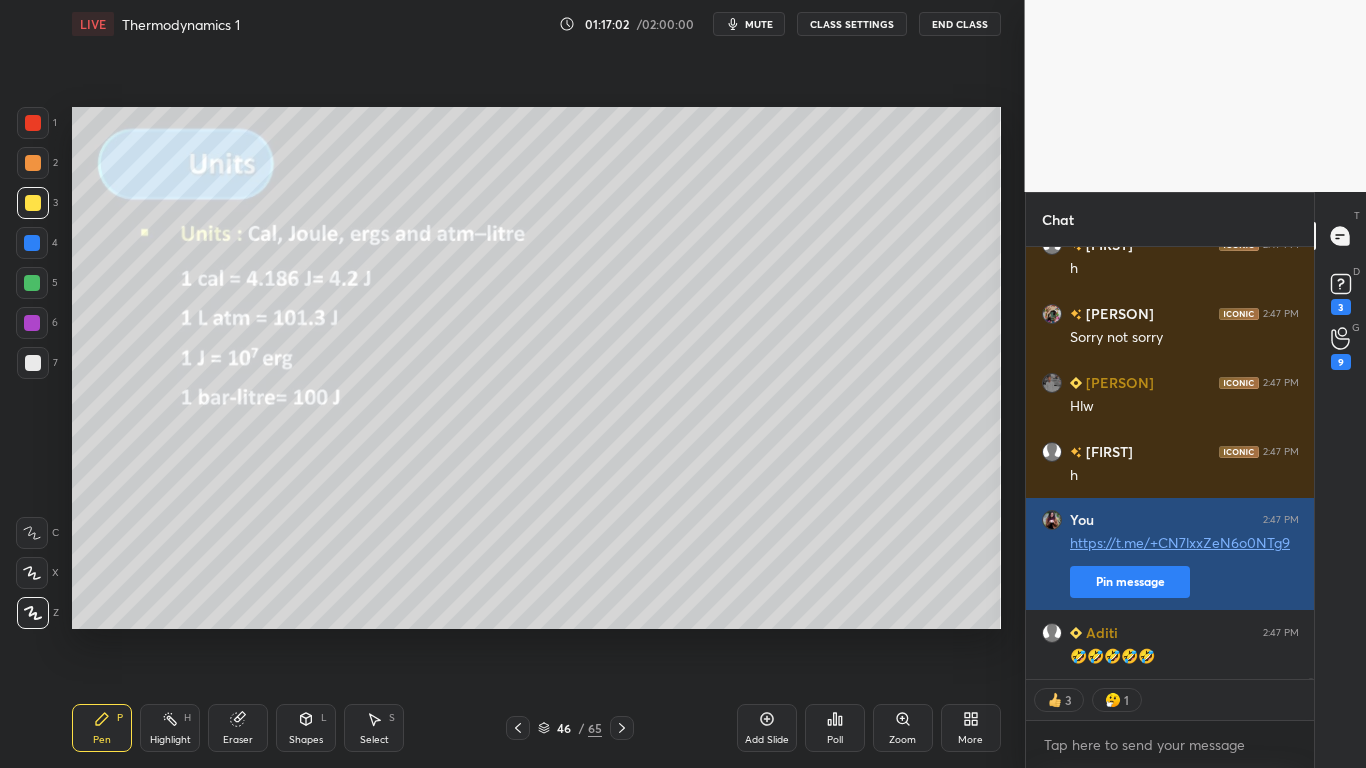 click on "Pin message" at bounding box center [1130, 582] 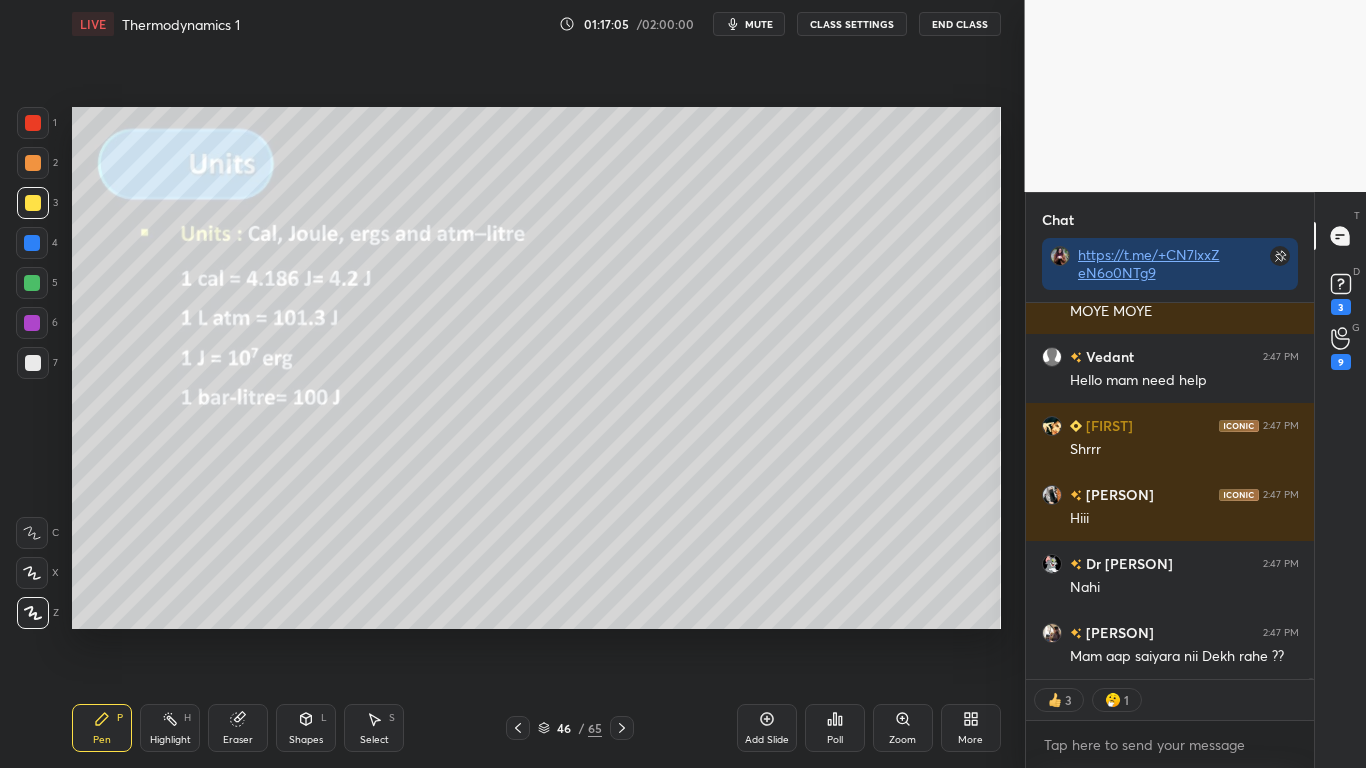 click on "CLASS SETTINGS" at bounding box center (852, 24) 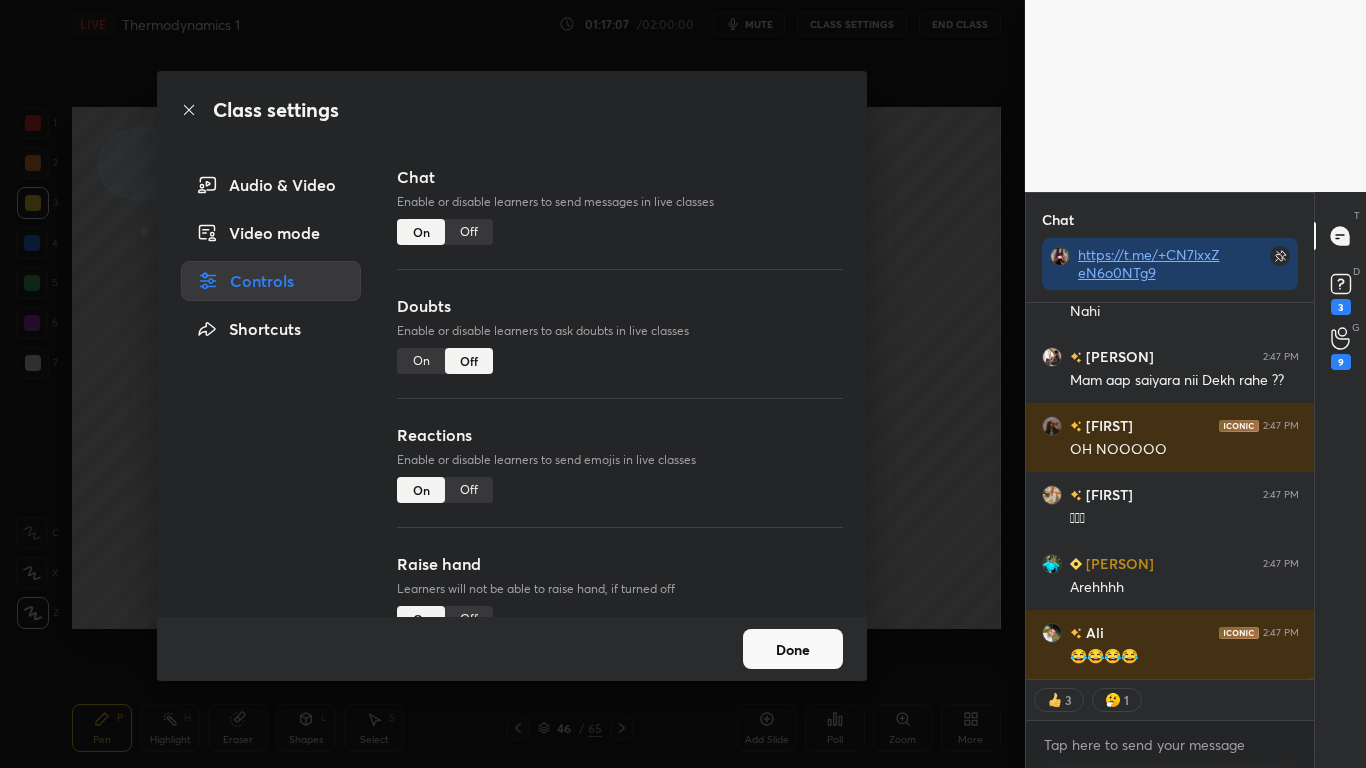 click on "Off" at bounding box center (469, 232) 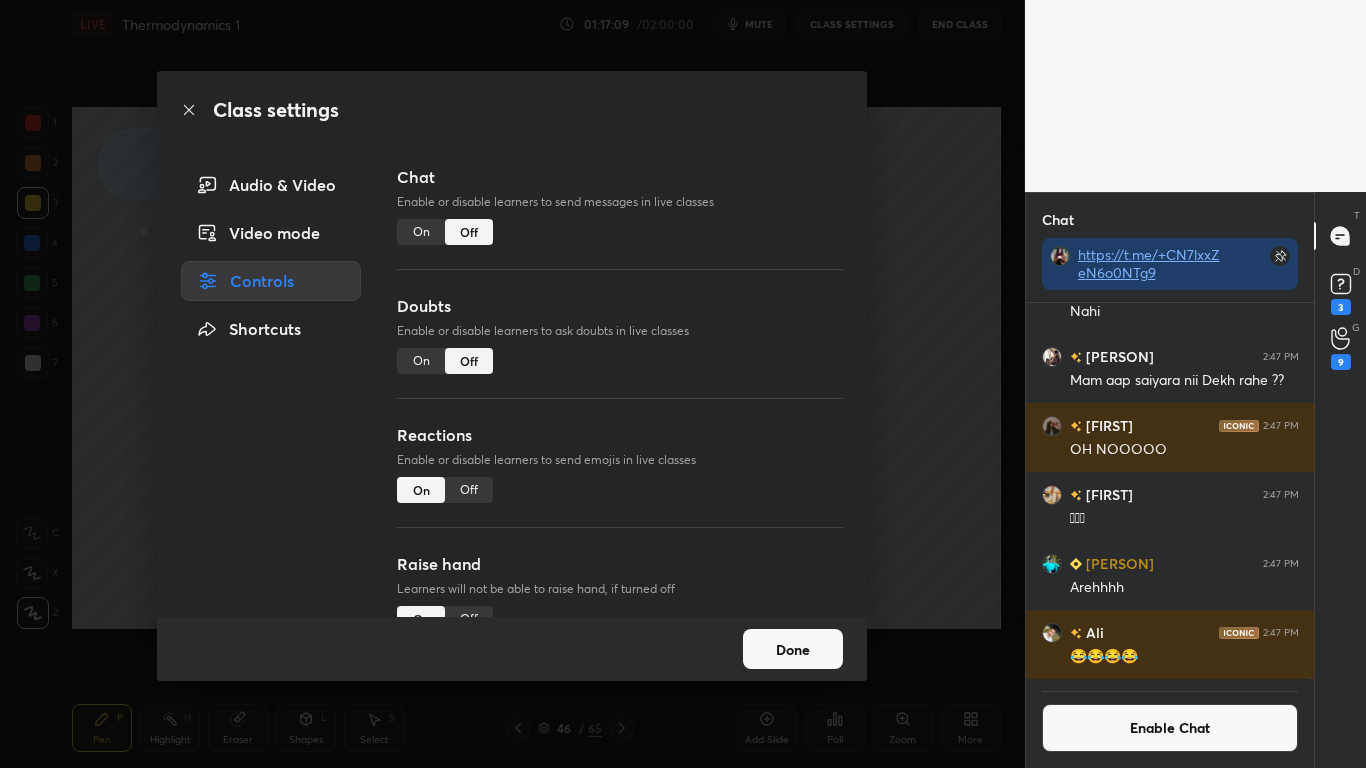 click on "Done" at bounding box center [793, 649] 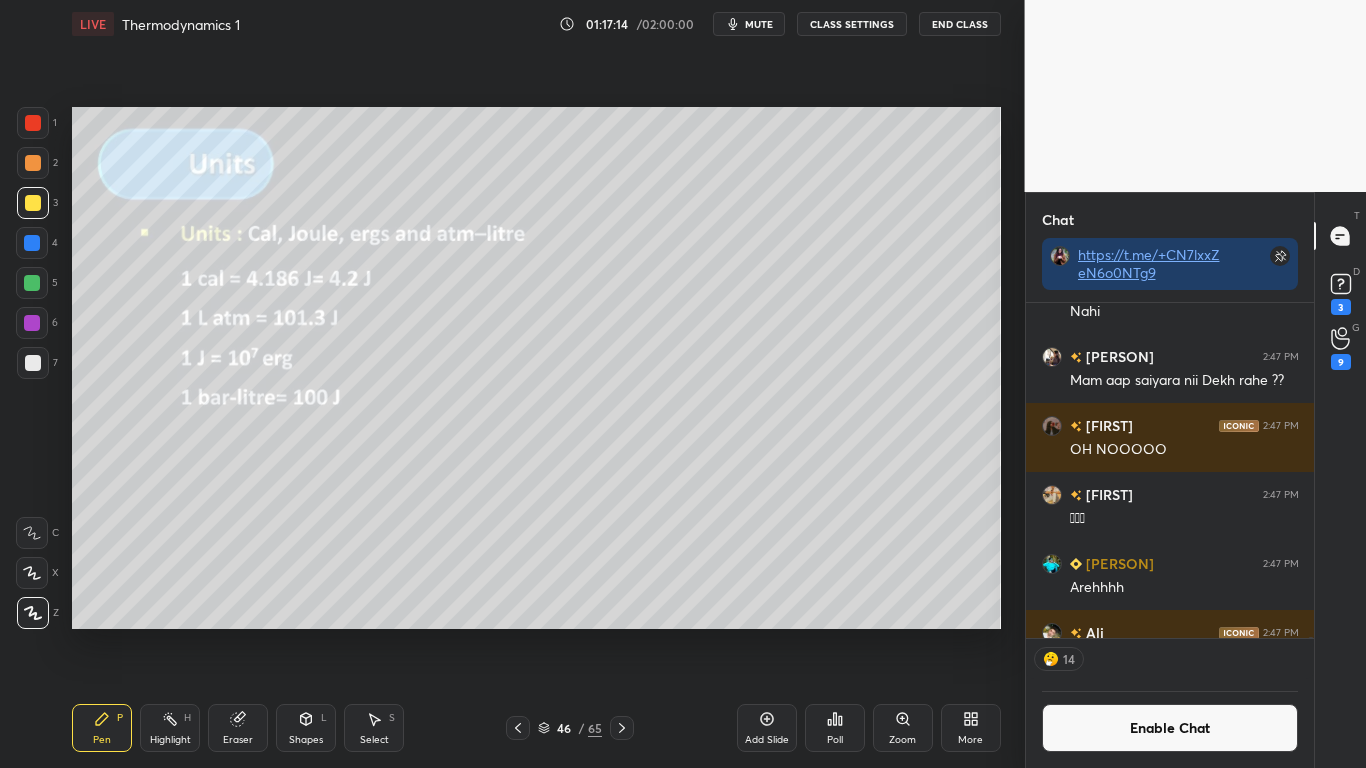 click 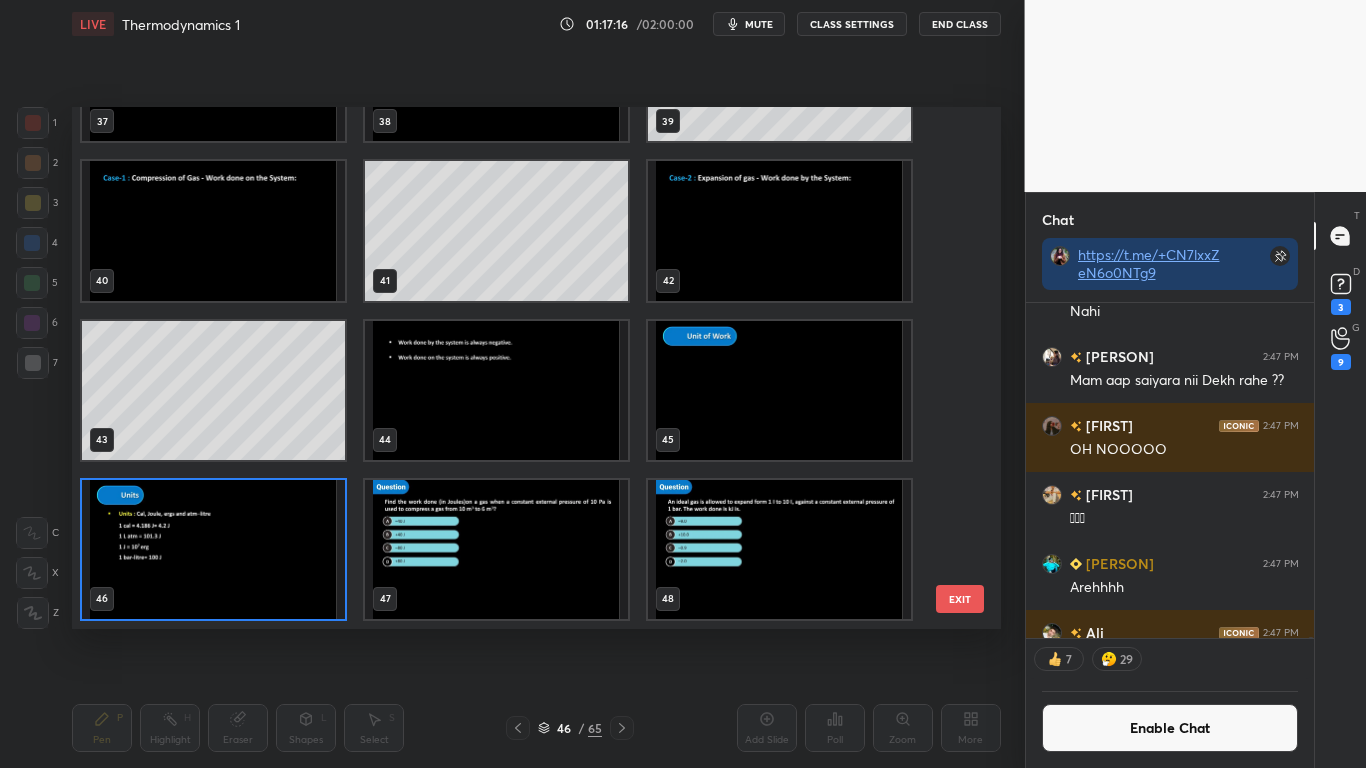click at bounding box center [496, 549] 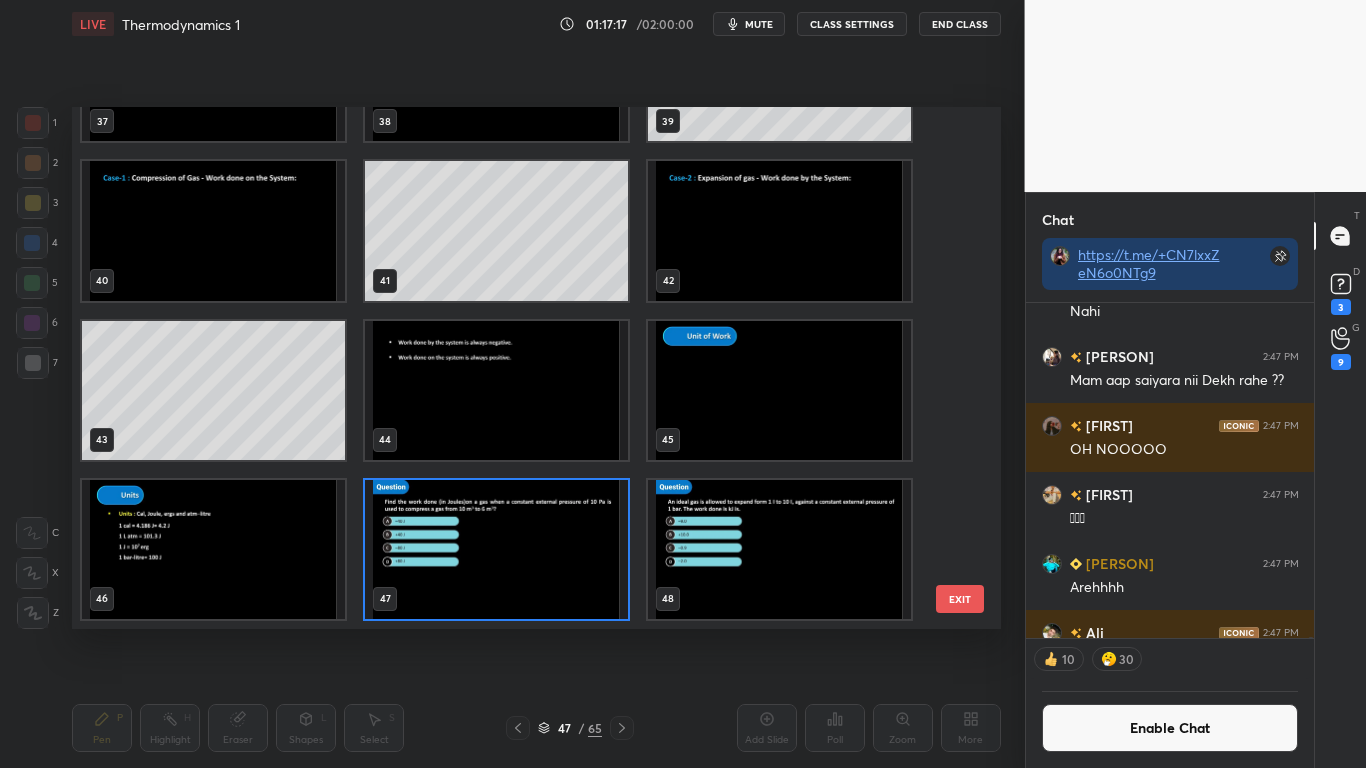 click at bounding box center [496, 549] 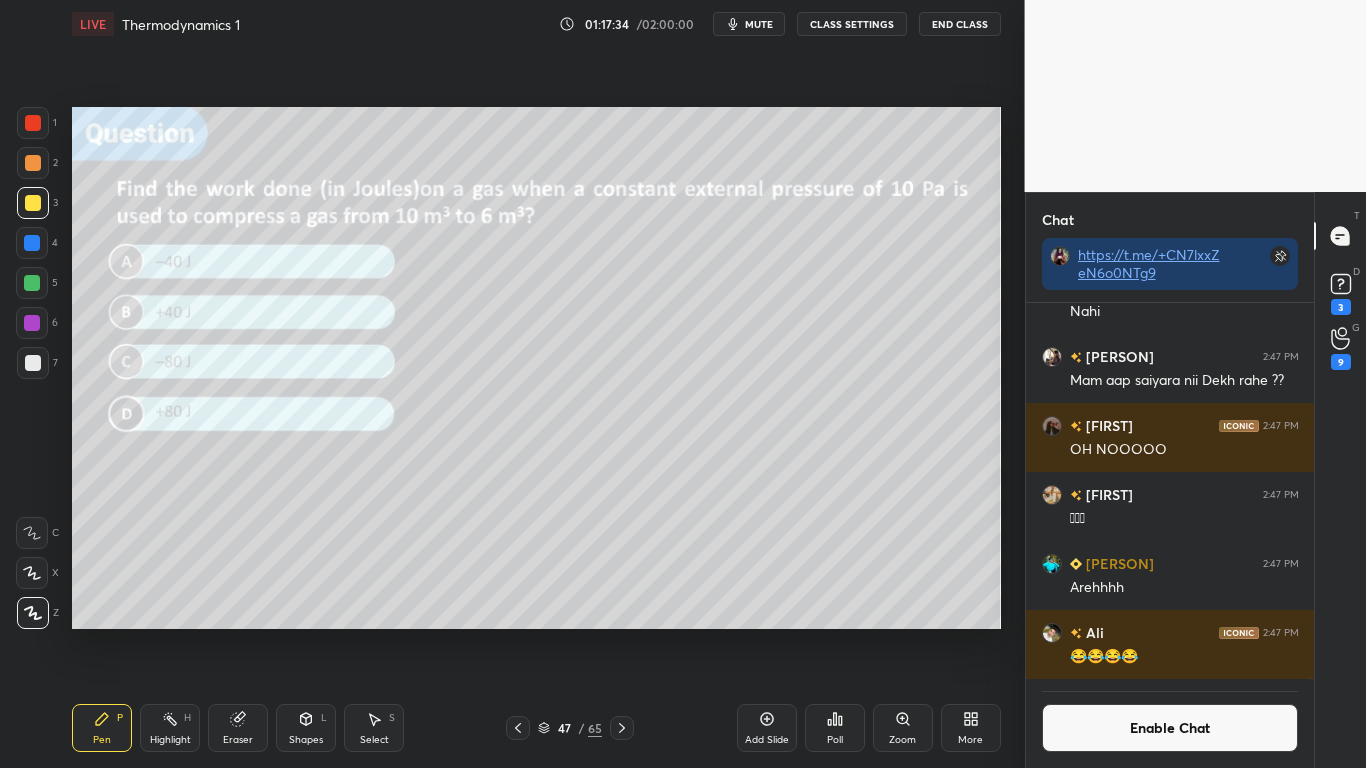 click on "Poll" at bounding box center (835, 728) 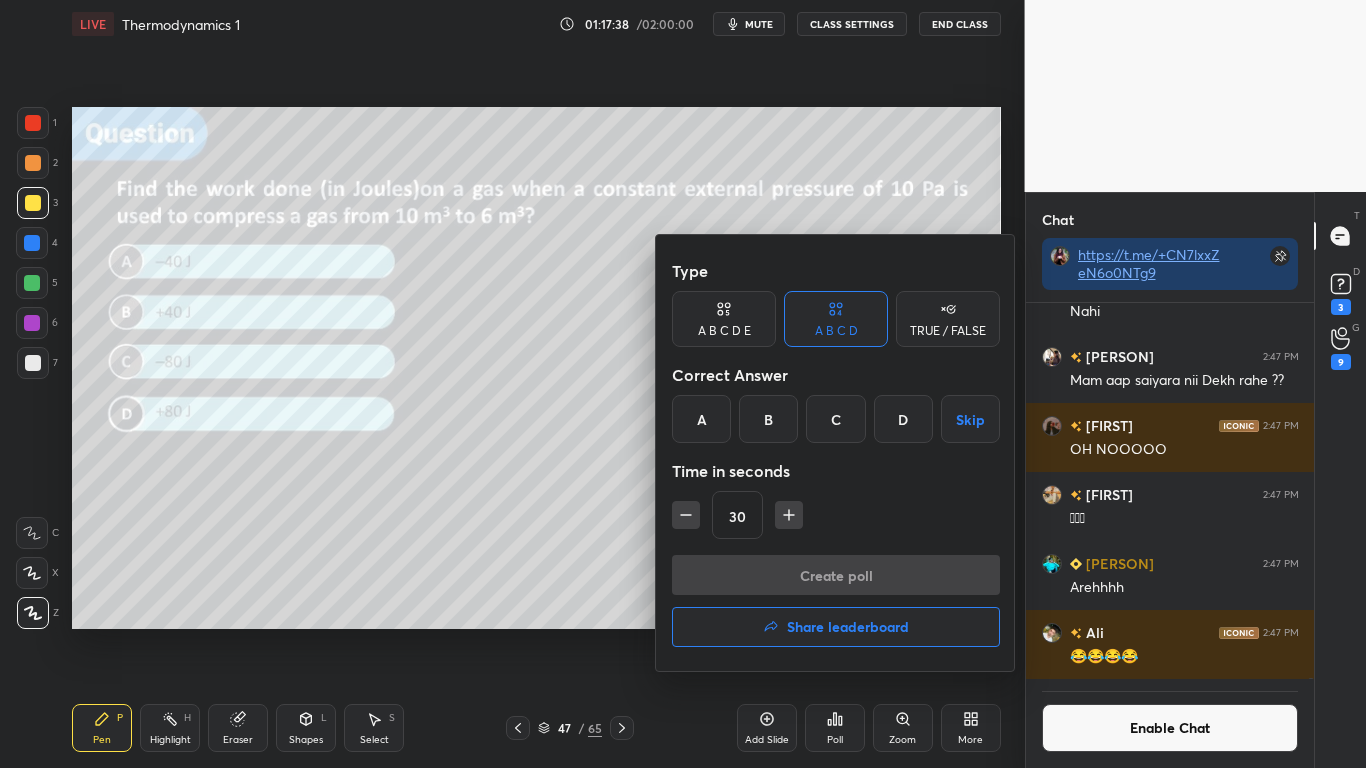 click on "B" at bounding box center (768, 419) 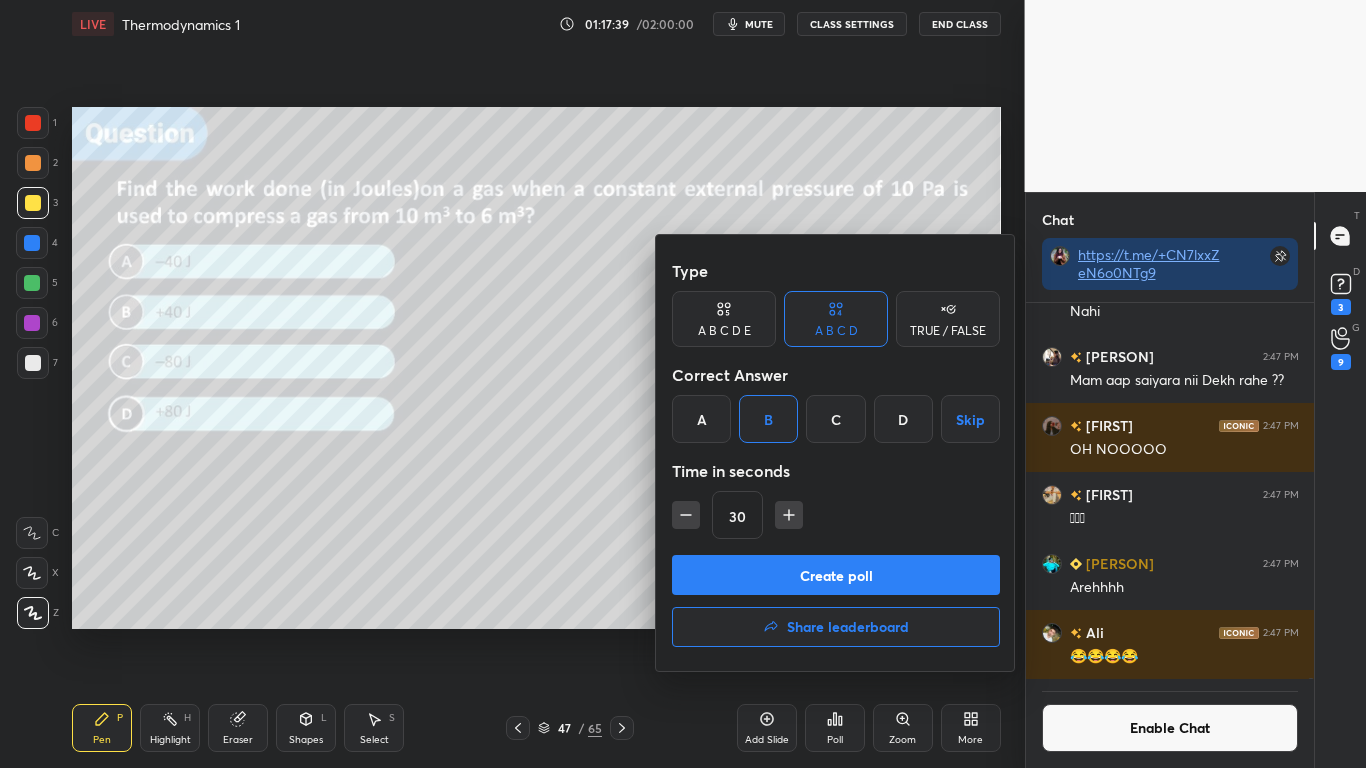 click 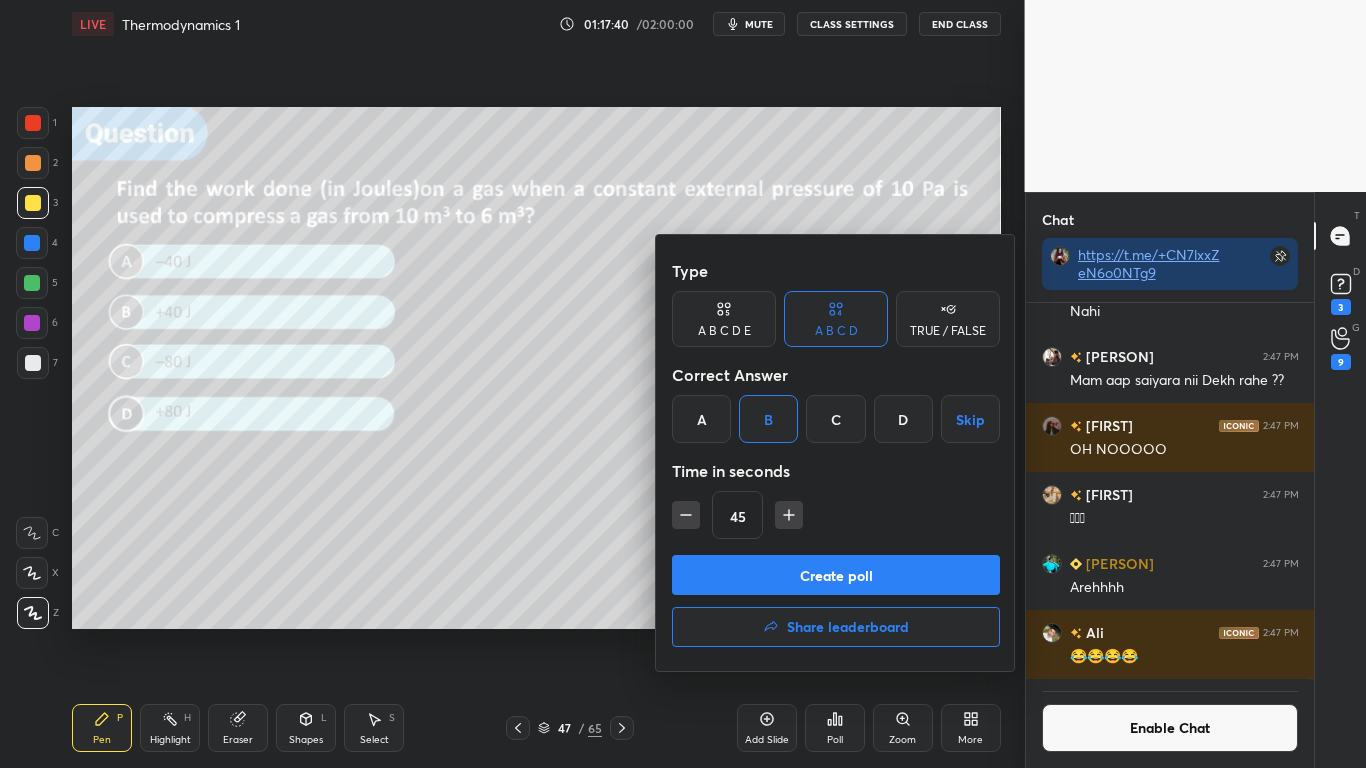 click 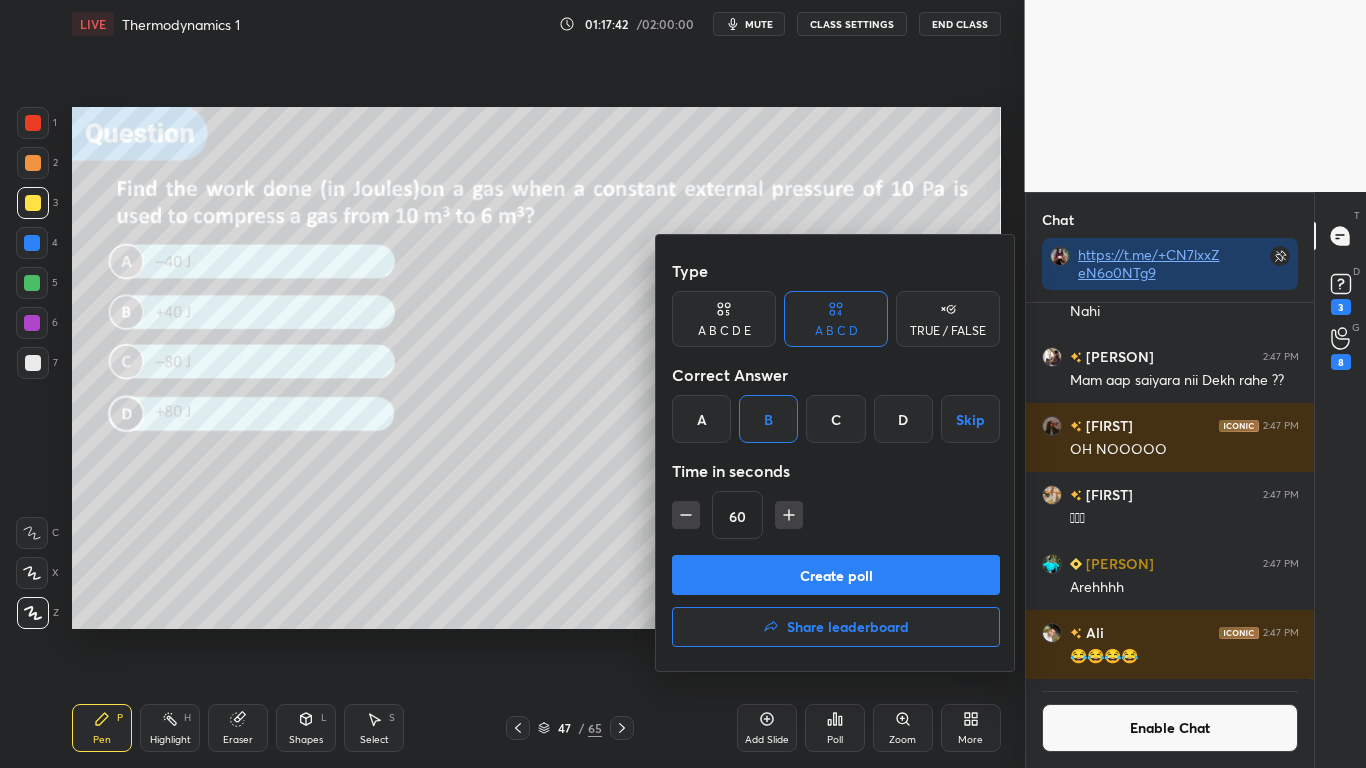 click 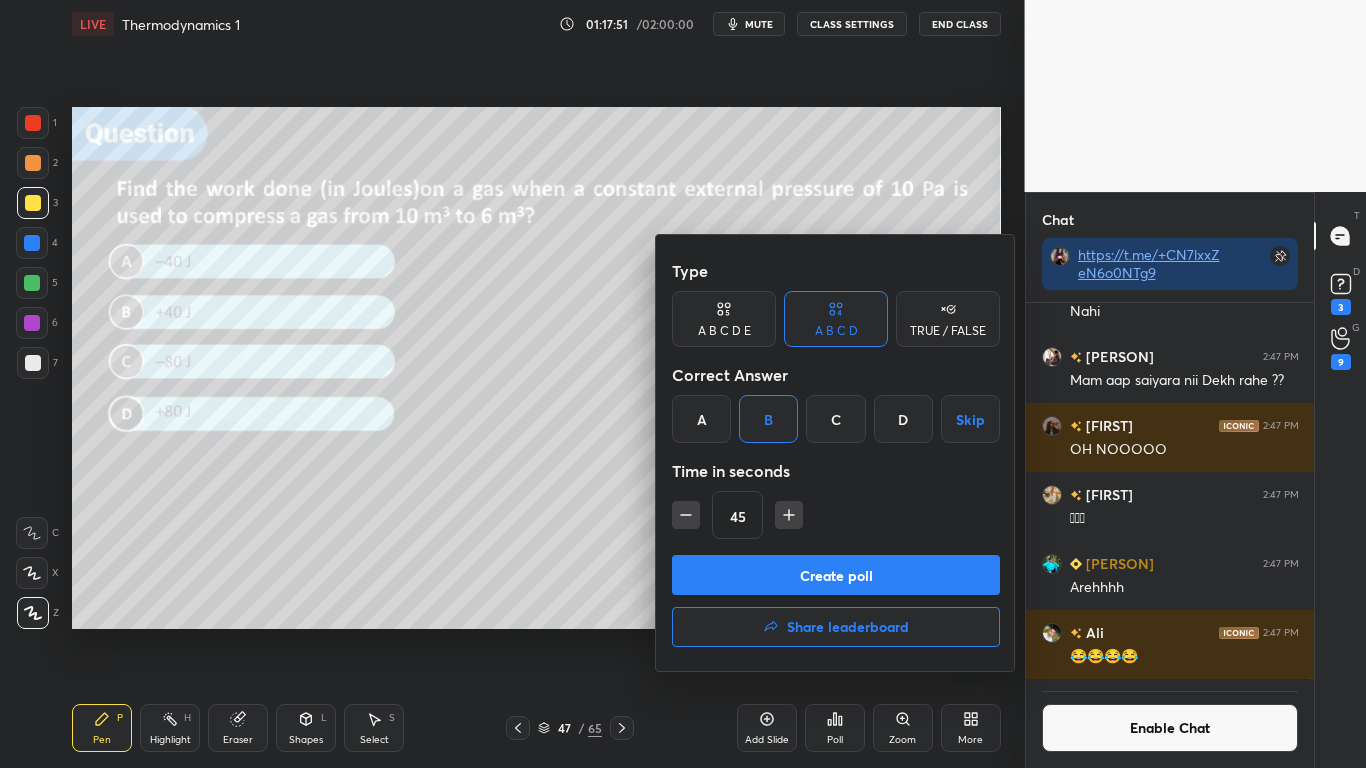 click on "Create poll" at bounding box center (836, 575) 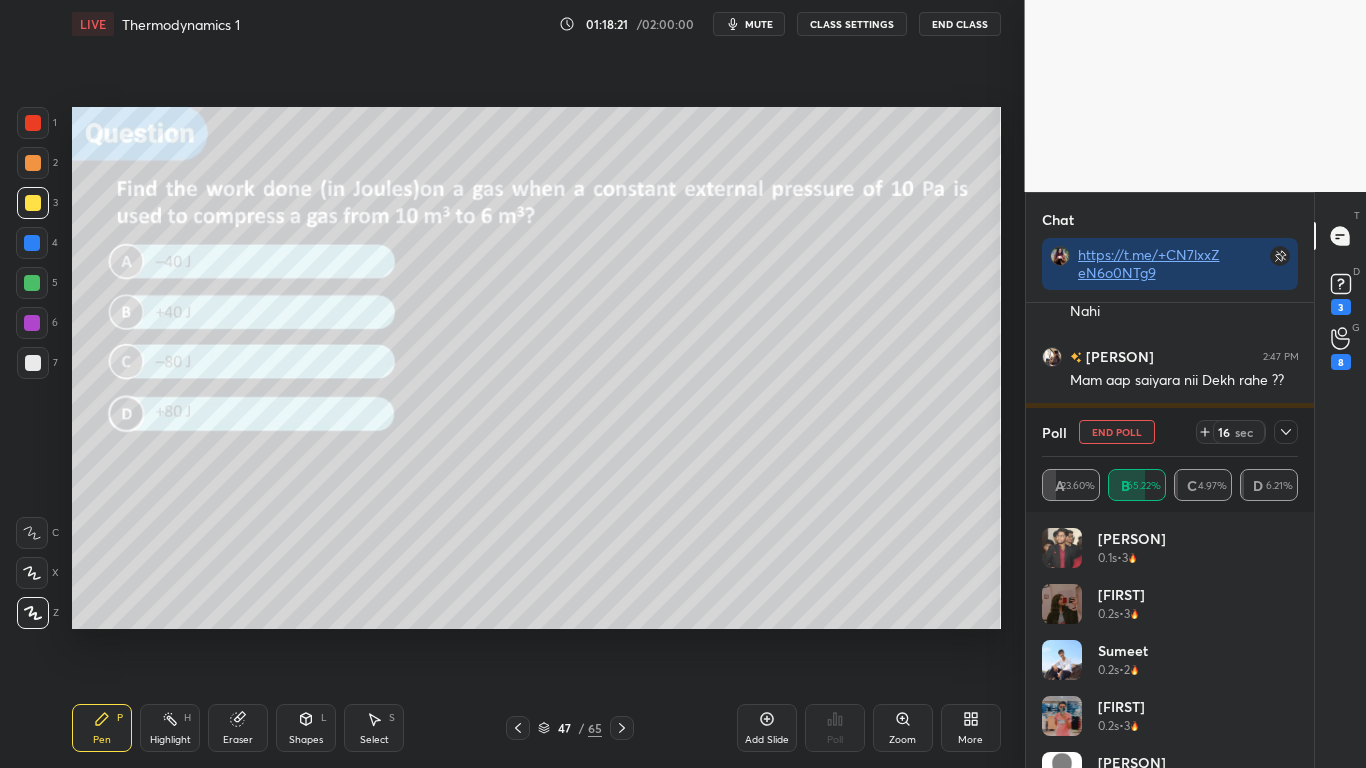 scroll, scrollTop: 225, scrollLeft: 282, axis: both 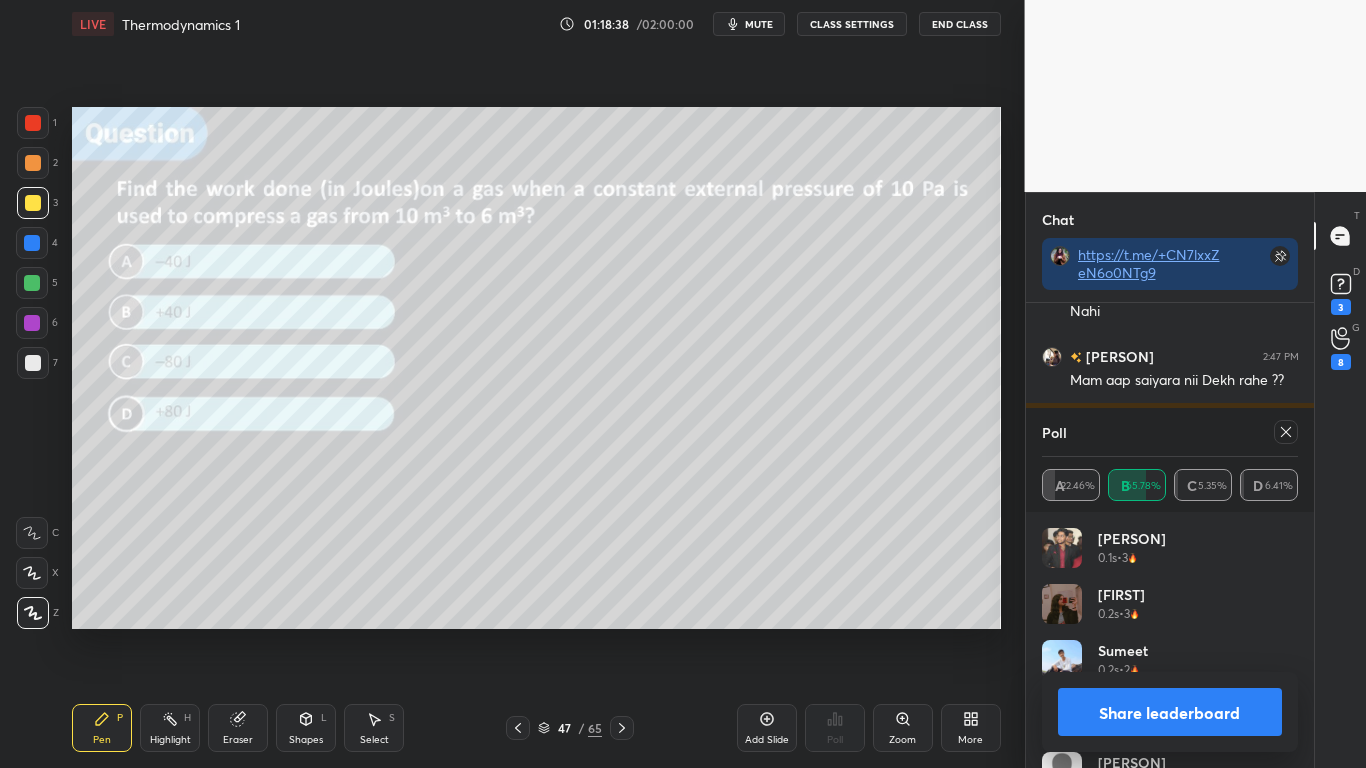 click on "Share leaderboard" at bounding box center (1170, 712) 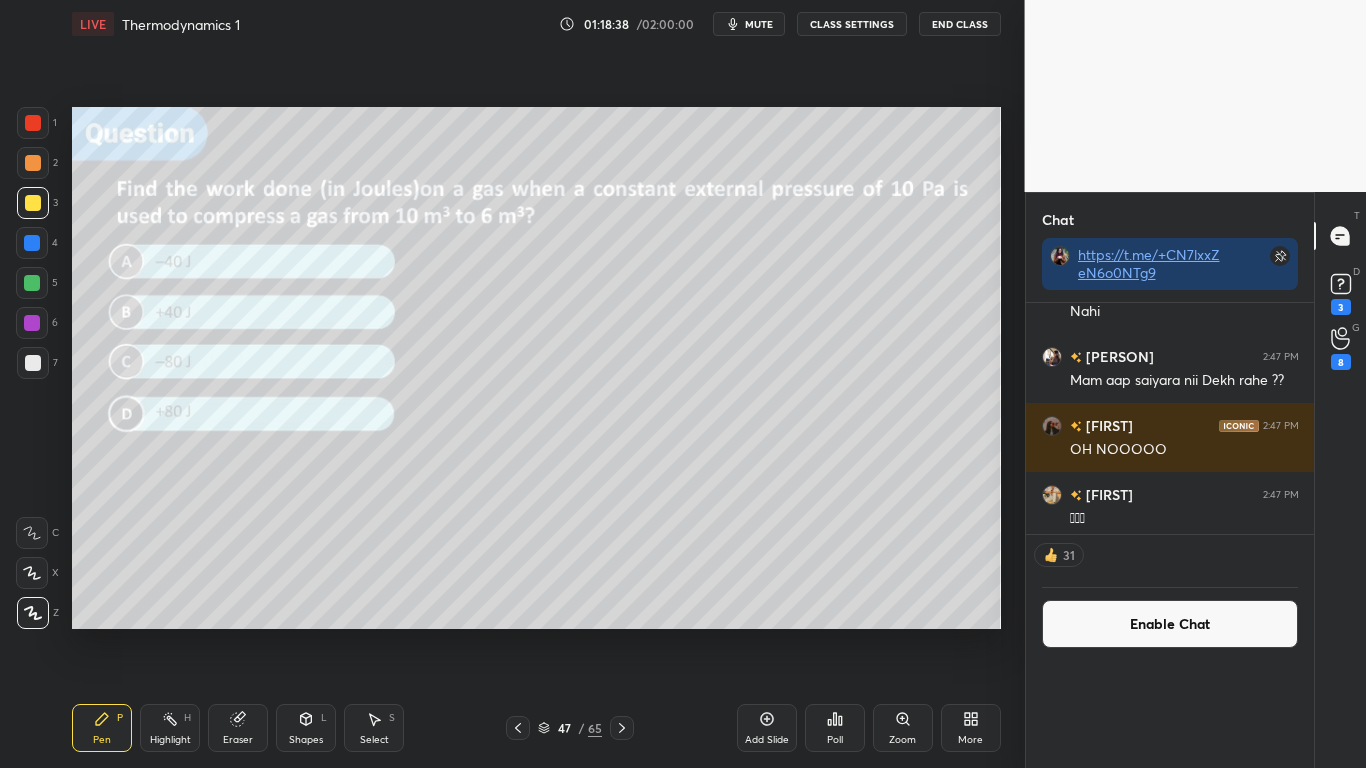 scroll, scrollTop: 0, scrollLeft: 0, axis: both 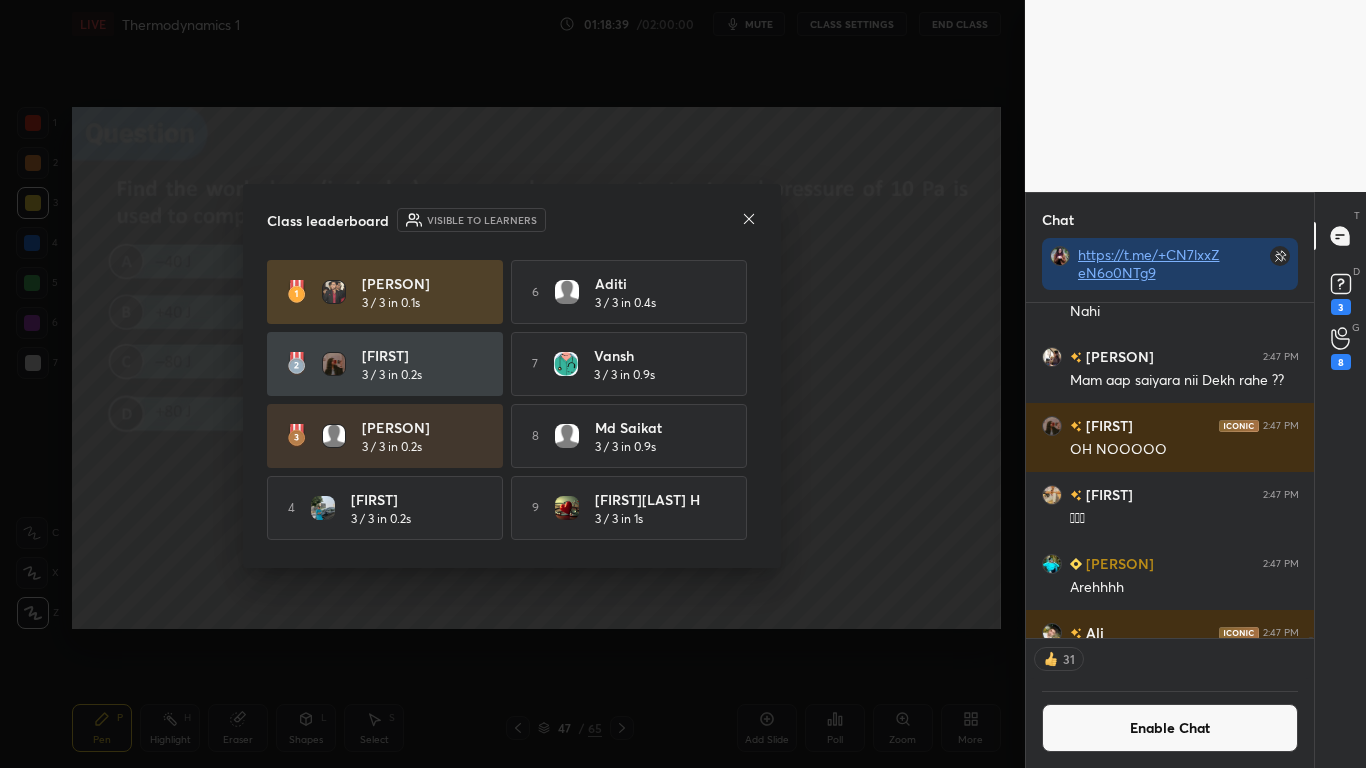 click on "[FIRST] 3 / 3 in 0.1s [FIRST] 3 / 3 in 0.4s [FIRST] 3 / 3 in 0.2s 7 [FIRST] 3 / 3 in 0.9s [FIRST] 3 / 3 in 0.2s 8 [FIRST] 3 / 3 in 0.9s 4 [FIRST] 3 / 3 in 0.2s 9 [FIRST] H 3 / 3 in 1s 5 [FIRST] 3 / 3 in 0.4s 10 [FIRST] 3 / 3 in 1s" at bounding box center [512, 402] 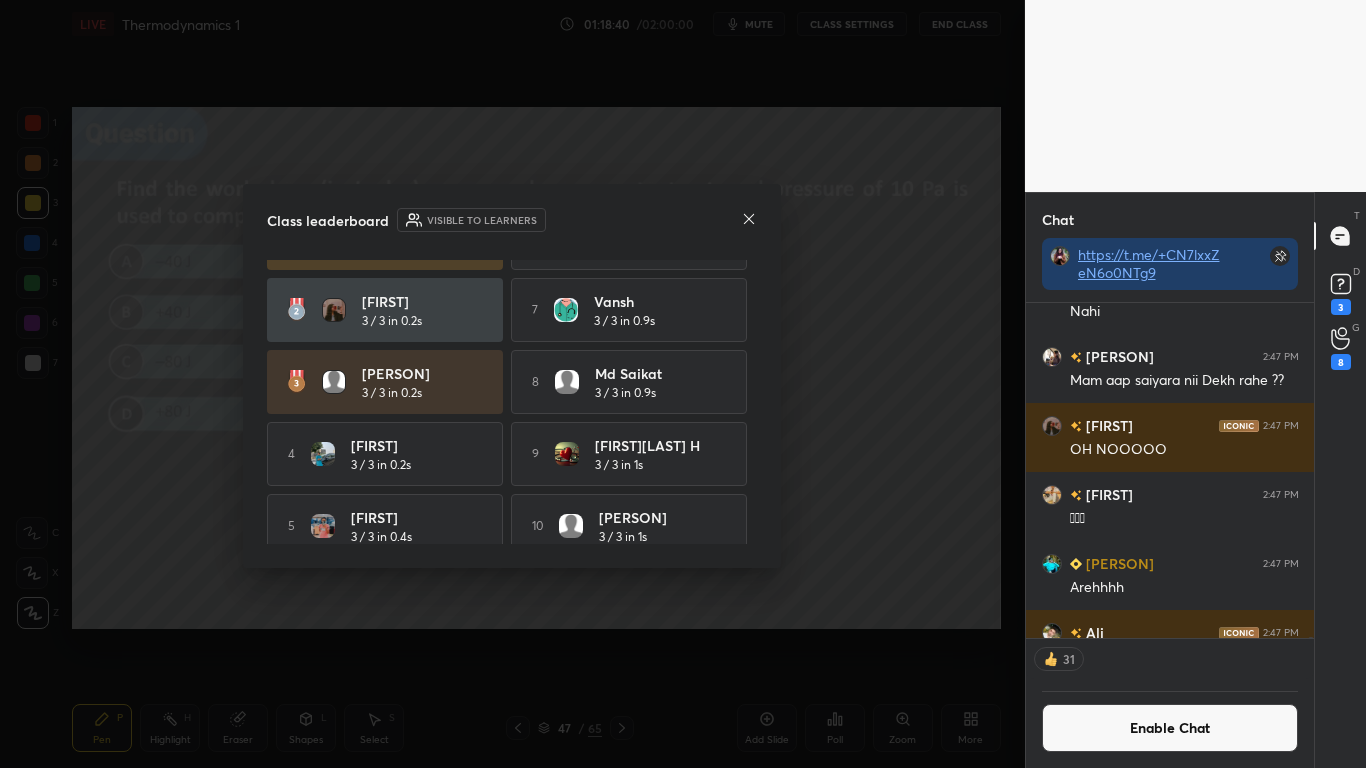 scroll, scrollTop: 74, scrollLeft: 0, axis: vertical 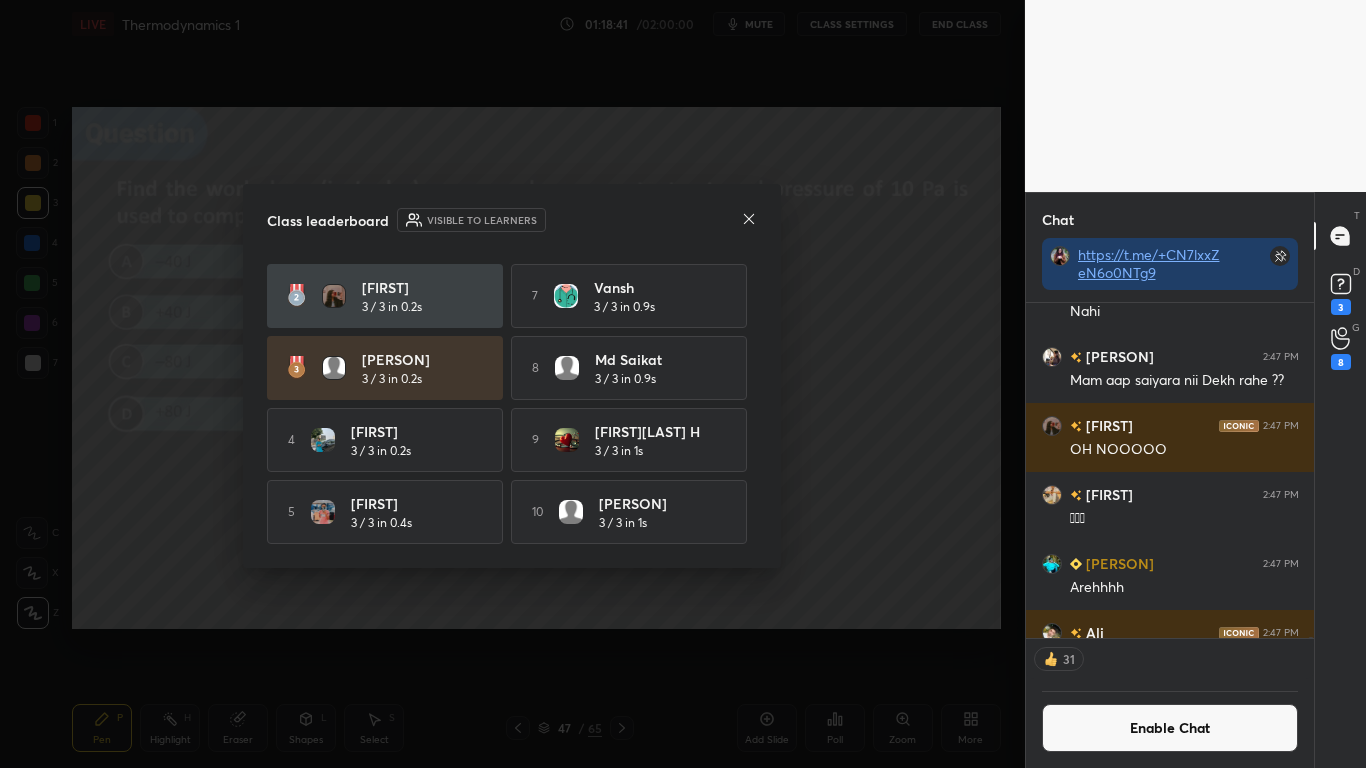 click 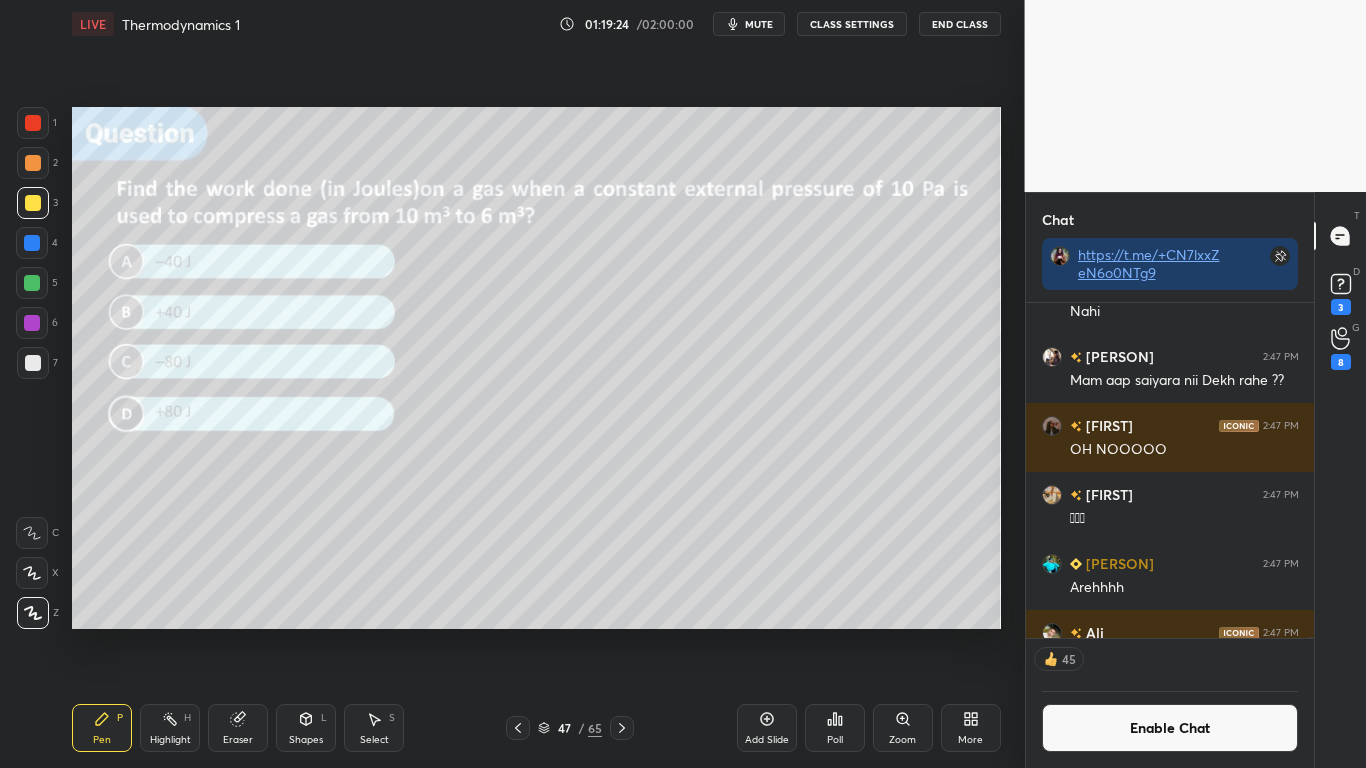scroll, scrollTop: 7, scrollLeft: 7, axis: both 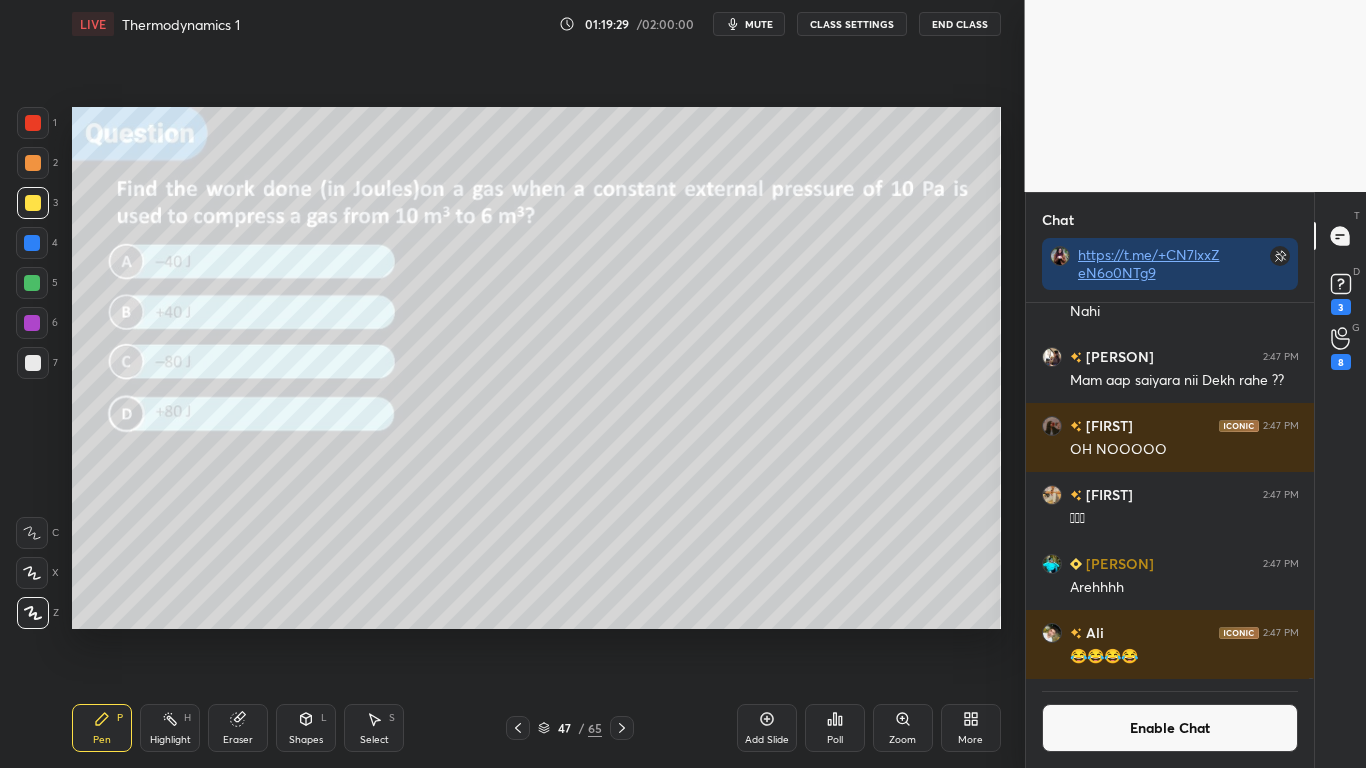 click at bounding box center (33, 123) 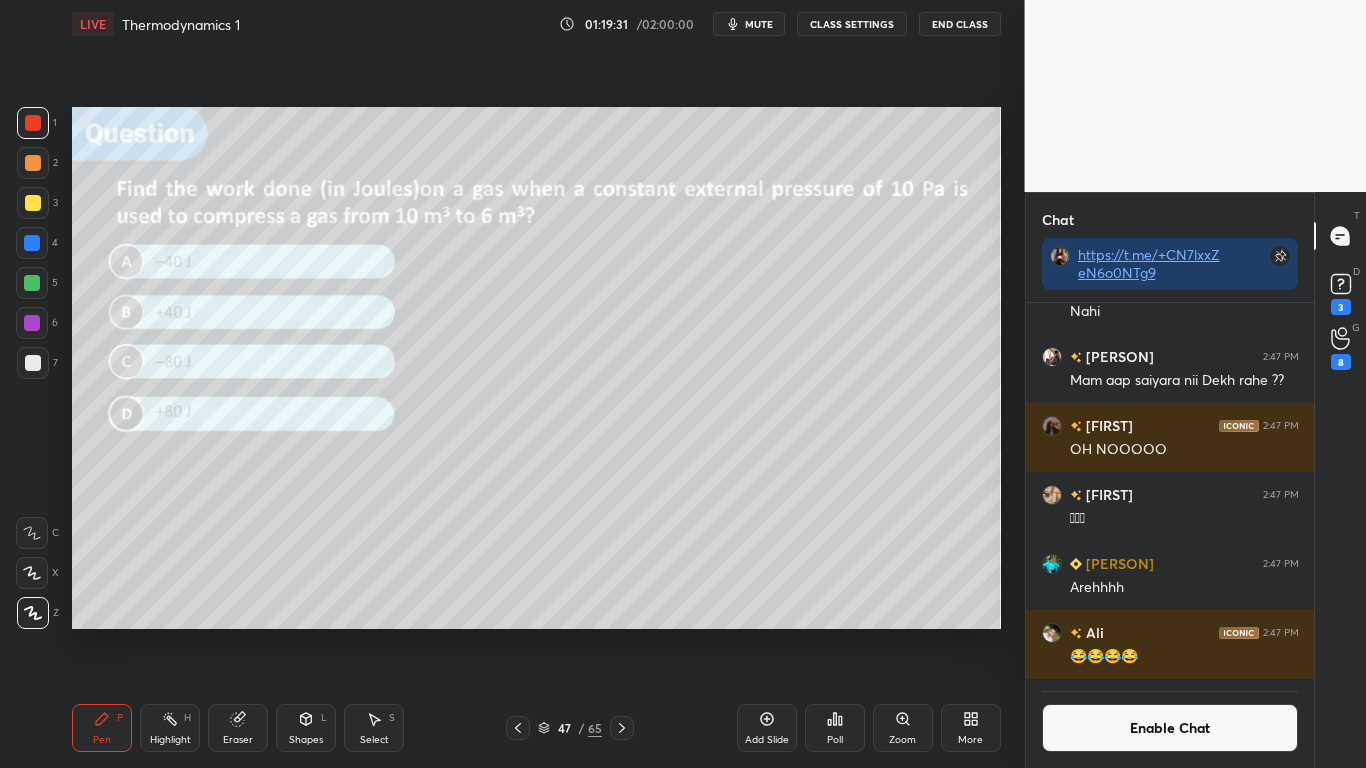 scroll, scrollTop: 329, scrollLeft: 282, axis: both 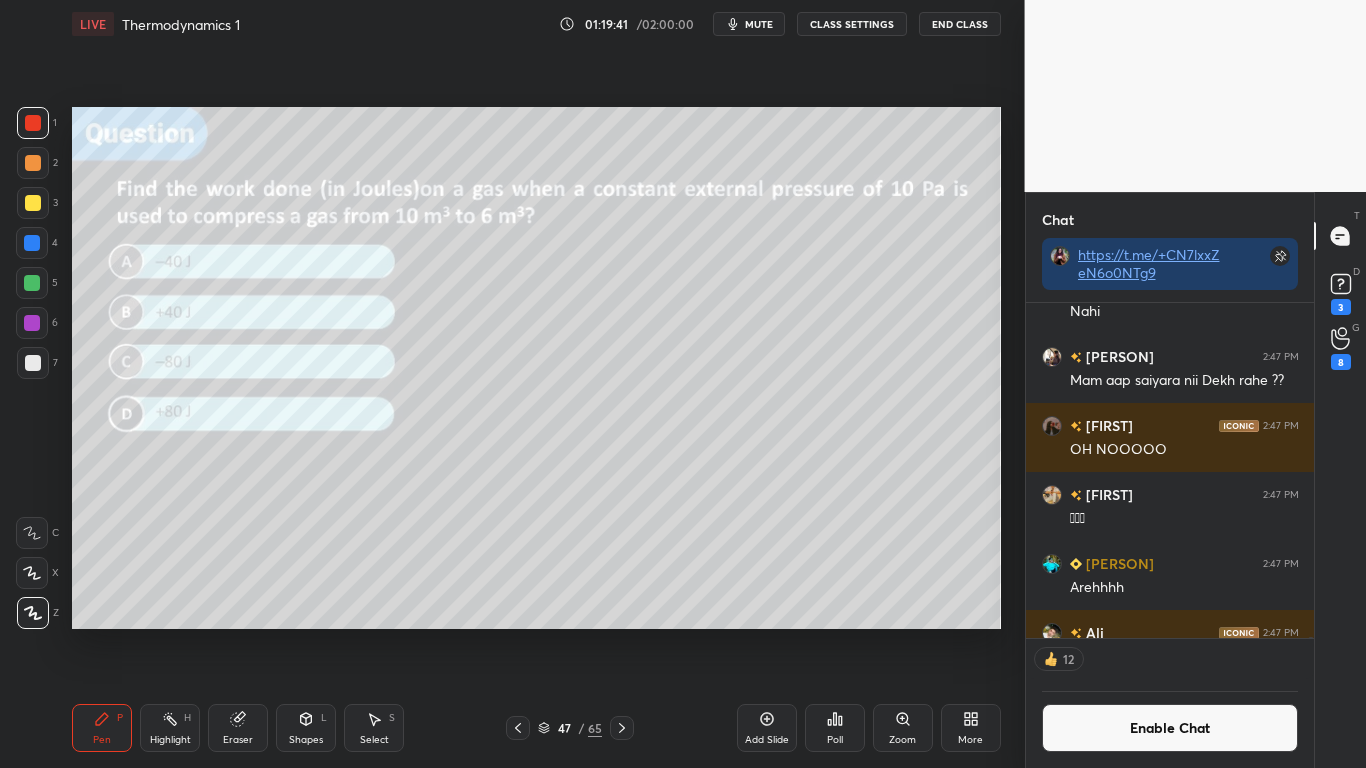 click at bounding box center [33, 363] 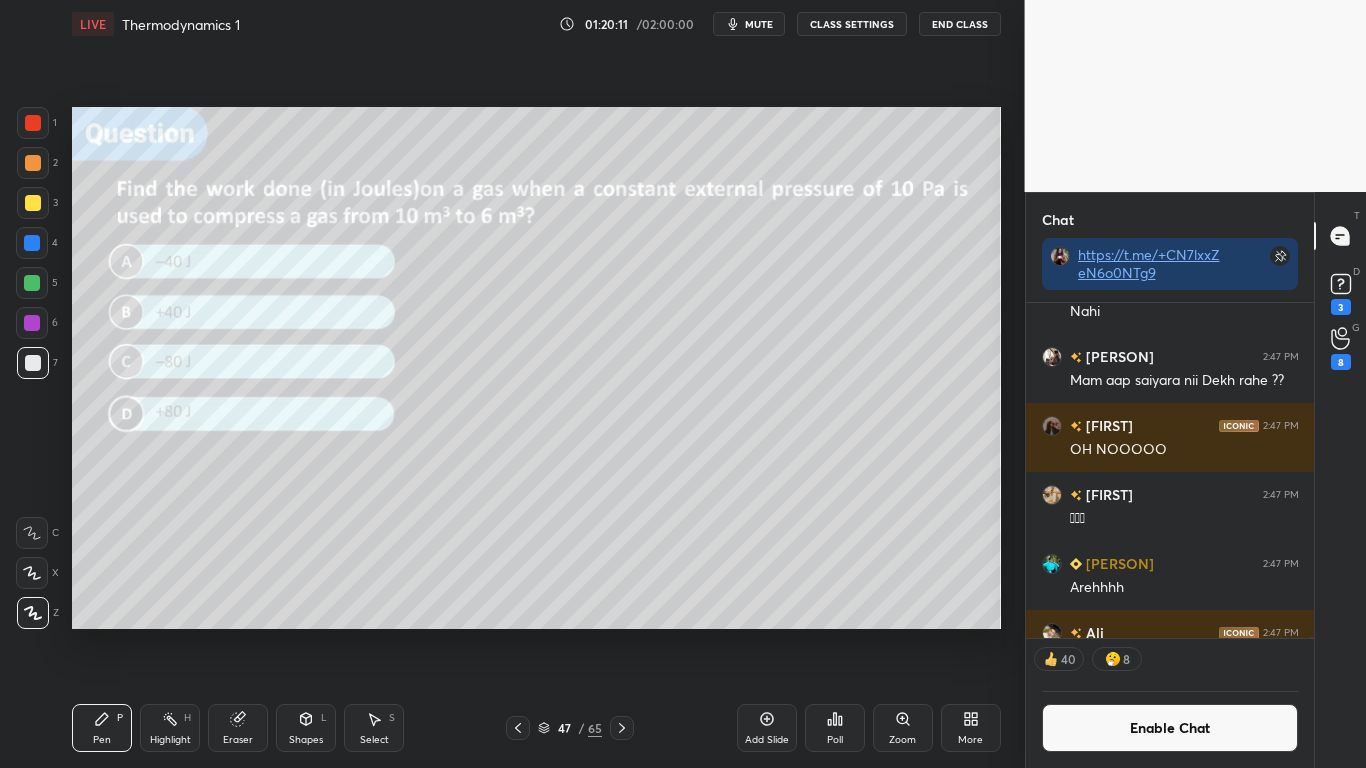 click on "Eraser" at bounding box center (238, 728) 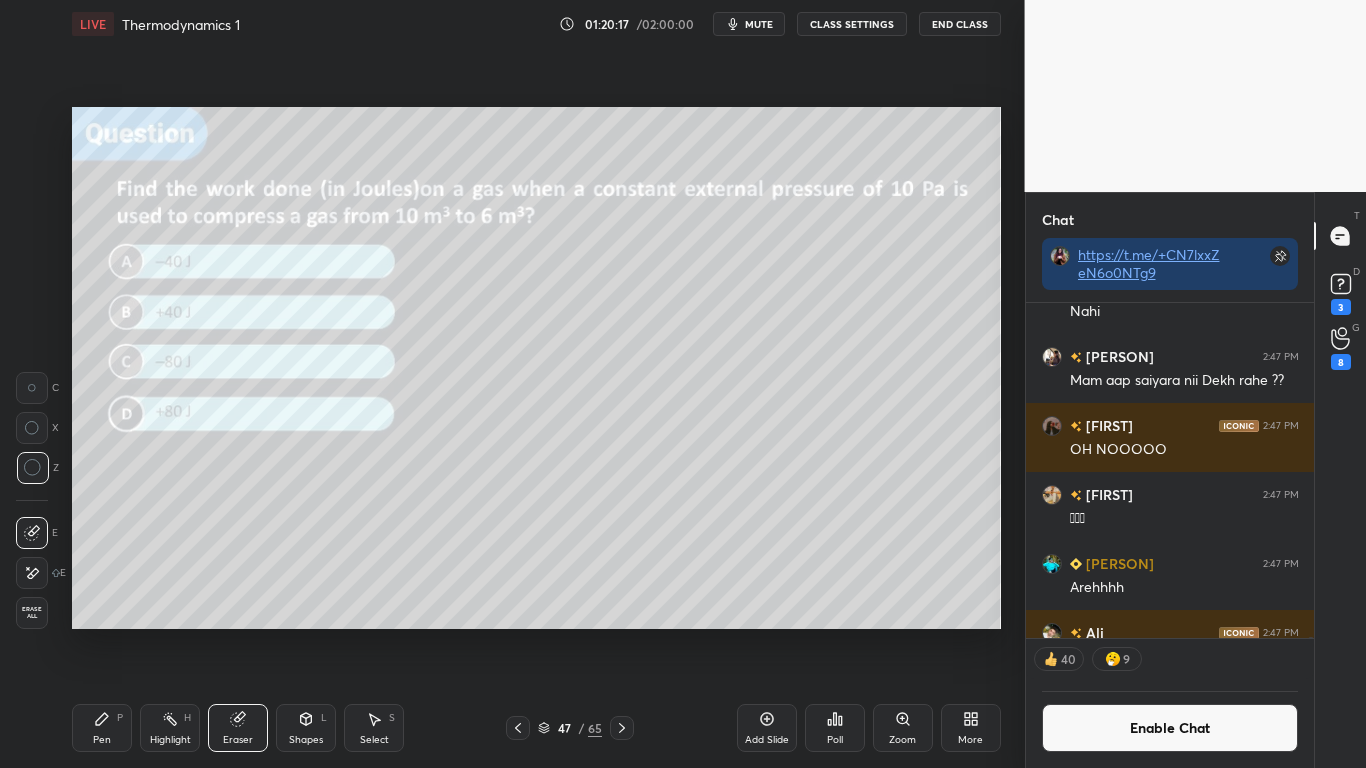 click on "Pen P" at bounding box center (102, 728) 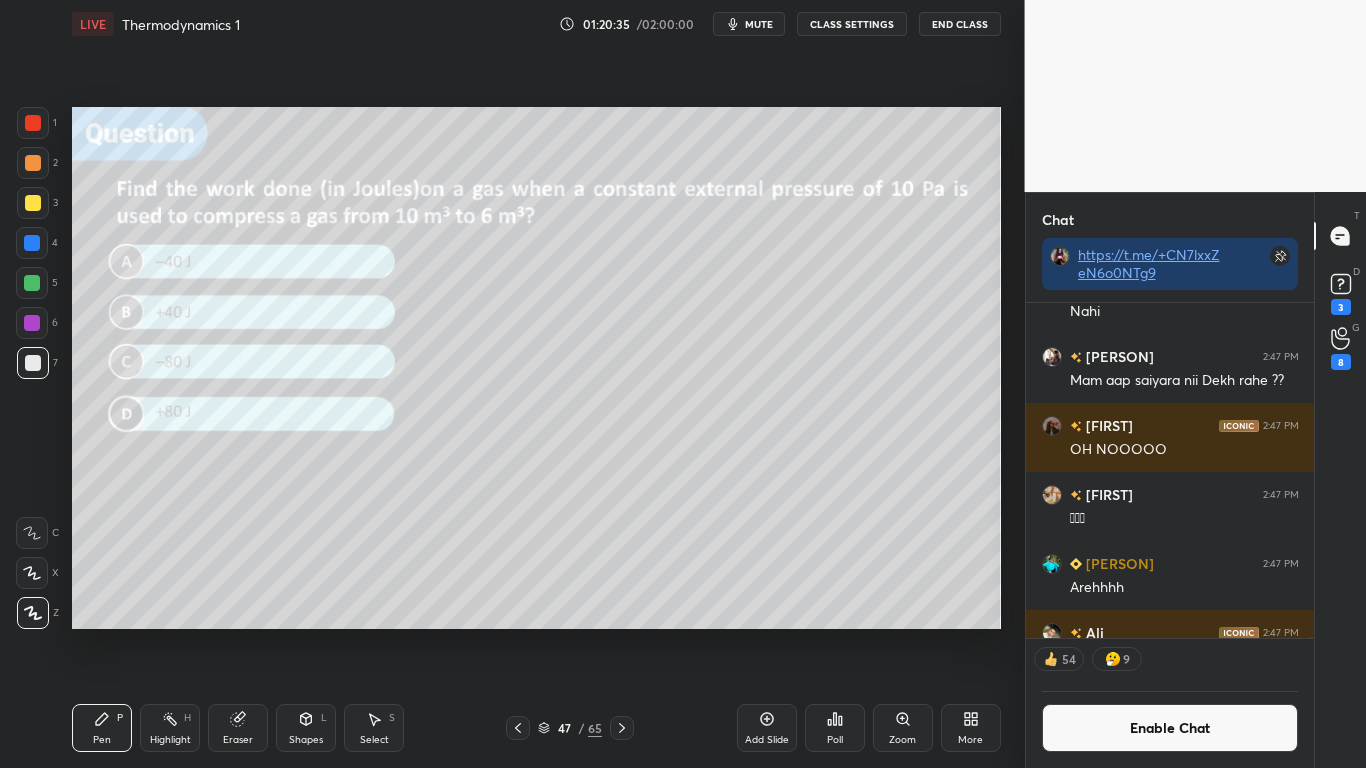 click at bounding box center [33, 203] 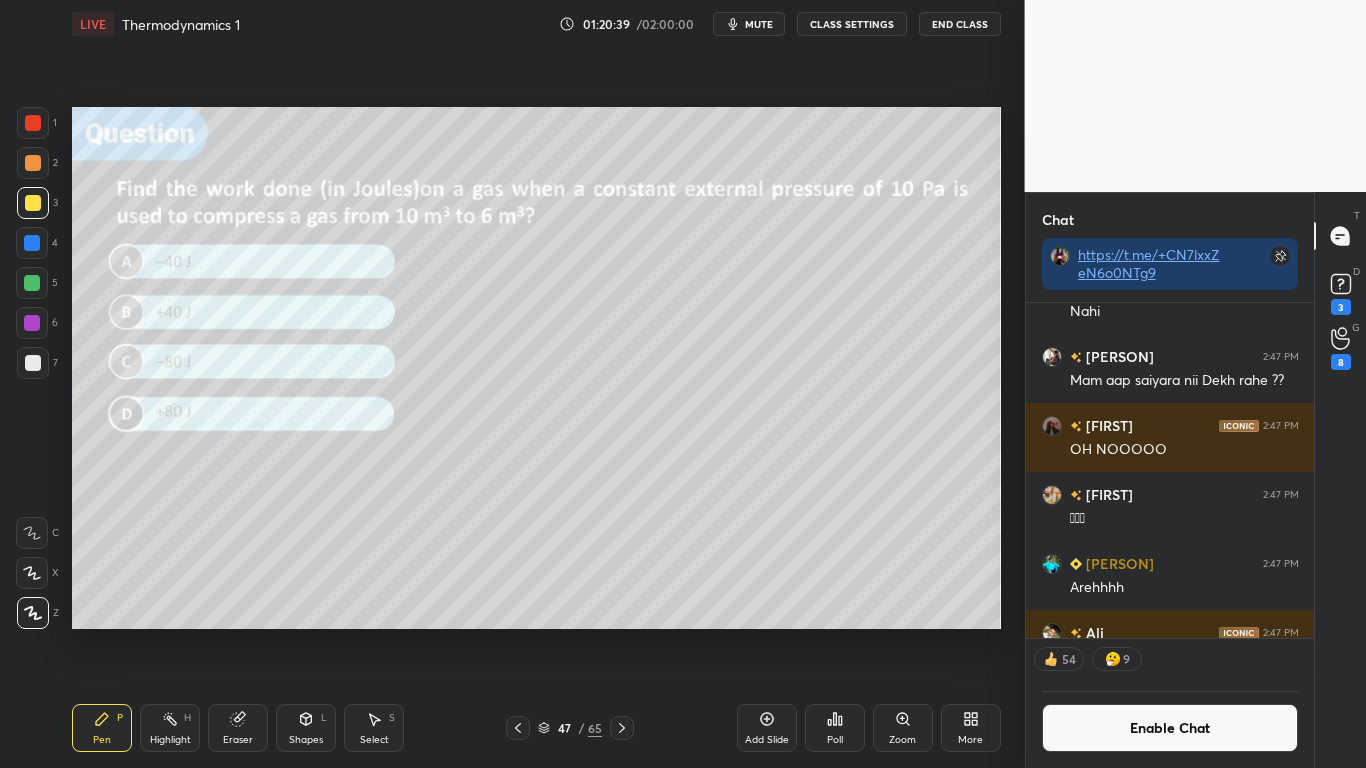click on "Enable Chat" at bounding box center [1170, 728] 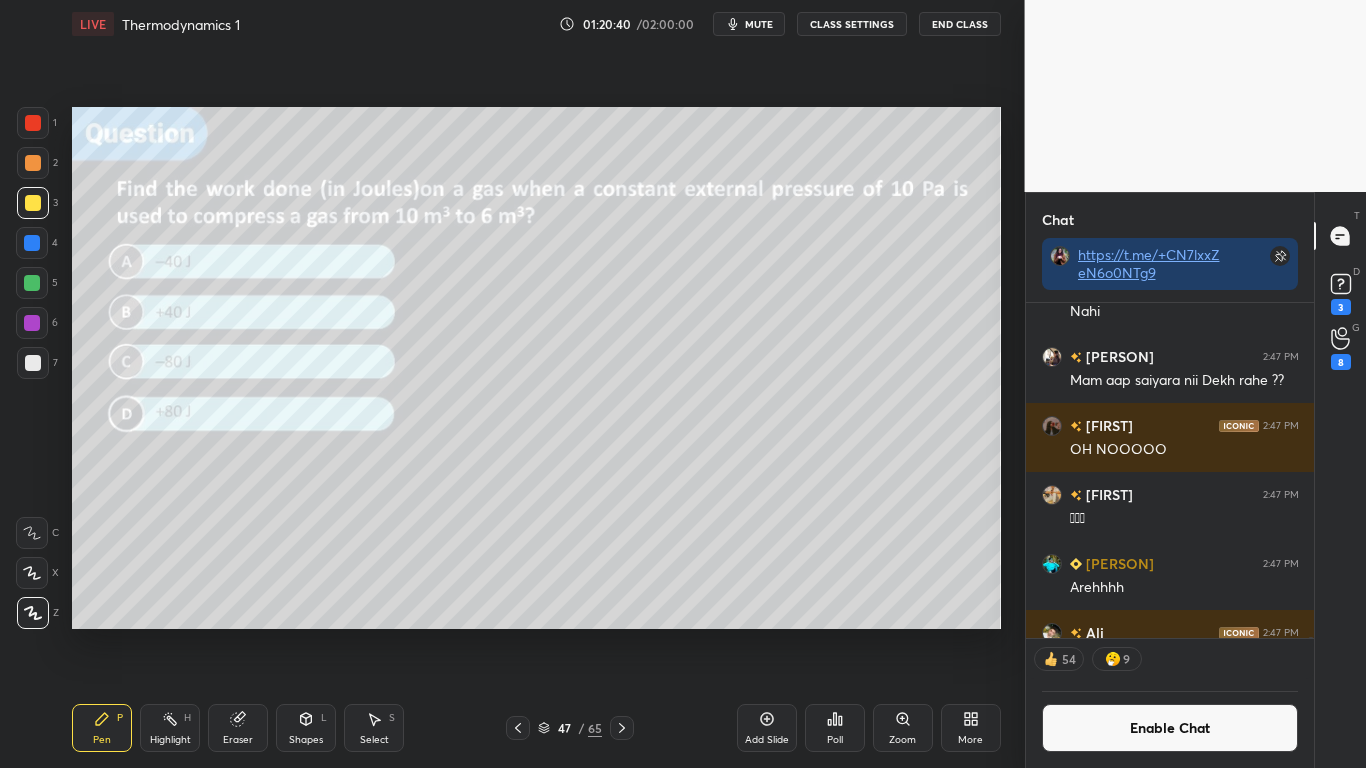 scroll, scrollTop: 215728, scrollLeft: 0, axis: vertical 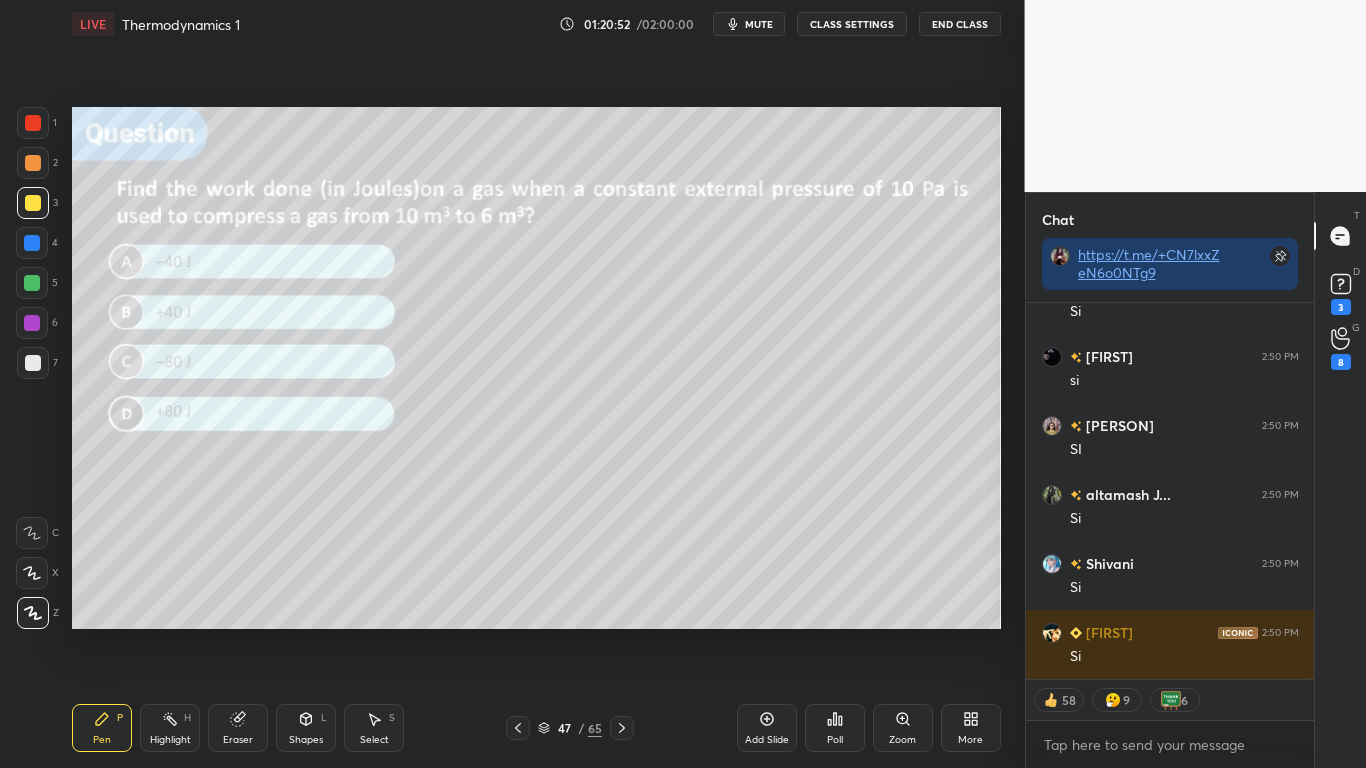 type on "x" 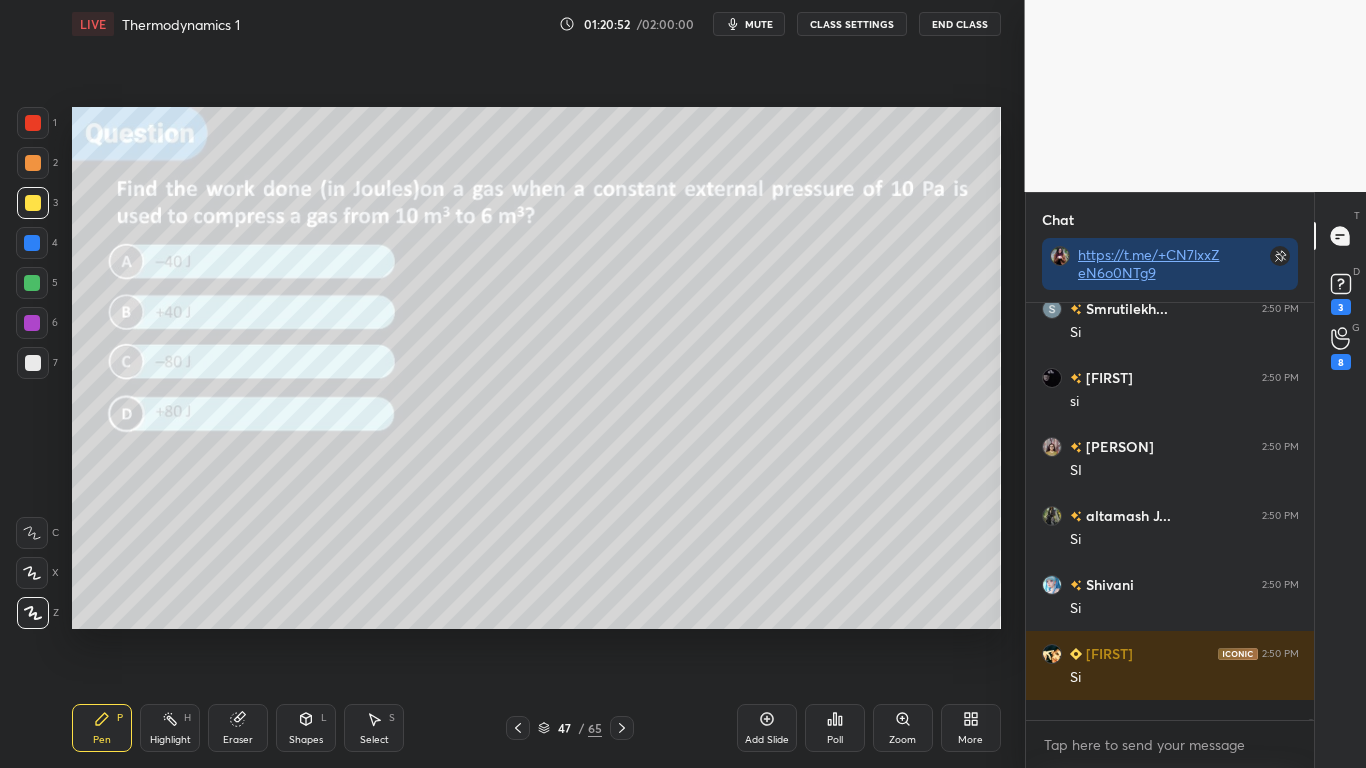 scroll, scrollTop: 7, scrollLeft: 7, axis: both 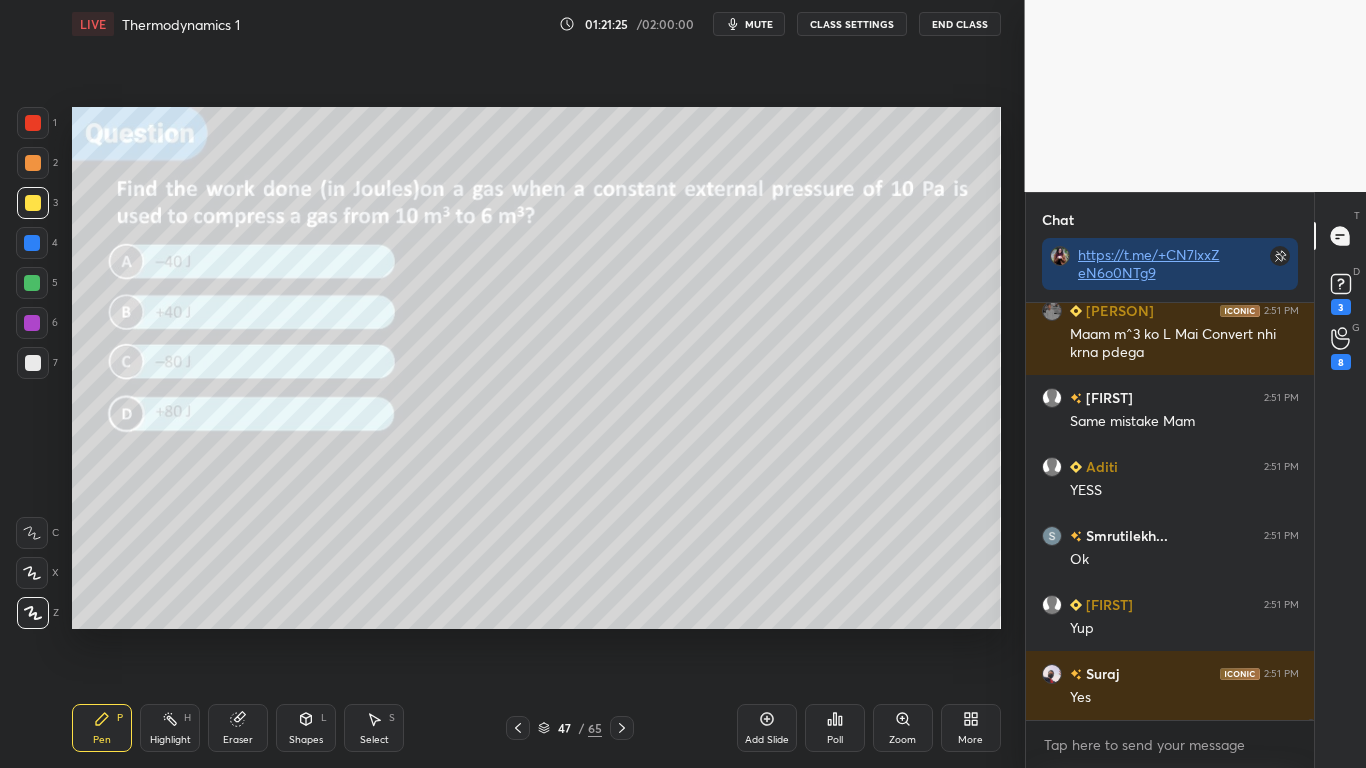 click at bounding box center (33, 203) 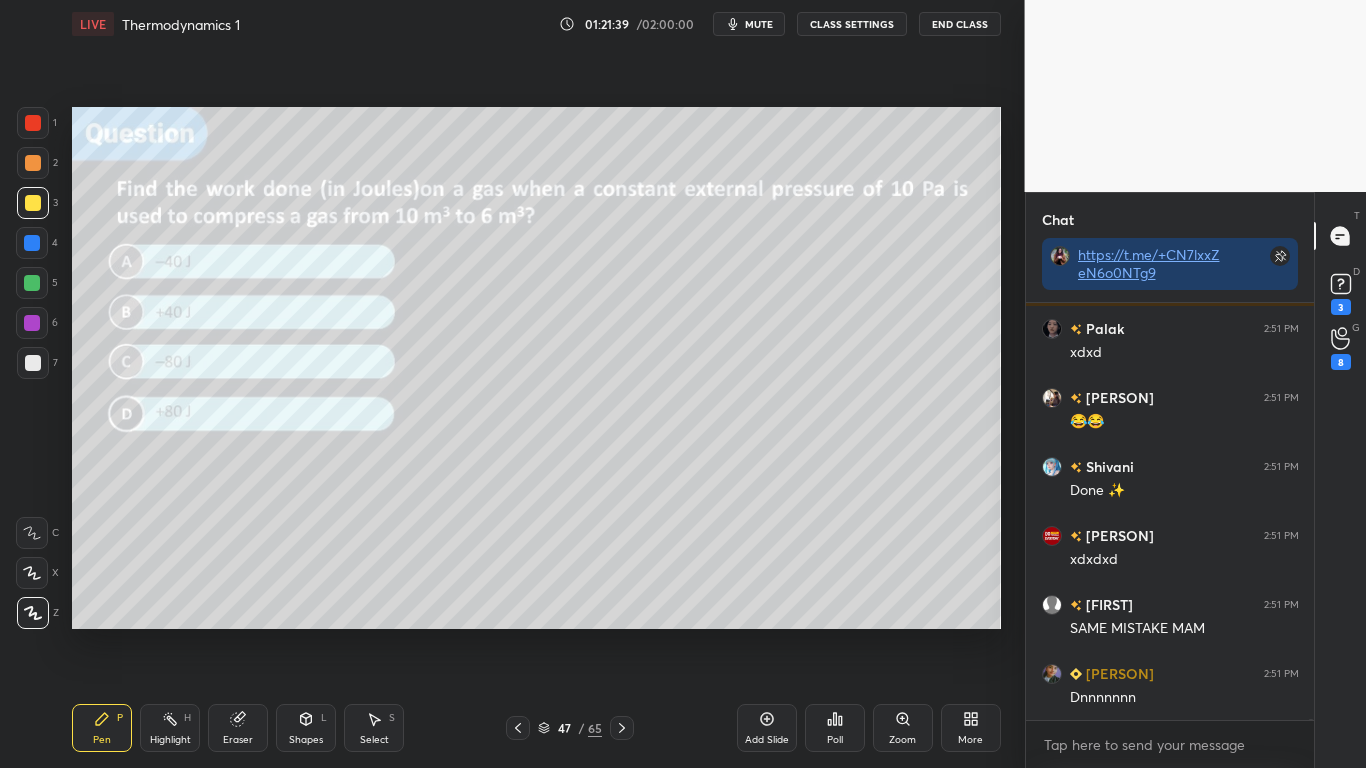 click at bounding box center [33, 203] 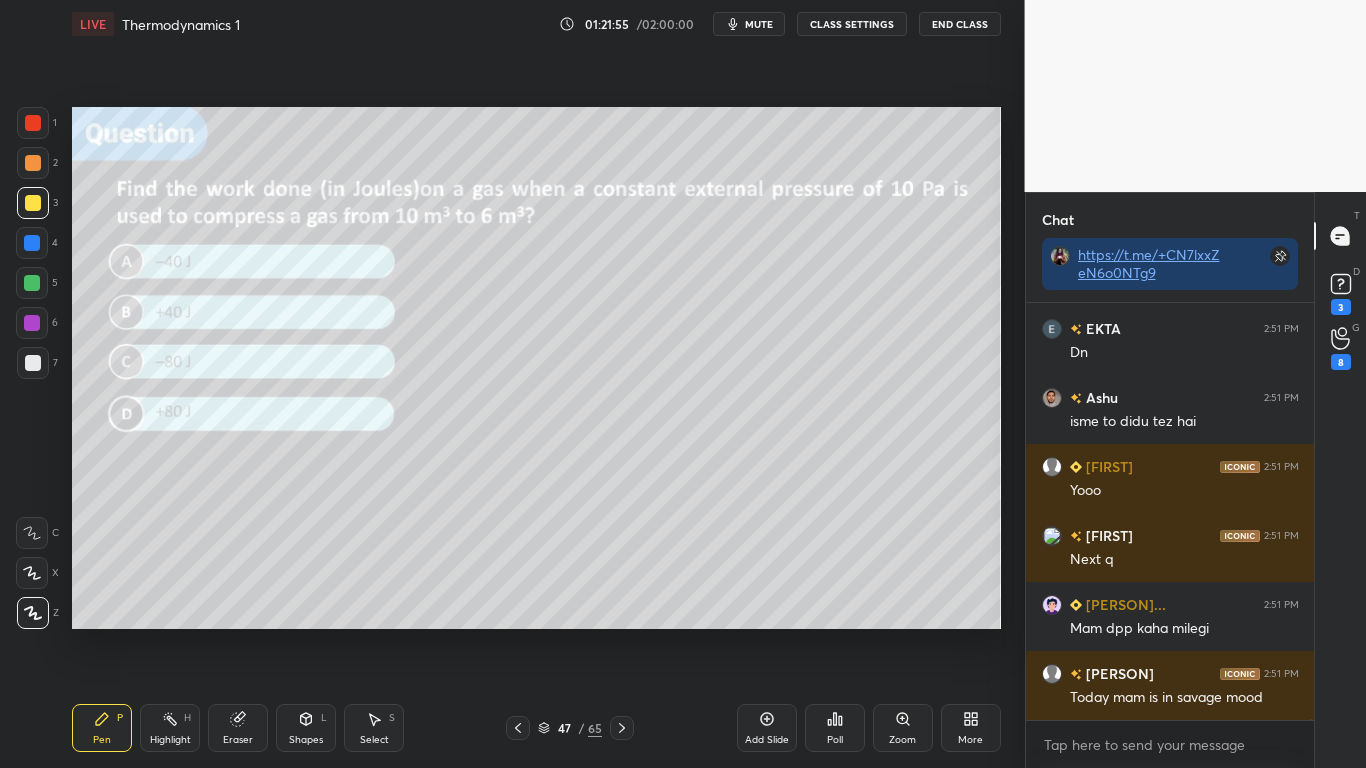 click on "CLASS SETTINGS" at bounding box center [852, 24] 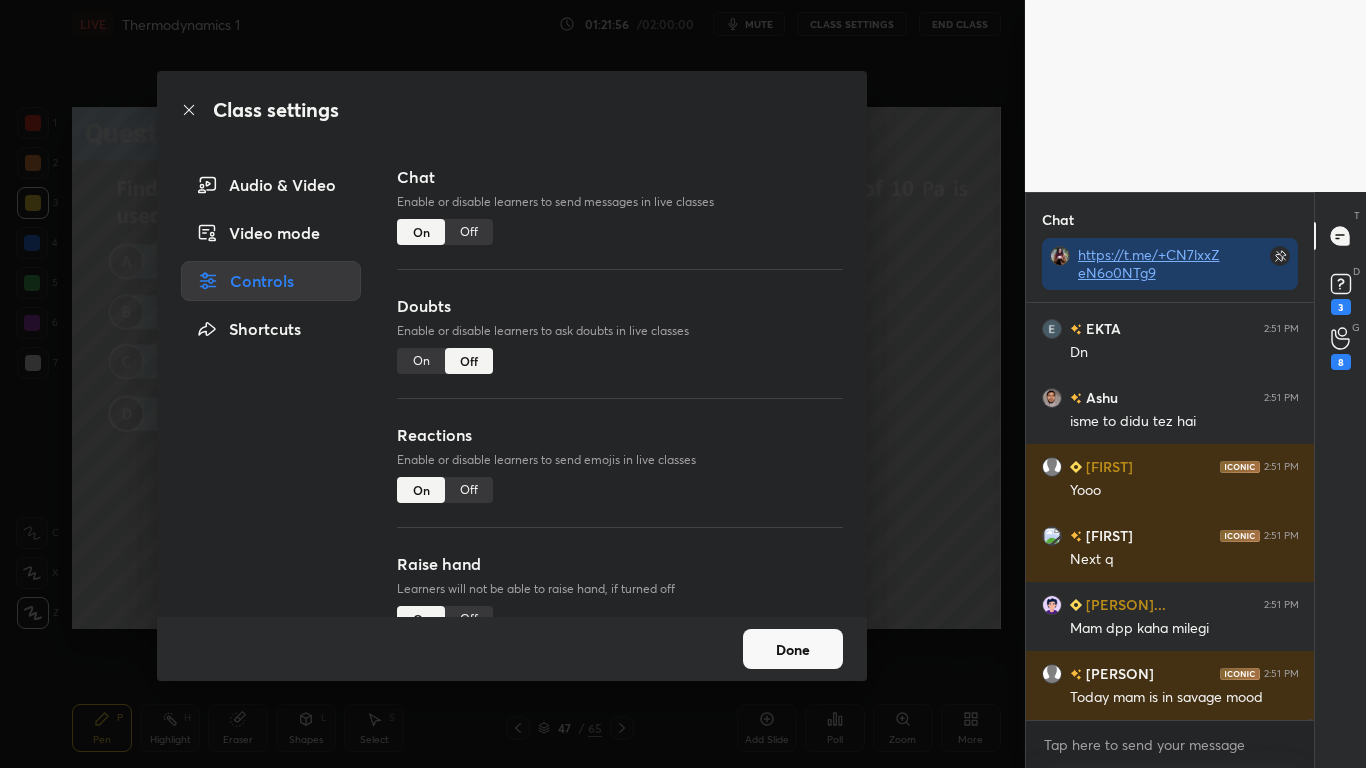 click on "Off" at bounding box center [469, 232] 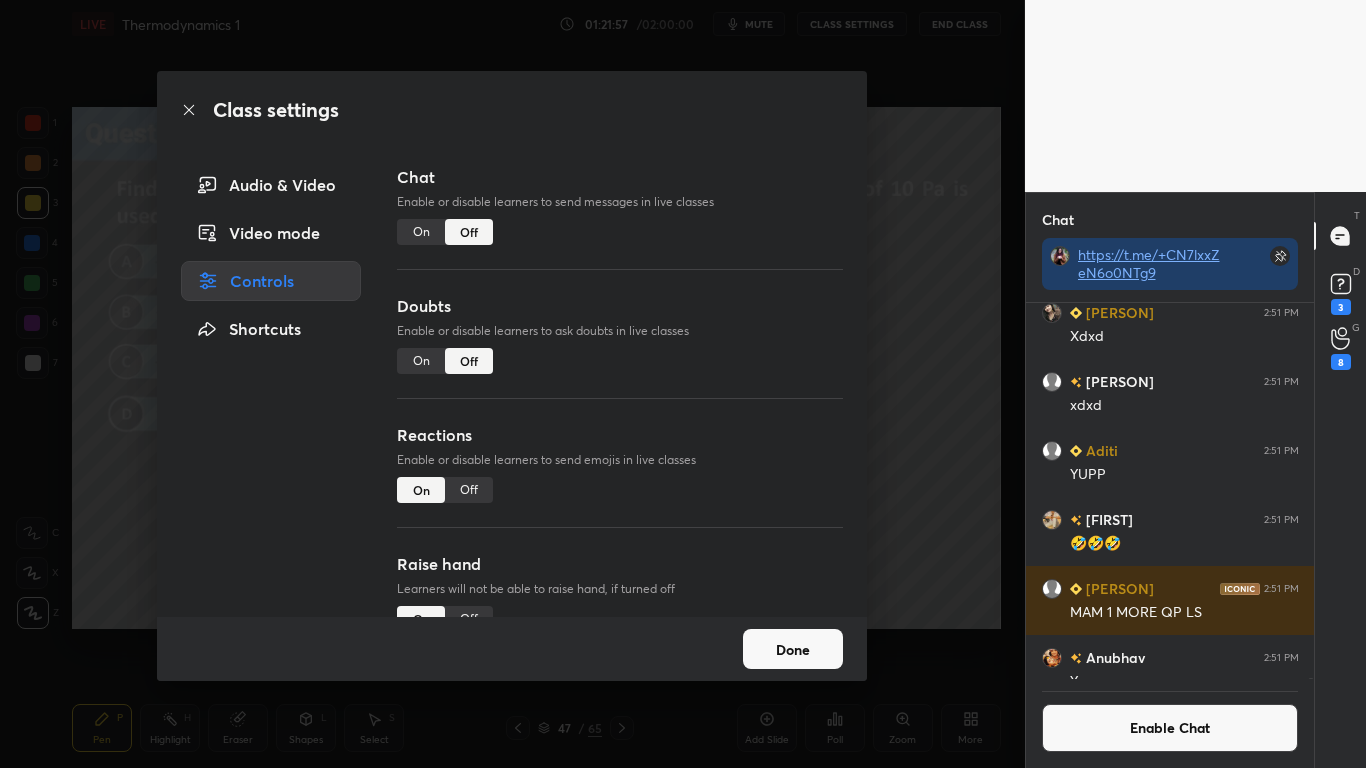 click on "Done" at bounding box center (793, 649) 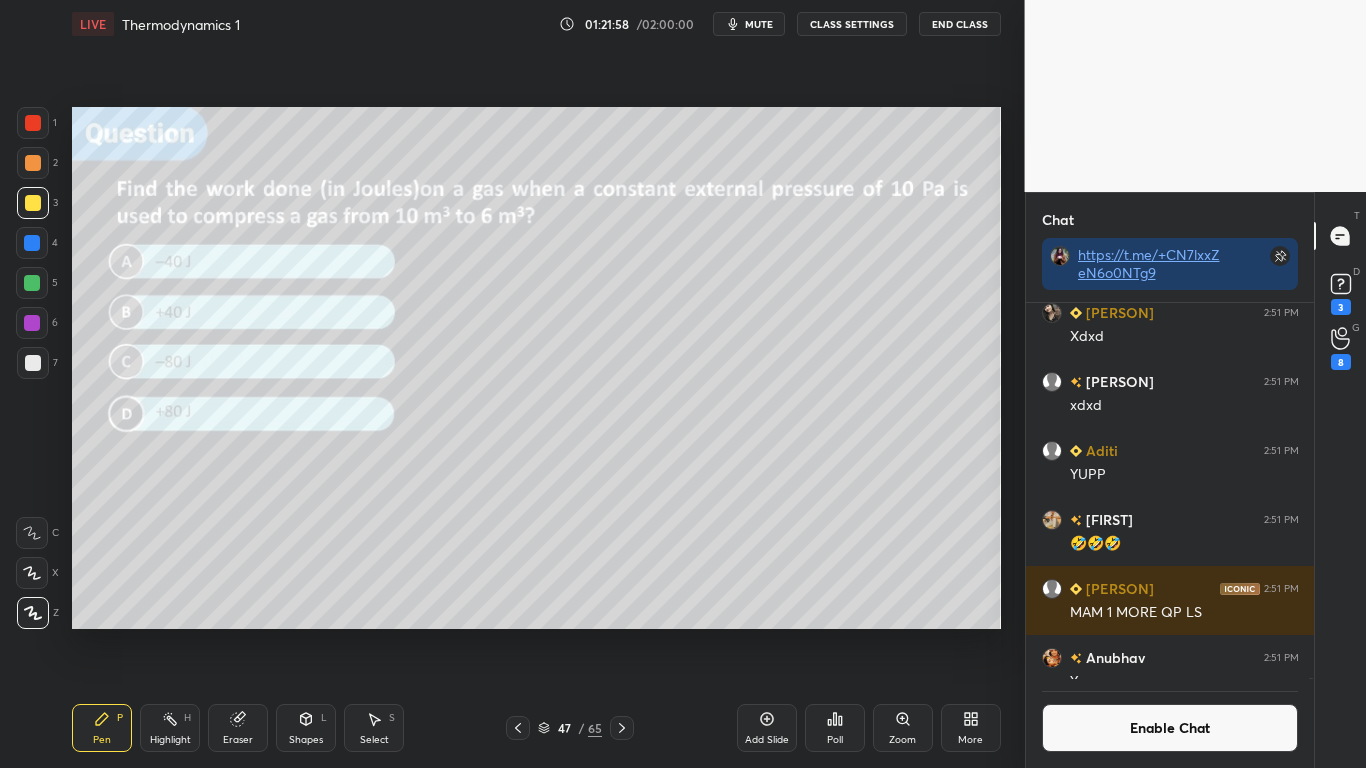 click 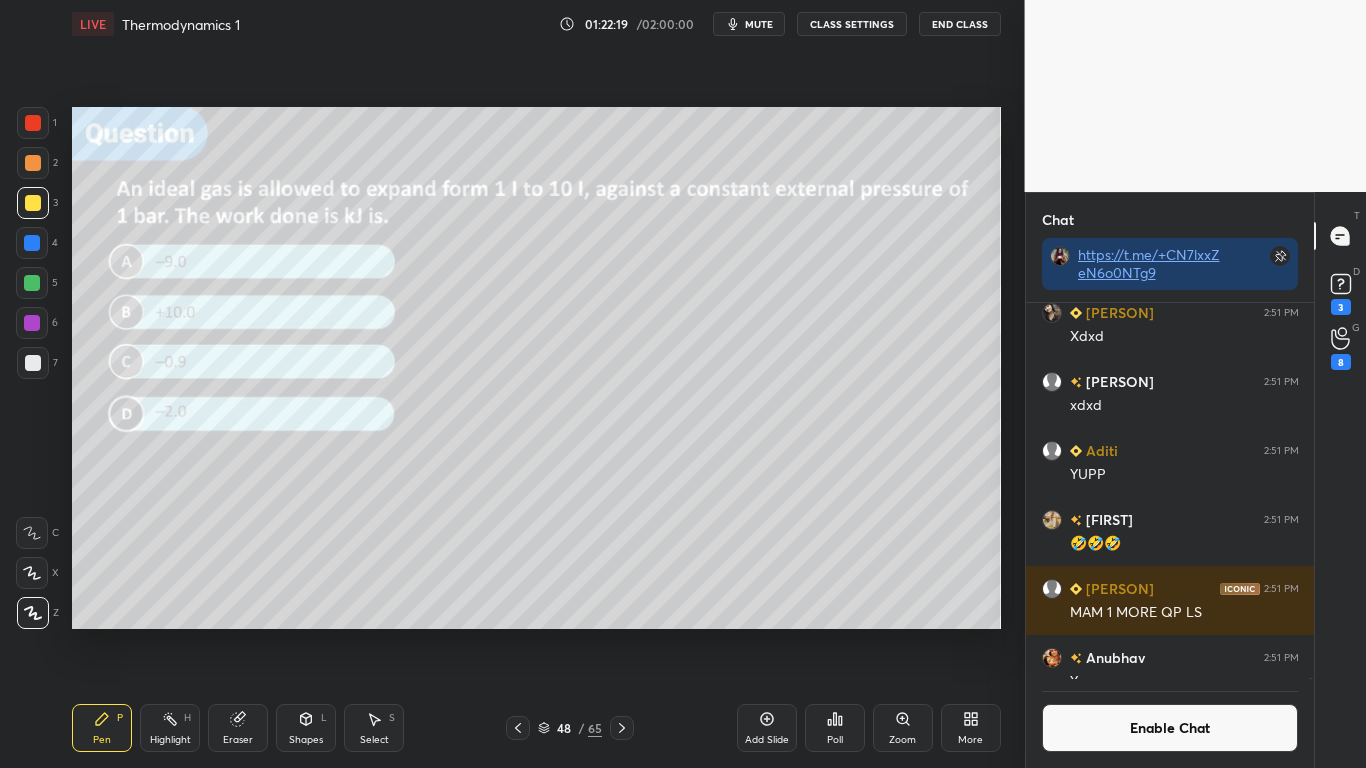 click on "Poll" at bounding box center [835, 728] 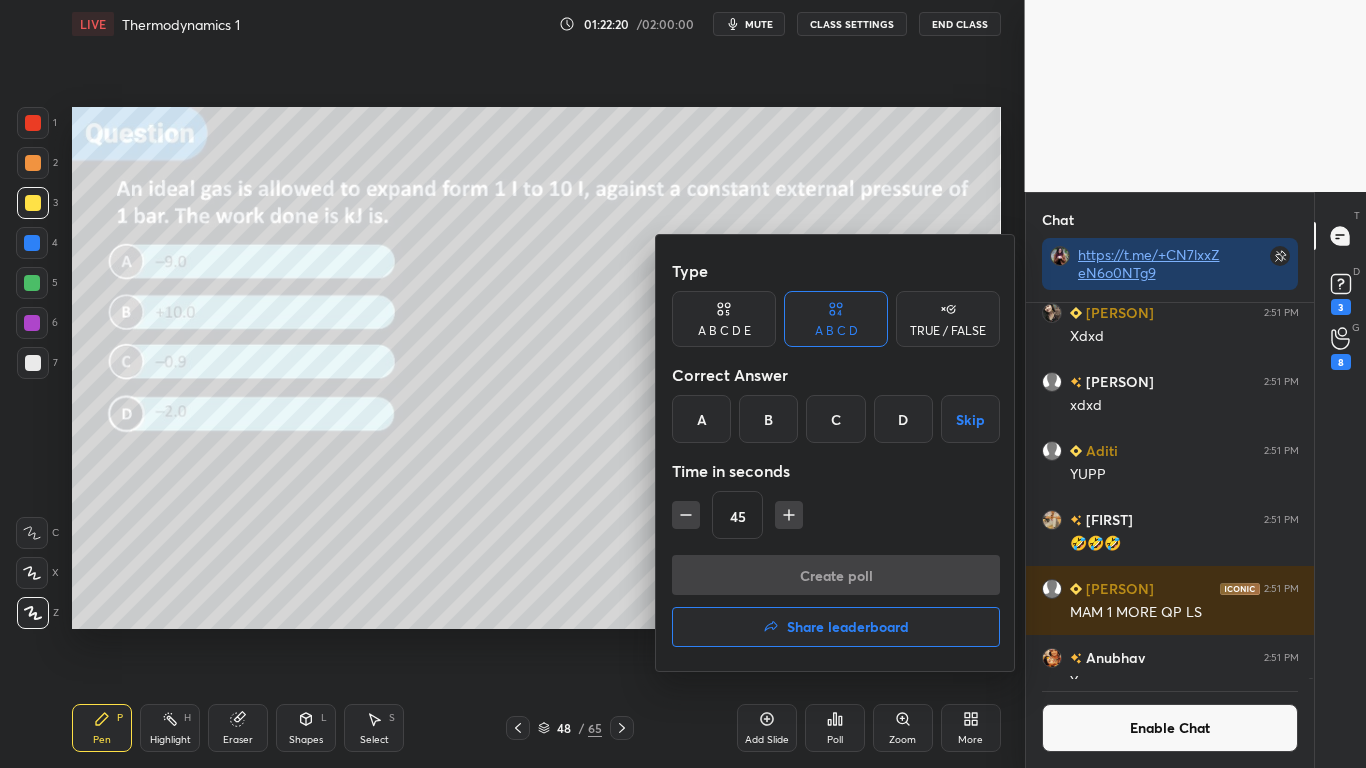 click on "C" at bounding box center [835, 419] 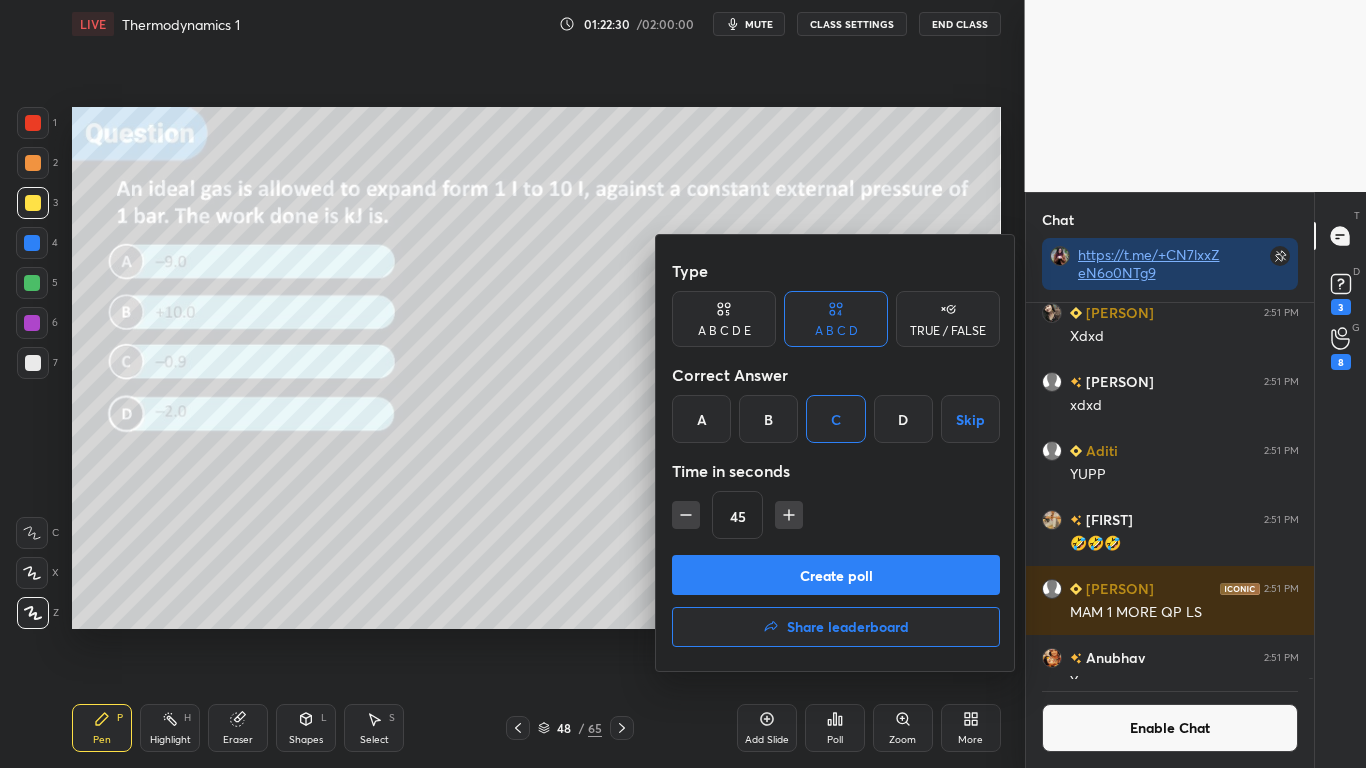 click on "Create poll" at bounding box center [836, 575] 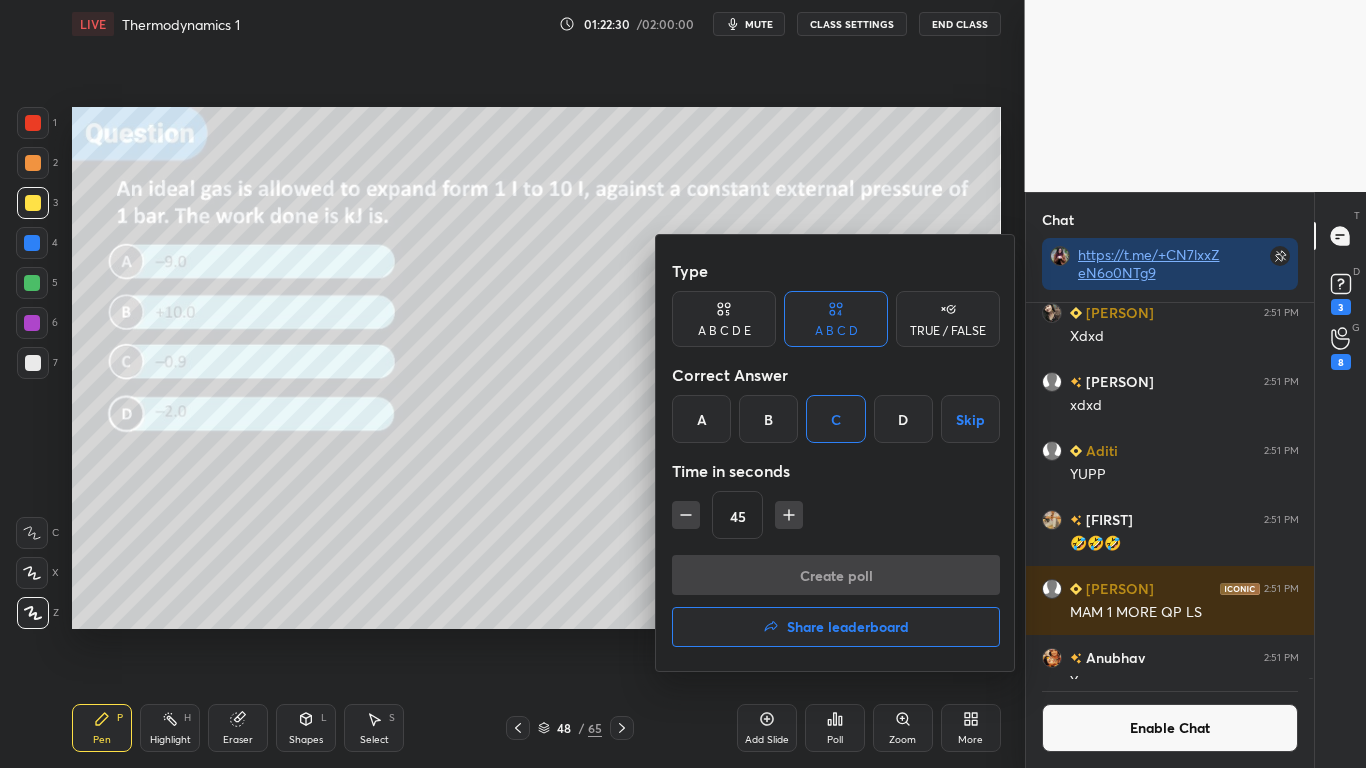scroll, scrollTop: 327, scrollLeft: 282, axis: both 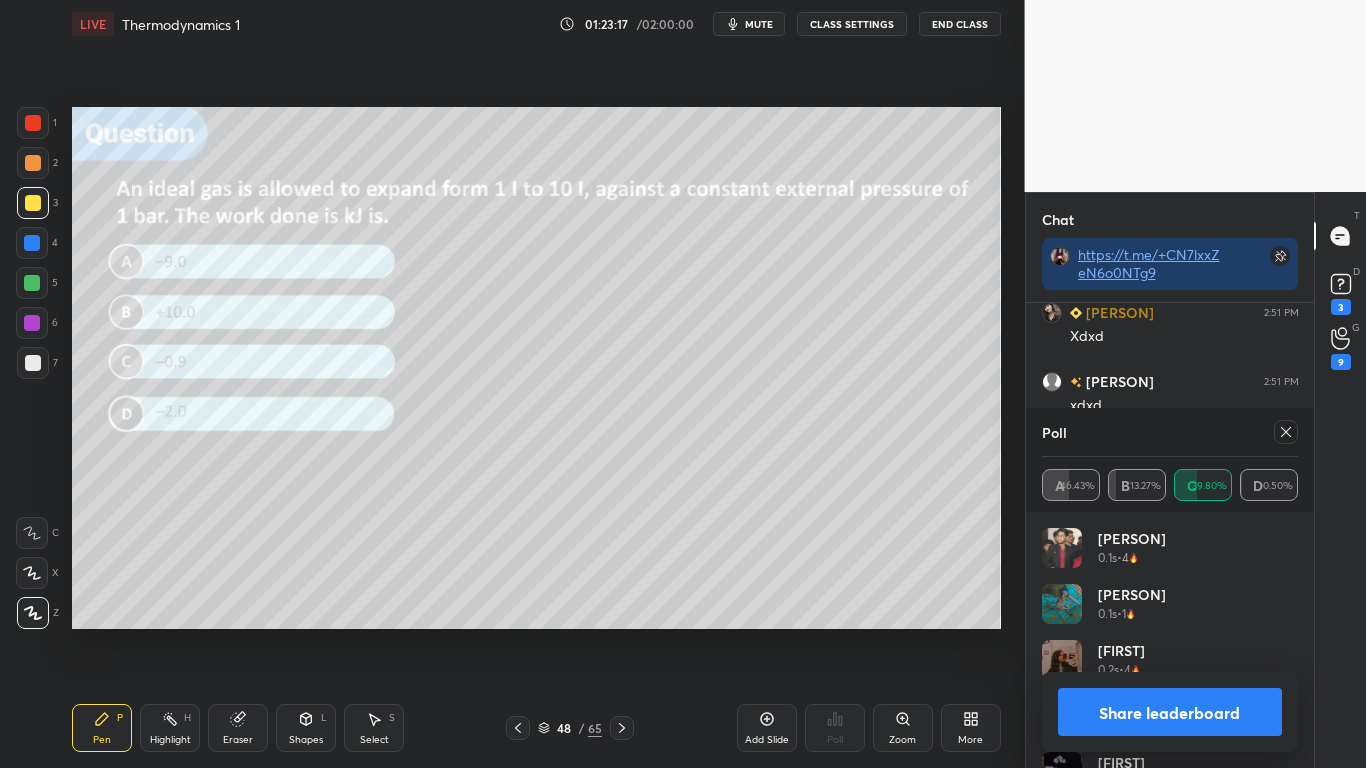 click on "Share leaderboard" at bounding box center (1170, 712) 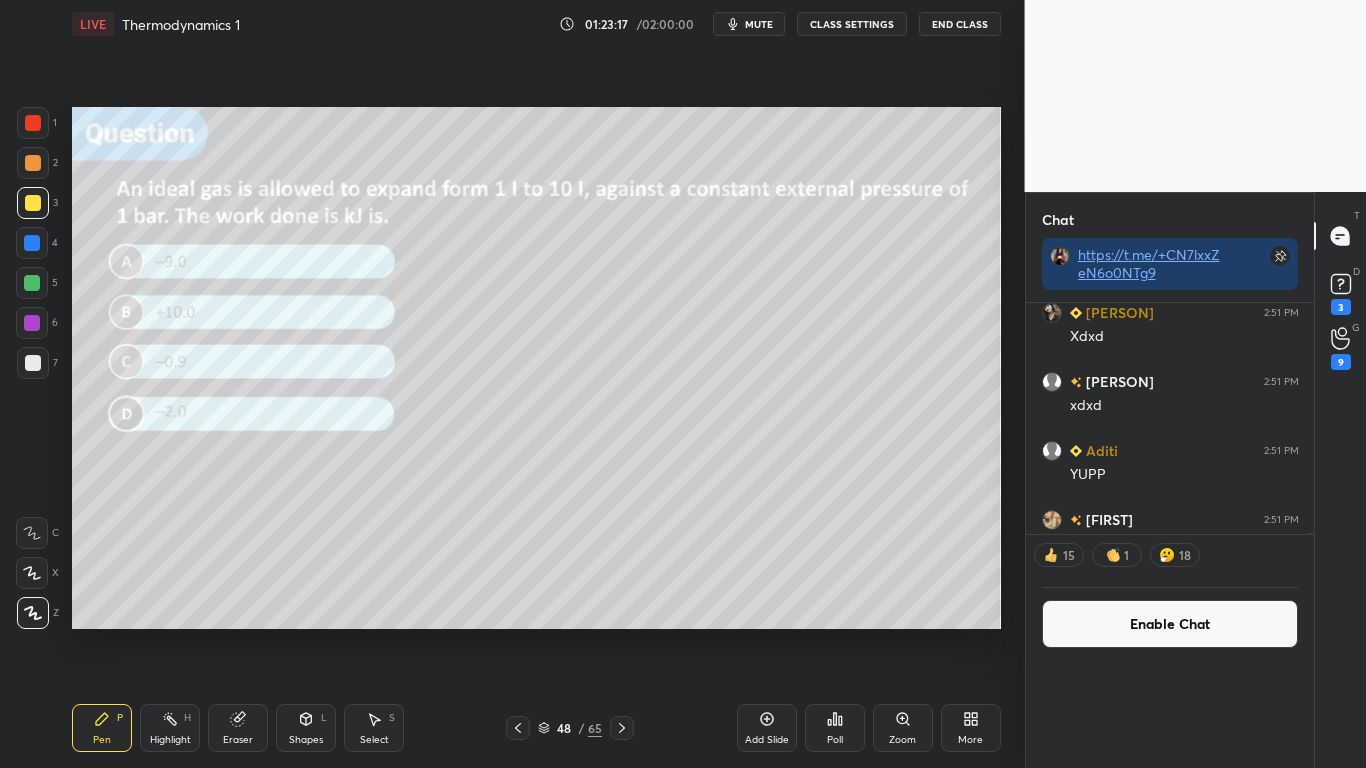 scroll, scrollTop: 0, scrollLeft: 0, axis: both 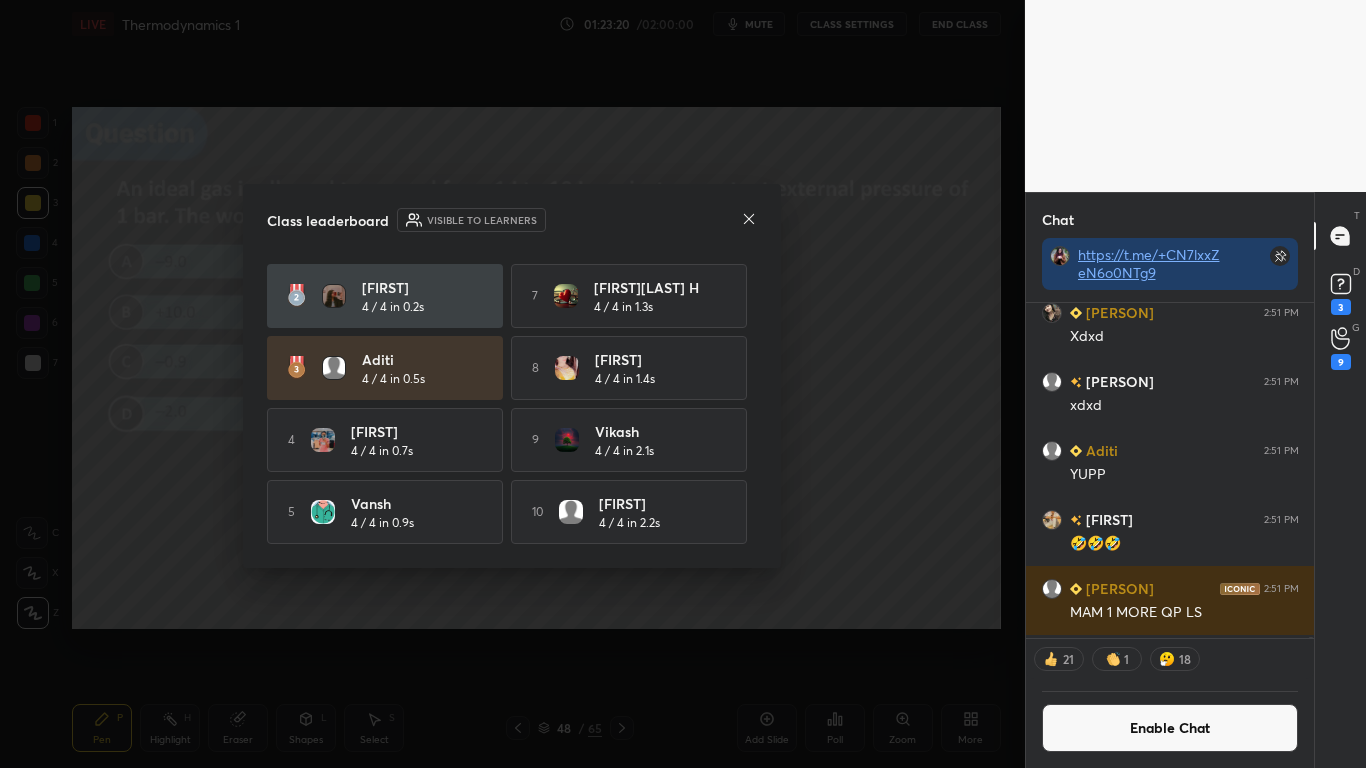click 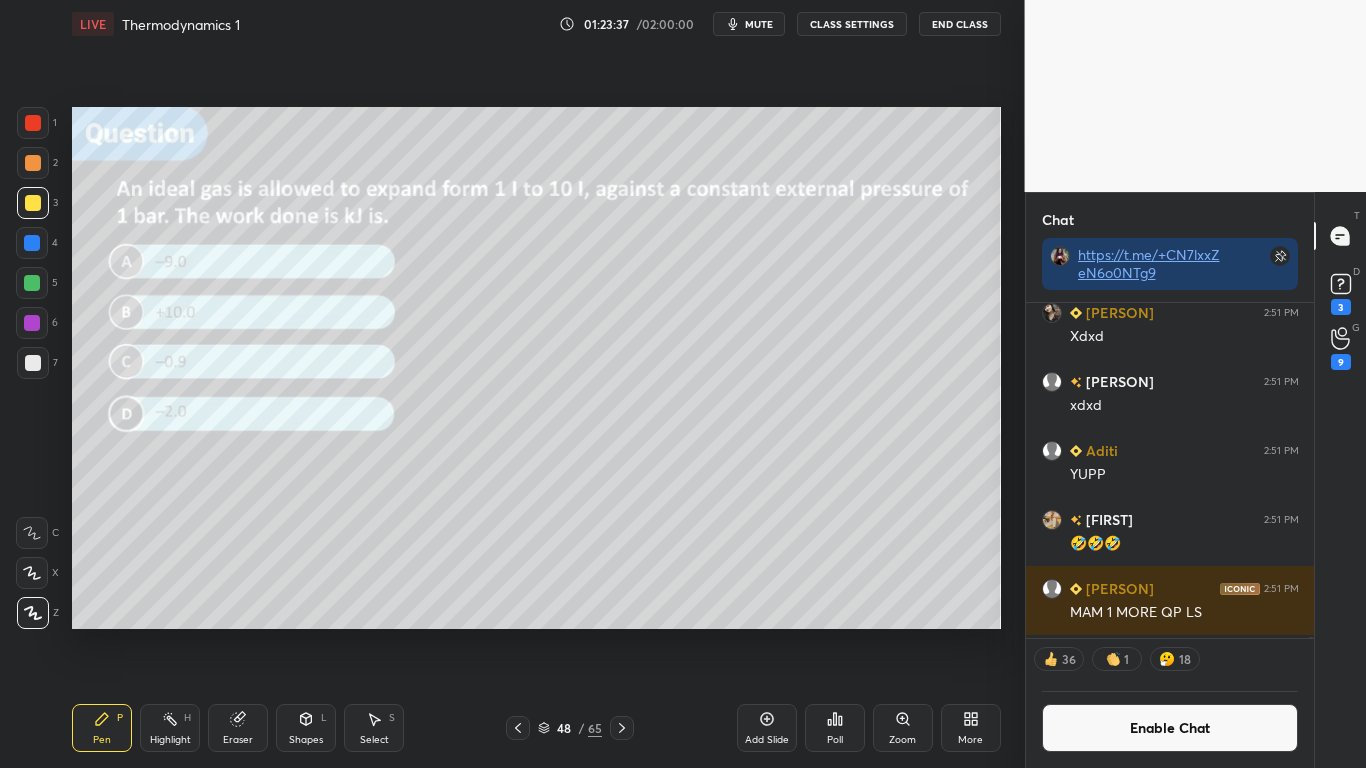 click at bounding box center [33, 123] 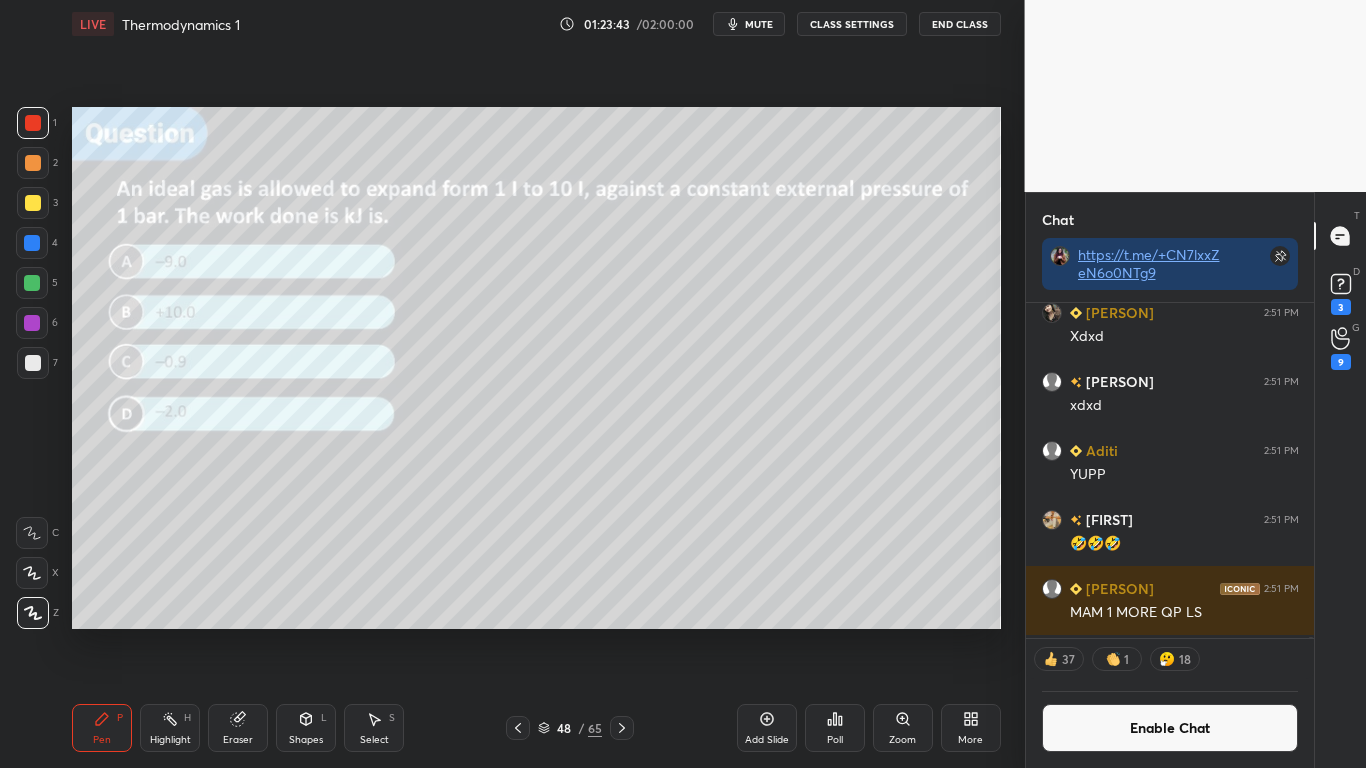 click at bounding box center (33, 203) 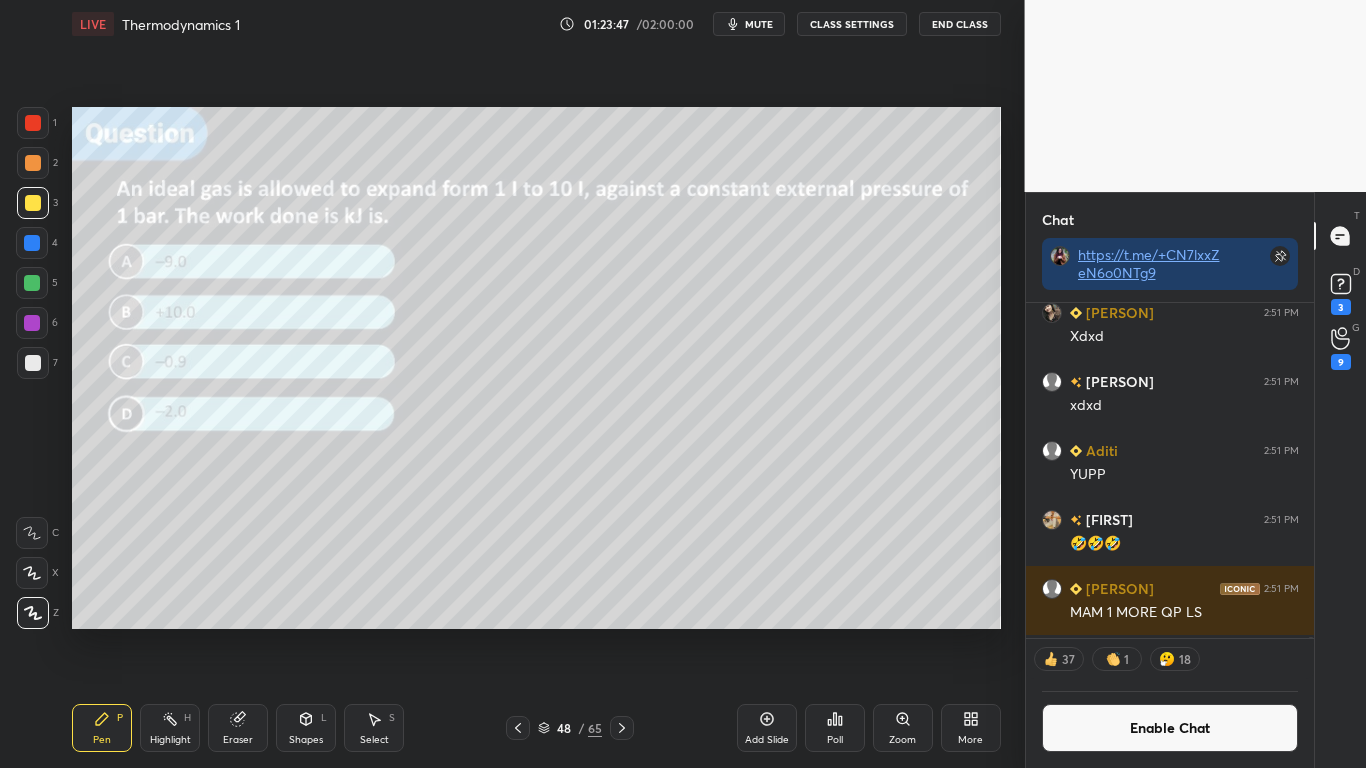 scroll, scrollTop: 7, scrollLeft: 7, axis: both 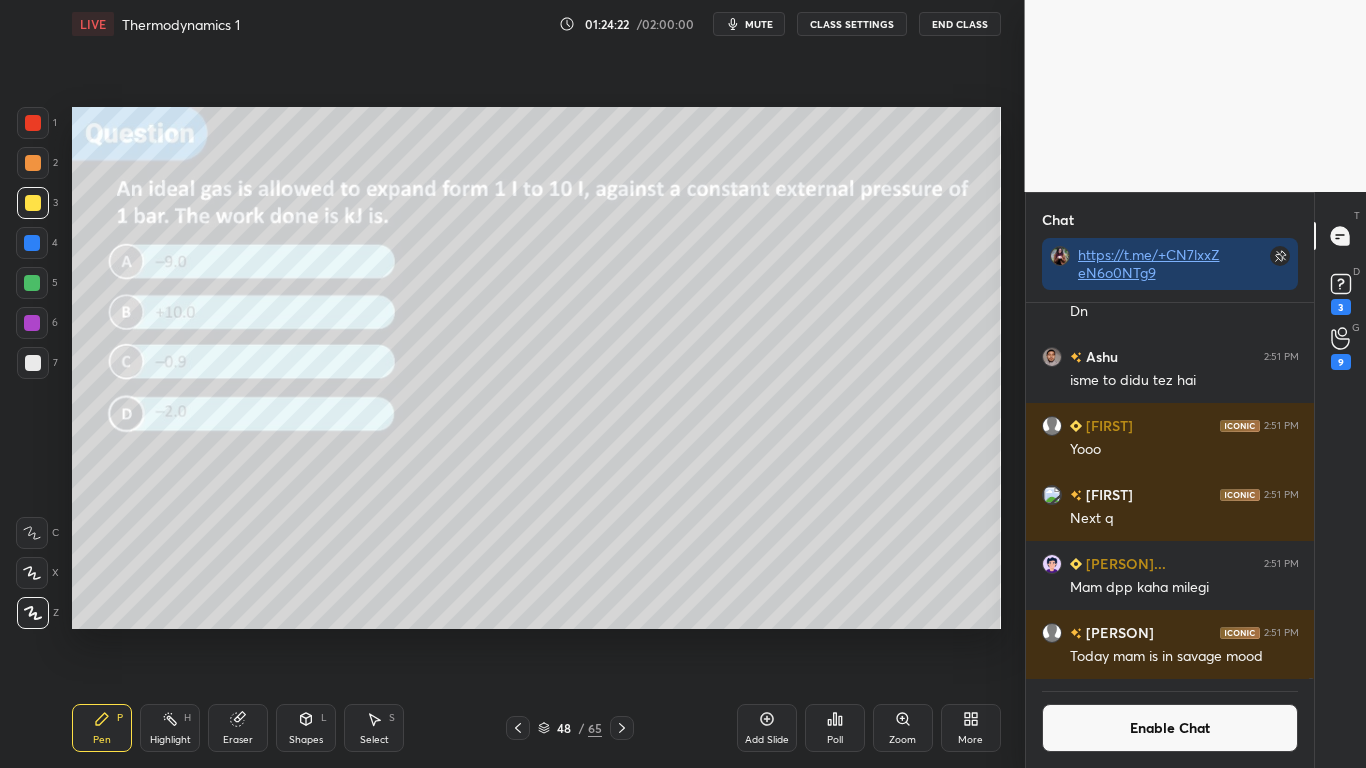 click at bounding box center [33, 203] 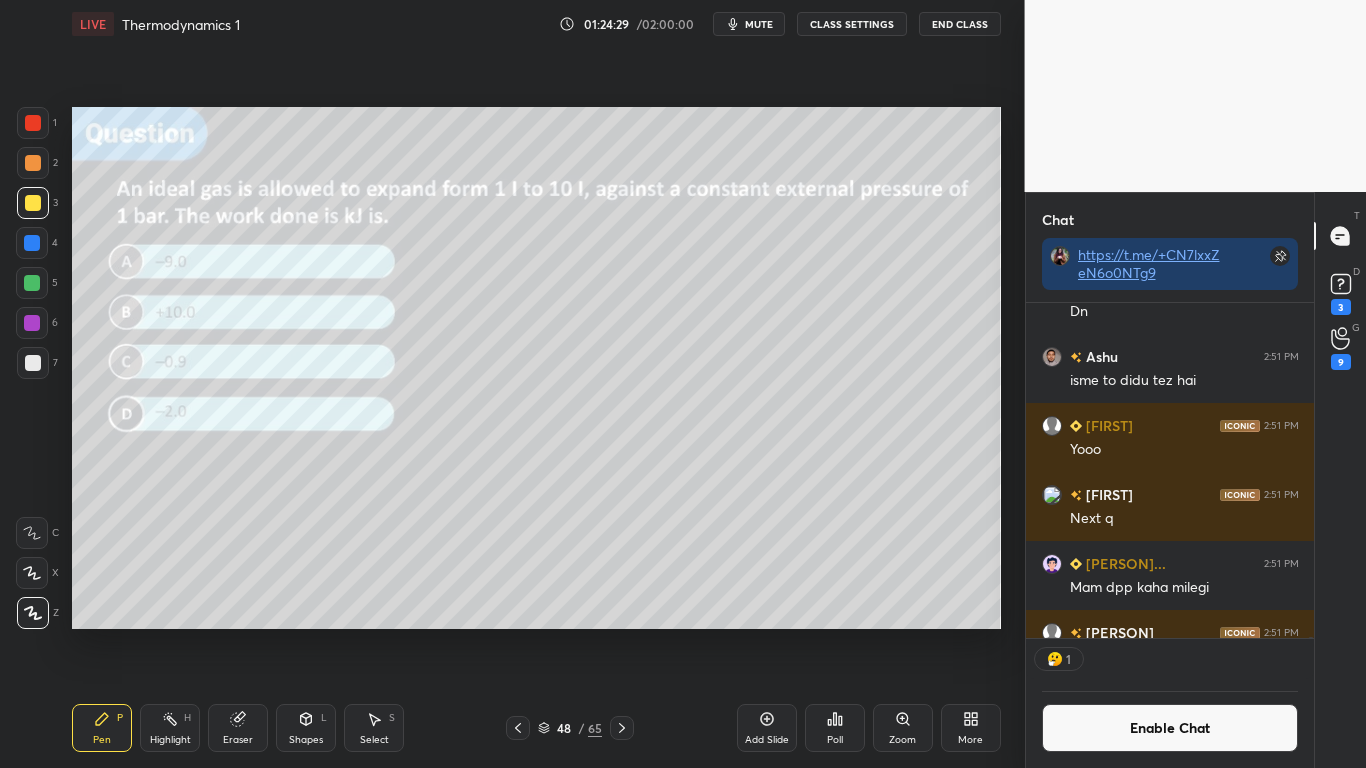 scroll, scrollTop: 329, scrollLeft: 282, axis: both 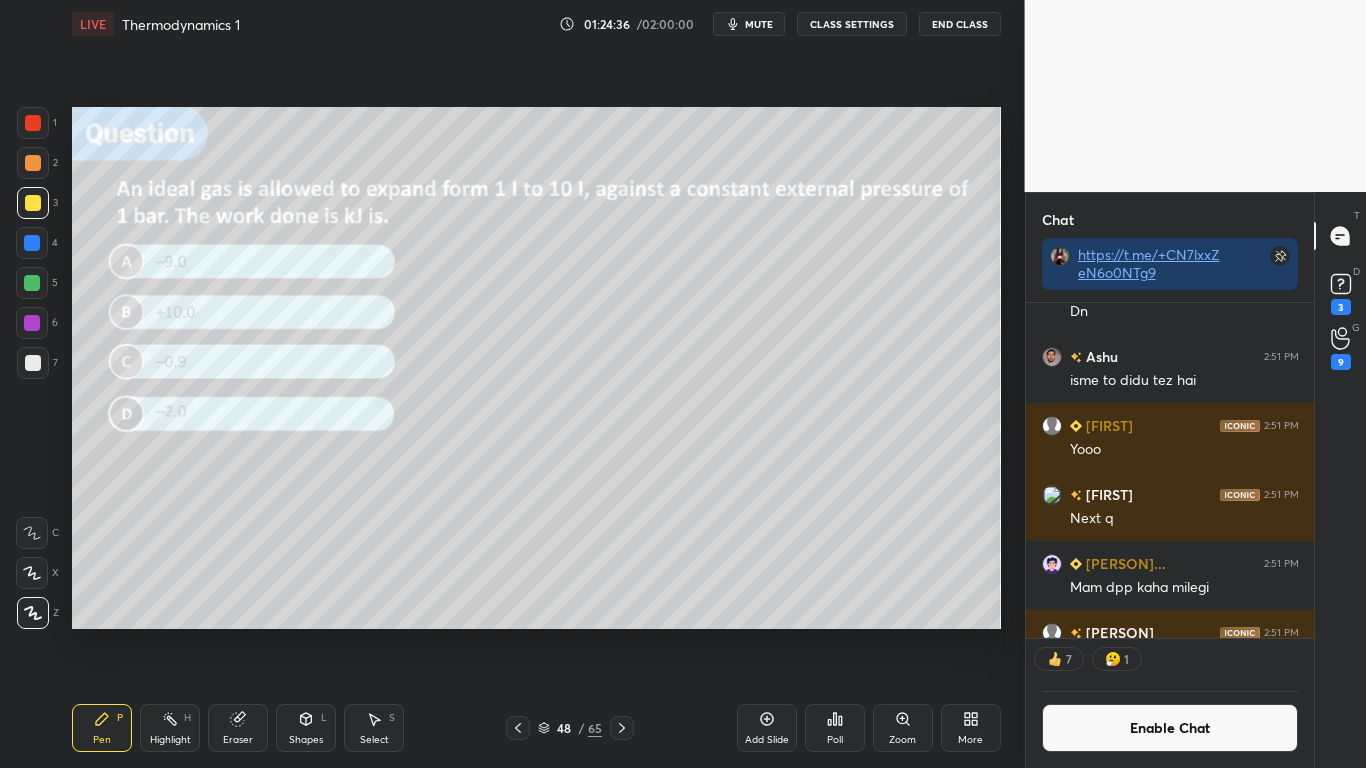 click on "Add Slide" at bounding box center (767, 728) 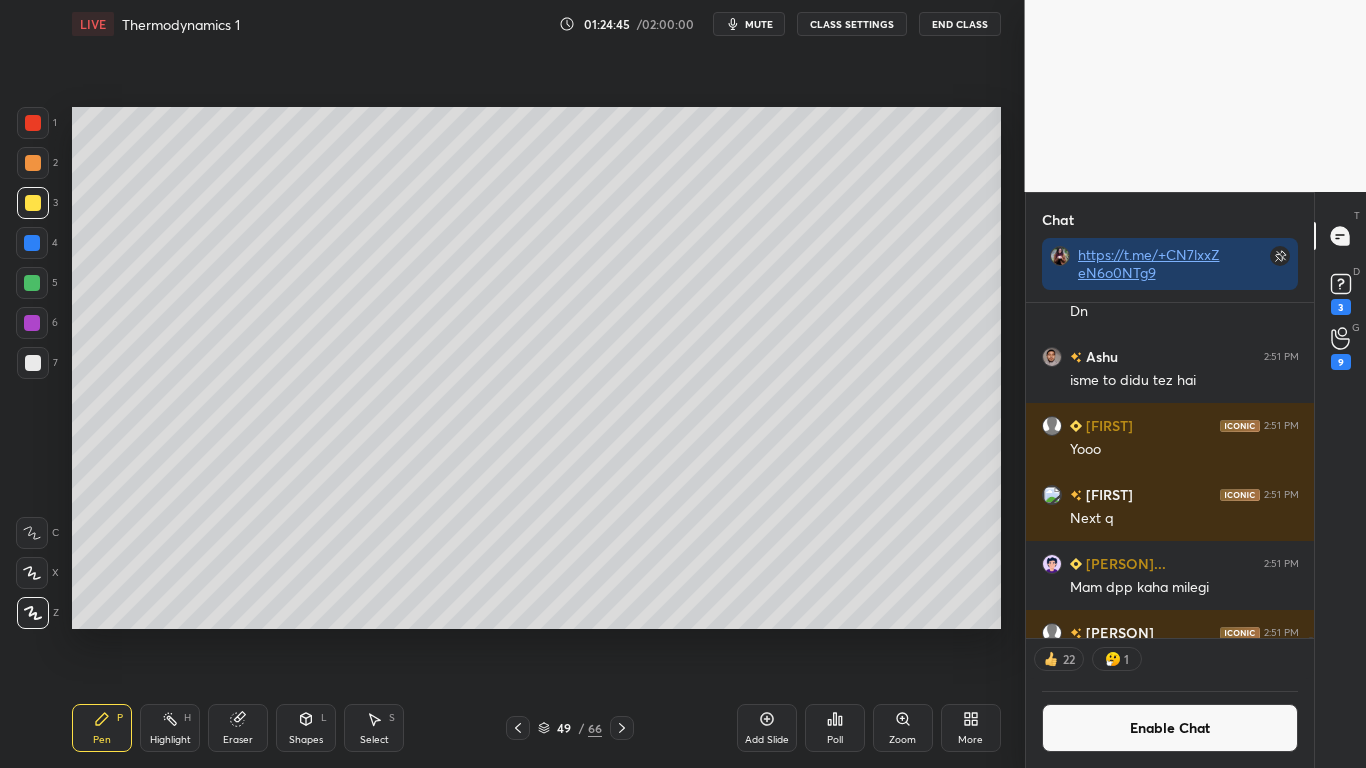 click 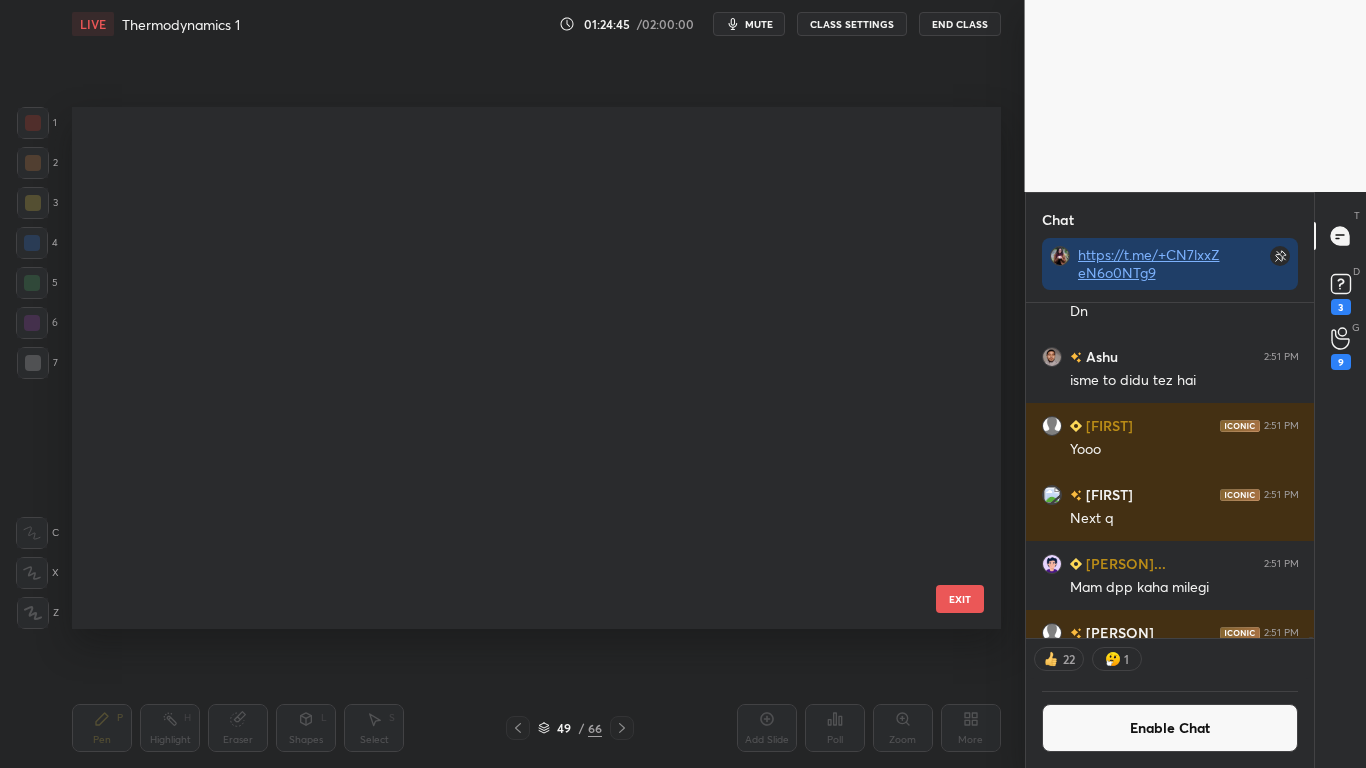 scroll, scrollTop: 2184, scrollLeft: 0, axis: vertical 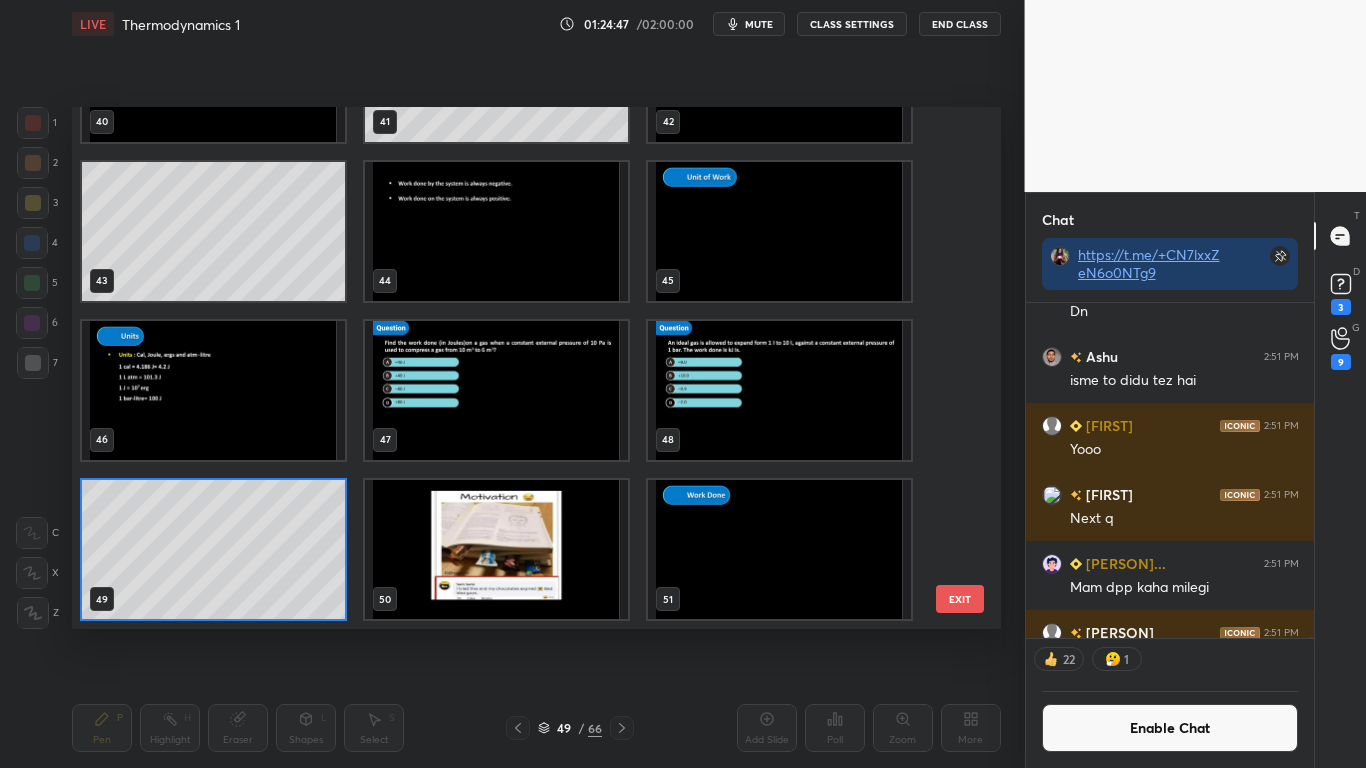 click at bounding box center (213, 390) 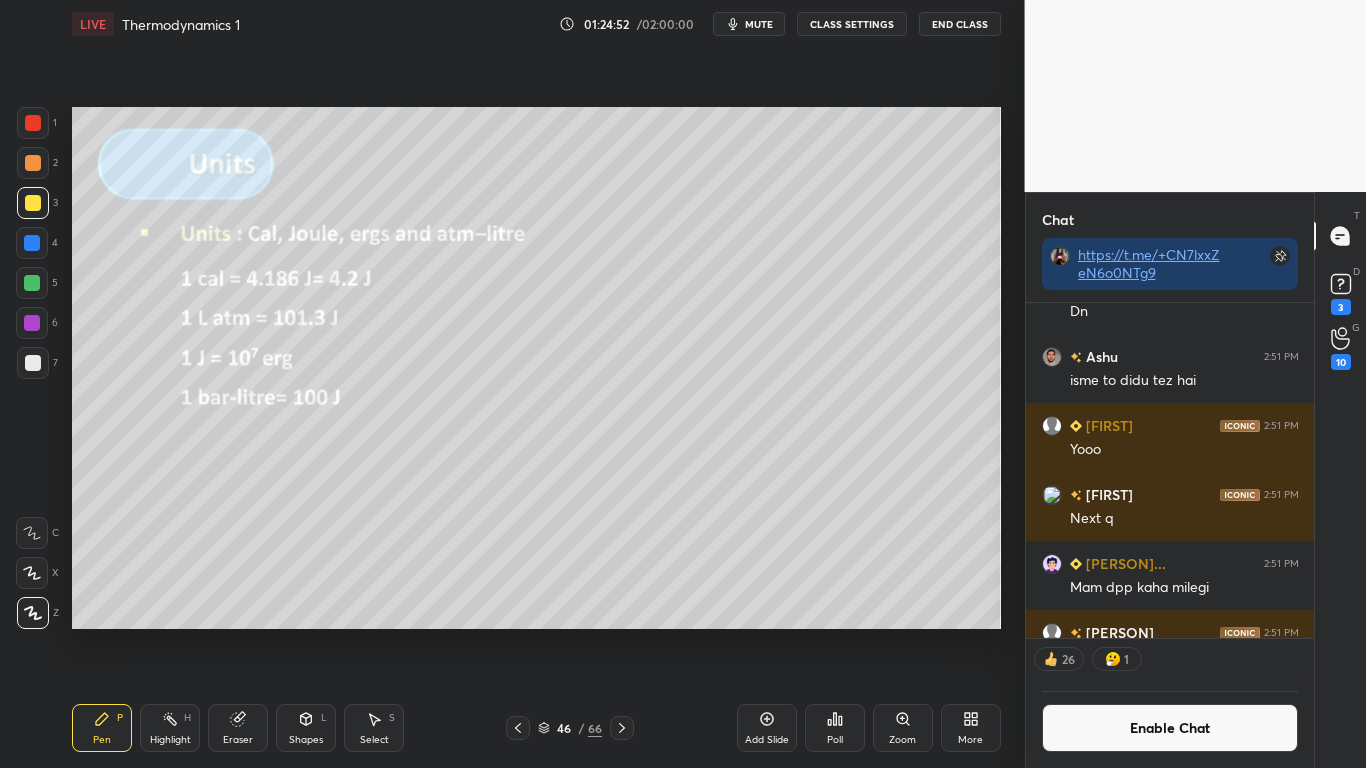 click 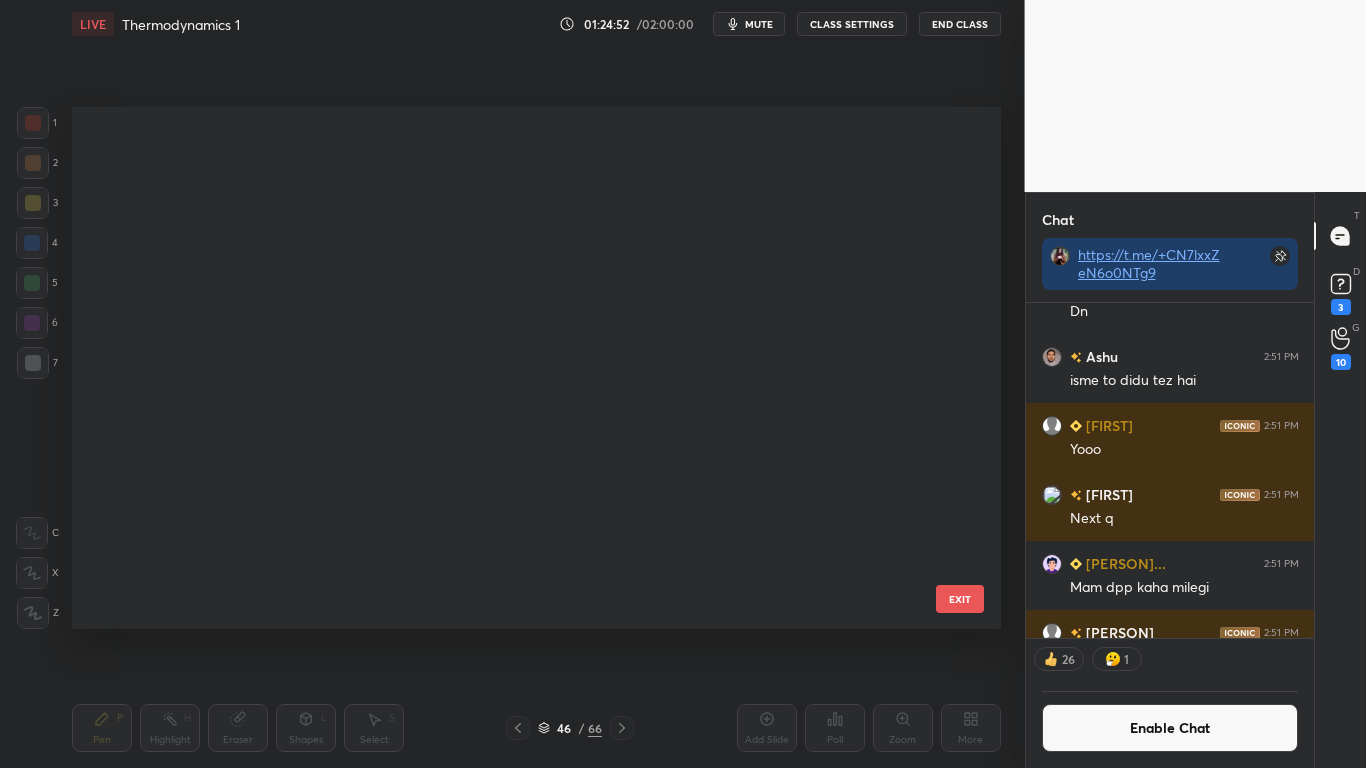 scroll, scrollTop: 2025, scrollLeft: 0, axis: vertical 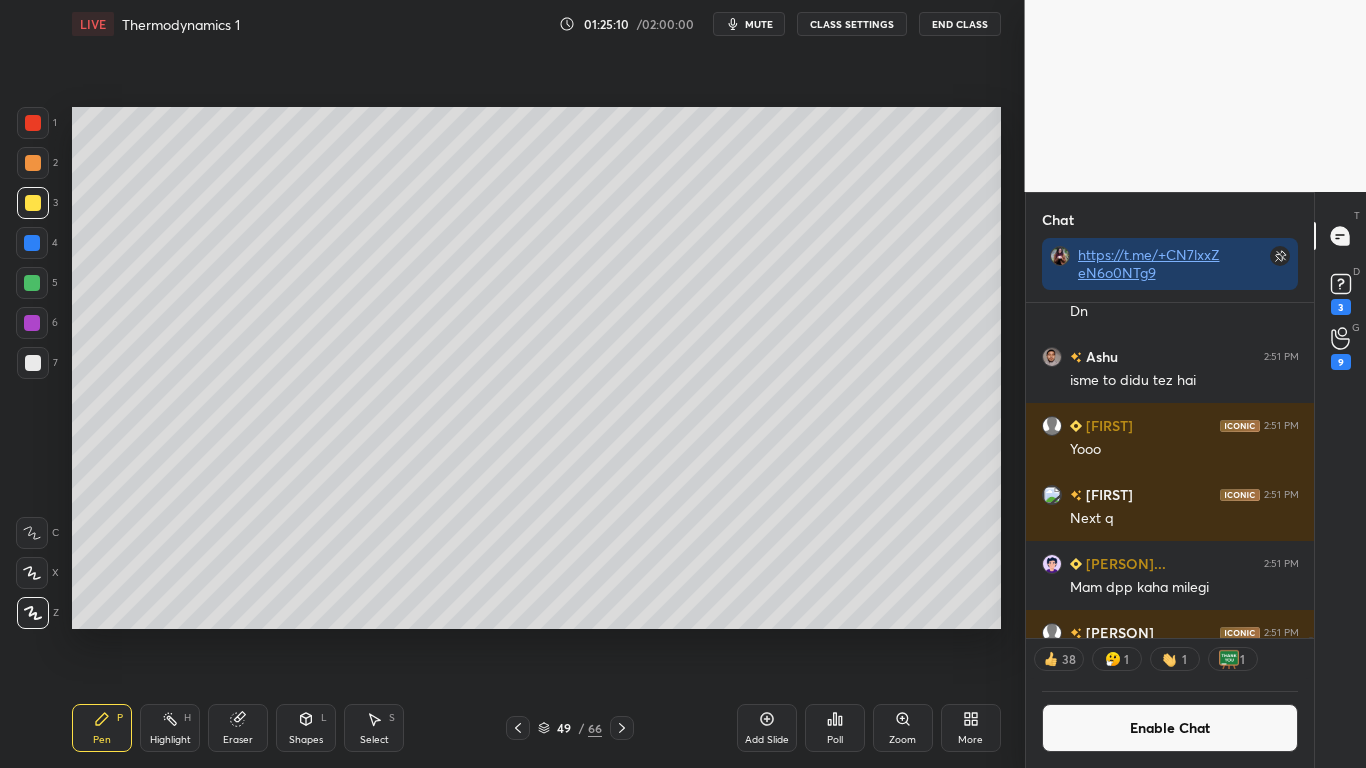 click 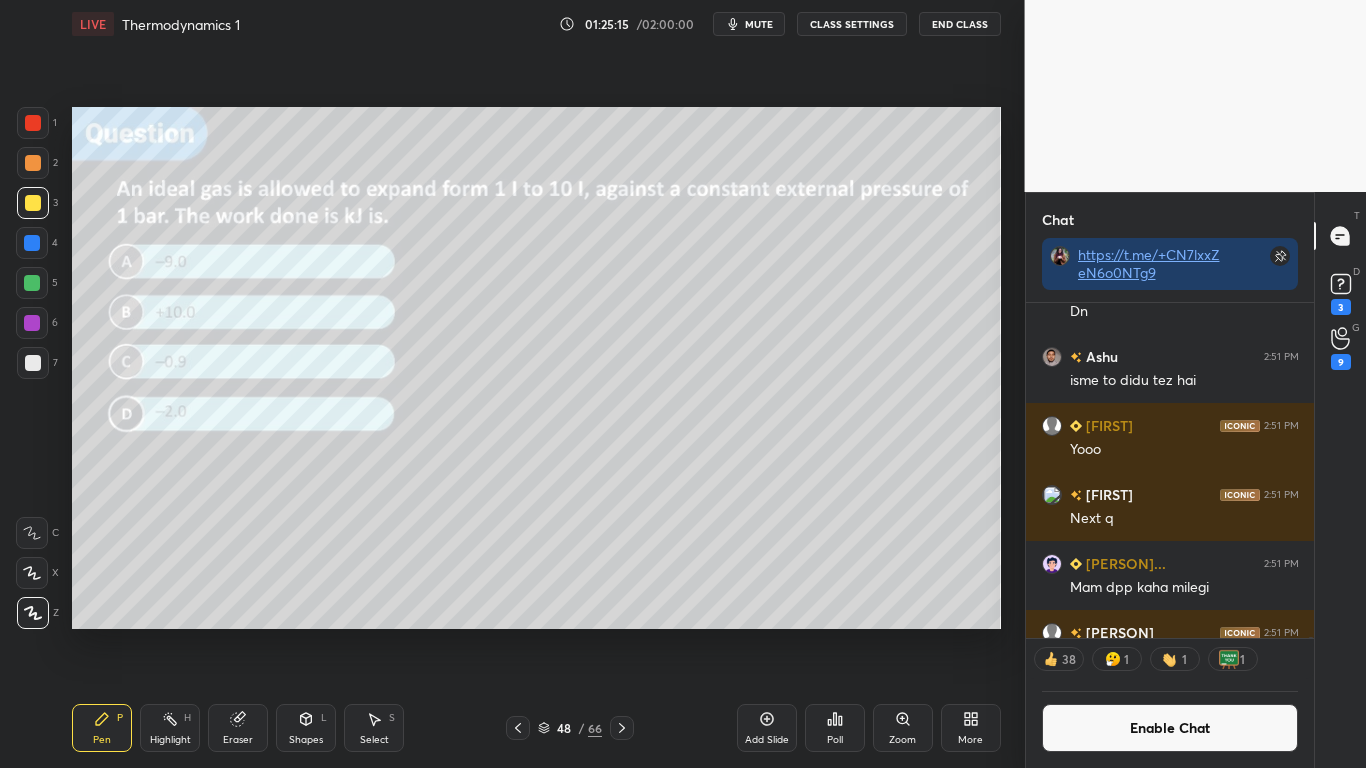 click 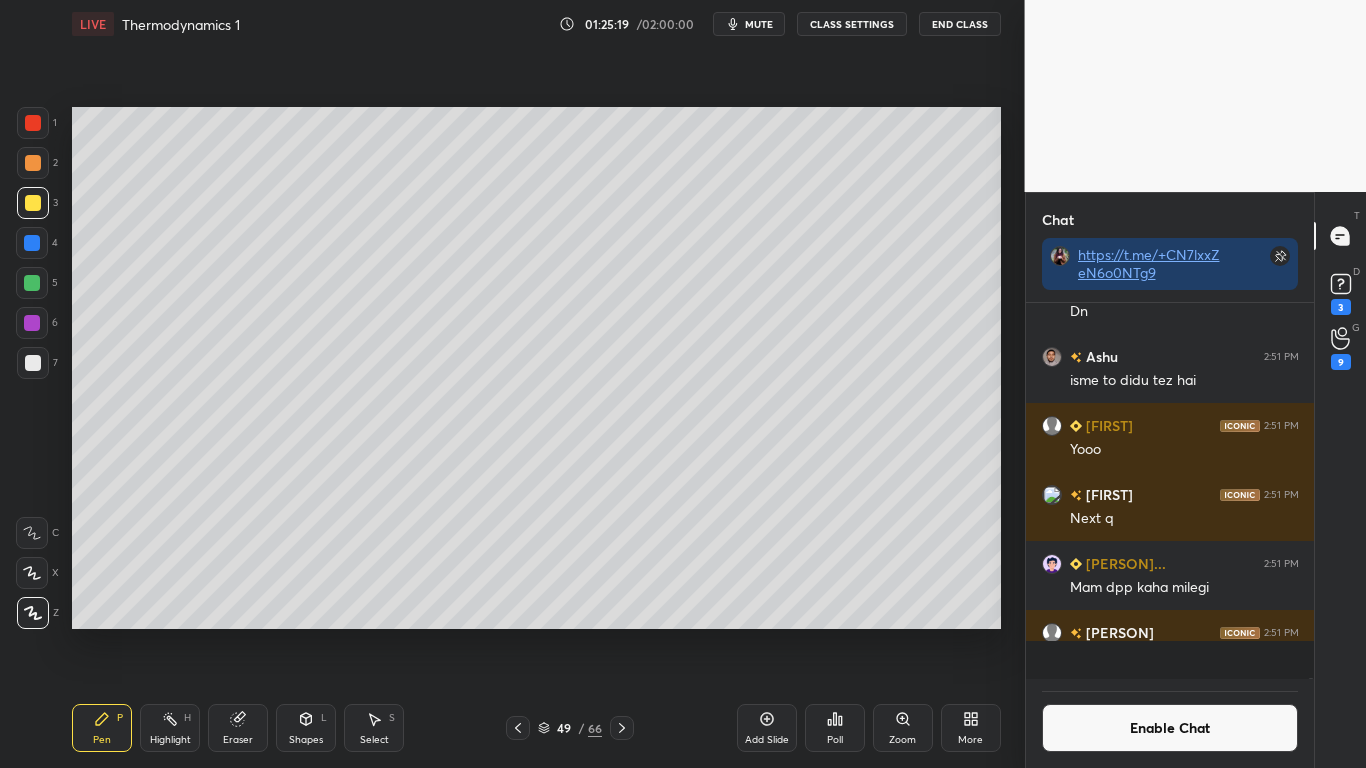 scroll, scrollTop: 7, scrollLeft: 7, axis: both 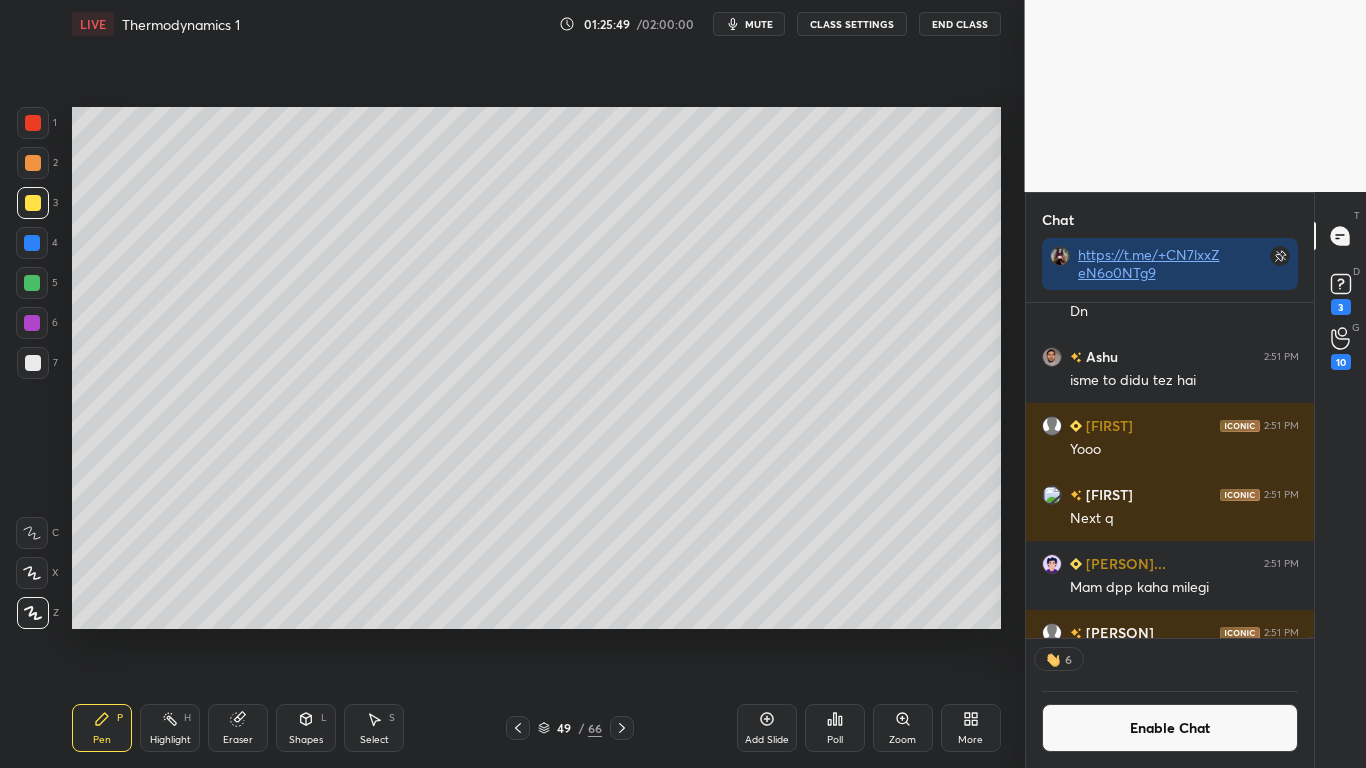 click 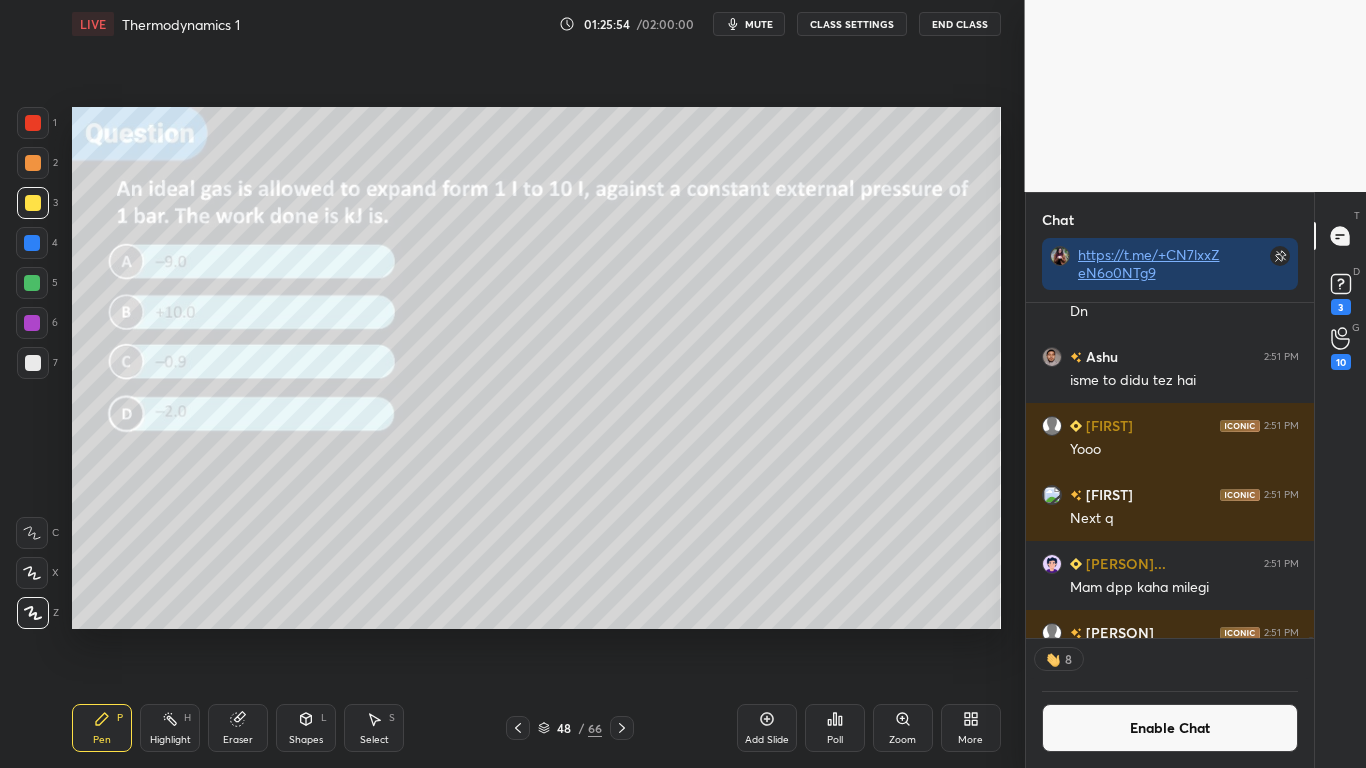click on "Enable Chat" at bounding box center [1170, 728] 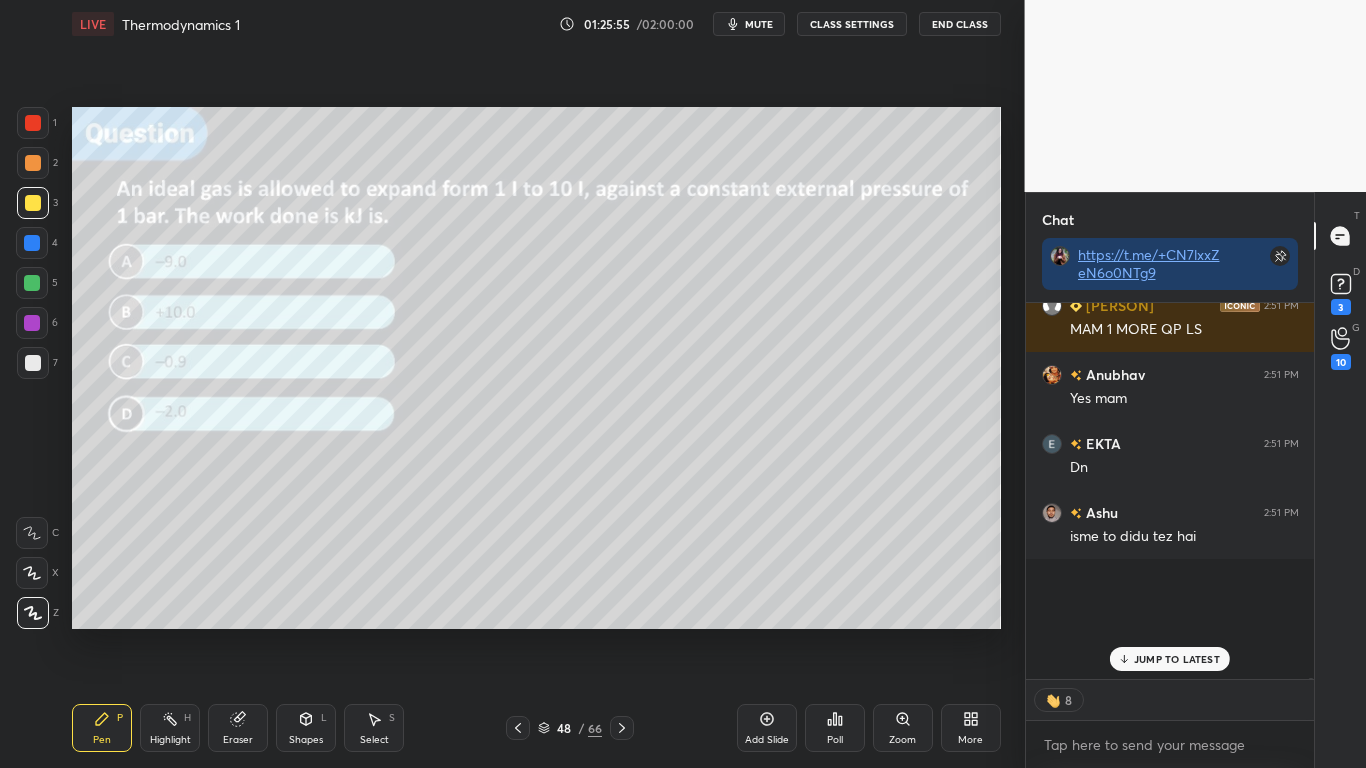 scroll, scrollTop: 7, scrollLeft: 7, axis: both 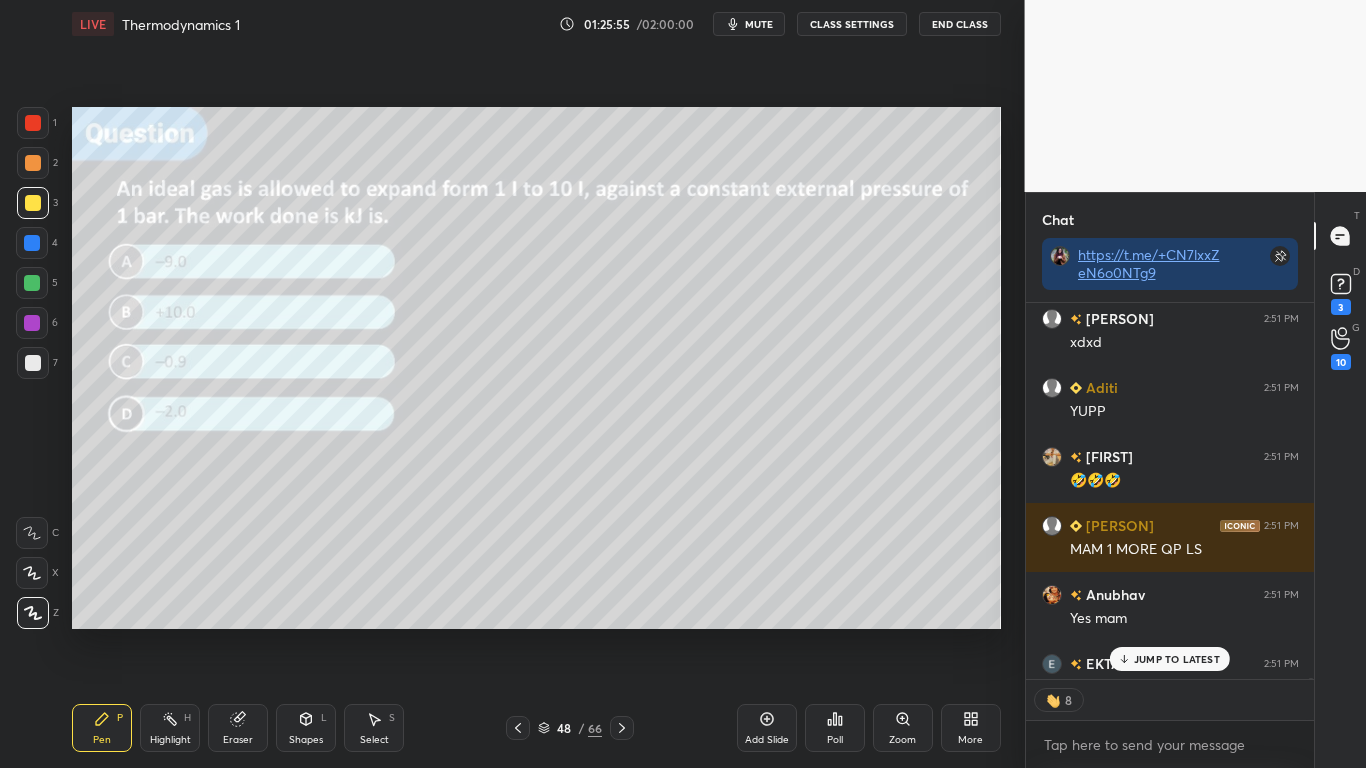 click on "JUMP TO LATEST" at bounding box center [1177, 659] 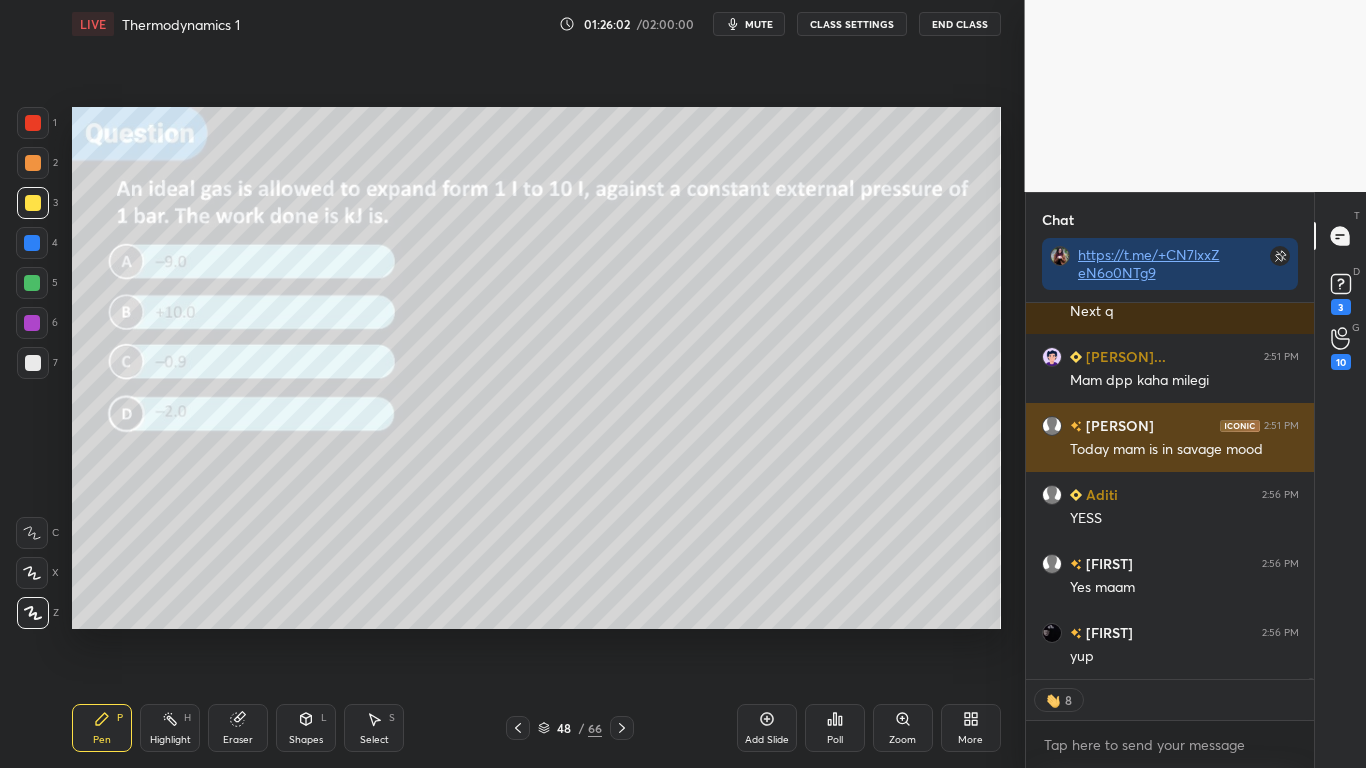 scroll, scrollTop: 222267, scrollLeft: 0, axis: vertical 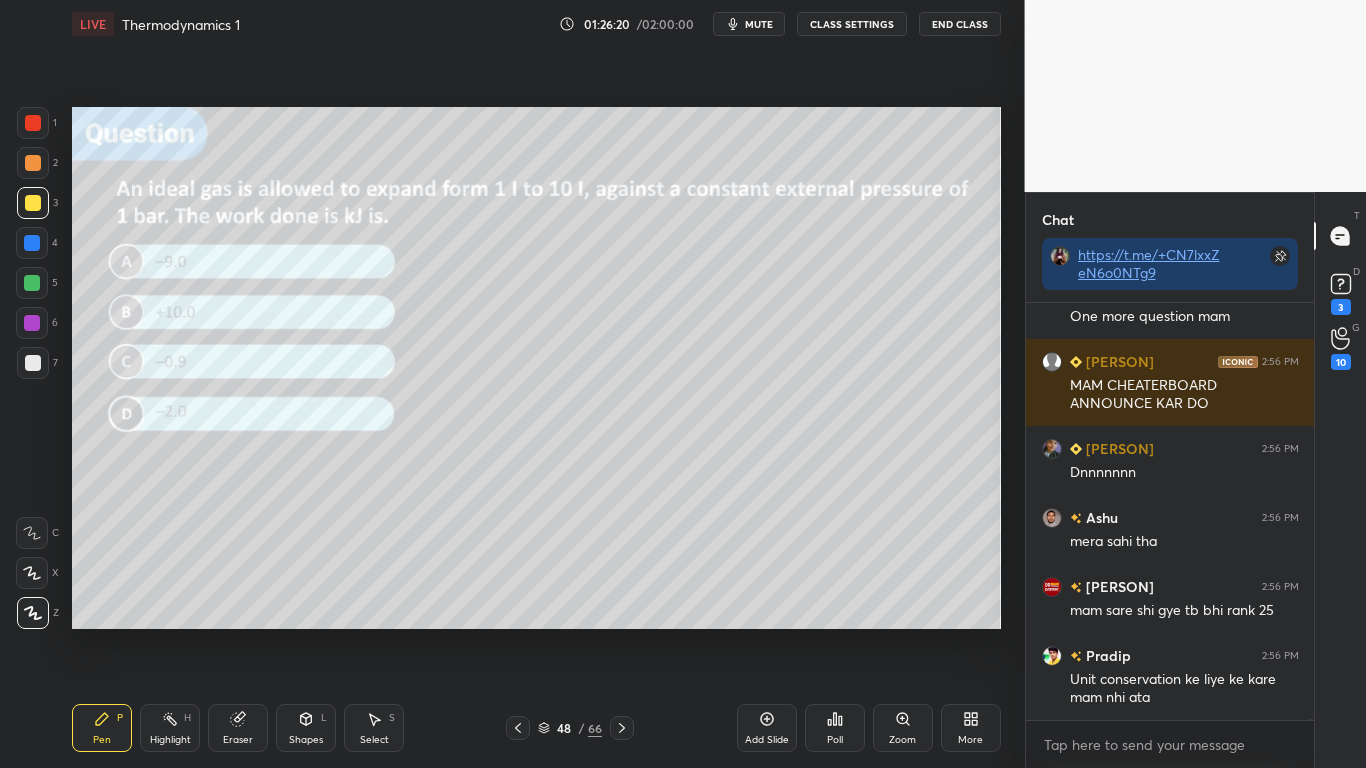 click 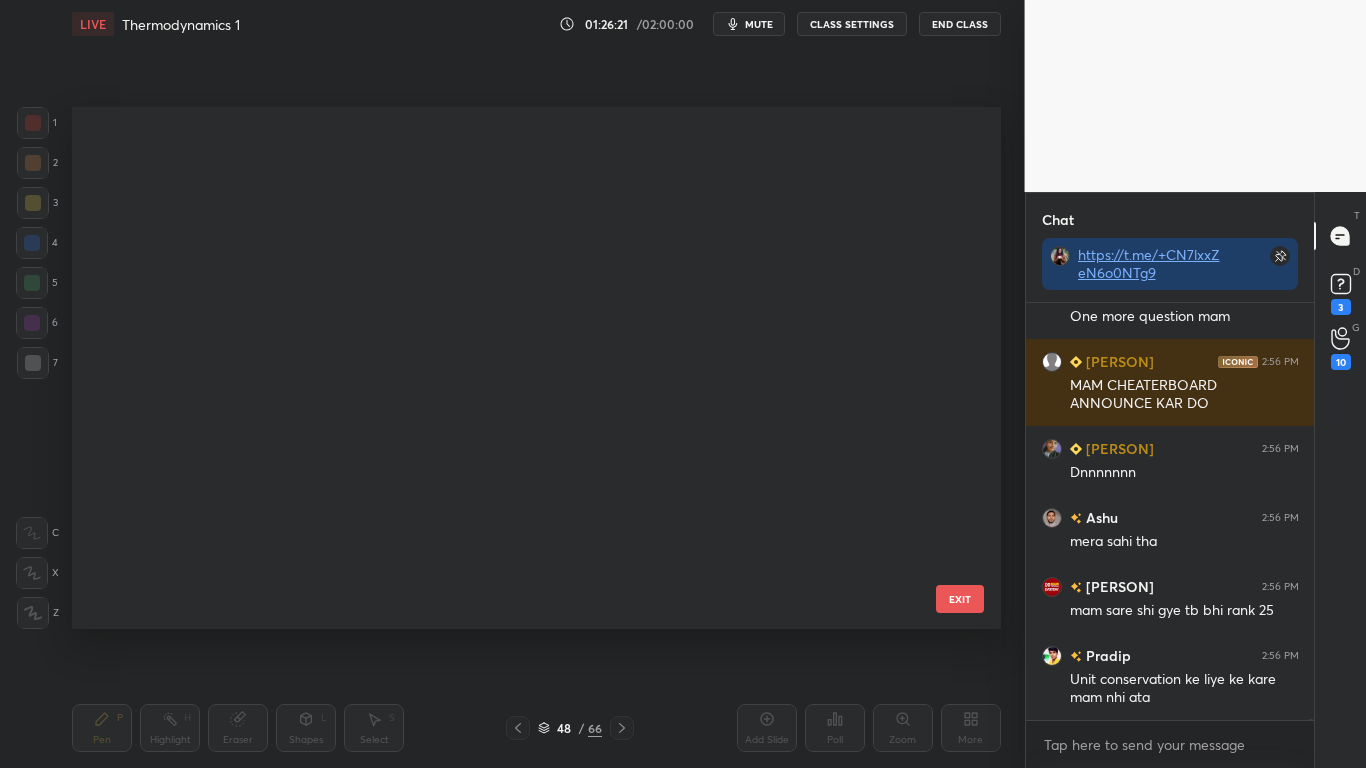 scroll, scrollTop: 2025, scrollLeft: 0, axis: vertical 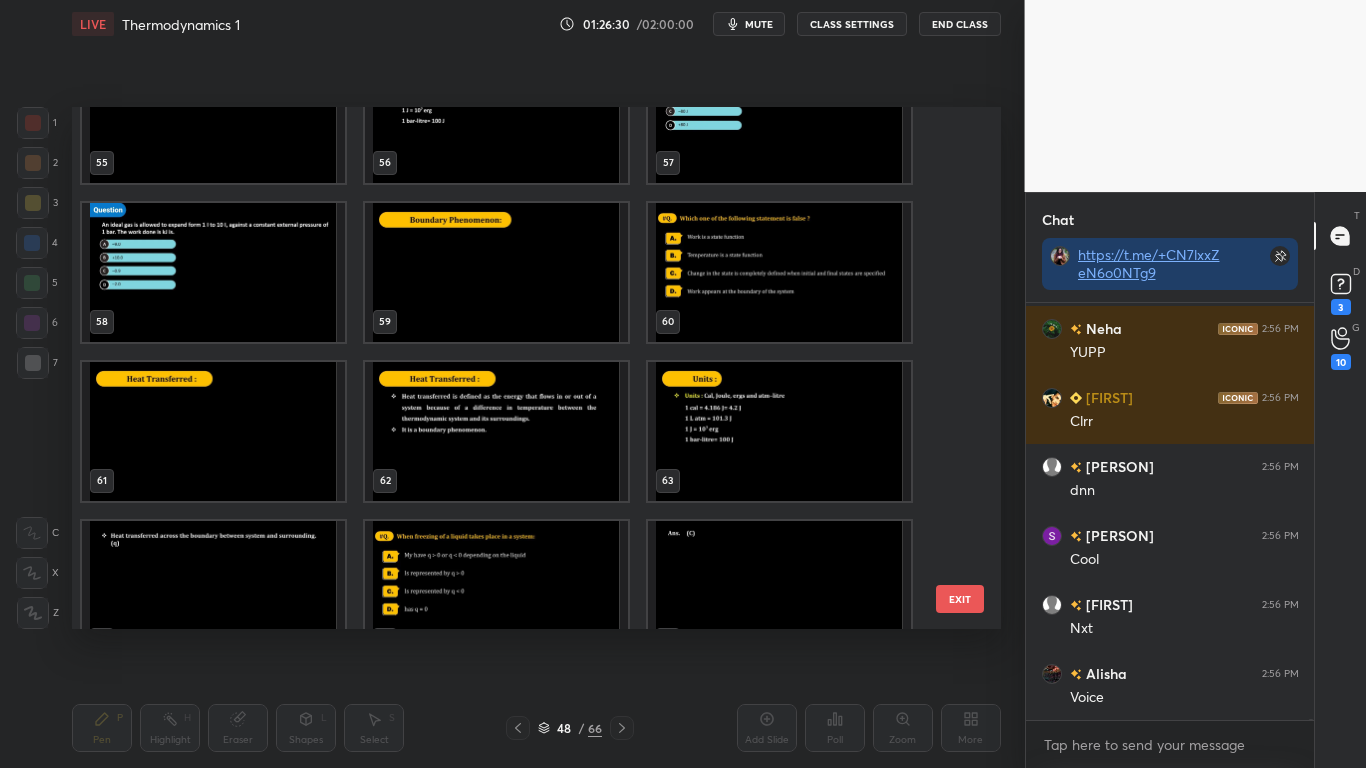 click on "EXIT" at bounding box center (960, 599) 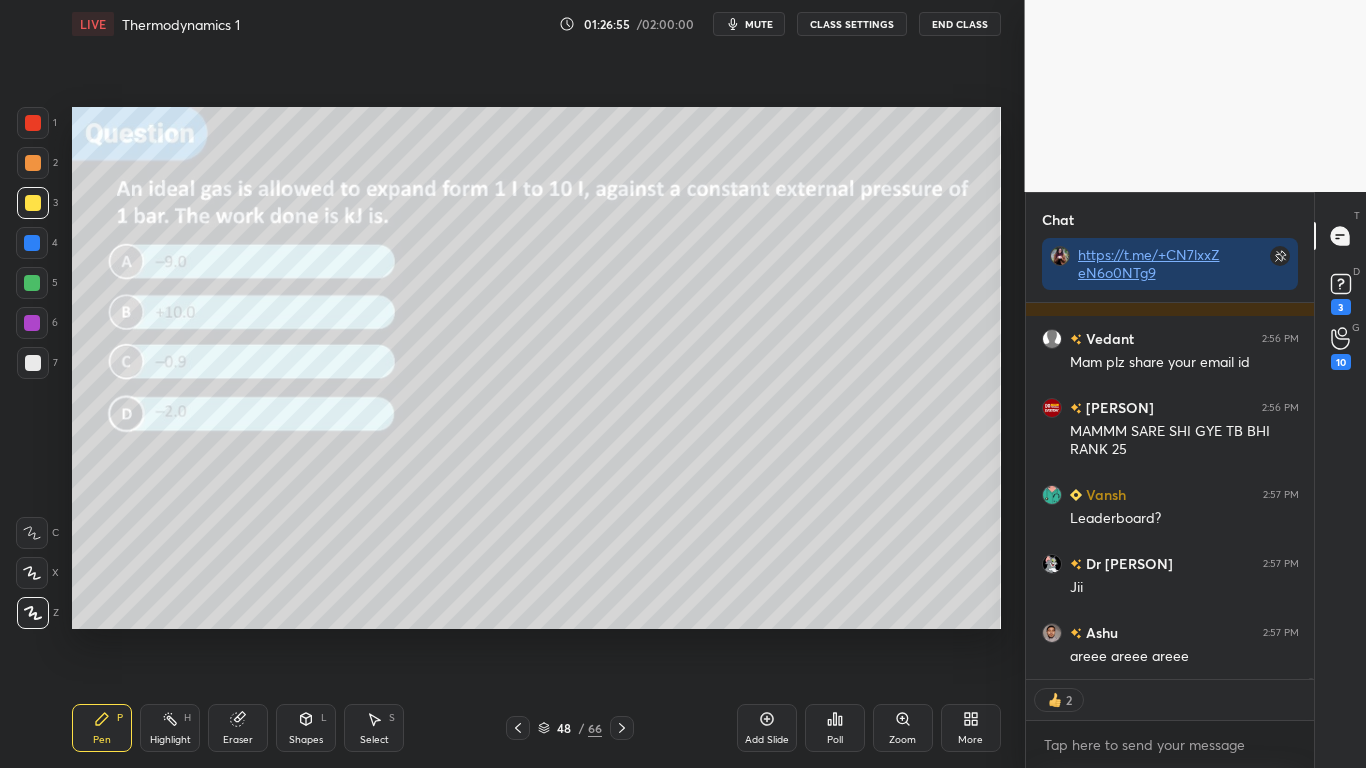 type on "x" 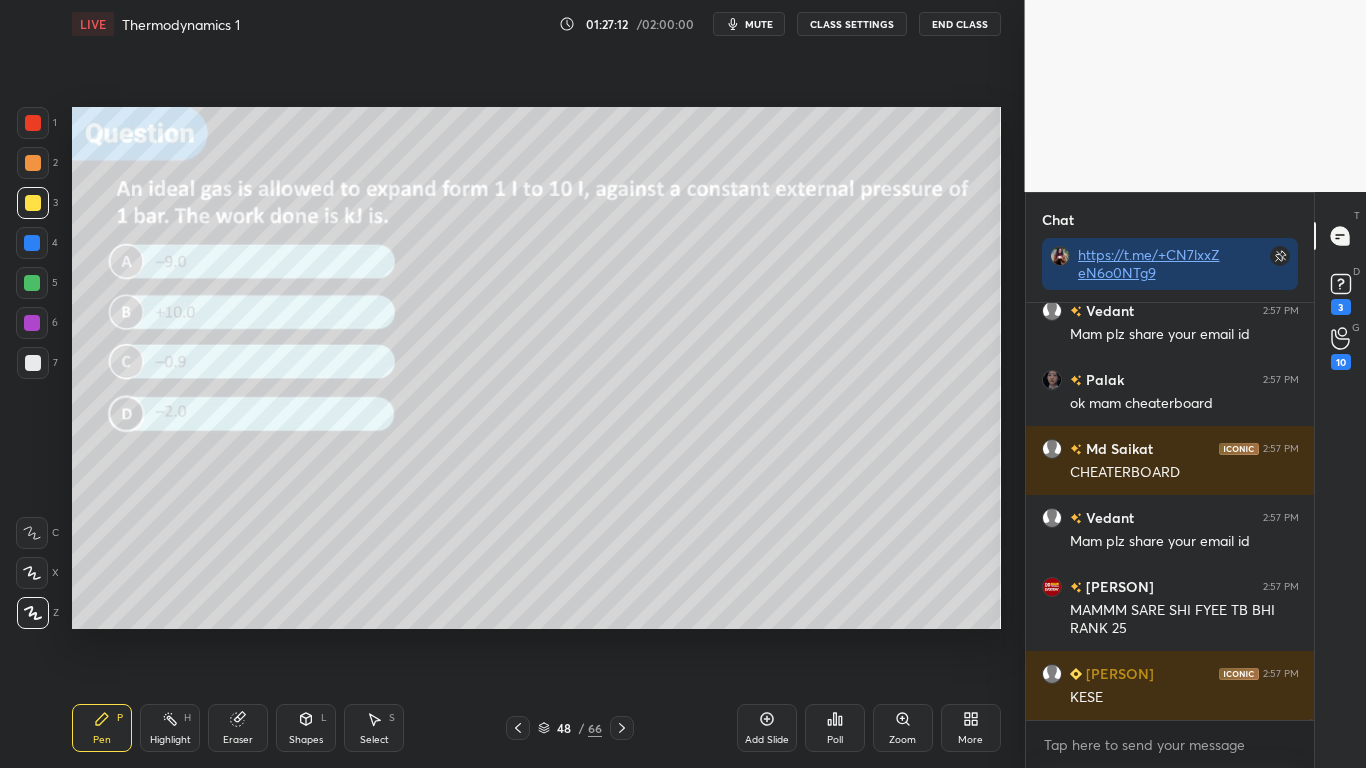 click on "Poll" at bounding box center [835, 728] 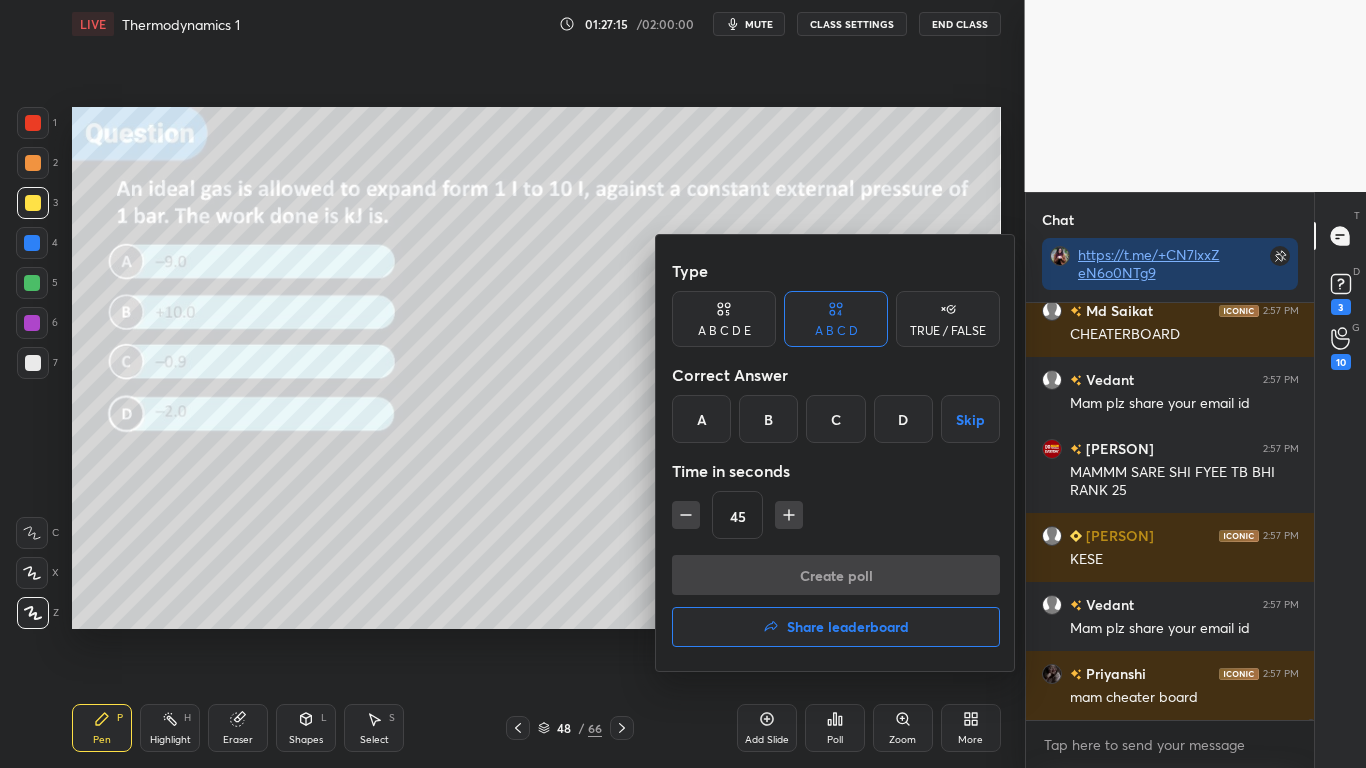 click 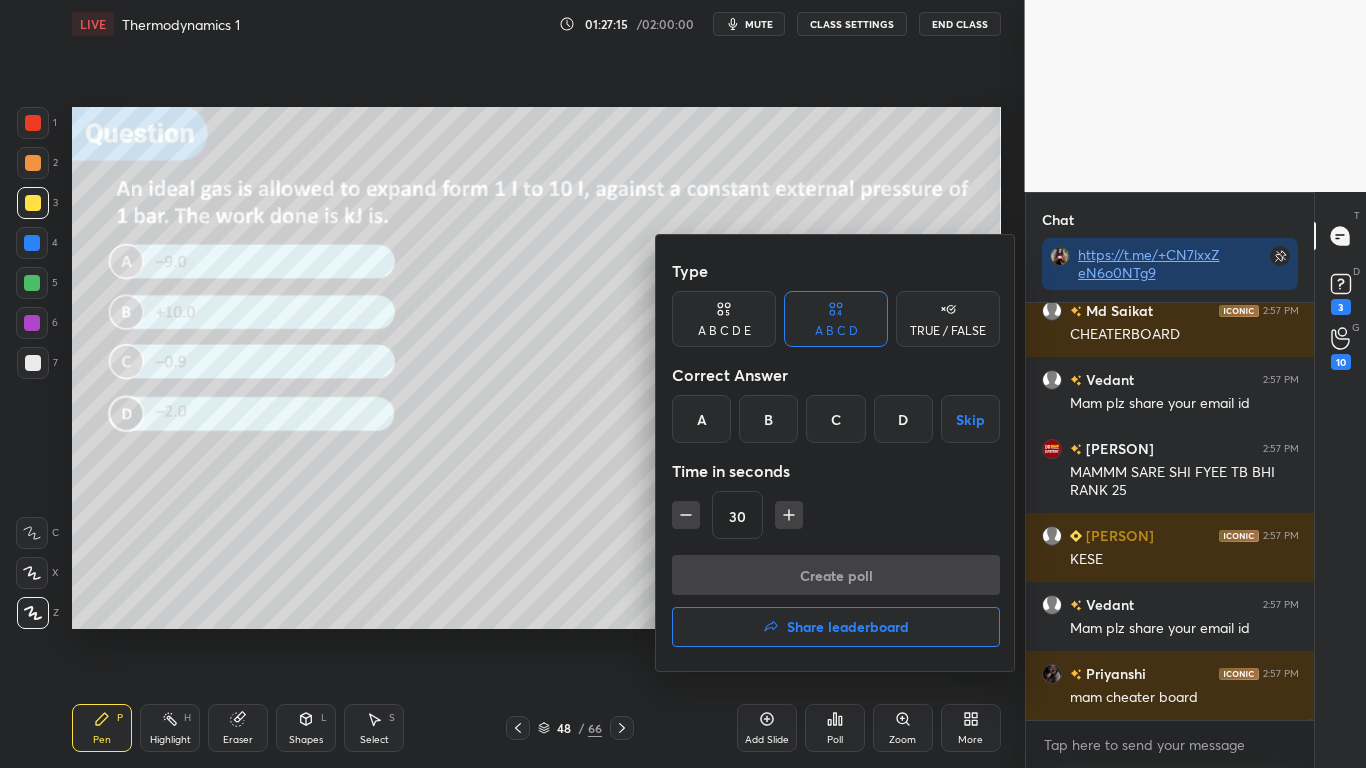 click 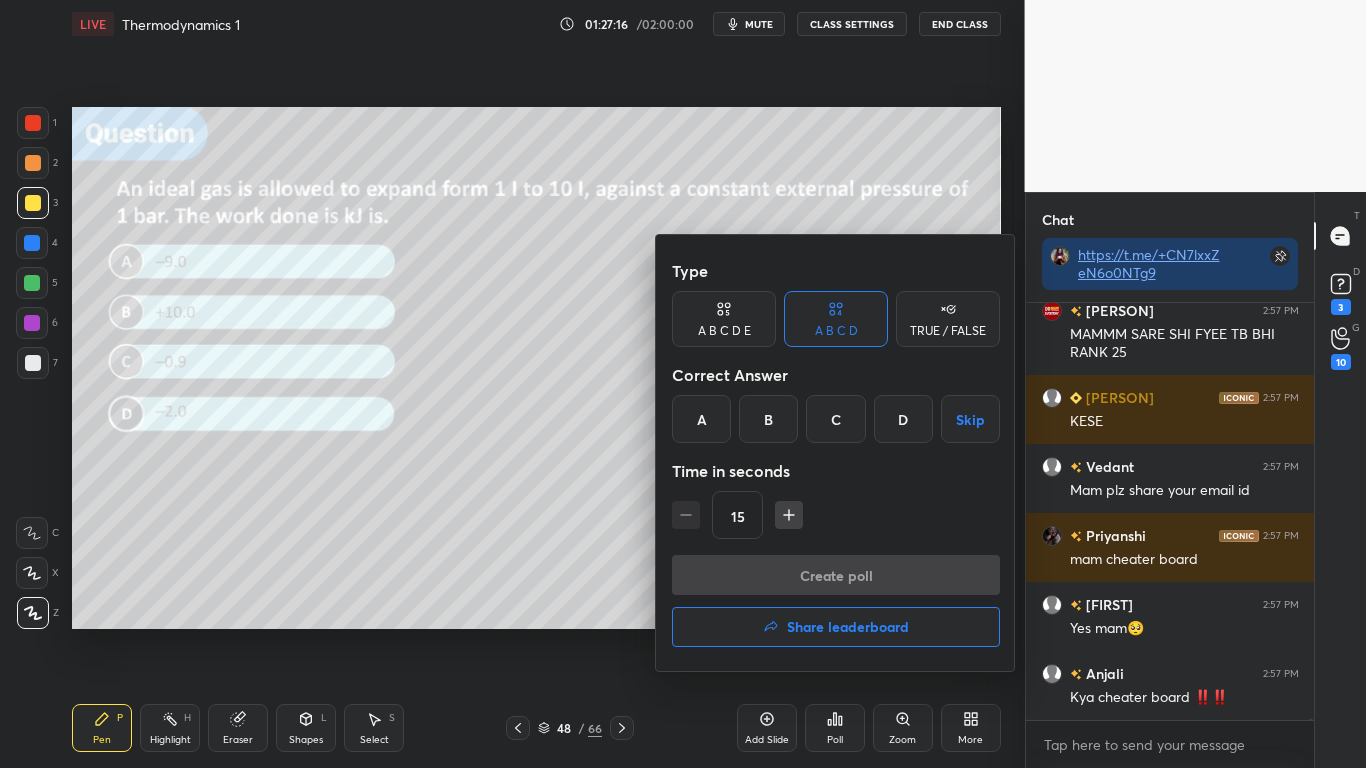 click on "Skip" at bounding box center [970, 419] 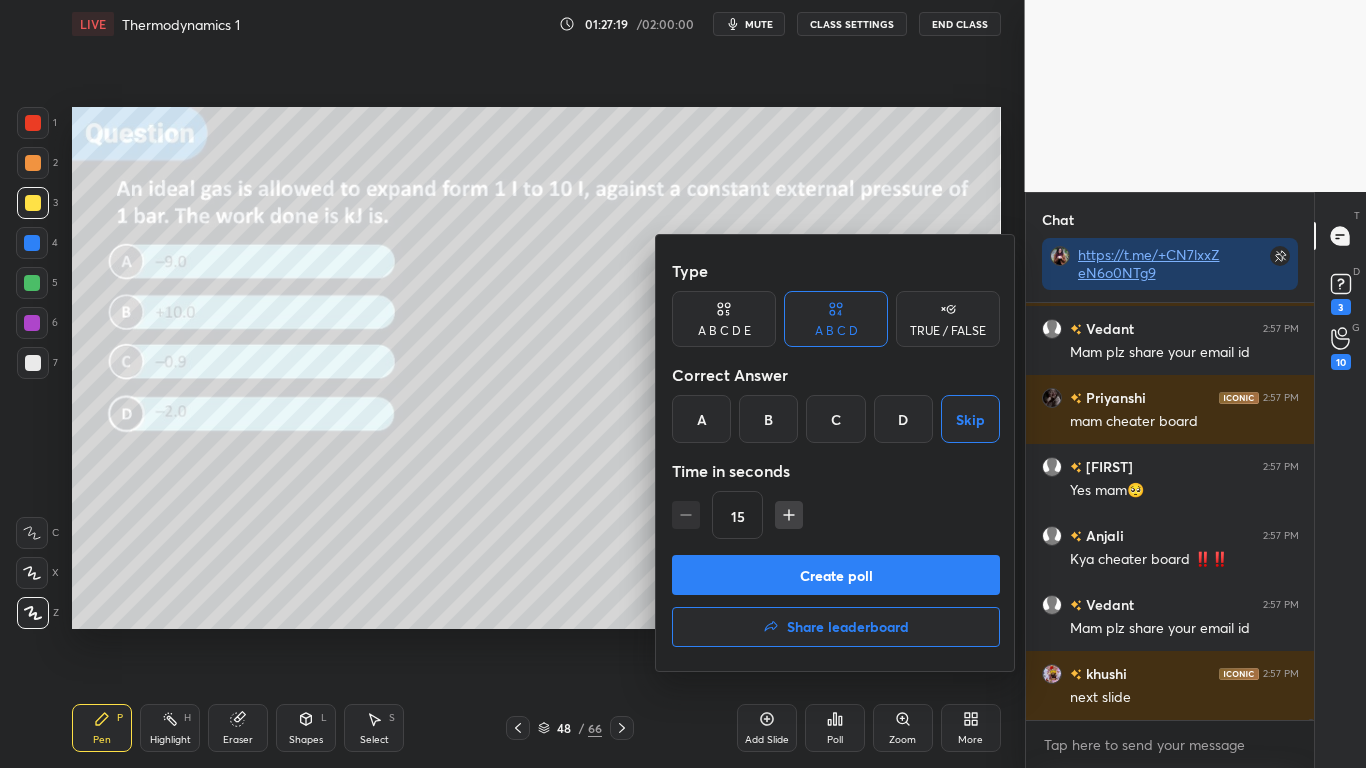 click on "Create poll" at bounding box center [836, 575] 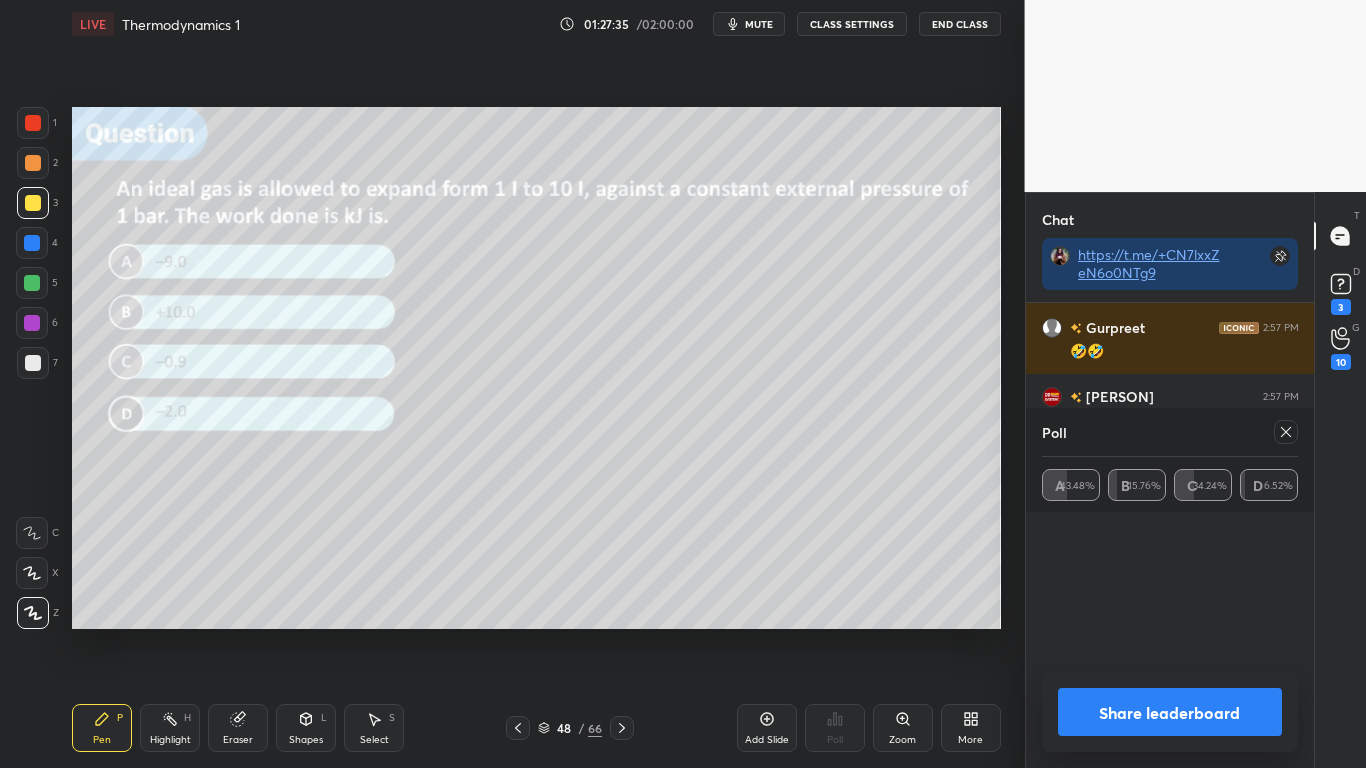 click on "Share leaderboard" at bounding box center (1170, 712) 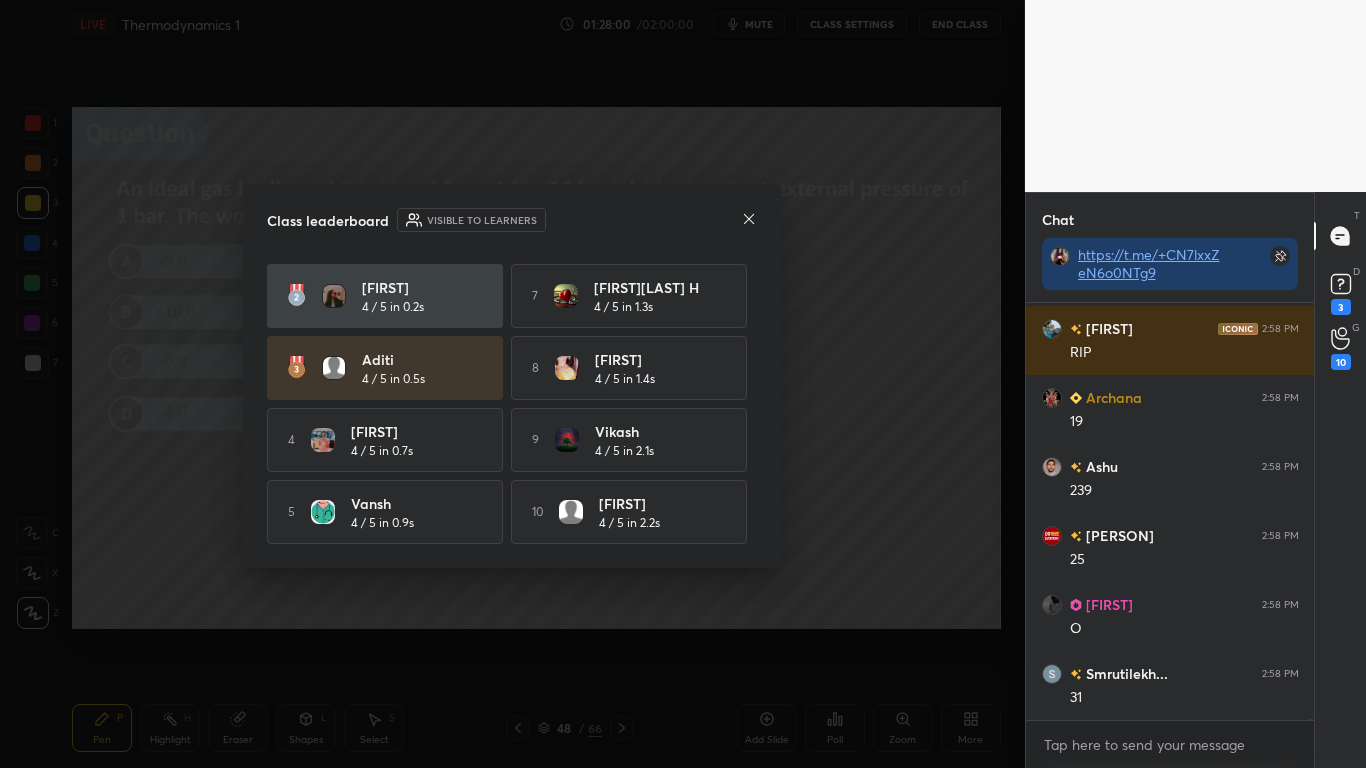 click 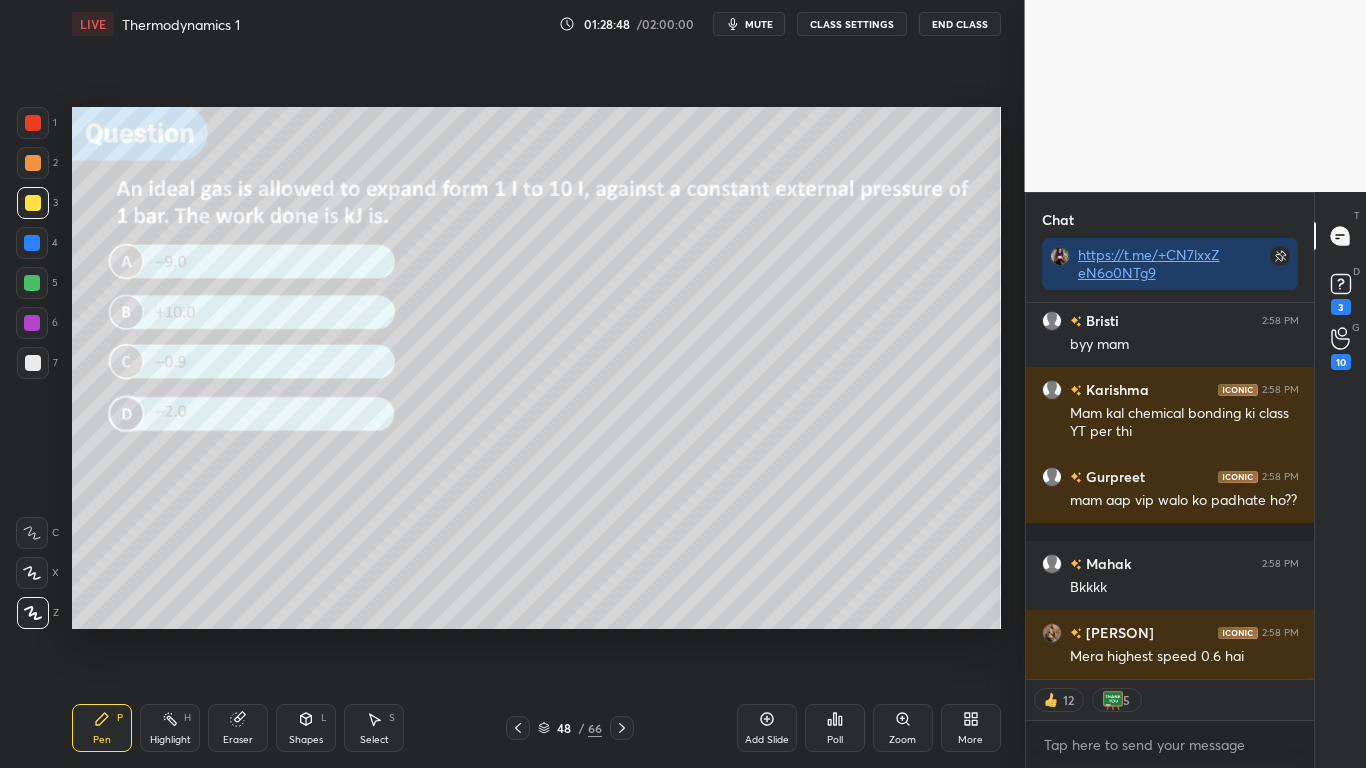 click on "Add Slide" at bounding box center (767, 728) 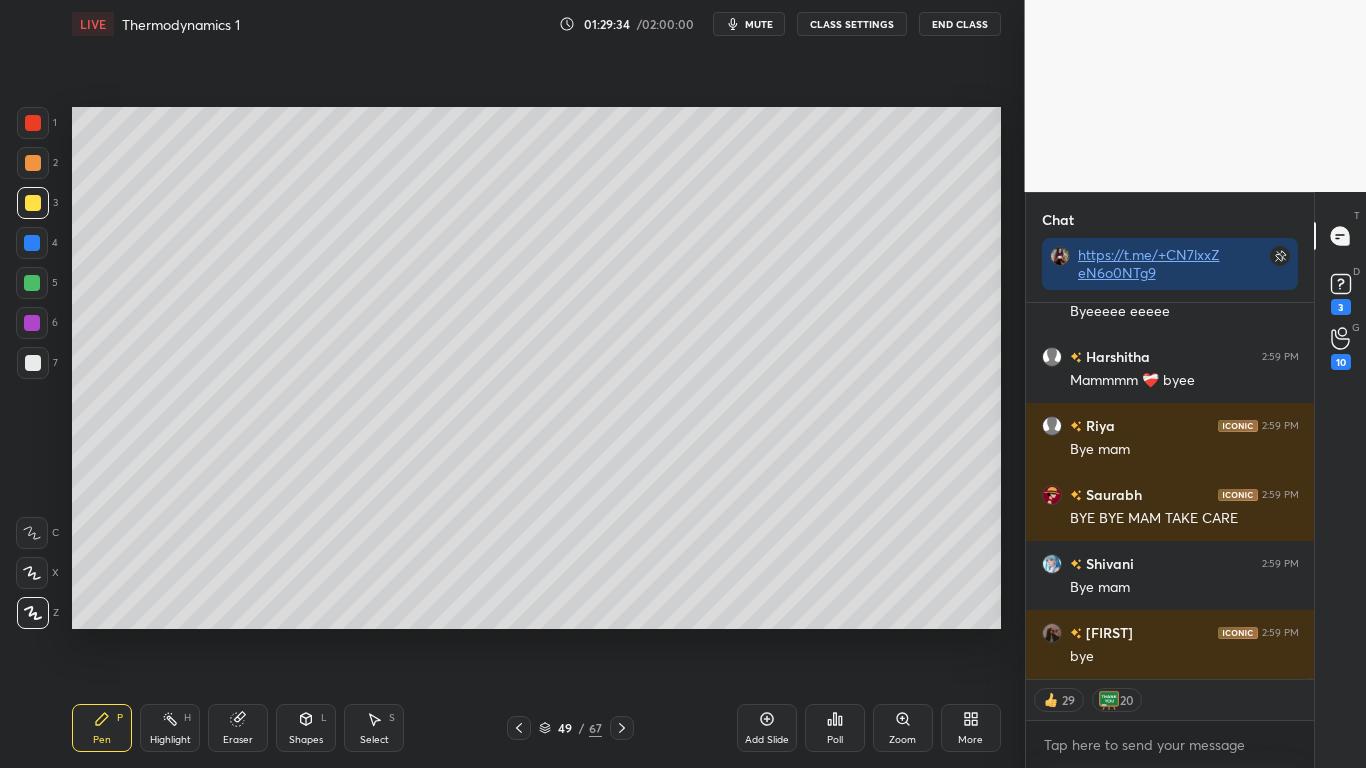 type on "x" 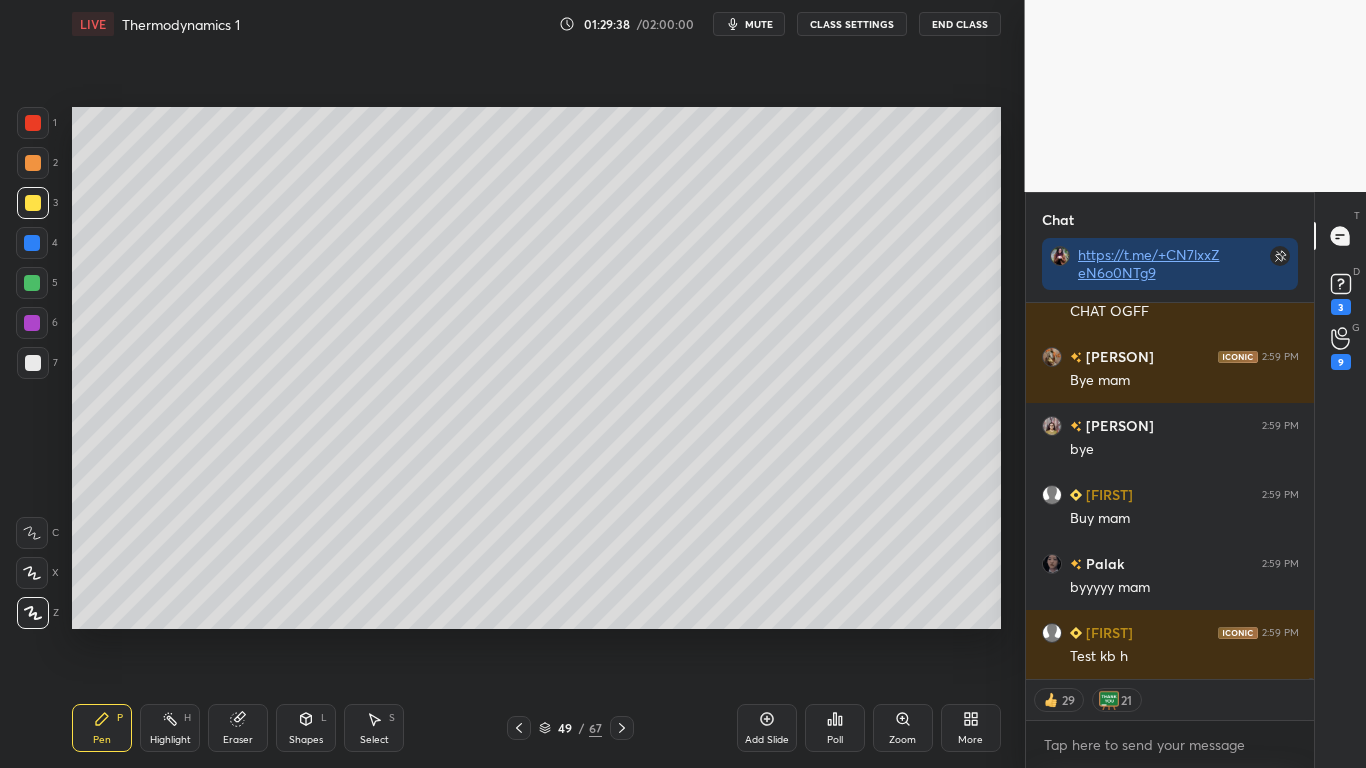 click on "CLASS SETTINGS" at bounding box center (852, 24) 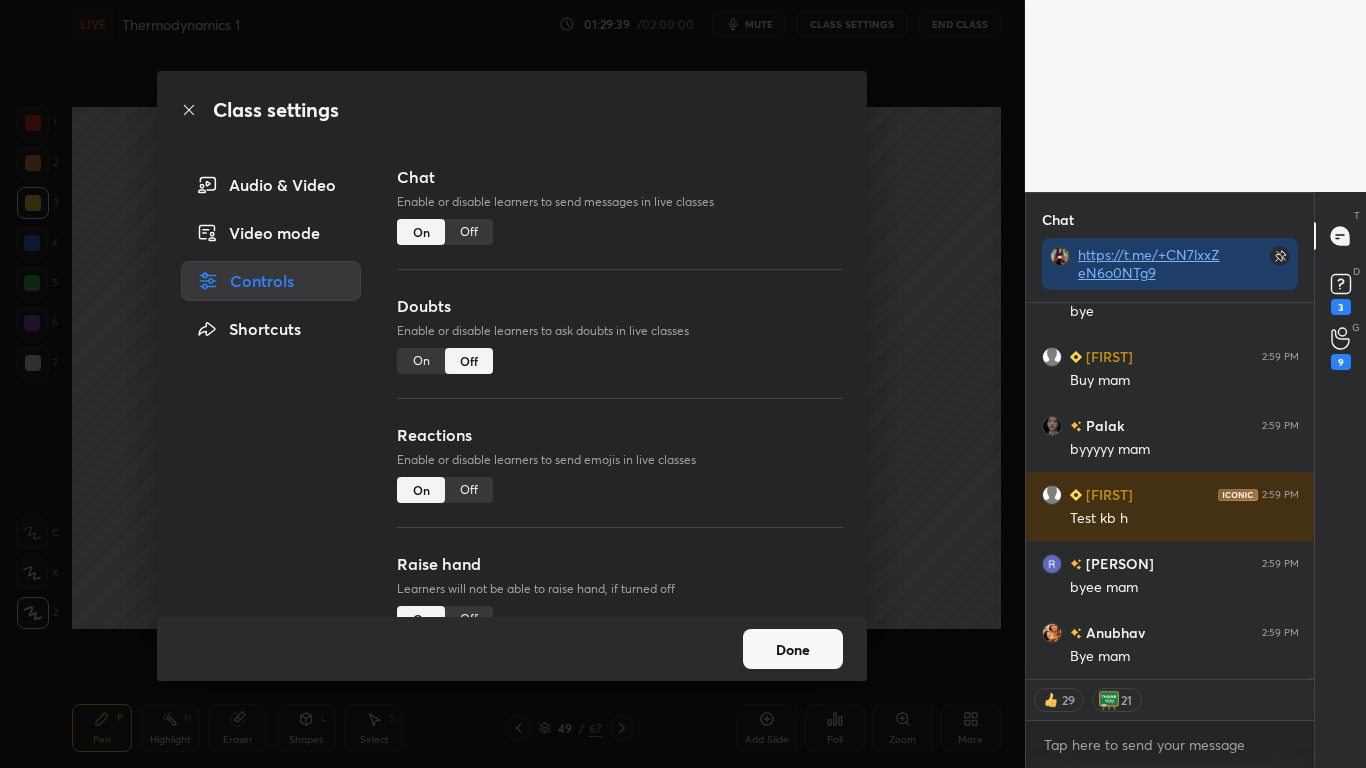 click on "Off" at bounding box center (469, 232) 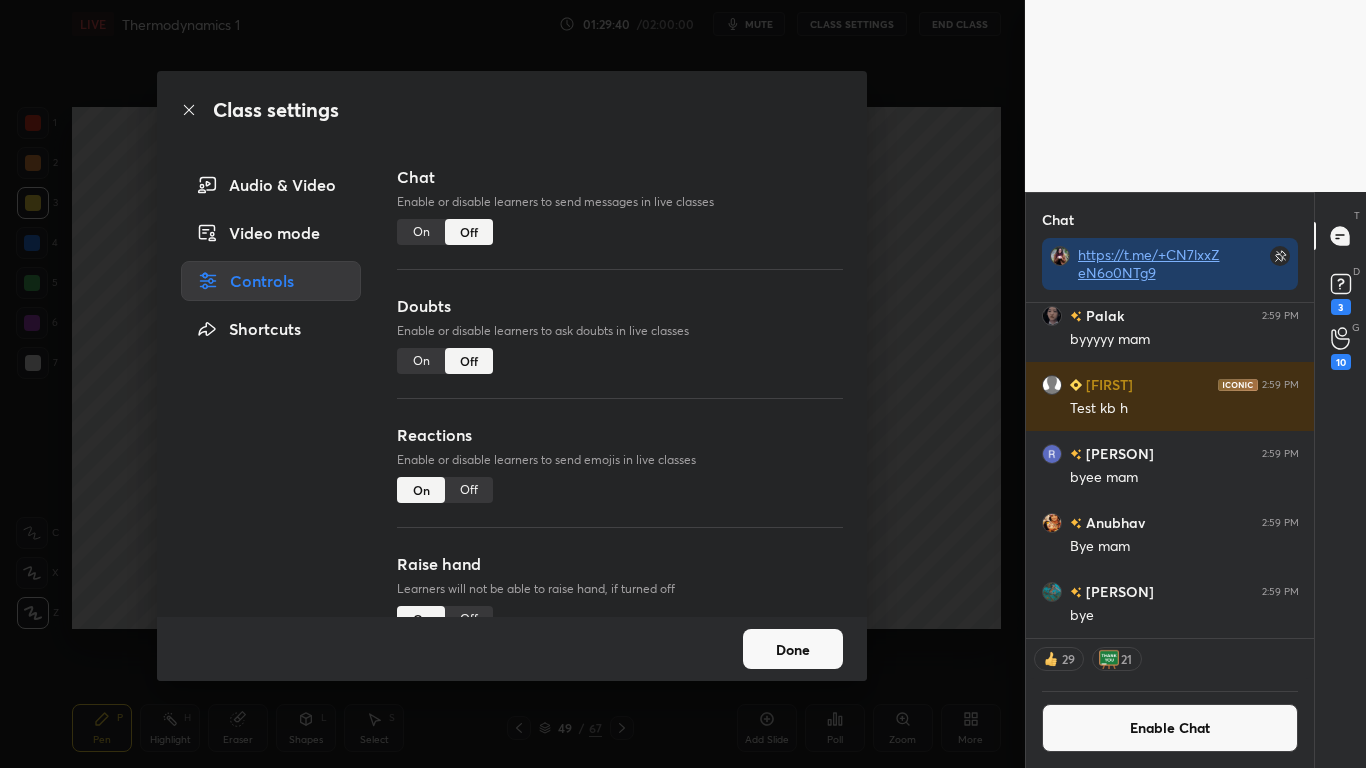 click on "Done" at bounding box center (793, 649) 